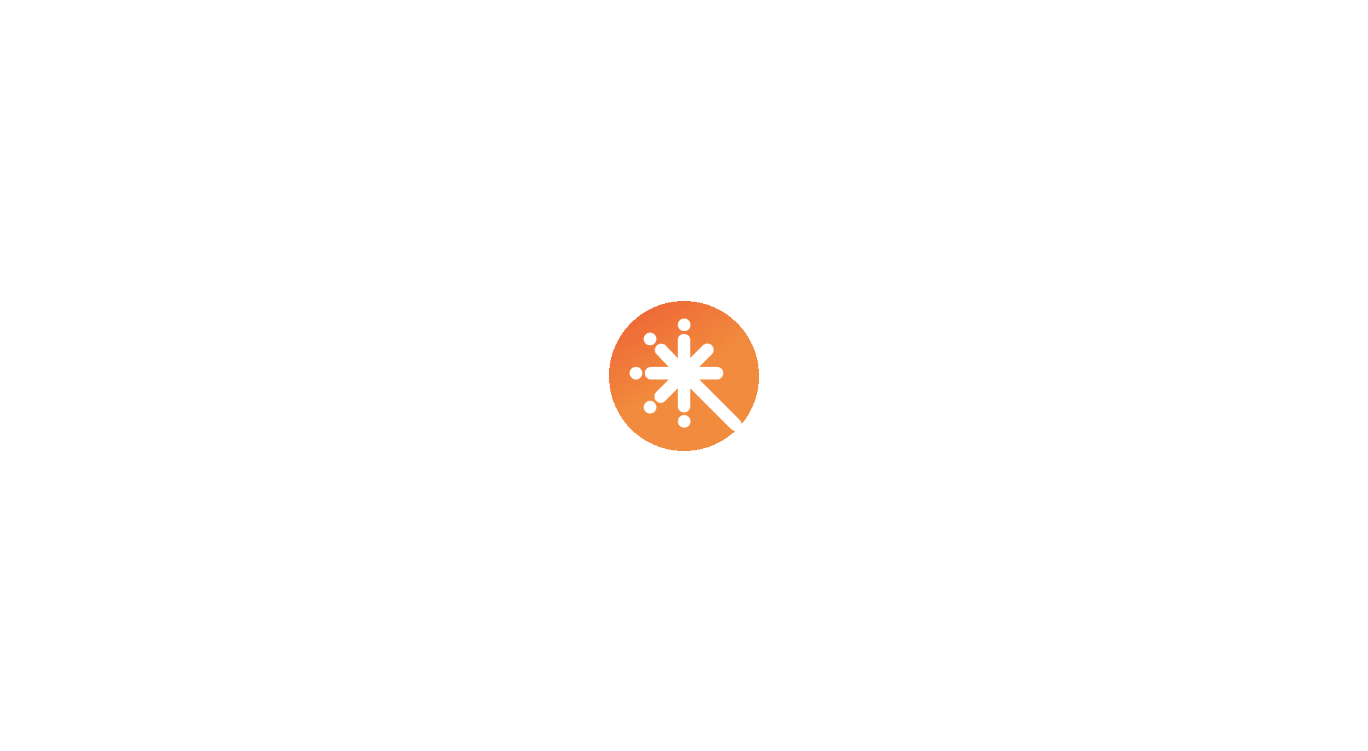 scroll, scrollTop: 0, scrollLeft: 0, axis: both 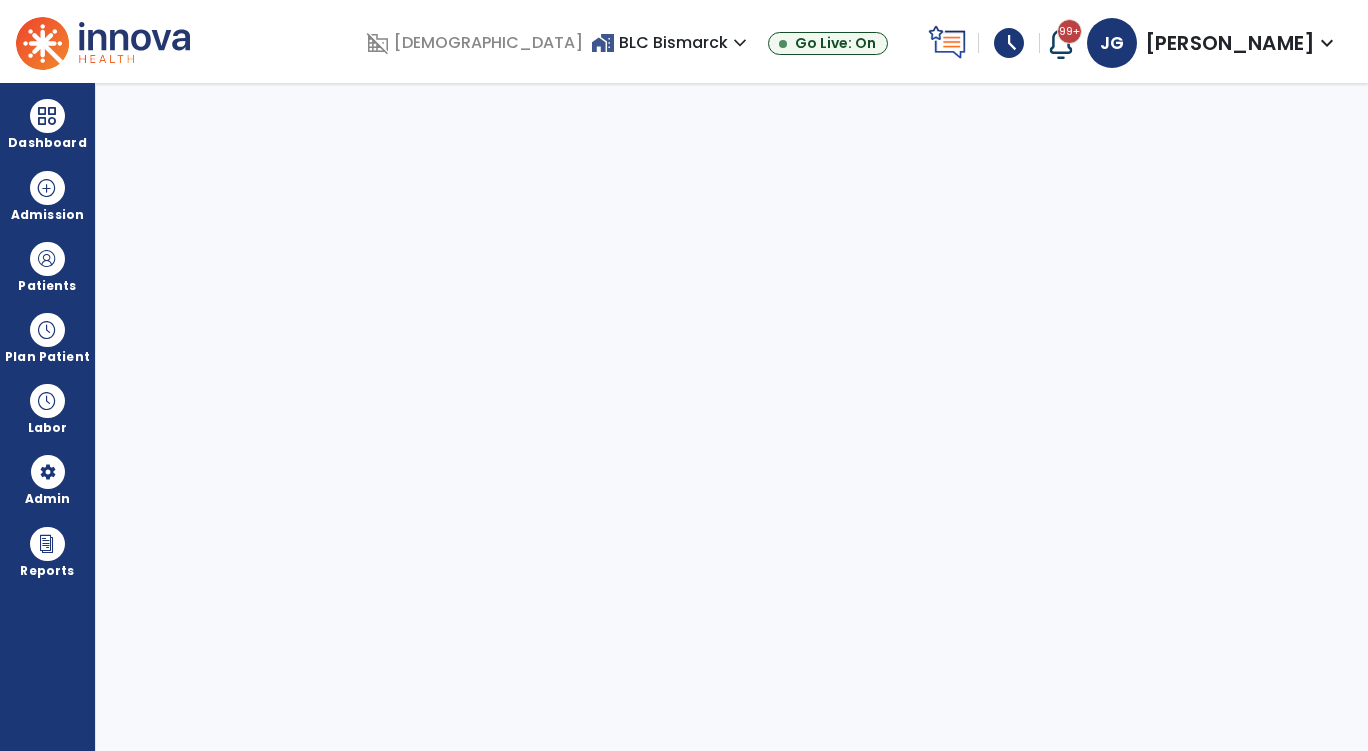 select on "***" 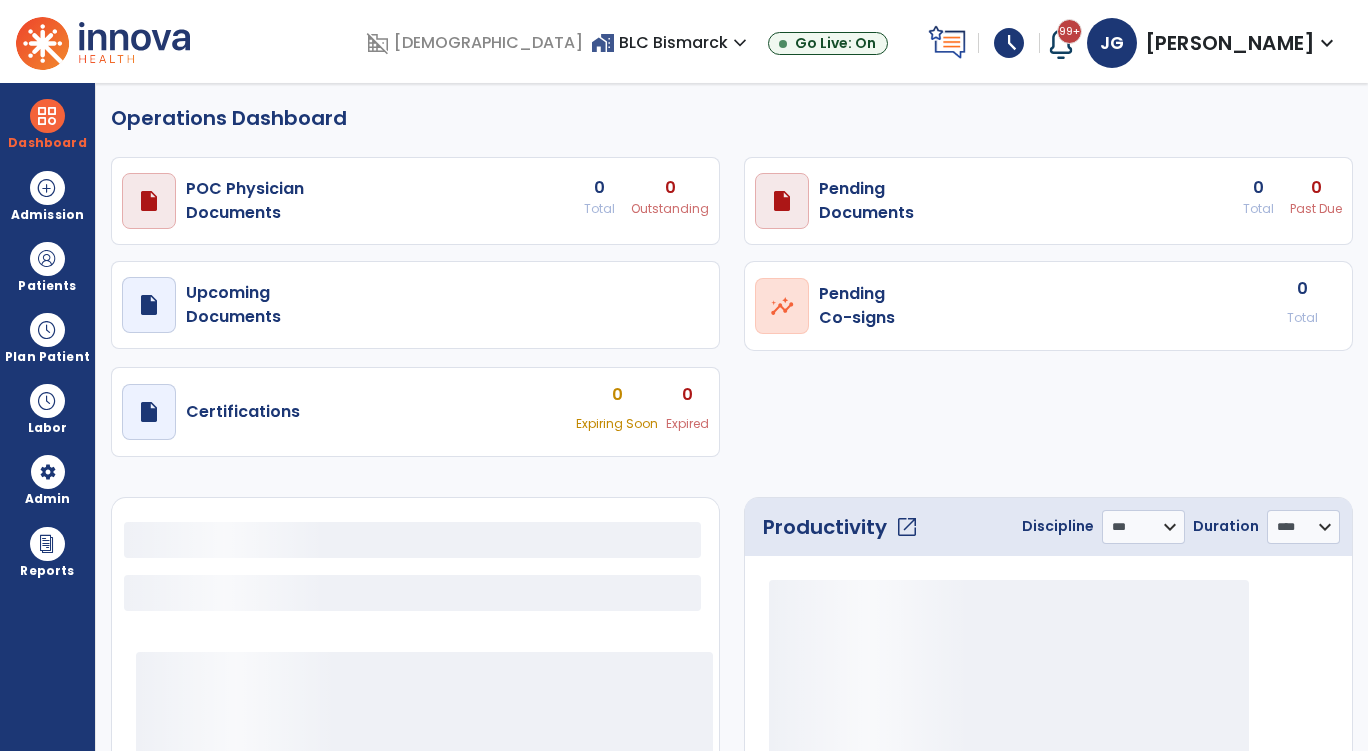 select on "***" 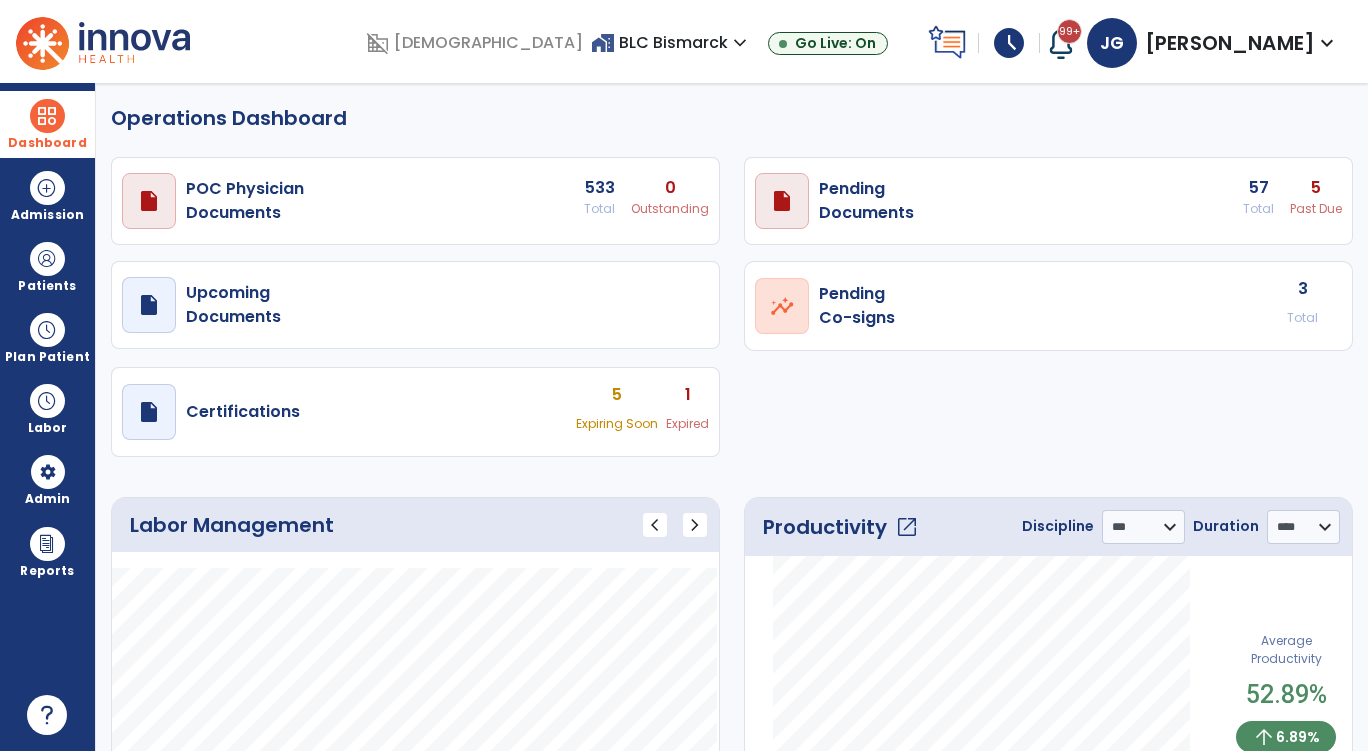 click on "Dashboard" at bounding box center [47, 124] 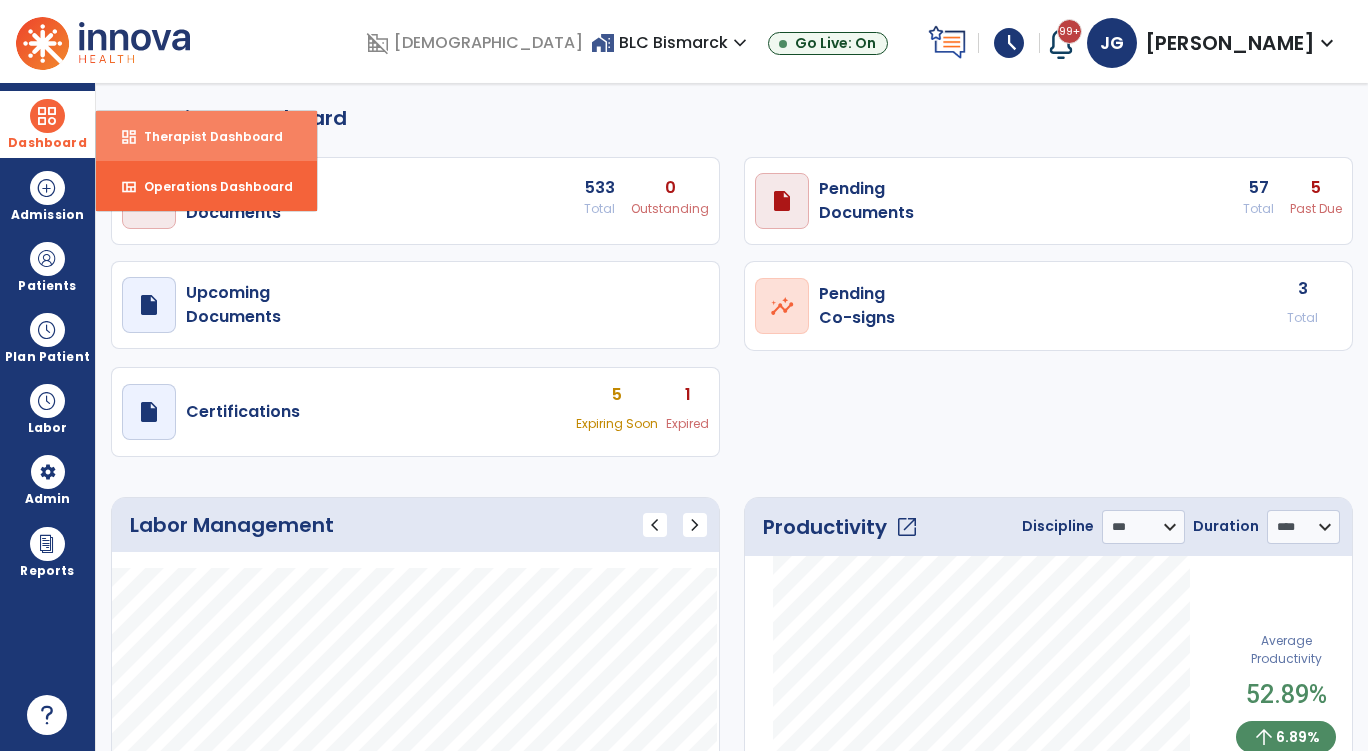 click on "dashboard" at bounding box center (129, 137) 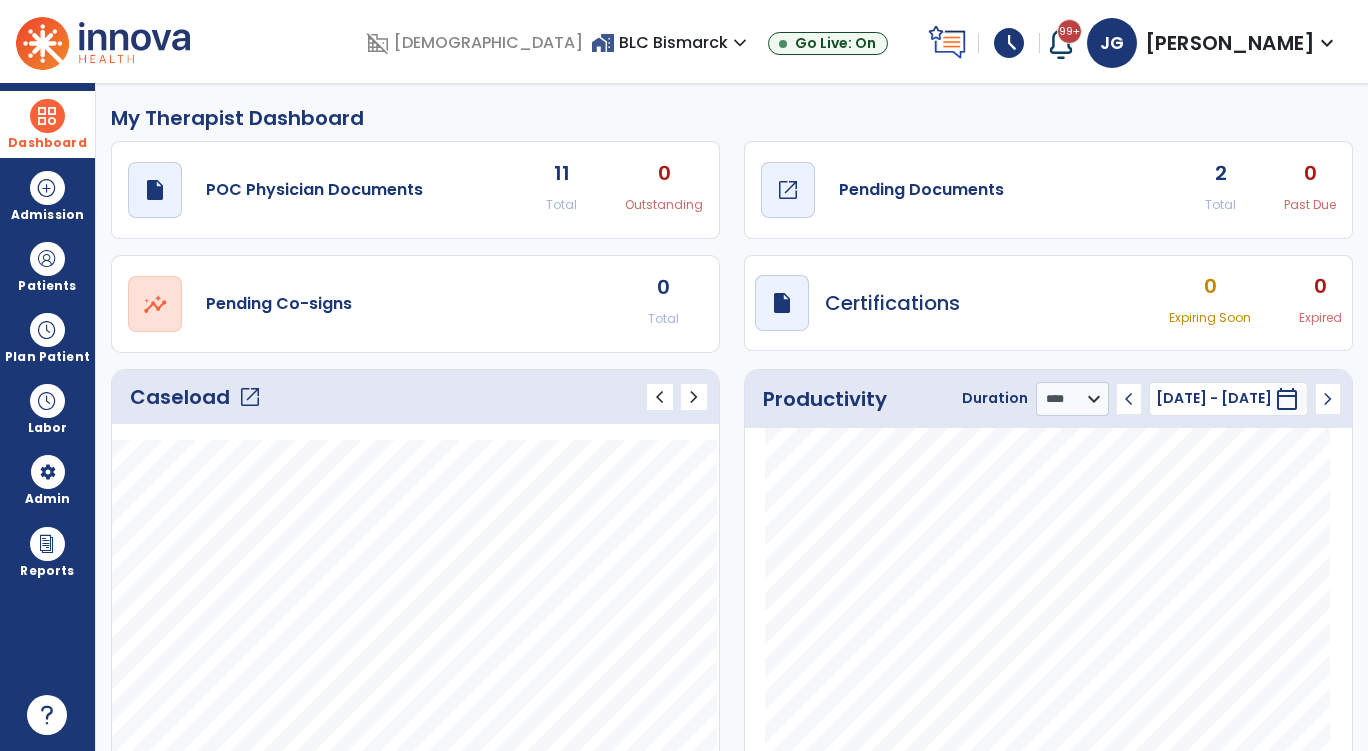click on "draft   open_in_new  Pending Documents" 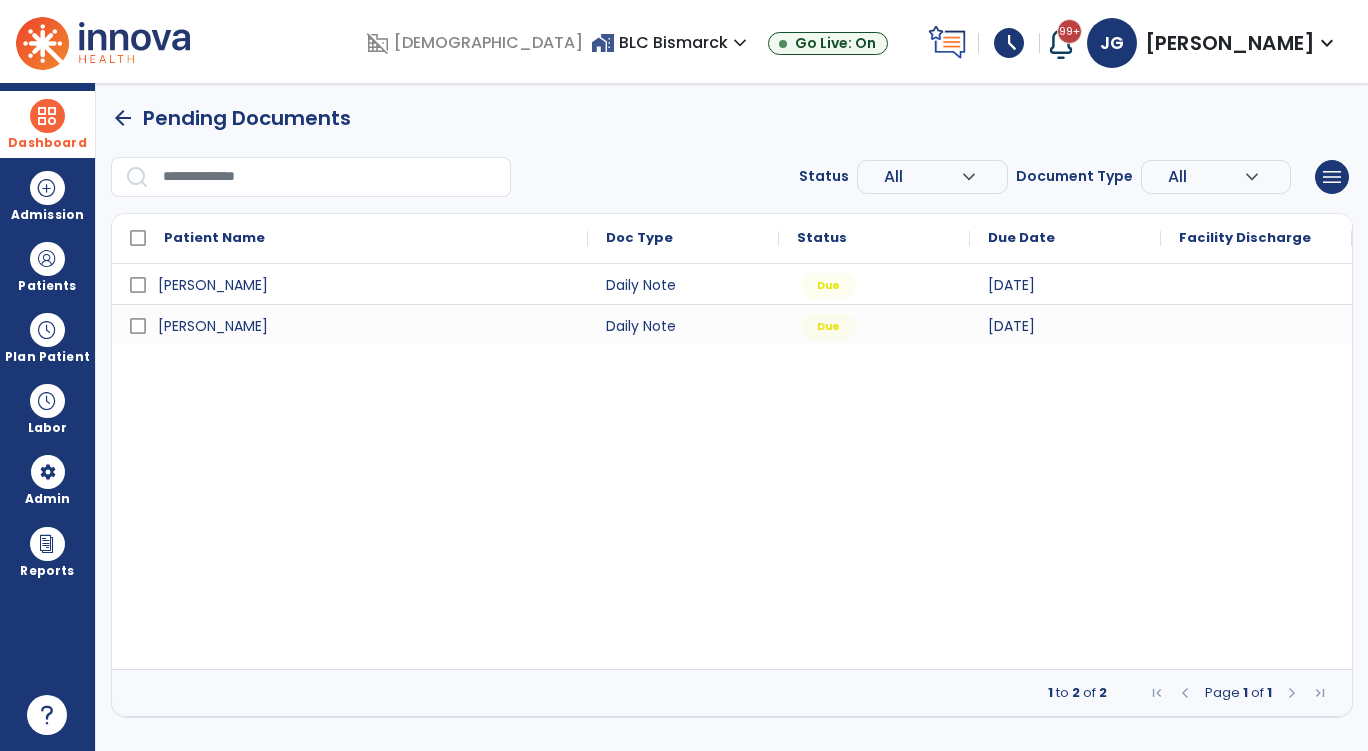 drag, startPoint x: 642, startPoint y: 39, endPoint x: 639, endPoint y: 69, distance: 30.149628 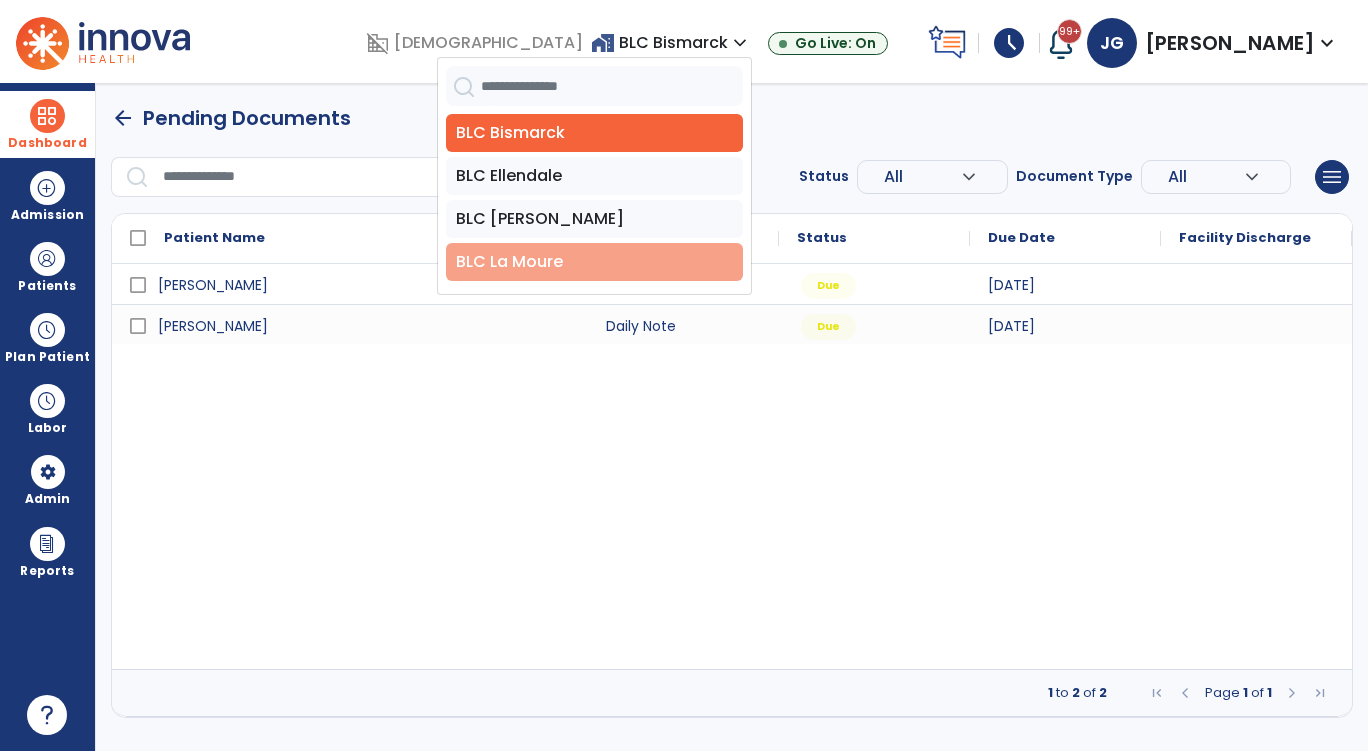 click on "BLC La Moure" at bounding box center (594, 262) 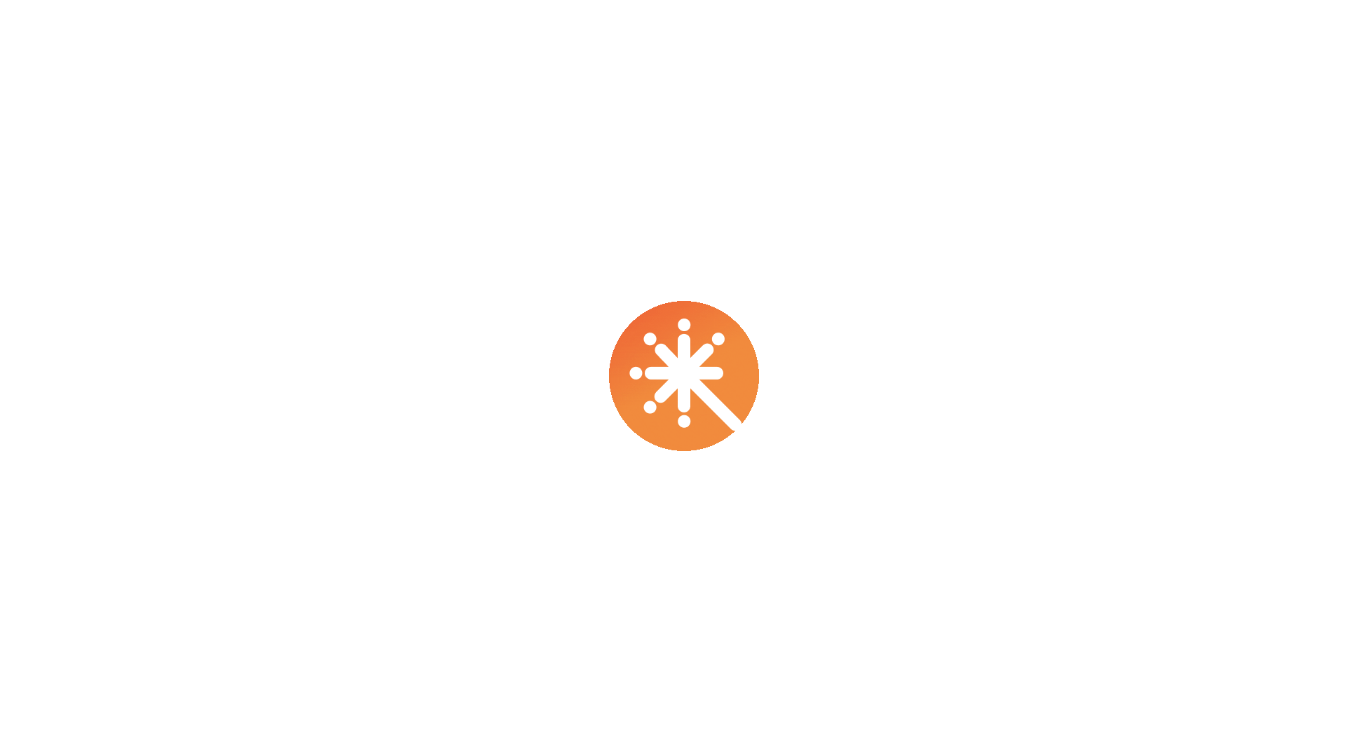 scroll, scrollTop: 0, scrollLeft: 0, axis: both 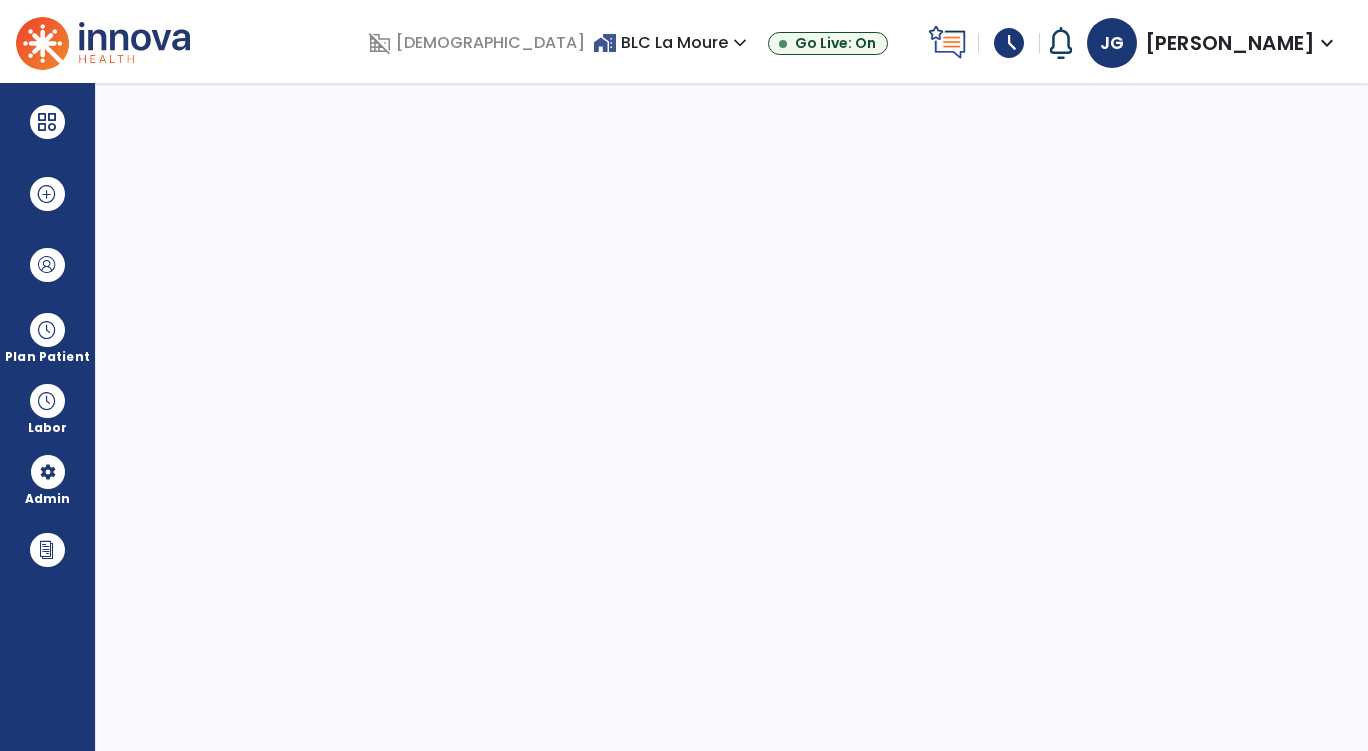 select on "***" 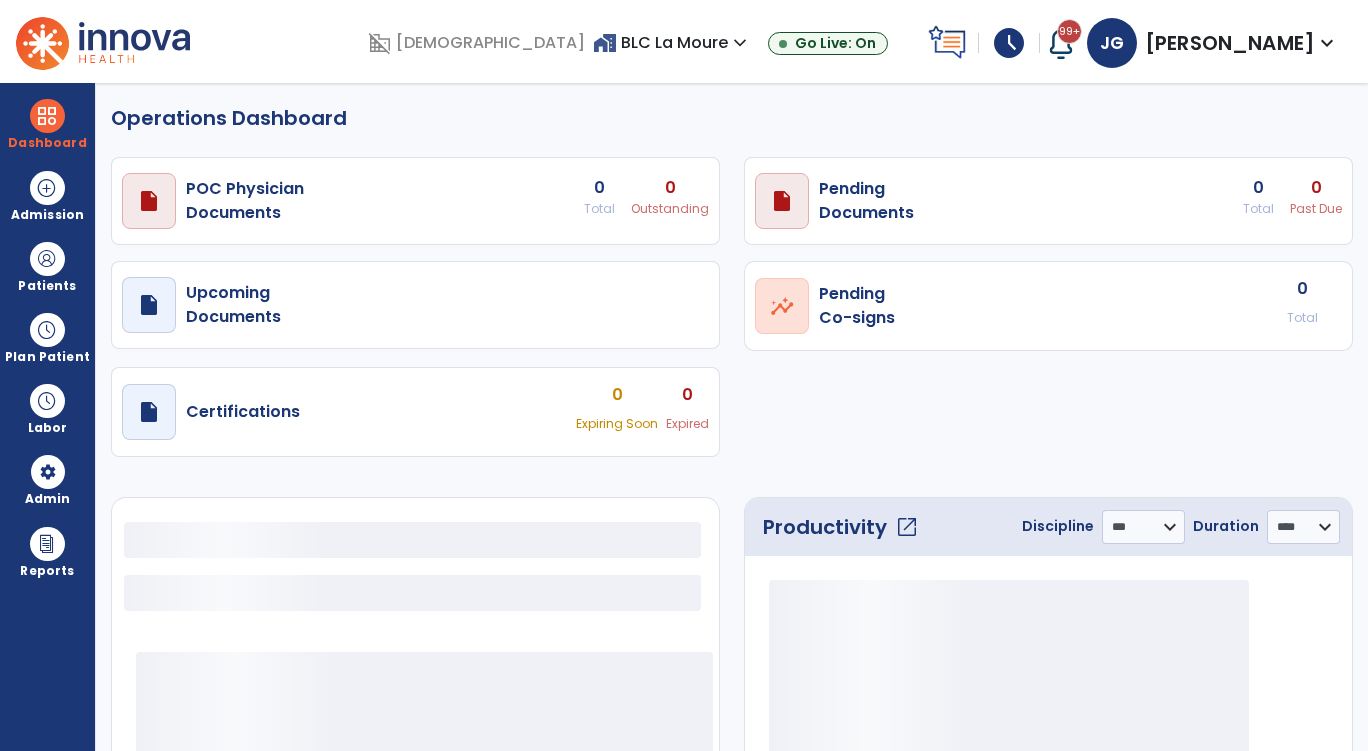 select on "***" 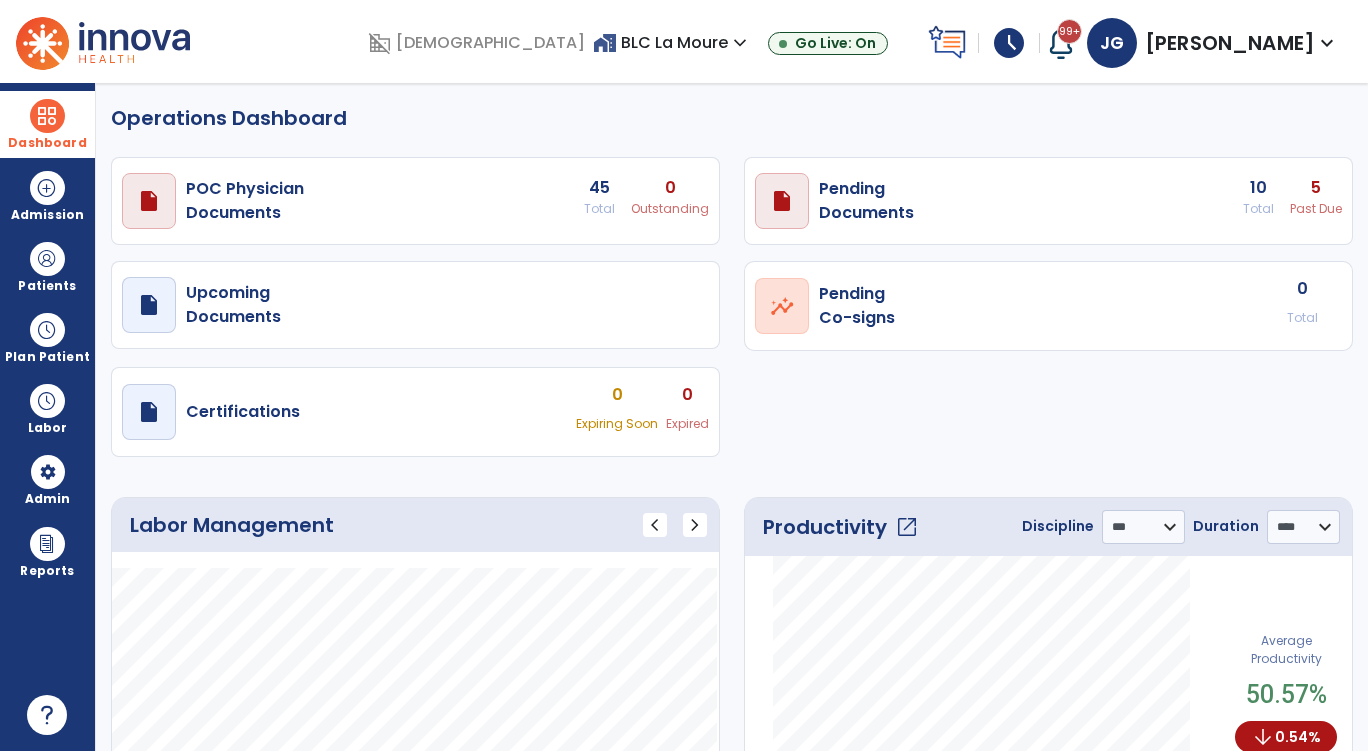 click at bounding box center [47, 116] 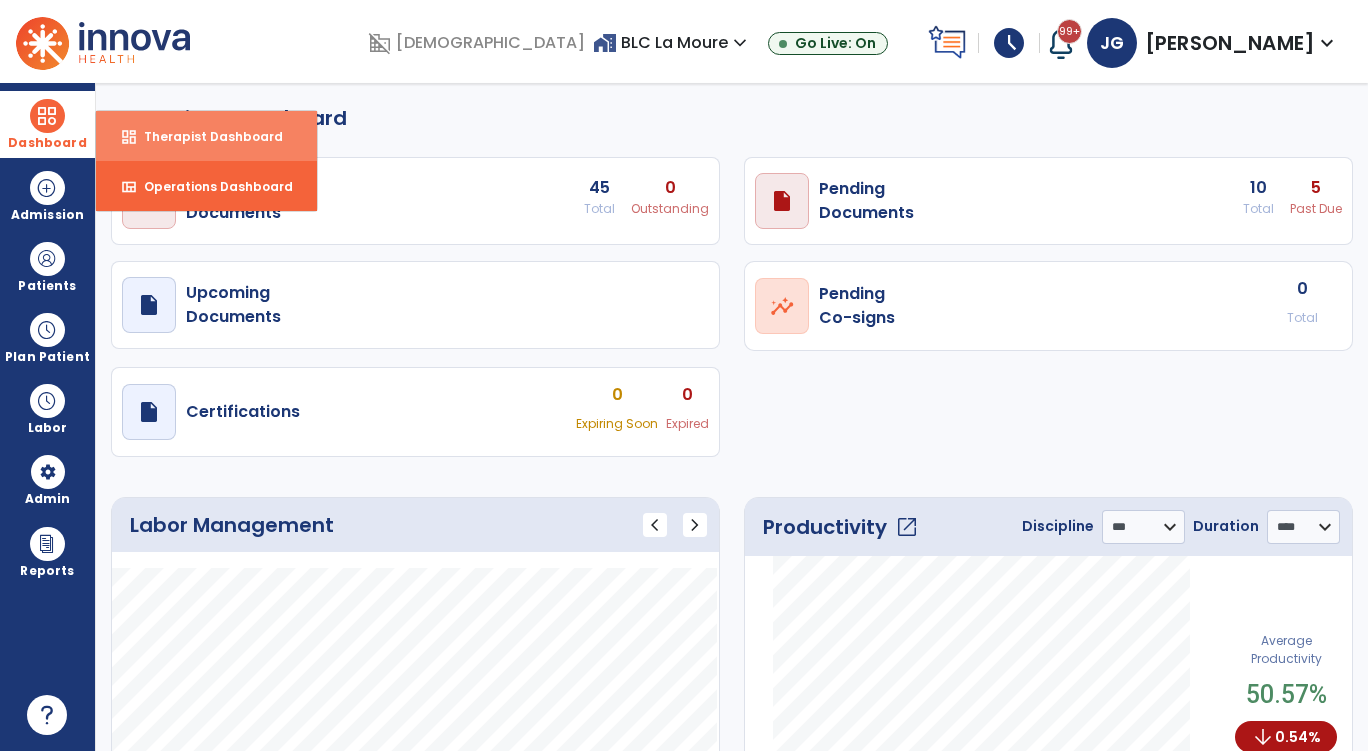 click on "dashboard" at bounding box center (129, 137) 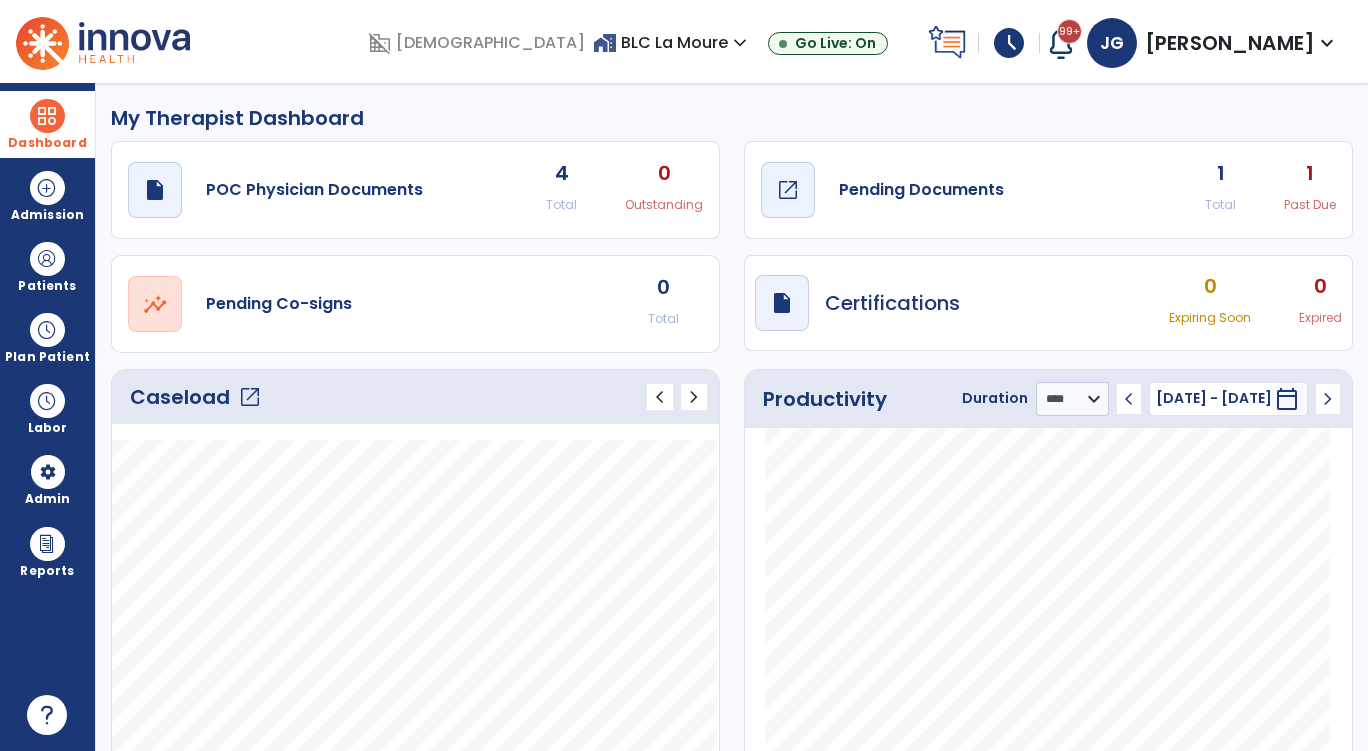 click on "open_in_new" 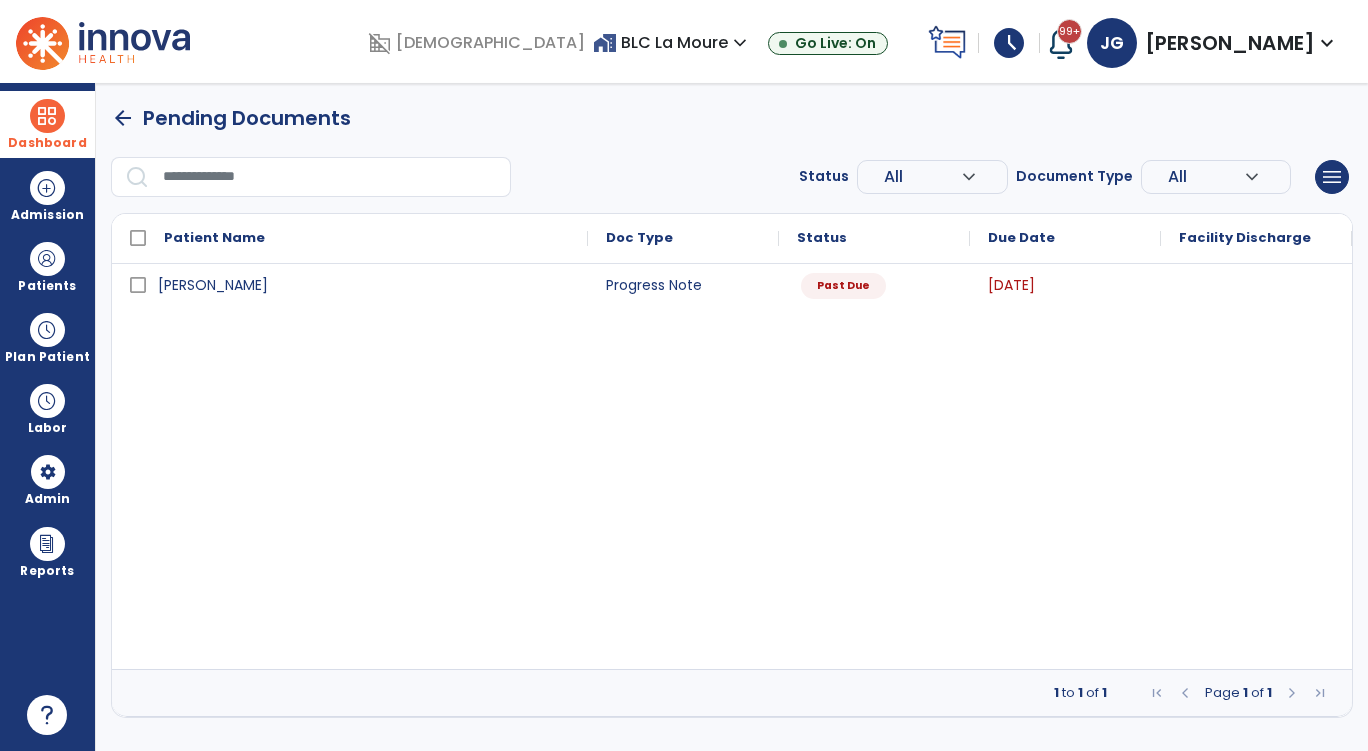 click at bounding box center [47, 116] 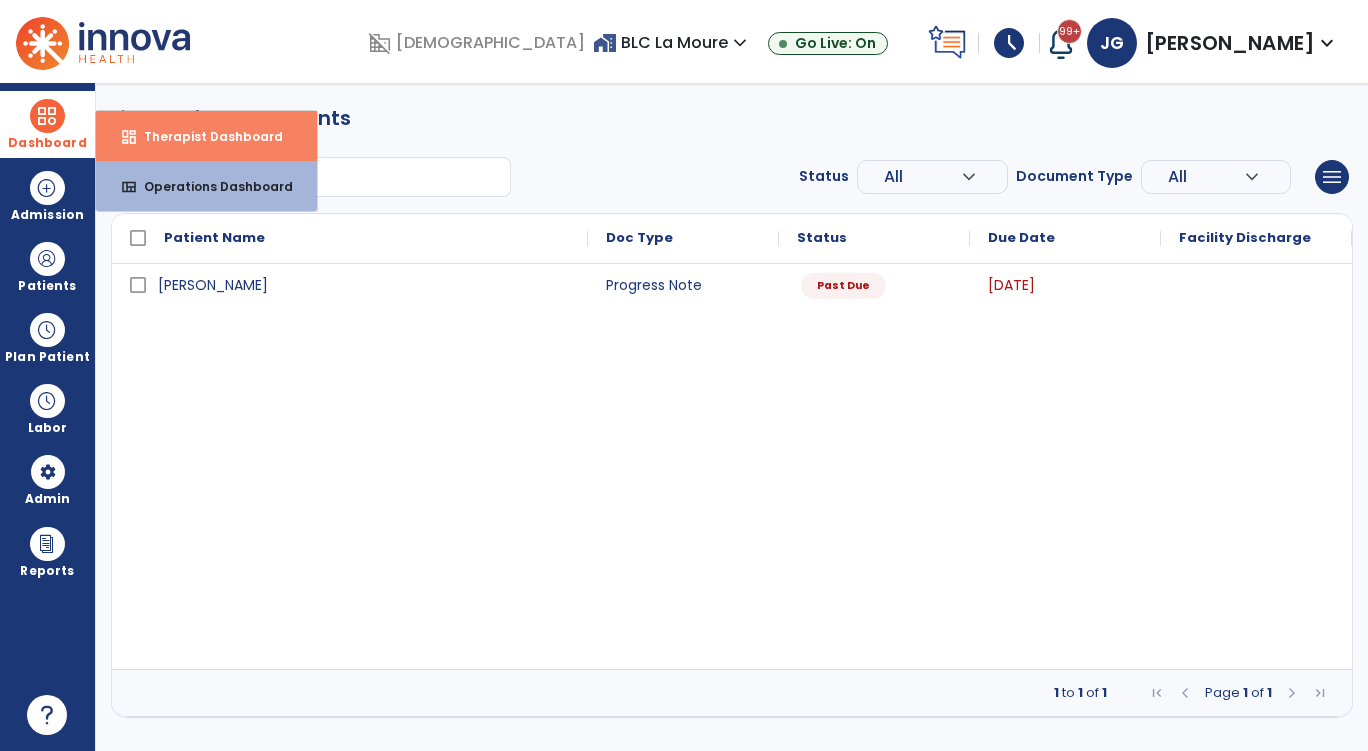 click on "dashboard" at bounding box center [129, 137] 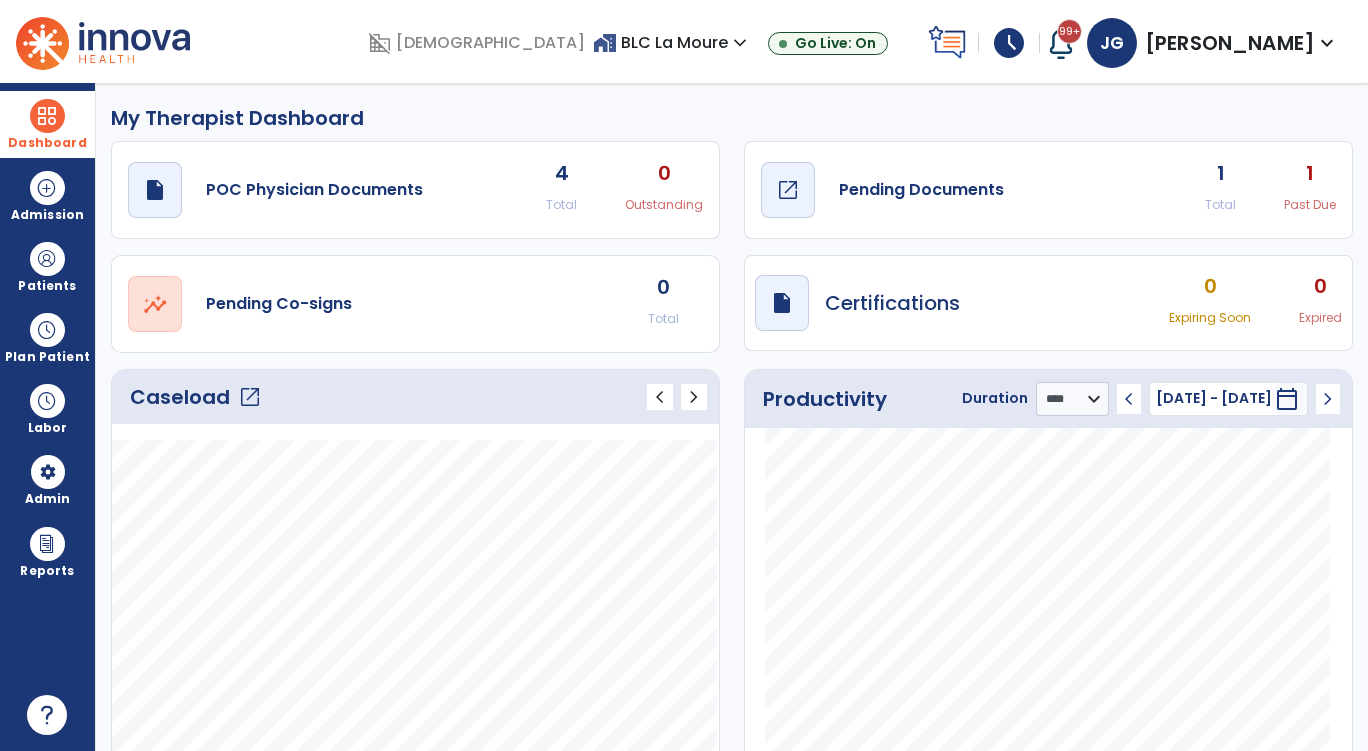 click on "open_in_new" 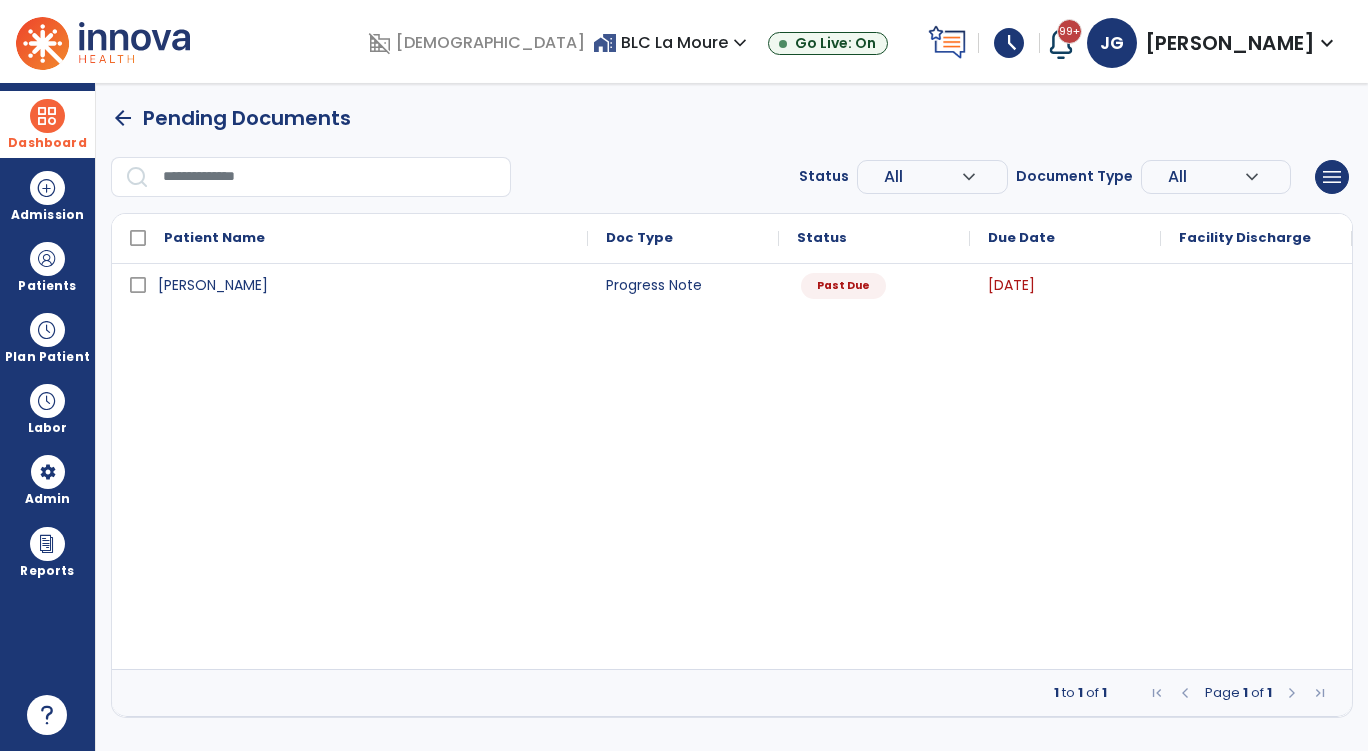 click on "Dashboard" at bounding box center (47, 143) 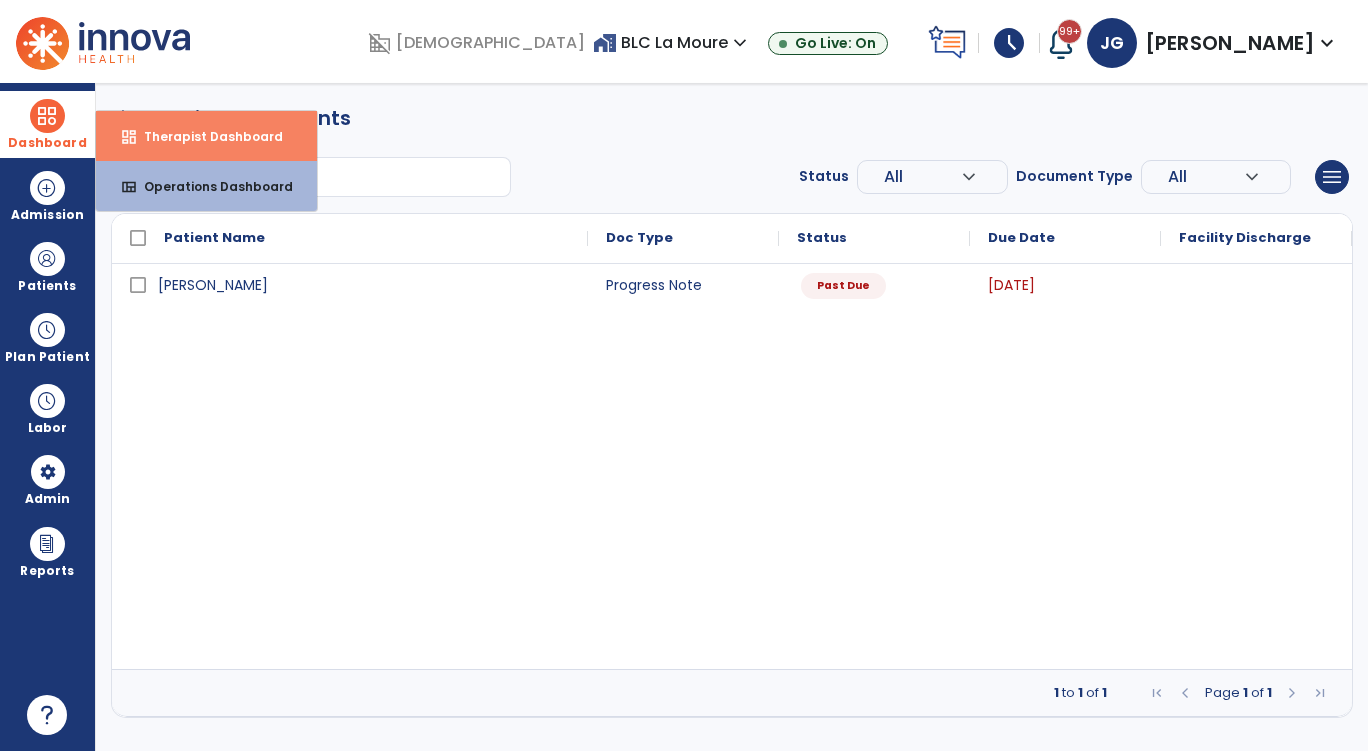 click on "dashboard" at bounding box center [129, 137] 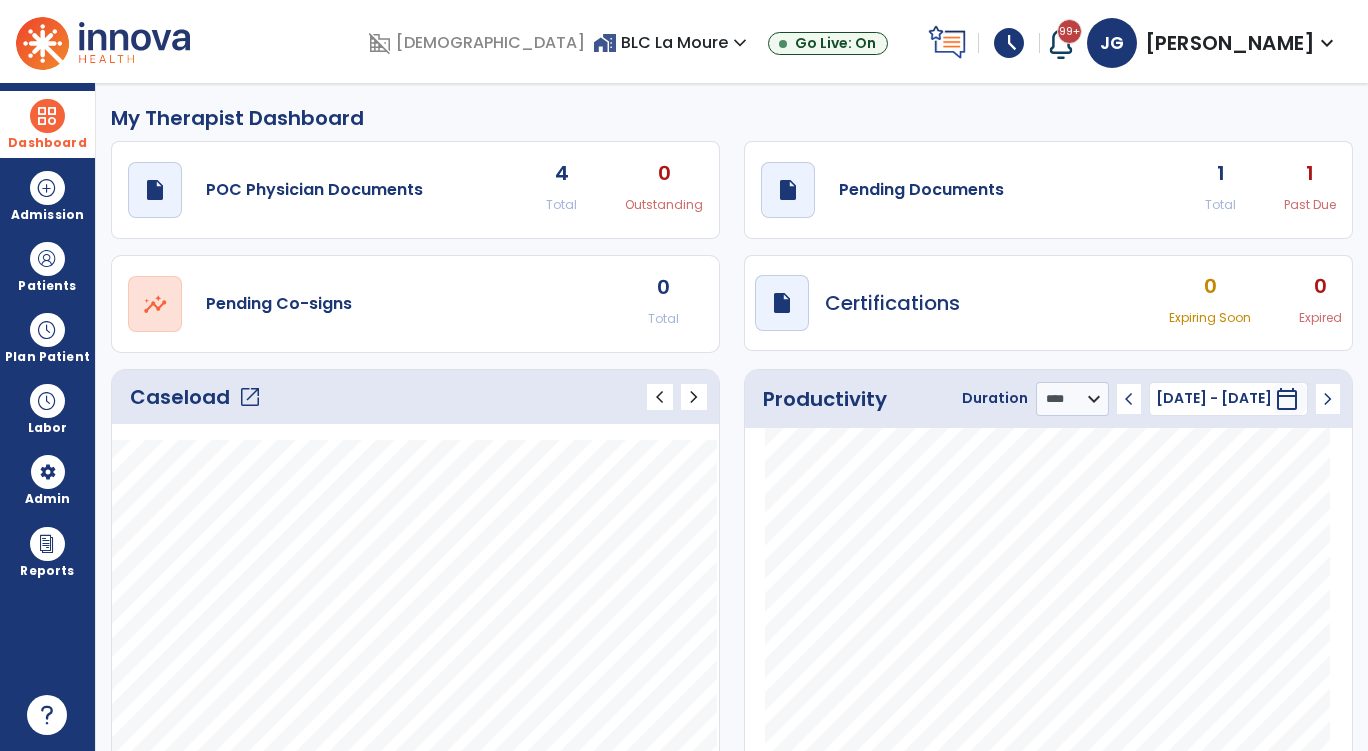 click on "home_work   BLC La Moure   expand_more   BLC Bismarck   BLC Ellendale   BLC Garrison   BLC La Moure" at bounding box center (672, 43) 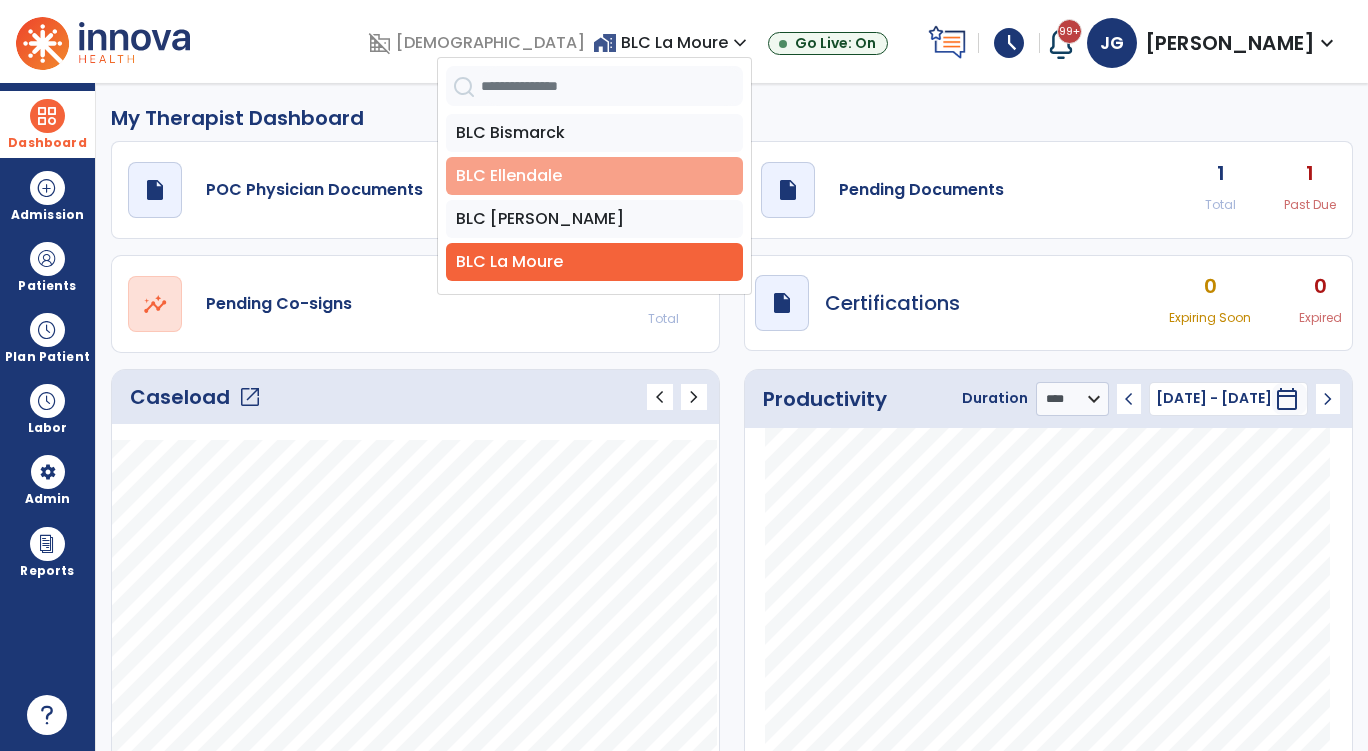 click on "BLC Ellendale" at bounding box center [594, 176] 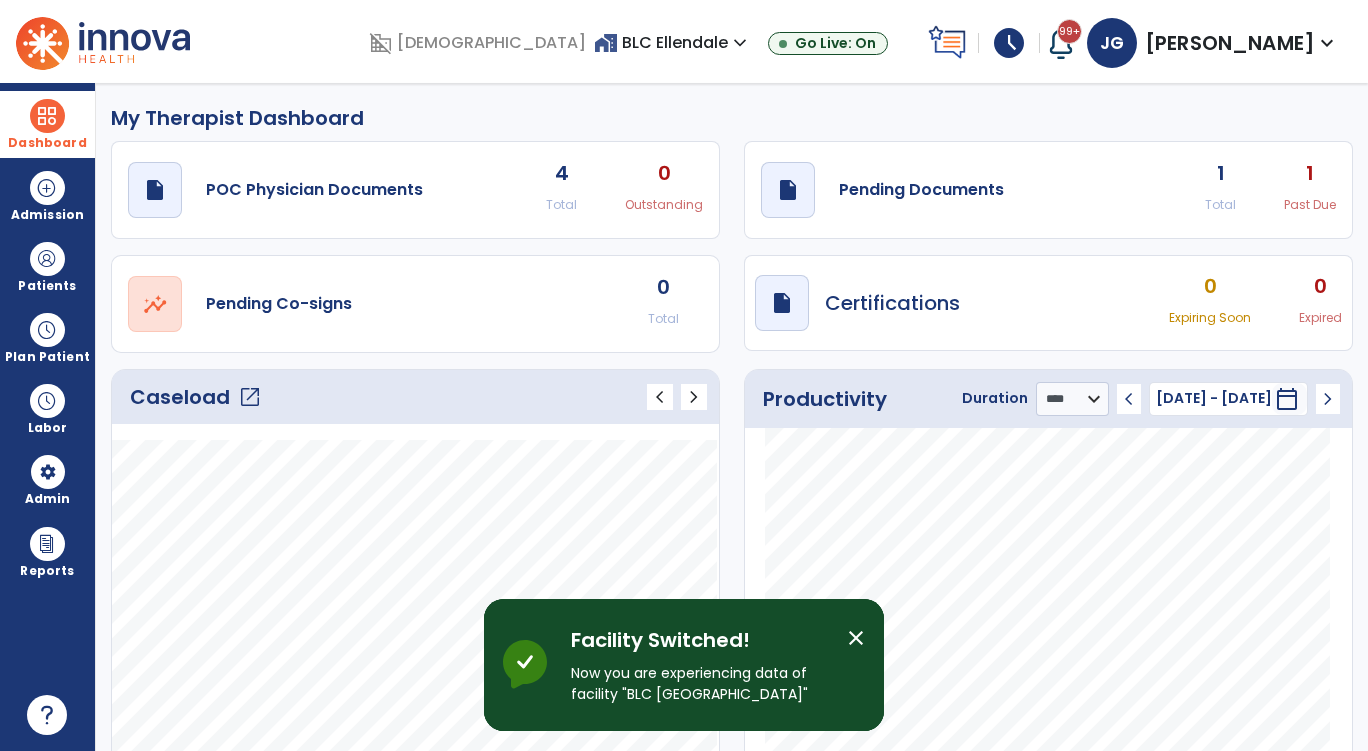 click on "schedule" at bounding box center (1009, 43) 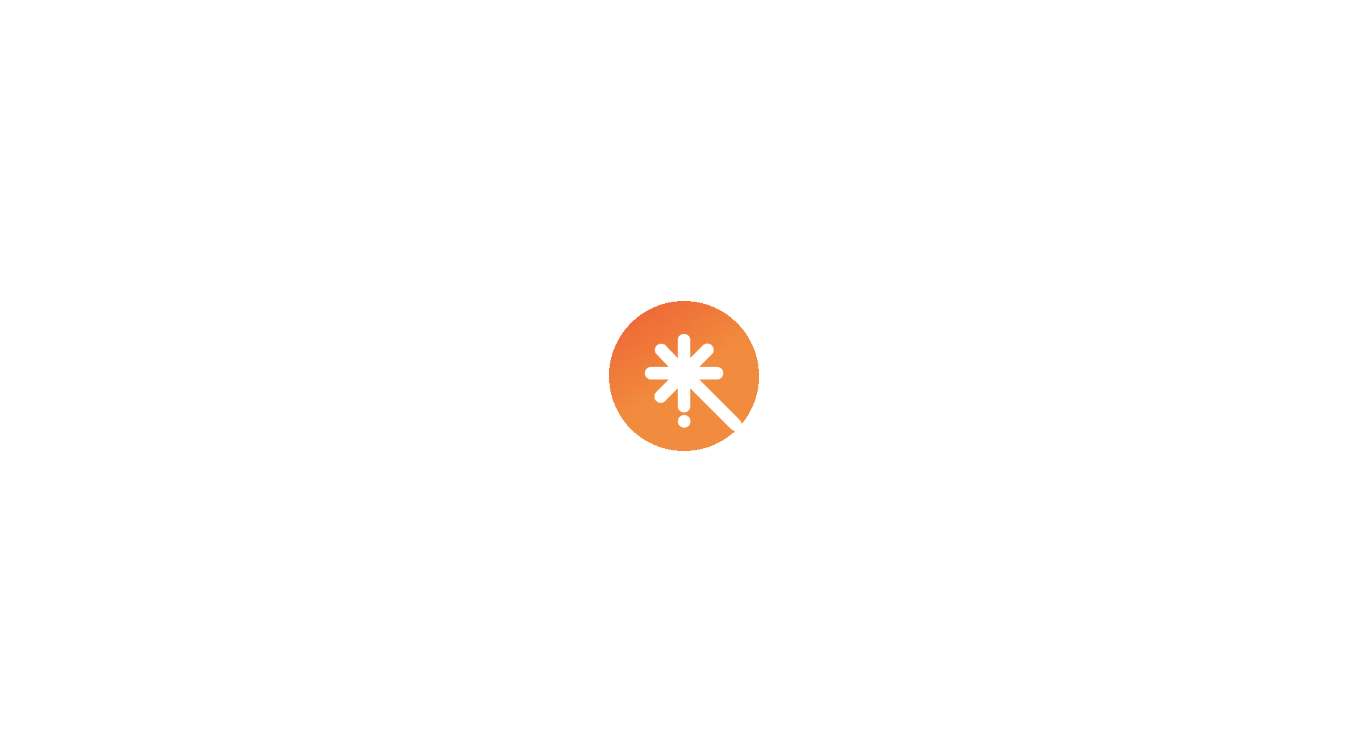 scroll, scrollTop: 0, scrollLeft: 0, axis: both 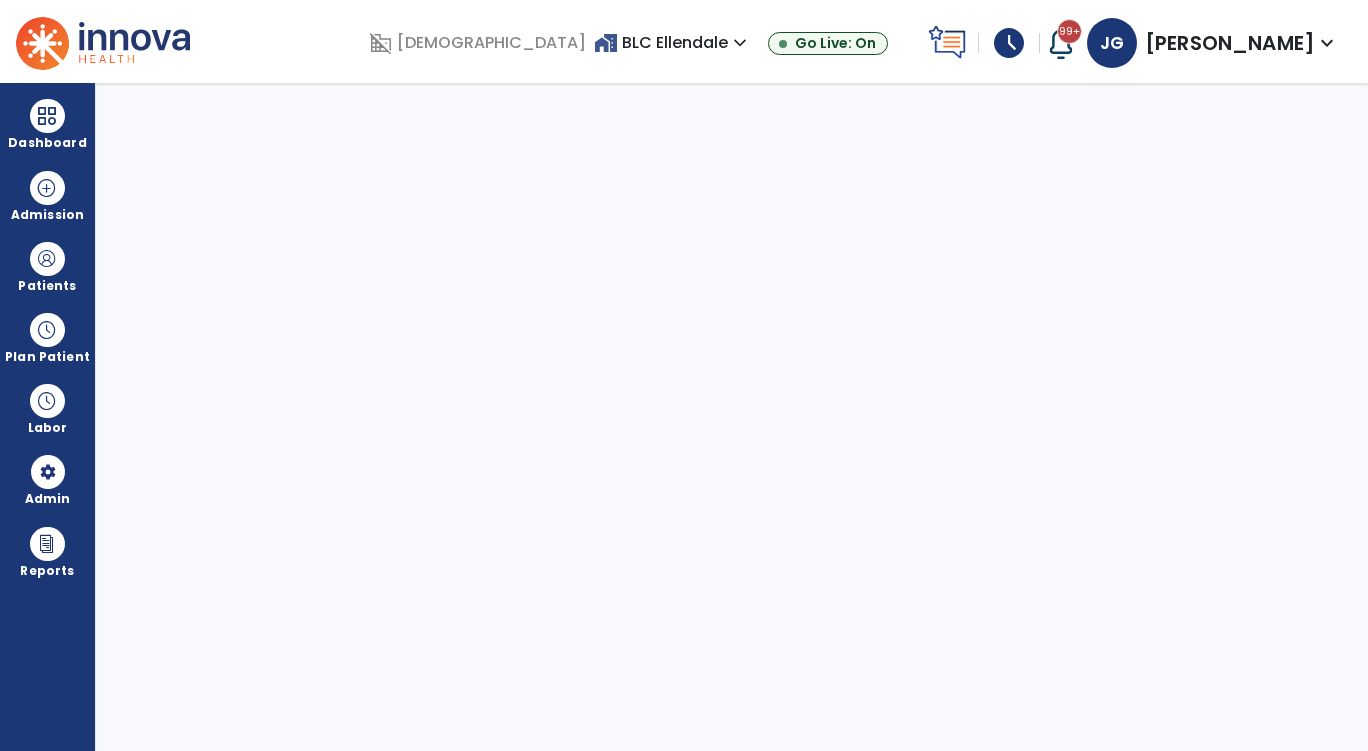 select on "***" 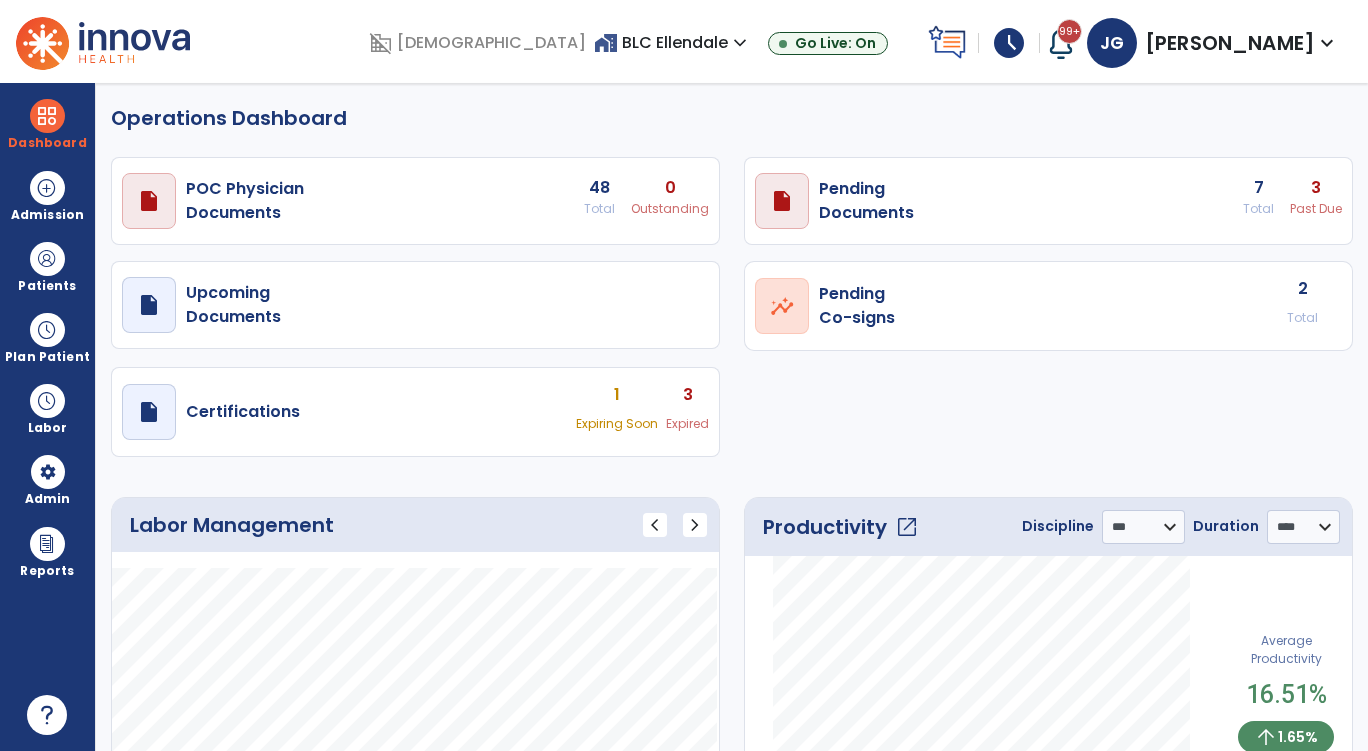 click on "schedule" at bounding box center [1009, 43] 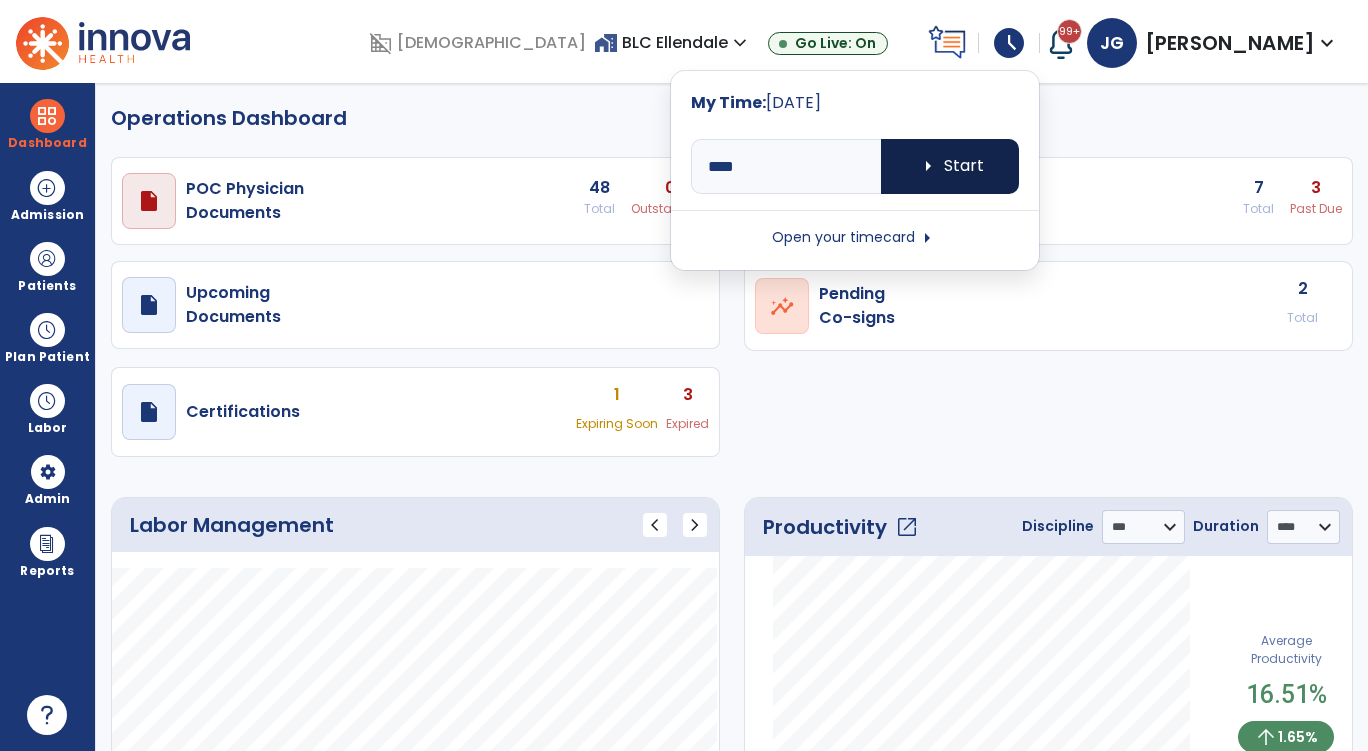 click on "arrow_right  Start" at bounding box center (950, 166) 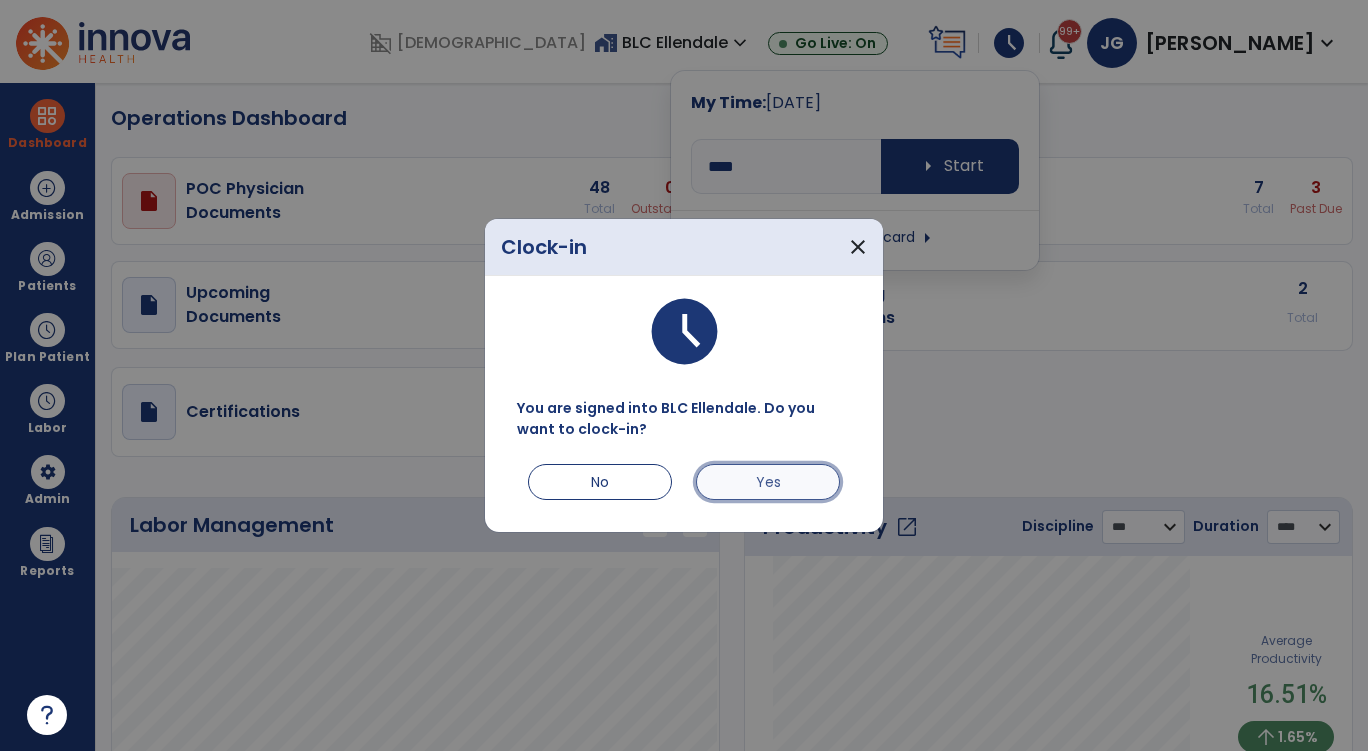 click on "Yes" at bounding box center (768, 482) 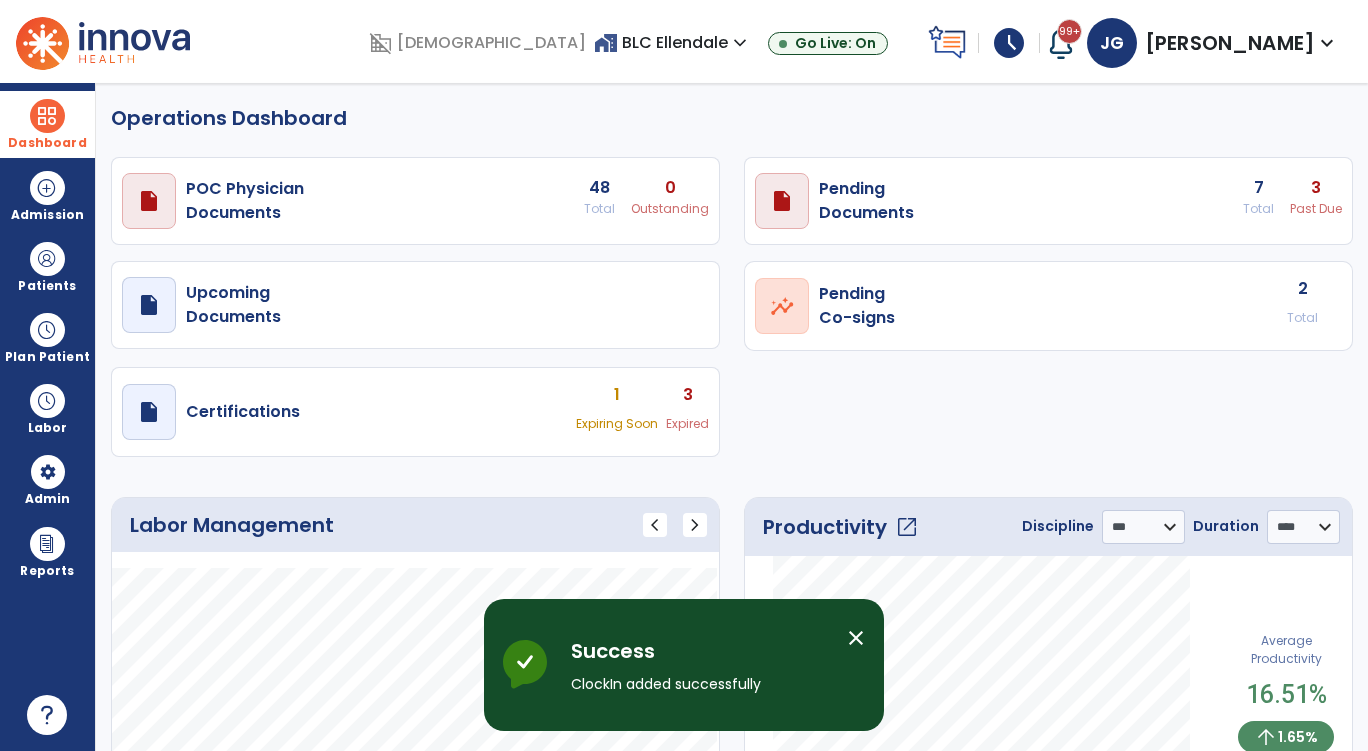 click on "Dashboard" at bounding box center [47, 124] 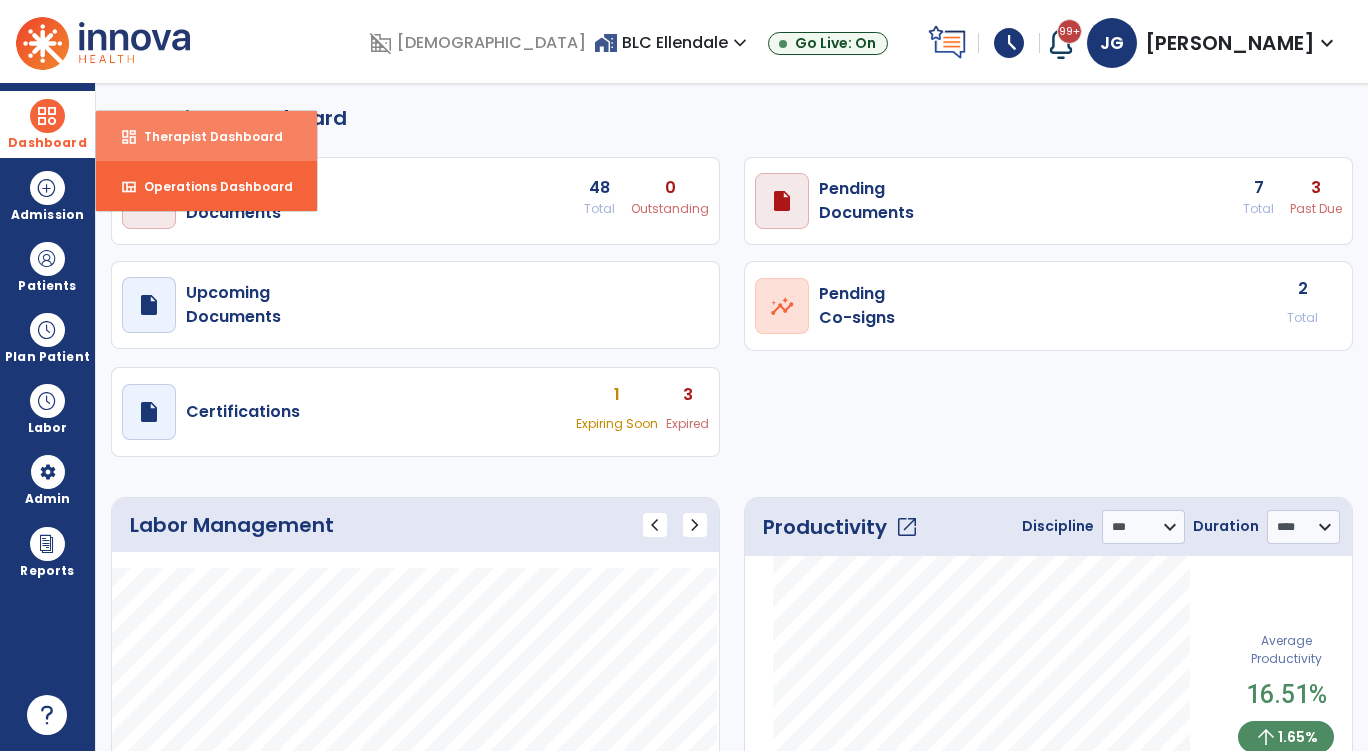 click on "dashboard  Therapist Dashboard" at bounding box center [206, 136] 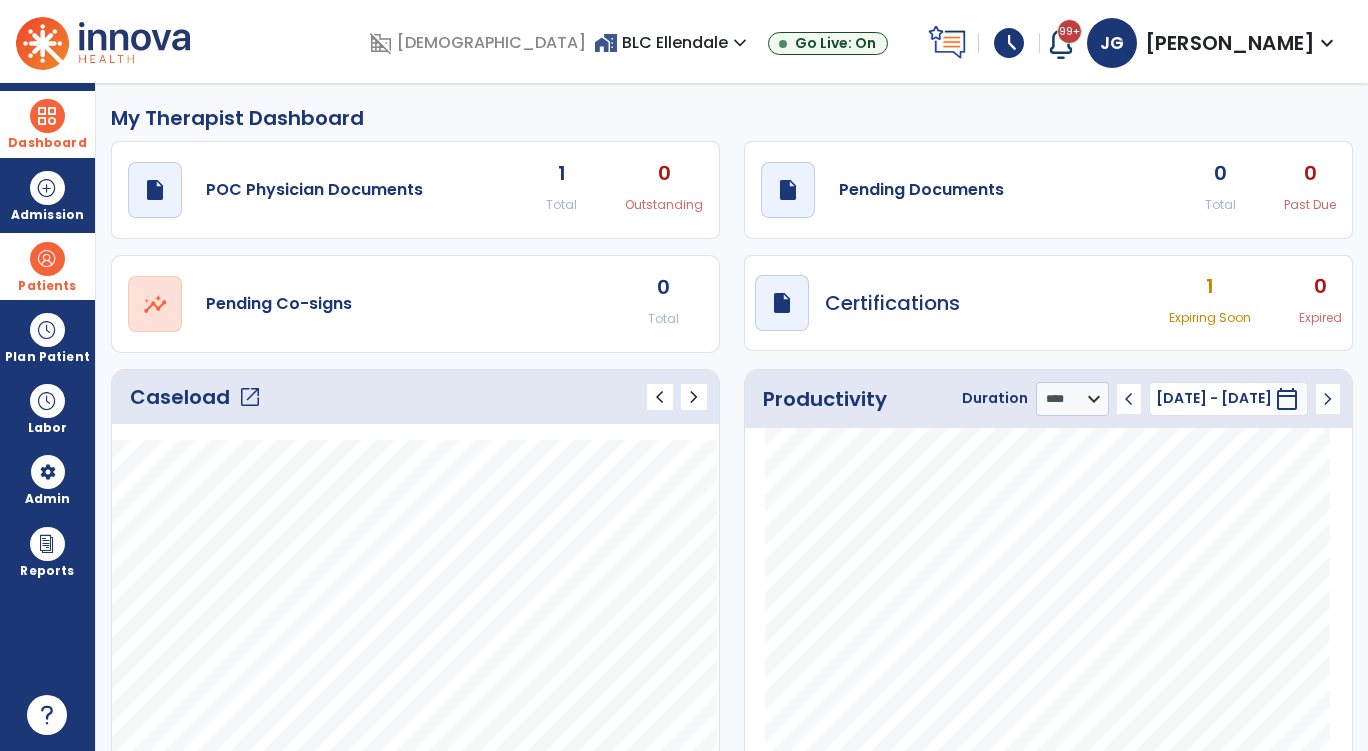 click on "Patients" at bounding box center (47, 286) 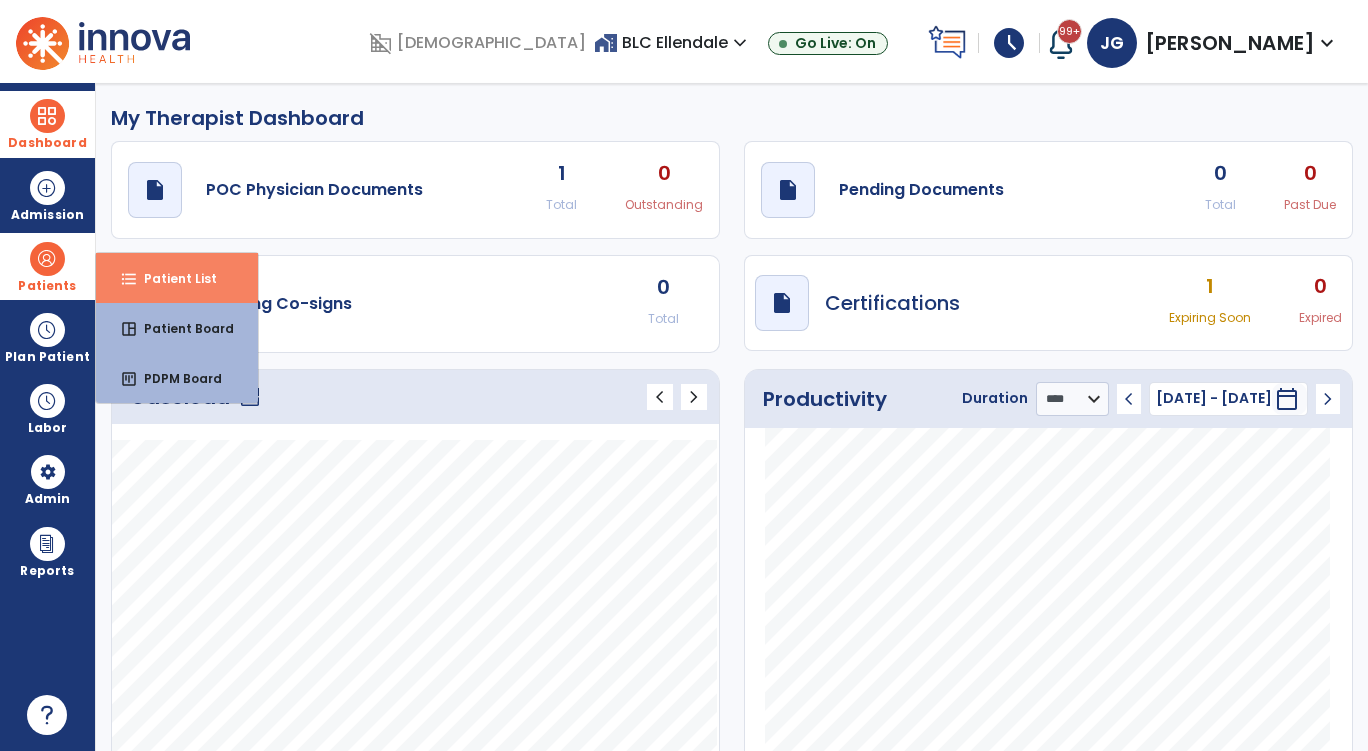 click on "Patient List" at bounding box center [172, 278] 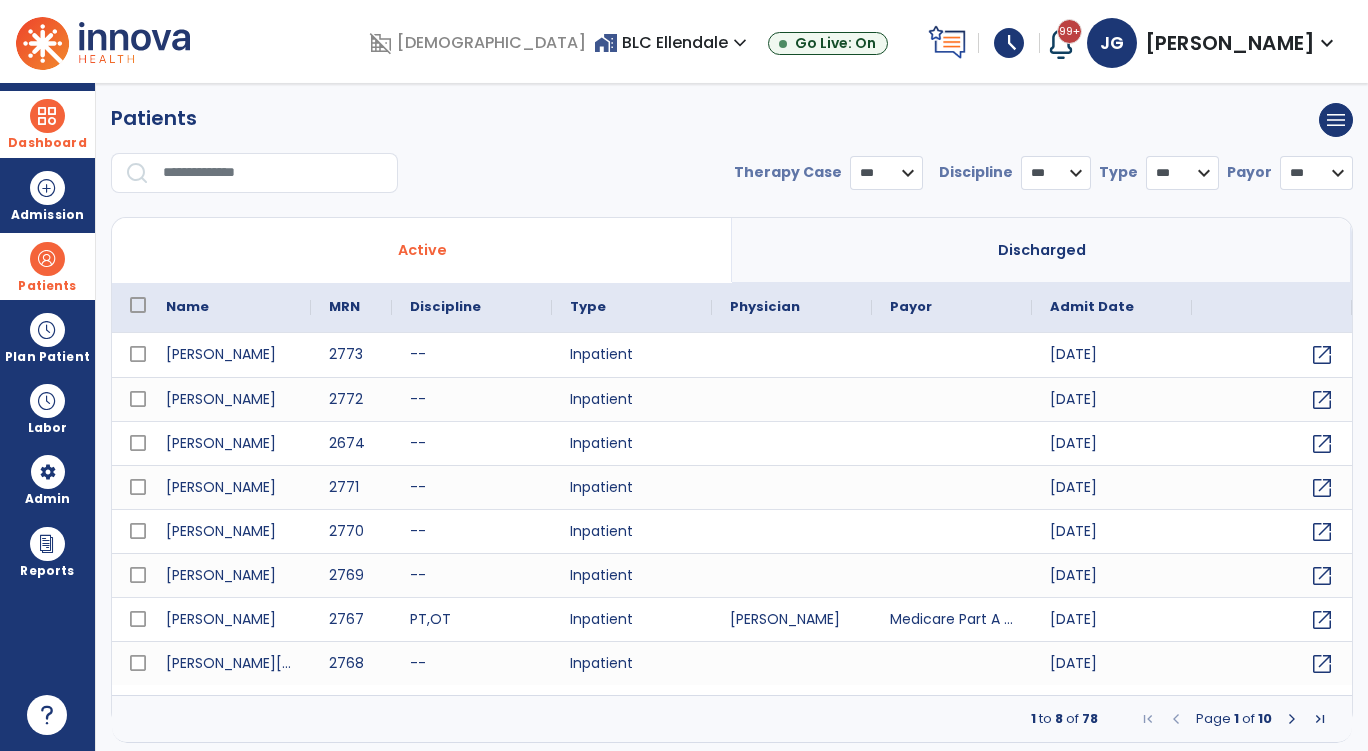 select on "***" 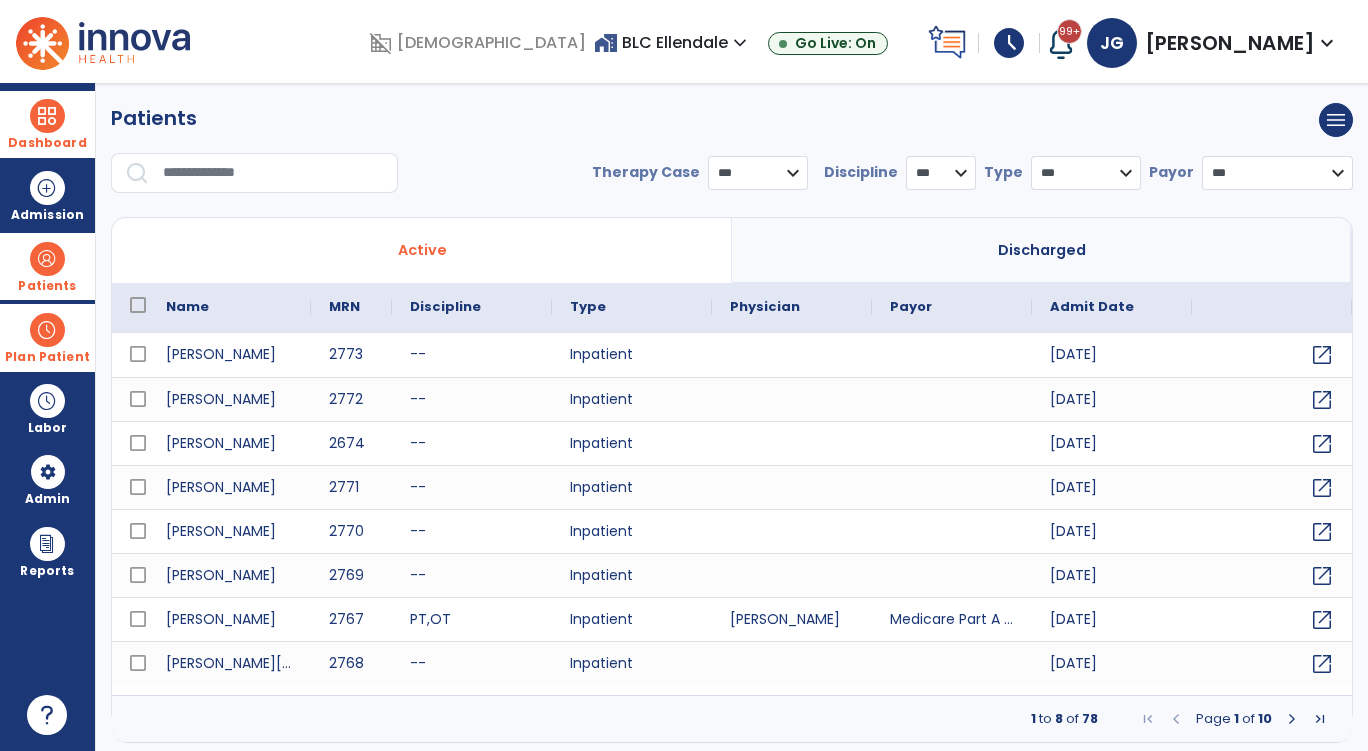 click on "Plan Patient" at bounding box center [47, 266] 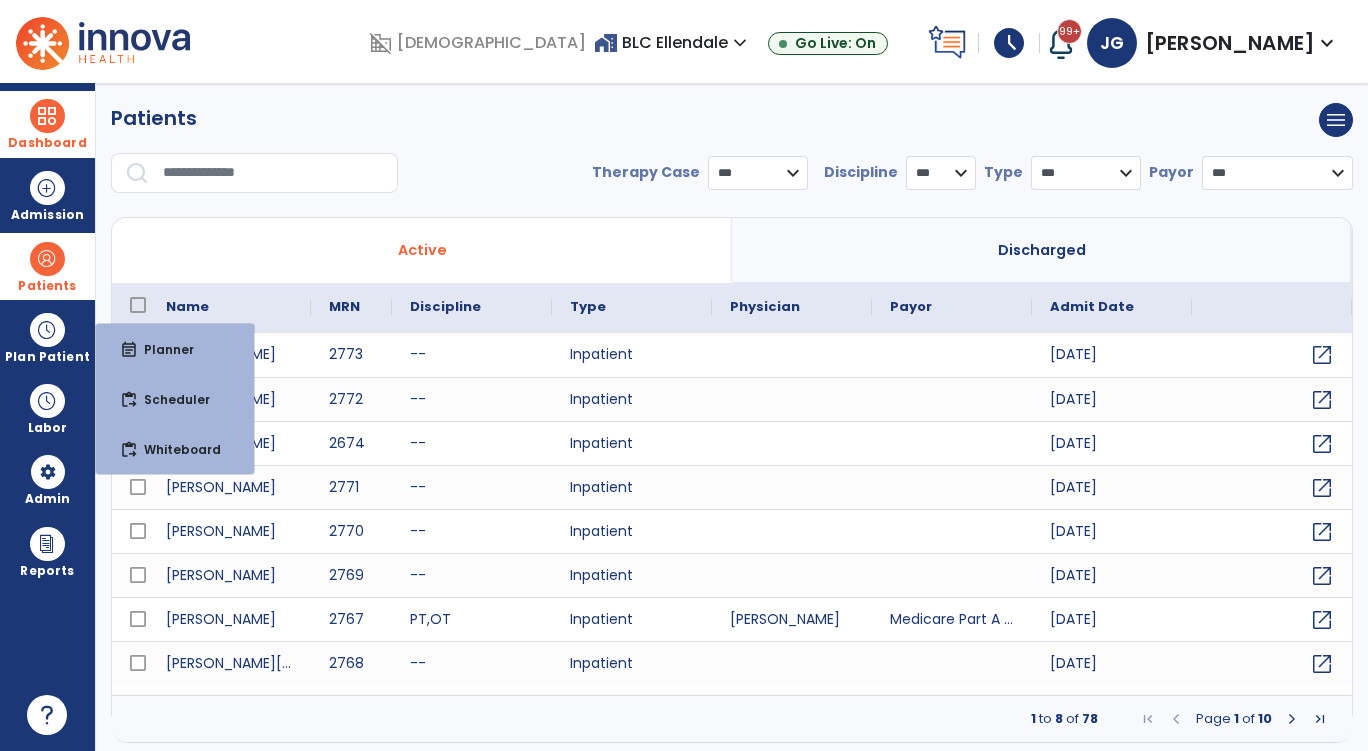 click at bounding box center (47, 259) 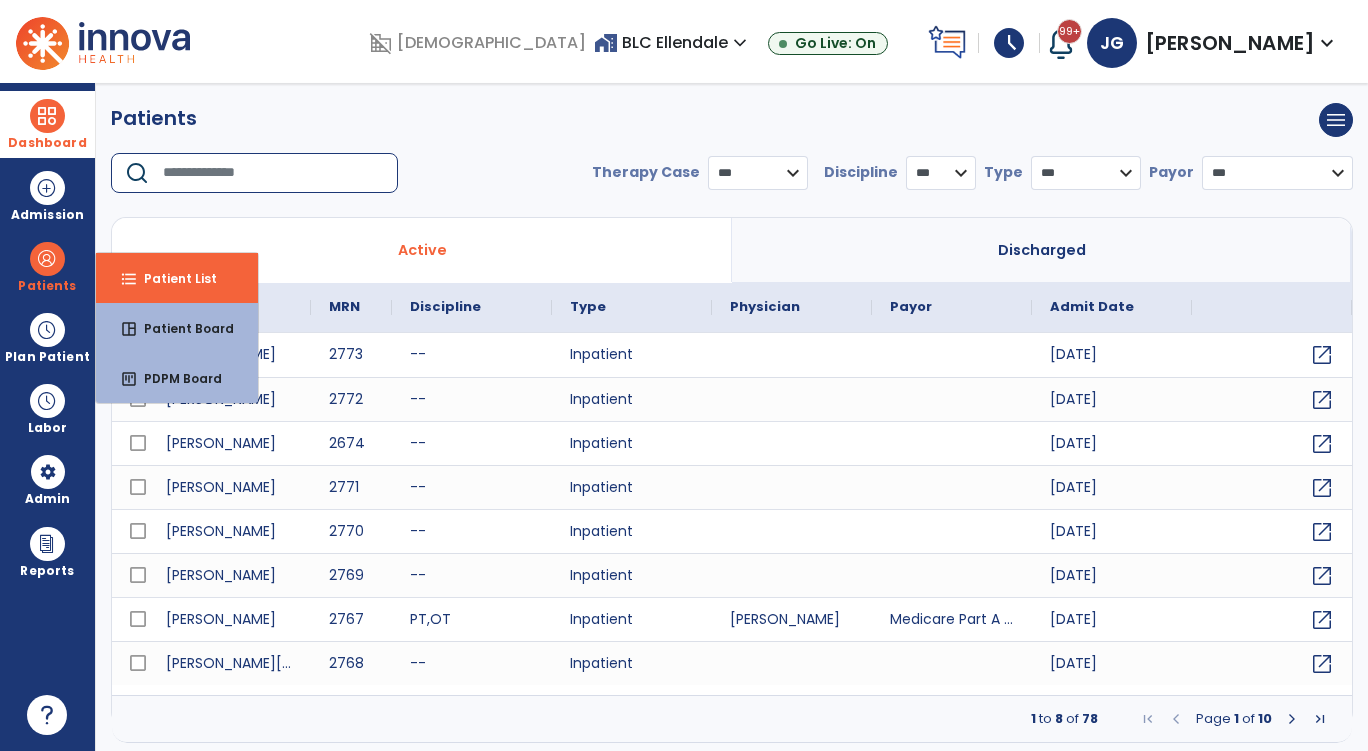 click at bounding box center [273, 173] 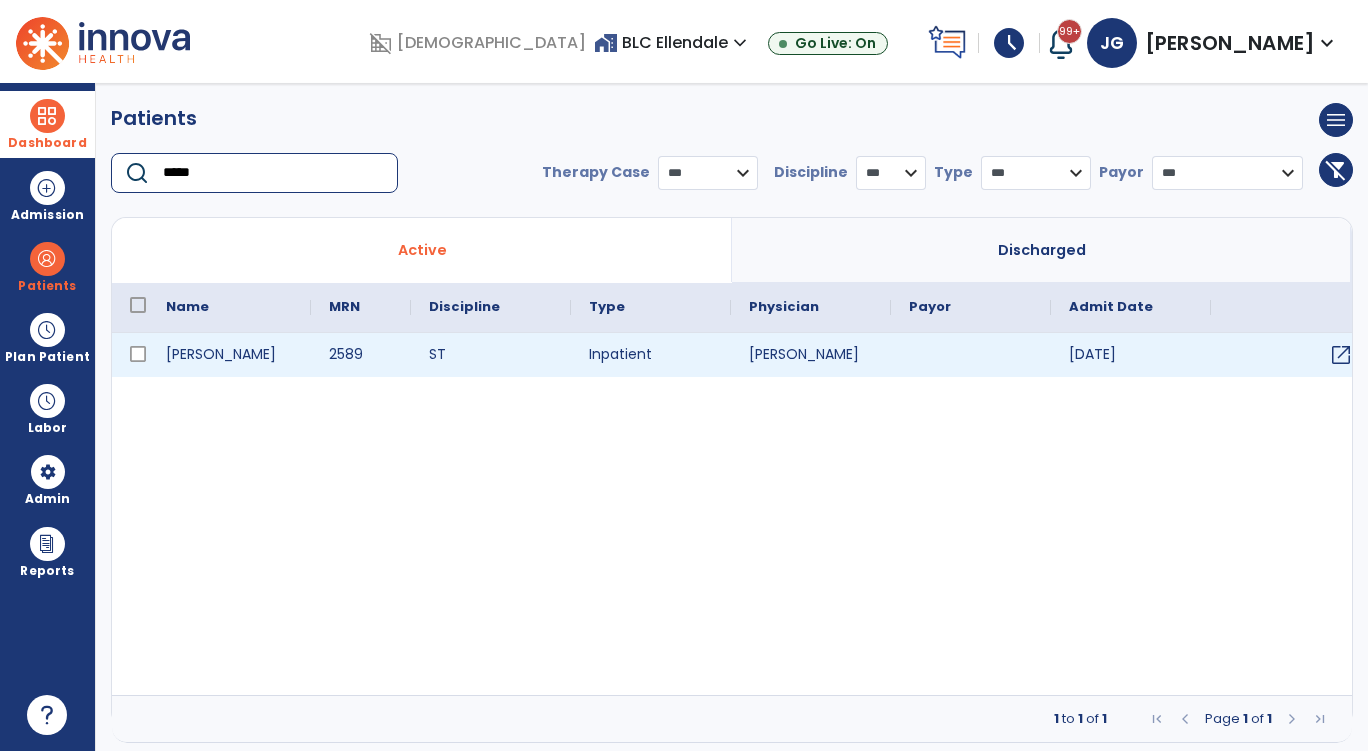 type on "*****" 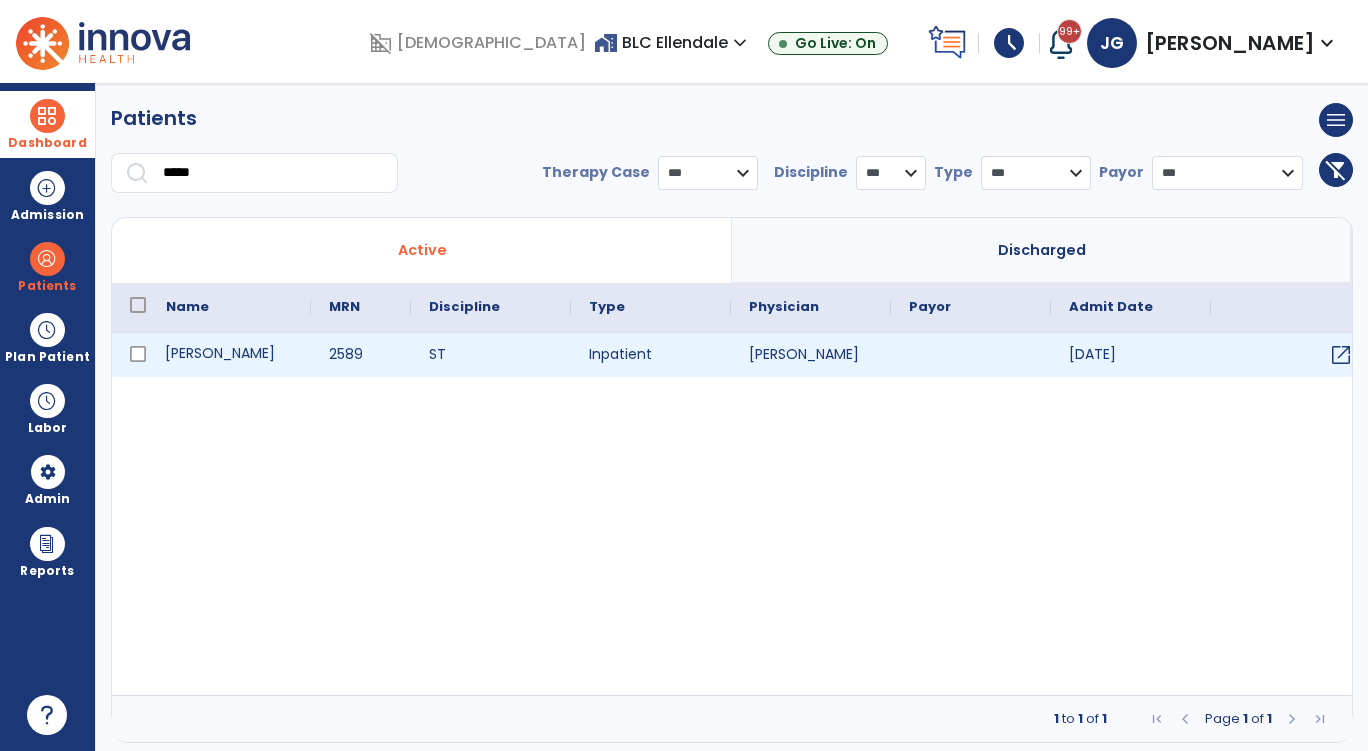 click on "Mcfadden, Brian" at bounding box center [229, 355] 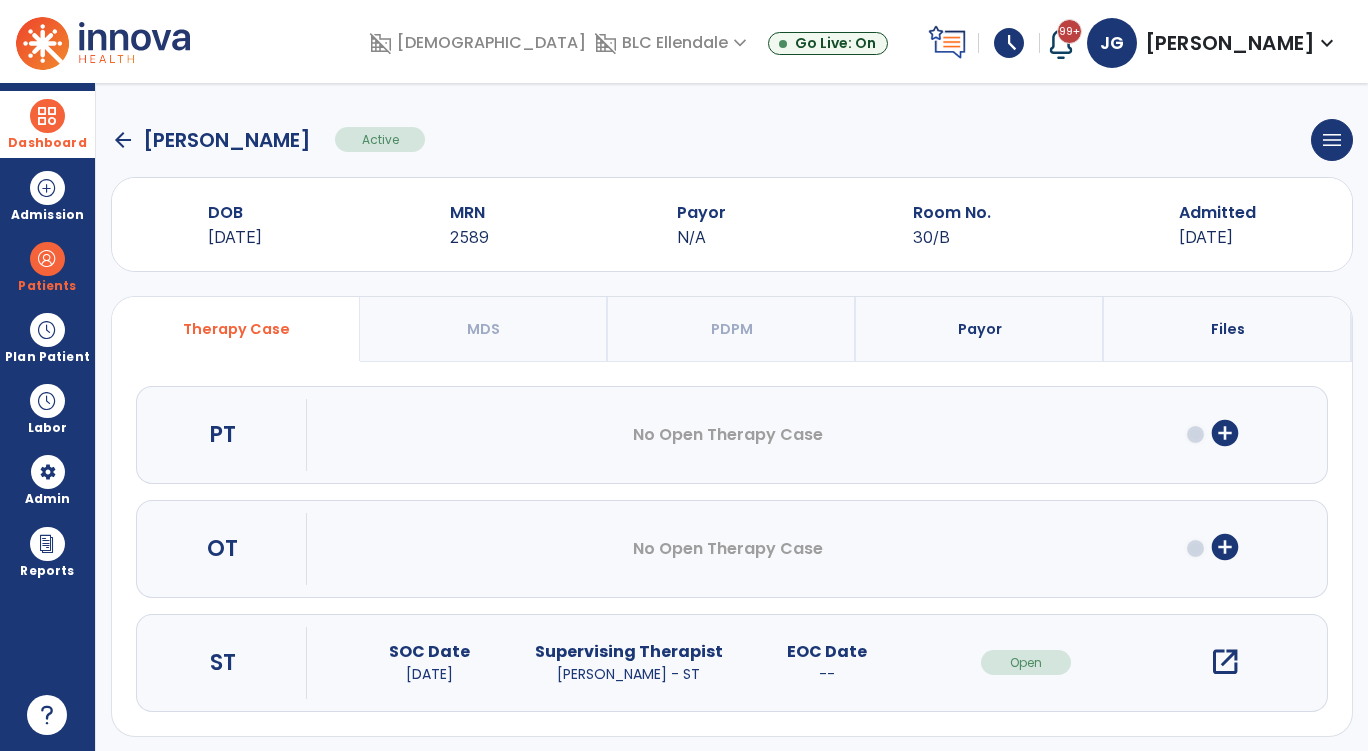 click on "add_circle" at bounding box center [1225, 433] 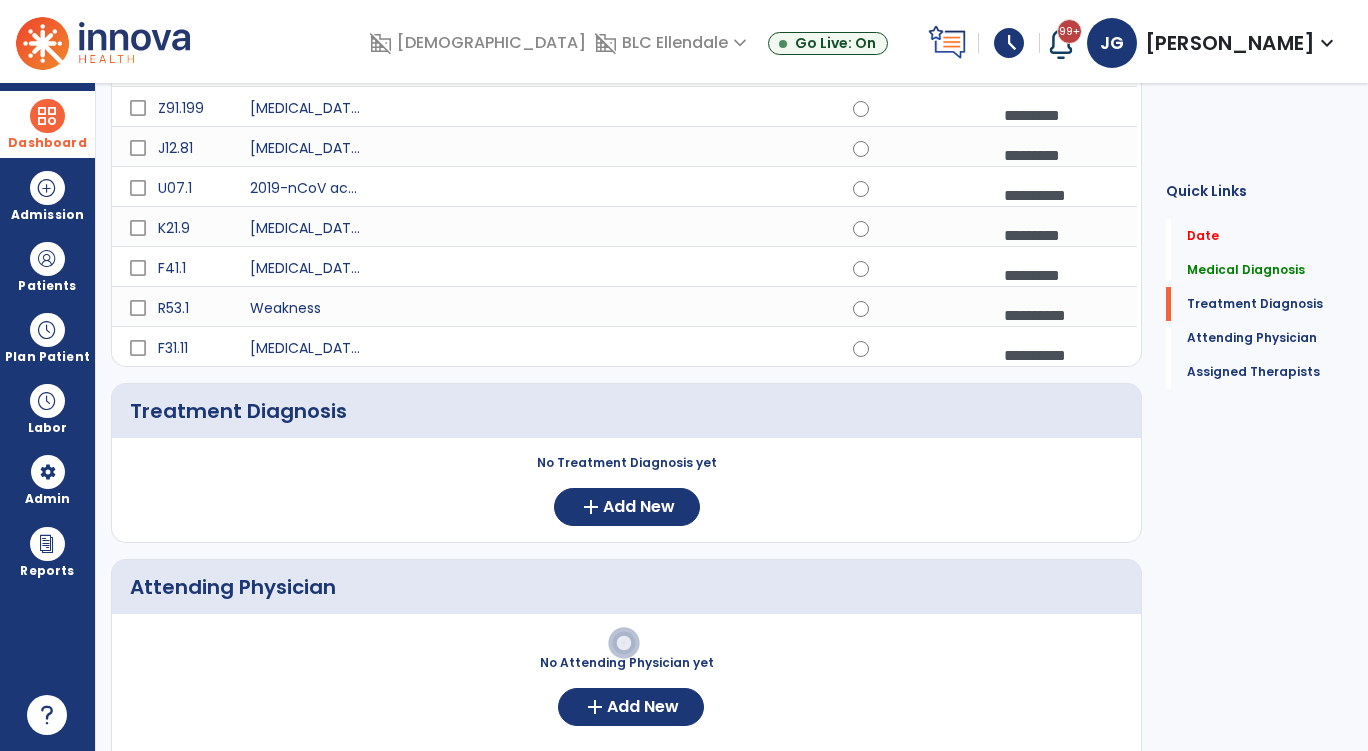 scroll, scrollTop: 400, scrollLeft: 0, axis: vertical 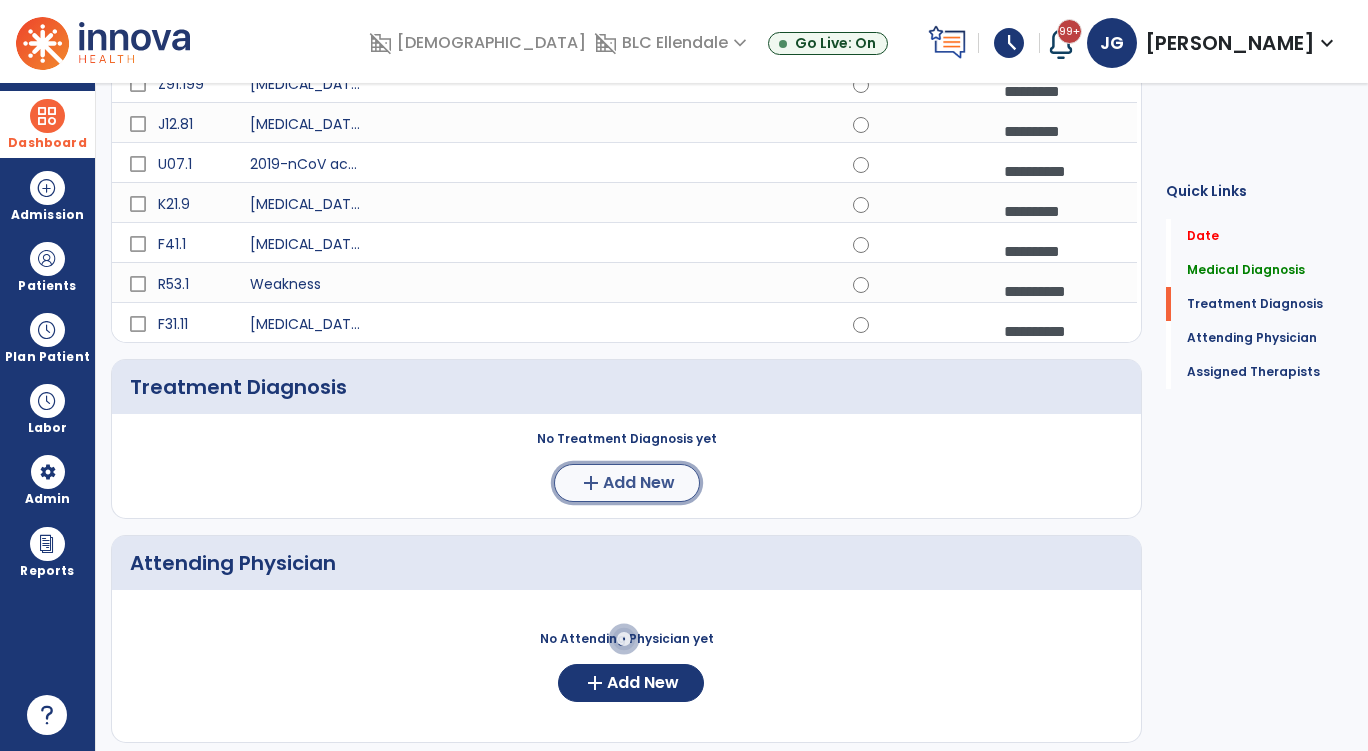 click on "Add New" 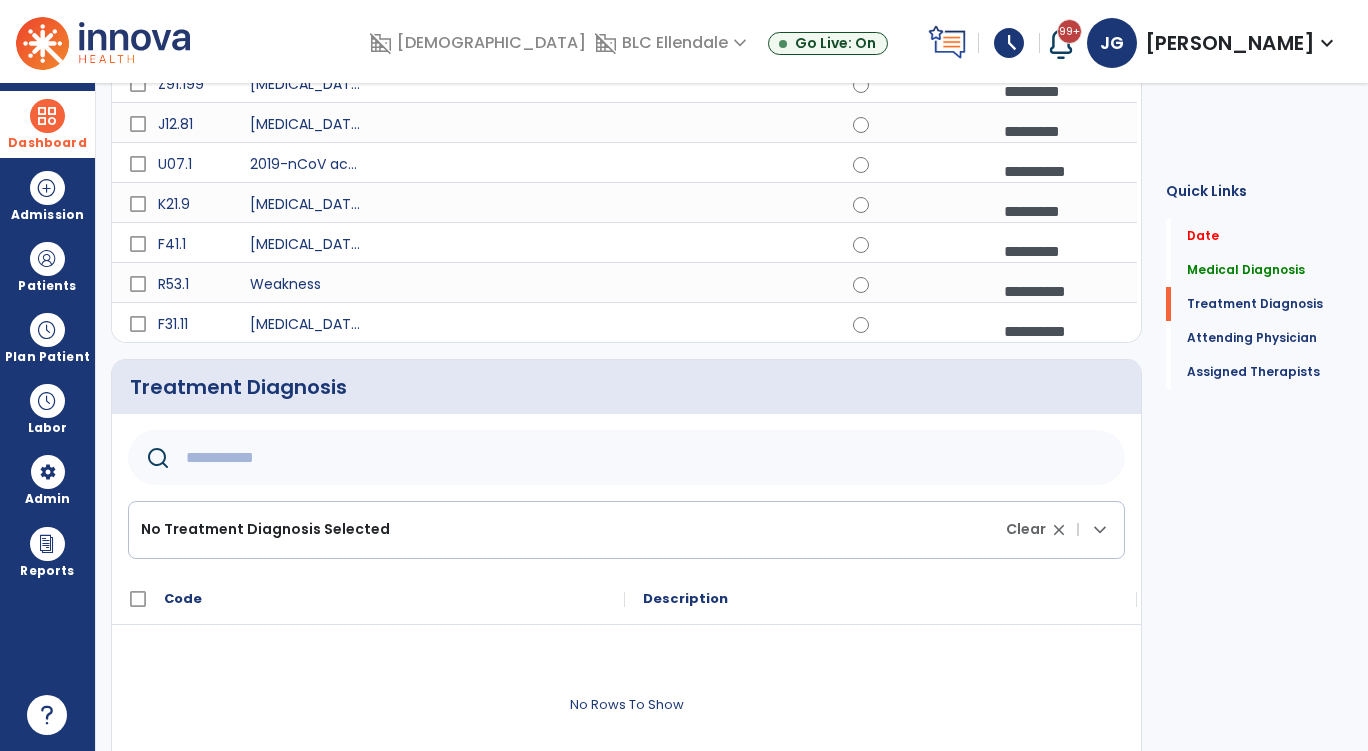 click 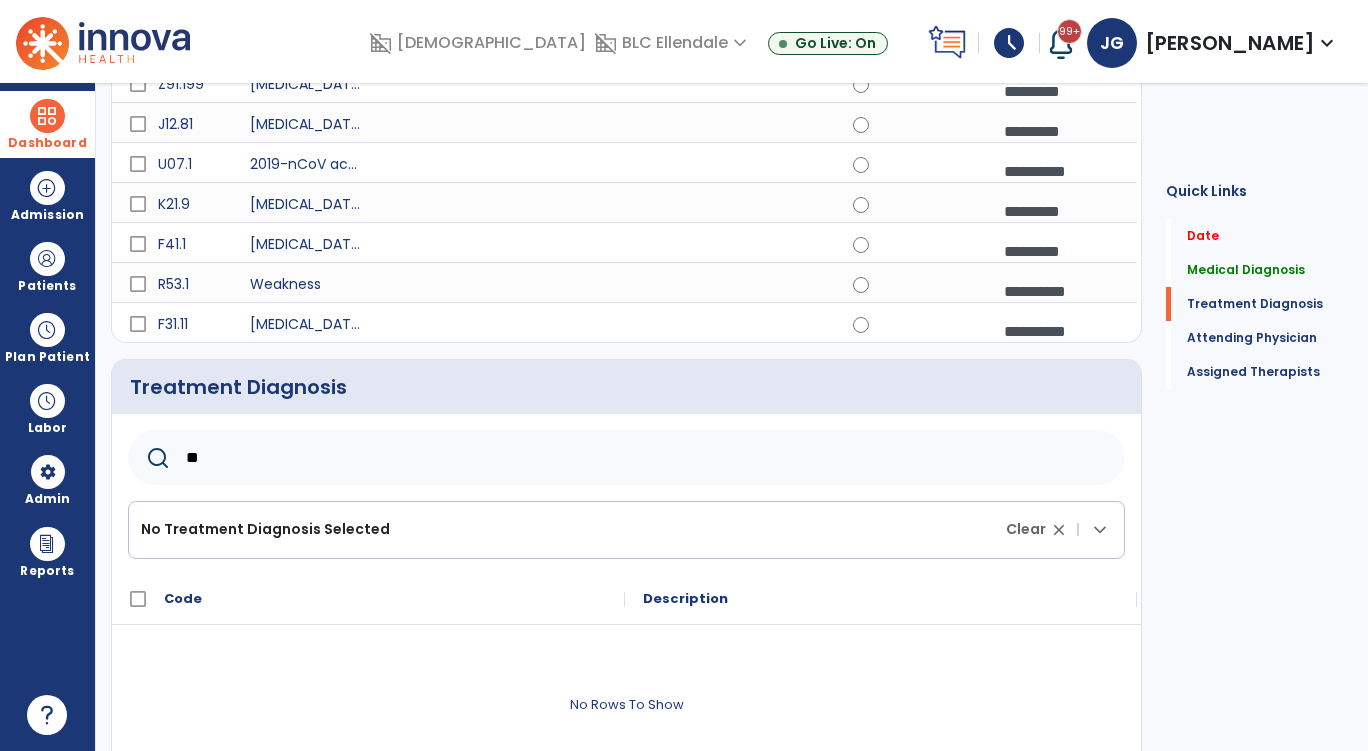 type on "*" 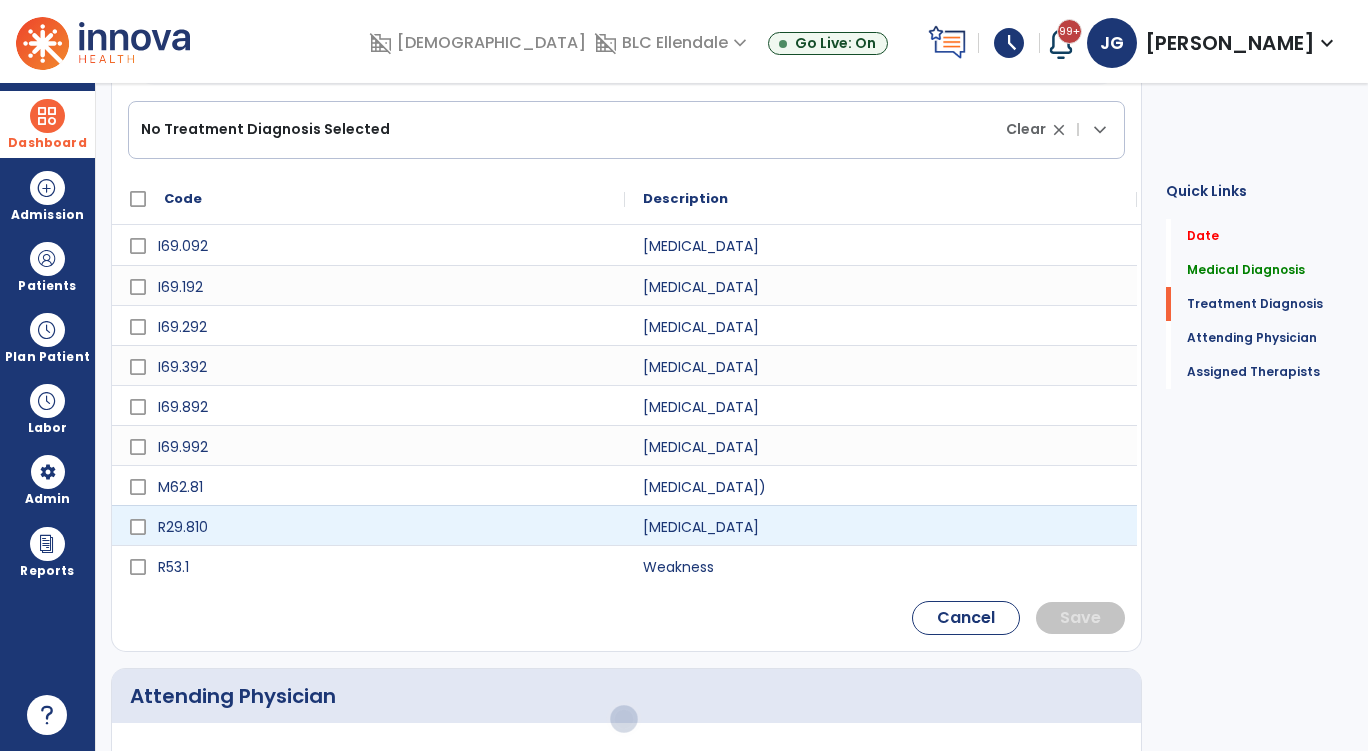 scroll, scrollTop: 900, scrollLeft: 0, axis: vertical 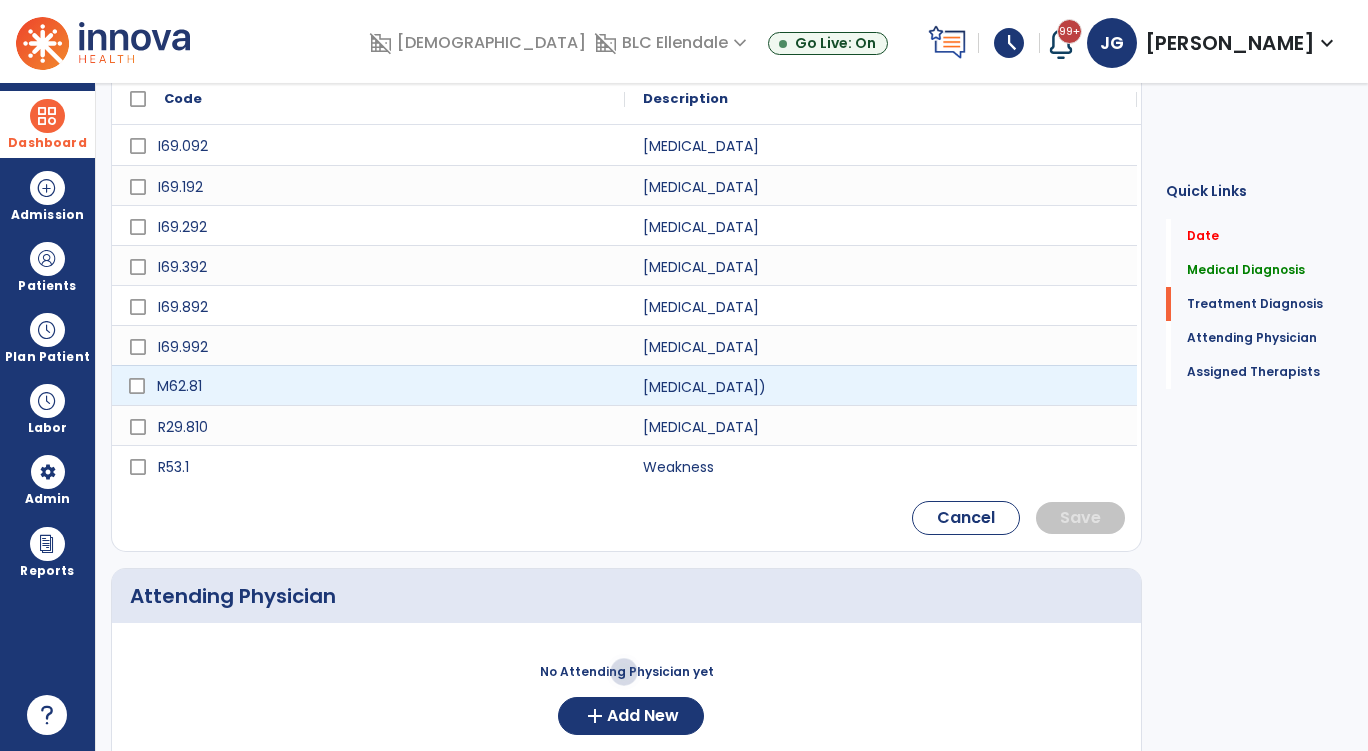 click on "M62.81" 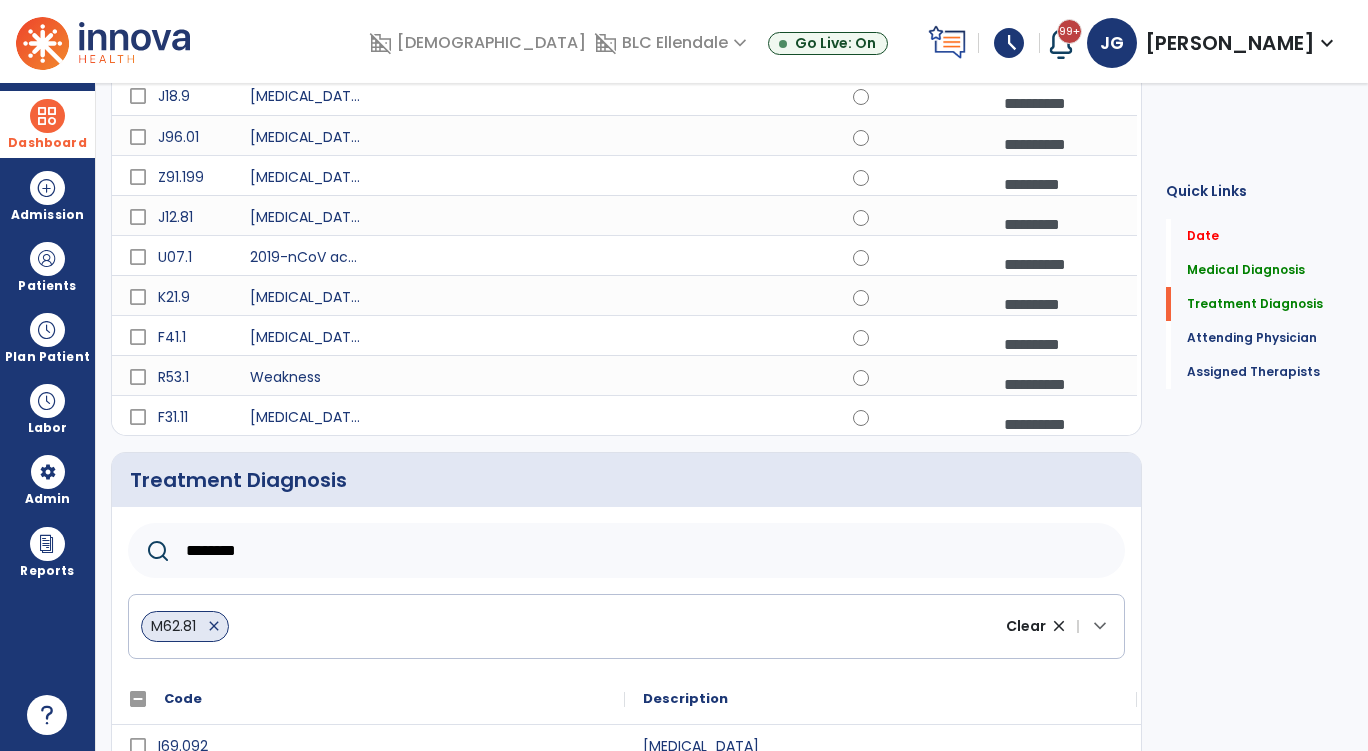 scroll, scrollTop: 507, scrollLeft: 0, axis: vertical 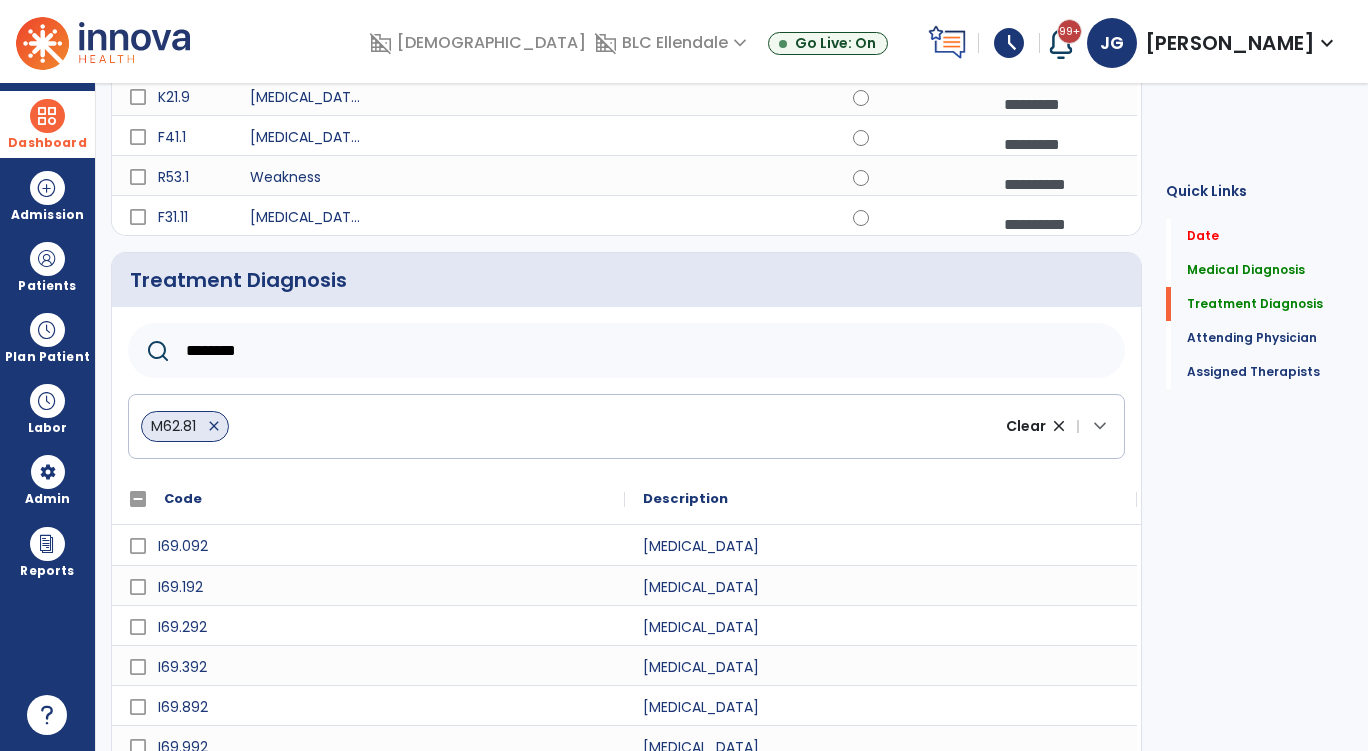 click on "********" 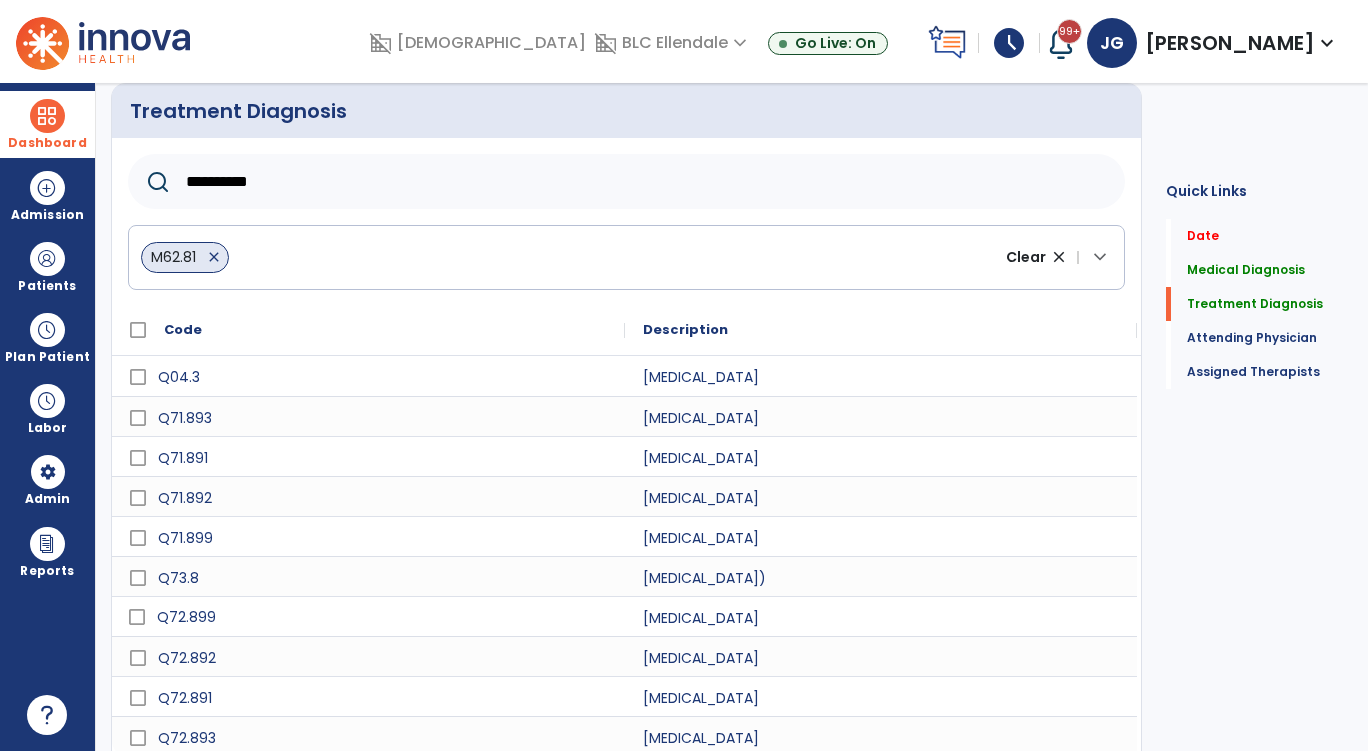 scroll, scrollTop: 727, scrollLeft: 0, axis: vertical 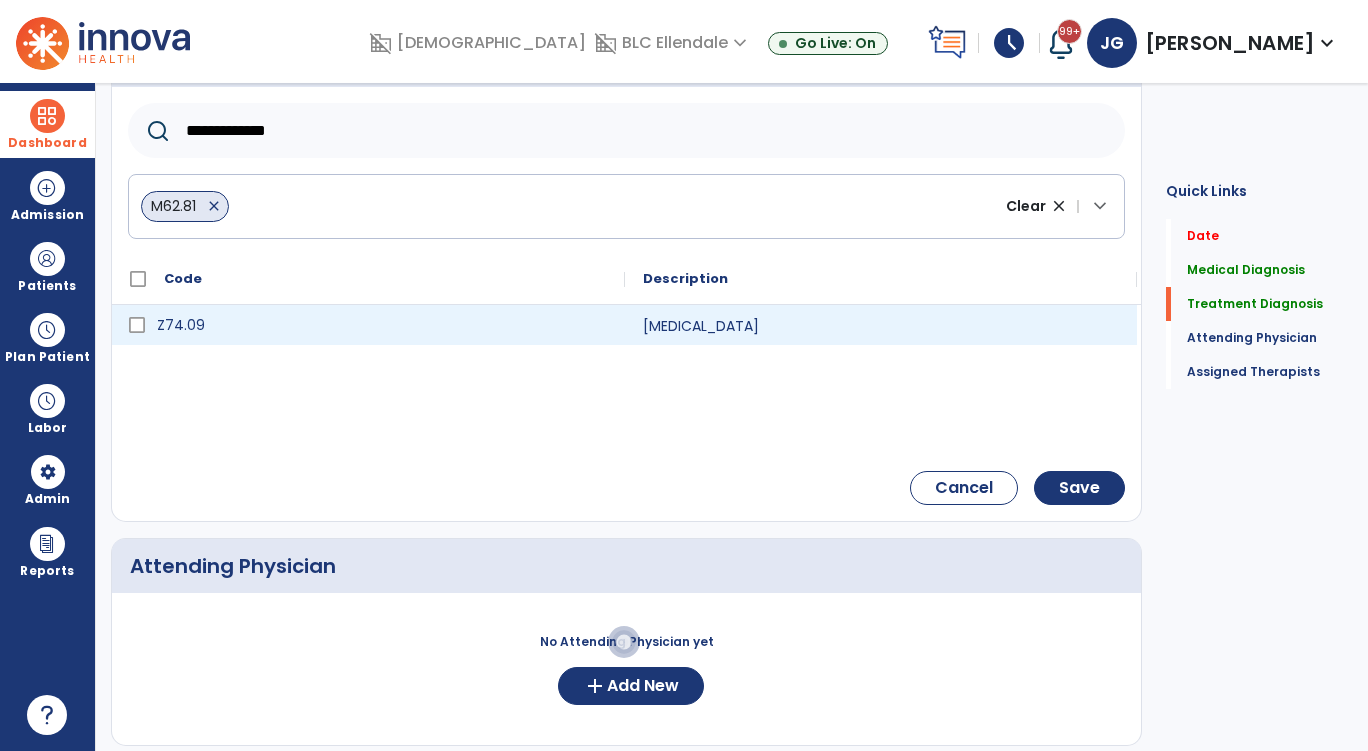 click on "Z74.09" 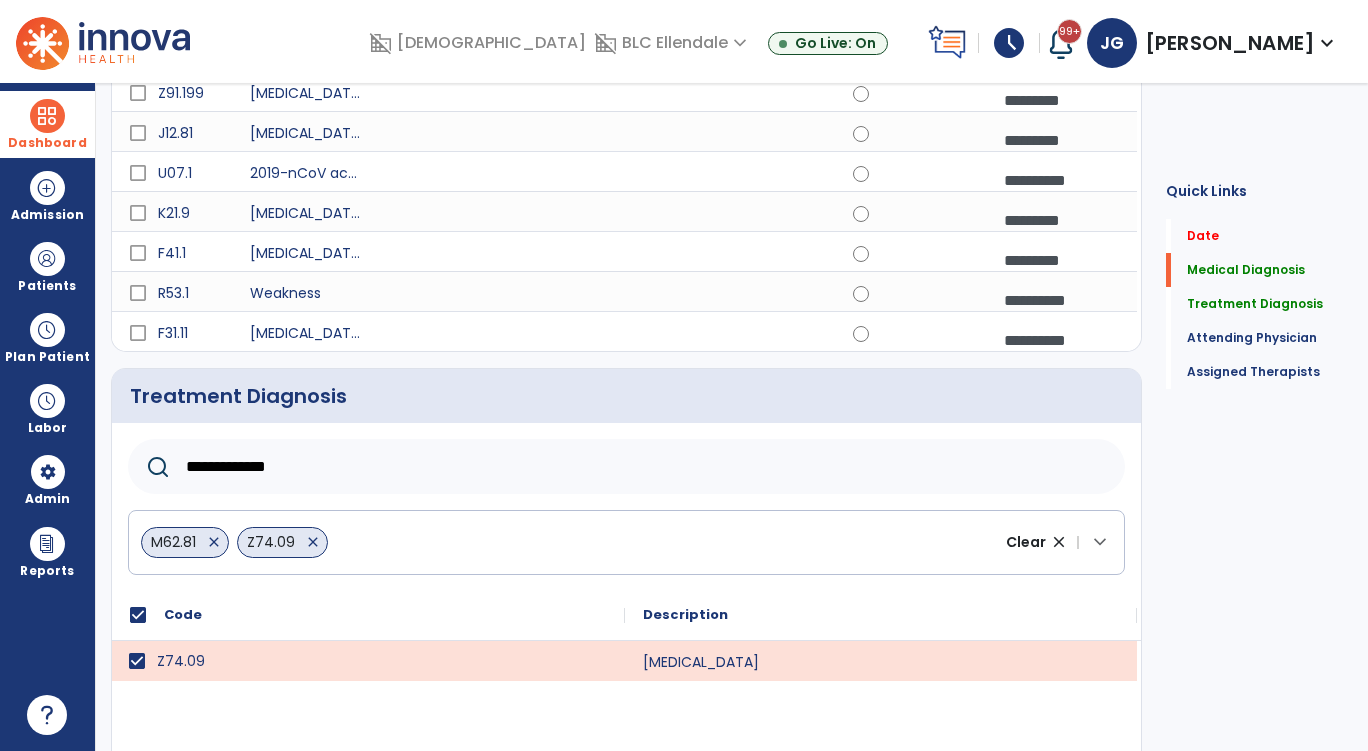 scroll, scrollTop: 427, scrollLeft: 0, axis: vertical 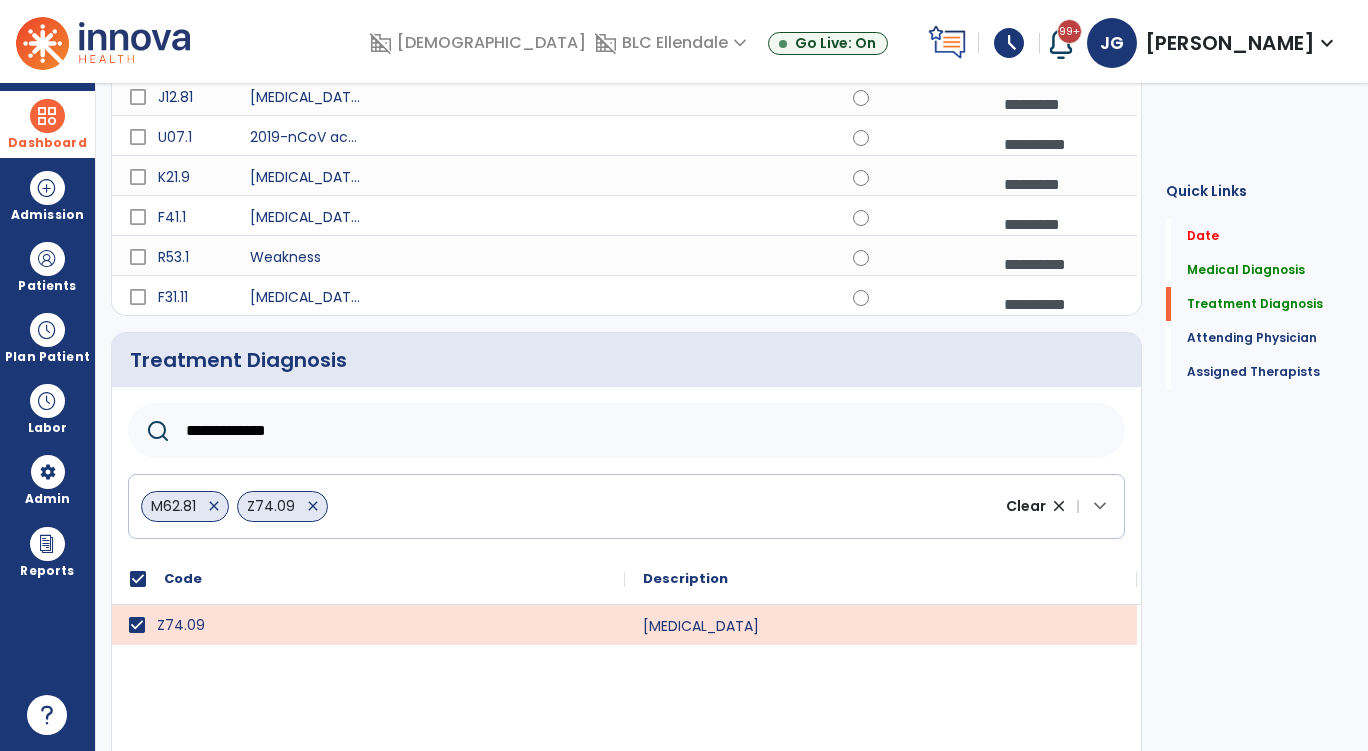 drag, startPoint x: 345, startPoint y: 428, endPoint x: 157, endPoint y: 423, distance: 188.06648 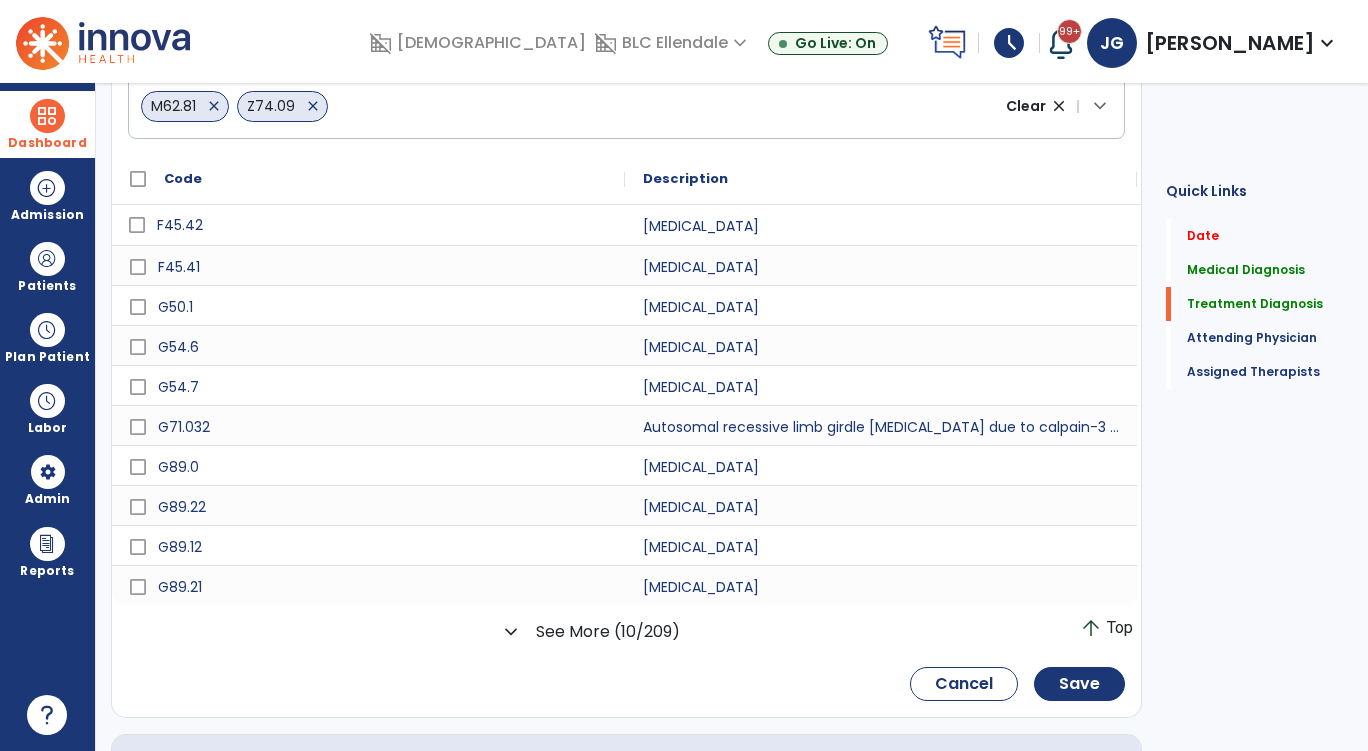 scroll, scrollTop: 527, scrollLeft: 0, axis: vertical 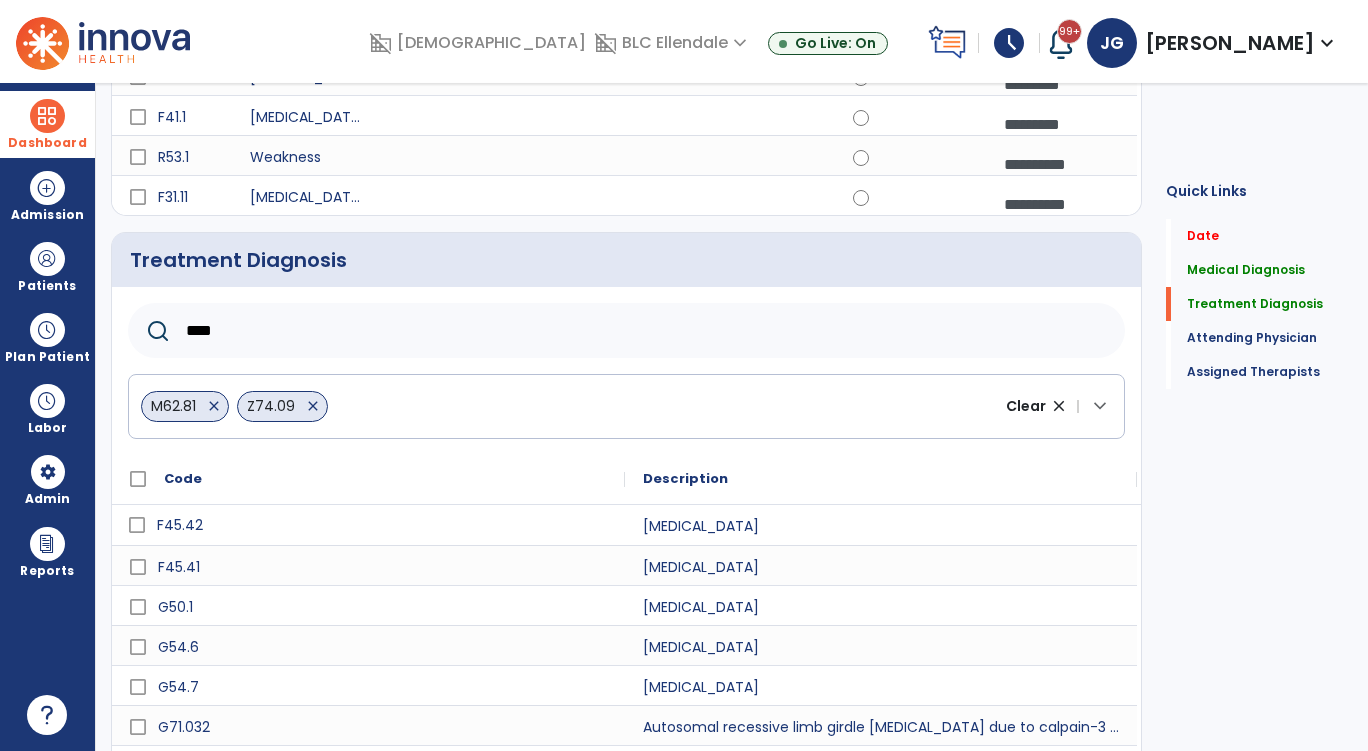 drag, startPoint x: 230, startPoint y: 339, endPoint x: 181, endPoint y: 340, distance: 49.010204 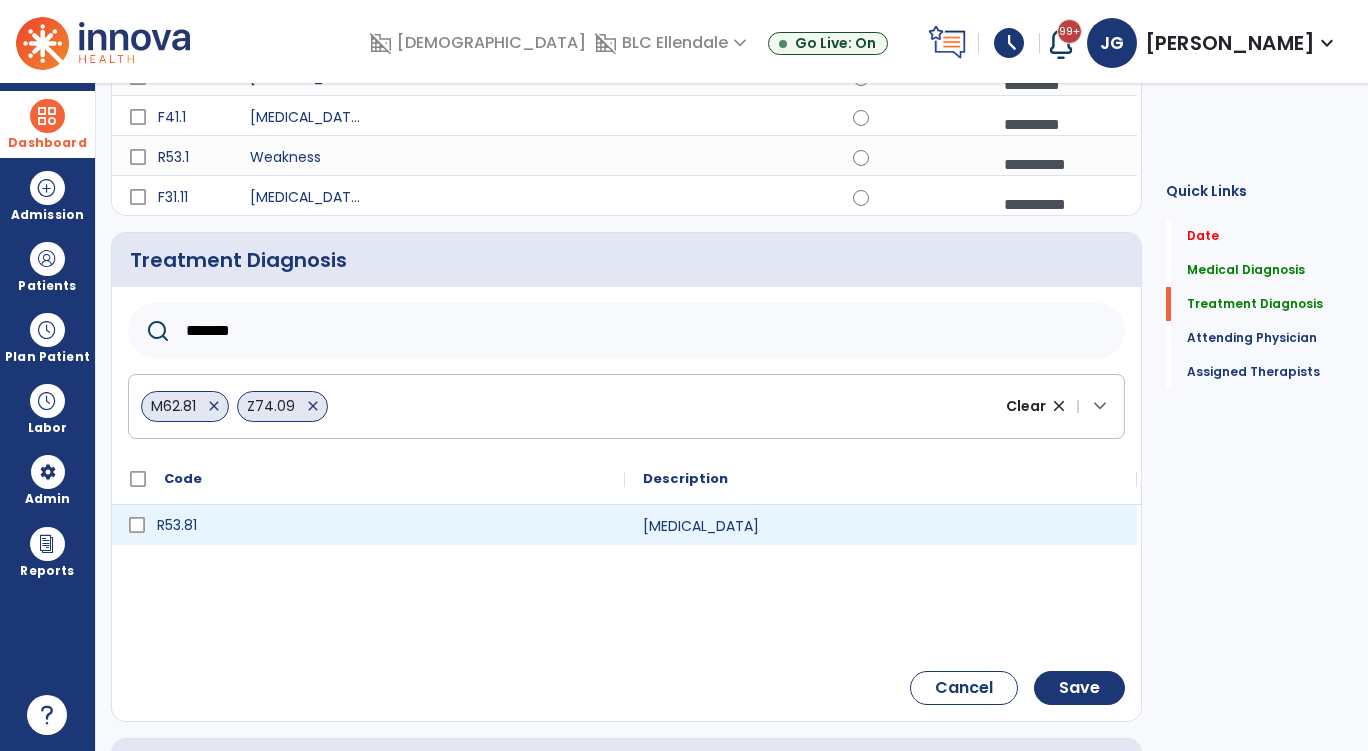 click on "R53.81" at bounding box center (382, 525) 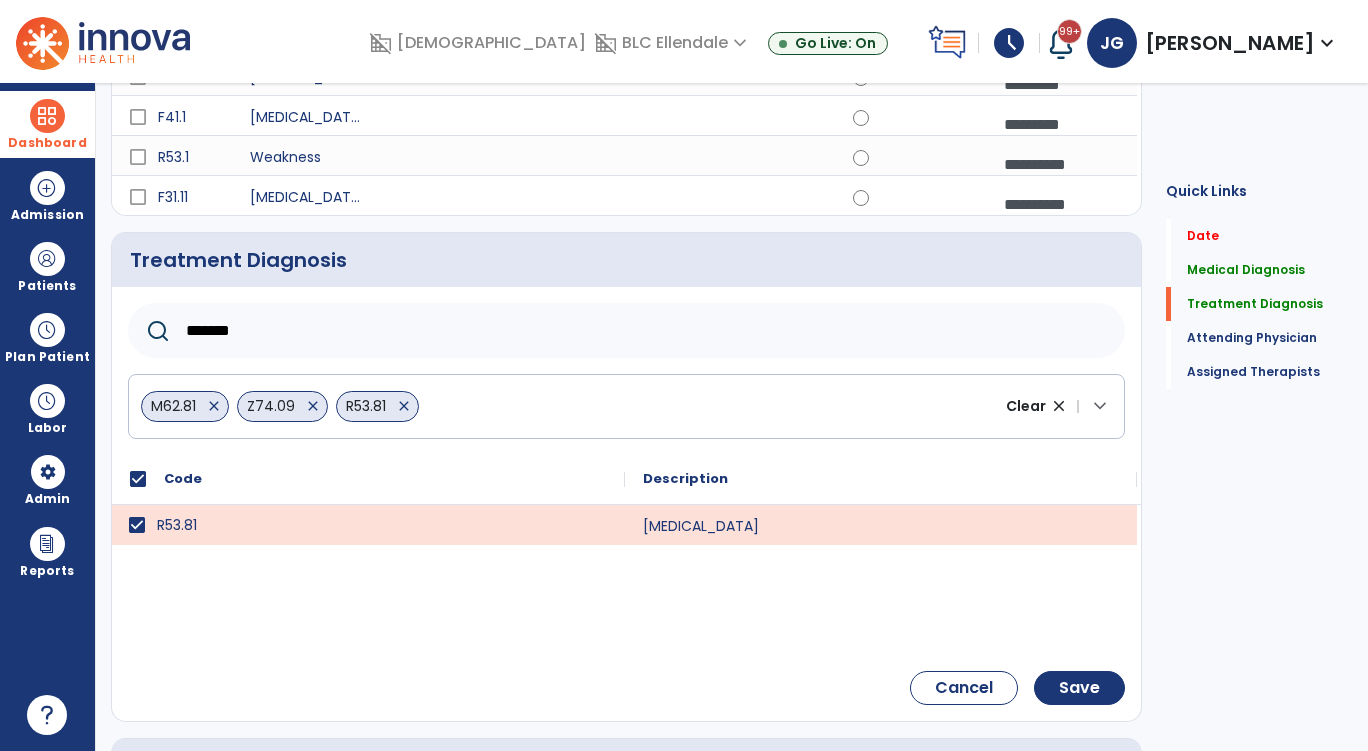 drag, startPoint x: 280, startPoint y: 339, endPoint x: 175, endPoint y: 341, distance: 105.01904 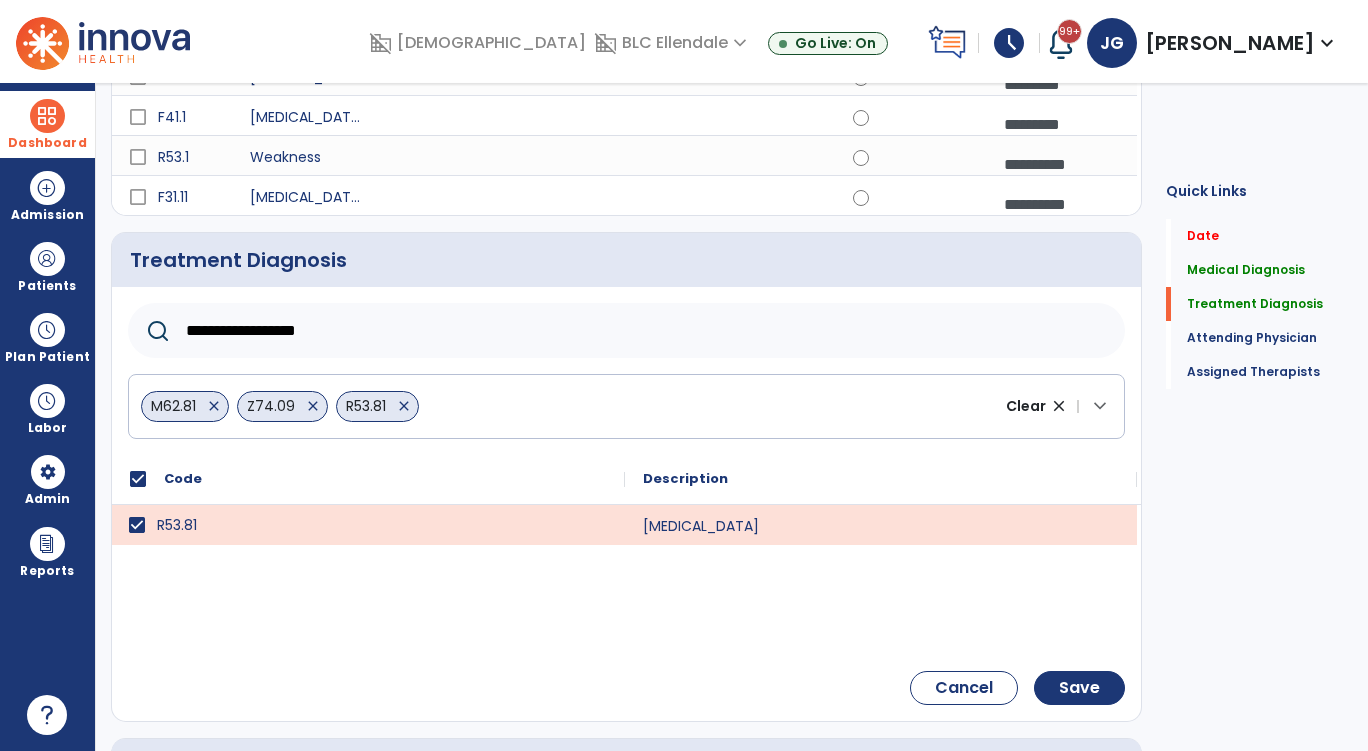 type on "**********" 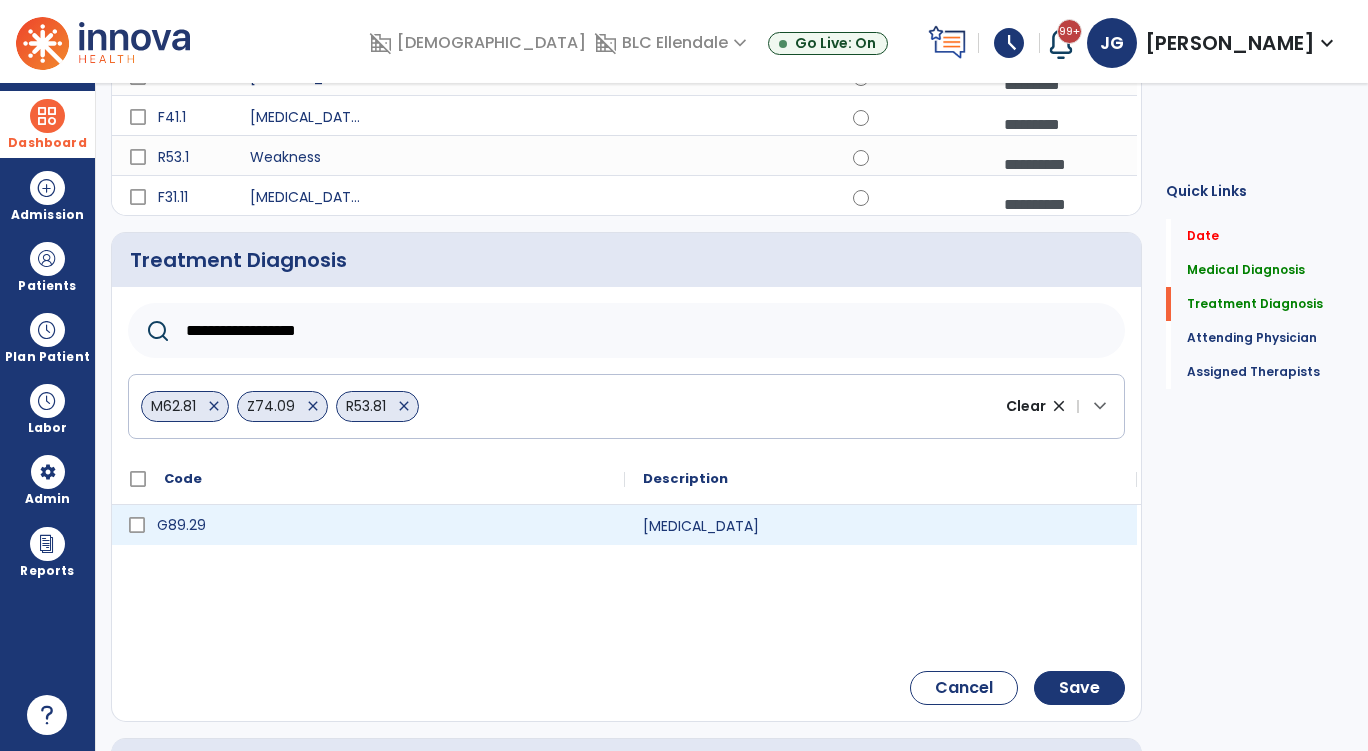 click on "G89.29" at bounding box center (382, 525) 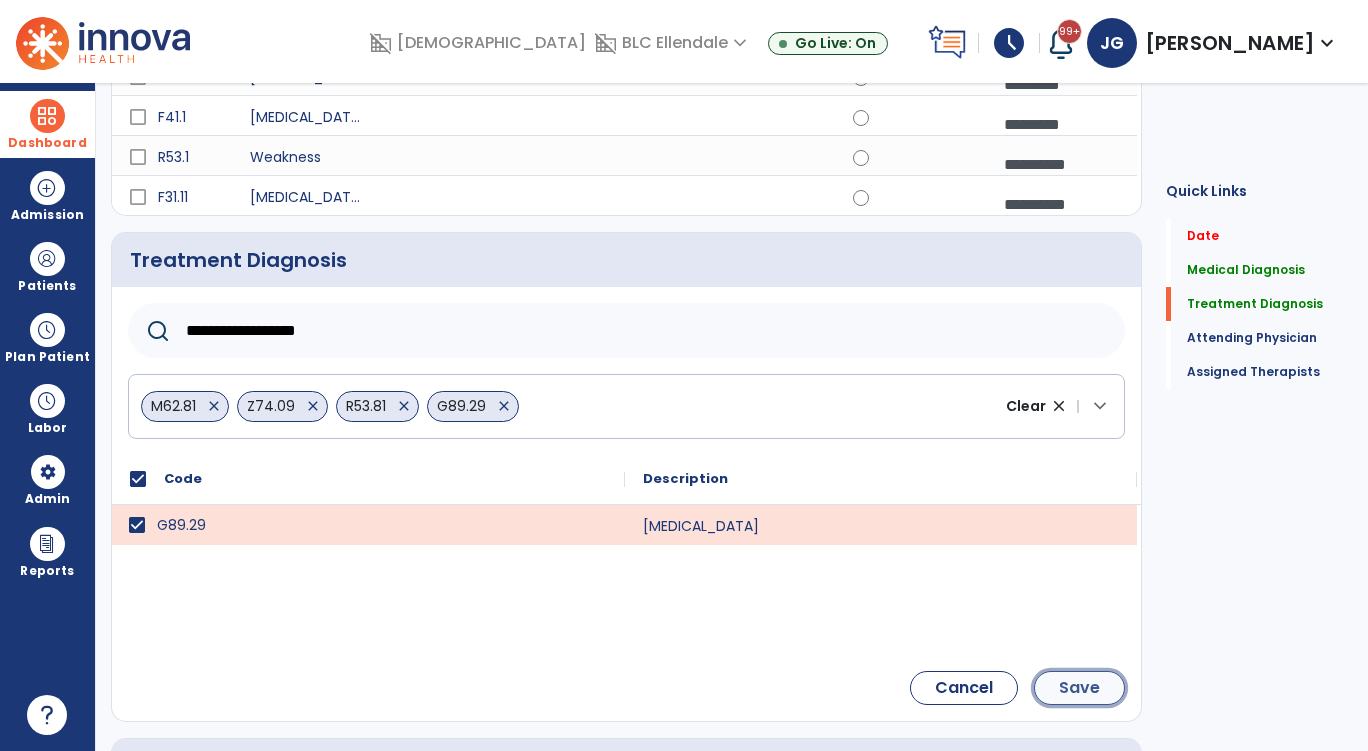 click on "Save" 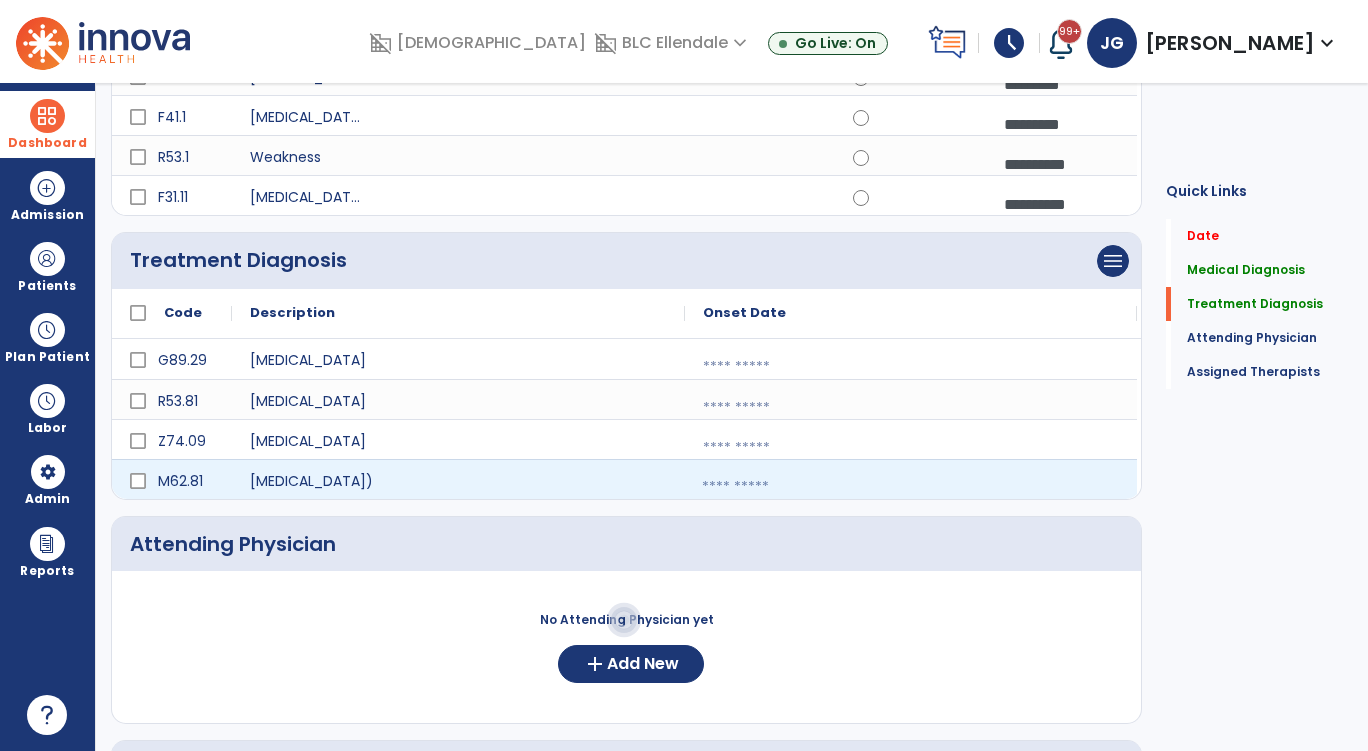 click at bounding box center [911, 487] 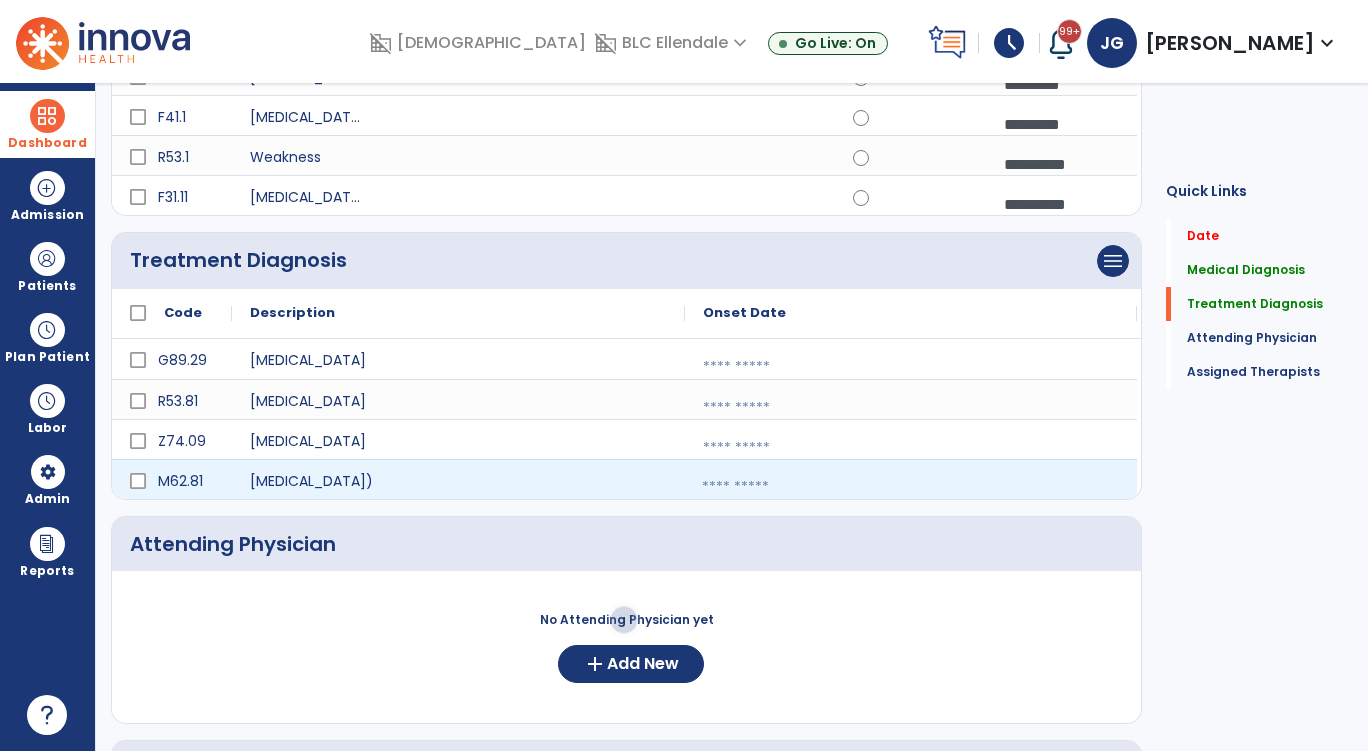 select on "*" 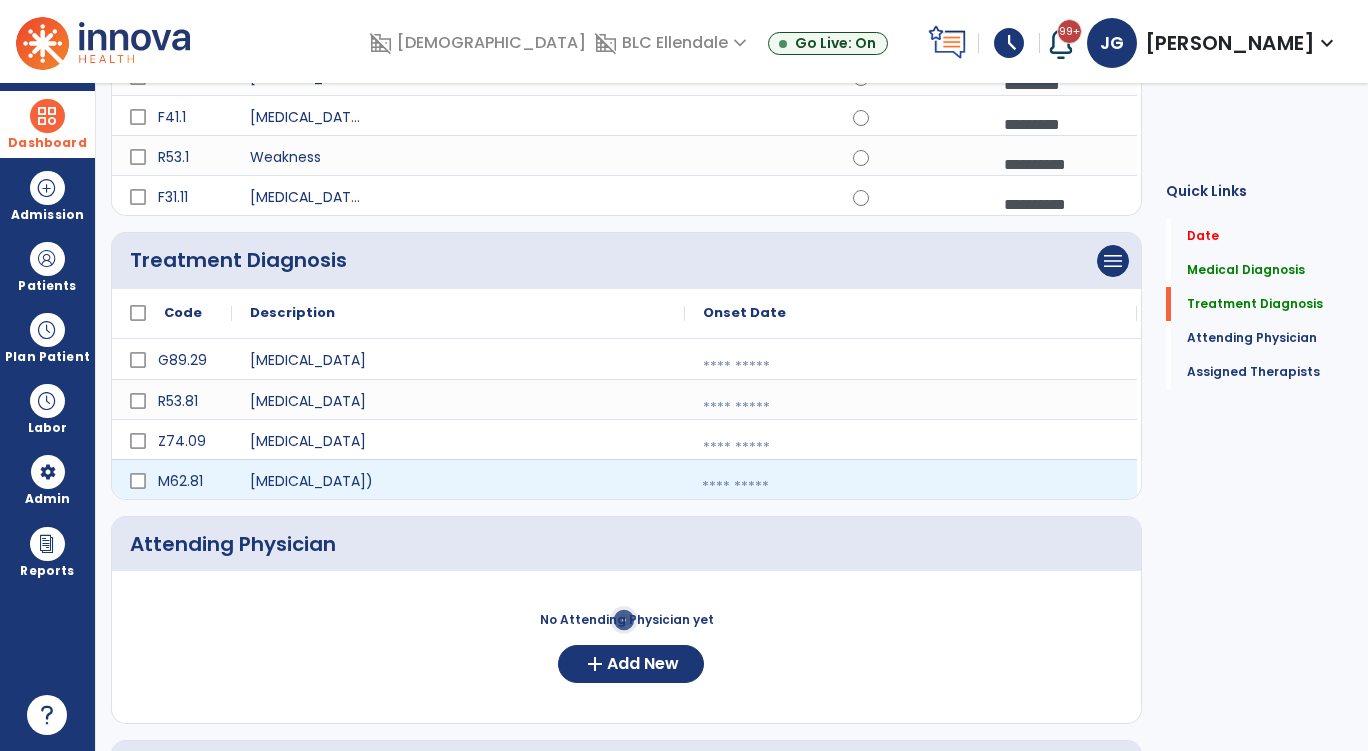 select on "****" 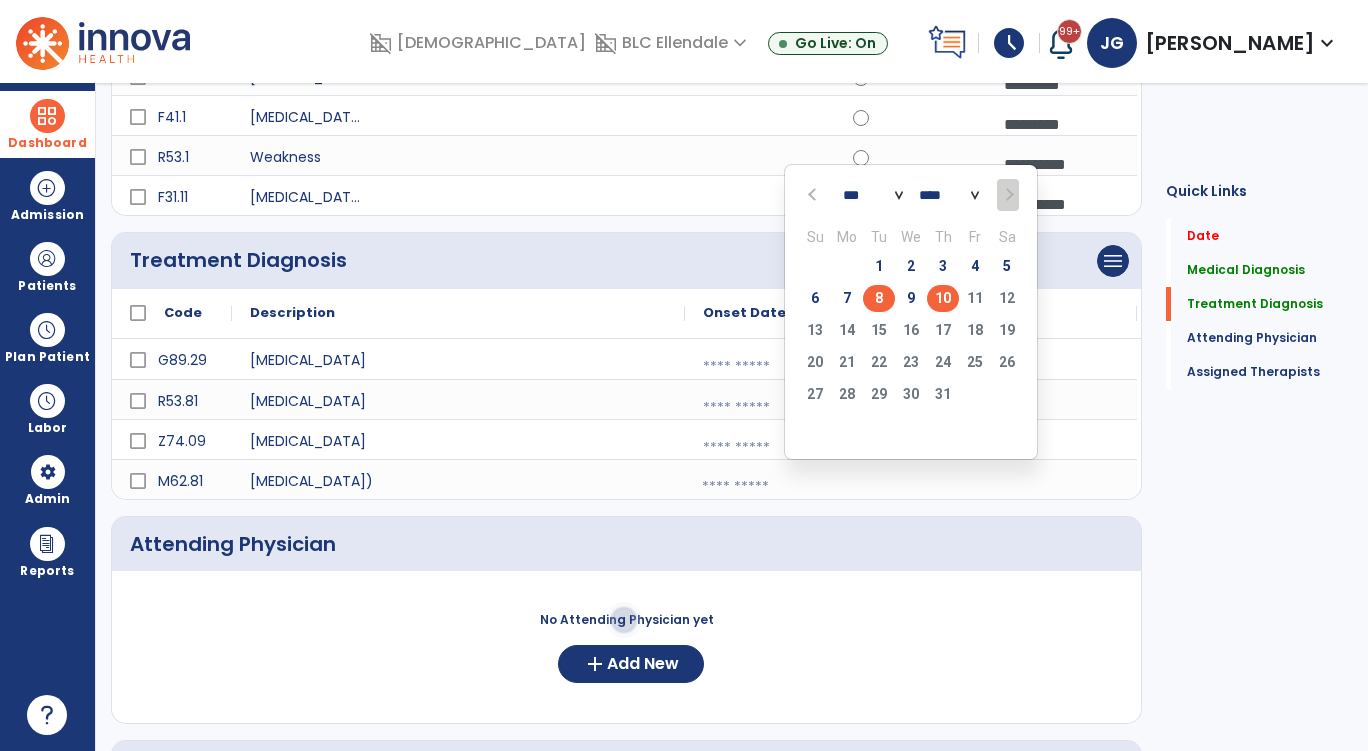drag, startPoint x: 937, startPoint y: 293, endPoint x: 881, endPoint y: 293, distance: 56 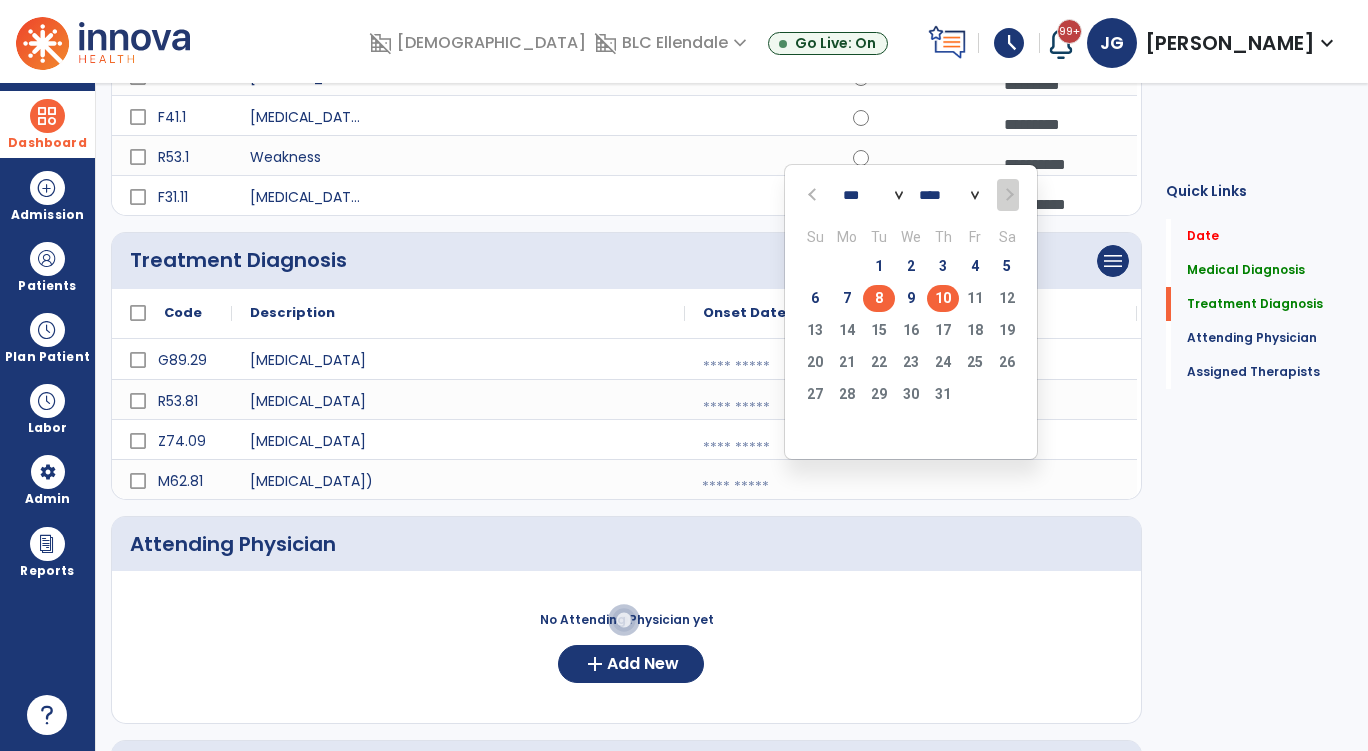click on "6   7   8   9   10   11   12" 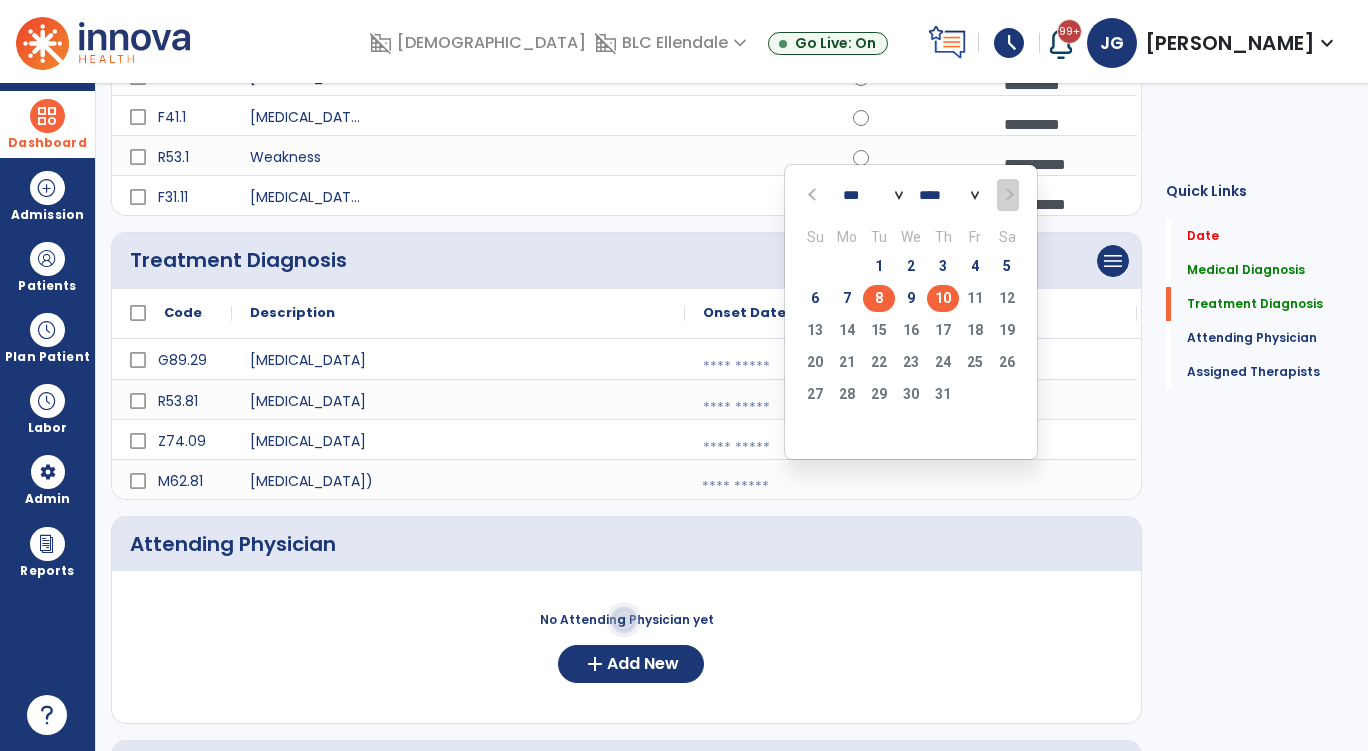 click on "8" 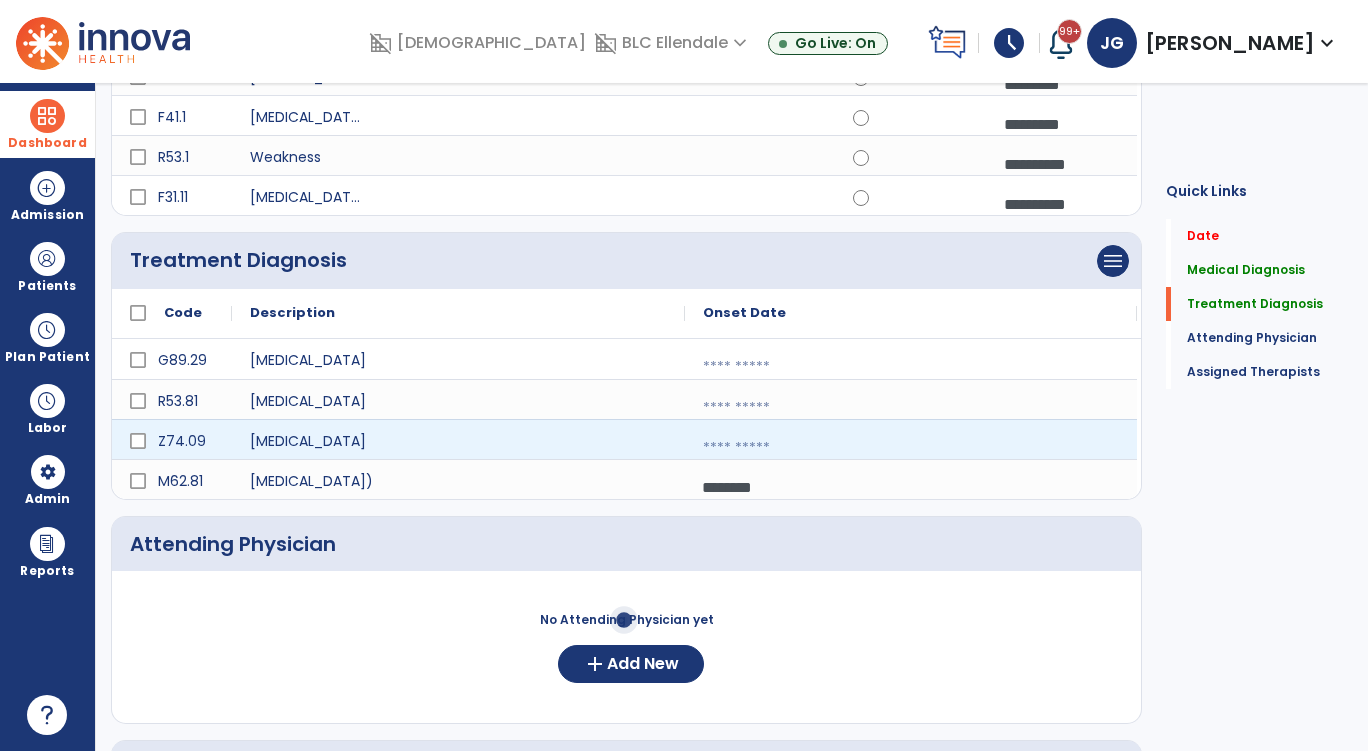 click at bounding box center [911, 448] 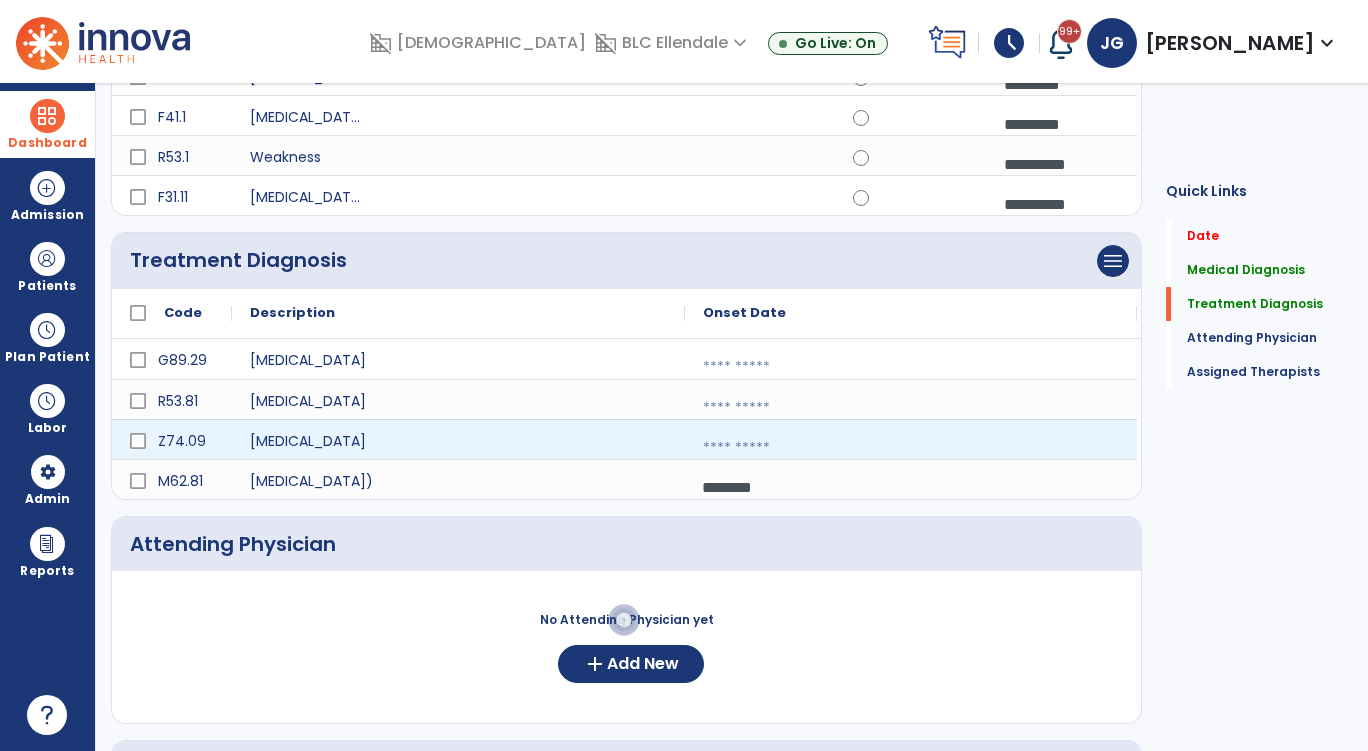 select on "*" 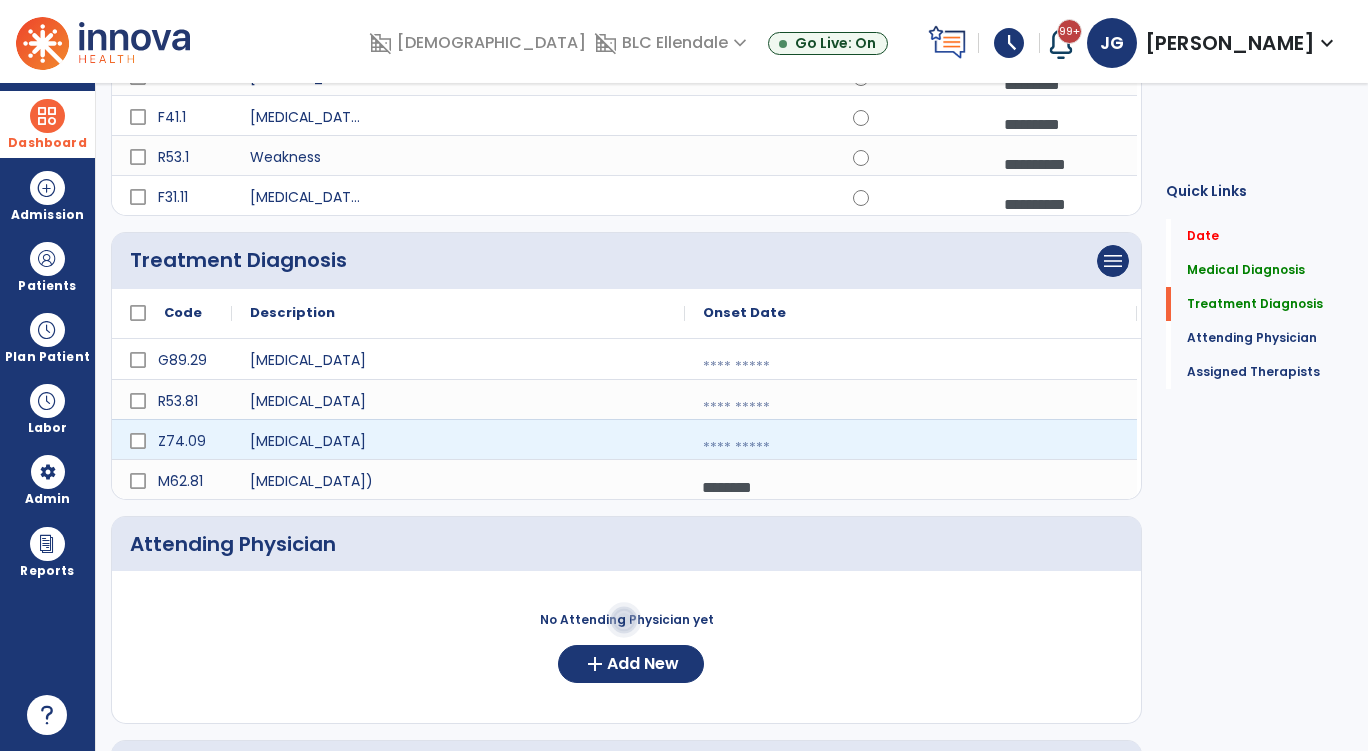 select on "****" 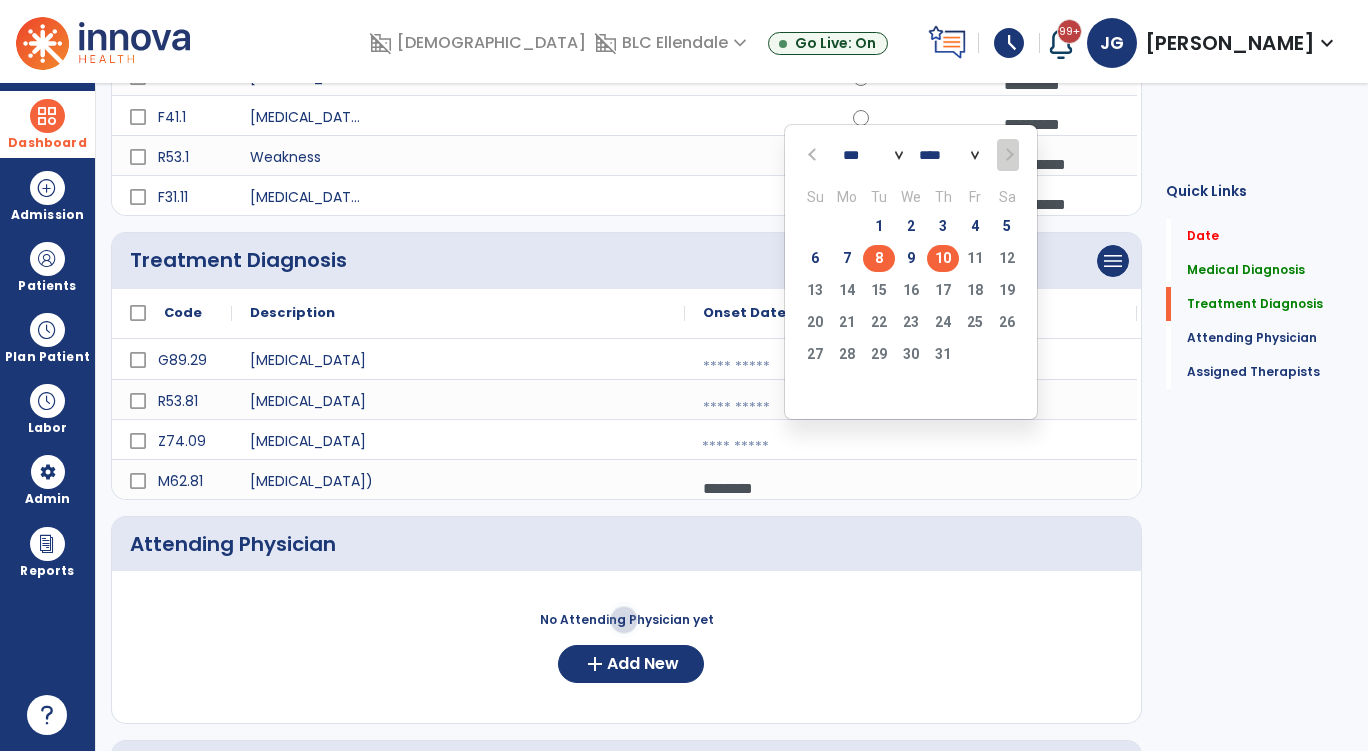 click on "8" 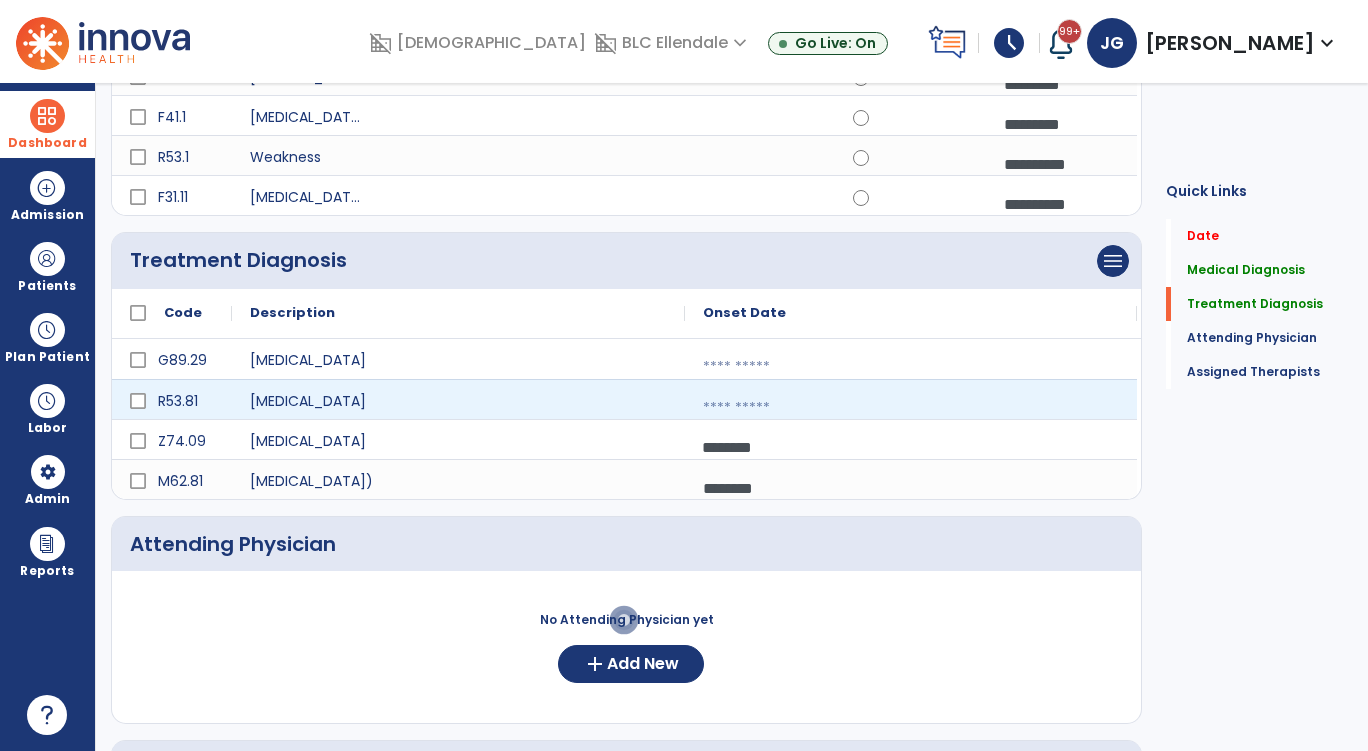 click at bounding box center [911, 408] 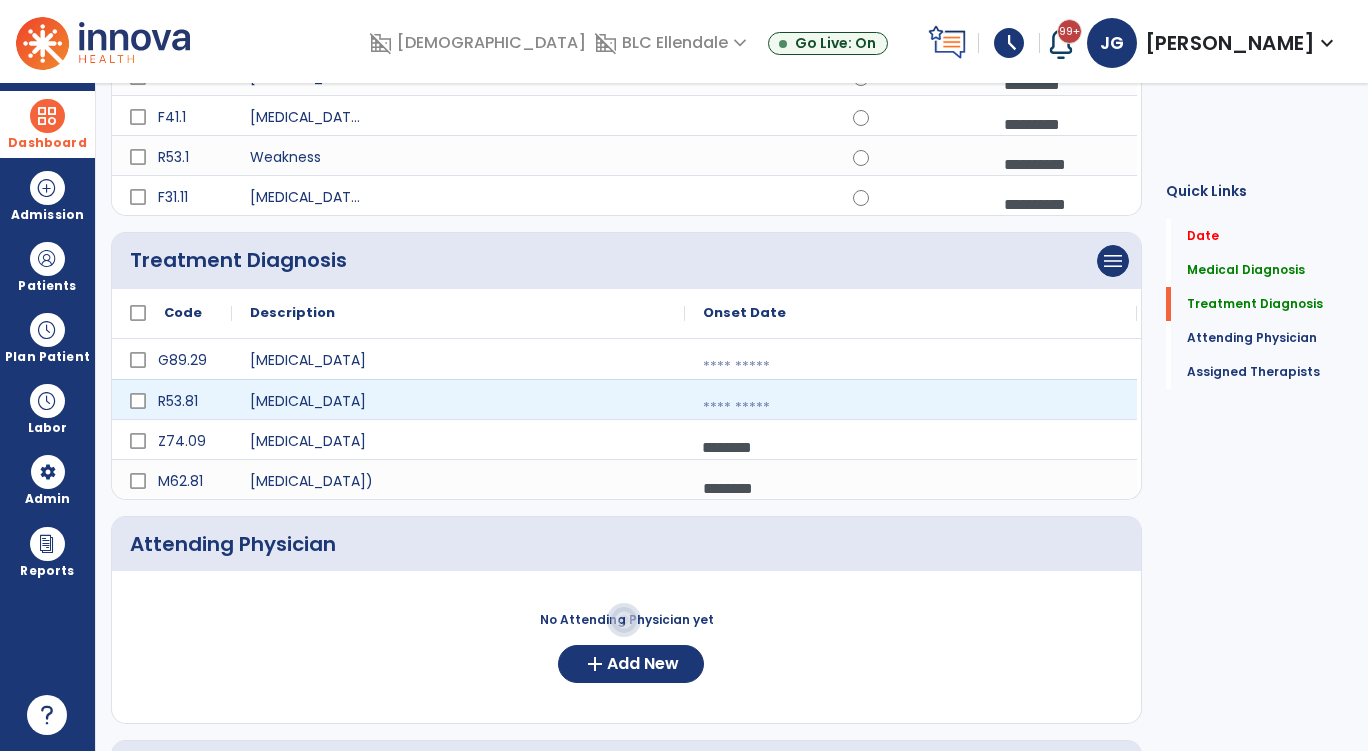 select on "*" 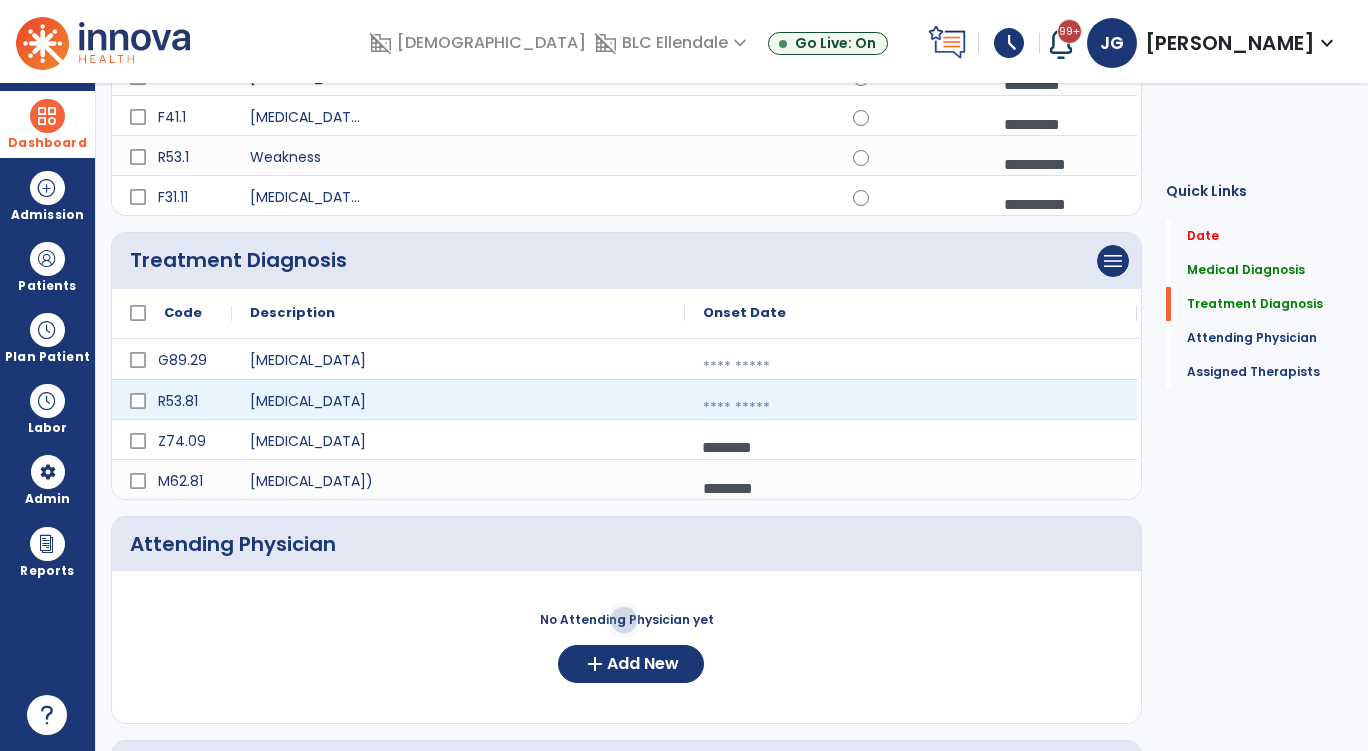 select on "****" 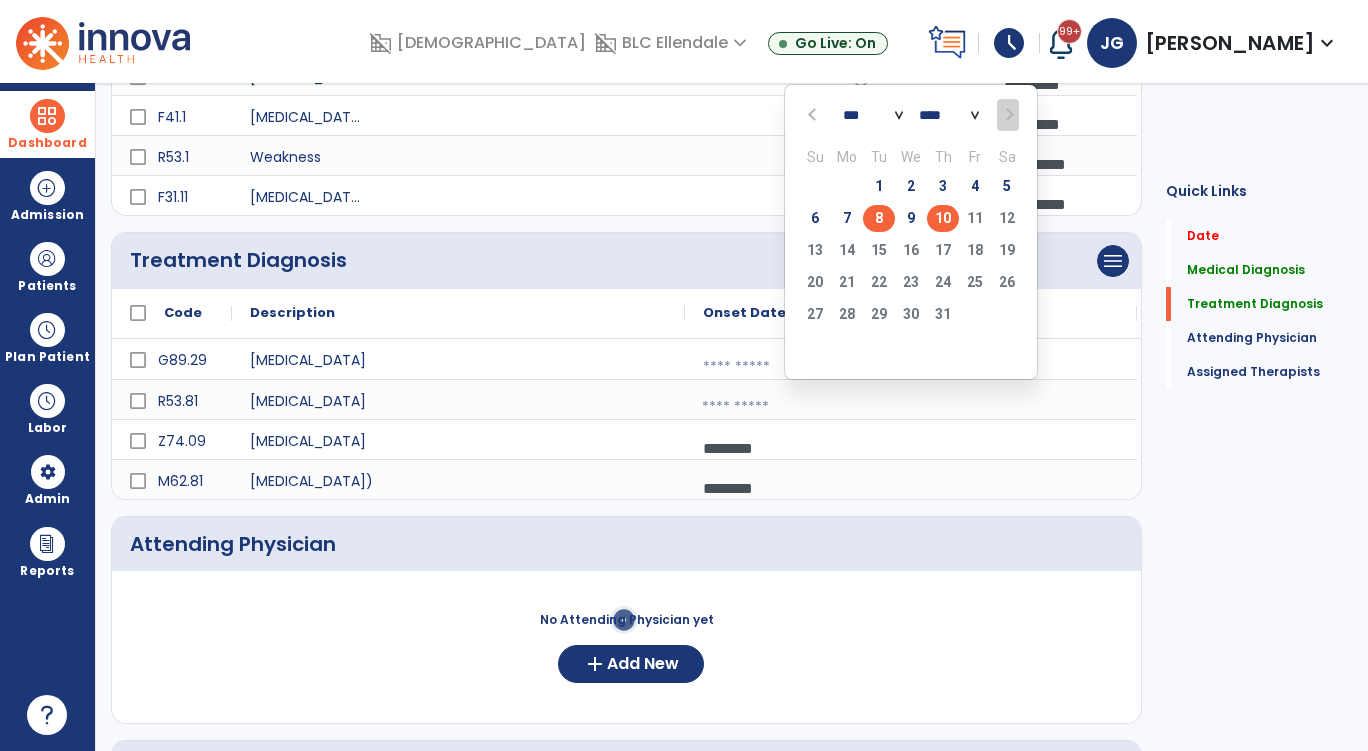 click on "8" 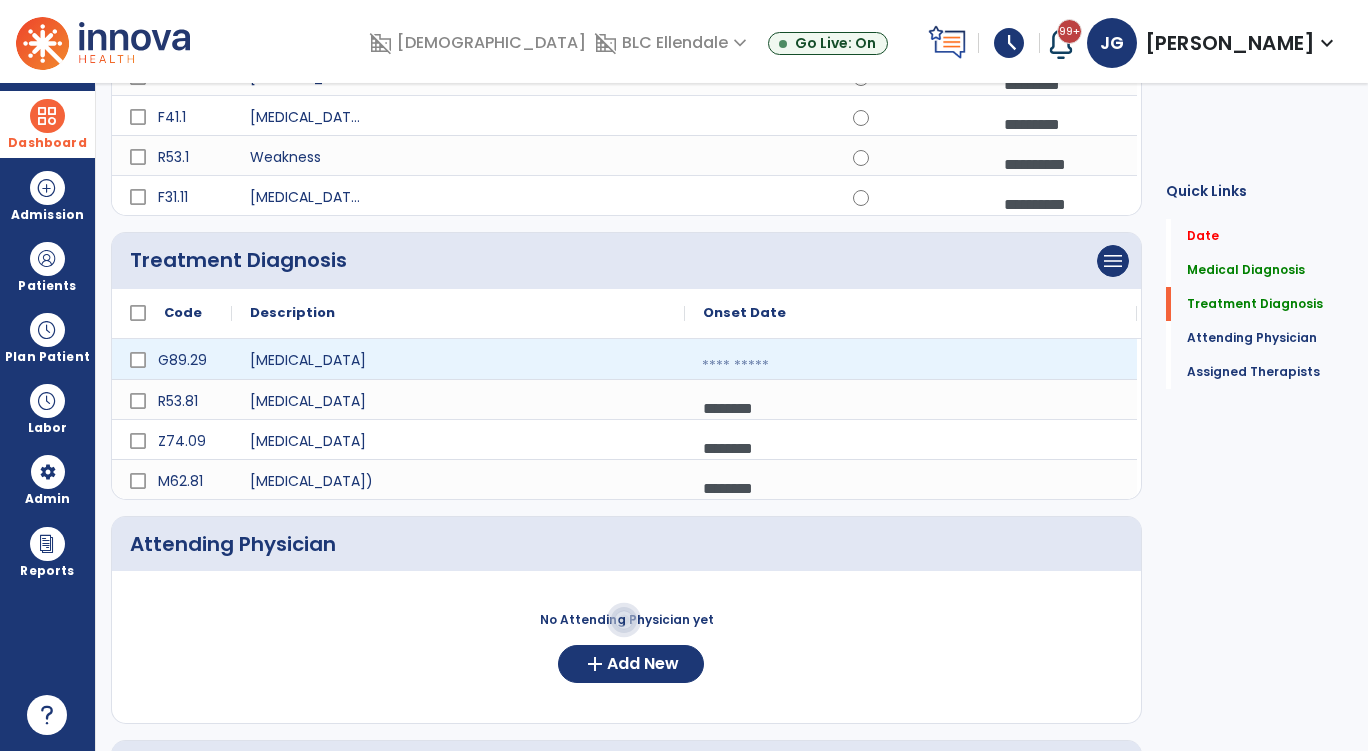 click at bounding box center [911, 366] 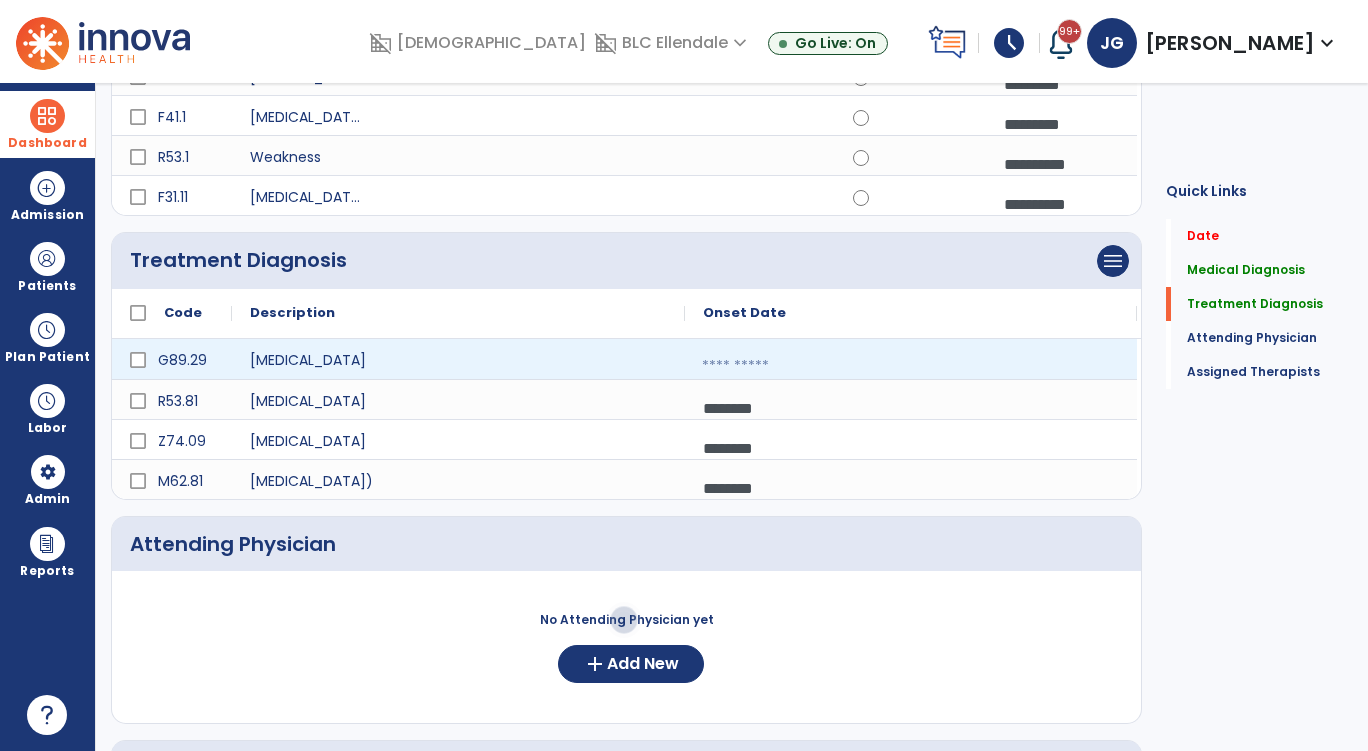 select on "*" 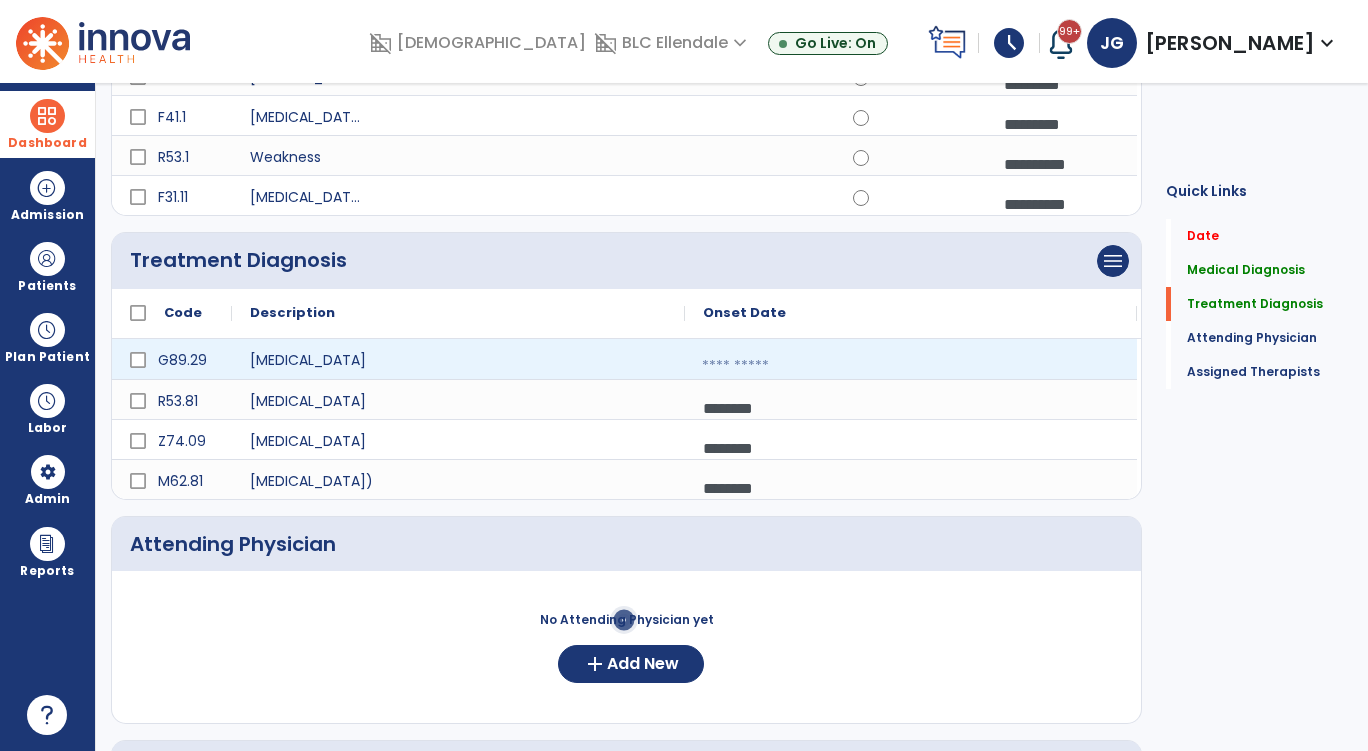 select on "****" 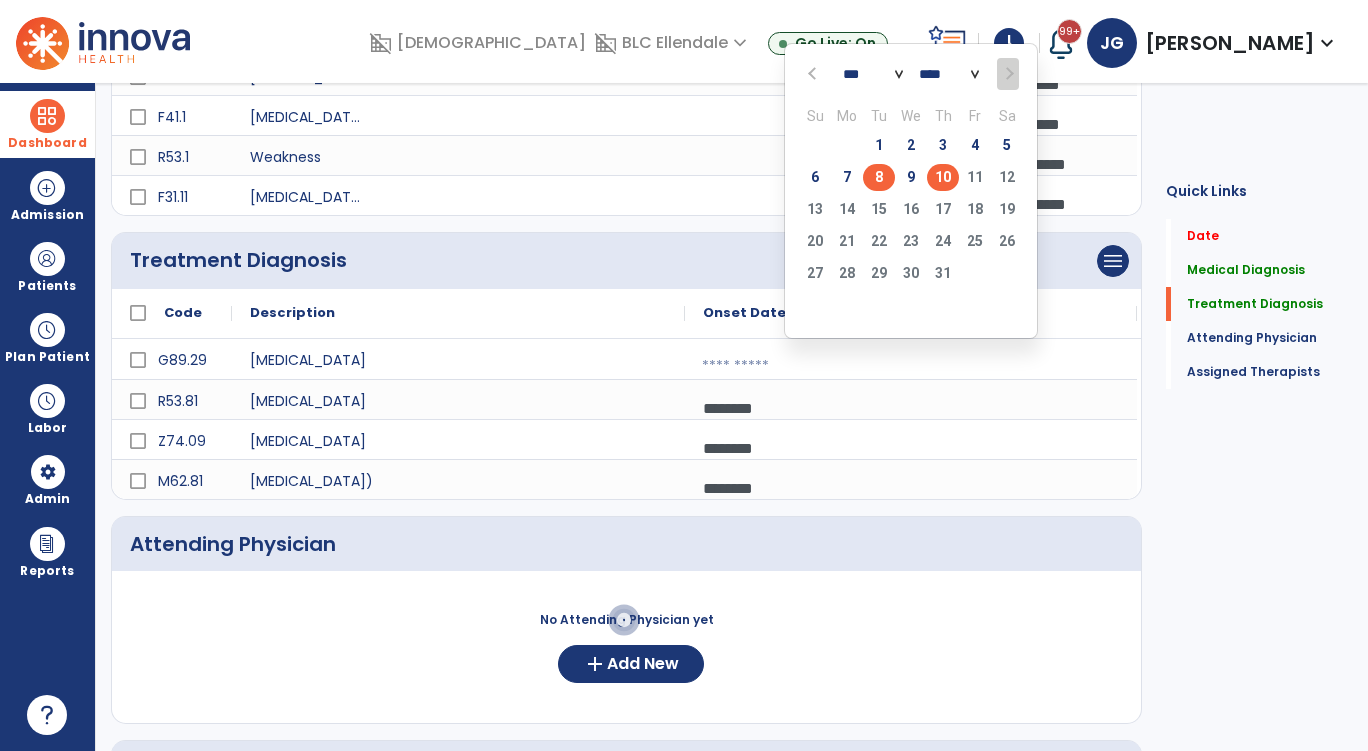 click on "8" 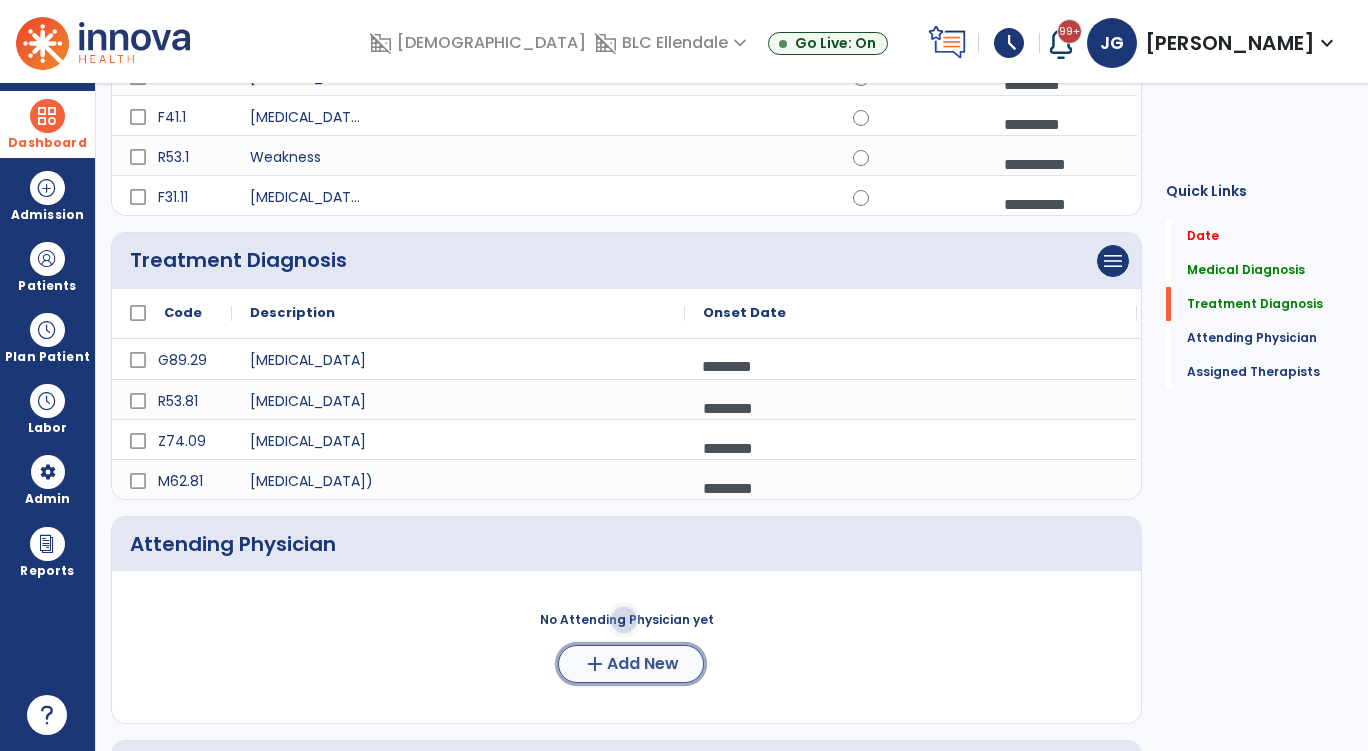 click on "Add New" 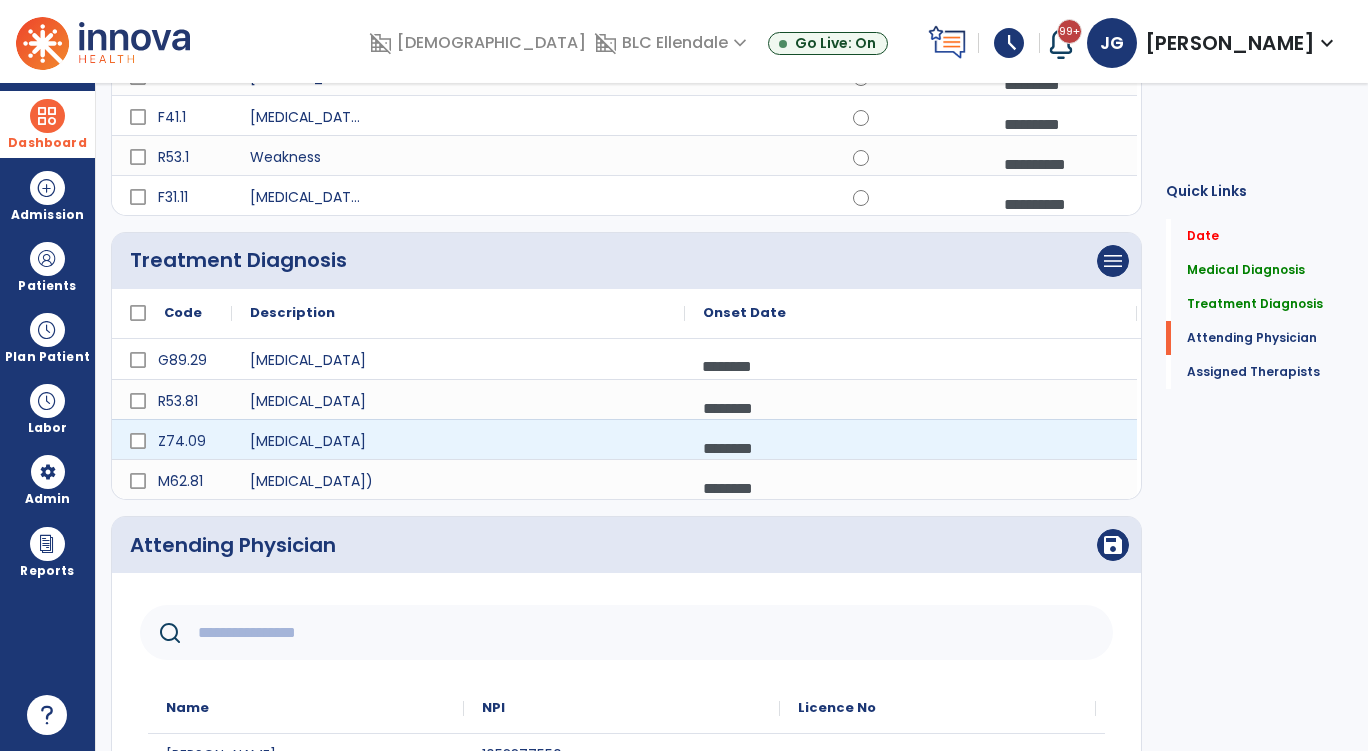 scroll, scrollTop: 952, scrollLeft: 0, axis: vertical 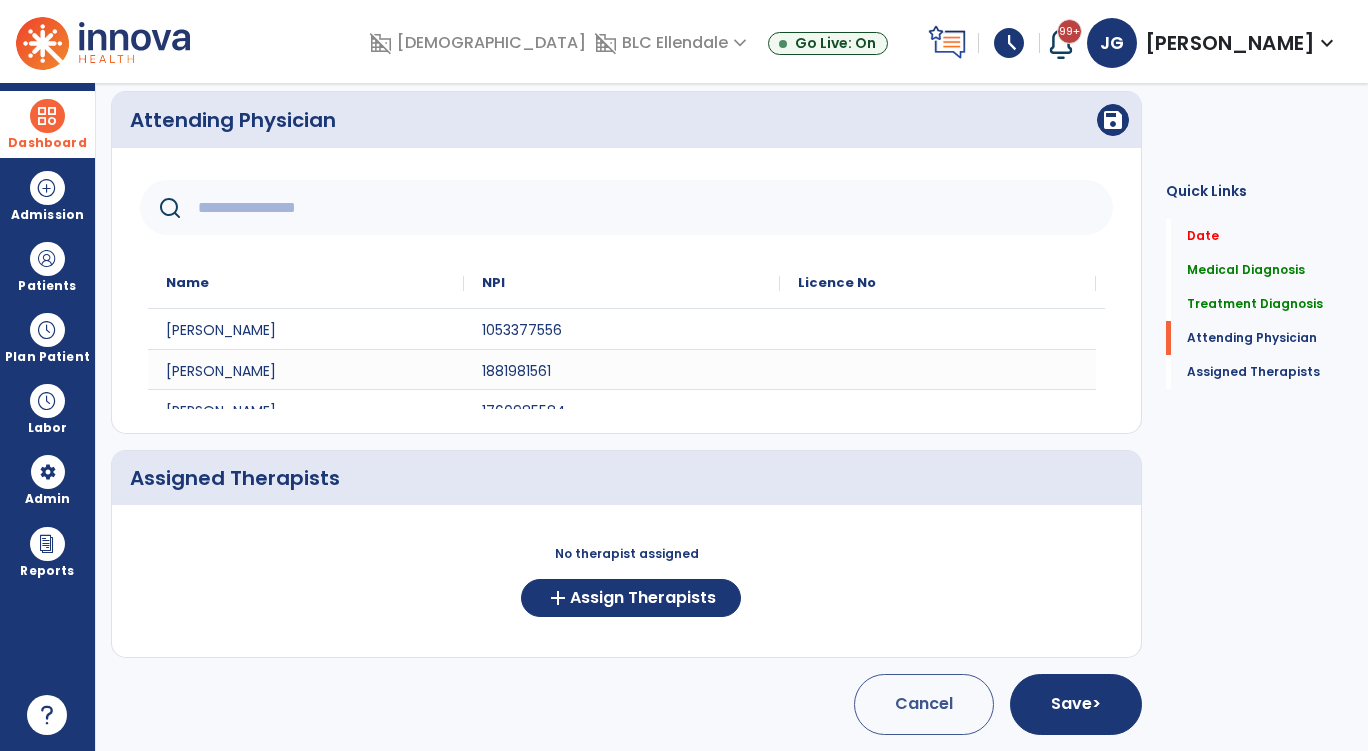 click 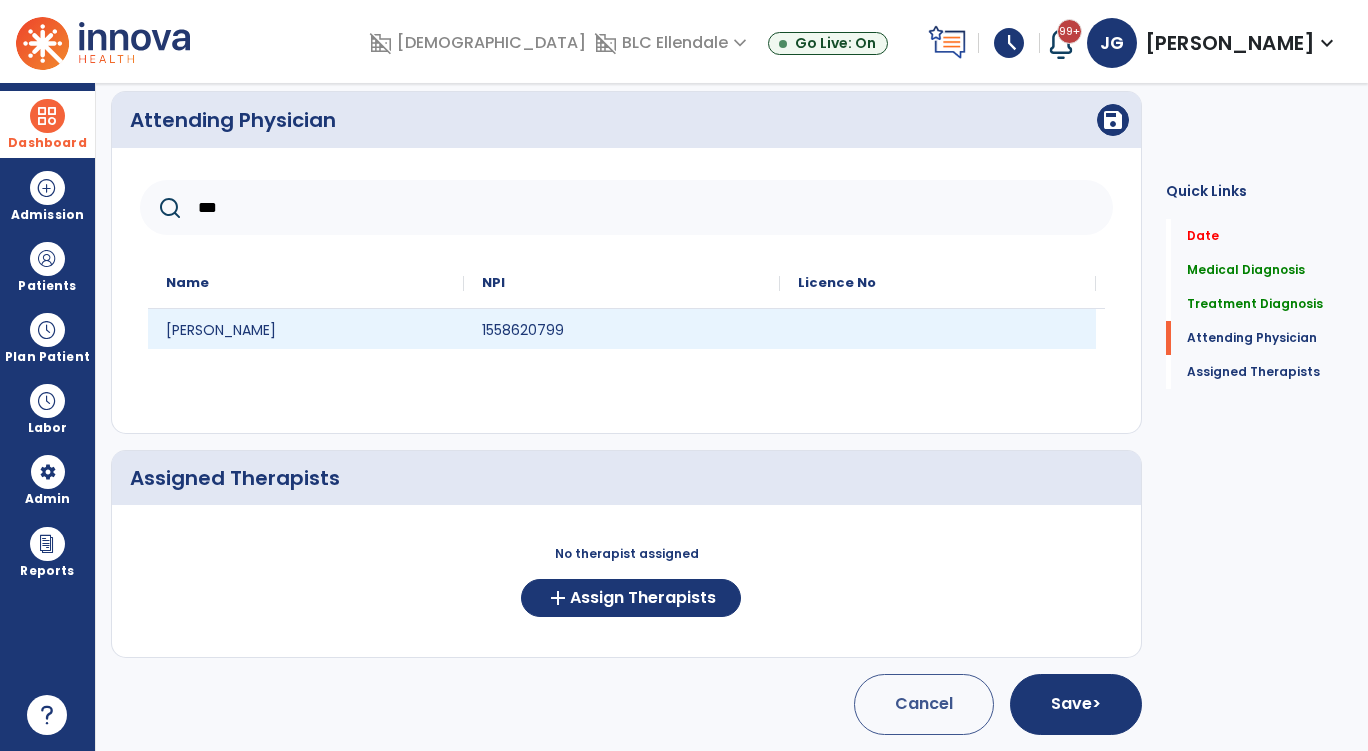 type on "***" 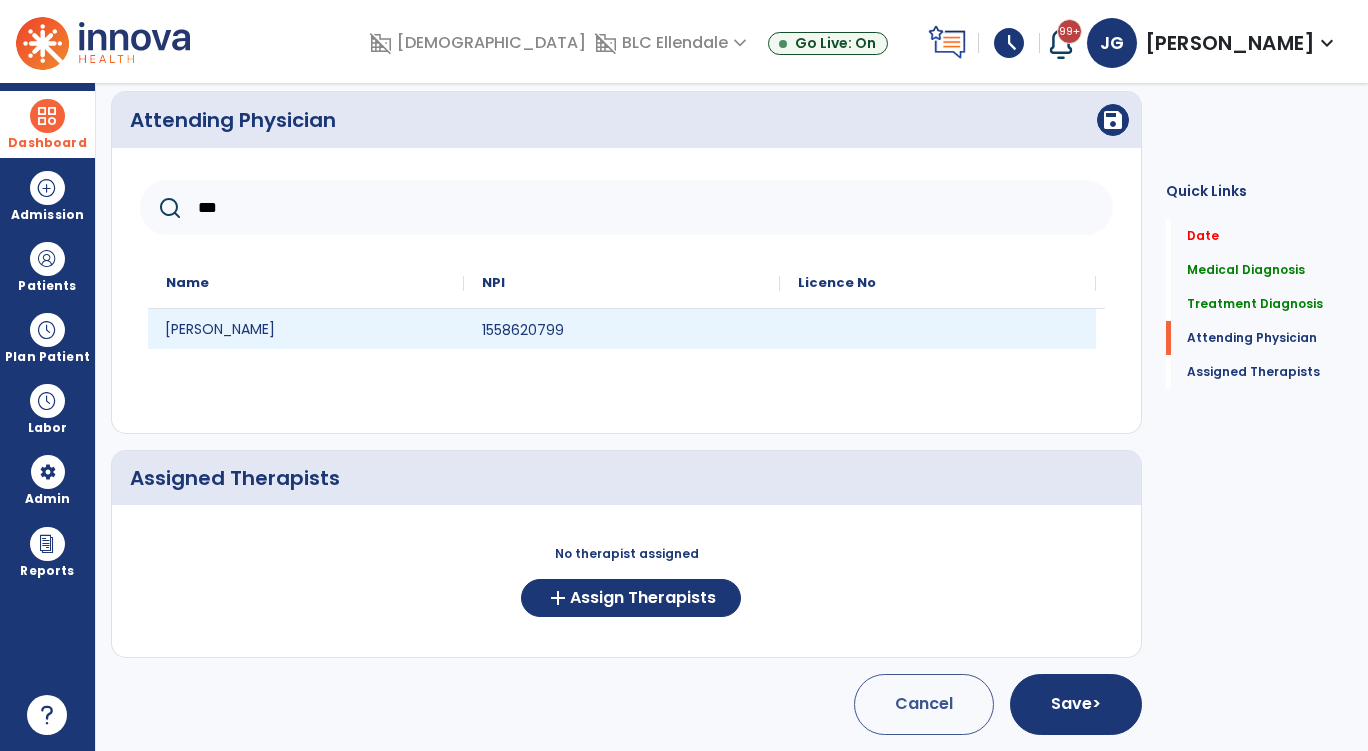click on "Brandon Steger" 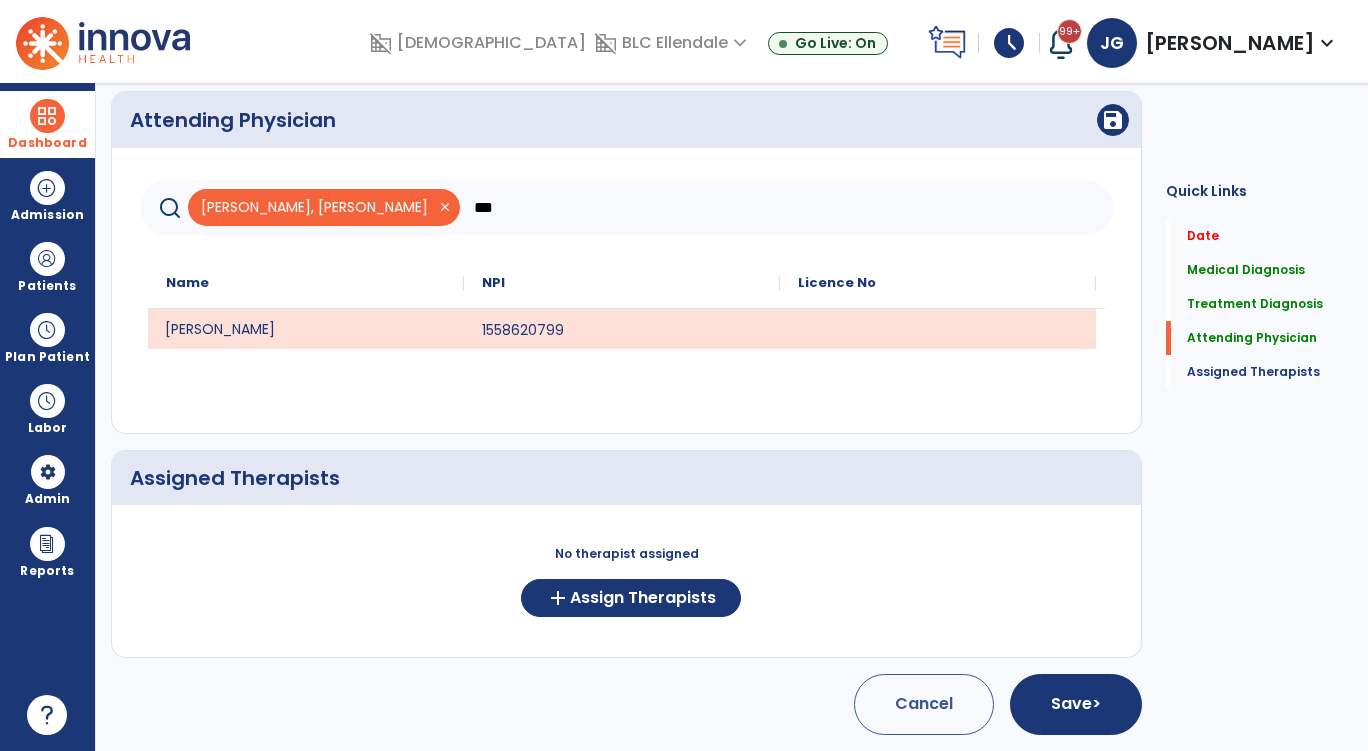 drag, startPoint x: 449, startPoint y: 208, endPoint x: 362, endPoint y: 207, distance: 87.005745 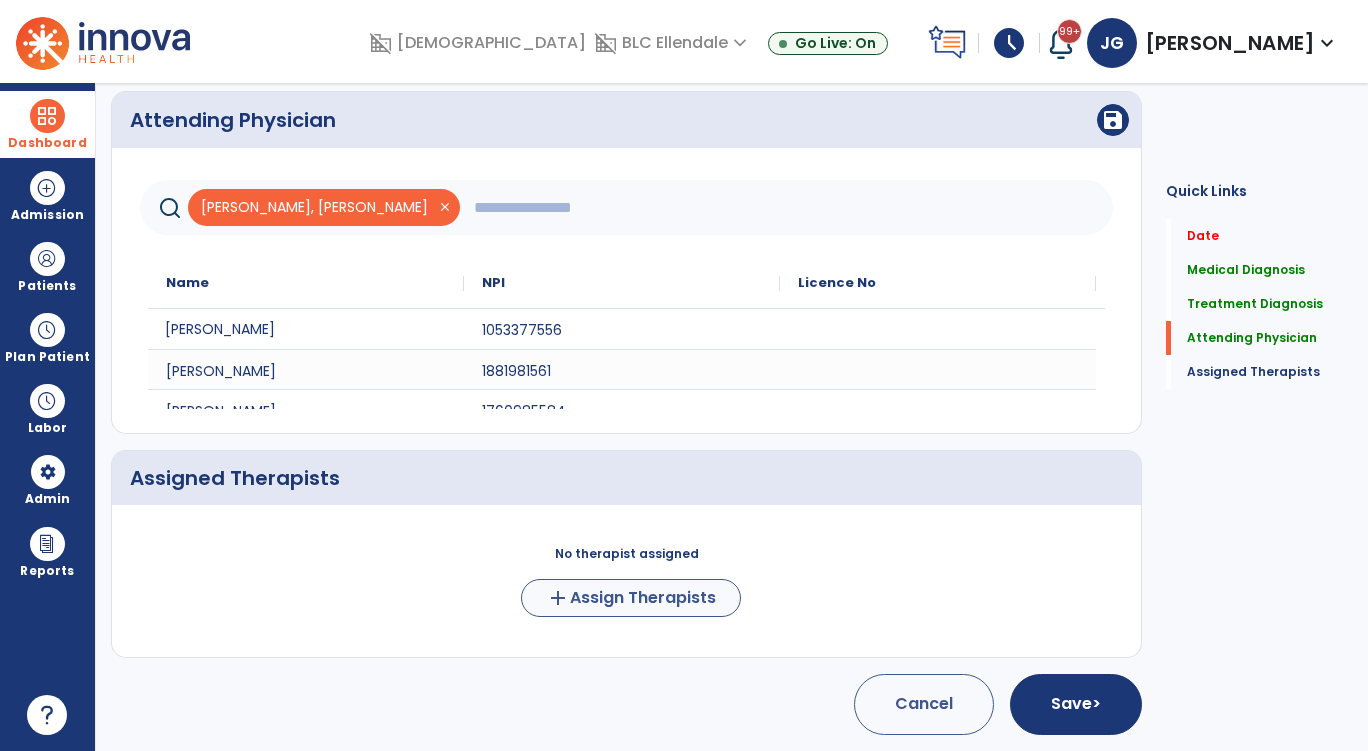 type 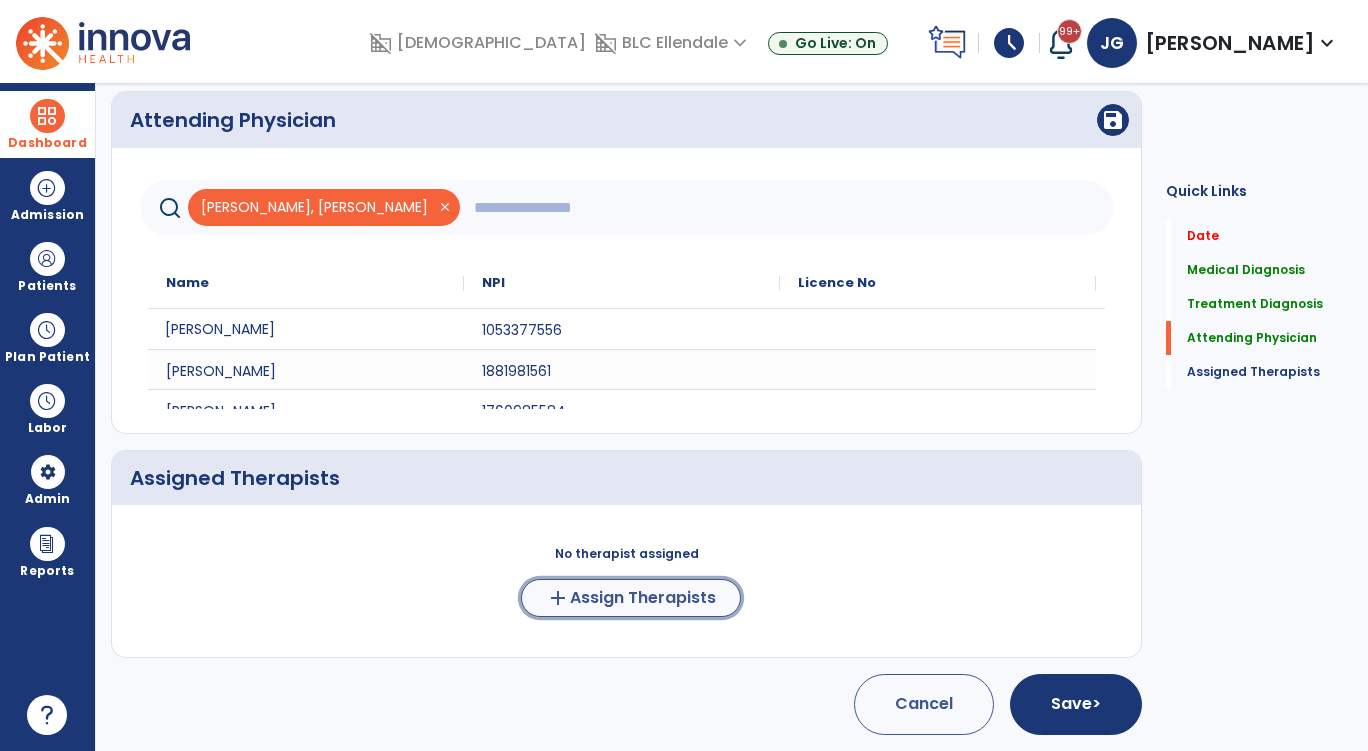 click on "add  Assign Therapists" 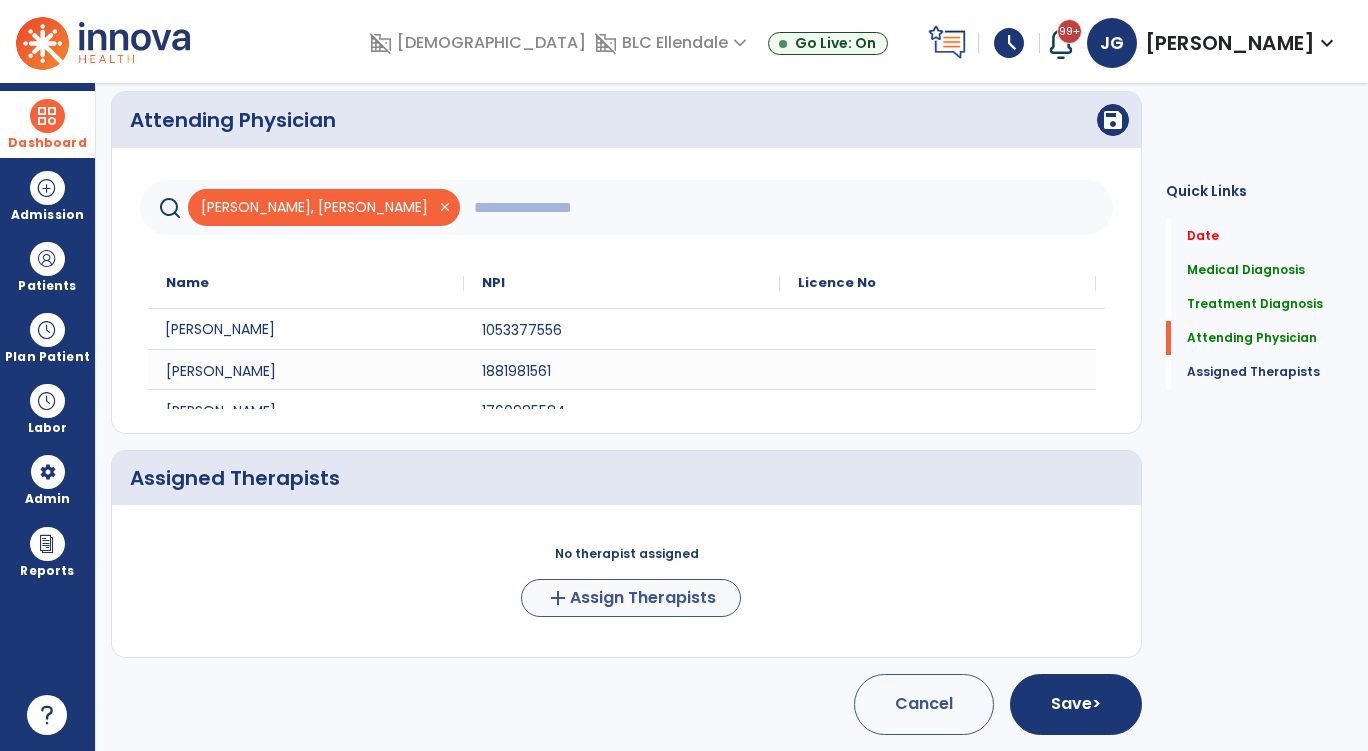 scroll, scrollTop: 948, scrollLeft: 0, axis: vertical 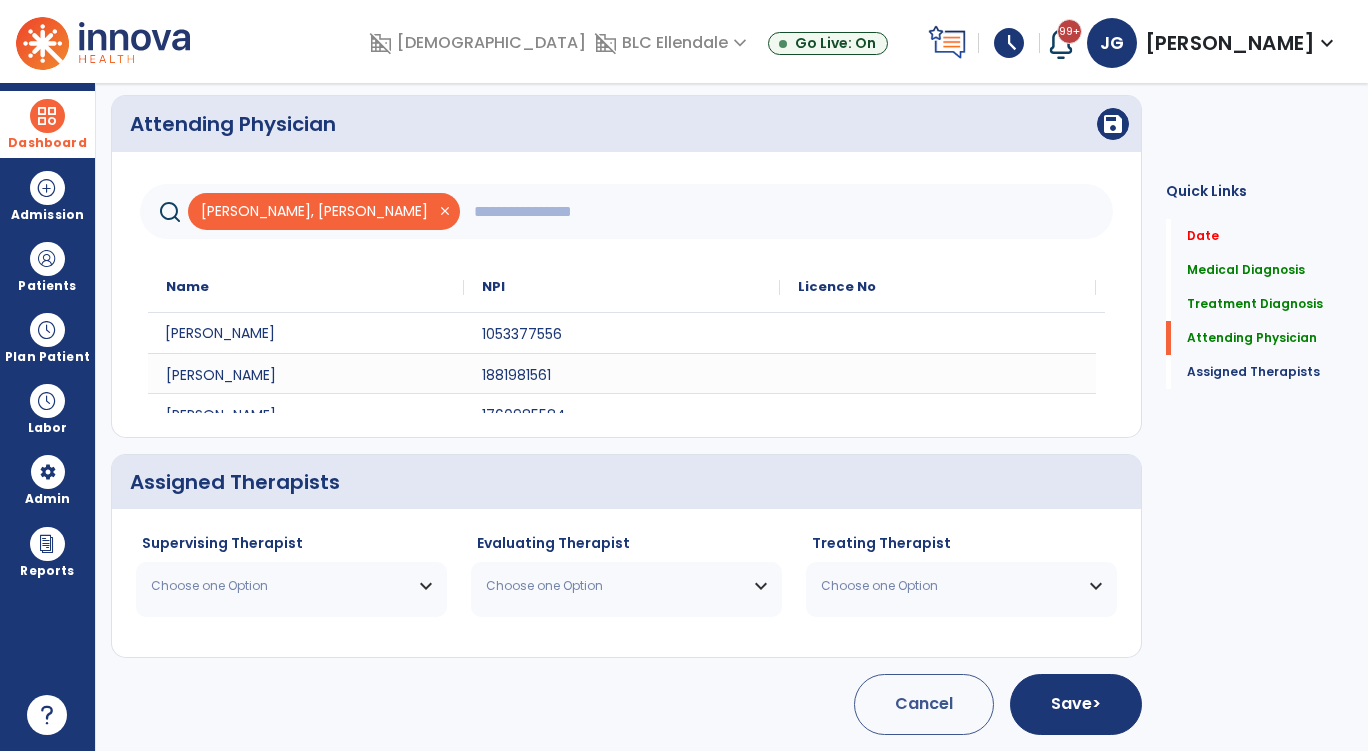 click on "Choose one Option" at bounding box center (291, 586) 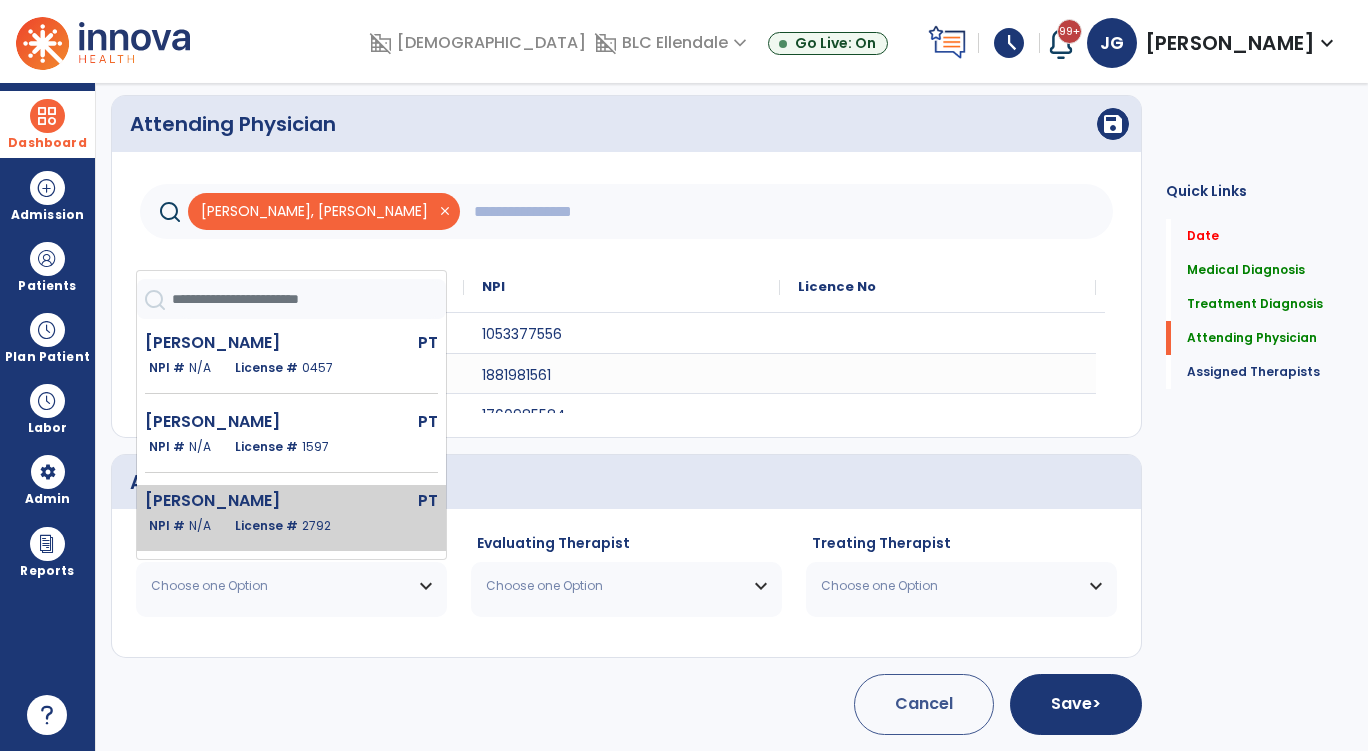 click on "Geiger Jacklyn  PT   NPI #  N/A   License #  2792" 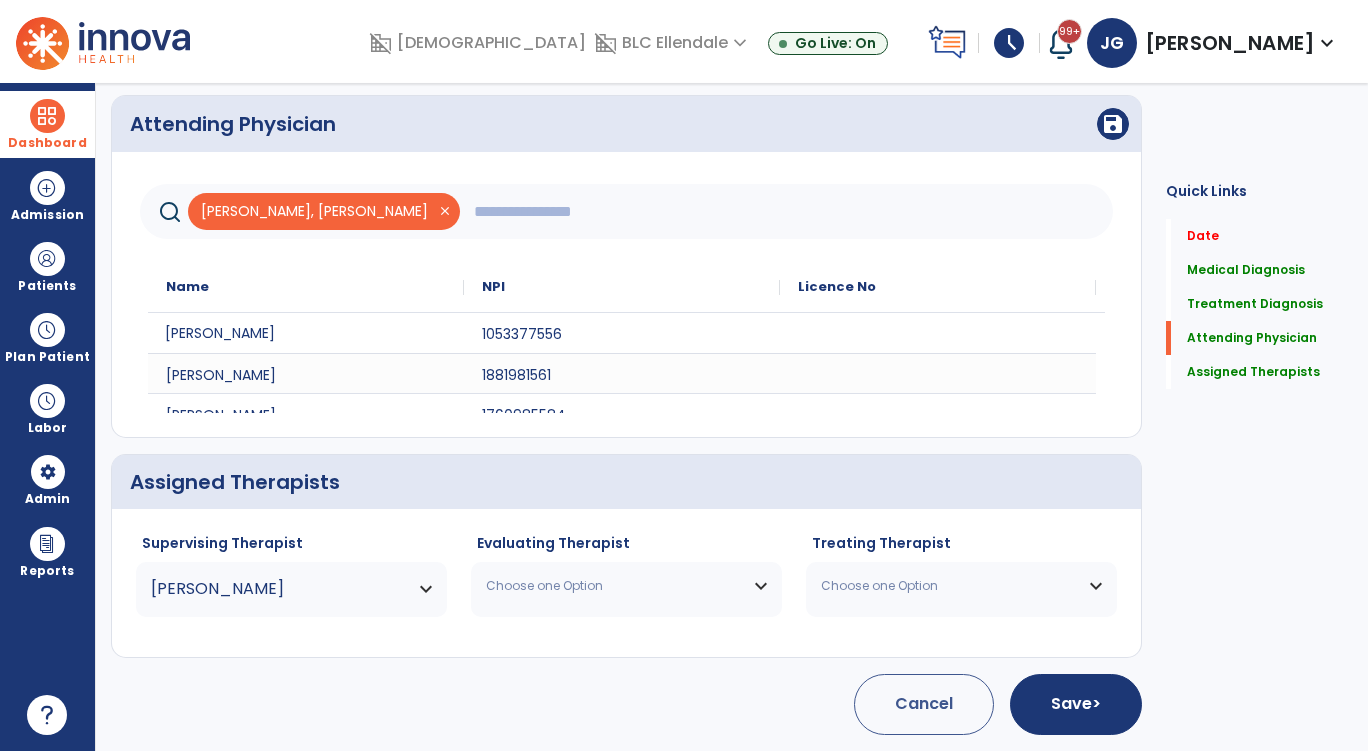 click on "Choose one Option" at bounding box center [614, 586] 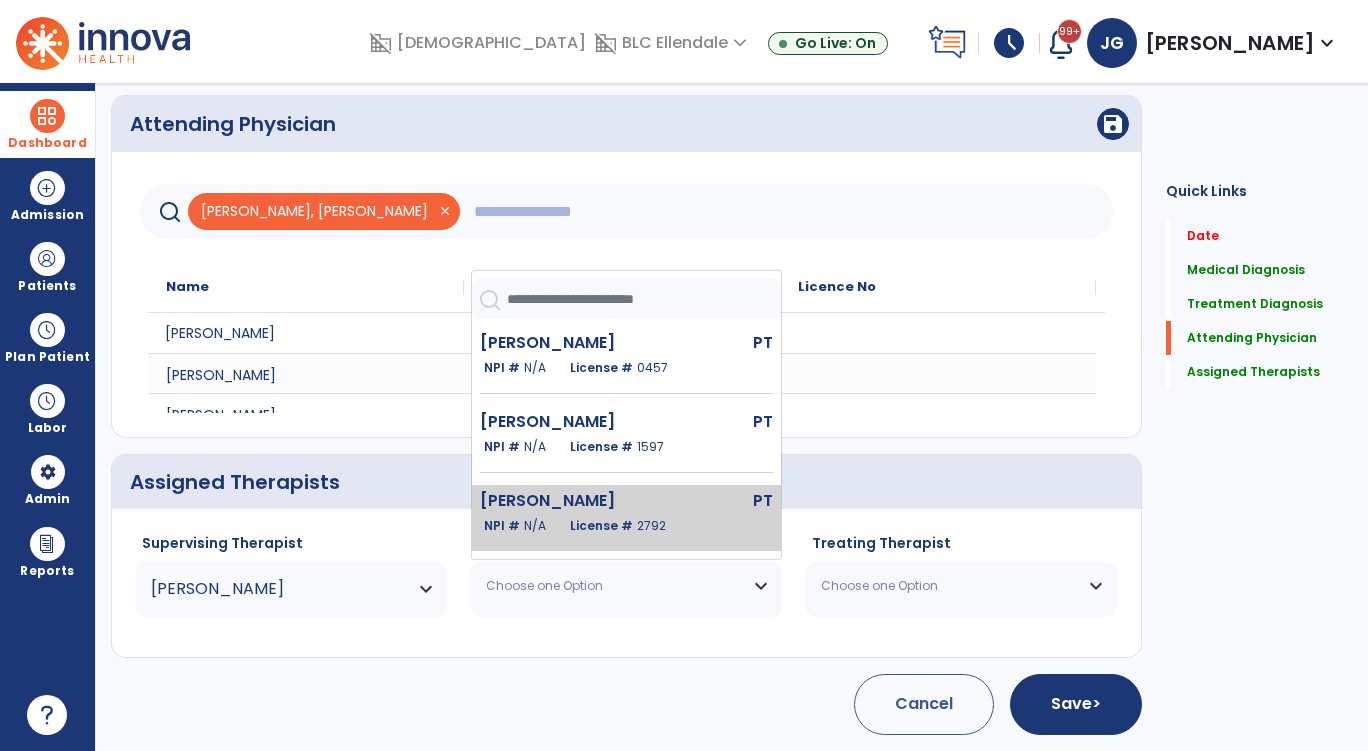 click on "License #  2792" 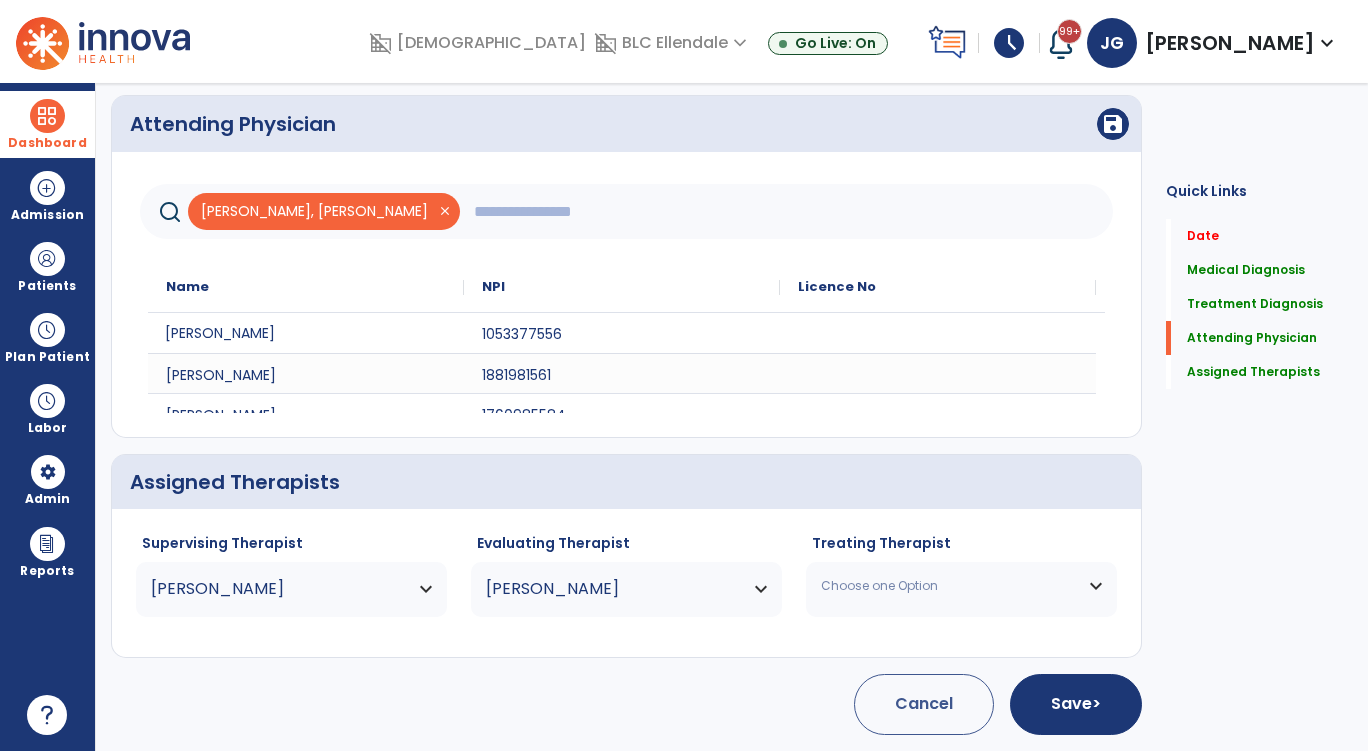 click on "Choose one Option Bradford Douglas  PT   NPI #  N/A   License #  0457 Erp Darin  PT   NPI #  N/A   License #  1597 Geiger Jacklyn  PT   NPI #  N/A   License #  2792 Goehring Cole  PTA   NPI #  N/A   License #  1246A Heilman Kristi  PT   NPI #  N/A   License #  6720 Hieb Katie  PT   NPI #  N/A   License #  1742  Kisse Sara  PTA   NPI #  N/A   License #  0529A Mitterling Anthony  PT   NPI #  N/A   License #  2090 Poppen Kaley  PT   NPI #  N/A   License #  2514 Sailer Casey  PT   NPI #  N/A   License #  2262 Sayler Mekenzie  PT   NPI #  N/A   License #  2376 Schmidt Jamie  PT   NPI #  N/A   License #  1360 Wolf Anna  PT   NPI #  N/A   License #  1764" 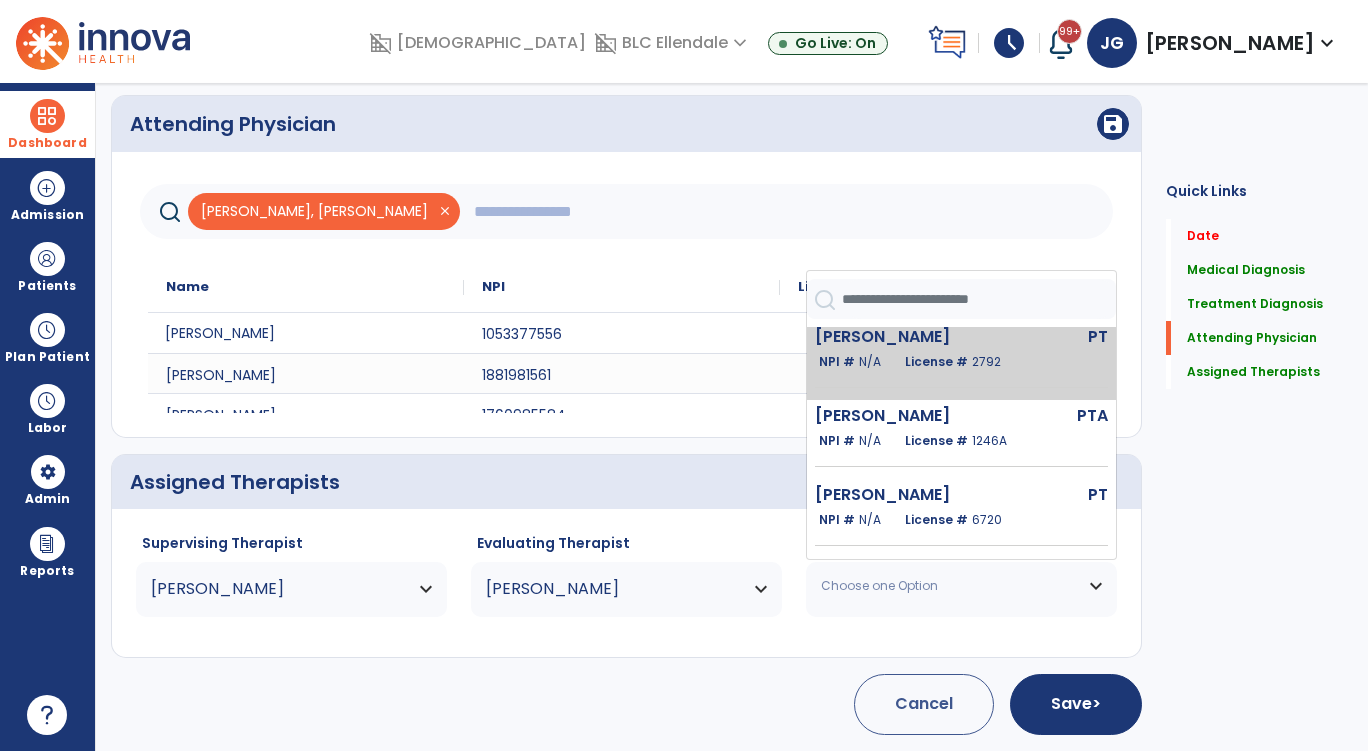 scroll, scrollTop: 200, scrollLeft: 0, axis: vertical 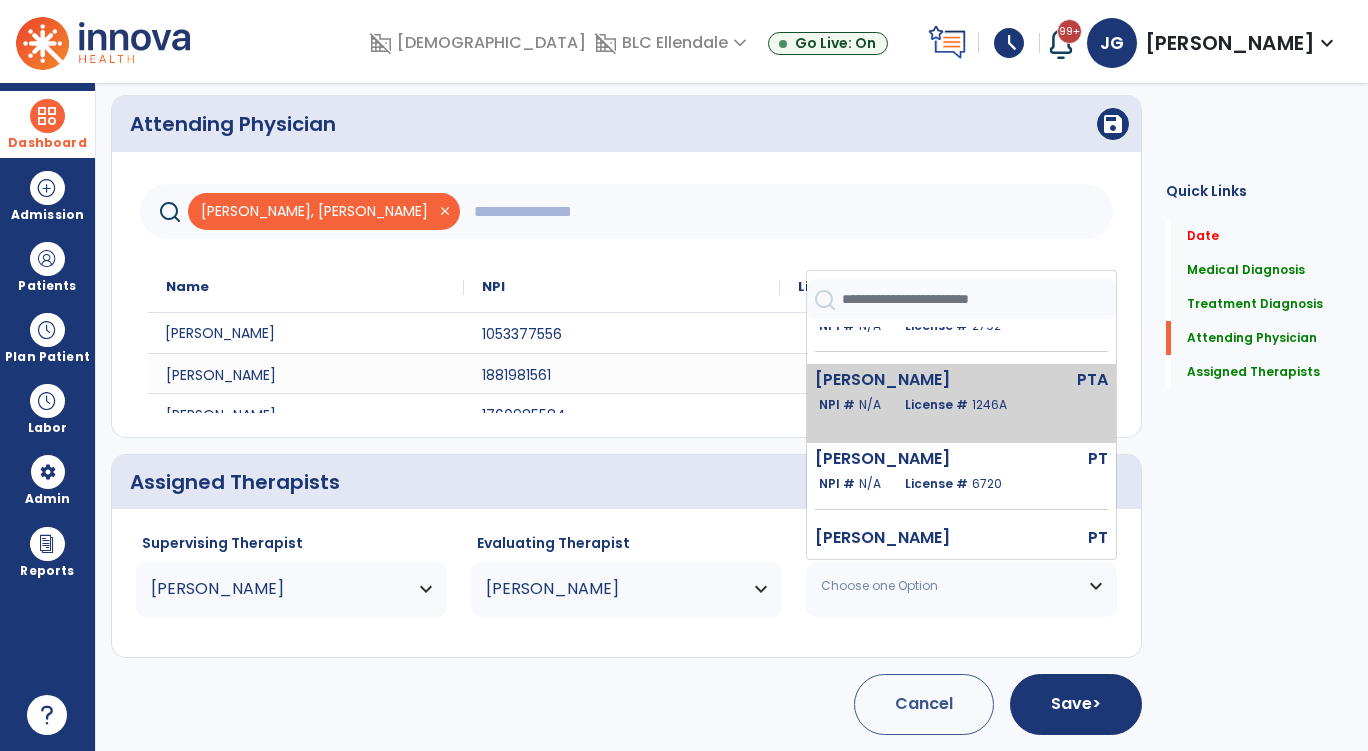 click on "Goehring Cole" 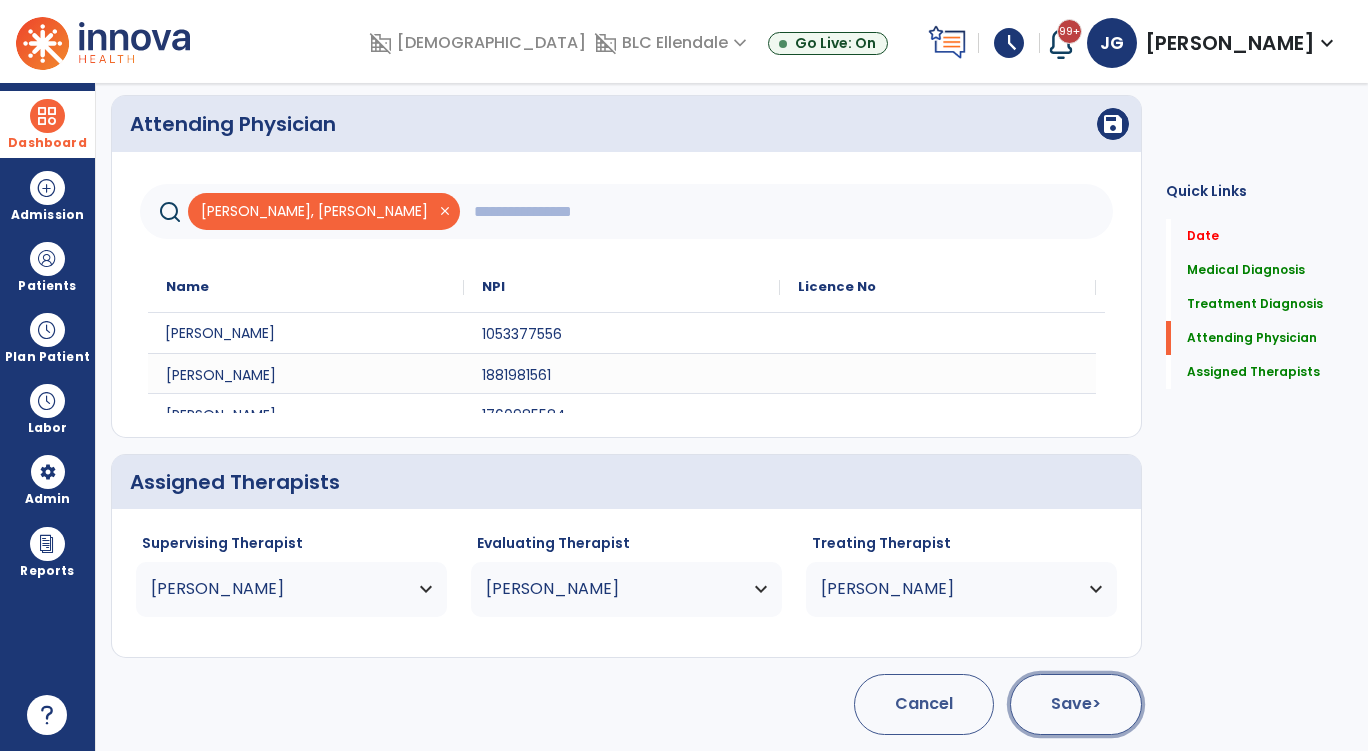 click on "Save  >" 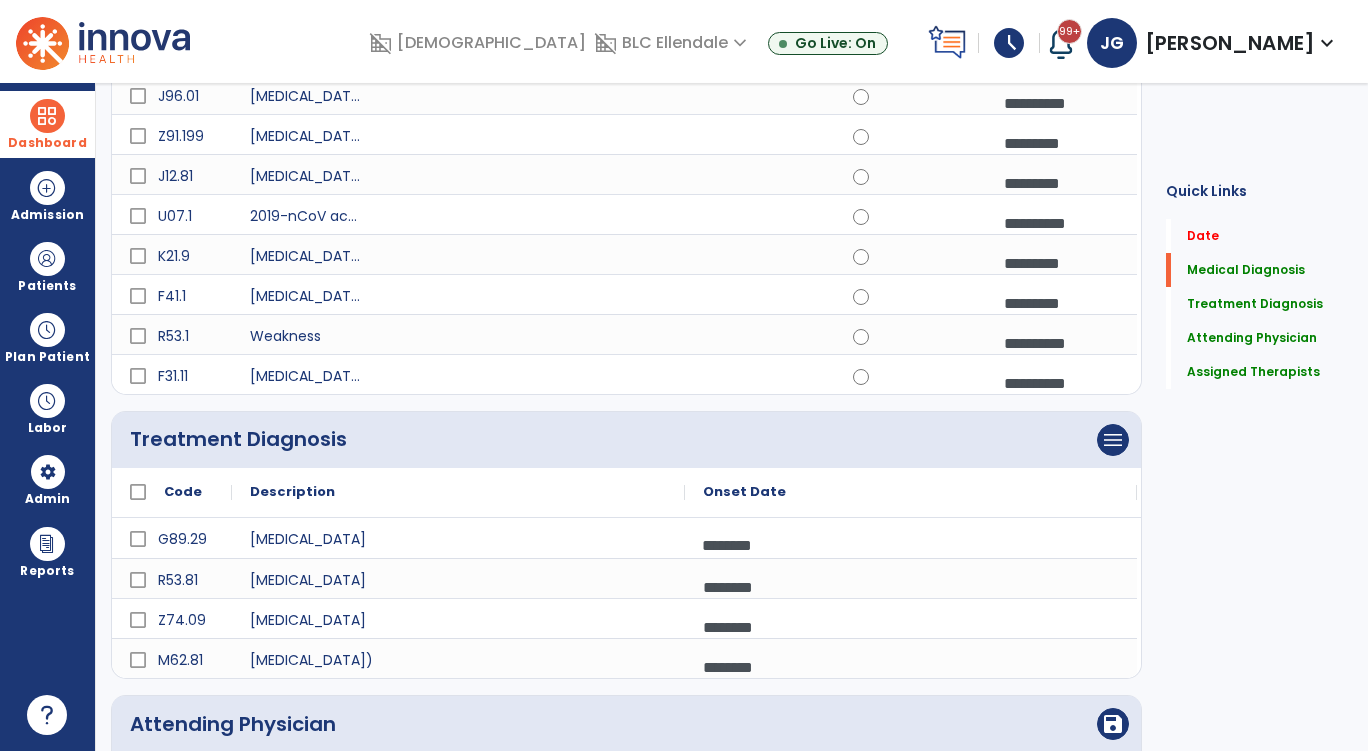 scroll, scrollTop: 0, scrollLeft: 0, axis: both 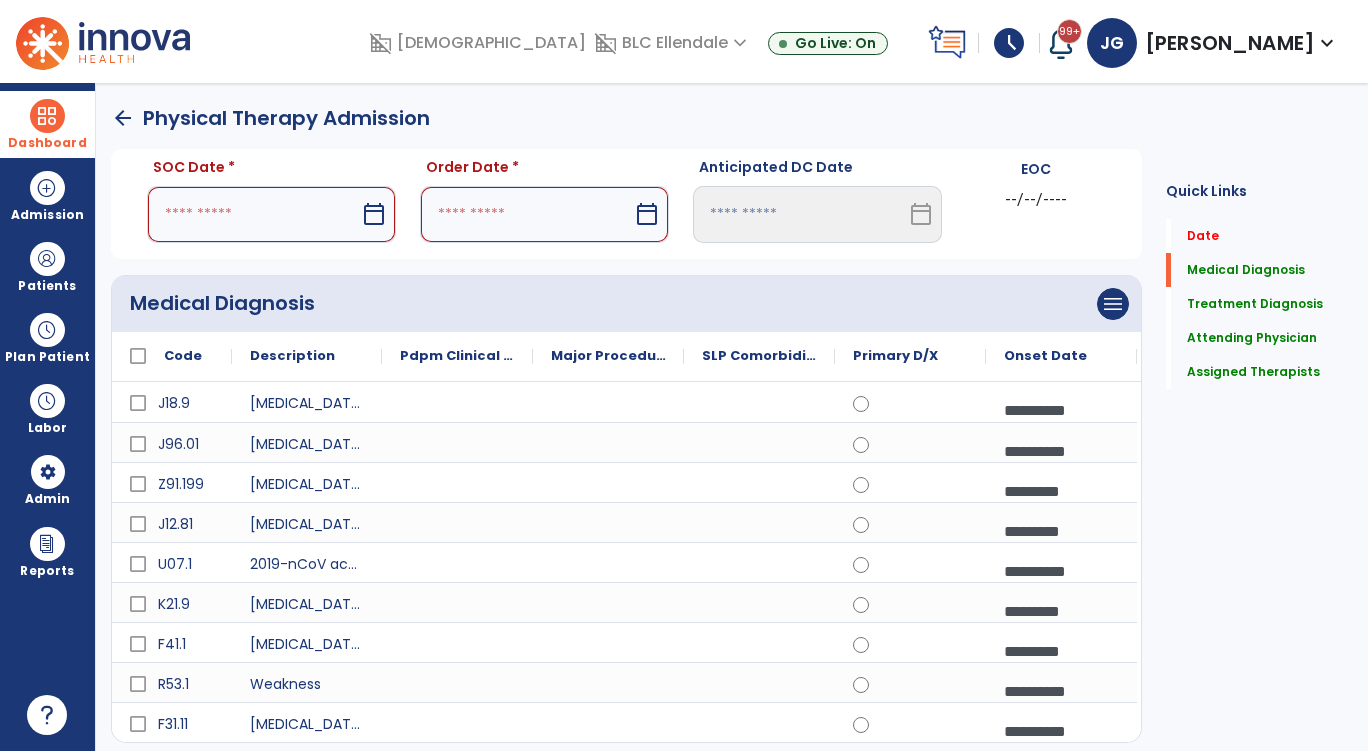 click at bounding box center [253, 214] 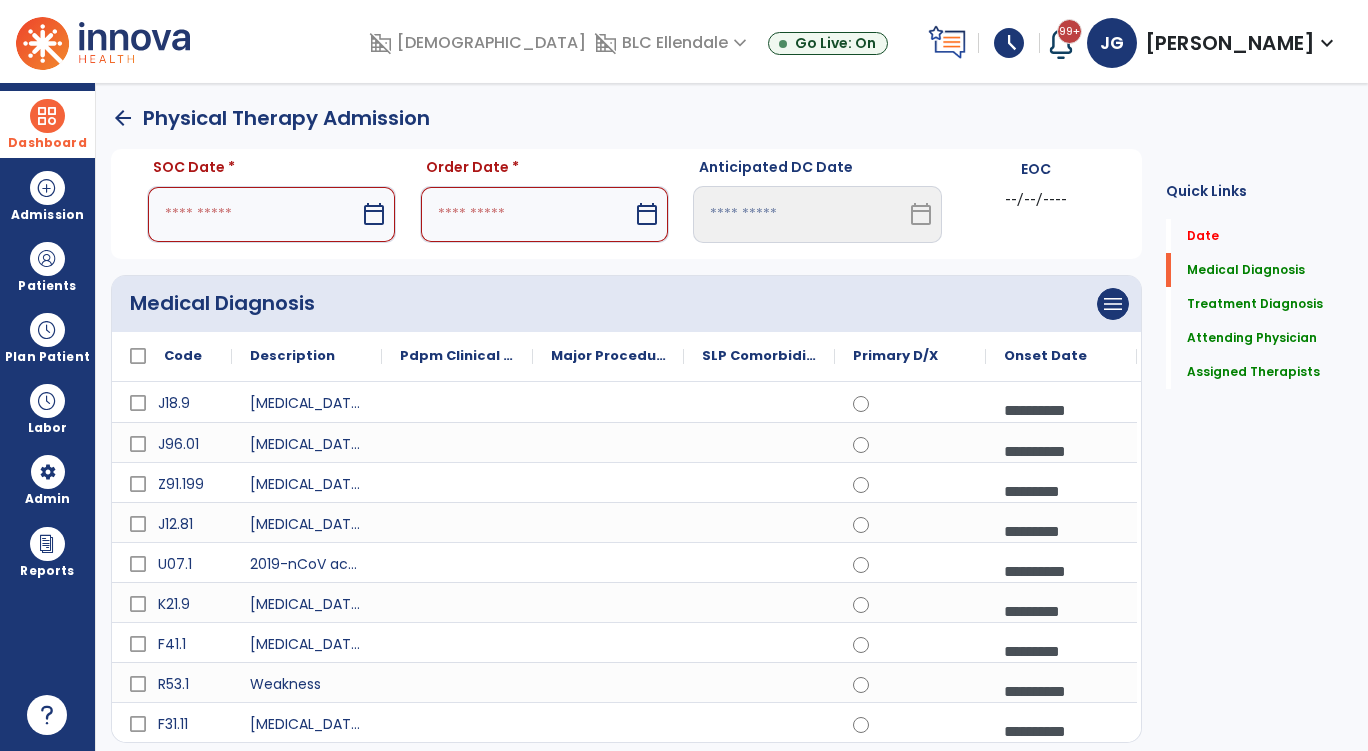 select on "*" 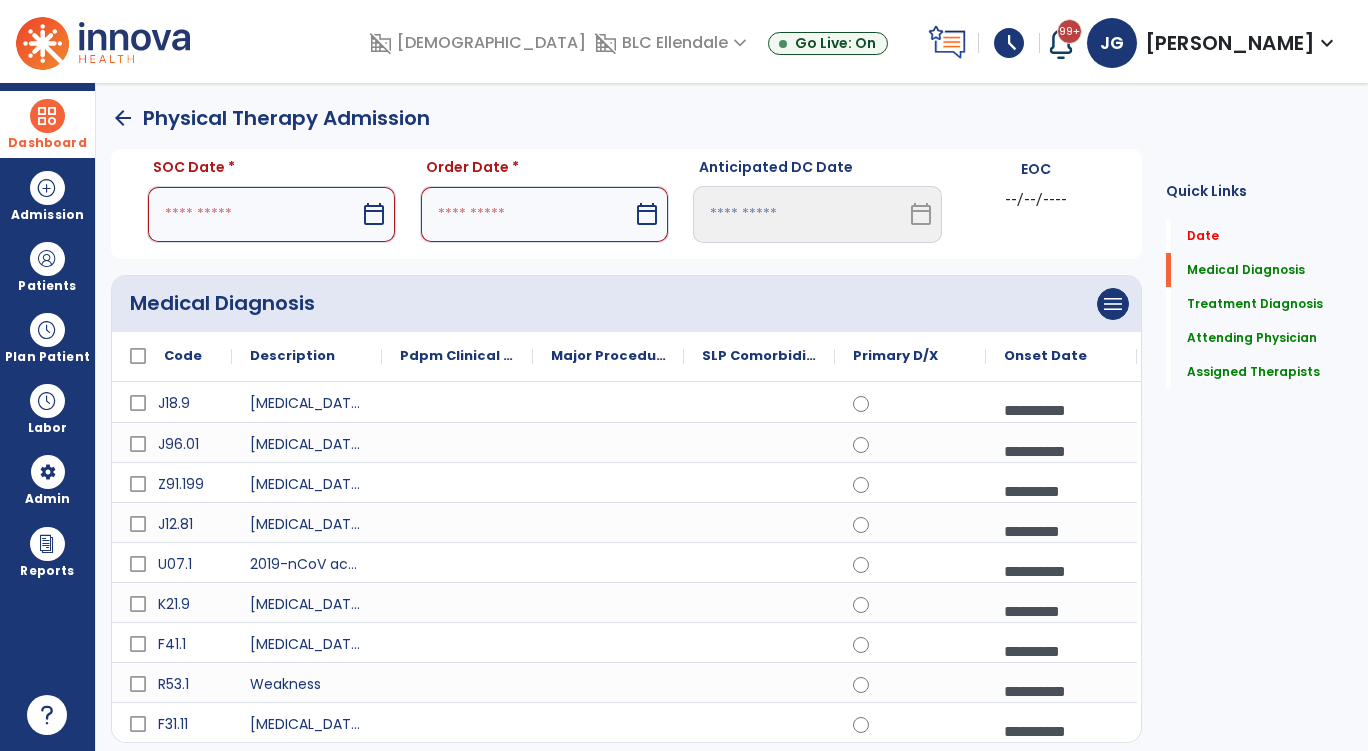 select on "****" 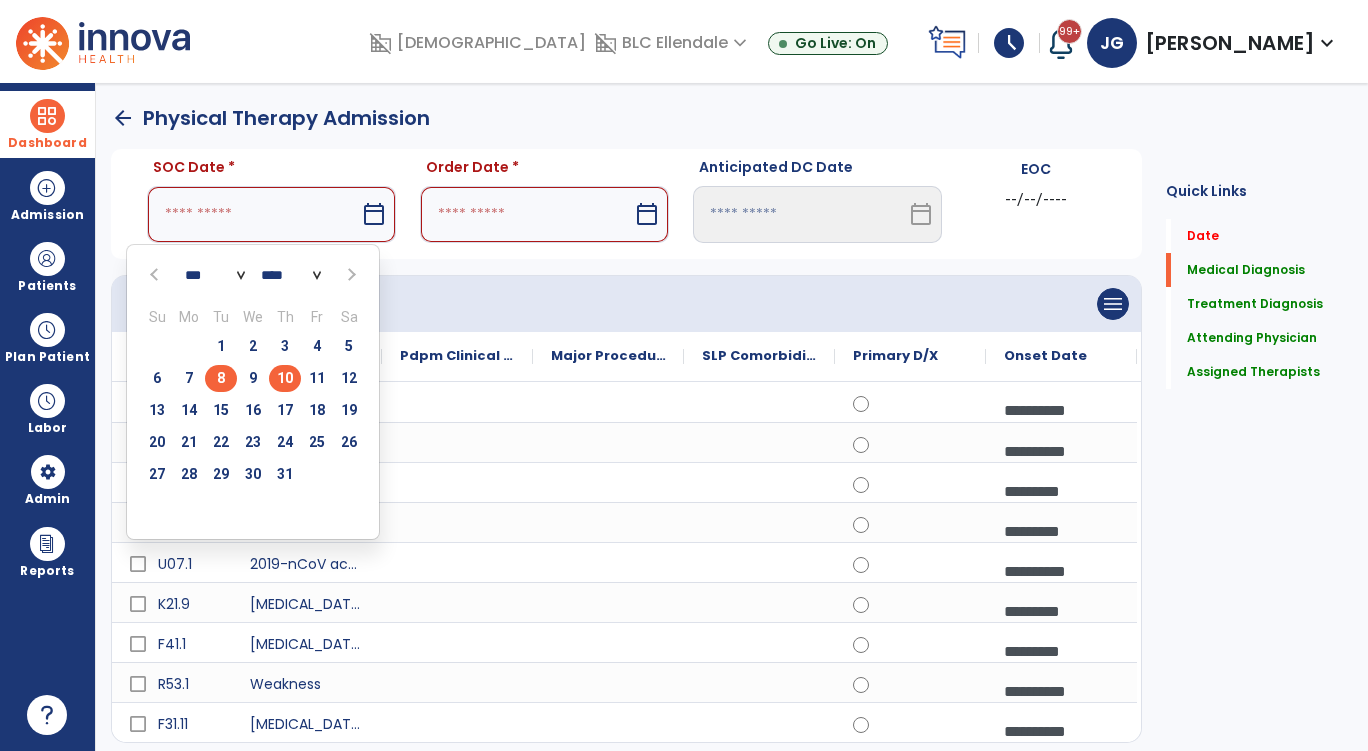 click on "8" at bounding box center (221, 378) 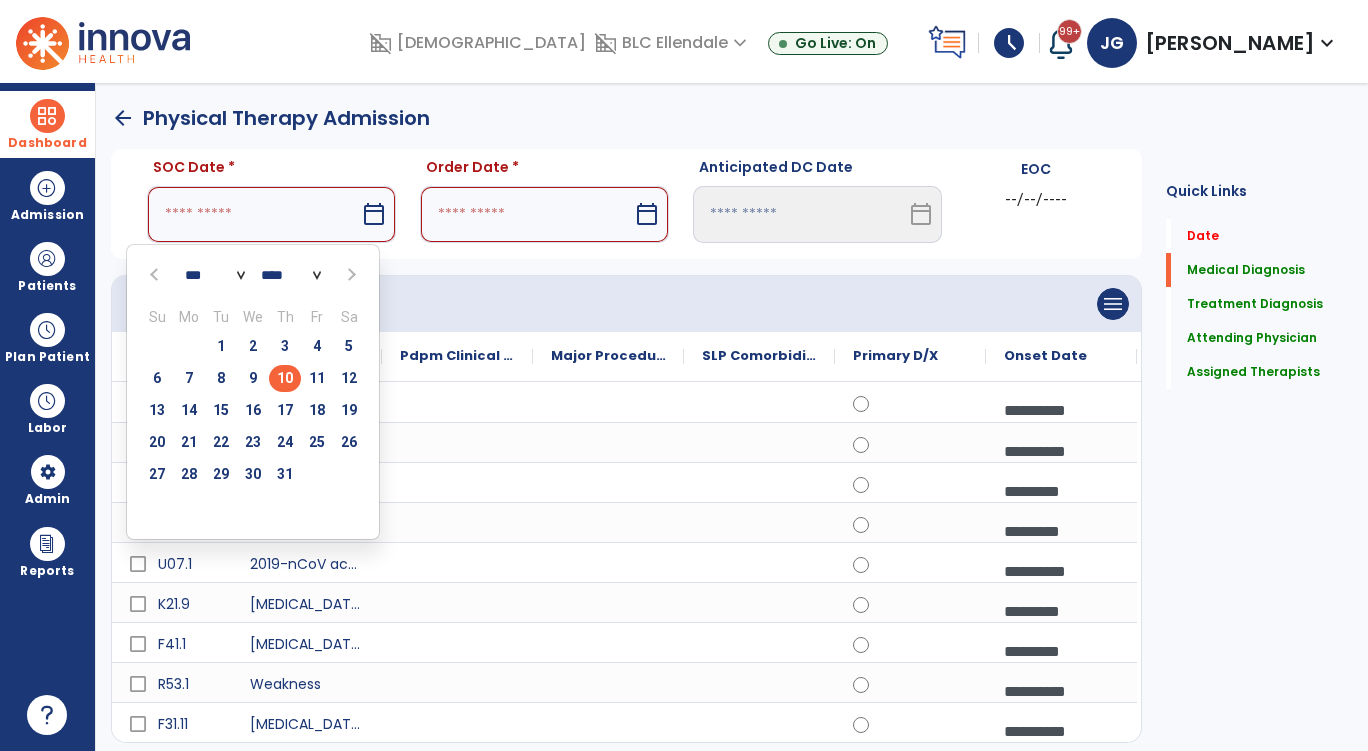 type on "********" 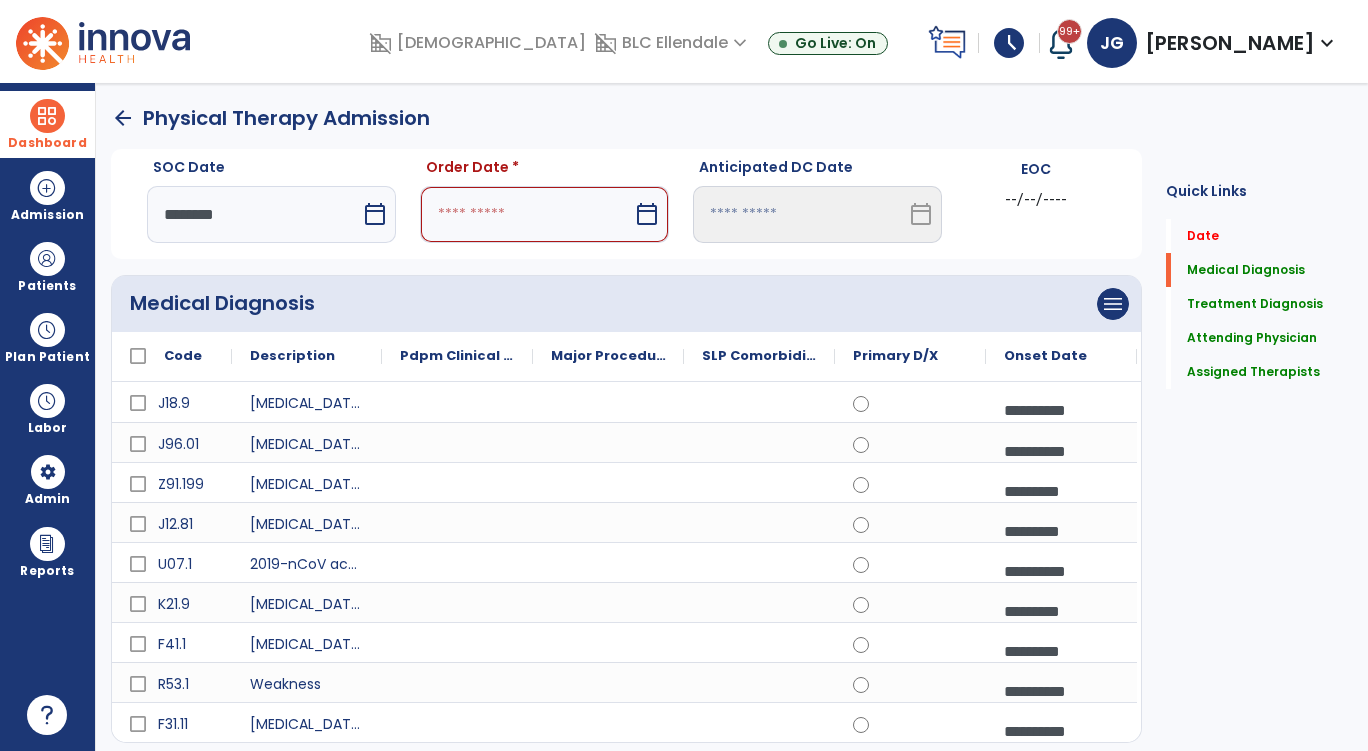 click at bounding box center [526, 214] 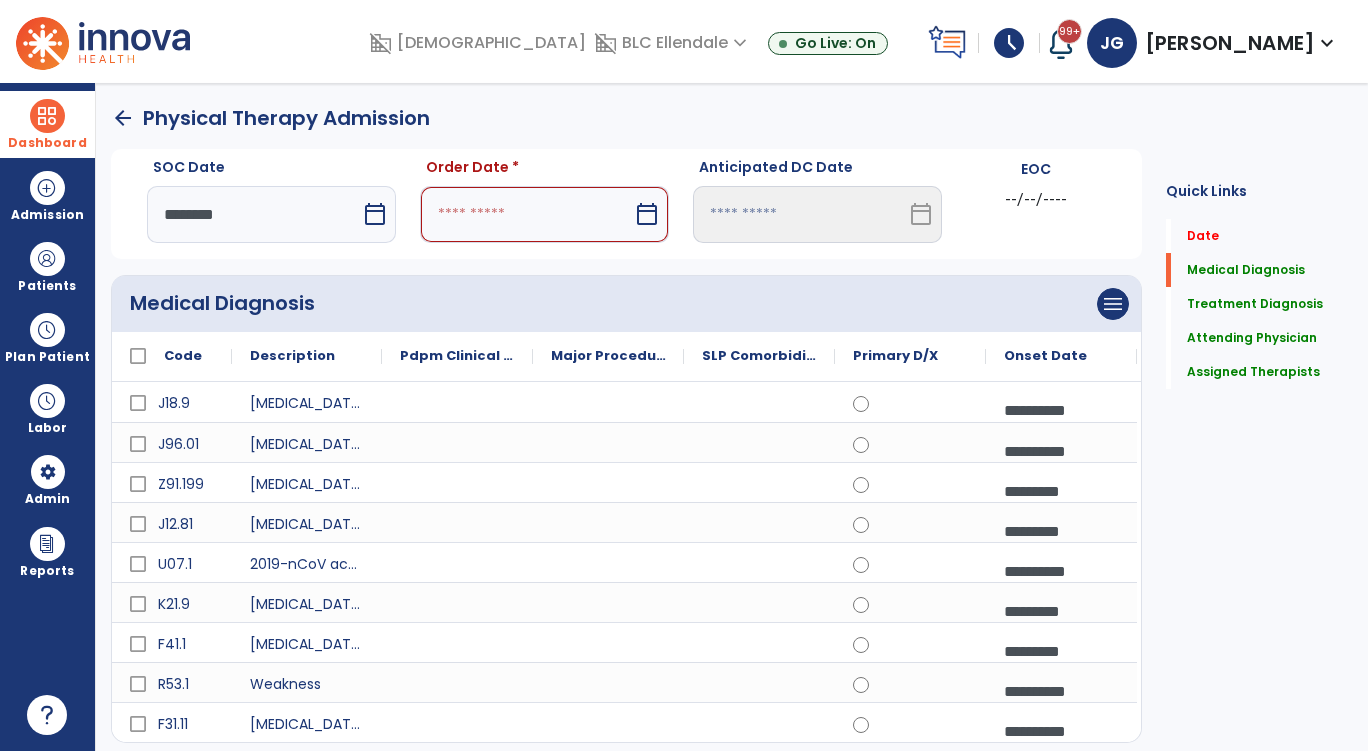 select on "*" 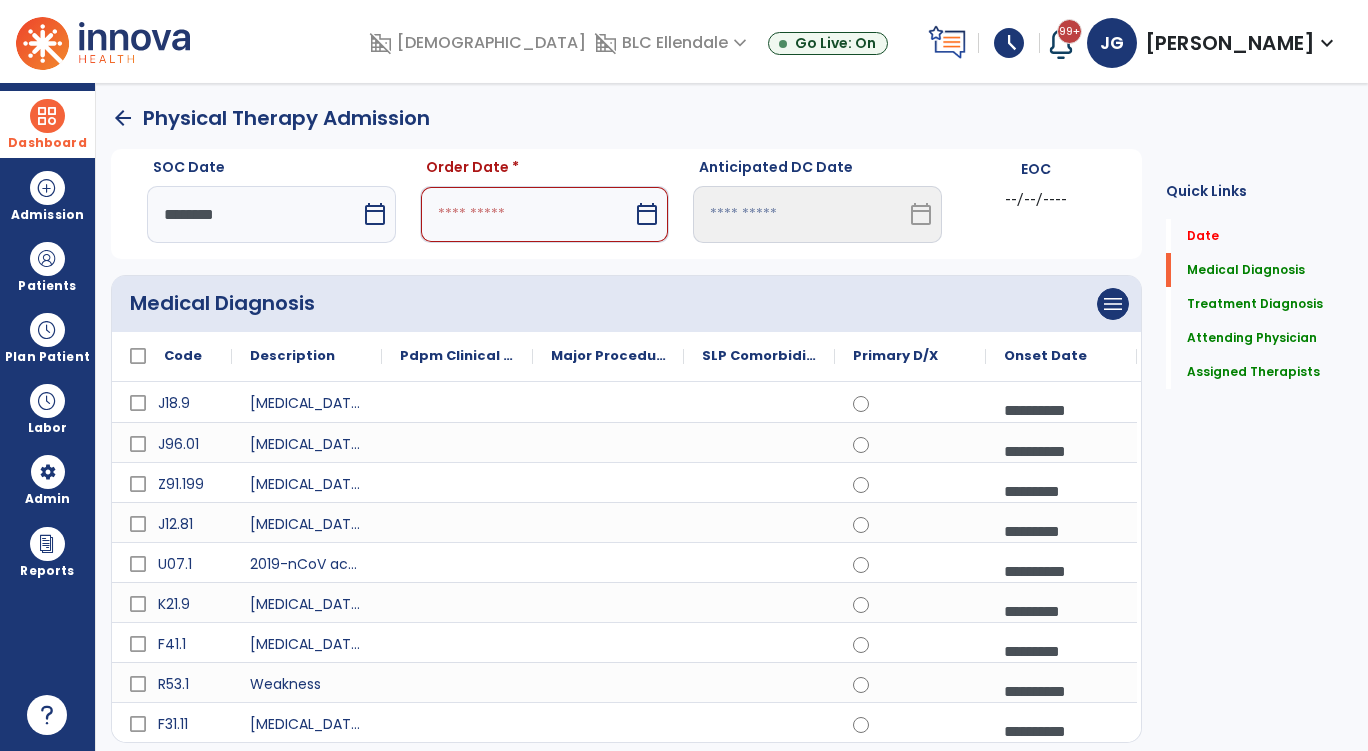 select on "****" 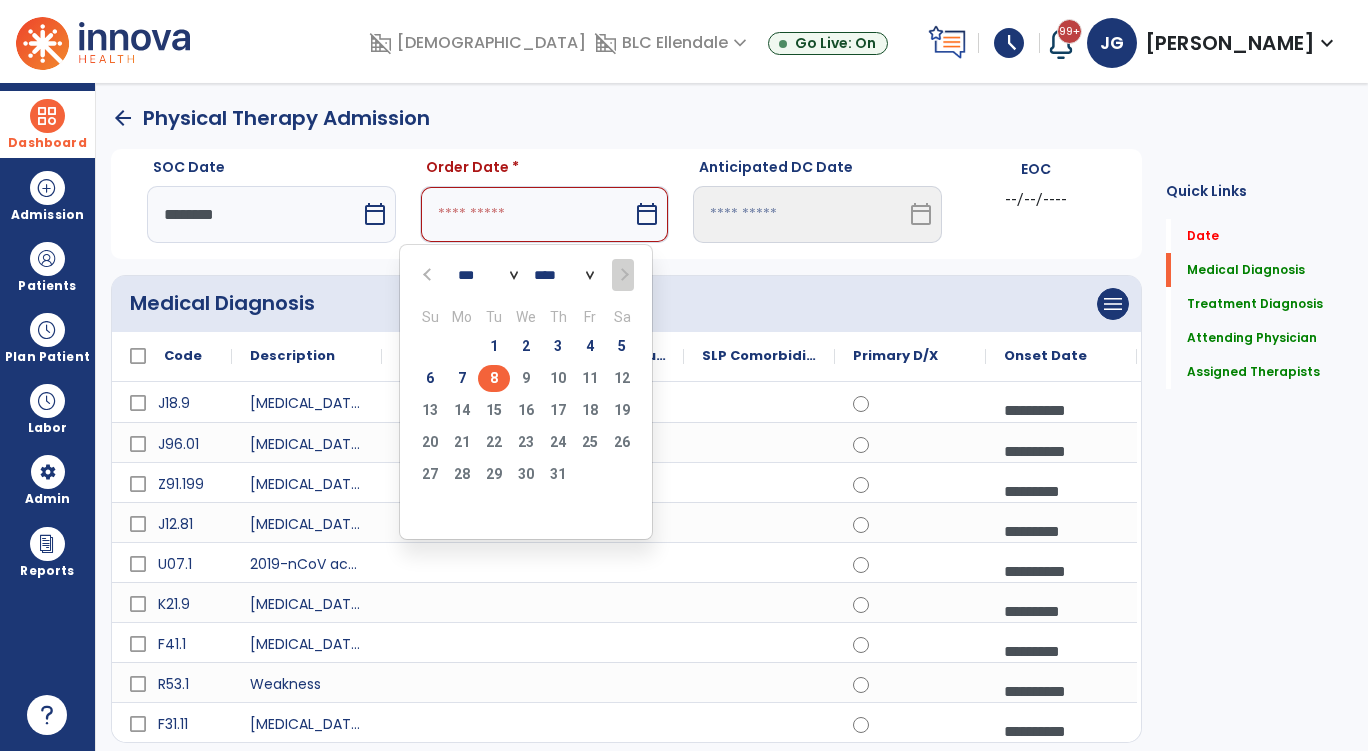 click on "8" at bounding box center [494, 378] 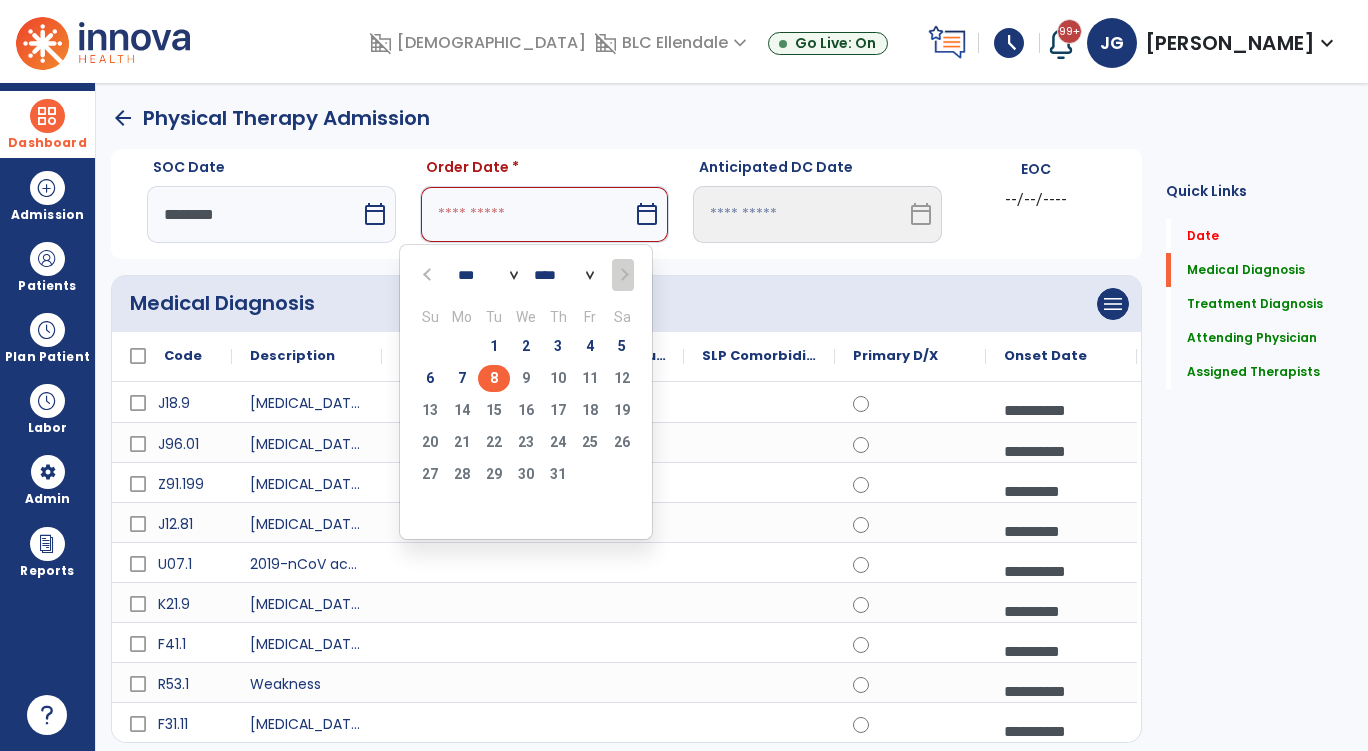 type on "********" 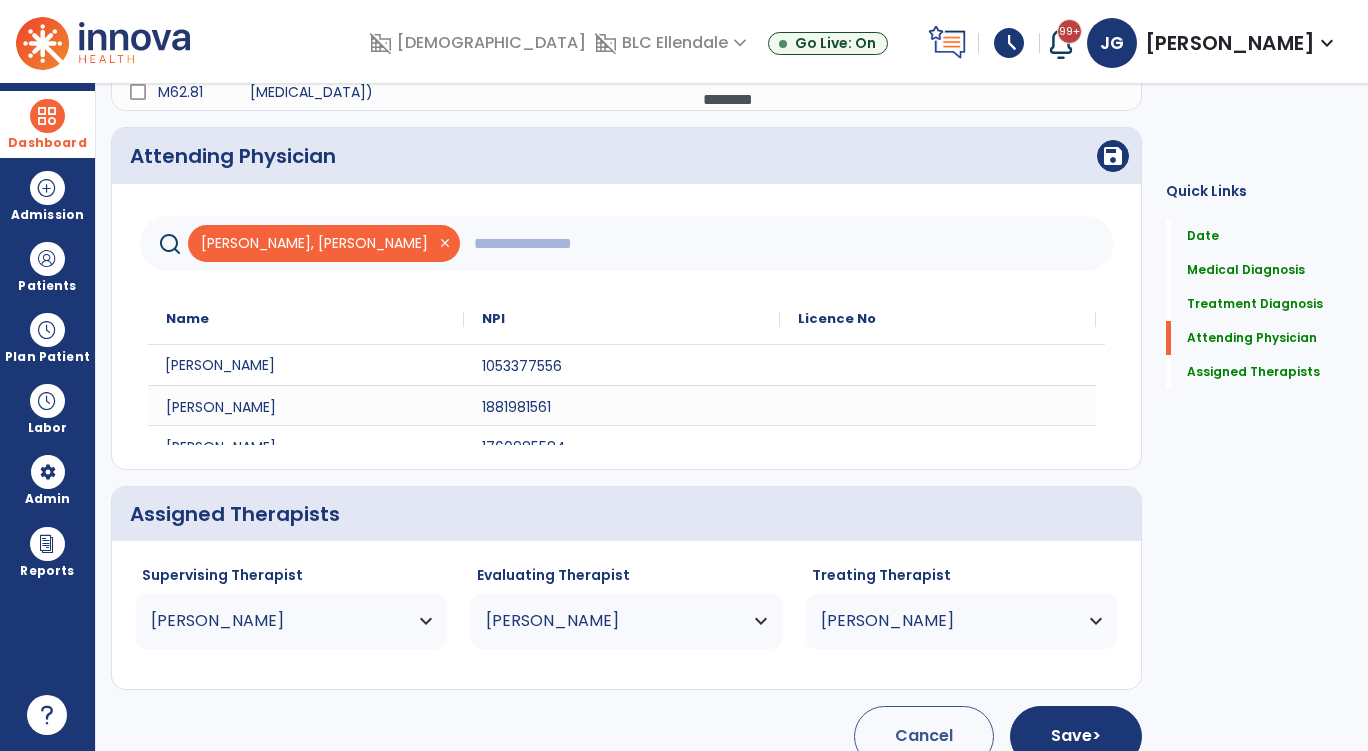 scroll, scrollTop: 948, scrollLeft: 0, axis: vertical 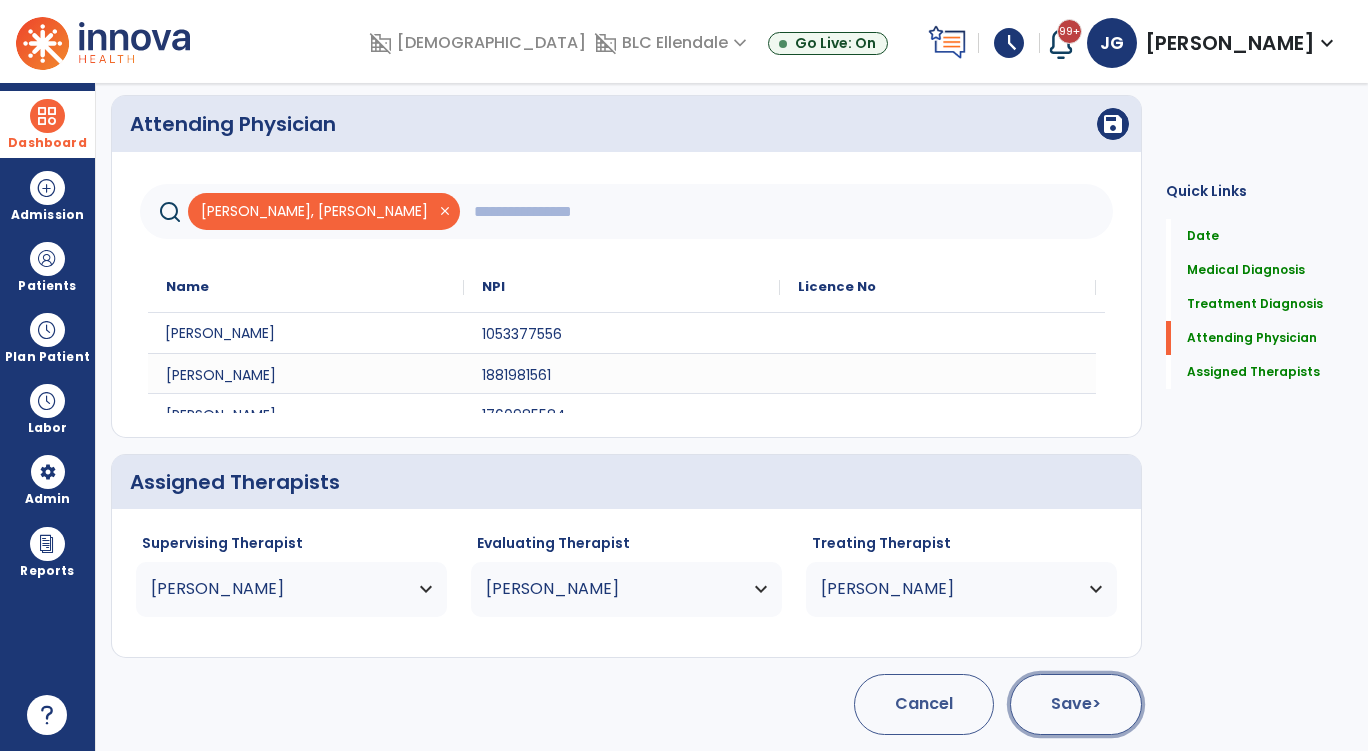 click on "Save  >" 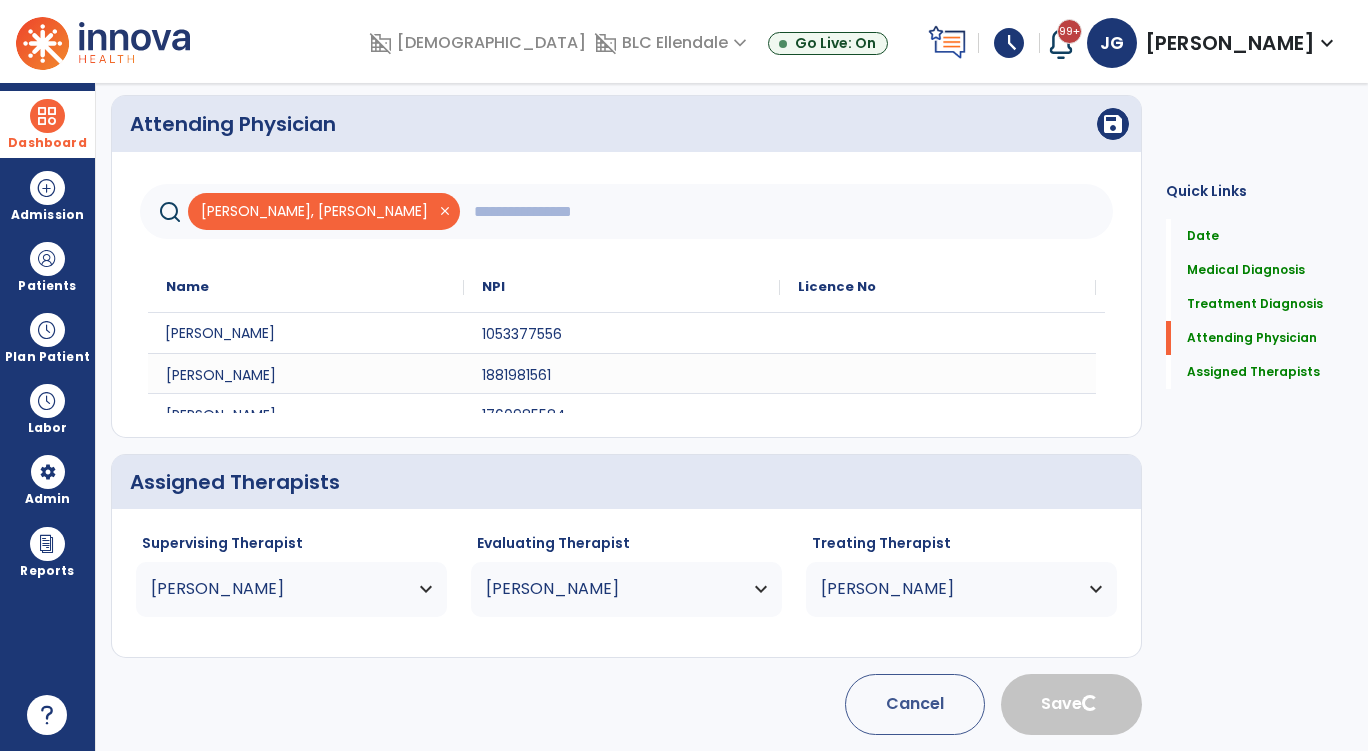 type 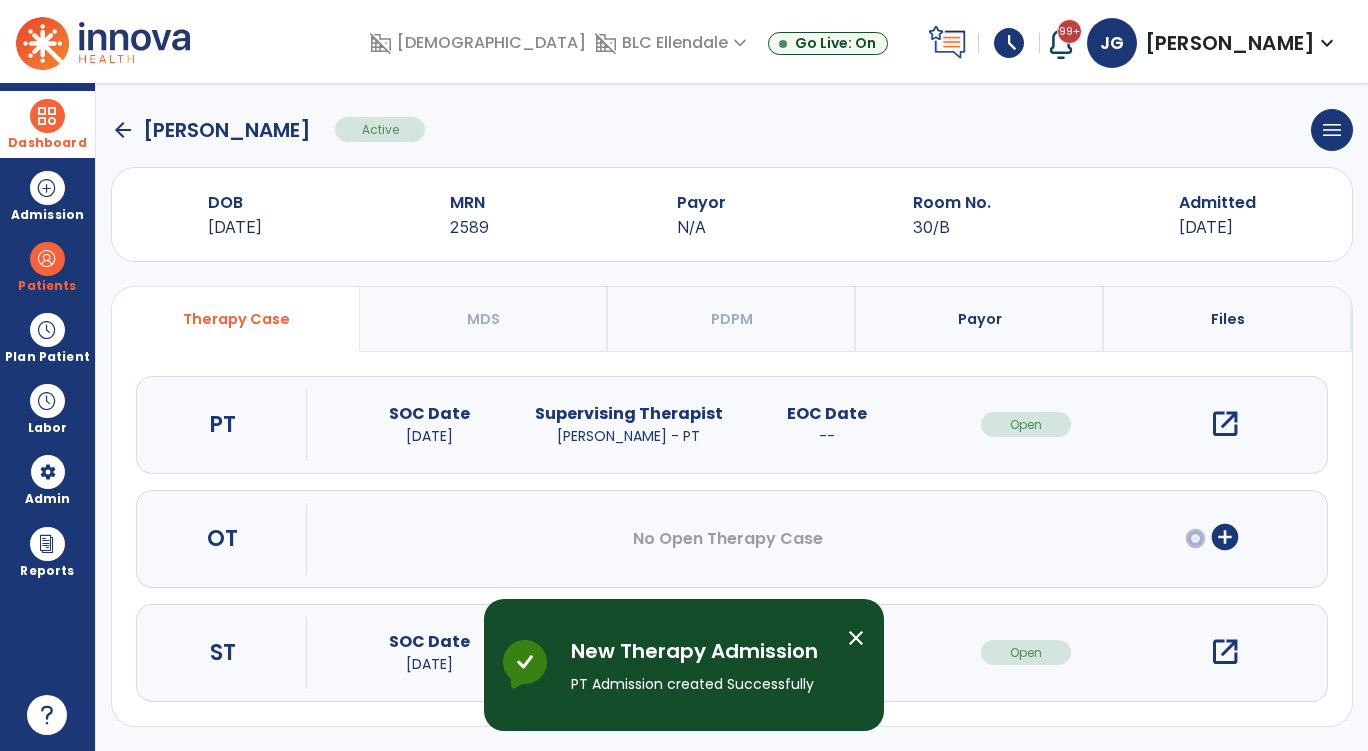 scroll, scrollTop: 10, scrollLeft: 0, axis: vertical 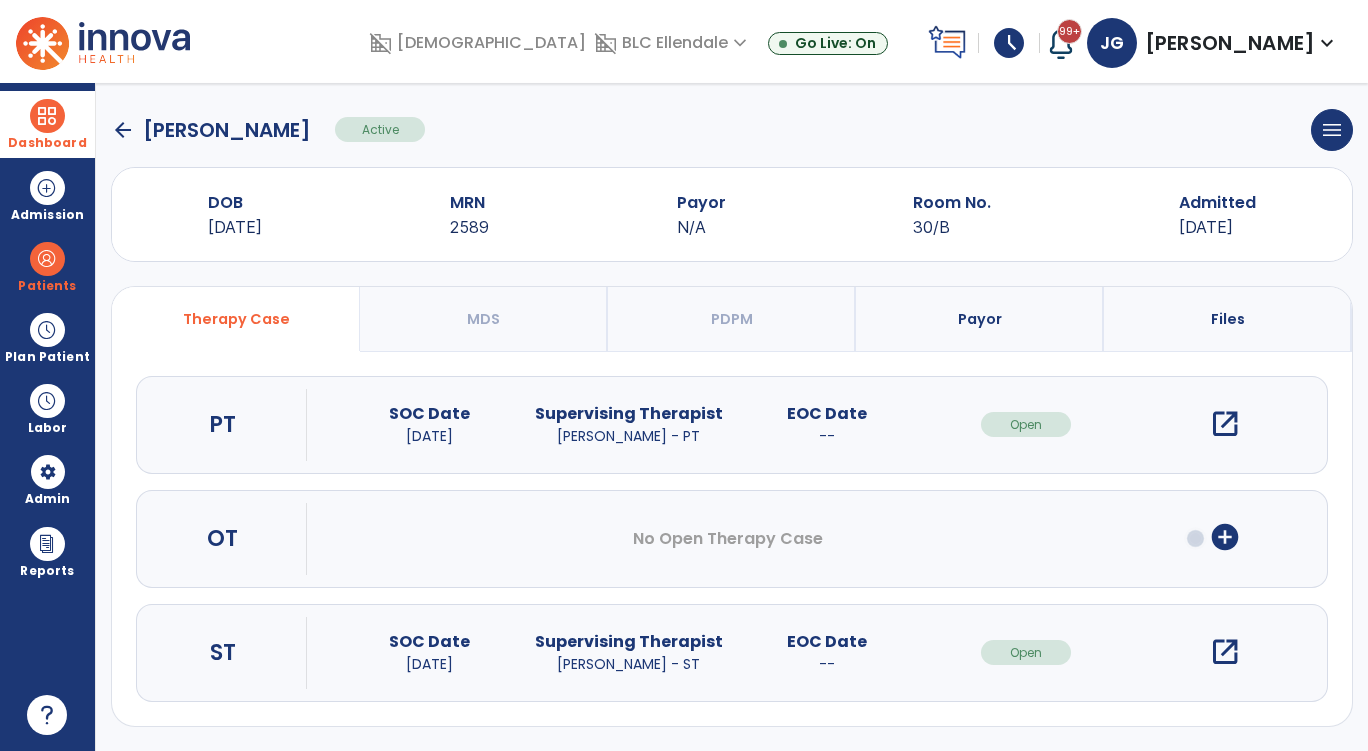 click on "open_in_new" at bounding box center (1225, 424) 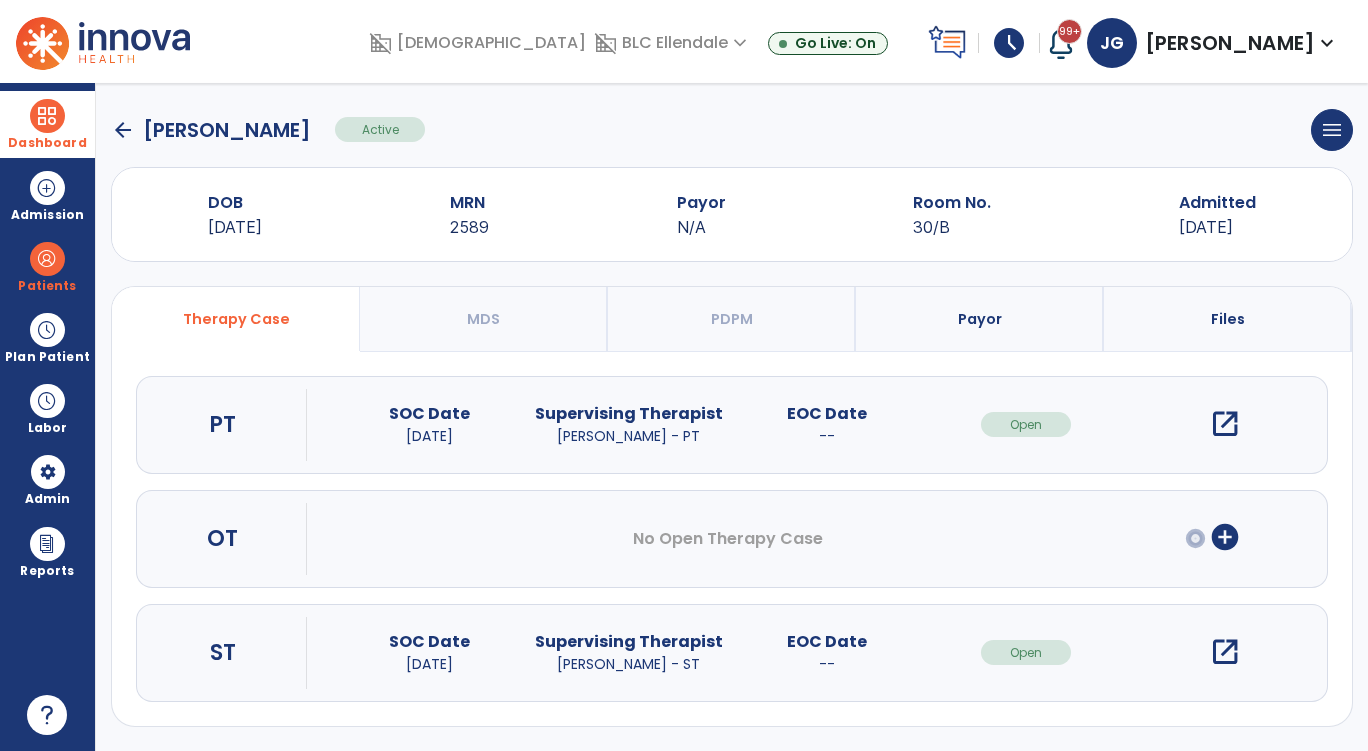 scroll, scrollTop: 0, scrollLeft: 0, axis: both 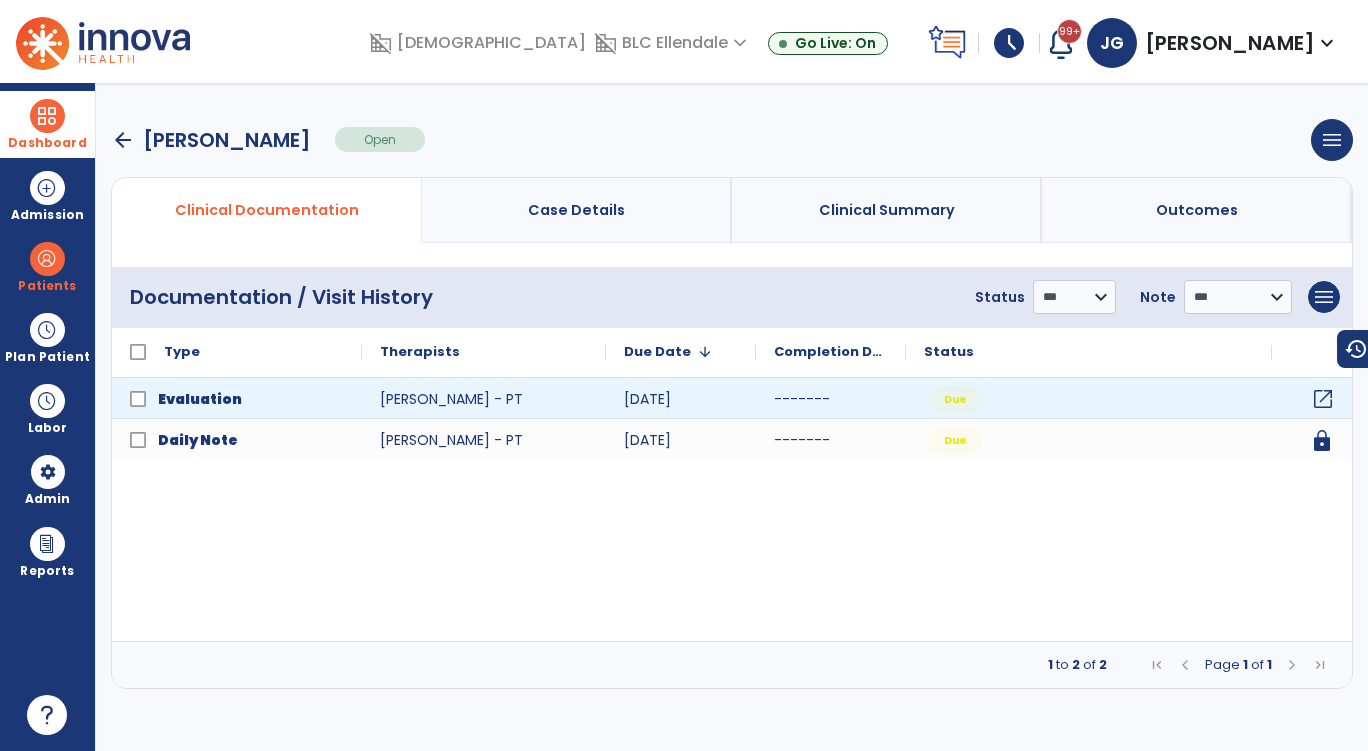 click on "open_in_new" 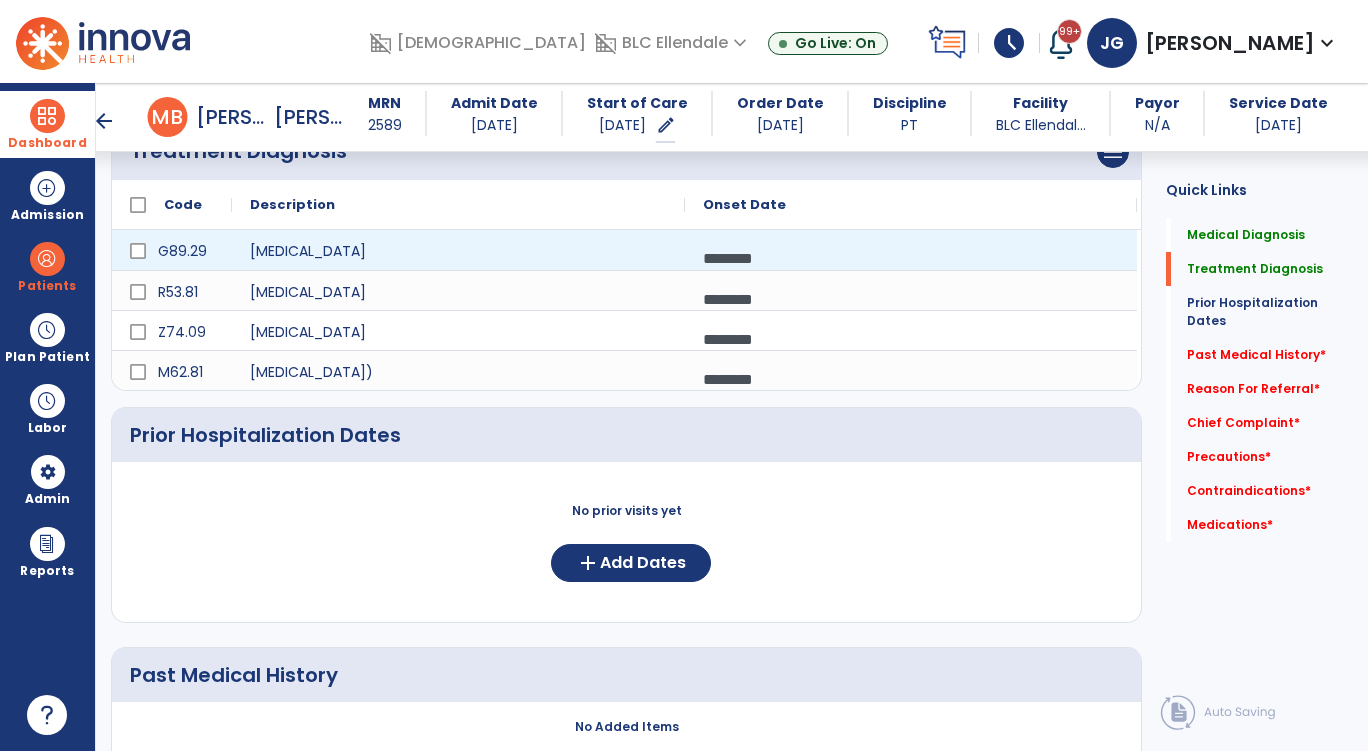 scroll, scrollTop: 700, scrollLeft: 0, axis: vertical 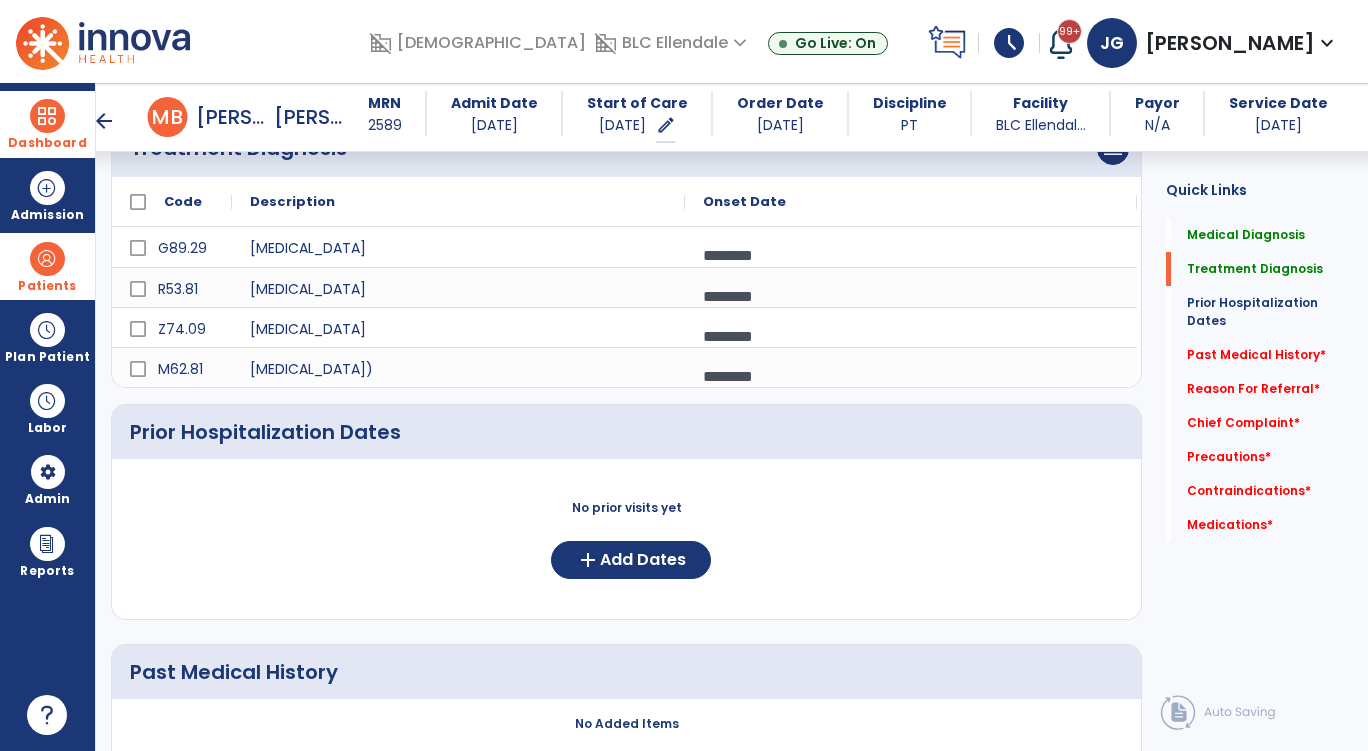 click at bounding box center [47, 259] 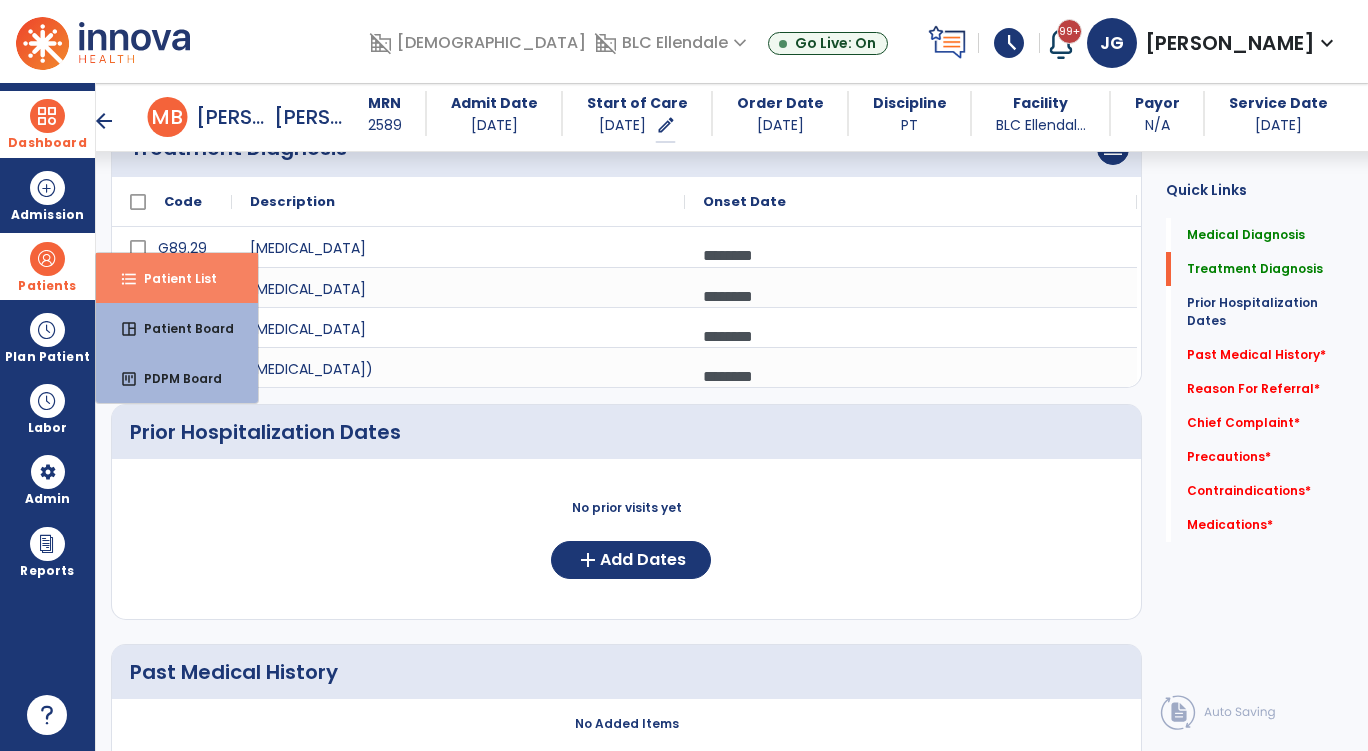 click on "format_list_bulleted" at bounding box center [129, 279] 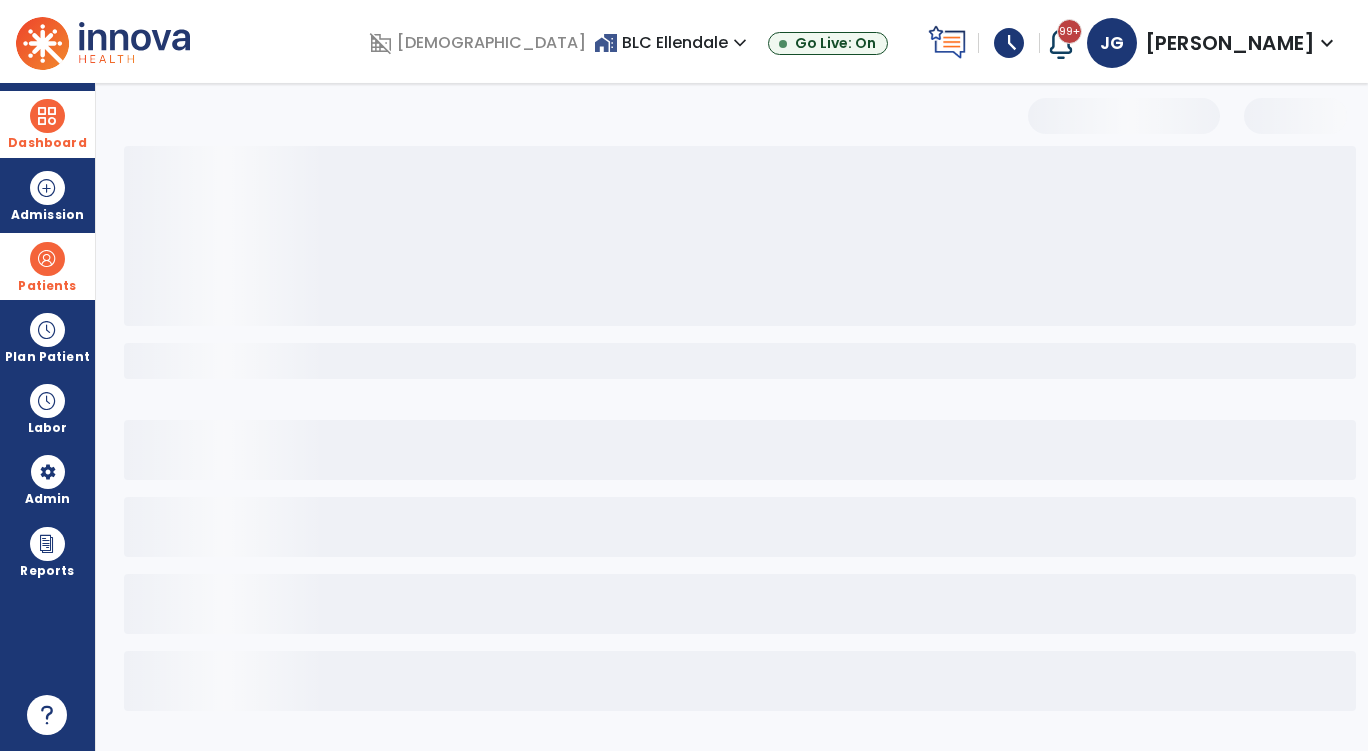scroll, scrollTop: 0, scrollLeft: 0, axis: both 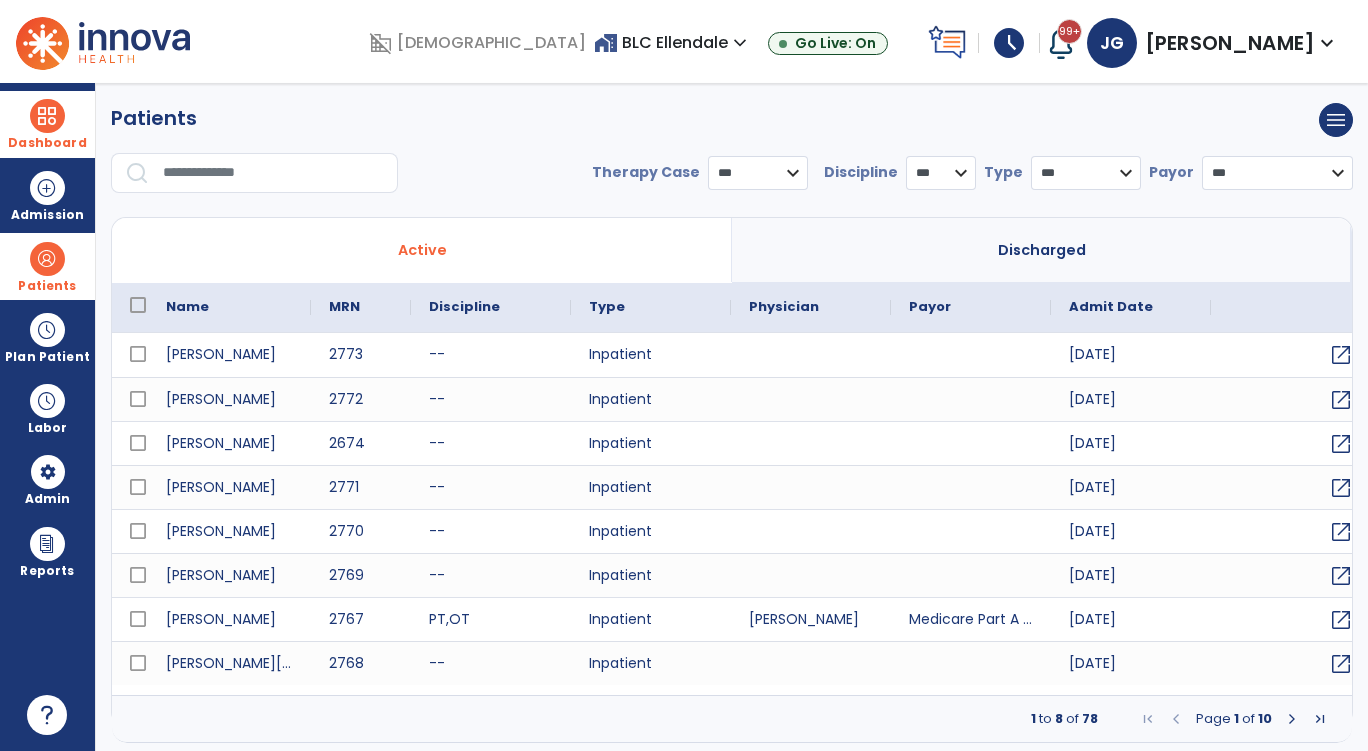 select on "***" 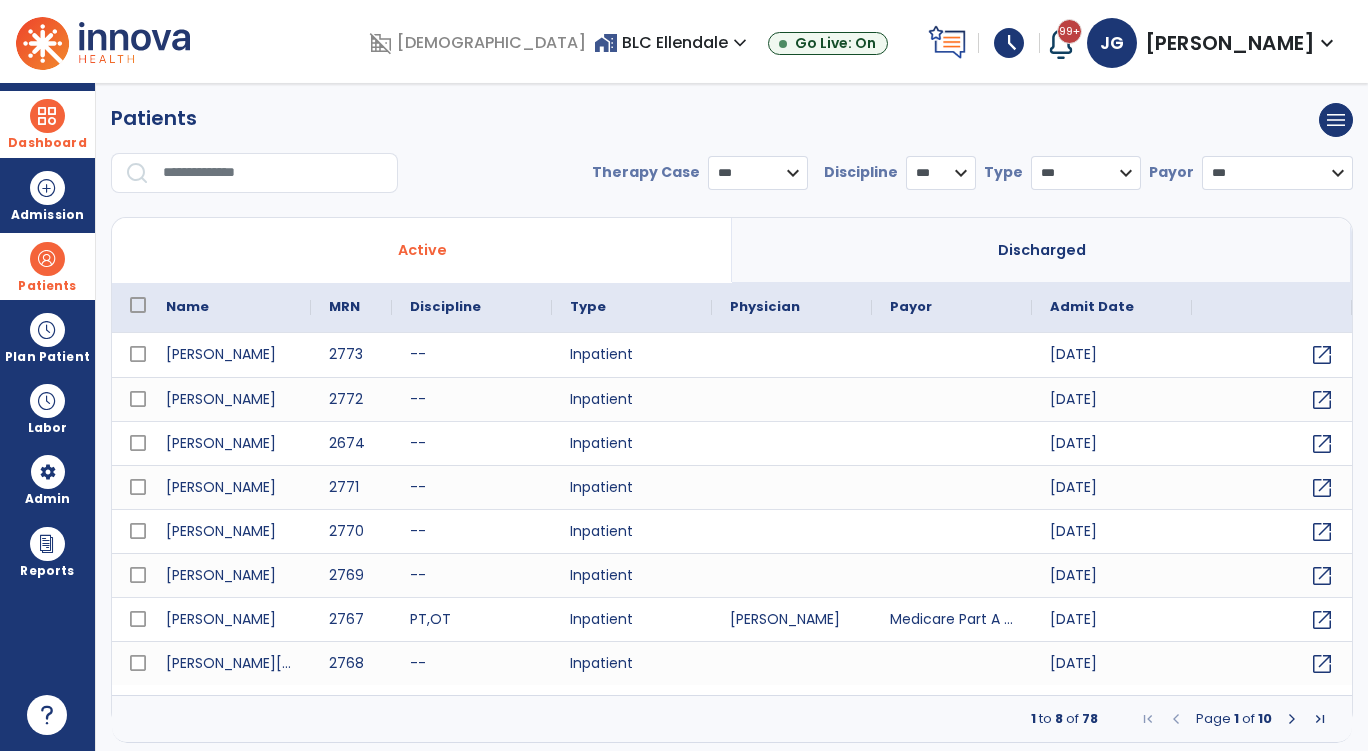 click at bounding box center [273, 173] 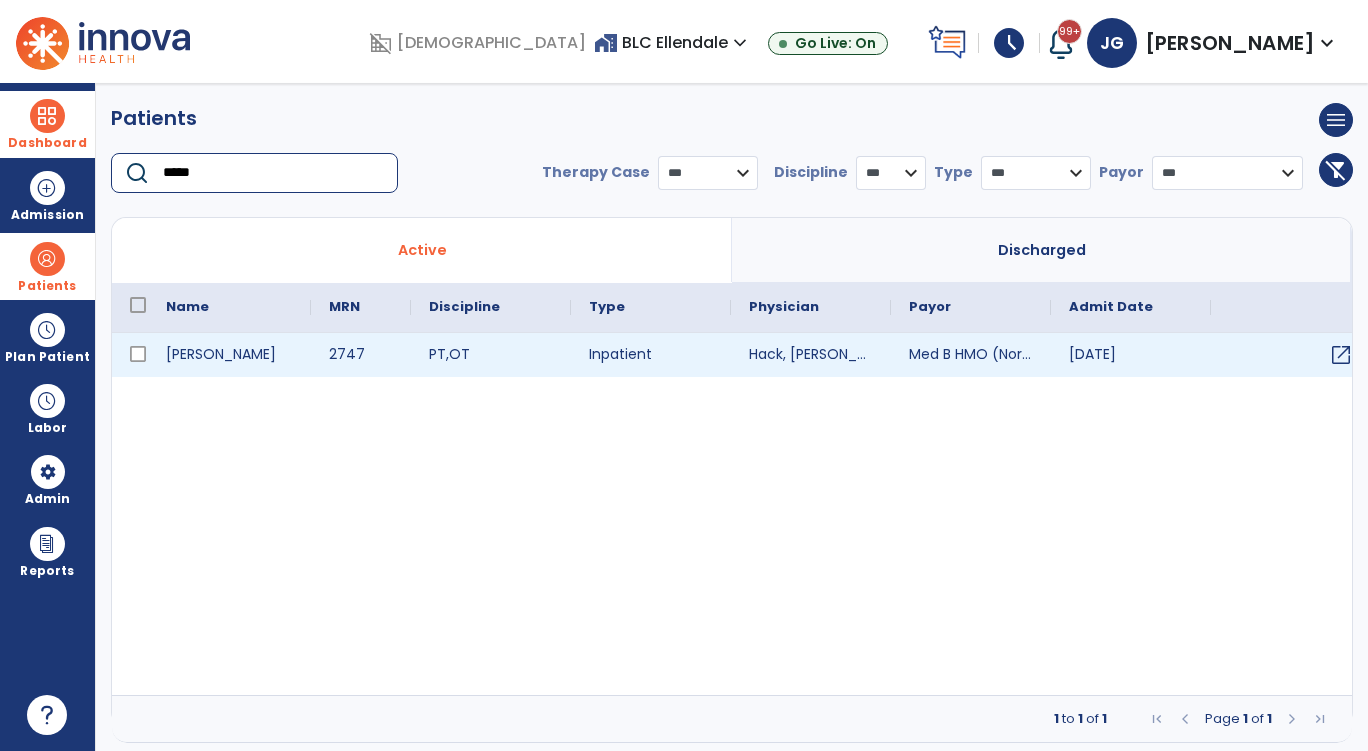type on "*****" 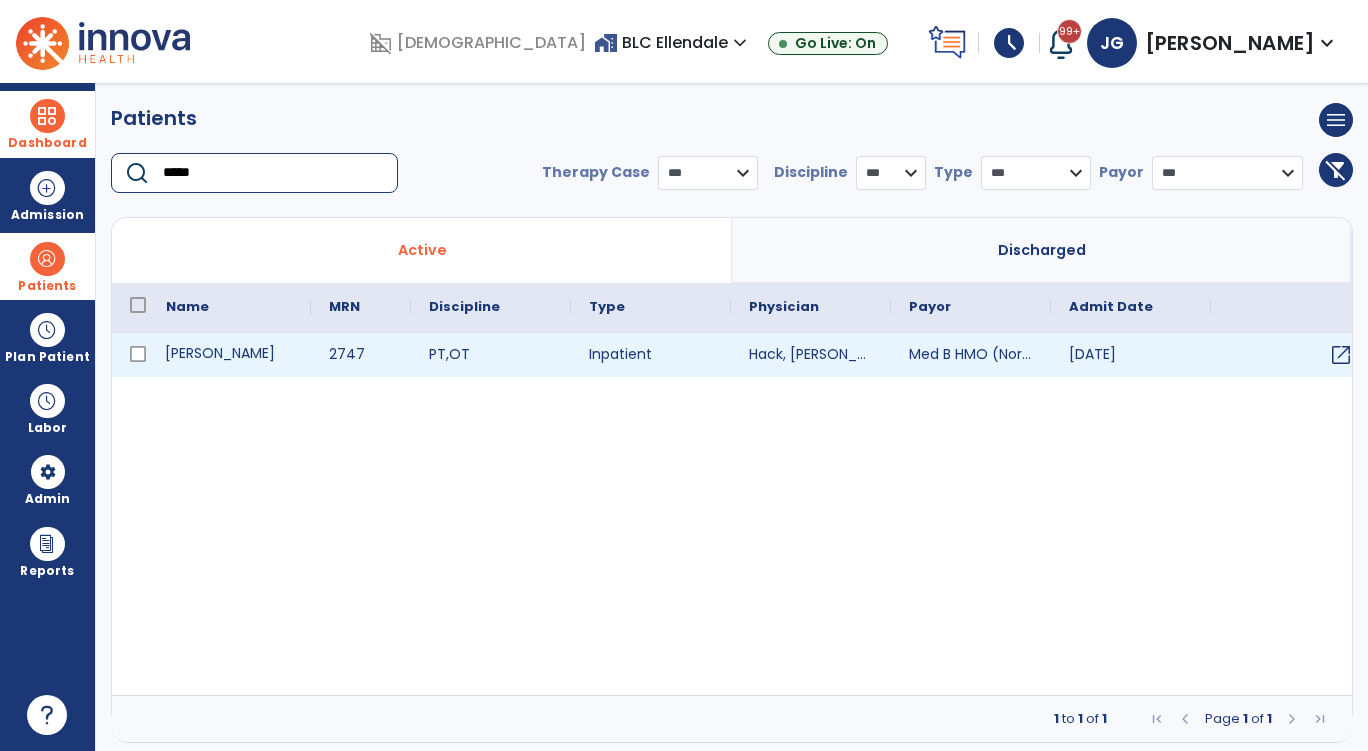 click on "Scheffert, Clyde" at bounding box center [229, 355] 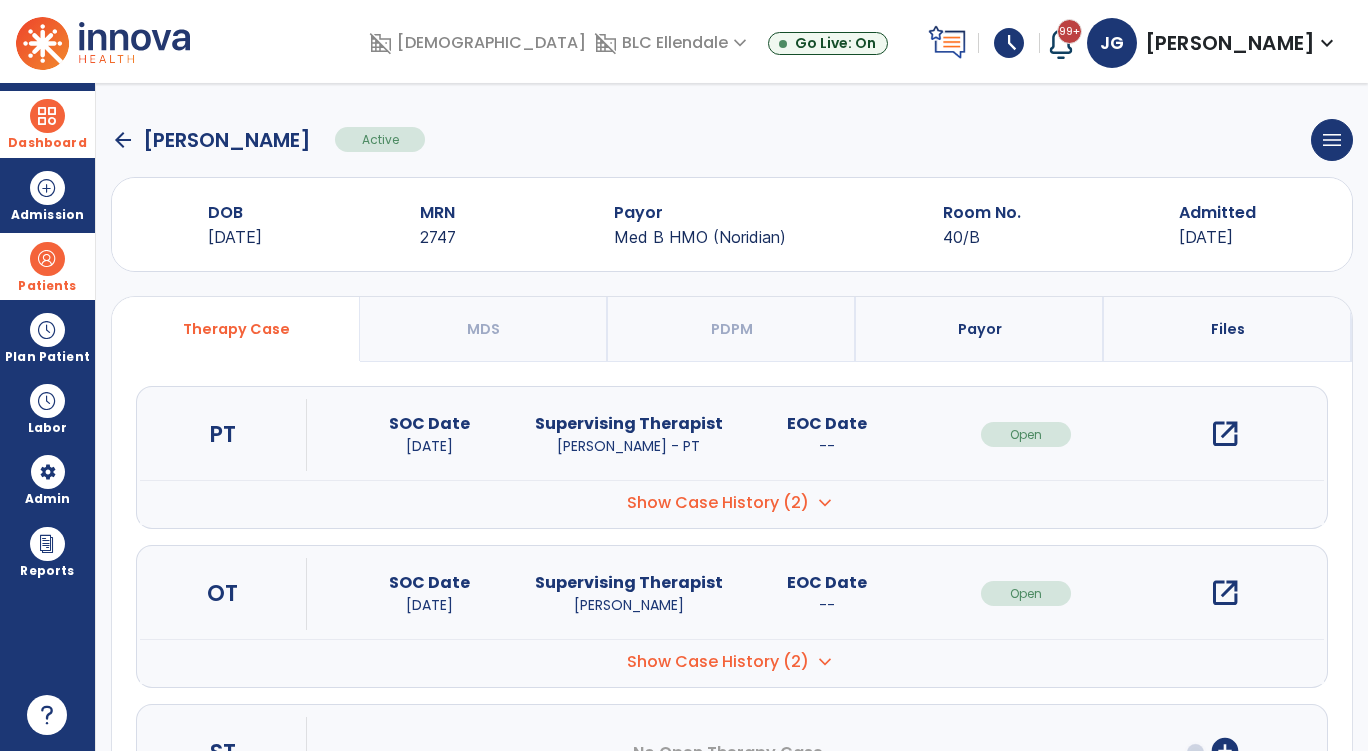 click on "open_in_new" at bounding box center (1225, 434) 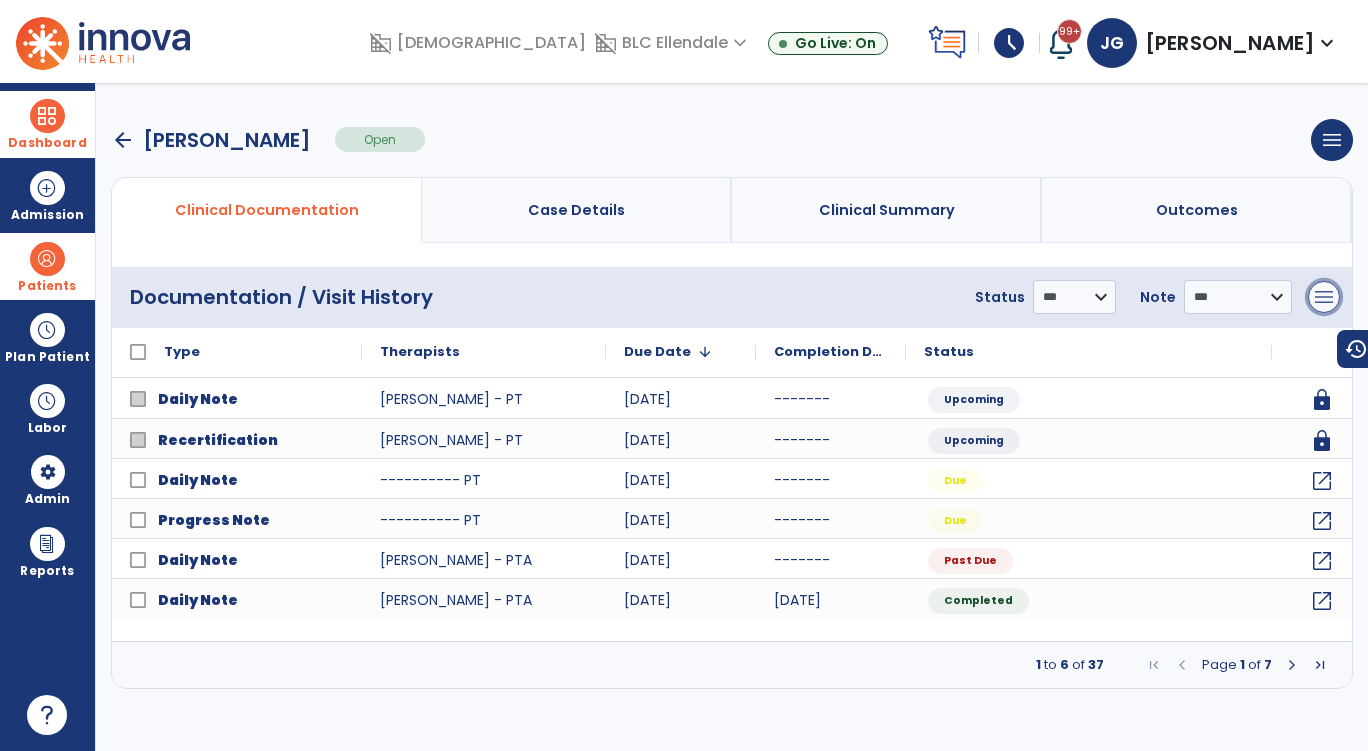 click on "menu" at bounding box center (1324, 297) 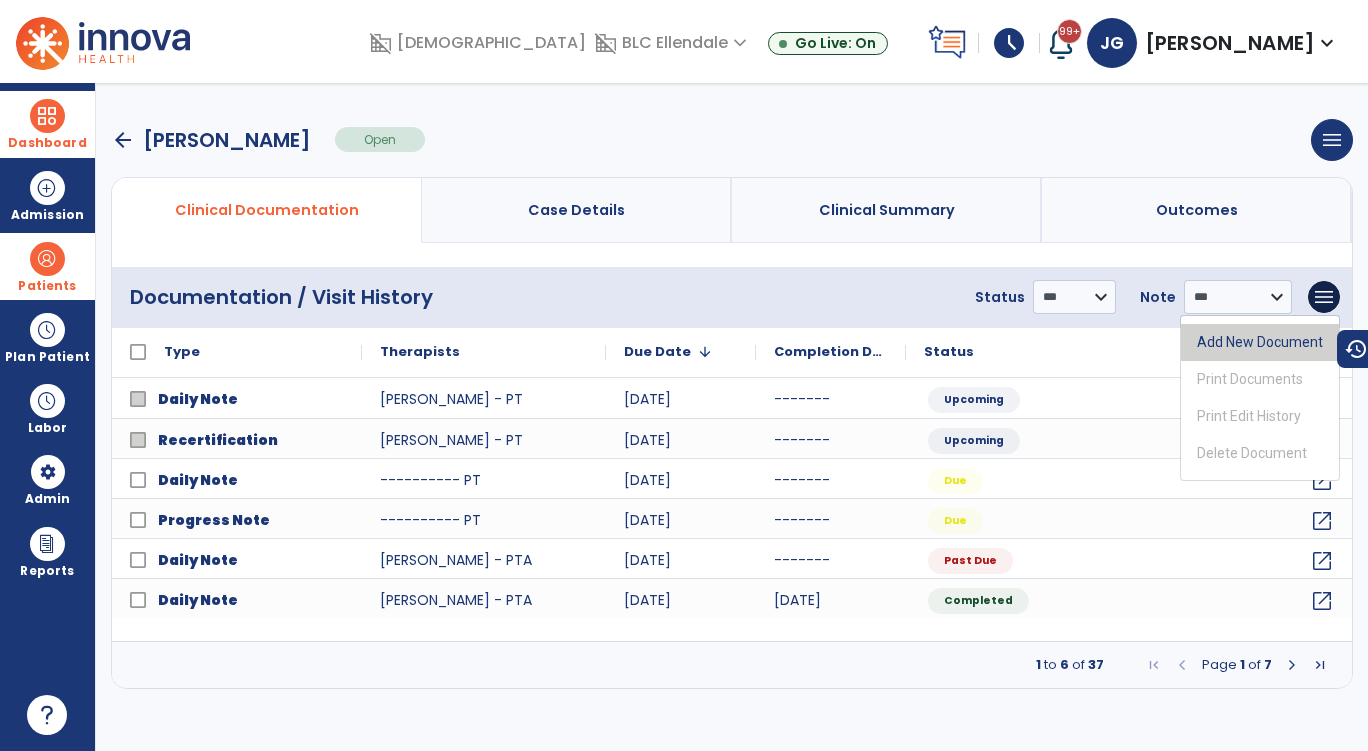 click on "Add New Document" at bounding box center (1260, 342) 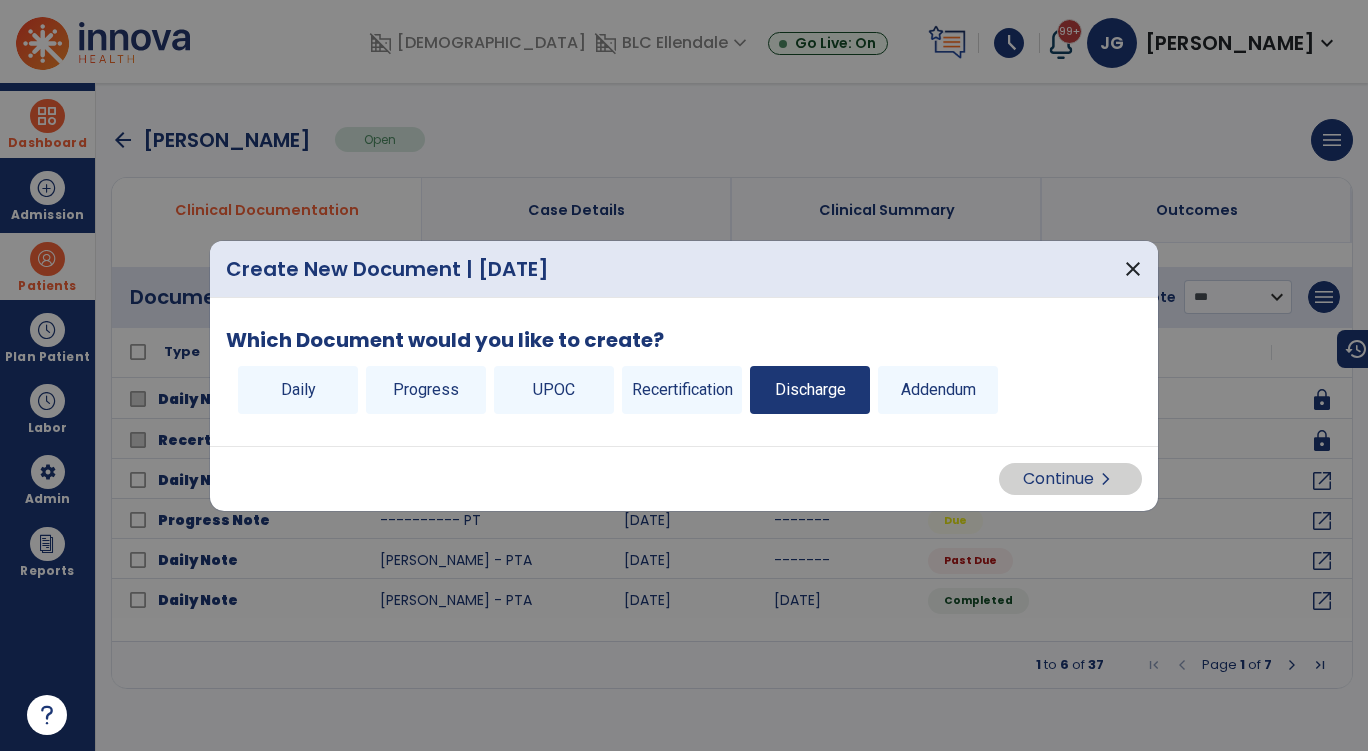 click on "Discharge" at bounding box center [810, 390] 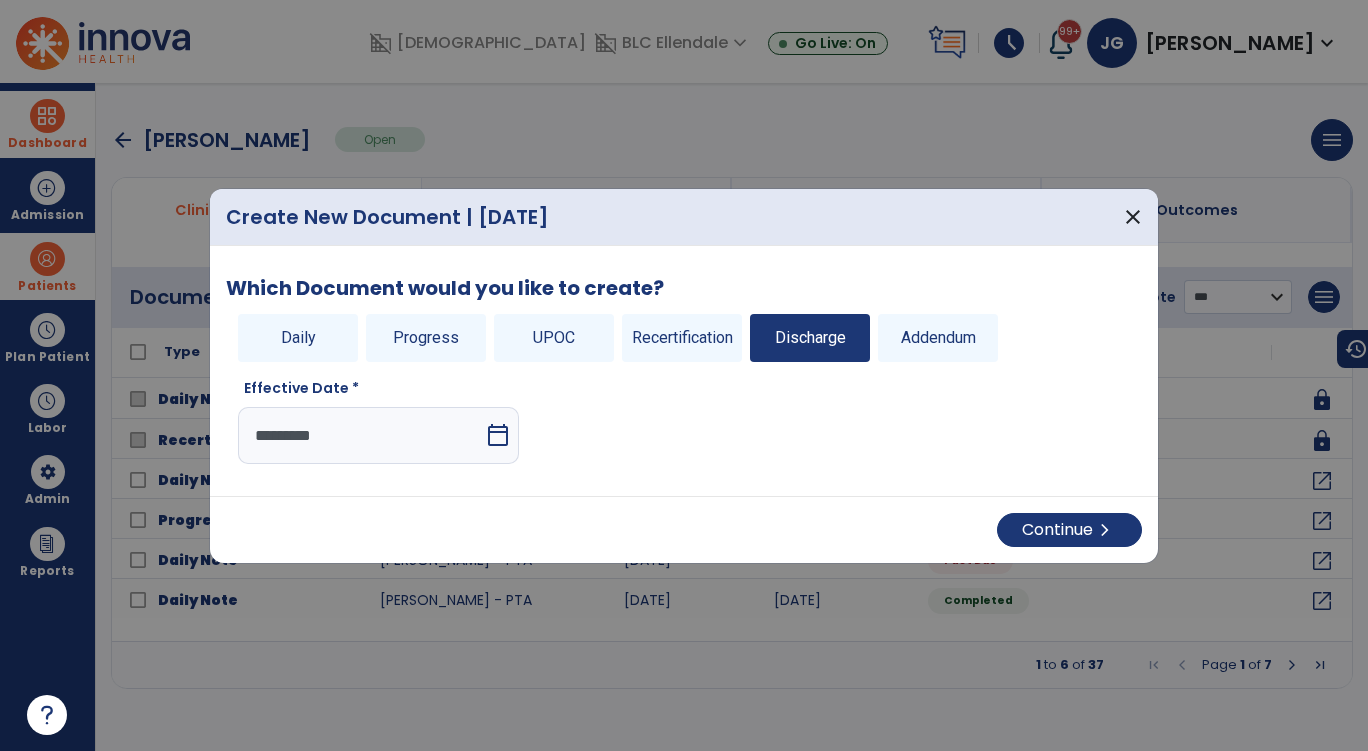 click on "calendar_today" at bounding box center [500, 435] 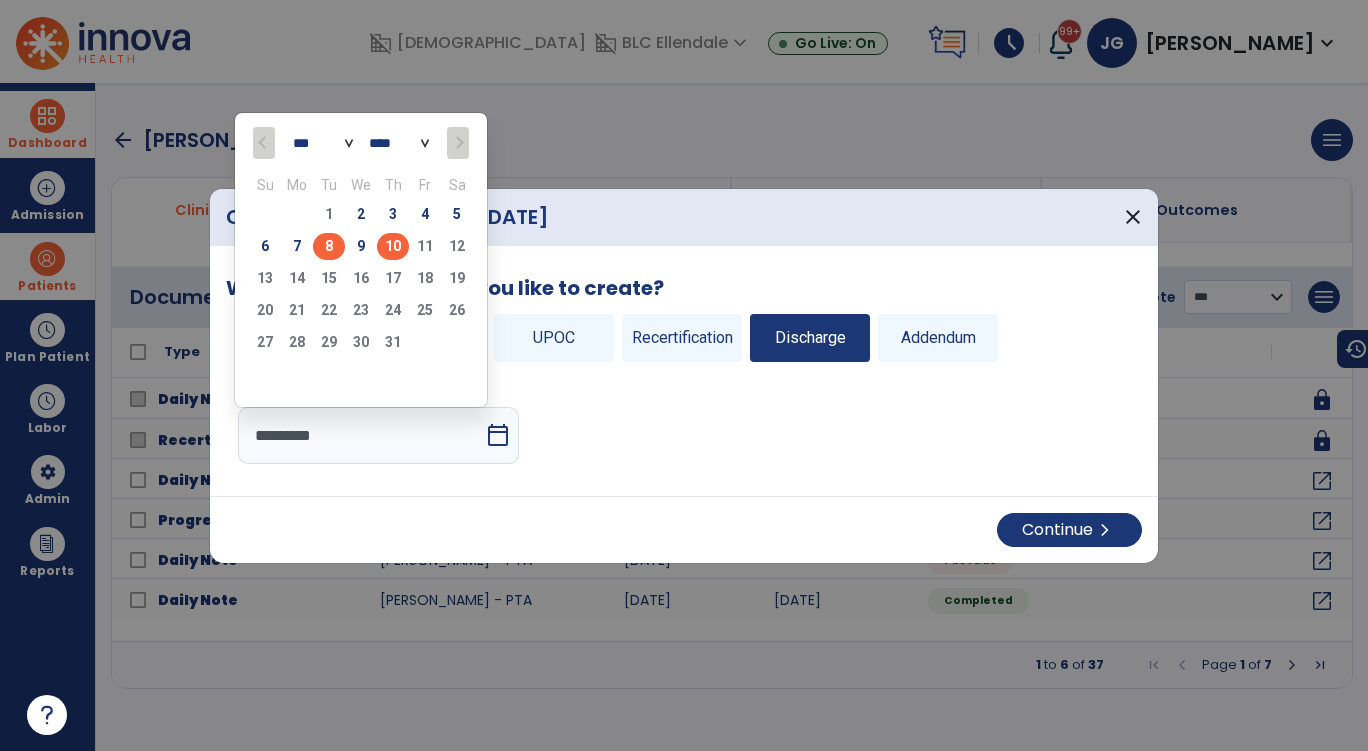 click on "8" 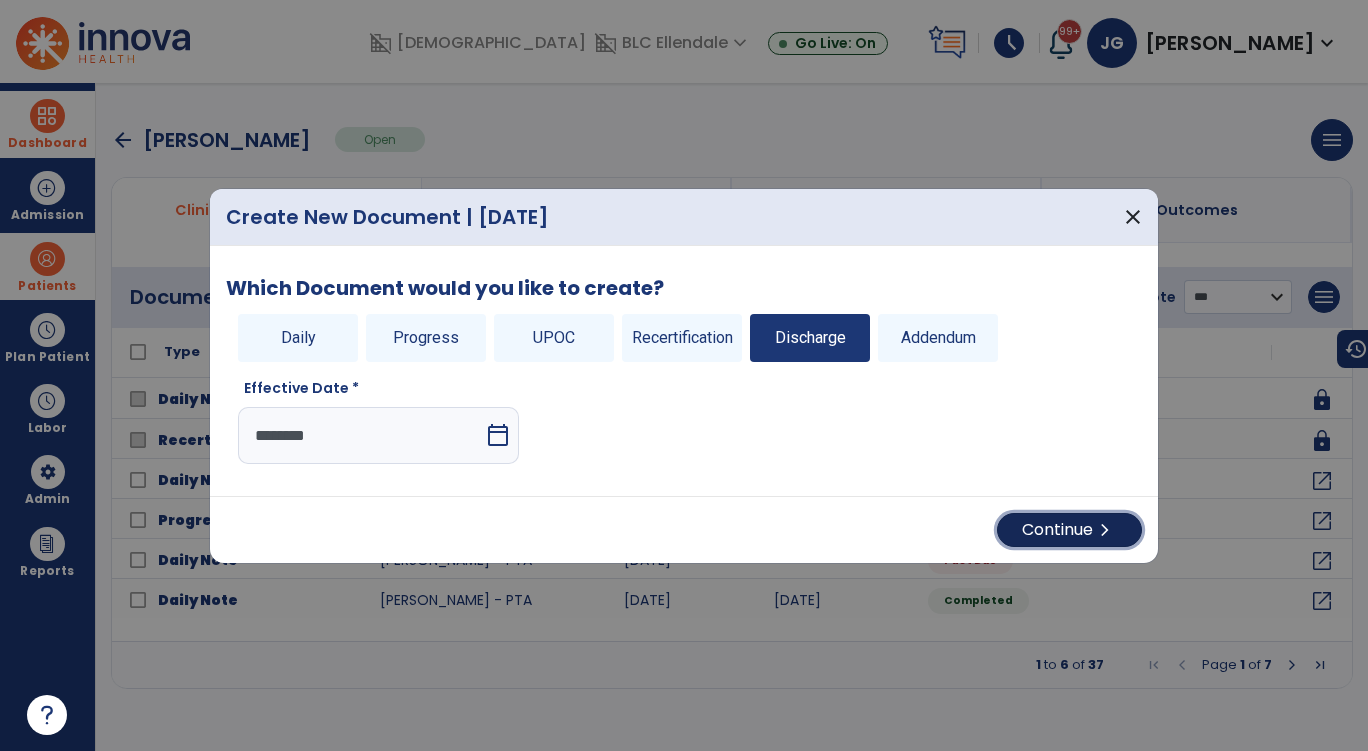 click on "Continue   chevron_right" at bounding box center [1069, 530] 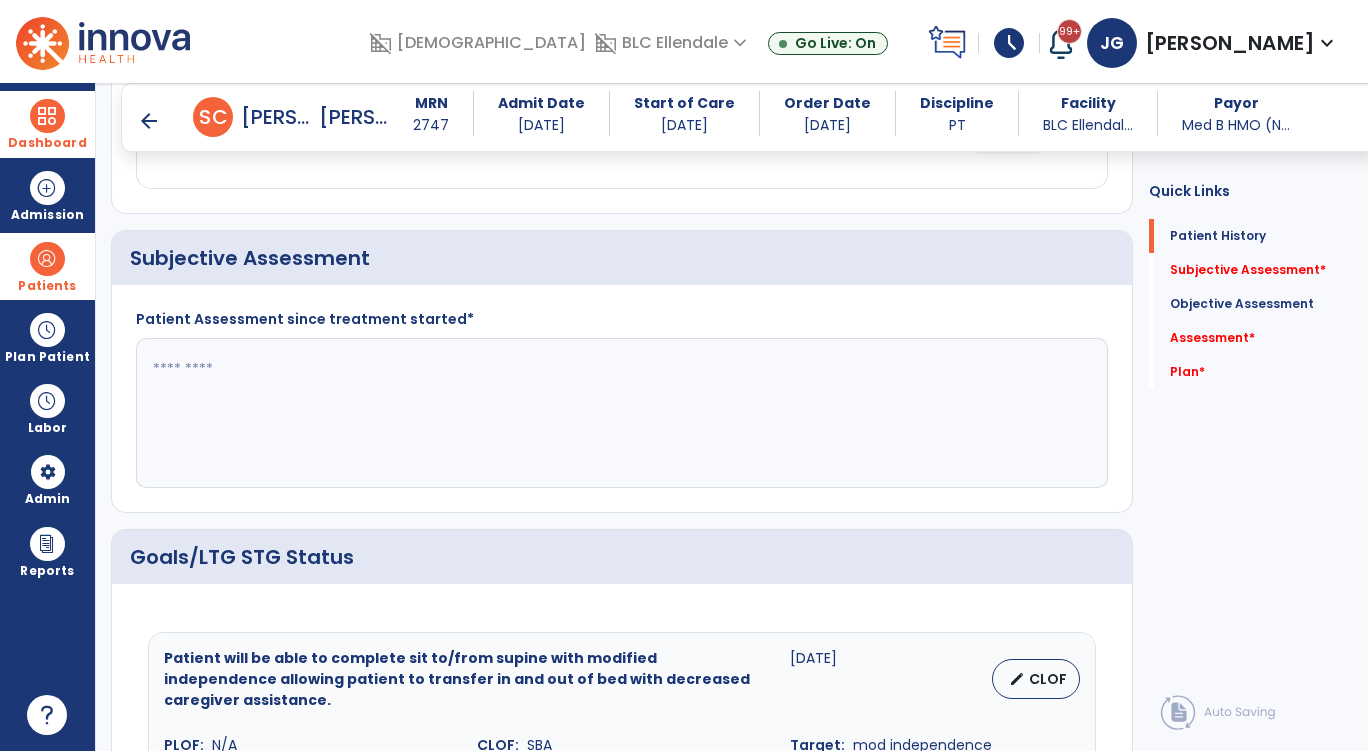 scroll, scrollTop: 200, scrollLeft: 0, axis: vertical 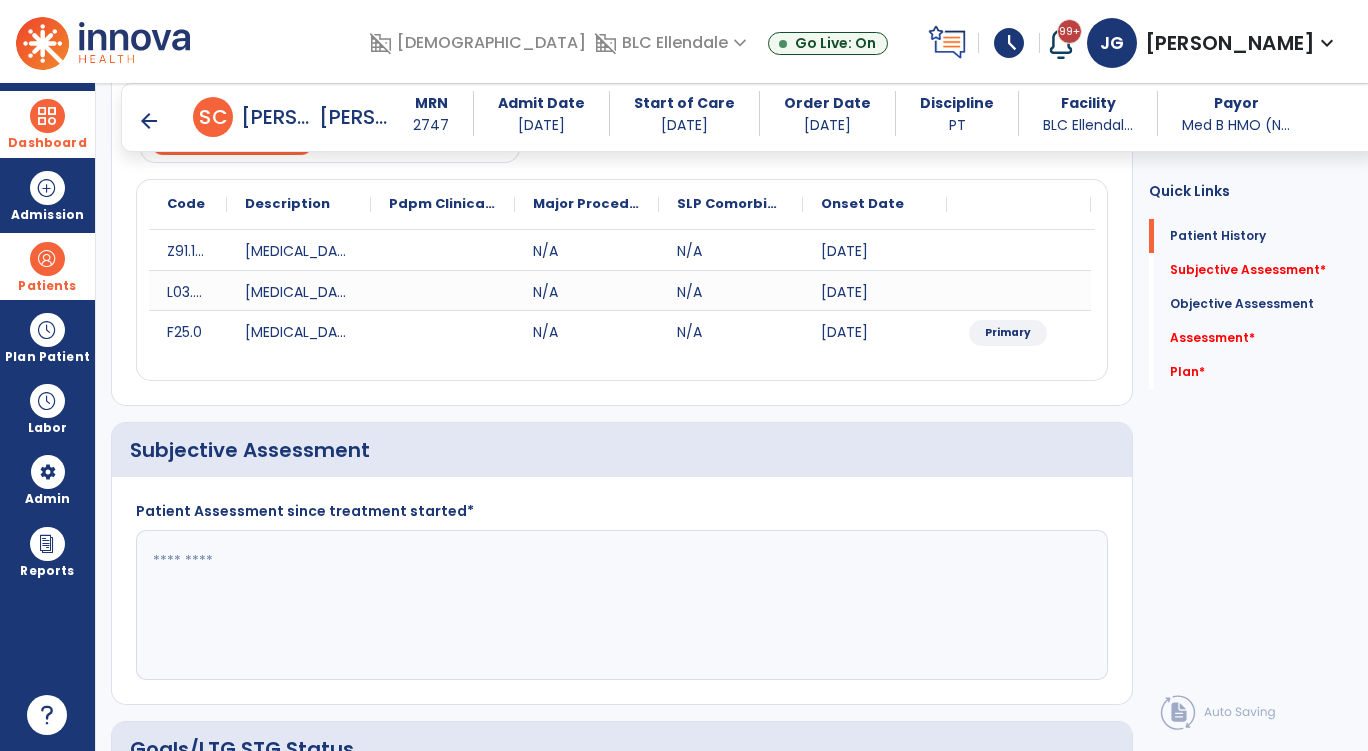click 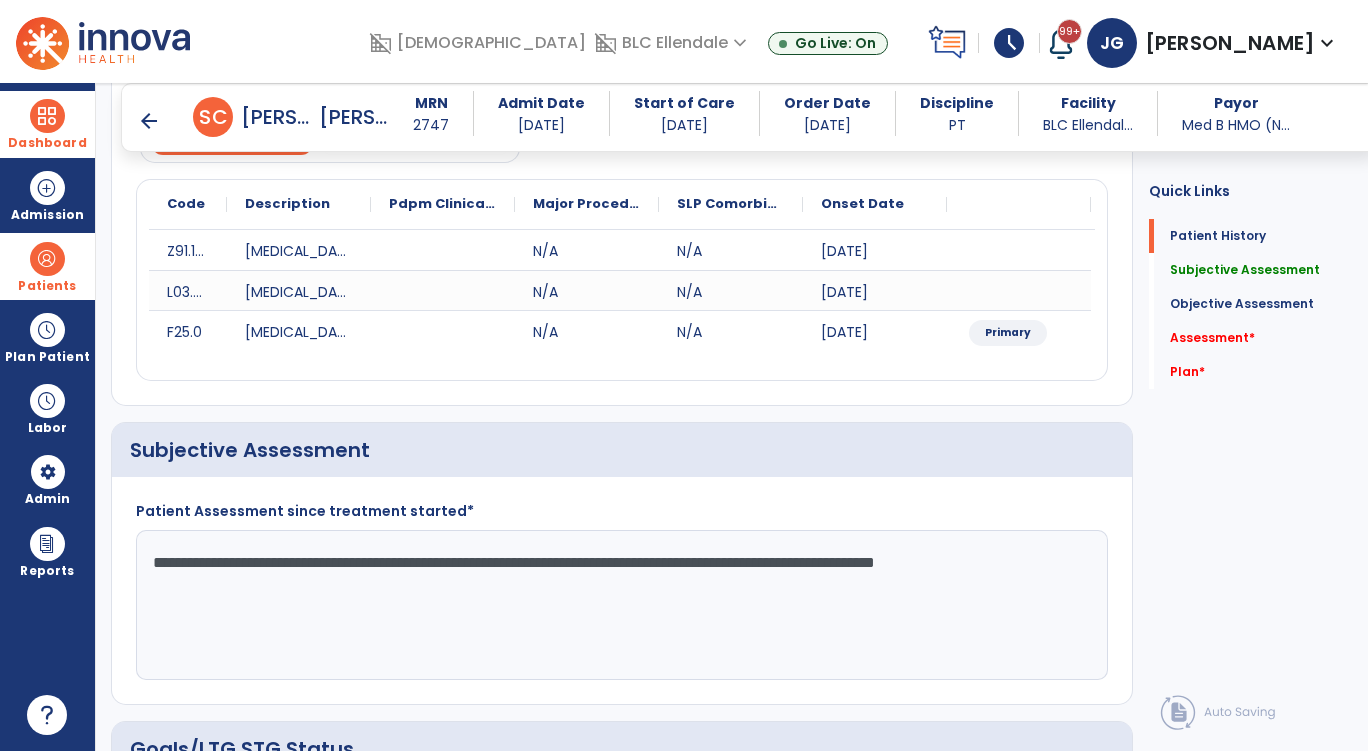 click on "**********" 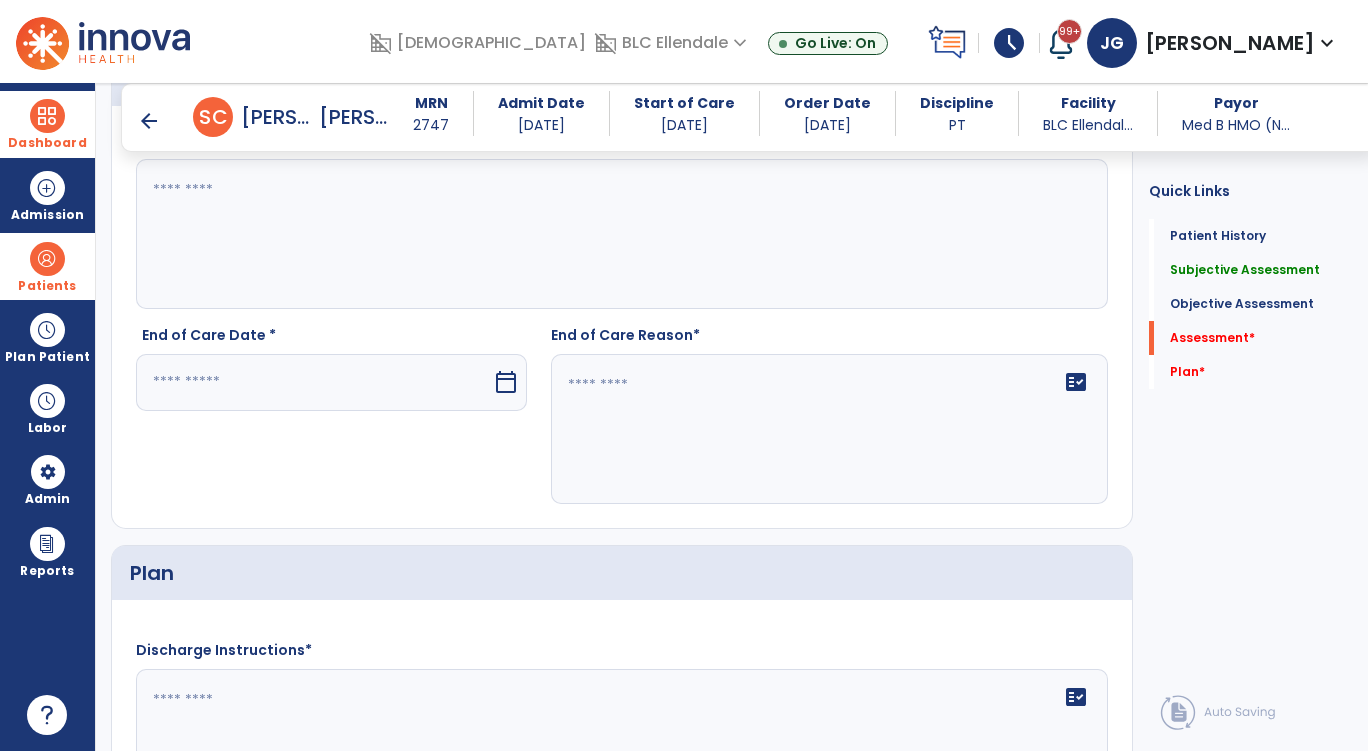 scroll, scrollTop: 2700, scrollLeft: 0, axis: vertical 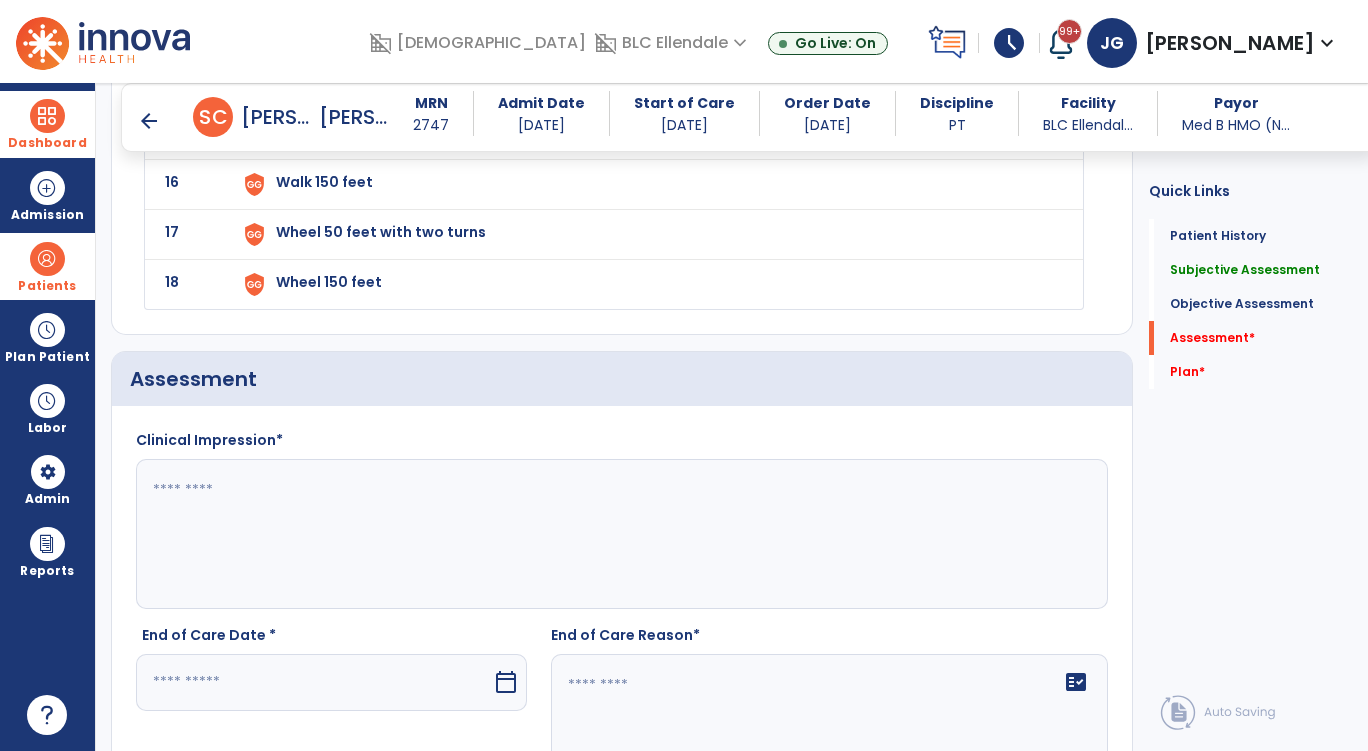 type on "**********" 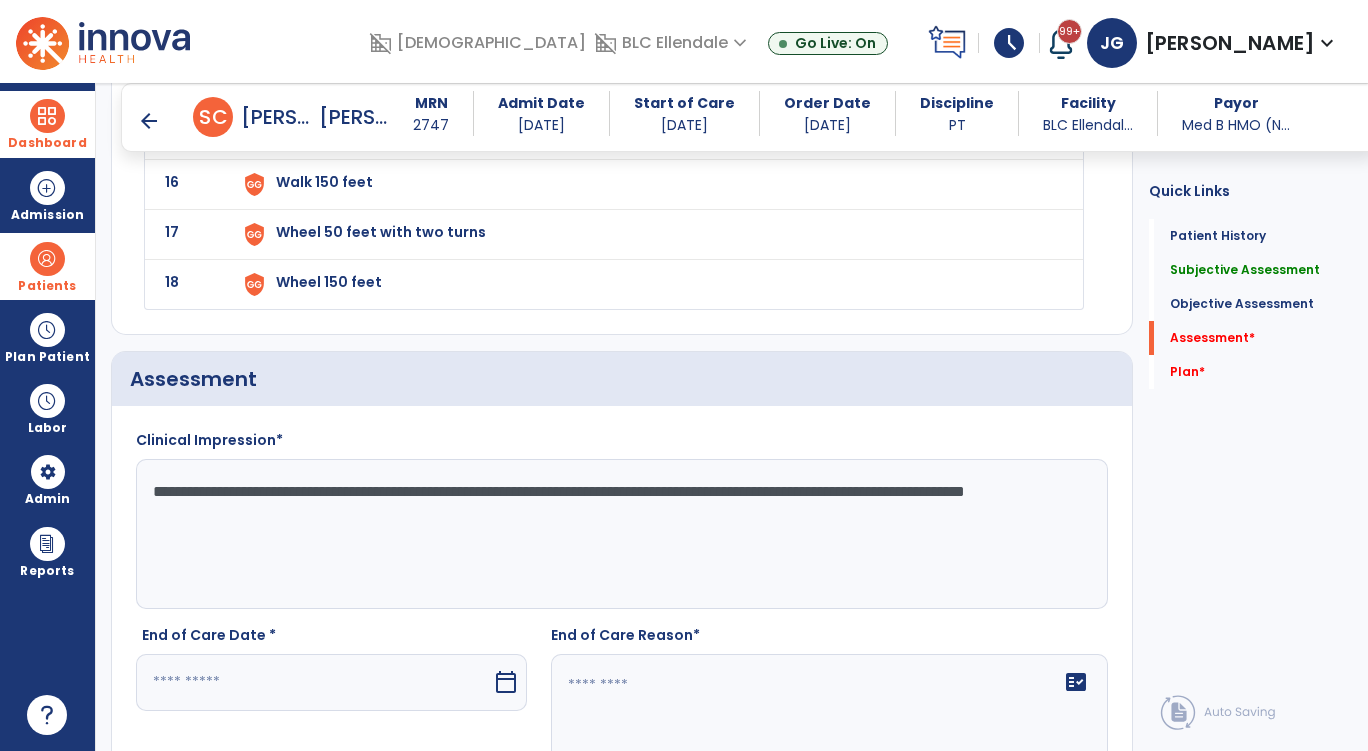 type on "**********" 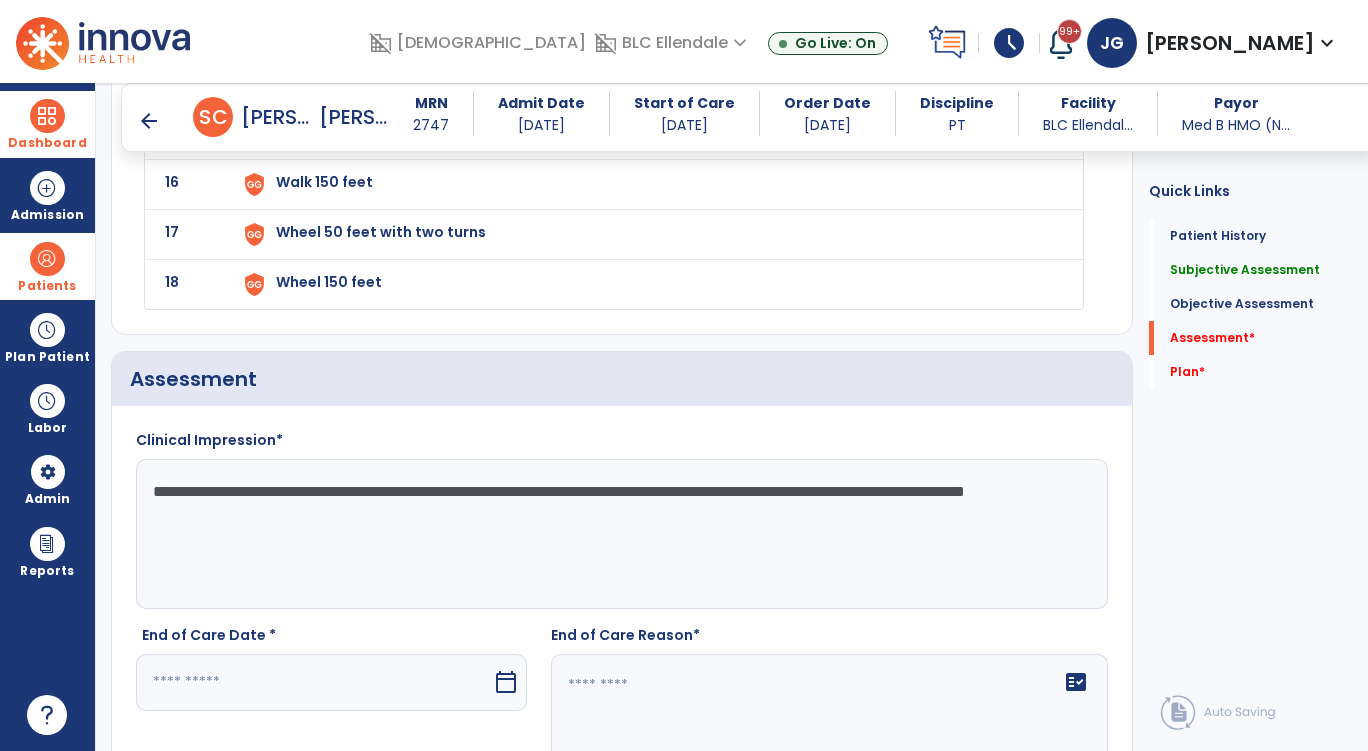 click at bounding box center [314, 682] 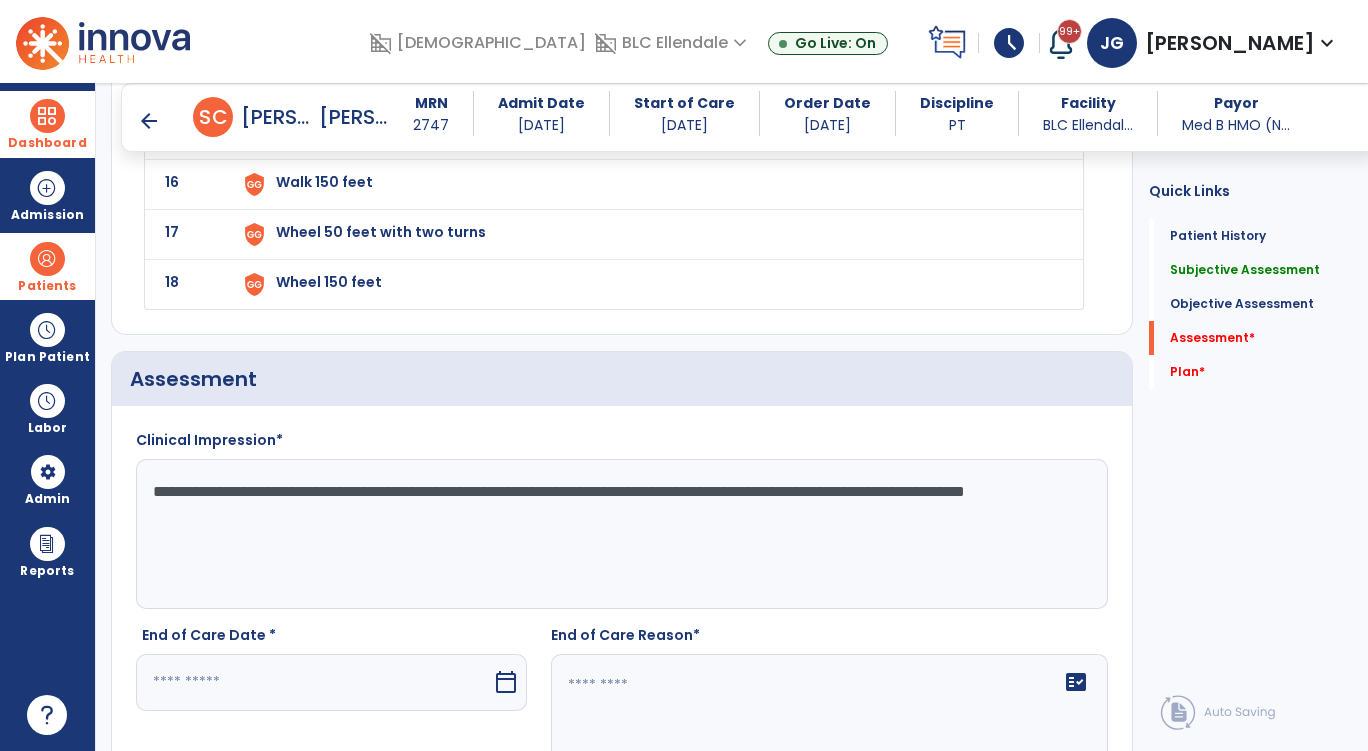 scroll, scrollTop: 3111, scrollLeft: 0, axis: vertical 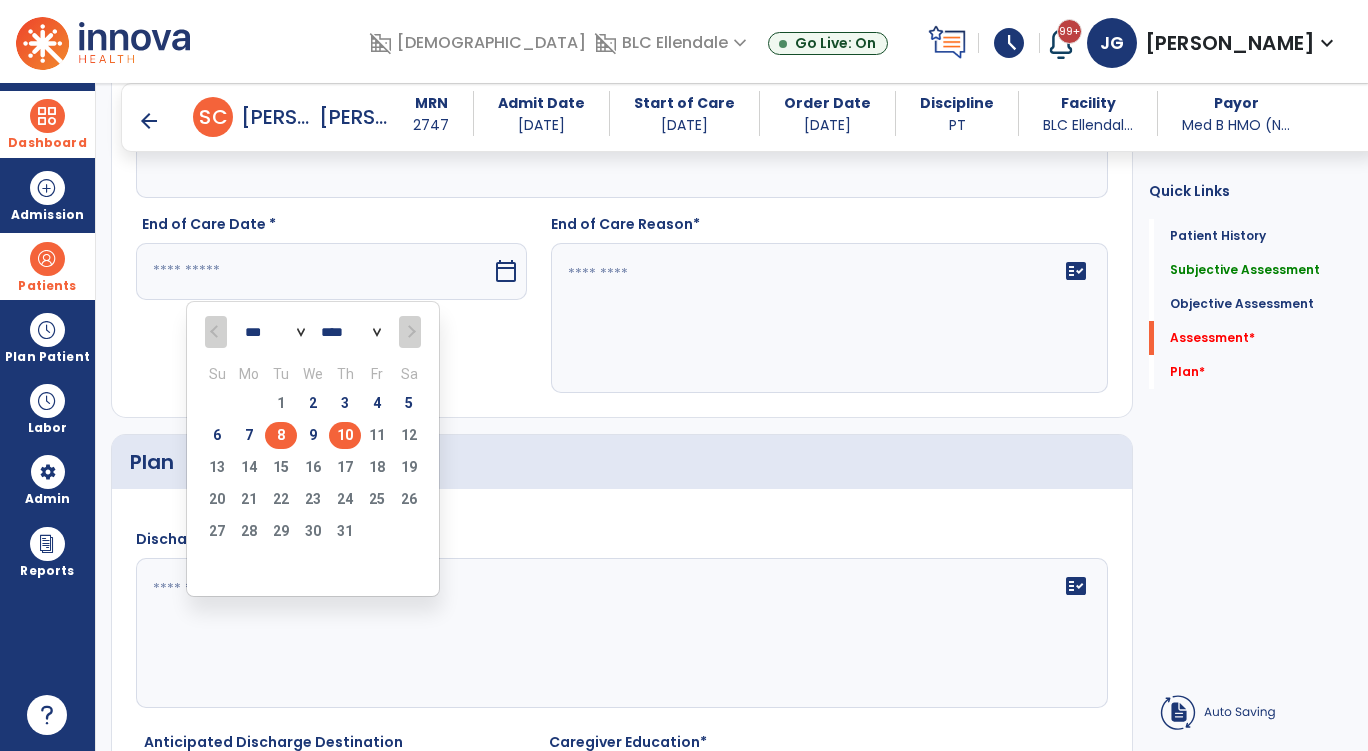 click on "8" at bounding box center [281, 435] 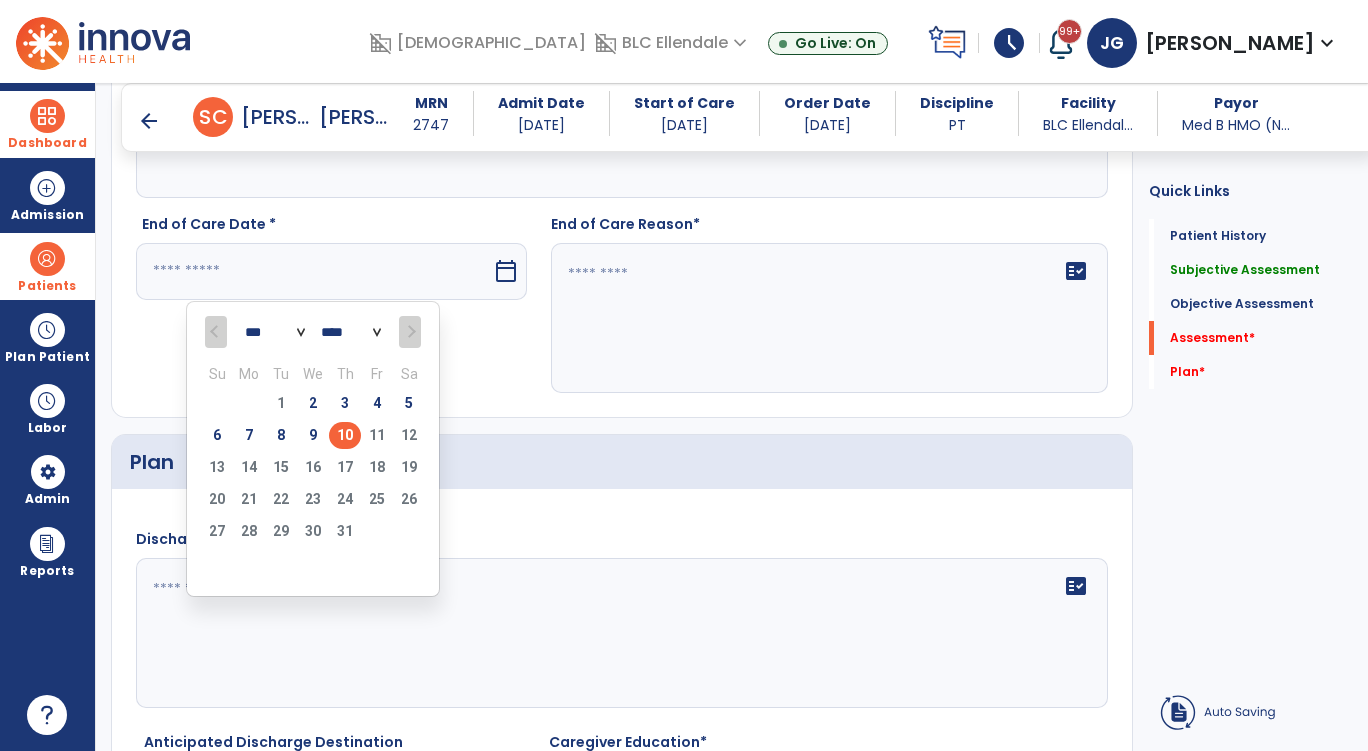 type on "********" 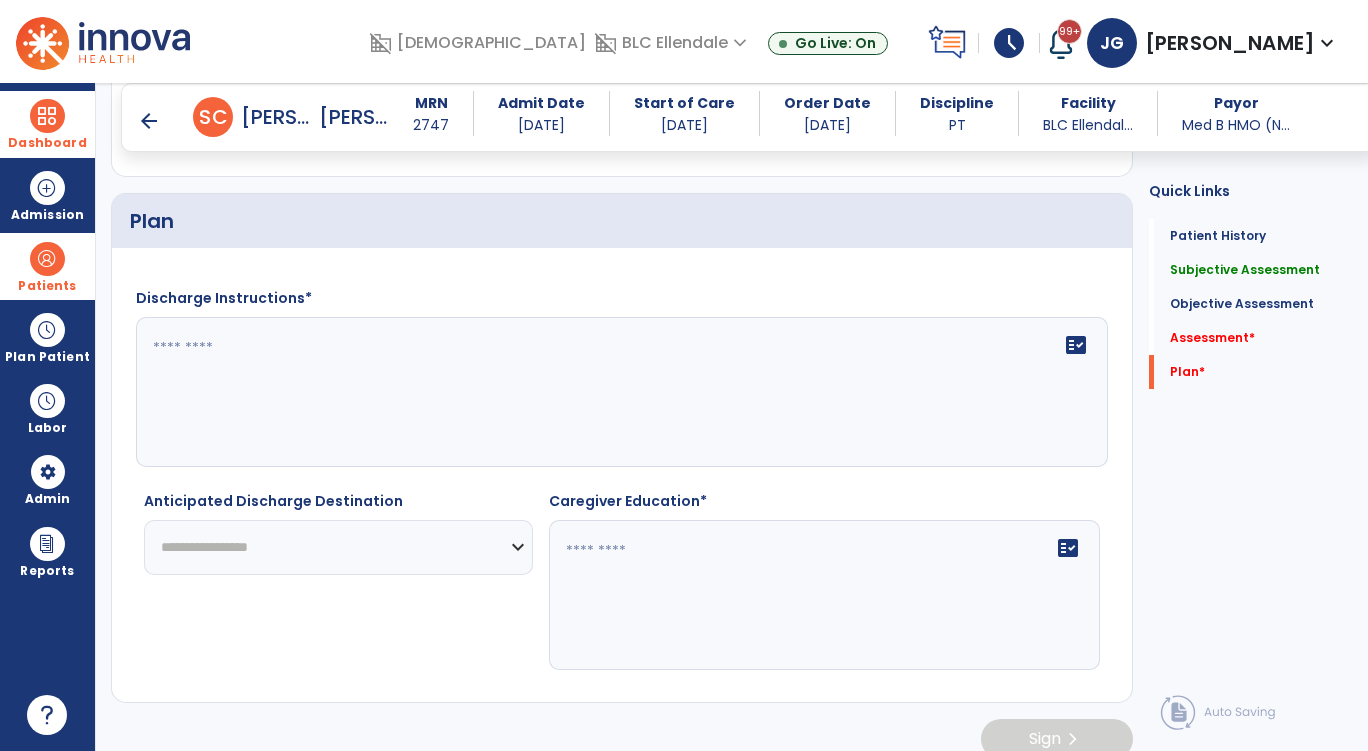 scroll, scrollTop: 3355, scrollLeft: 0, axis: vertical 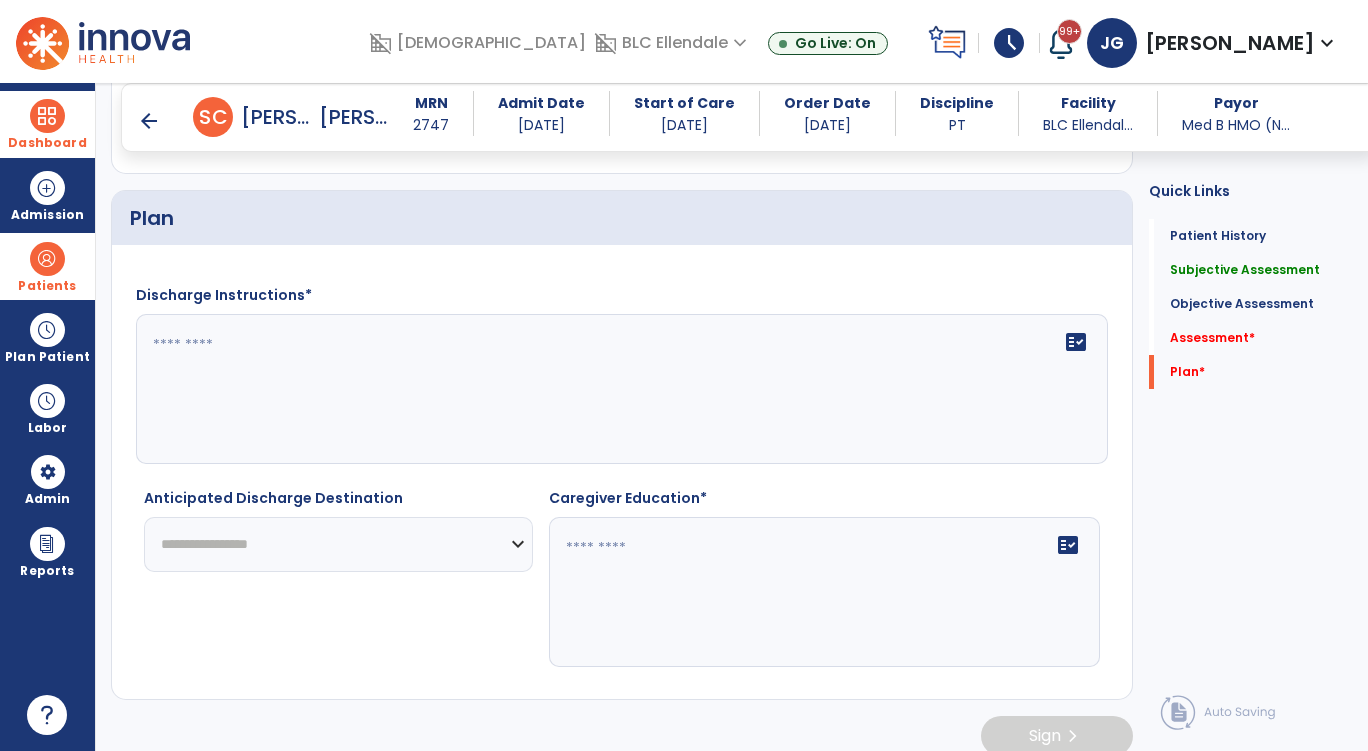 click on "**********" 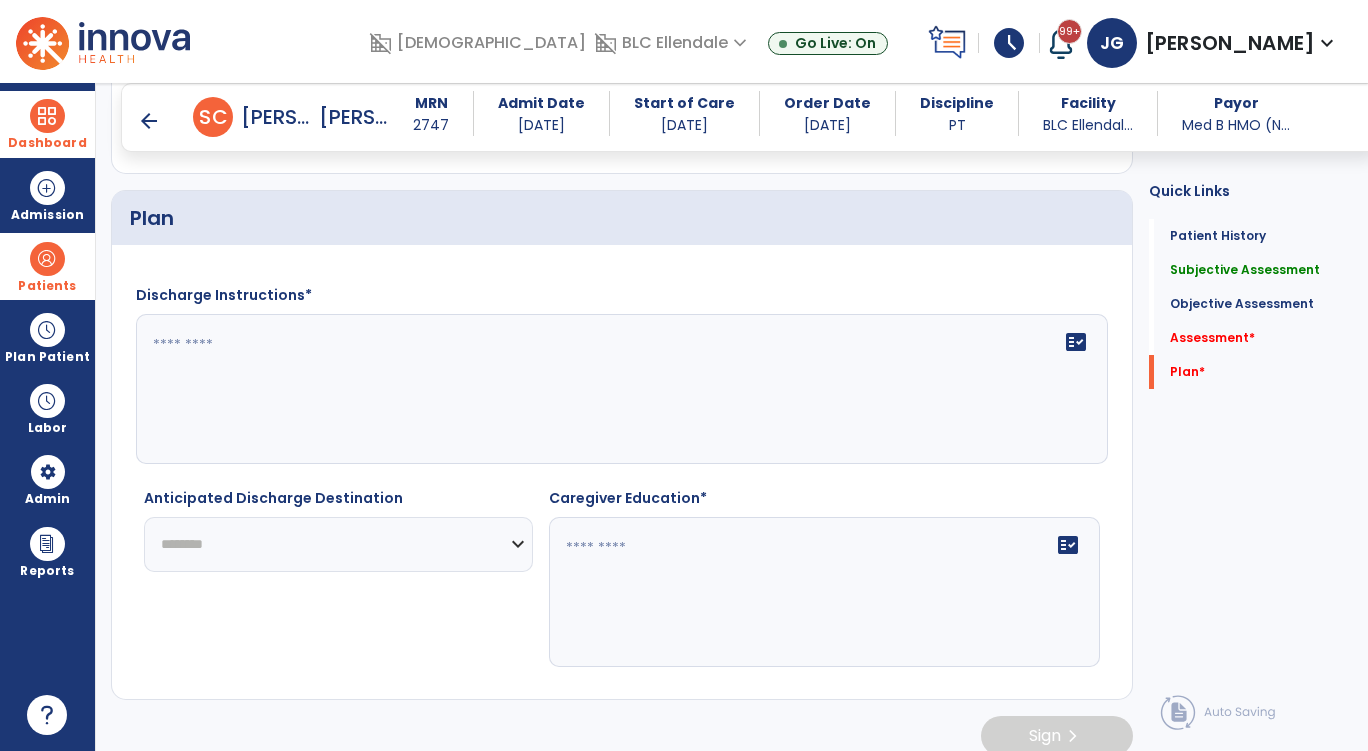 click on "**********" 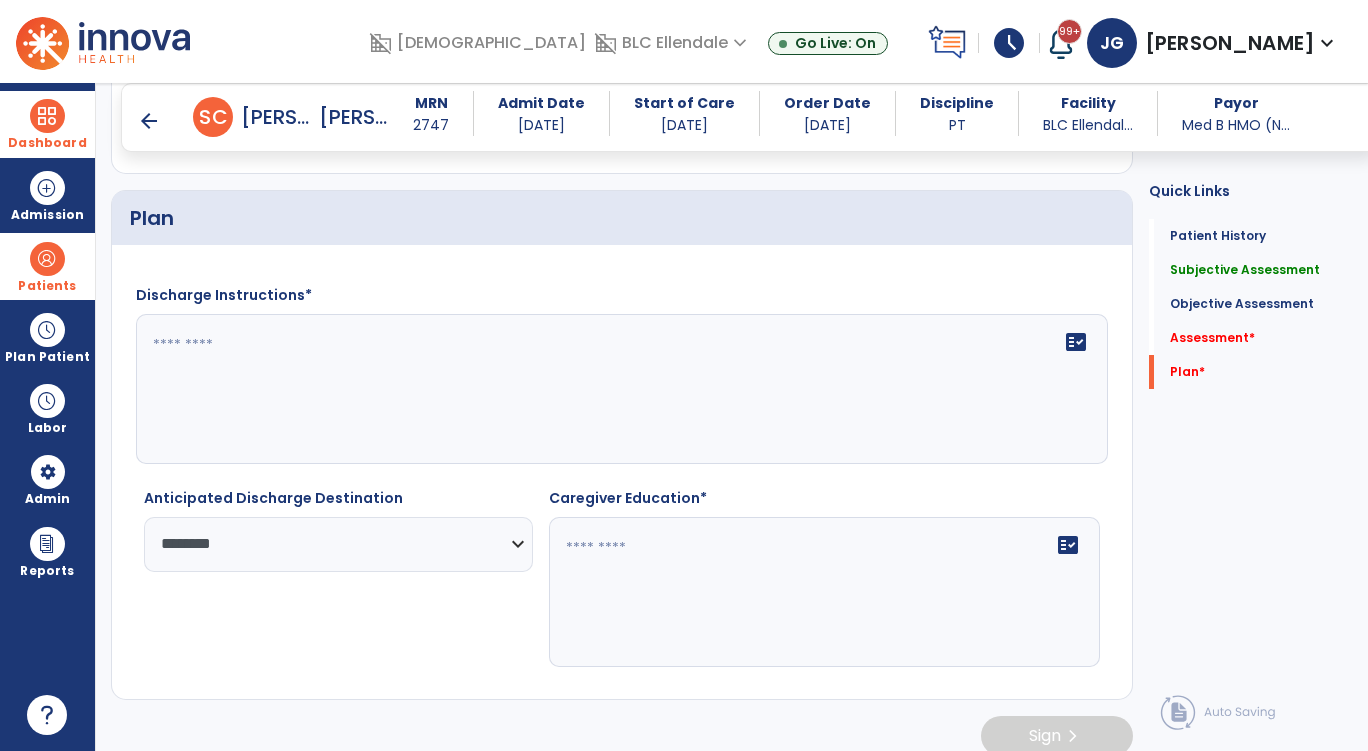 click on "fact_check" 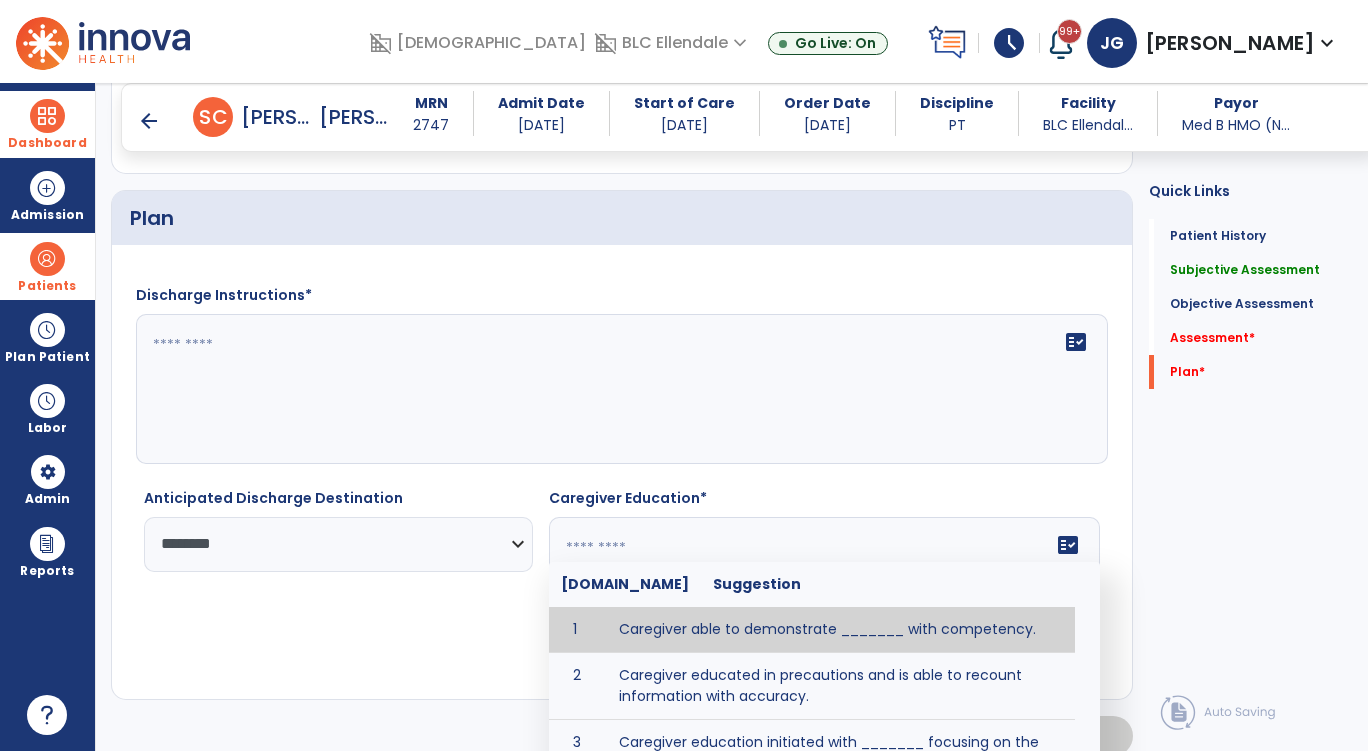 click 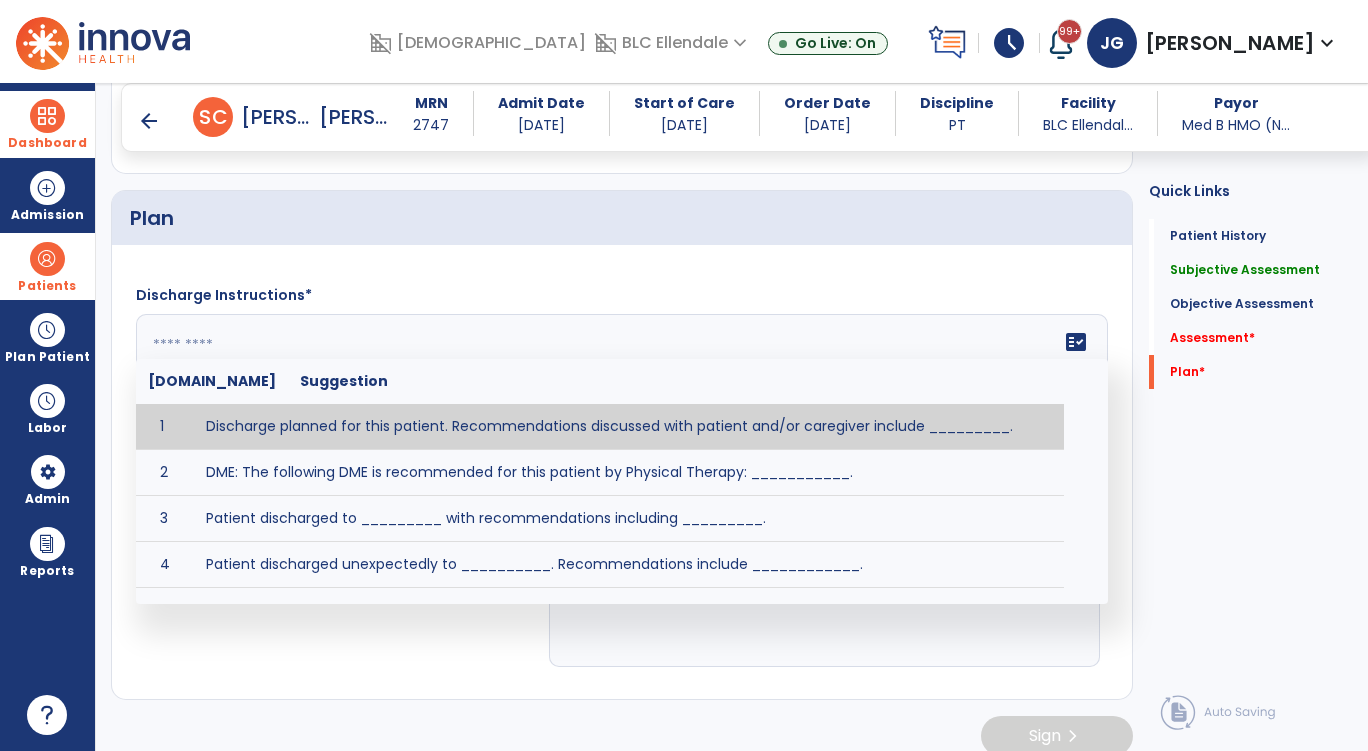 paste on "**********" 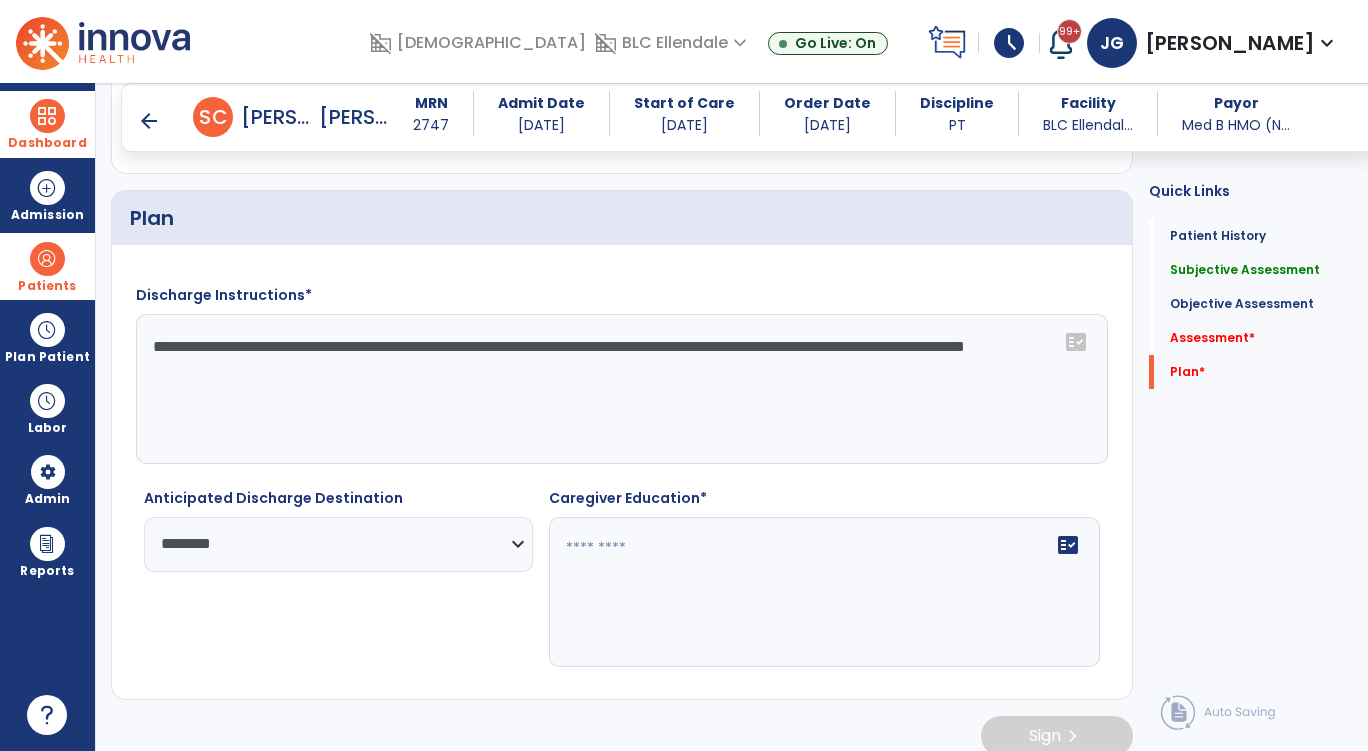 type on "**********" 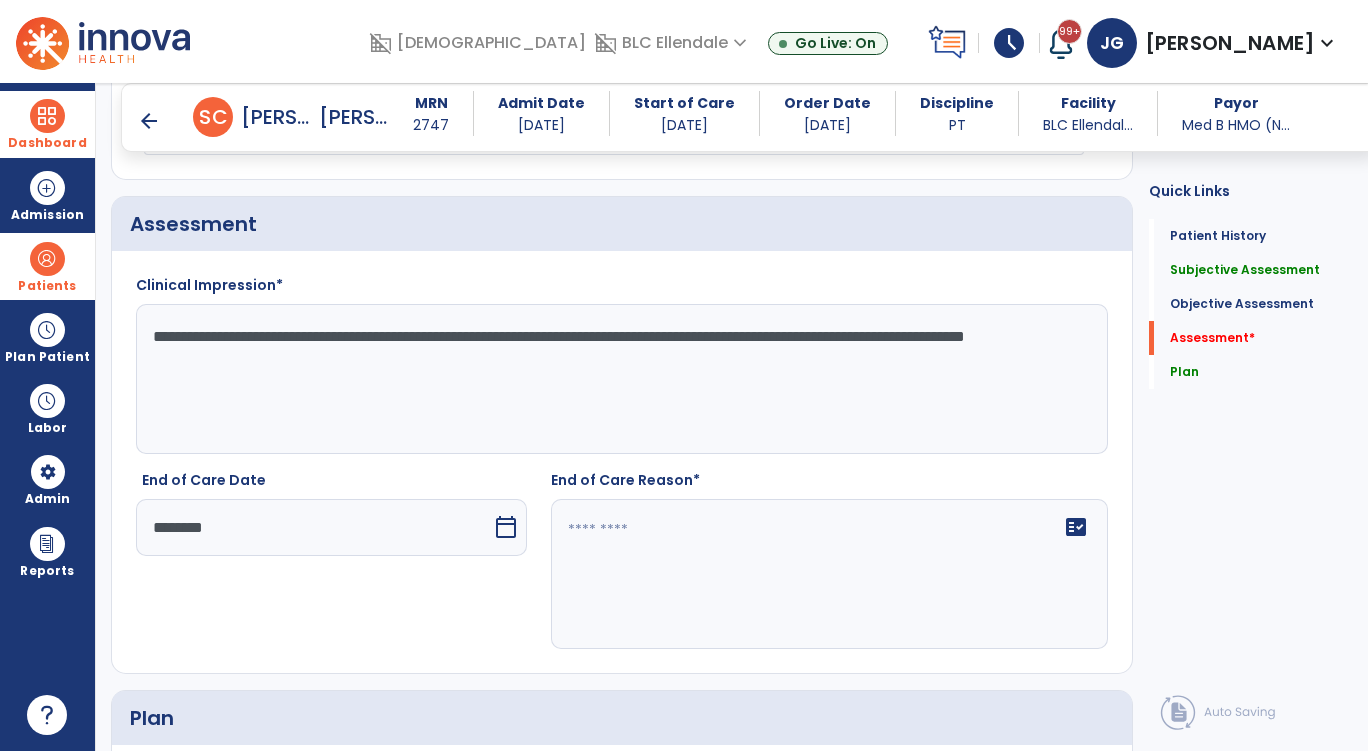 type on "**********" 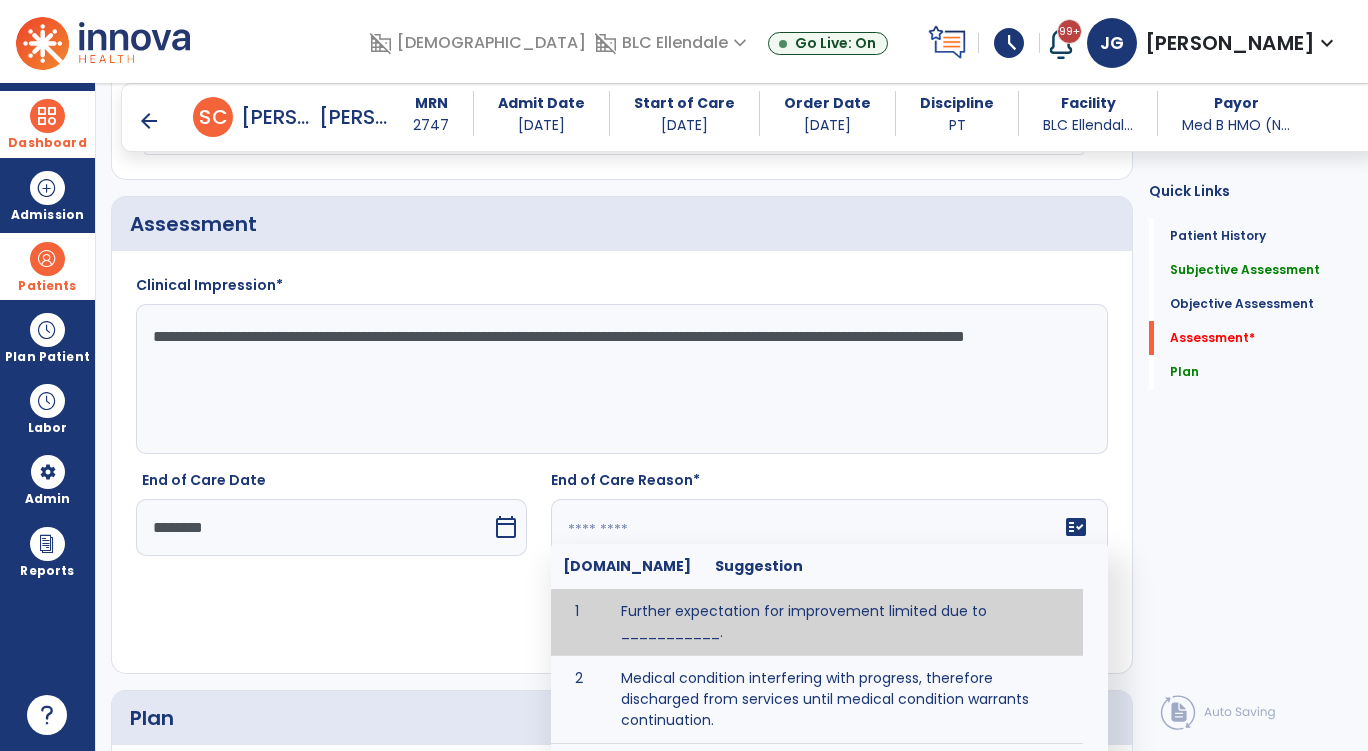 click 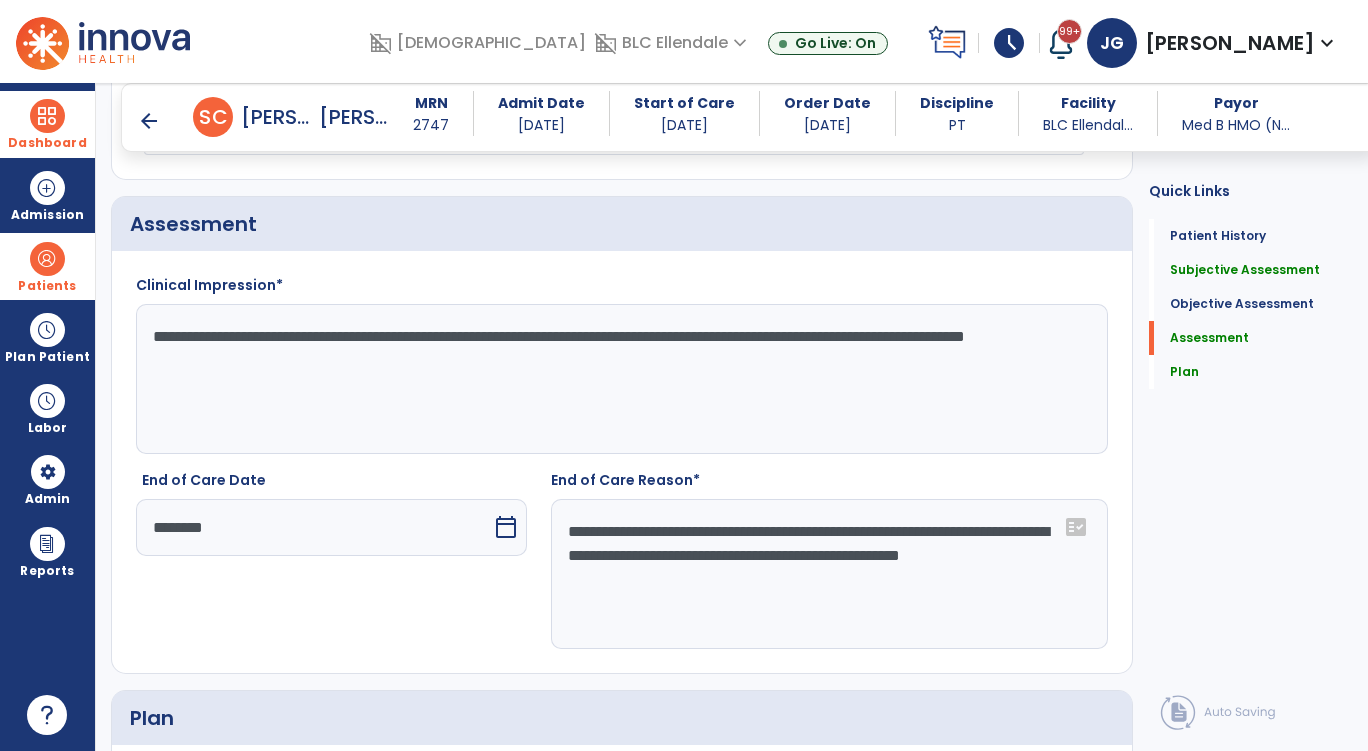 drag, startPoint x: 922, startPoint y: 514, endPoint x: 567, endPoint y: 512, distance: 355.00565 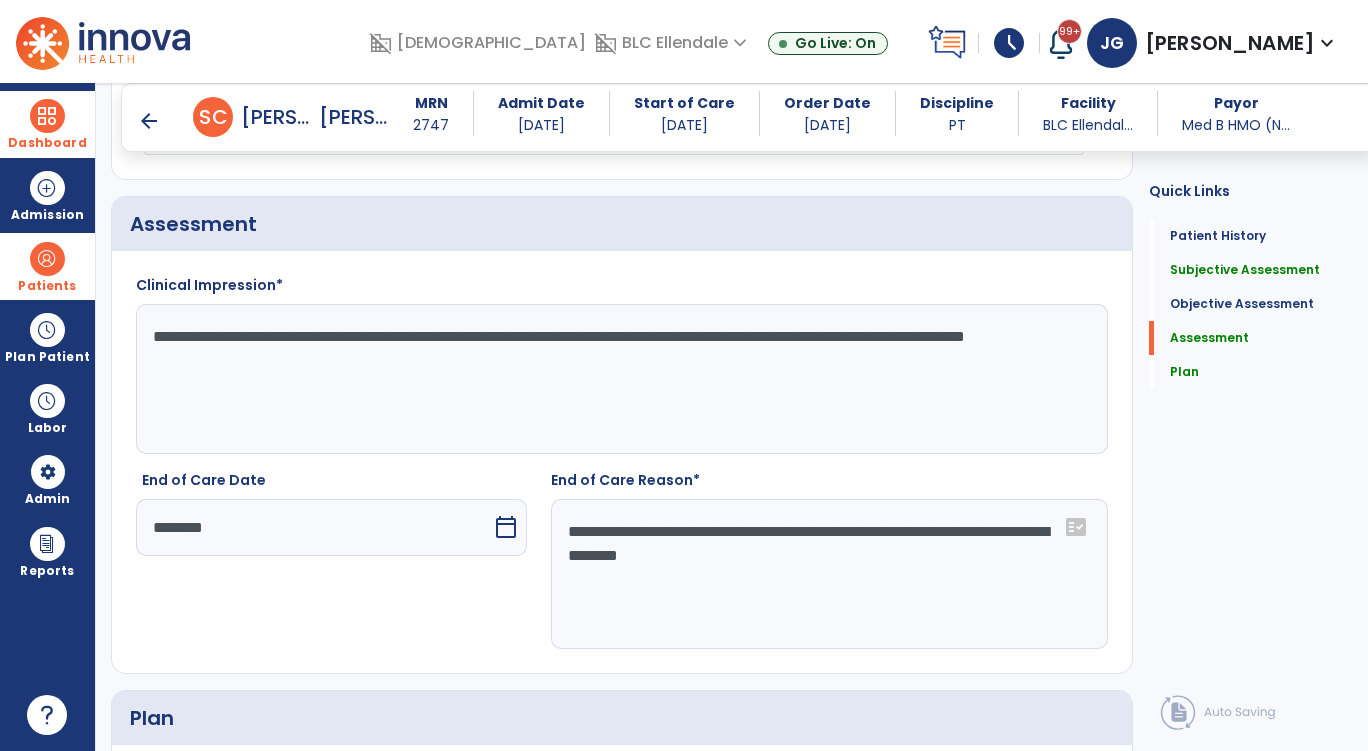 drag, startPoint x: 854, startPoint y: 550, endPoint x: 824, endPoint y: 531, distance: 35.510563 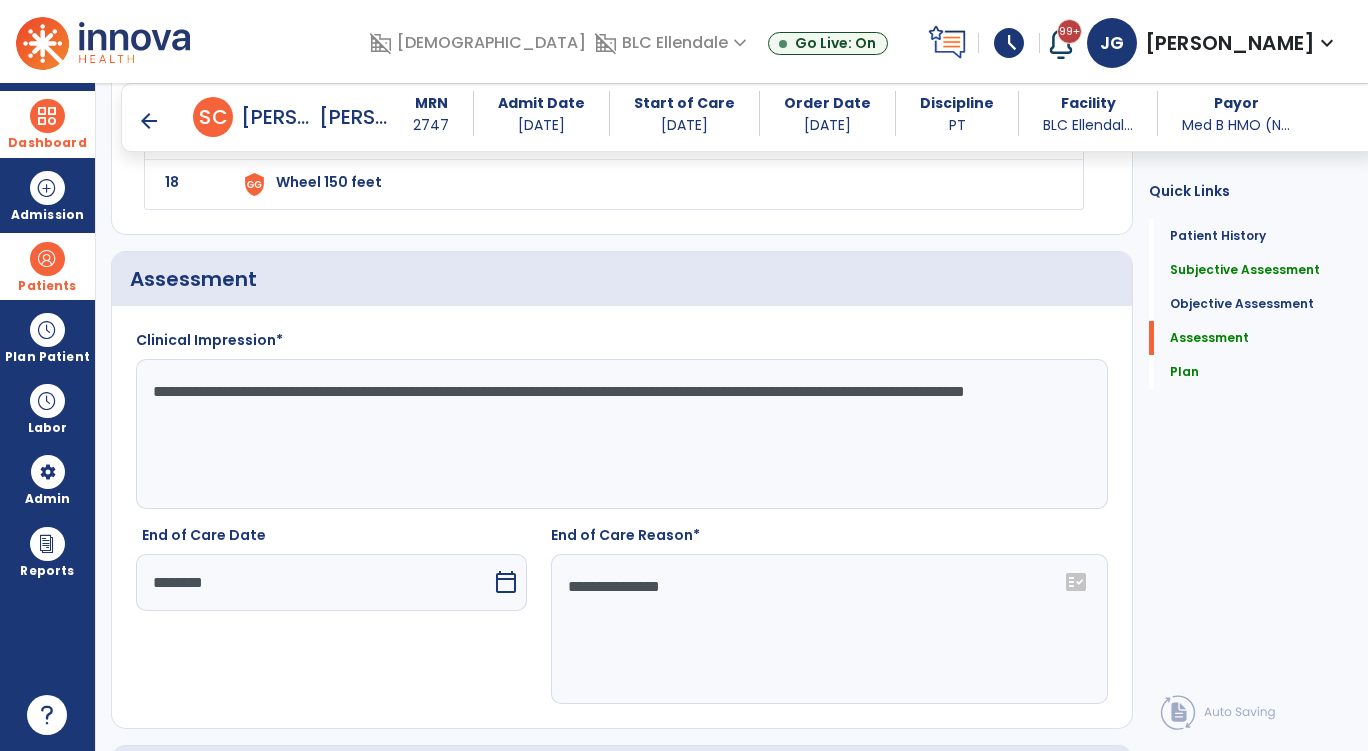 scroll, scrollTop: 3357, scrollLeft: 0, axis: vertical 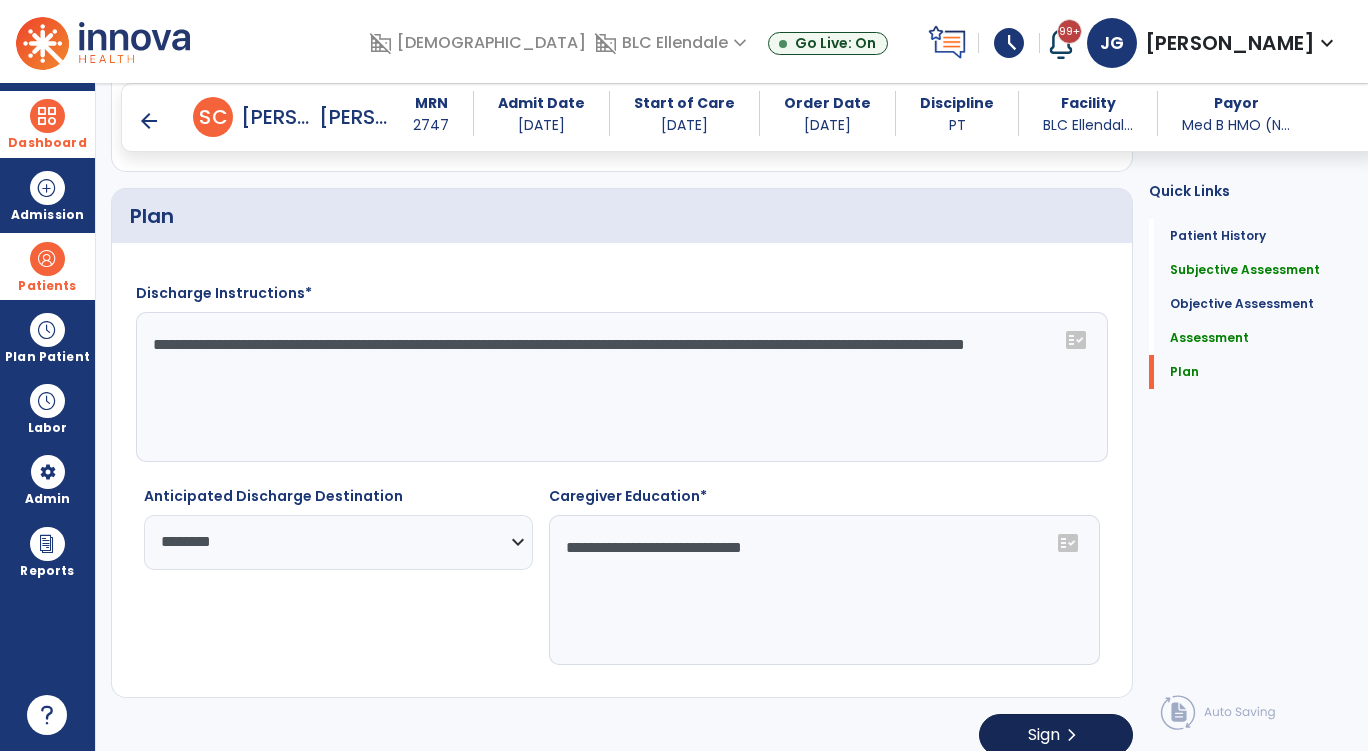 type on "**********" 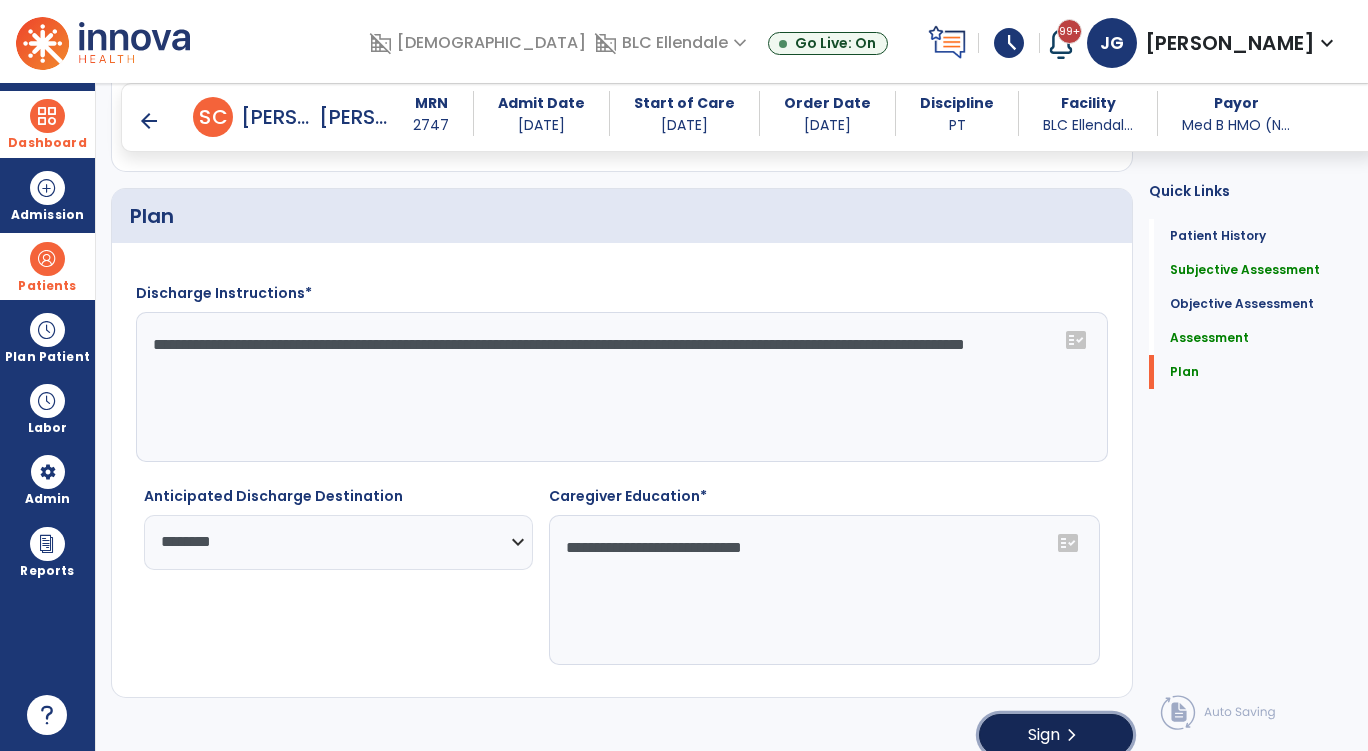 click on "Sign  chevron_right" 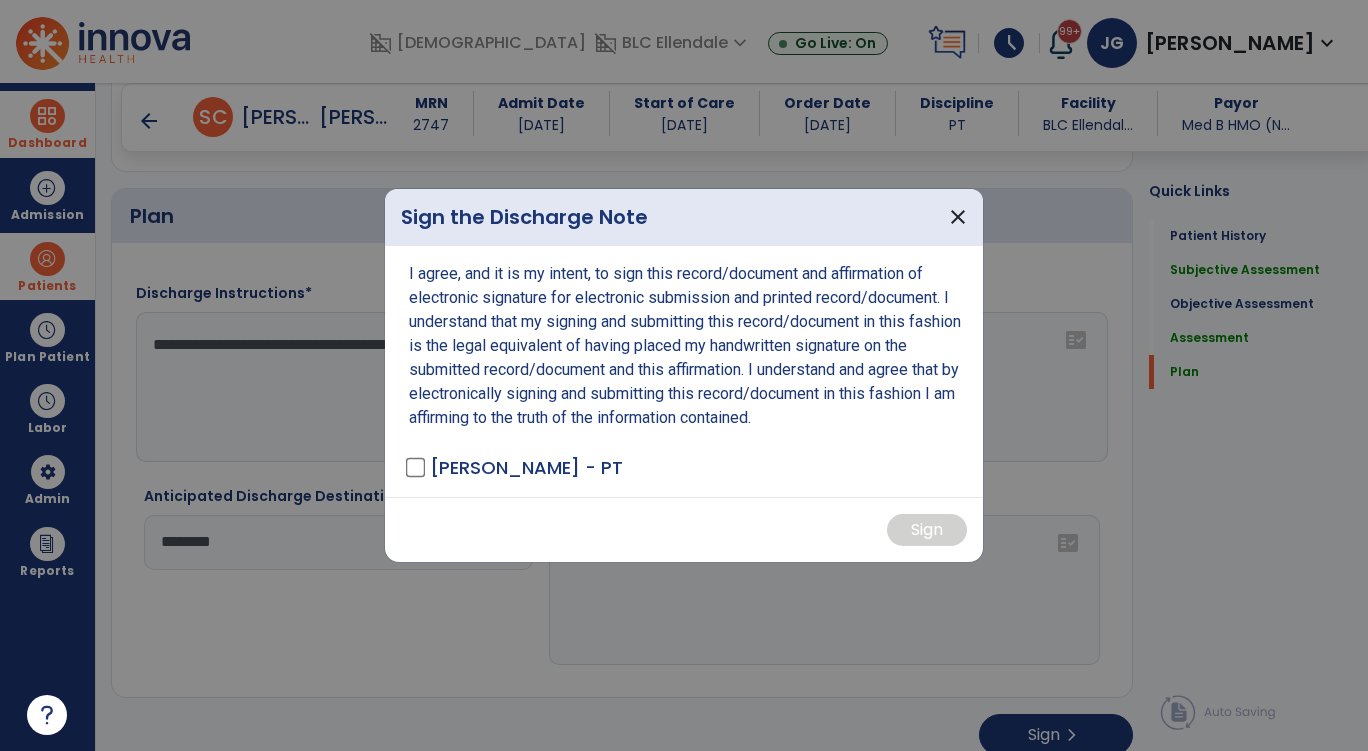 click on "Geiger, Jacklyn  - PT" at bounding box center [516, 467] 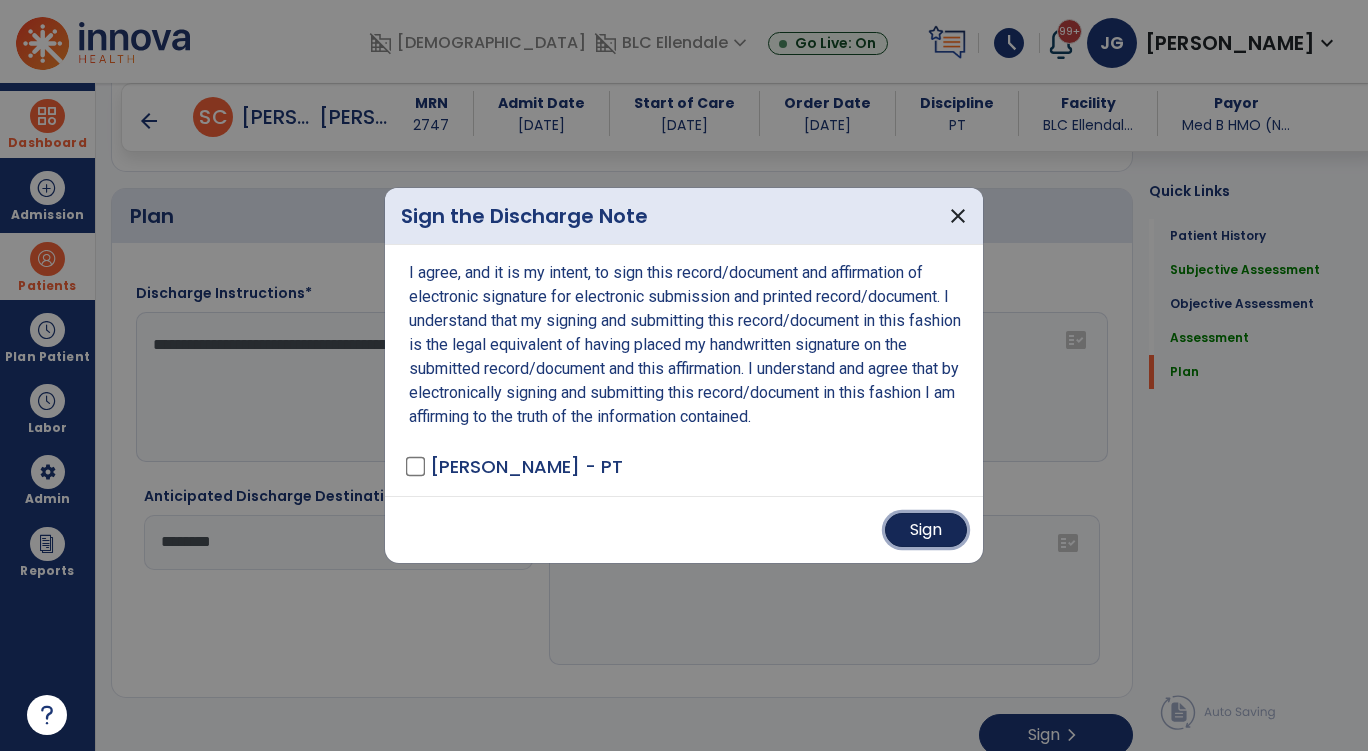 click on "Sign" at bounding box center [926, 530] 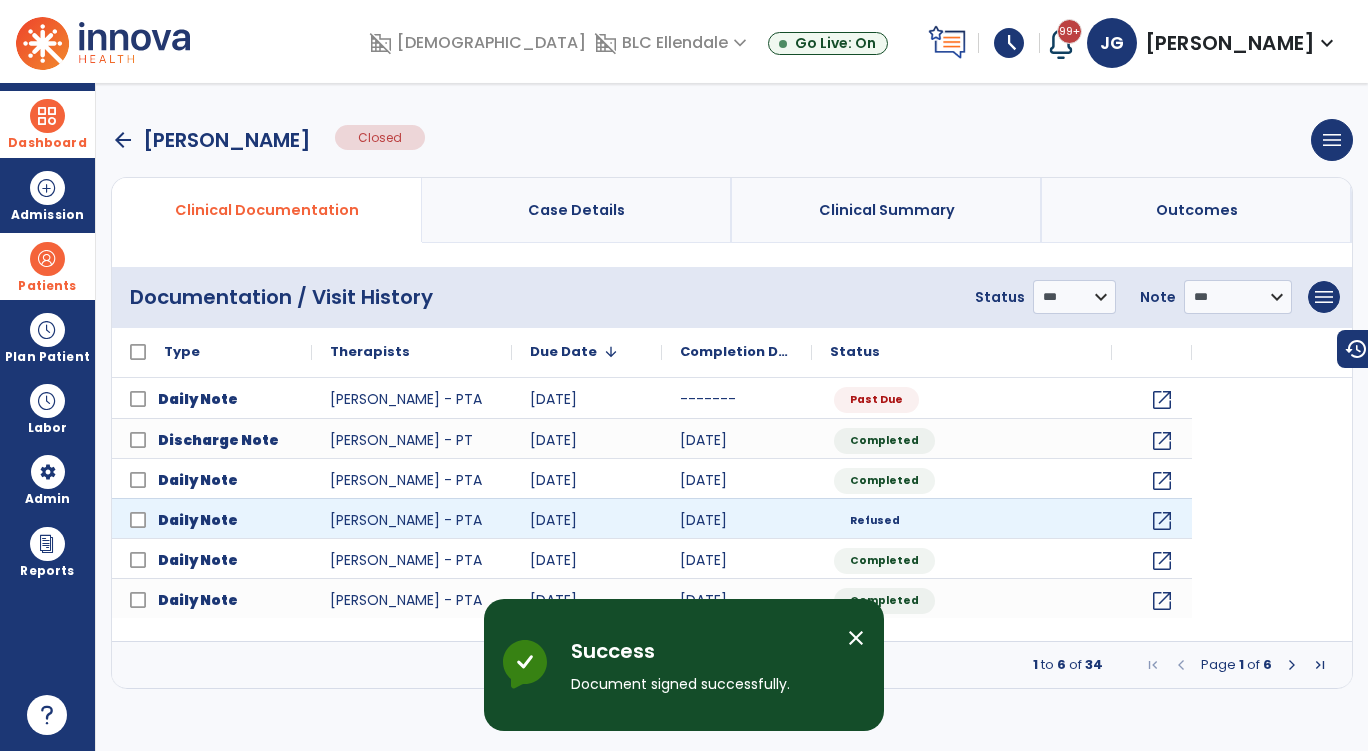 scroll, scrollTop: 0, scrollLeft: 0, axis: both 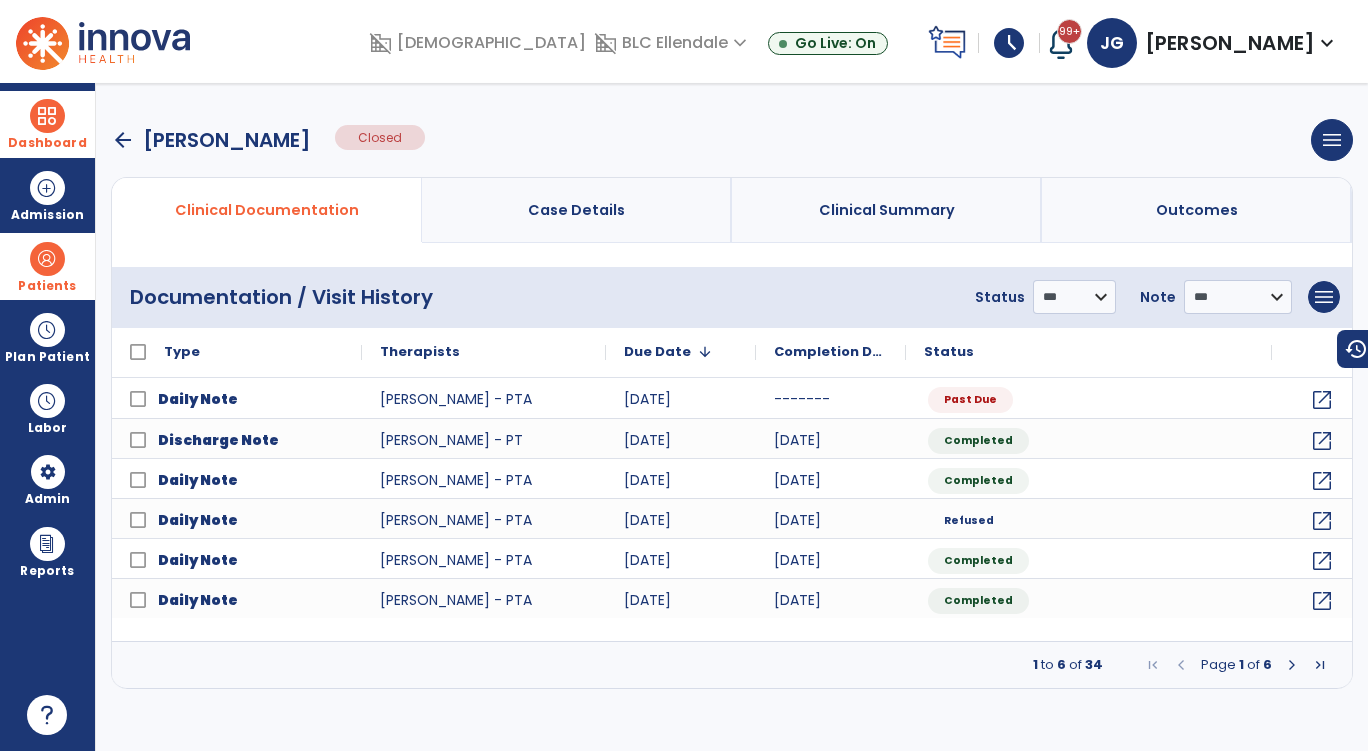 click on "arrow_back" at bounding box center [123, 140] 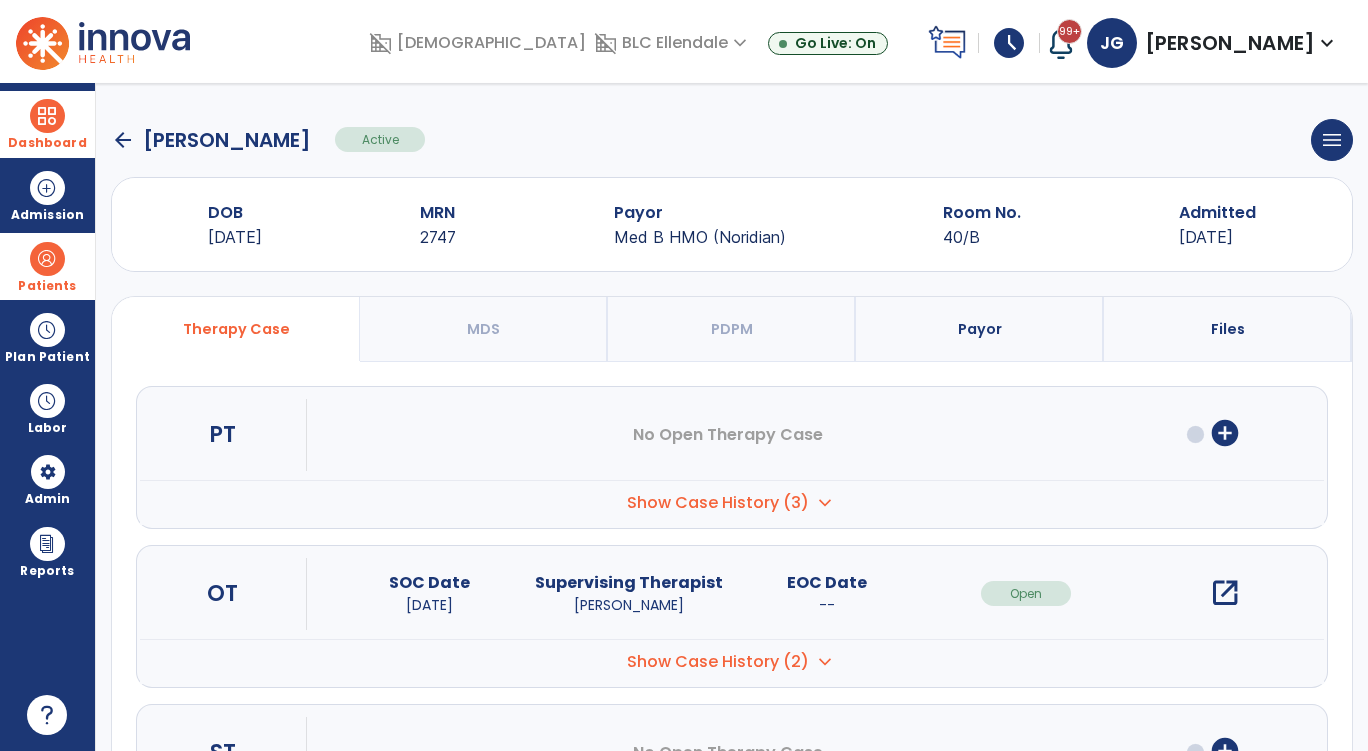 click at bounding box center (47, 259) 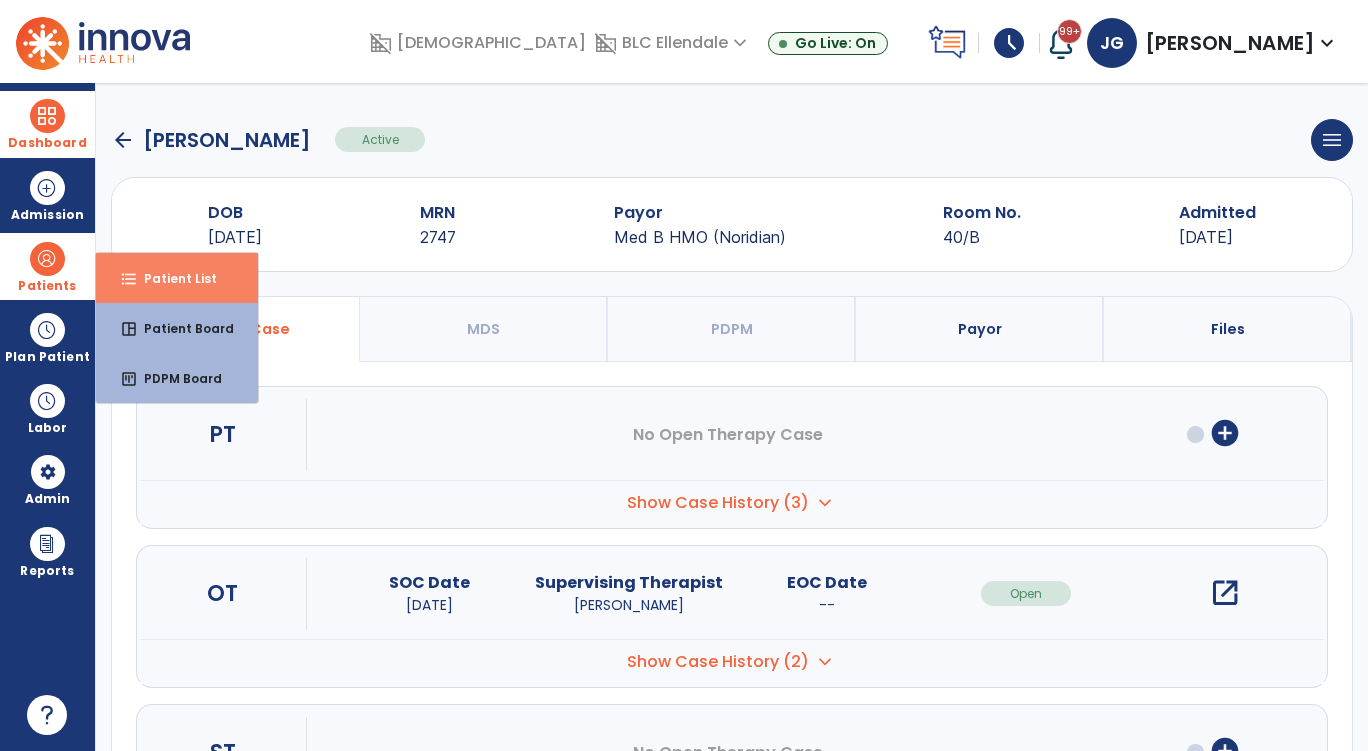 click on "format_list_bulleted  Patient List" at bounding box center (177, 278) 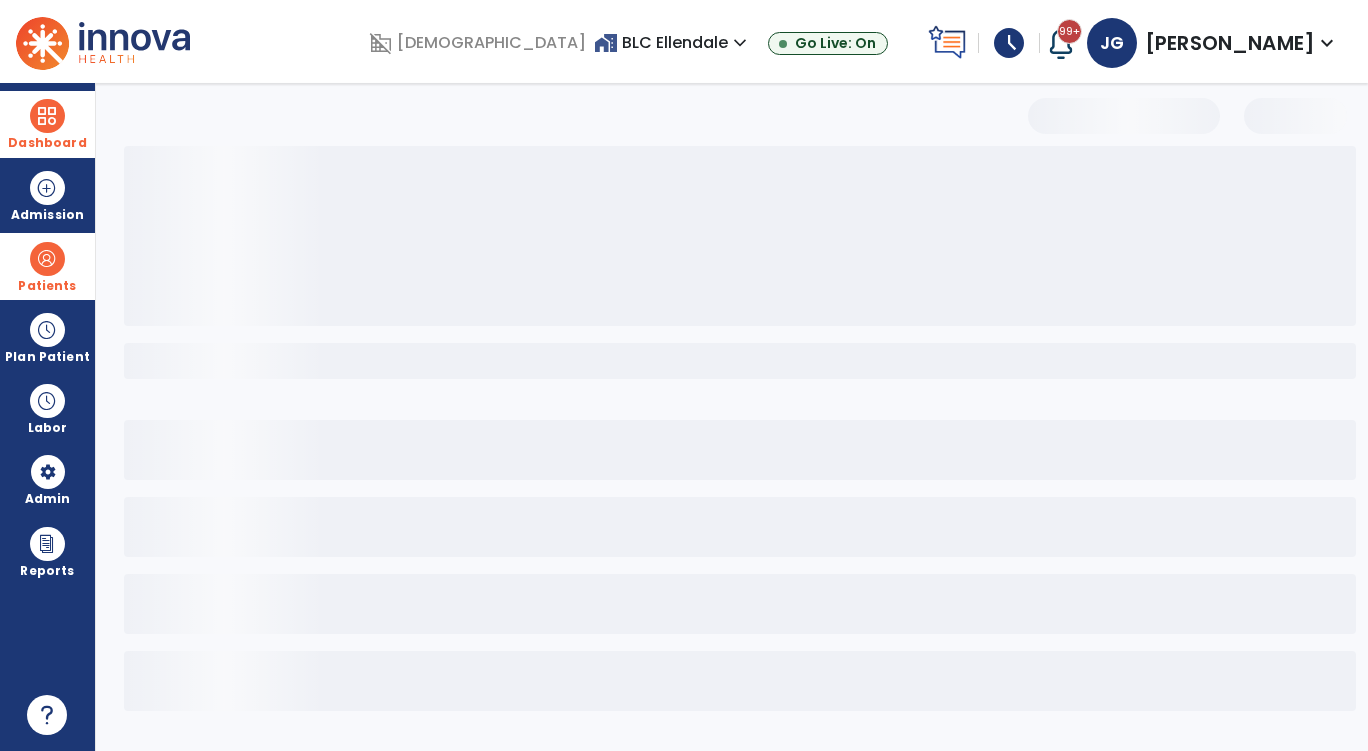 select on "***" 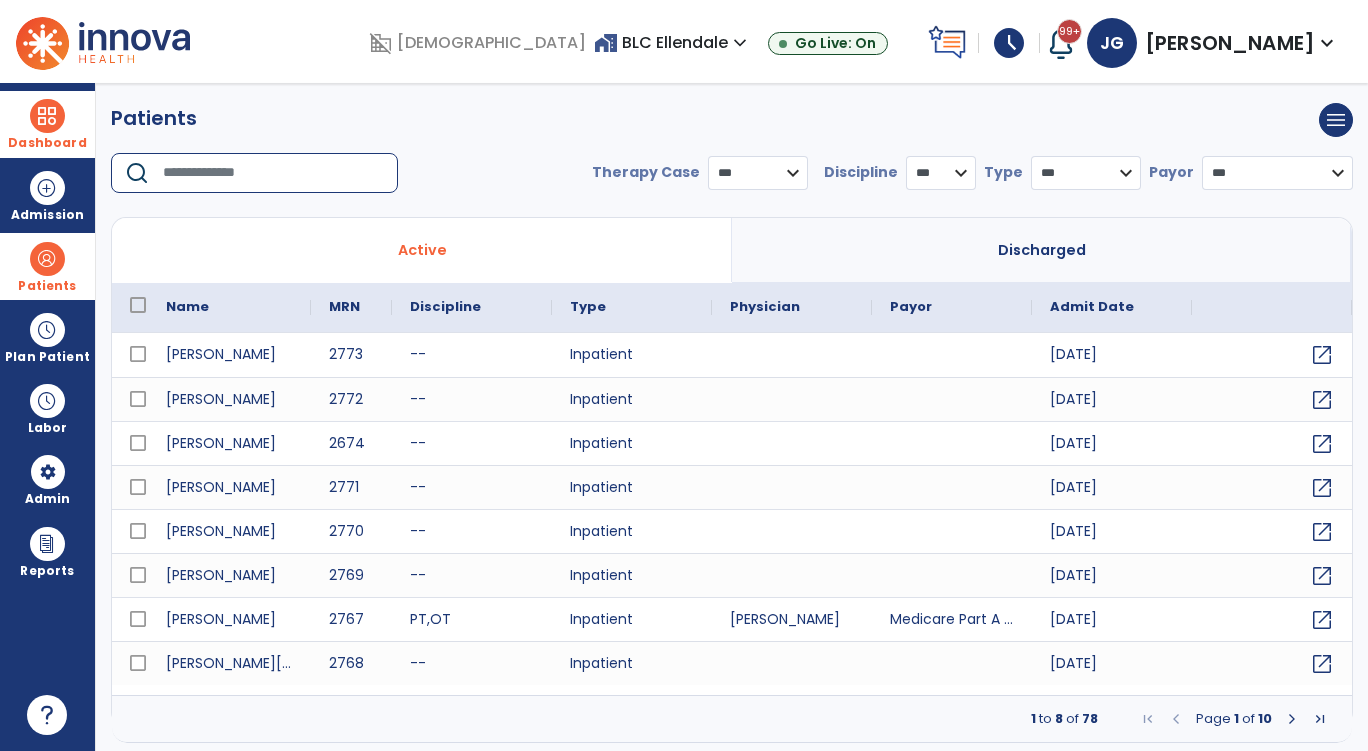 click at bounding box center (273, 173) 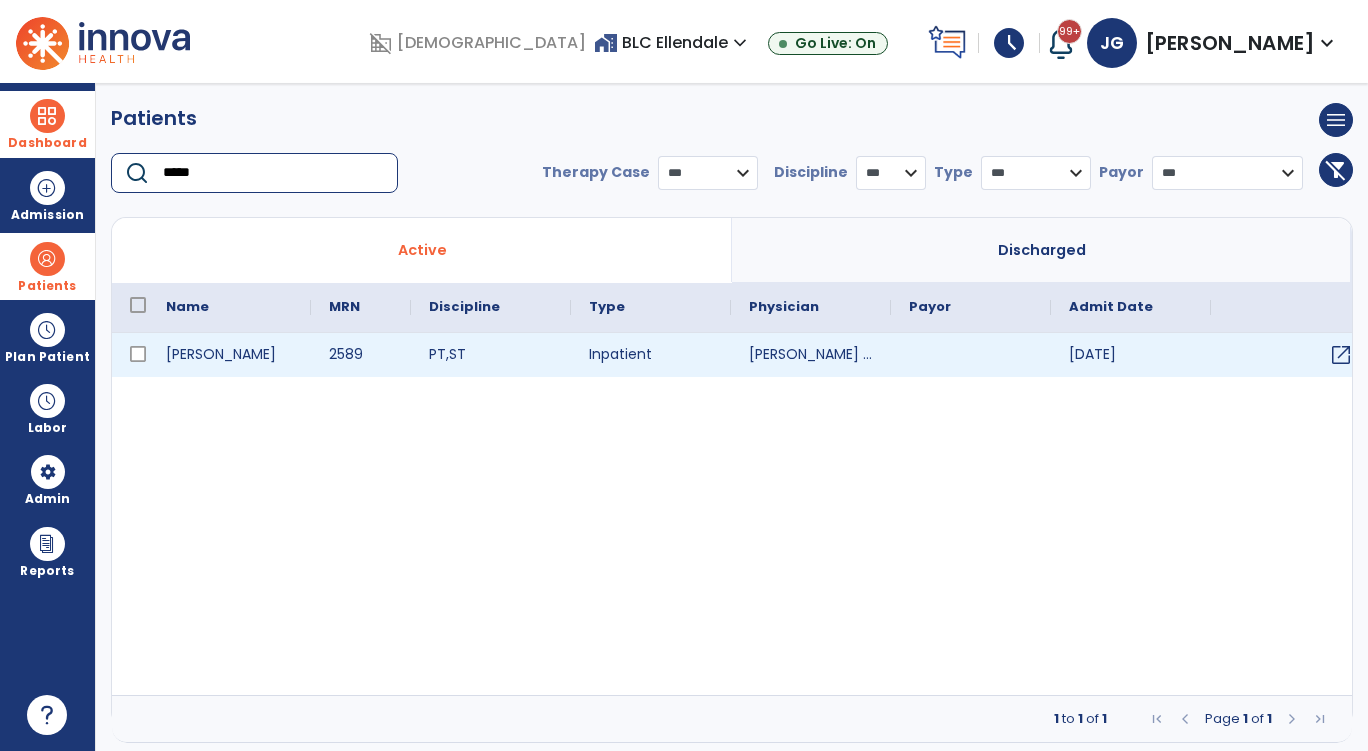 type on "*****" 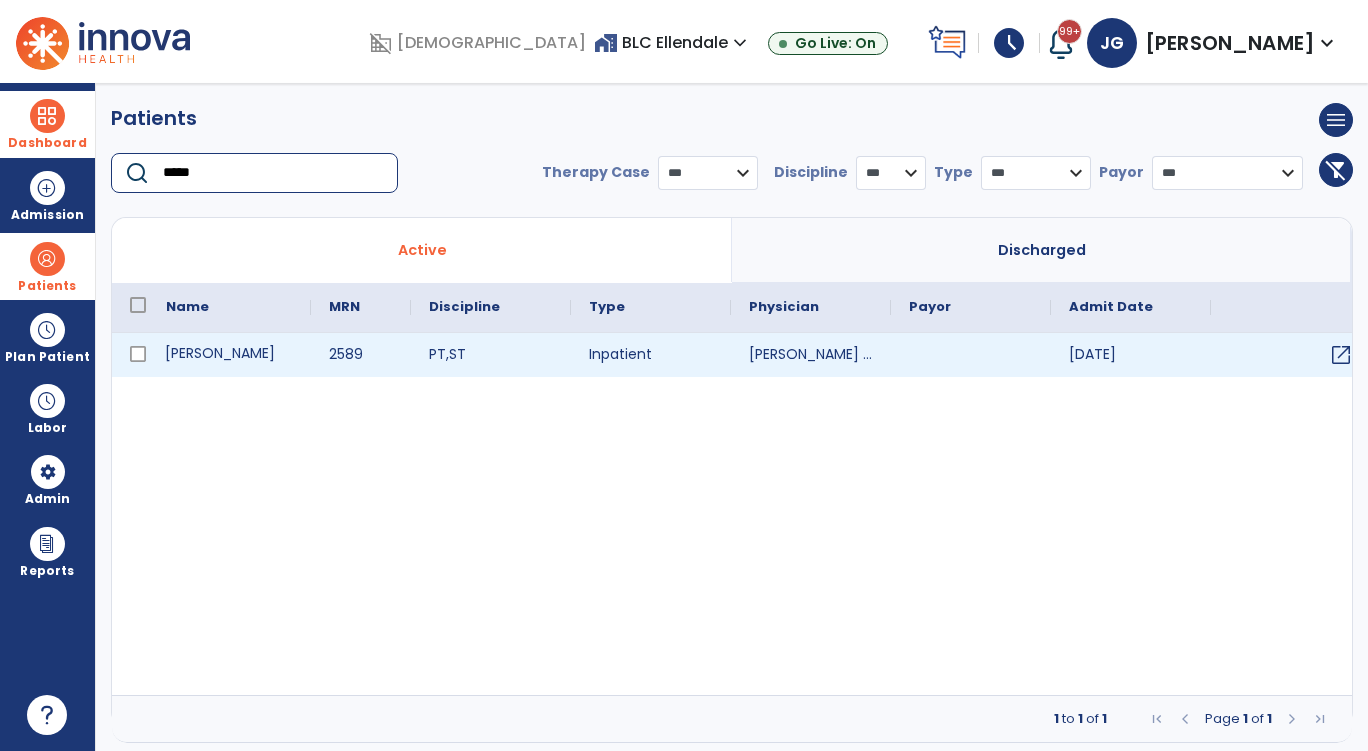 click on "Mcfadden, Brian" at bounding box center [229, 355] 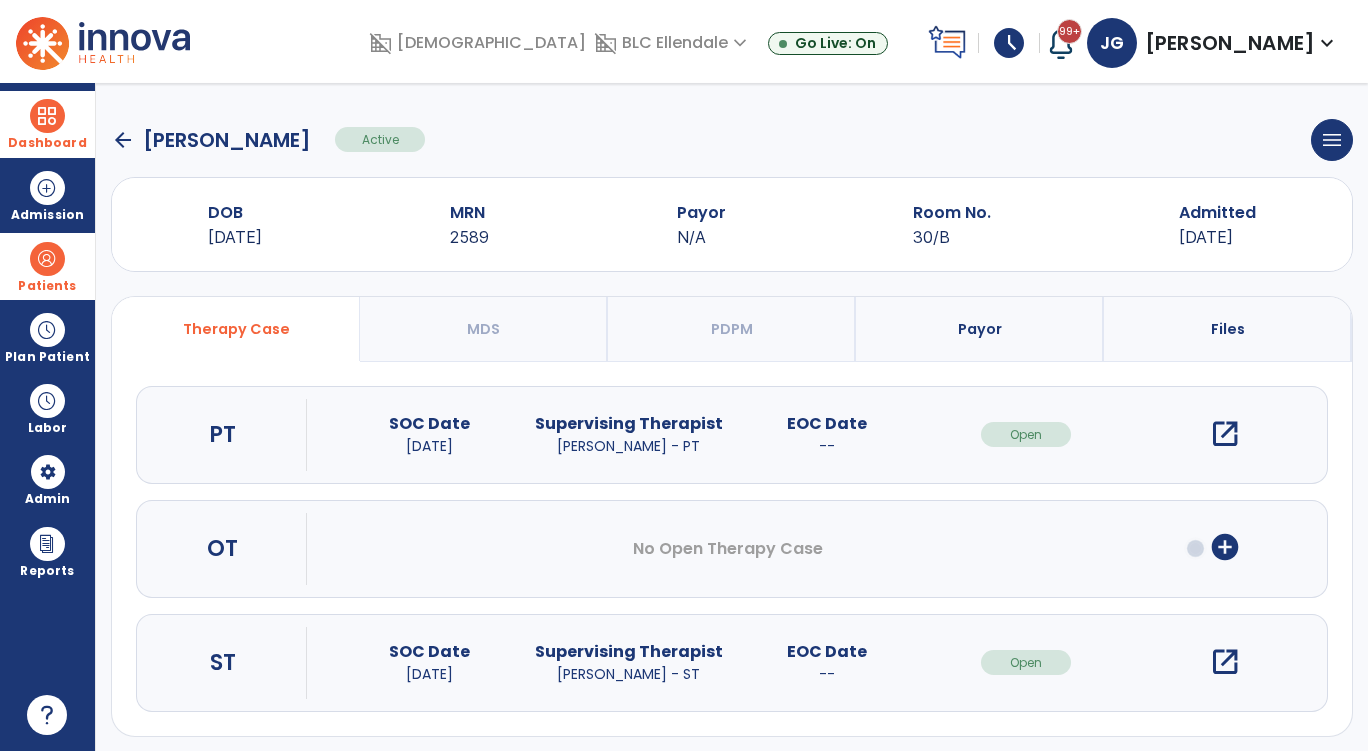 click on "open_in_new" at bounding box center (1225, 434) 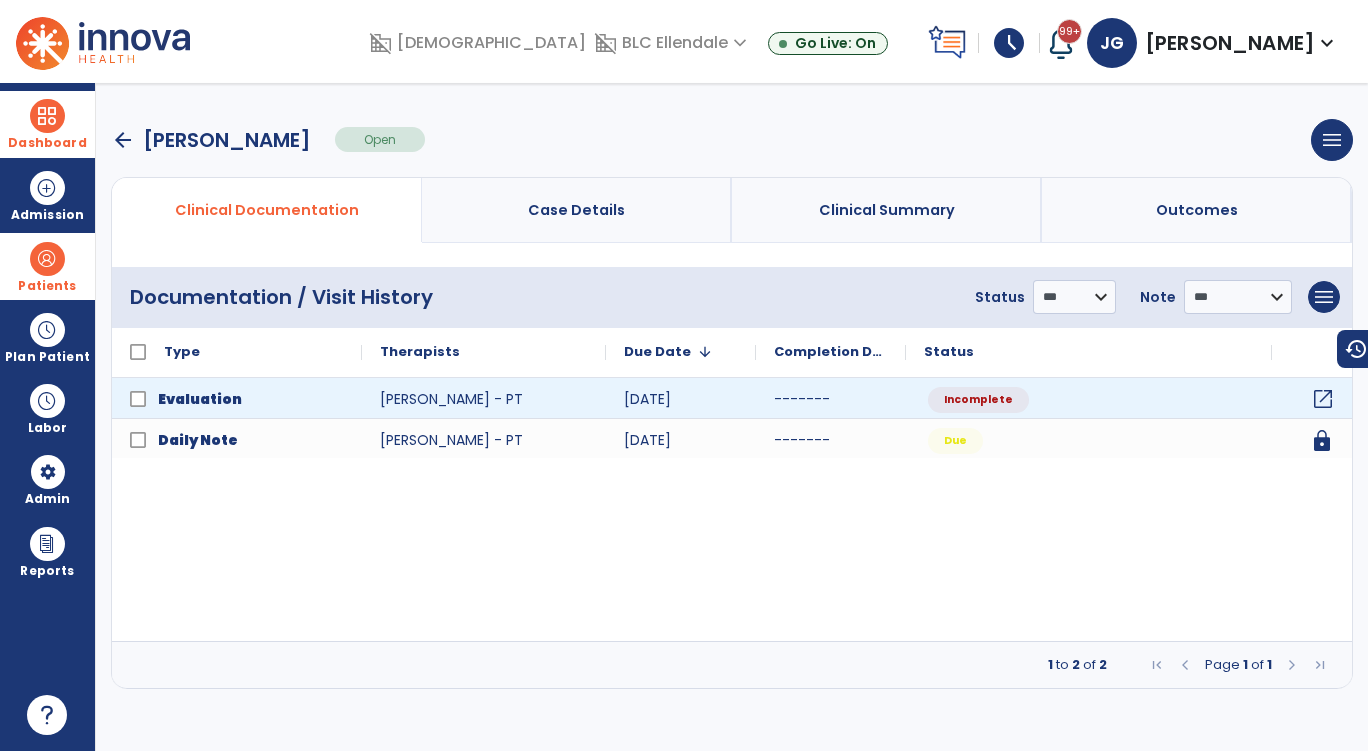 click on "open_in_new" 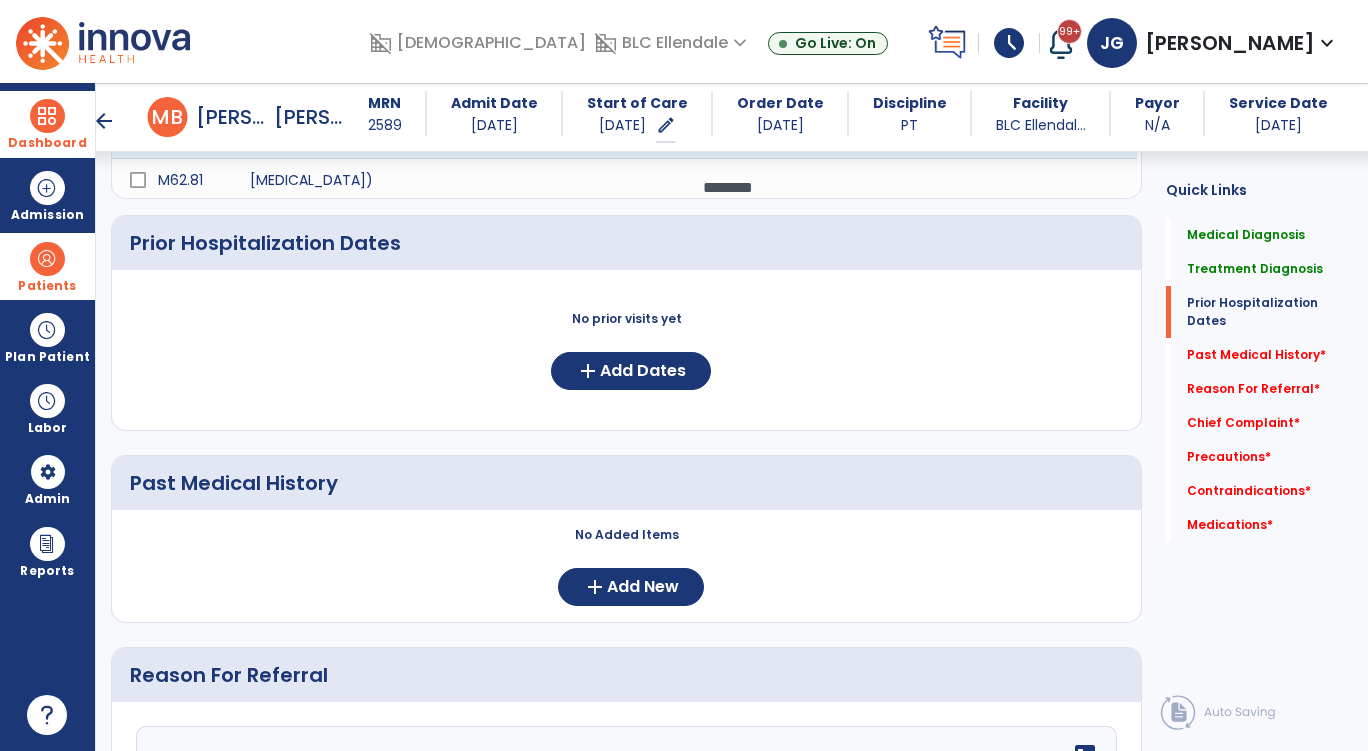 scroll, scrollTop: 900, scrollLeft: 0, axis: vertical 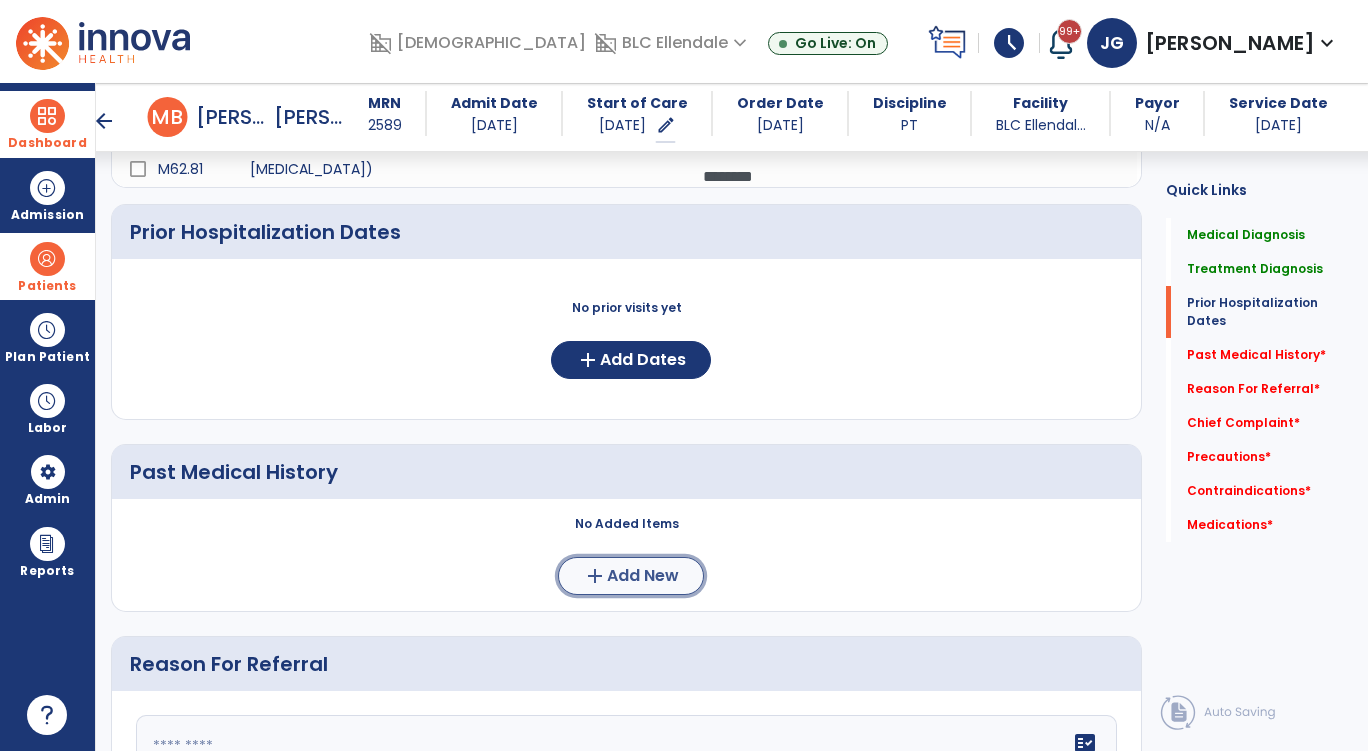 click on "Add New" 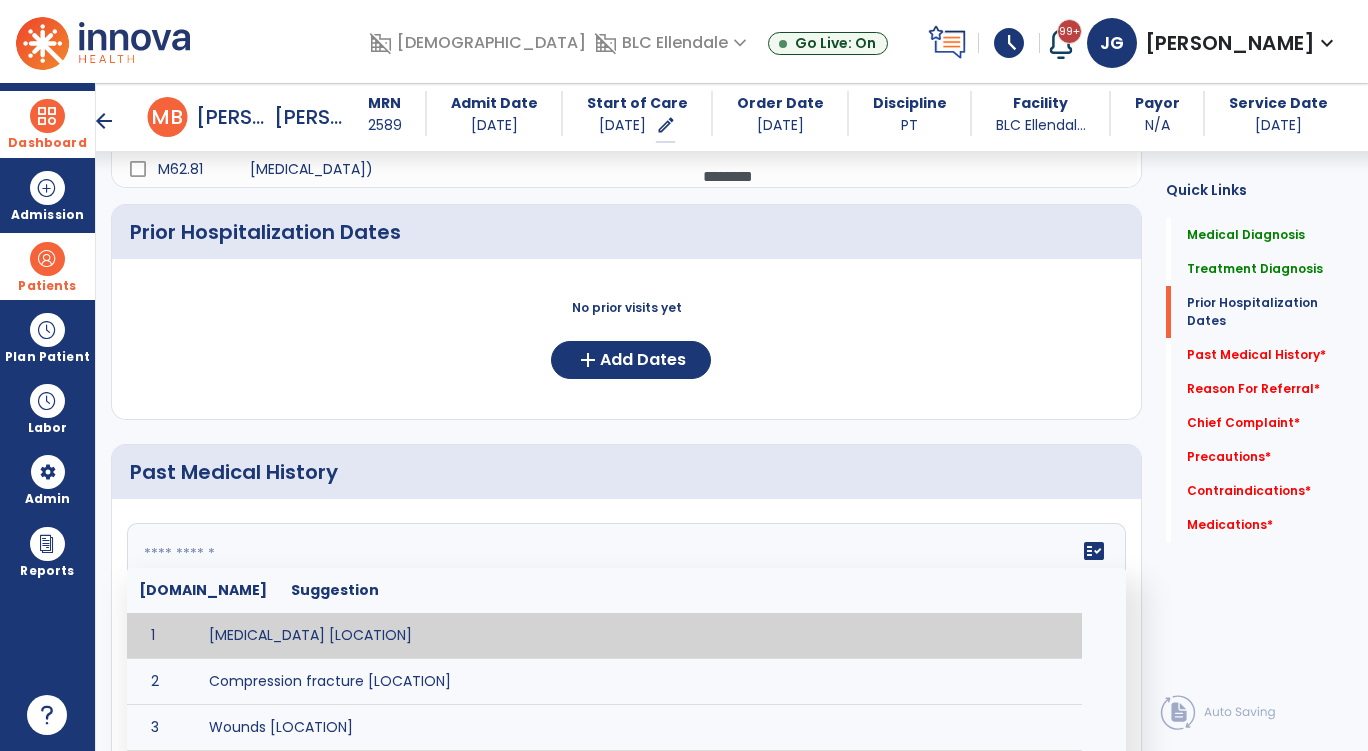 click on "fact_check  Sr.No Suggestion 1 Amputation [LOCATION] 2 Compression fracture [LOCATION] 3 Wounds [LOCATION] 4 Tendinosis [LOCATION] 5 Venous stasis ulcer [LOCATION] 6 Achilles tendon tear [LOCATION] 7 ACL tear surgically repaired [LOCATION] 8 Above knee amputation (AKA) [LOCATION] 9 Below knee amputation (BKE) [LOCATION] 10 Cancer (SITE/TYPE) 11 Surgery (TYPE) 12 AAA (Abdominal Aortic Aneurysm) 13 Achilles tendon tear [LOCATION] 14 Acute Renal Failure 15 AIDS (Acquired Immune Deficiency Syndrome) 16 Alzheimer's Disease 17 Anemia 18 Angina 19 Anxiety 20 ASHD (Arteriosclerotic Heart Disease) 21 Atrial Fibrillation 22 Bipolar Disorder 23 Bowel Obstruction 24 C-Diff 25 Coronary Artery Bypass Graft (CABG) 26 CAD (Coronary Artery Disease) 27 Carpal tunnel syndrome 28 Chronic bronchitis 29 Chronic renal failure 30 Colostomy 31 COPD (Chronic Obstructive Pulmonary Disease) 32 CRPS (Complex Regional Pain Syndrome) 33 CVA (Cerebrovascular Accident) 34 CVI (Chronic Venous Insufficiency) 35 DDD (Degenerative Disc Disease)" 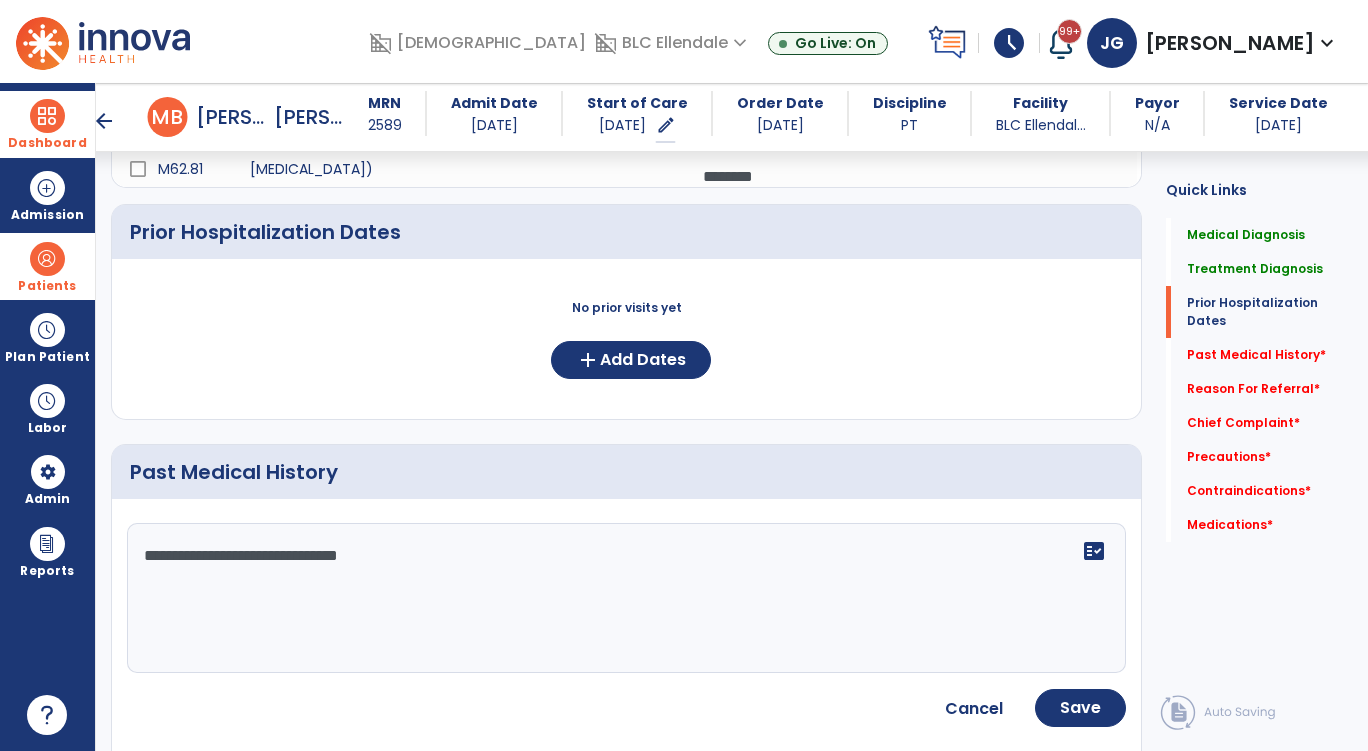 click on "**********" 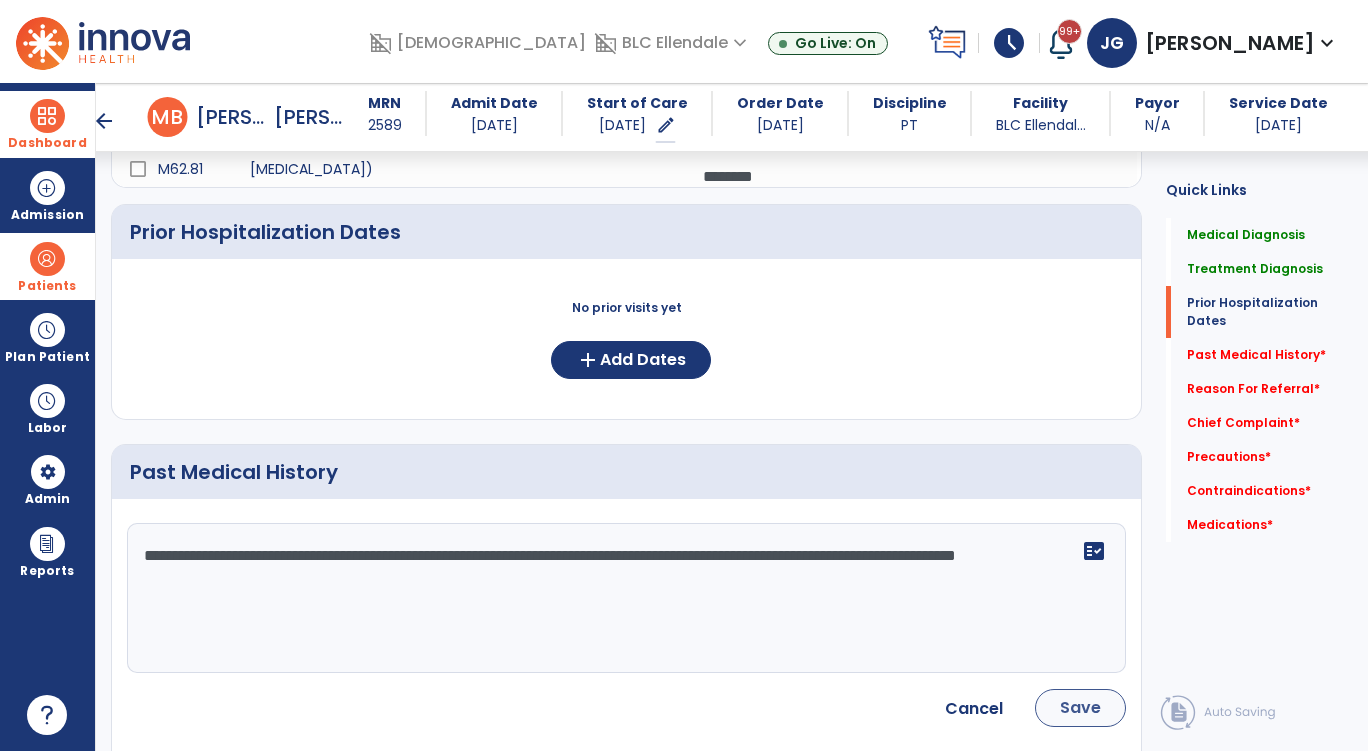 type on "**********" 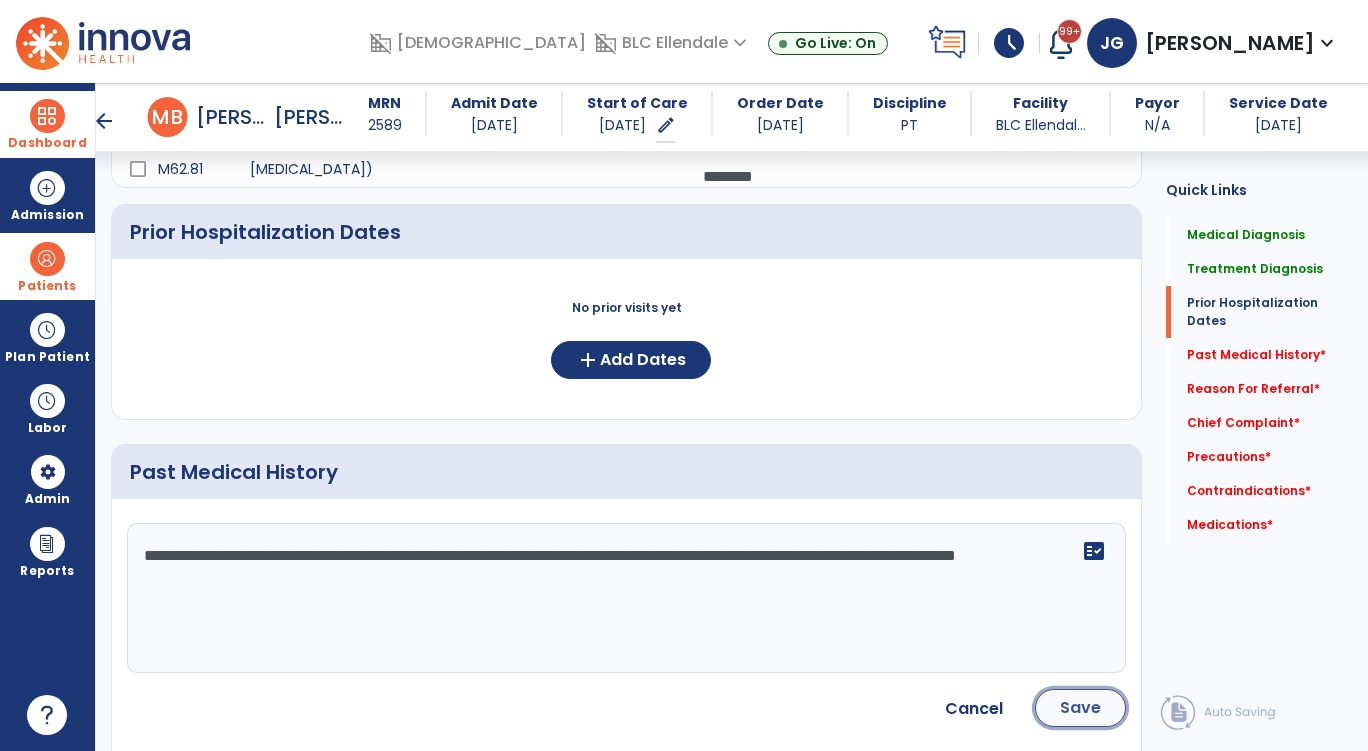 click on "Save" 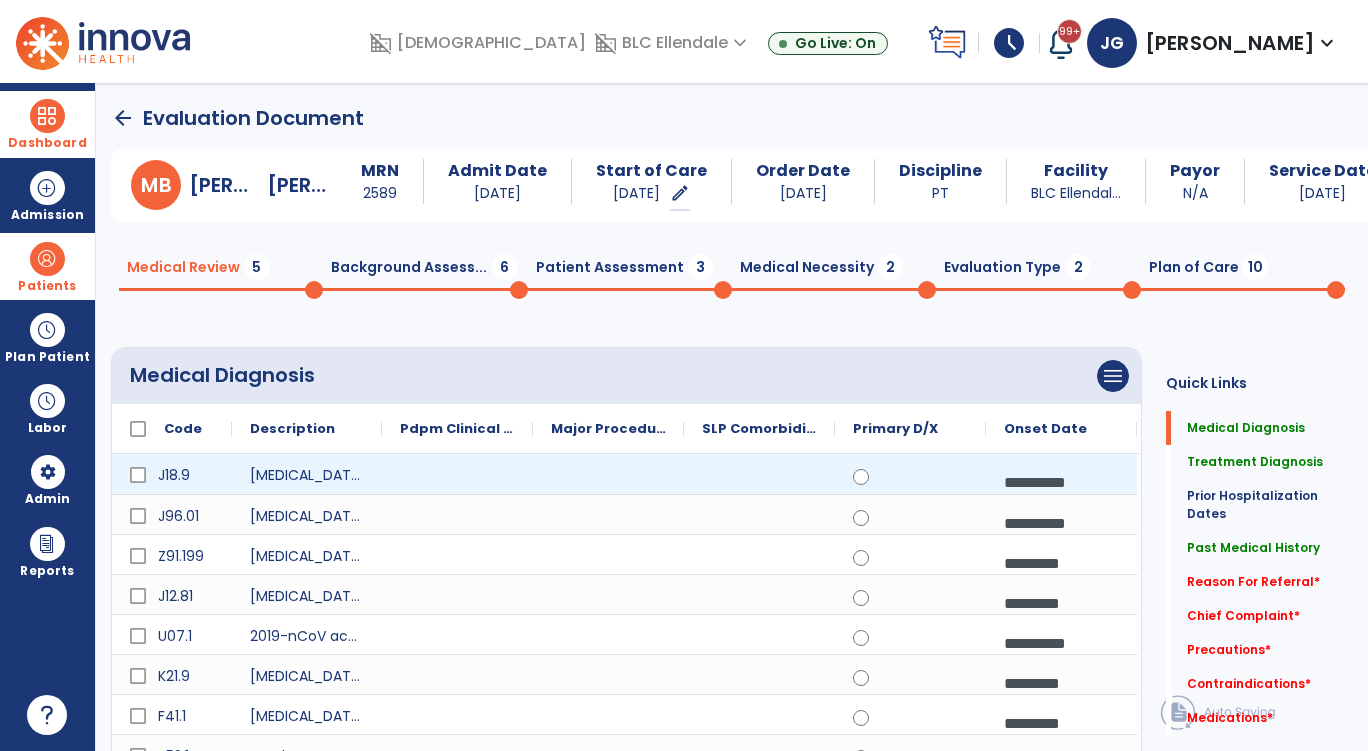 scroll, scrollTop: 0, scrollLeft: 0, axis: both 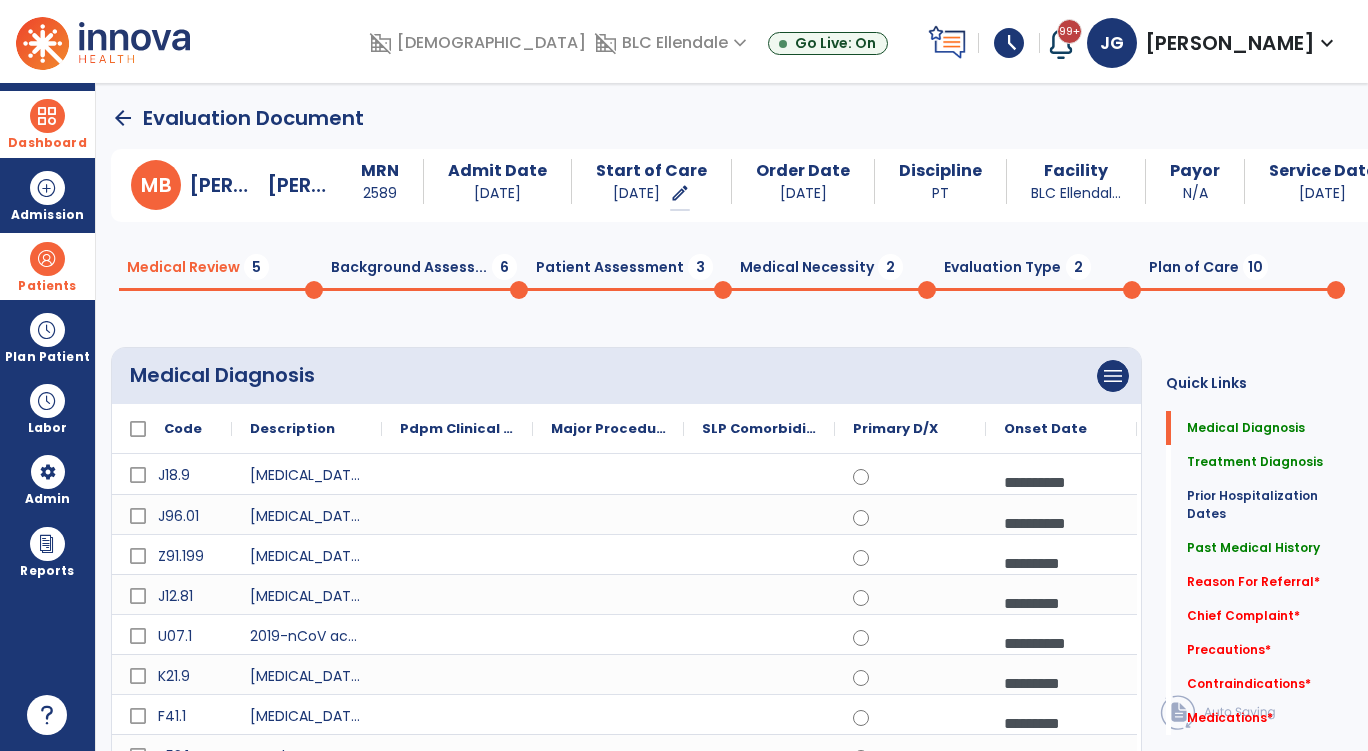 drag, startPoint x: 158, startPoint y: 176, endPoint x: 493, endPoint y: 177, distance: 335.0015 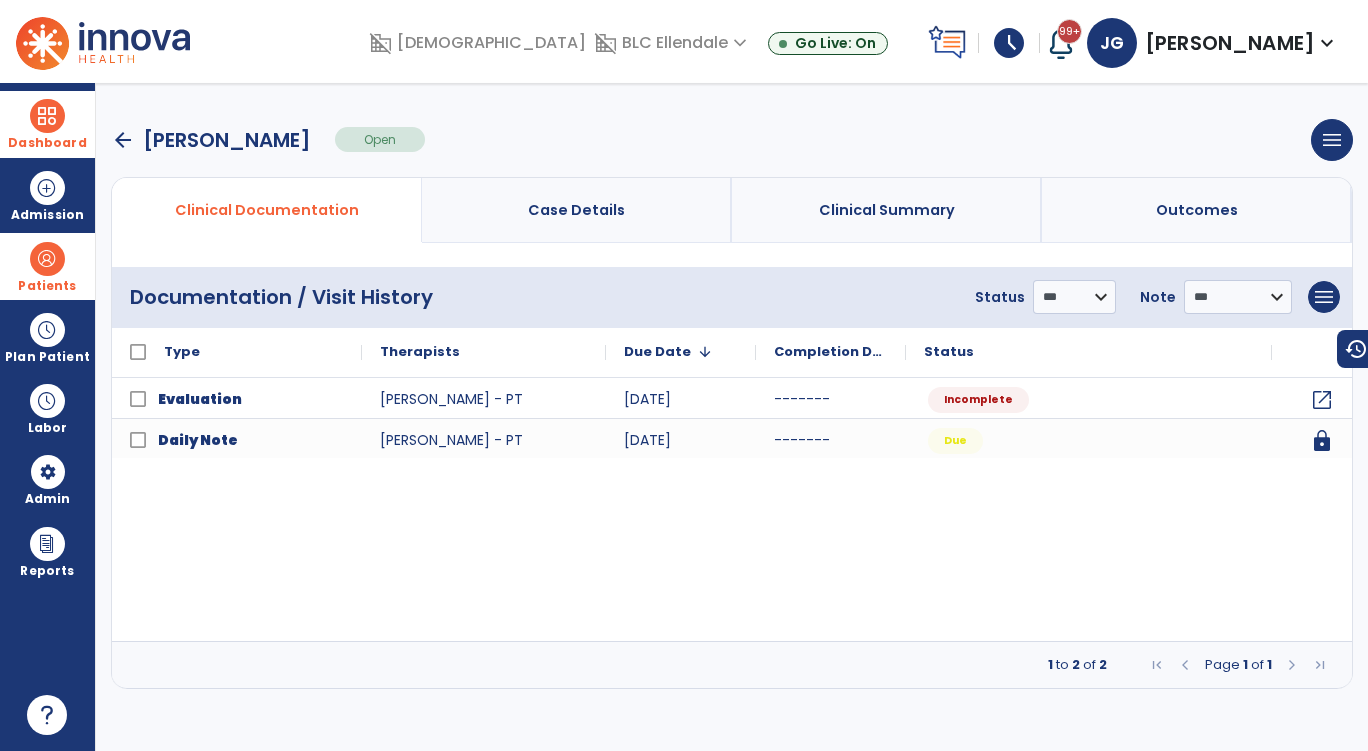 click on "Case Details" at bounding box center [576, 210] 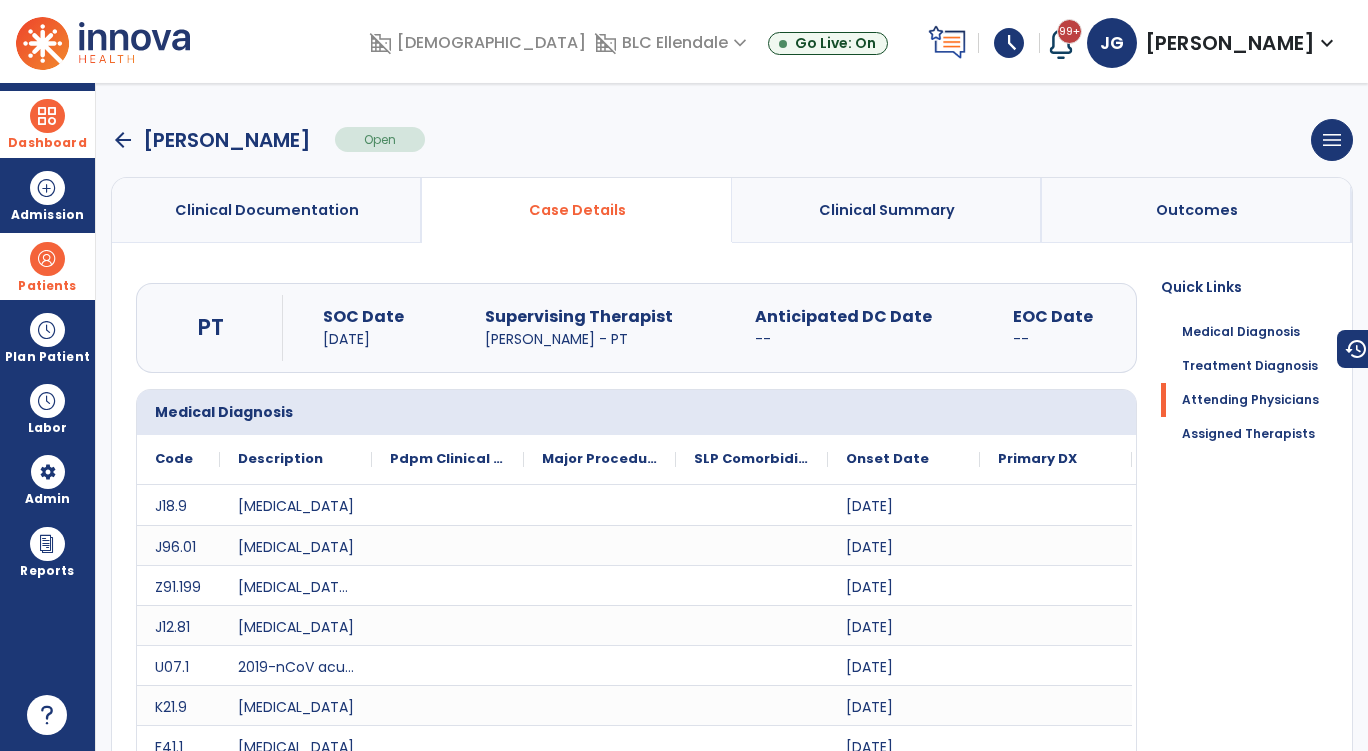 click on "arrow_back   Mcfadden, Brian  Open  menu   Edit Therapy Case   Delete Therapy Case   Close Therapy Case" at bounding box center [732, 140] 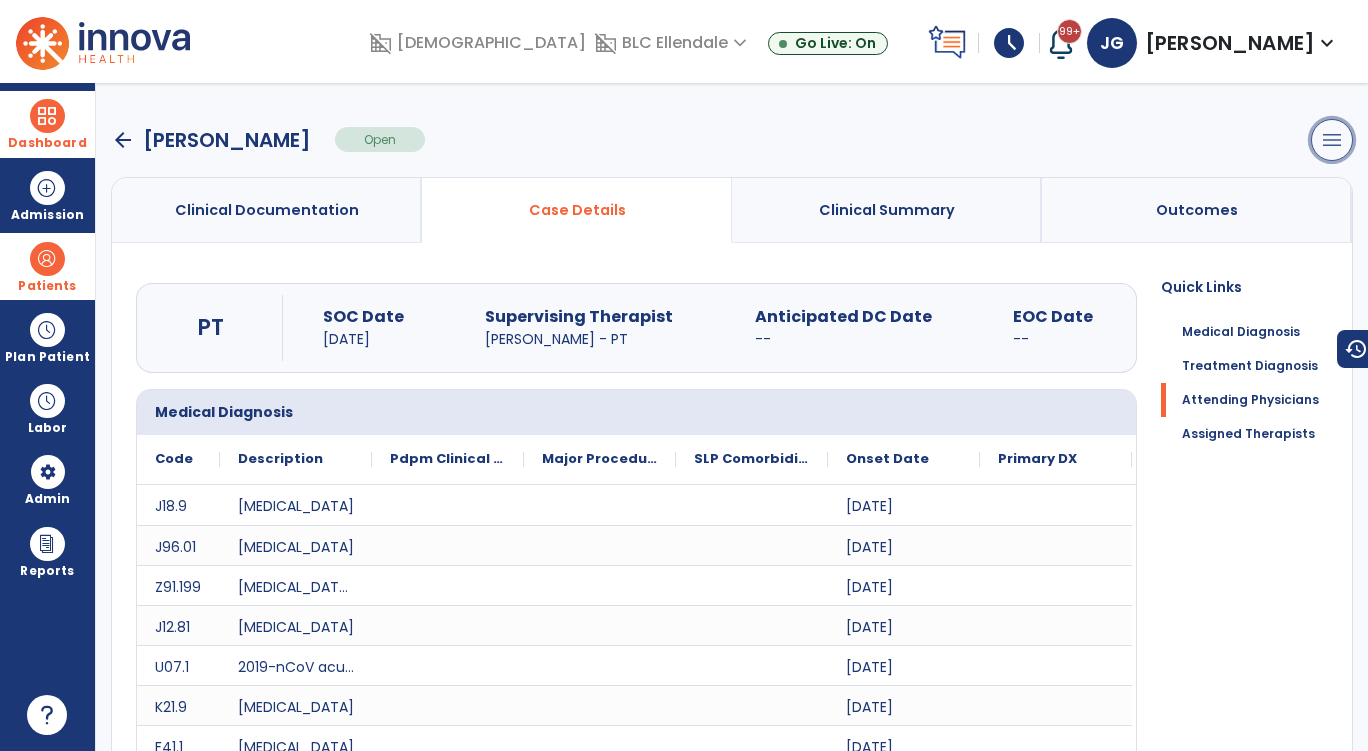 click on "menu" at bounding box center (1332, 140) 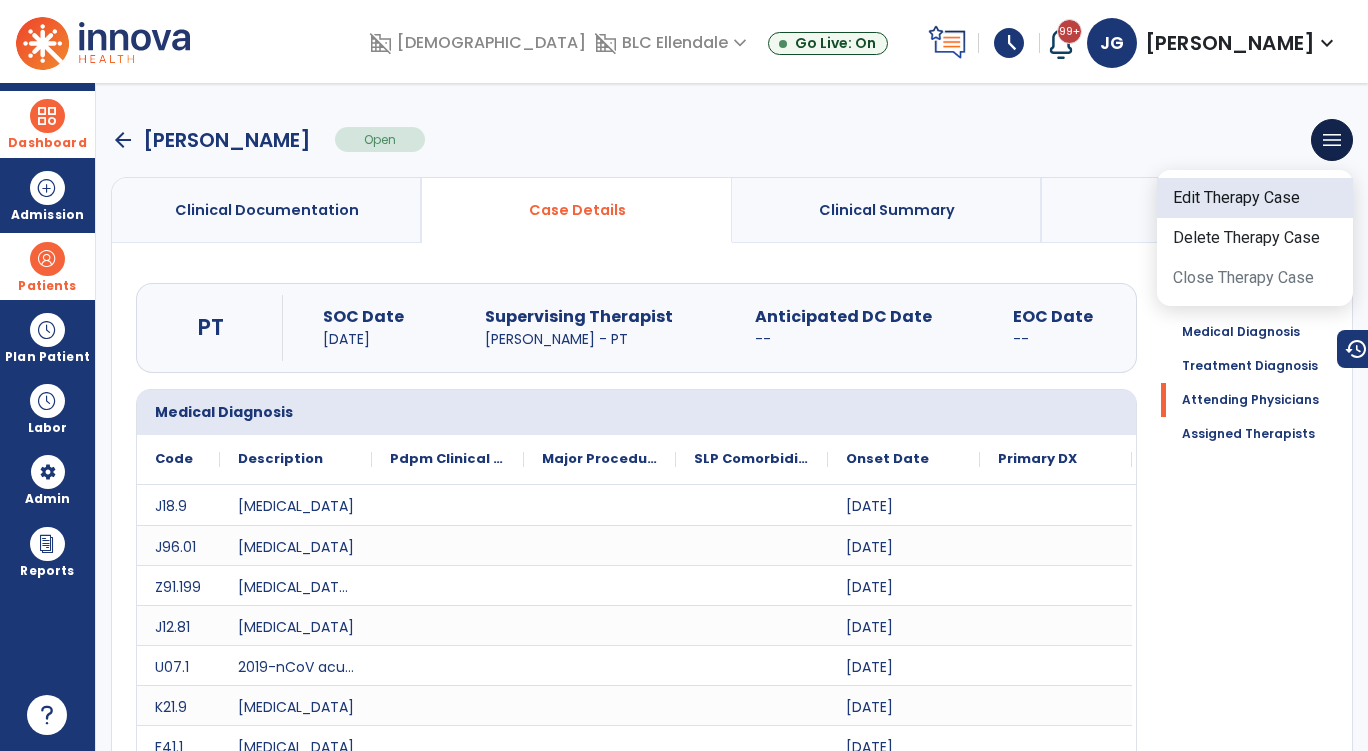 click on "Edit Therapy Case" at bounding box center (1255, 198) 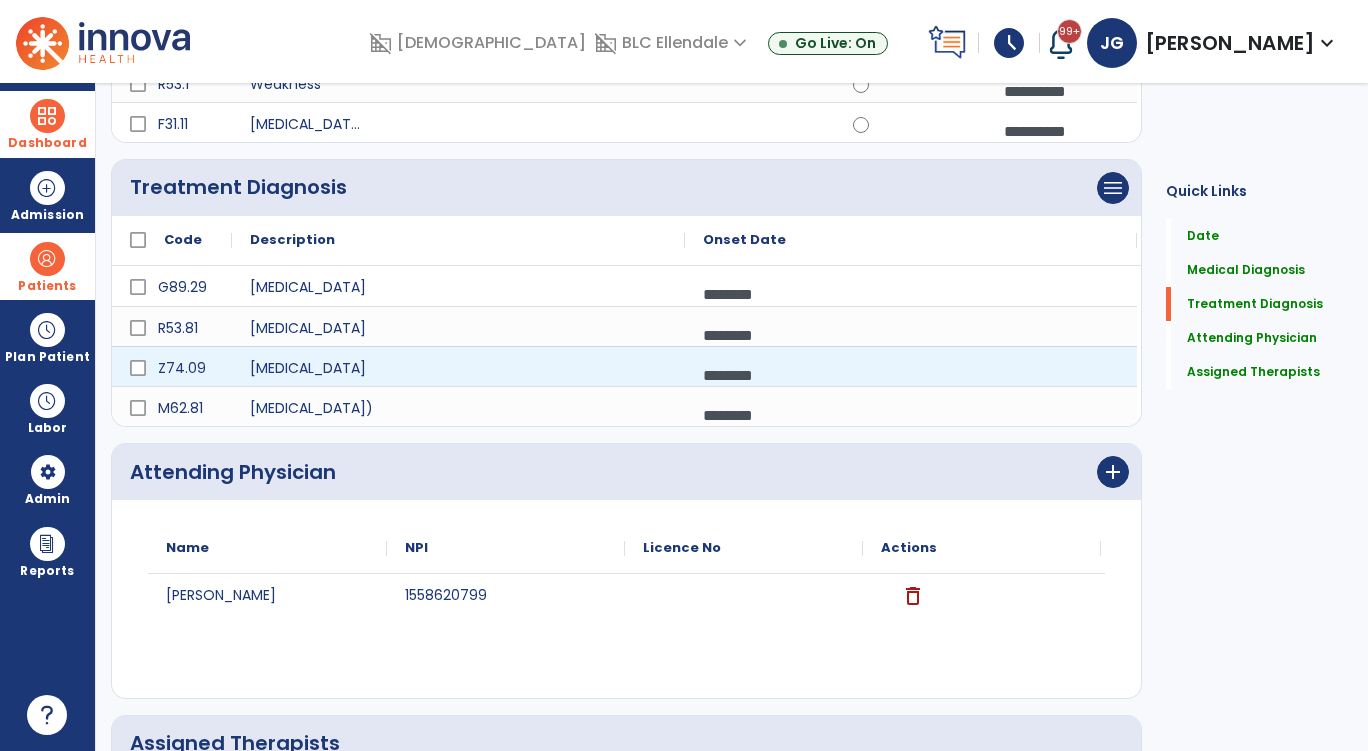 scroll, scrollTop: 861, scrollLeft: 0, axis: vertical 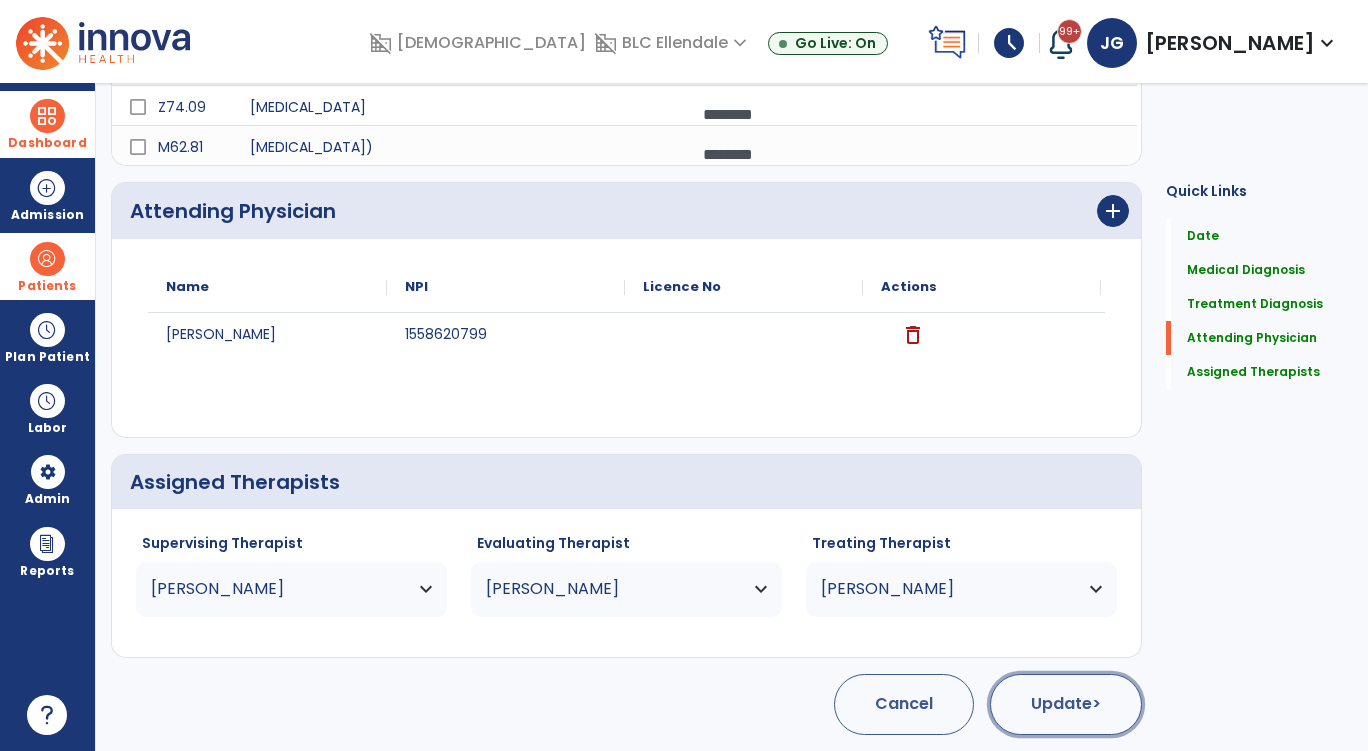 click on "Update  >" 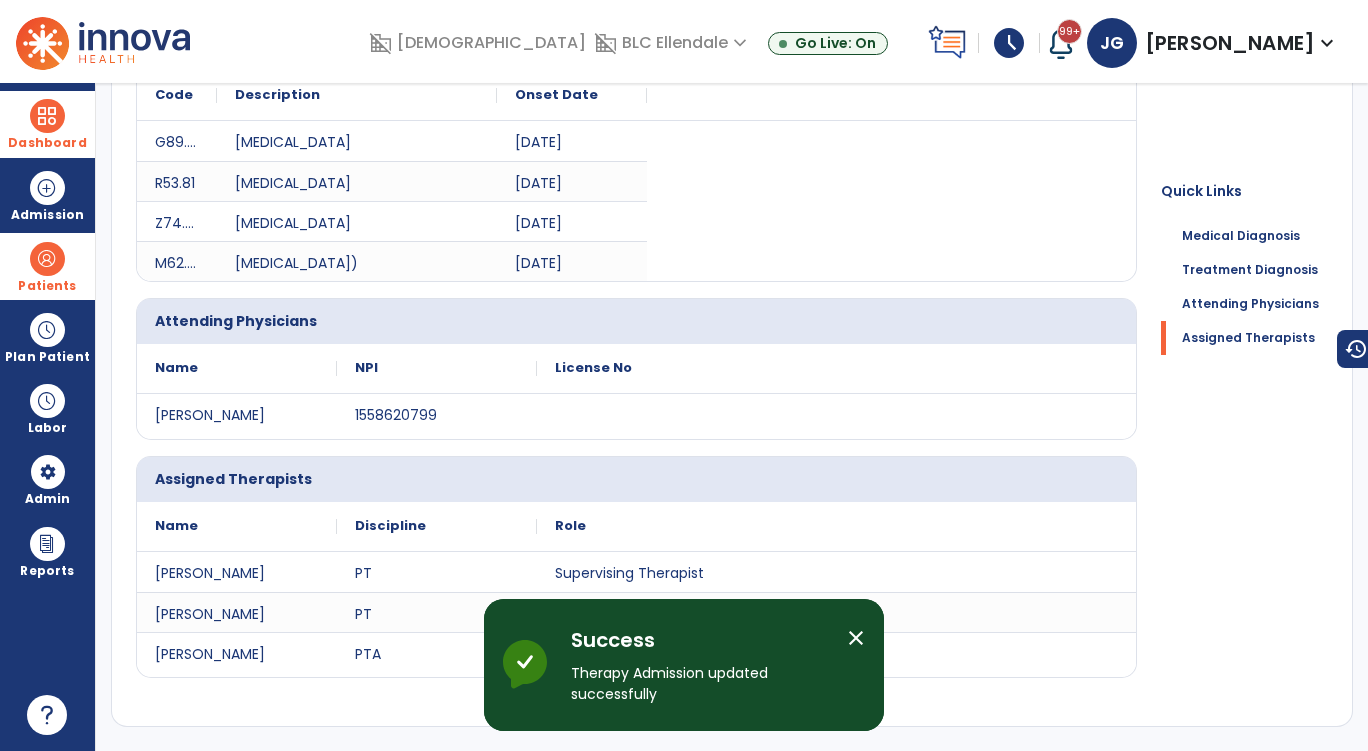 scroll, scrollTop: 0, scrollLeft: 0, axis: both 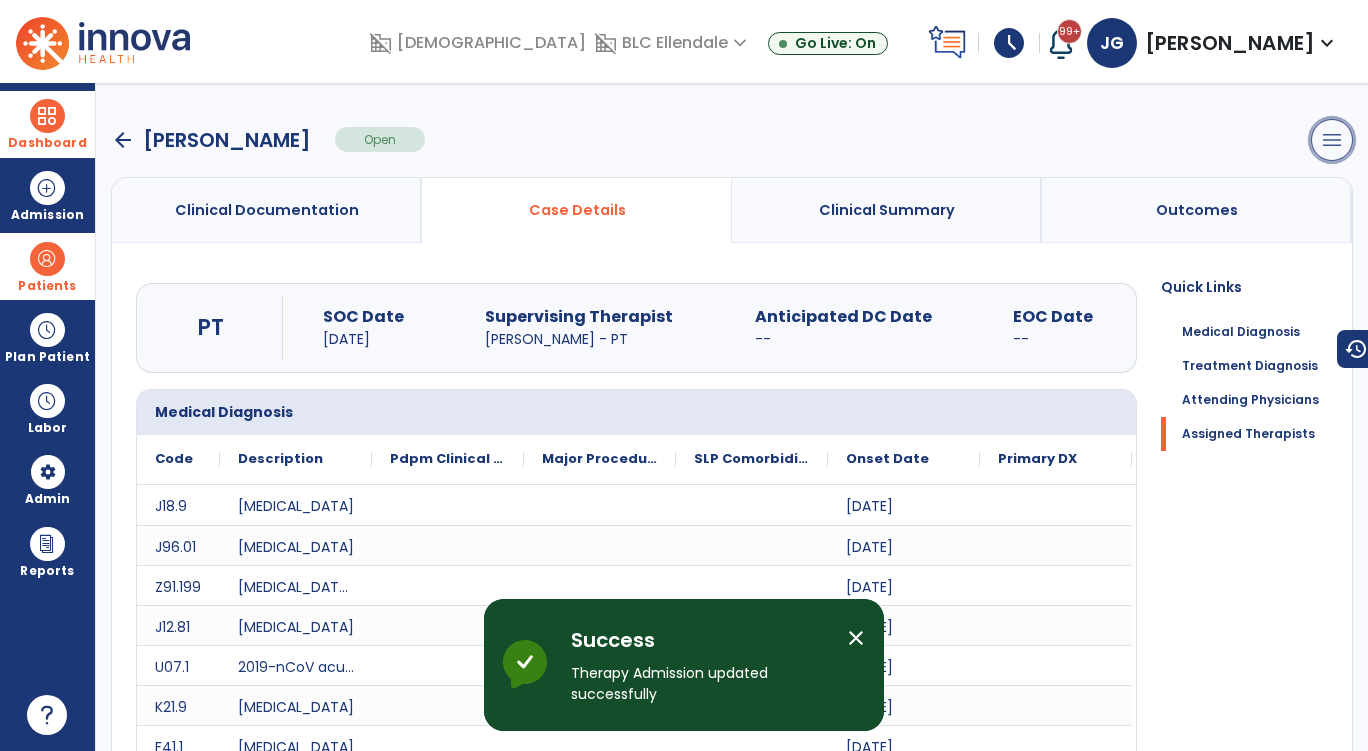 click on "menu" at bounding box center [1332, 140] 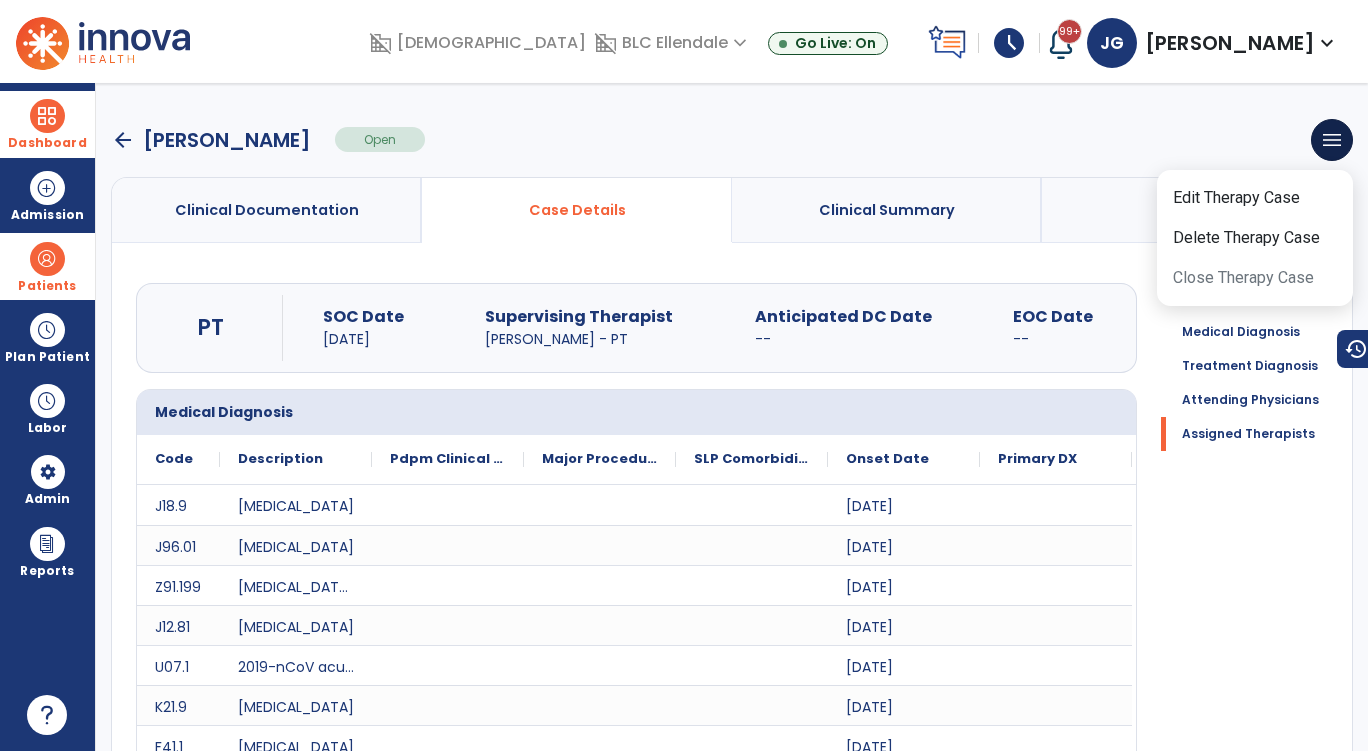 click on "Clinical Documentation" at bounding box center [267, 210] 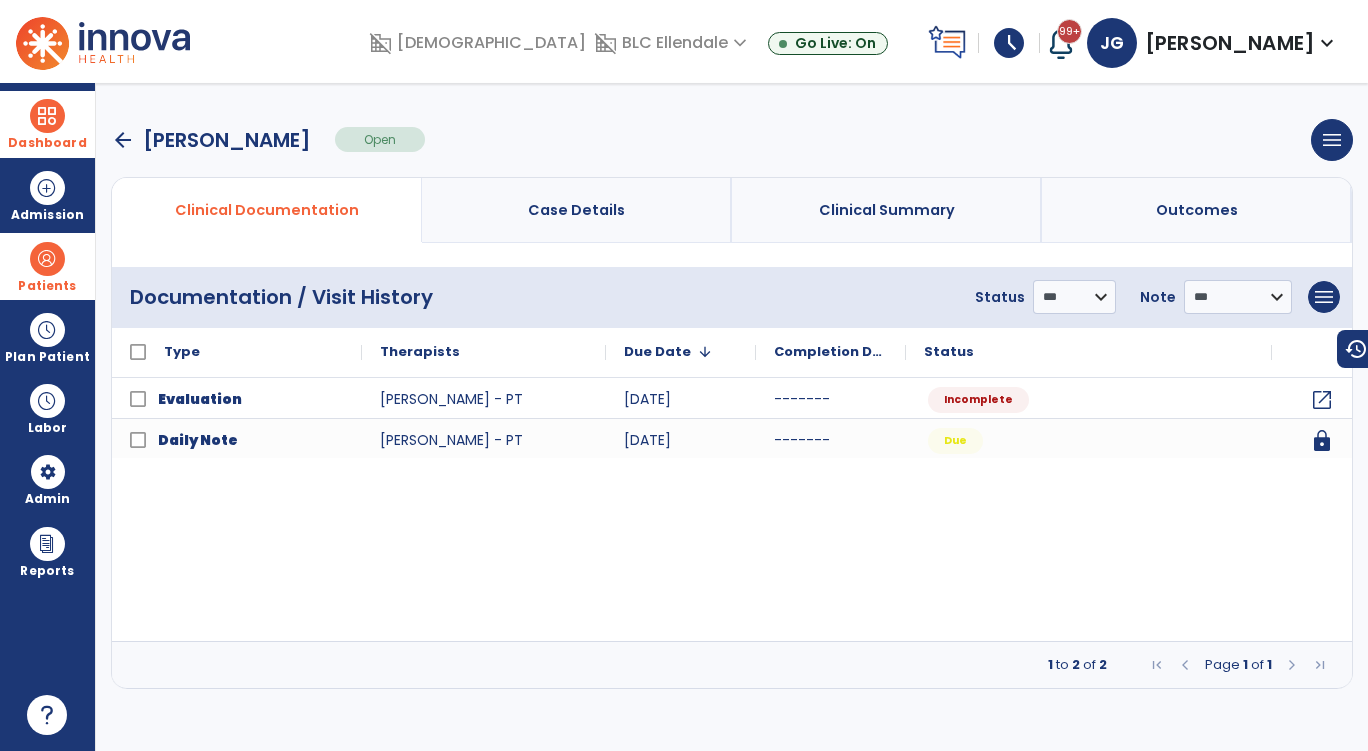 click on "arrow_back" at bounding box center [123, 140] 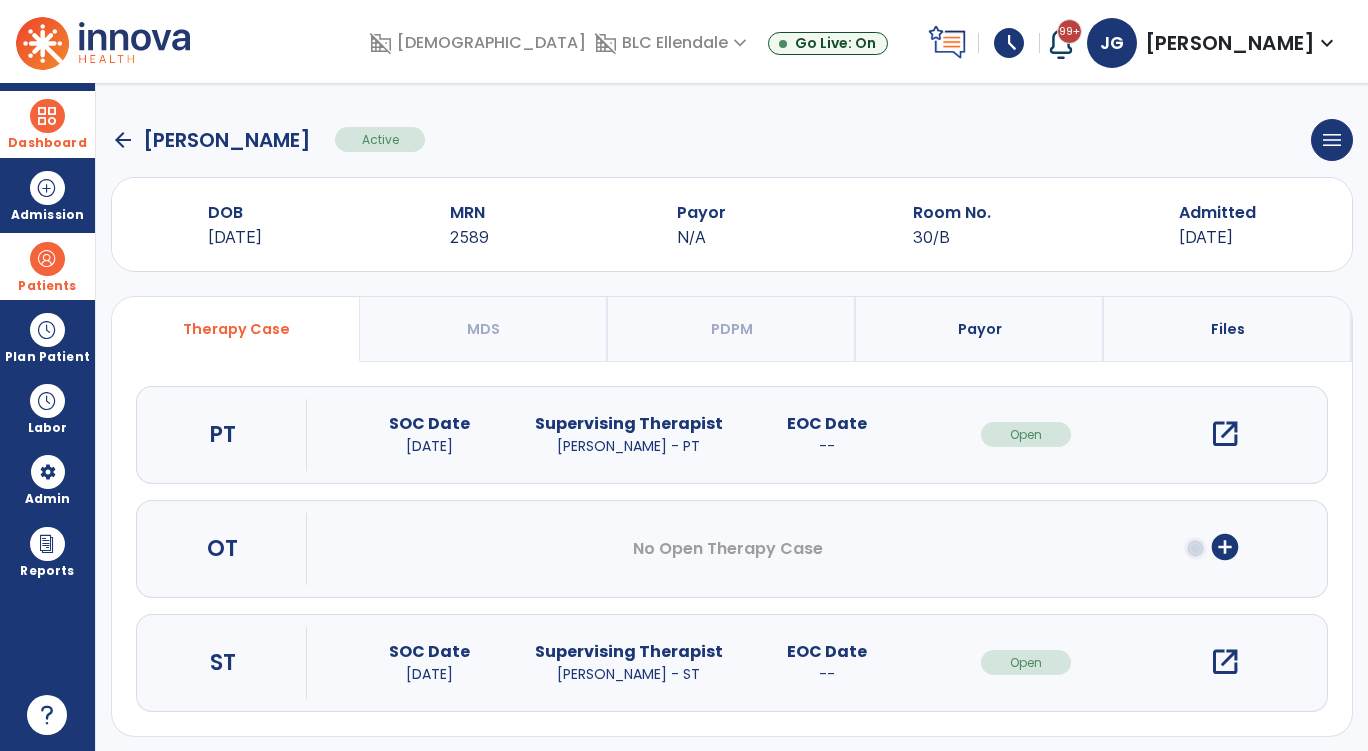 click on "arrow_back" 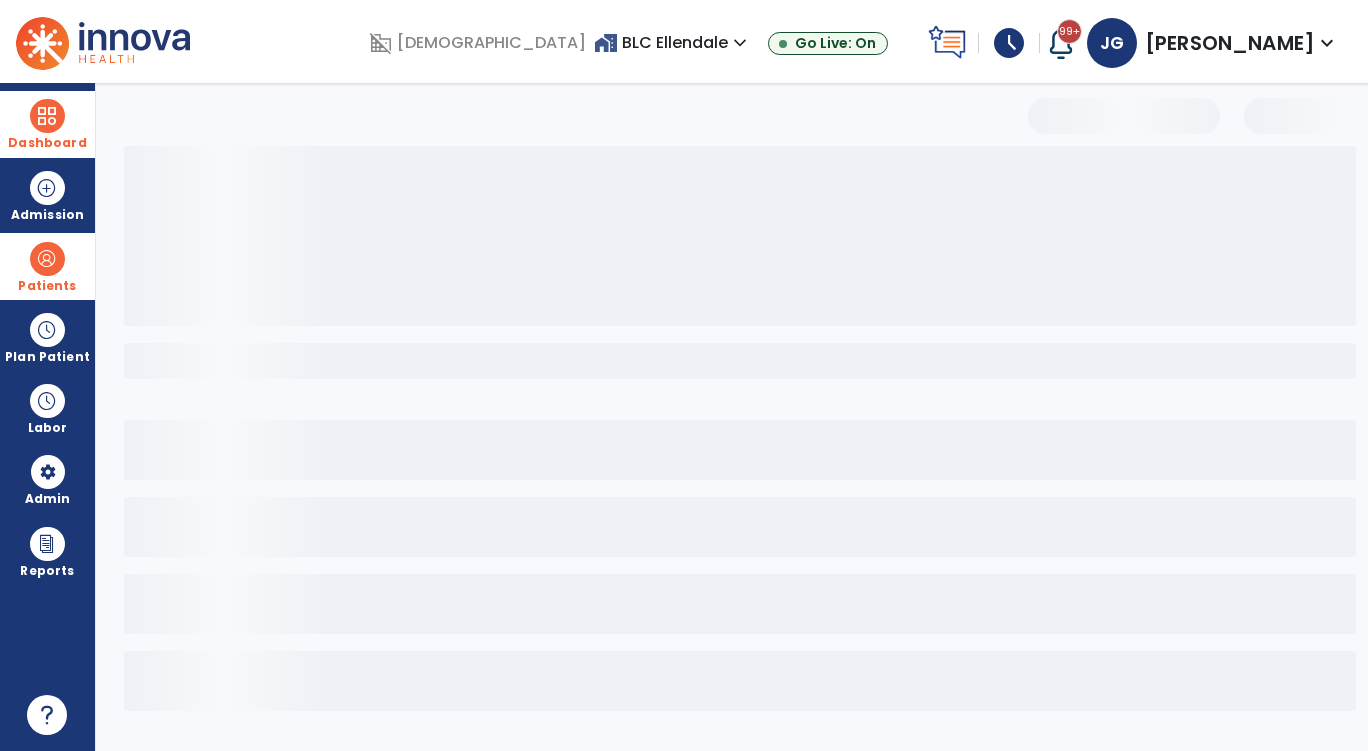 select on "***" 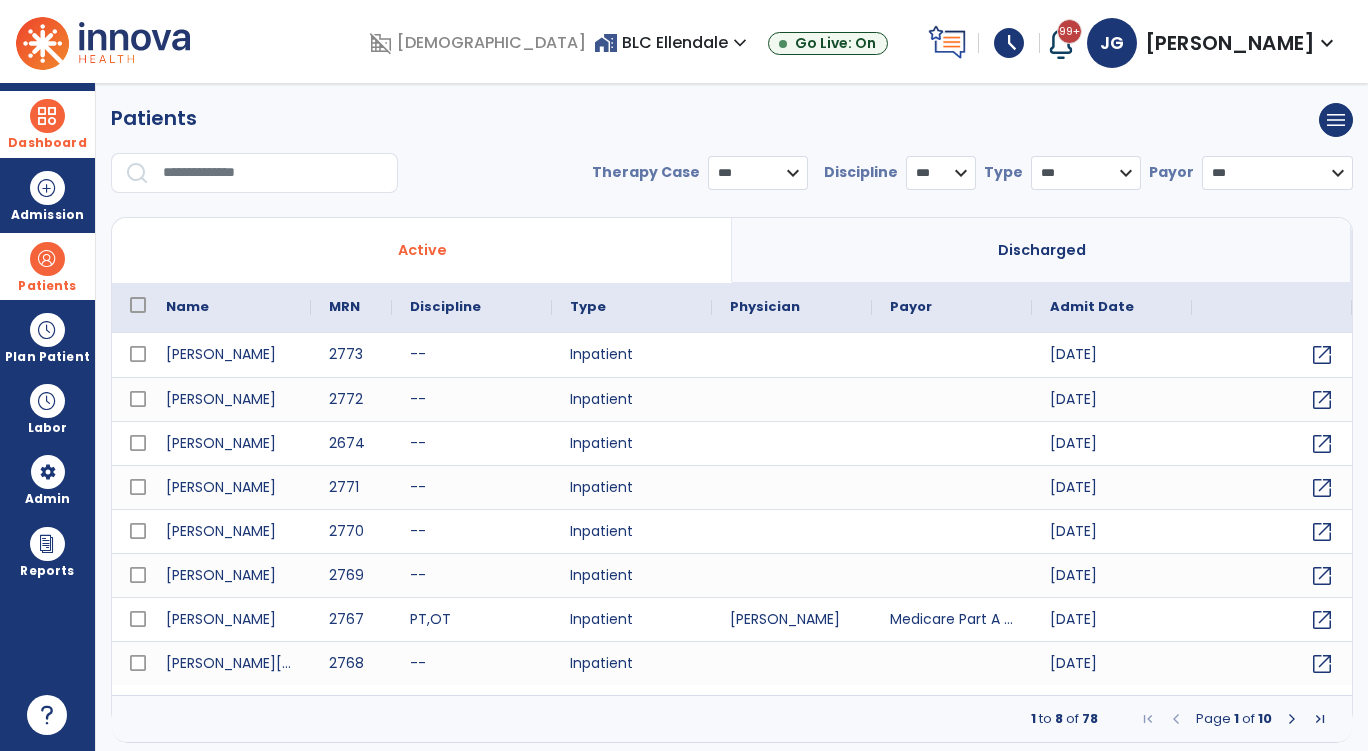 drag, startPoint x: 202, startPoint y: 173, endPoint x: 224, endPoint y: 175, distance: 22.090721 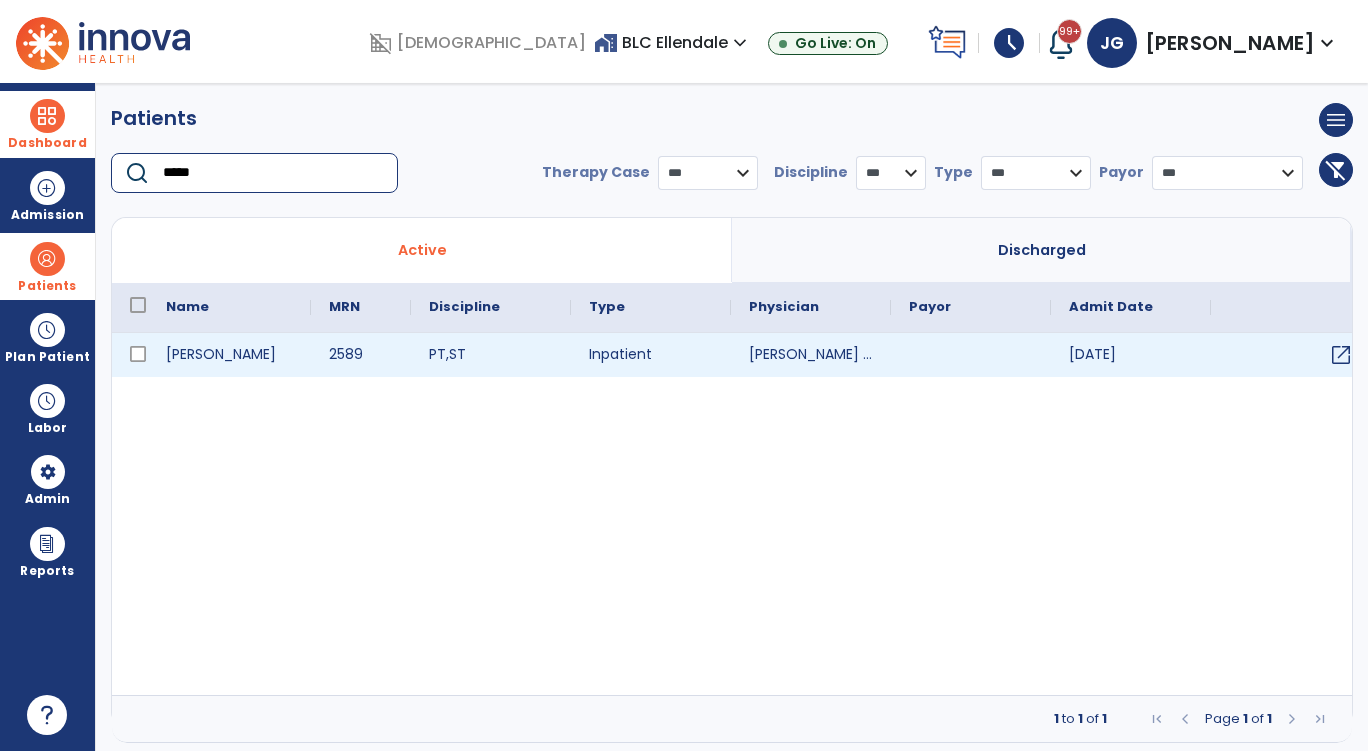 type on "*****" 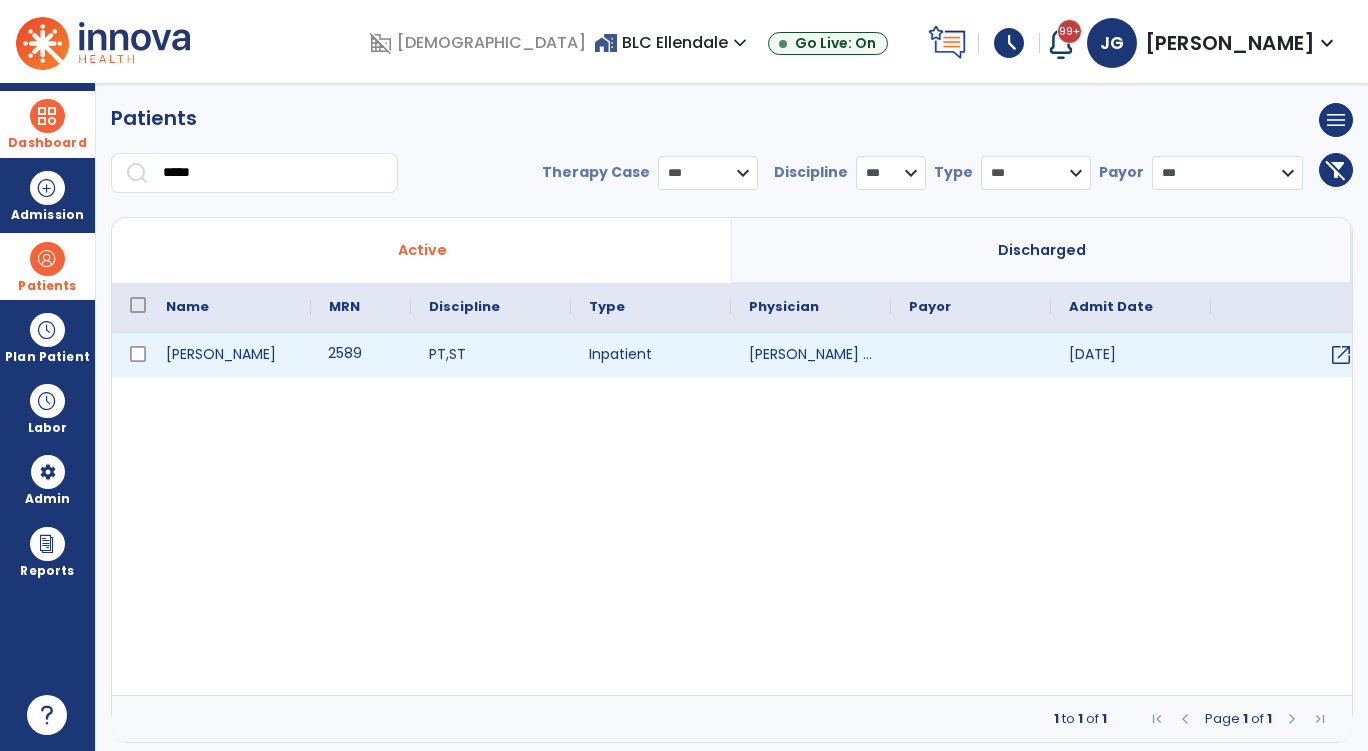 click on "2589" at bounding box center (361, 355) 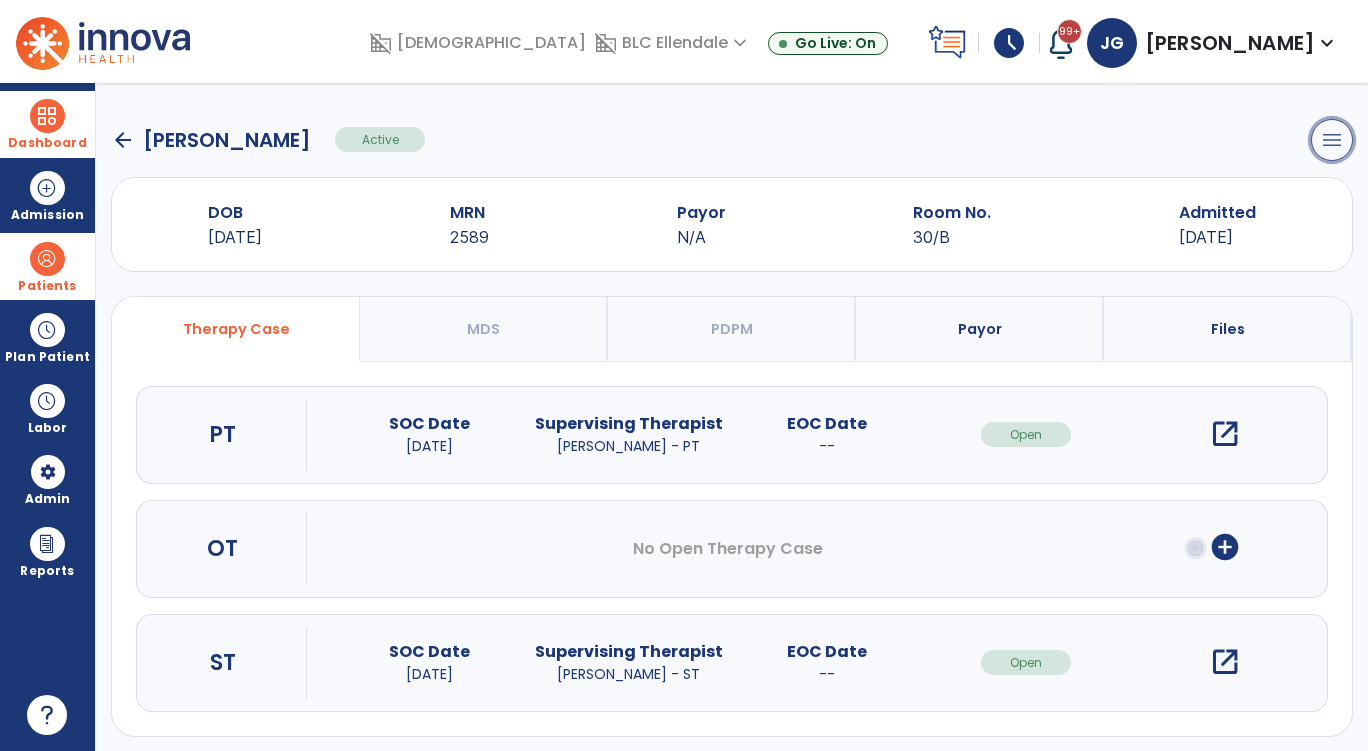 click on "menu" at bounding box center [1332, 140] 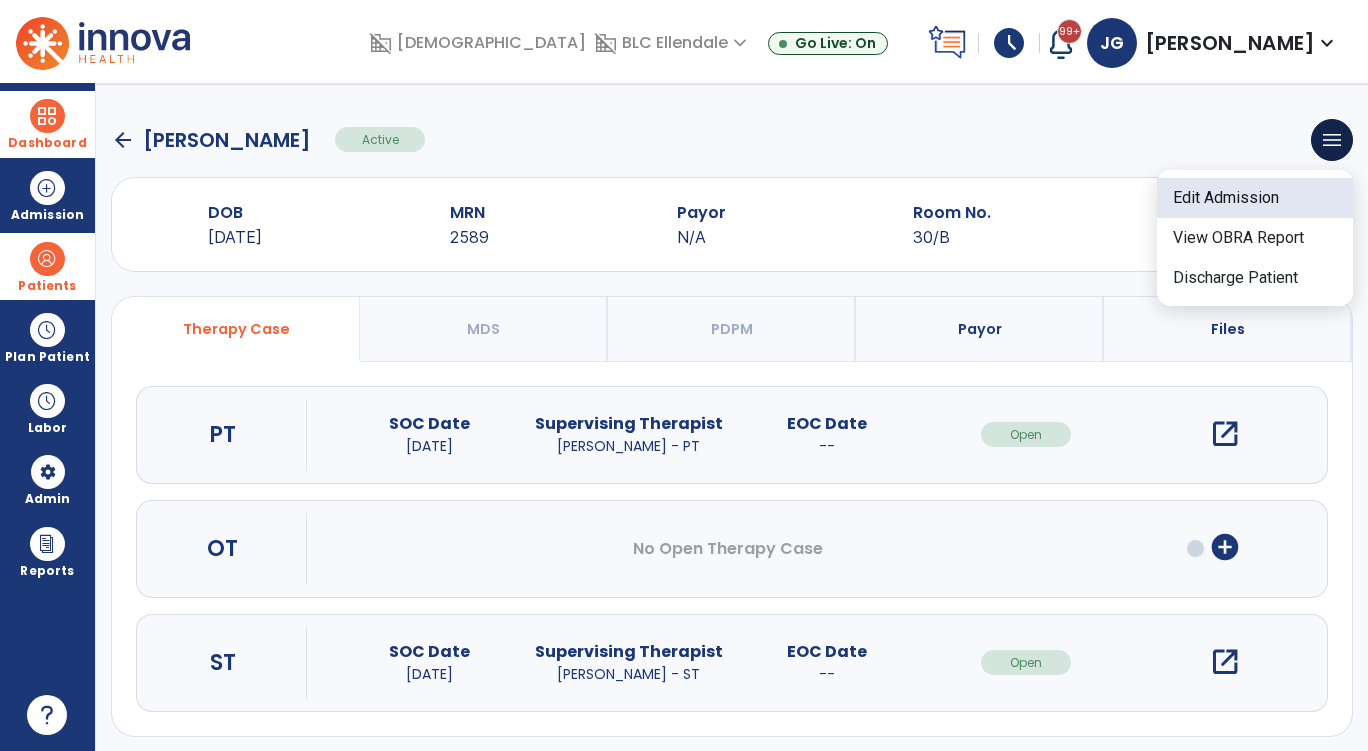 click on "Edit Admission" 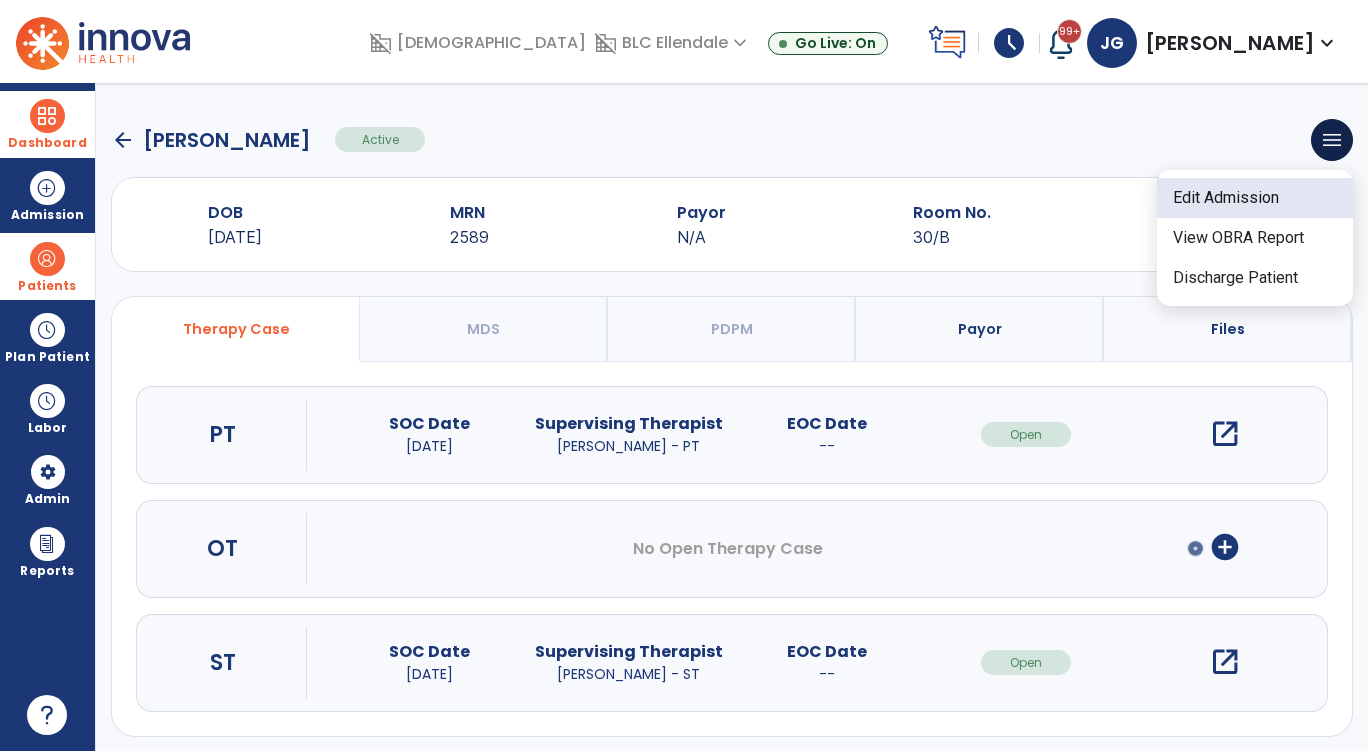 select on "****" 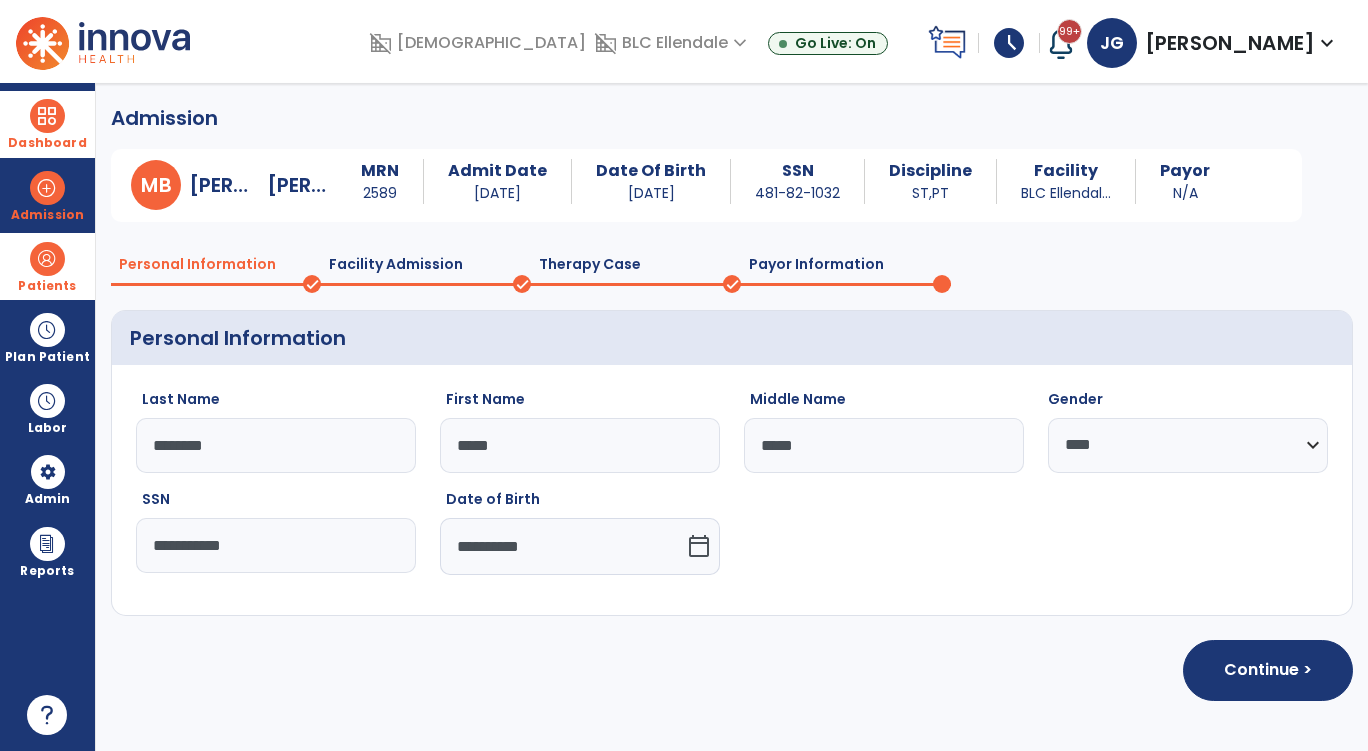 click on "Payor Information" 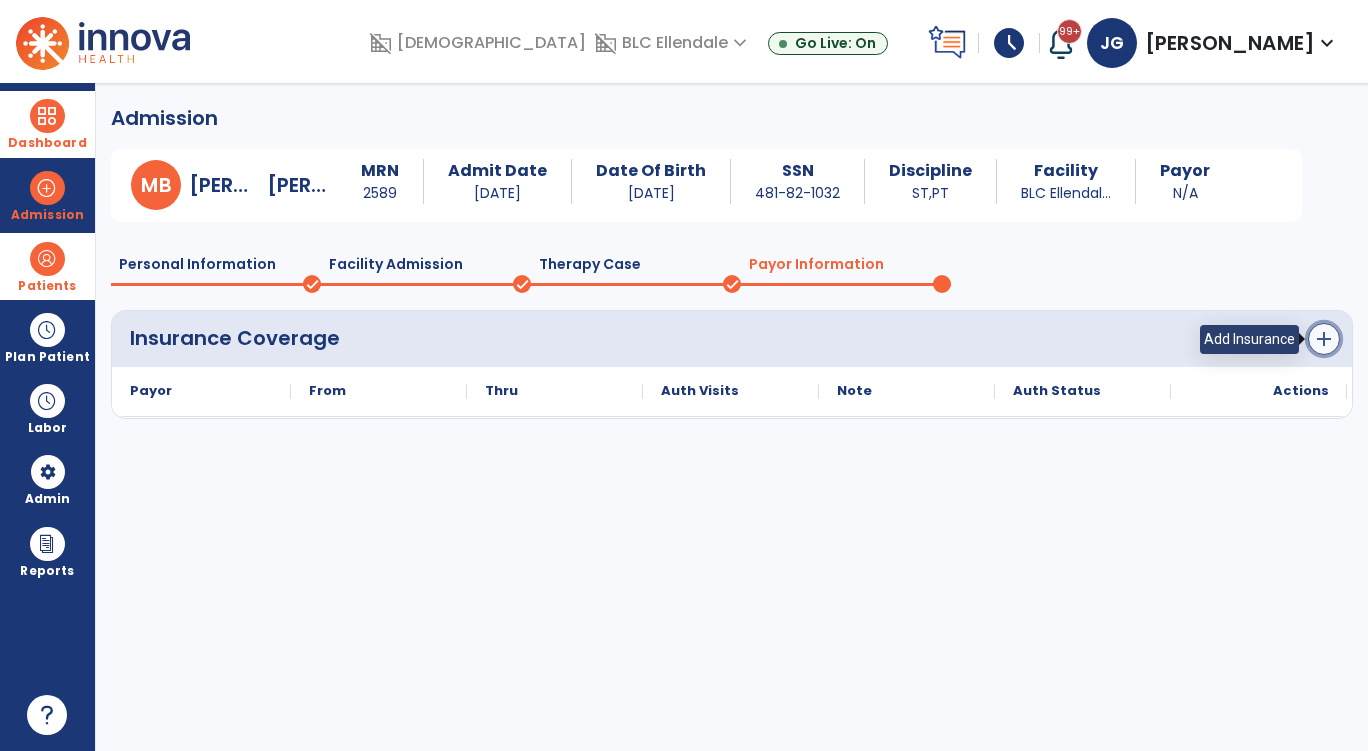 click on "add" 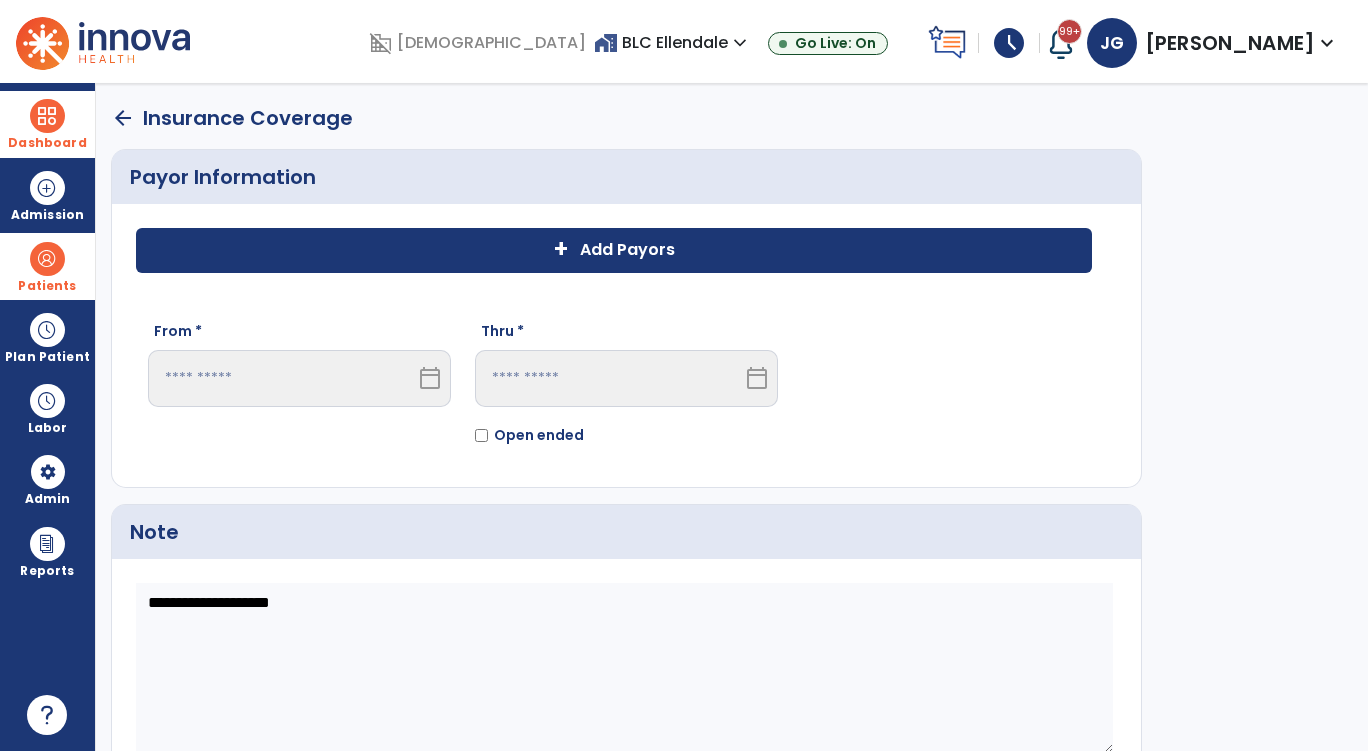 click on "+ Add Payors" 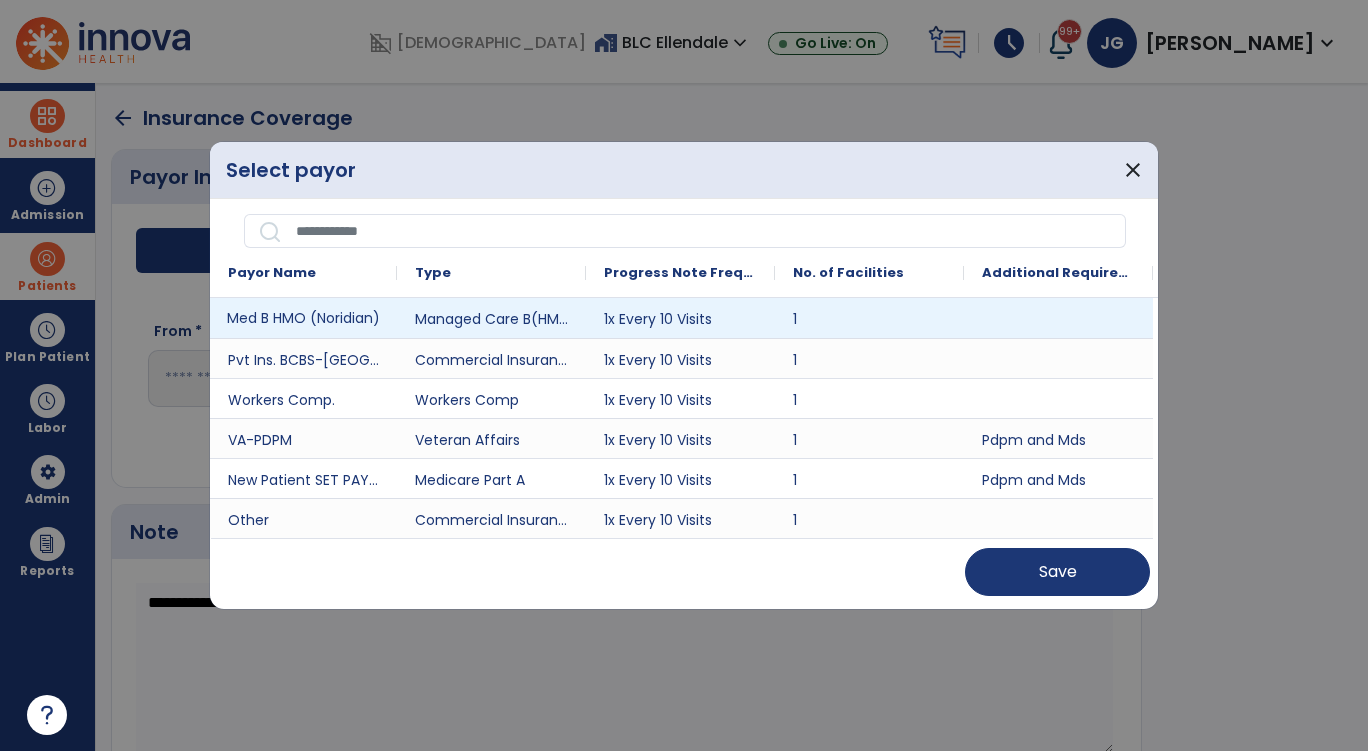 click on "Med B HMO (Noridian)" at bounding box center (303, 318) 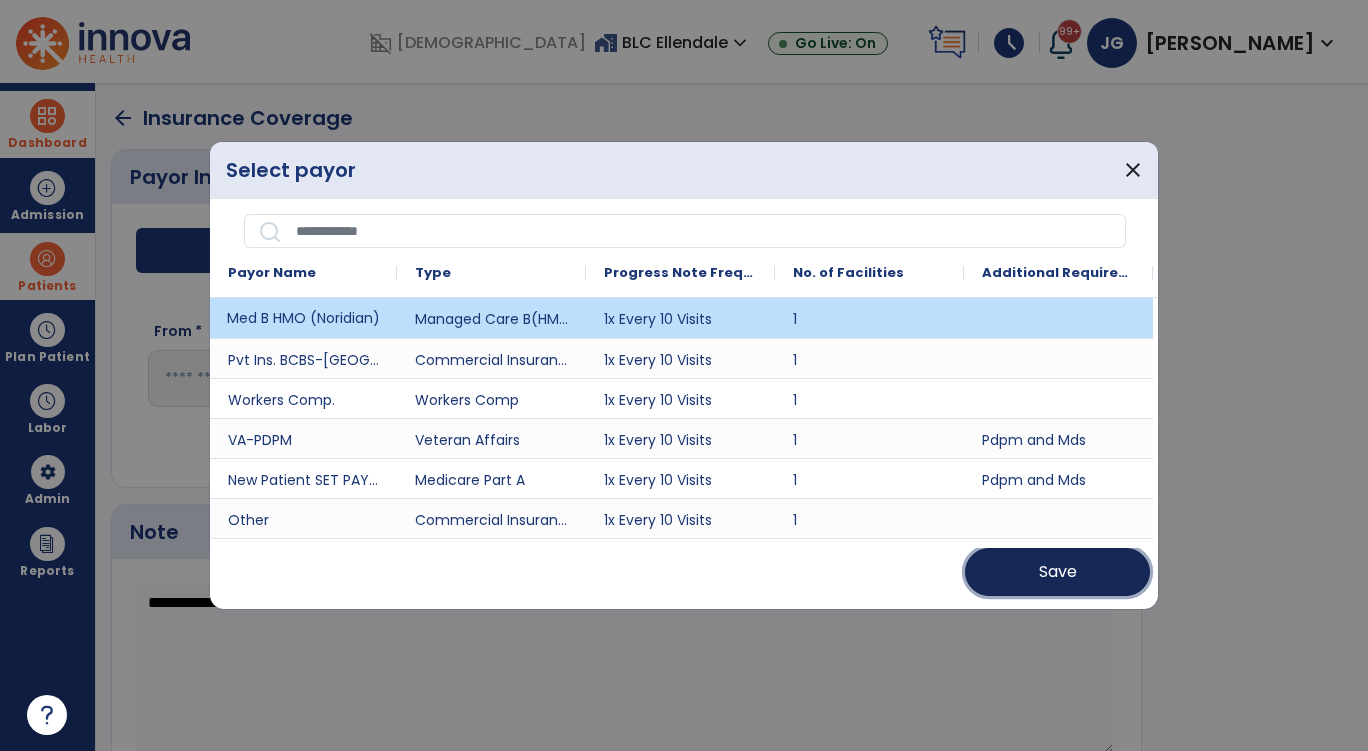 click on "Save" at bounding box center (1057, 572) 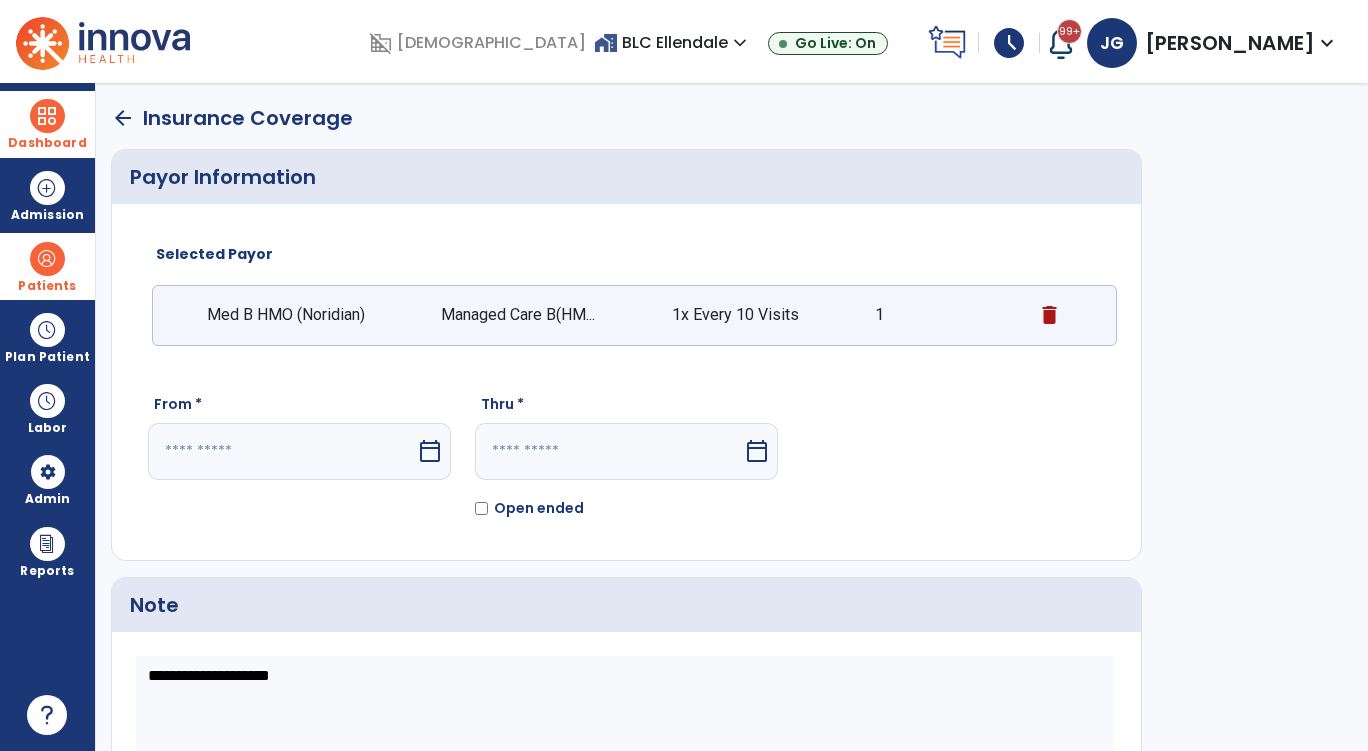 click at bounding box center (282, 451) 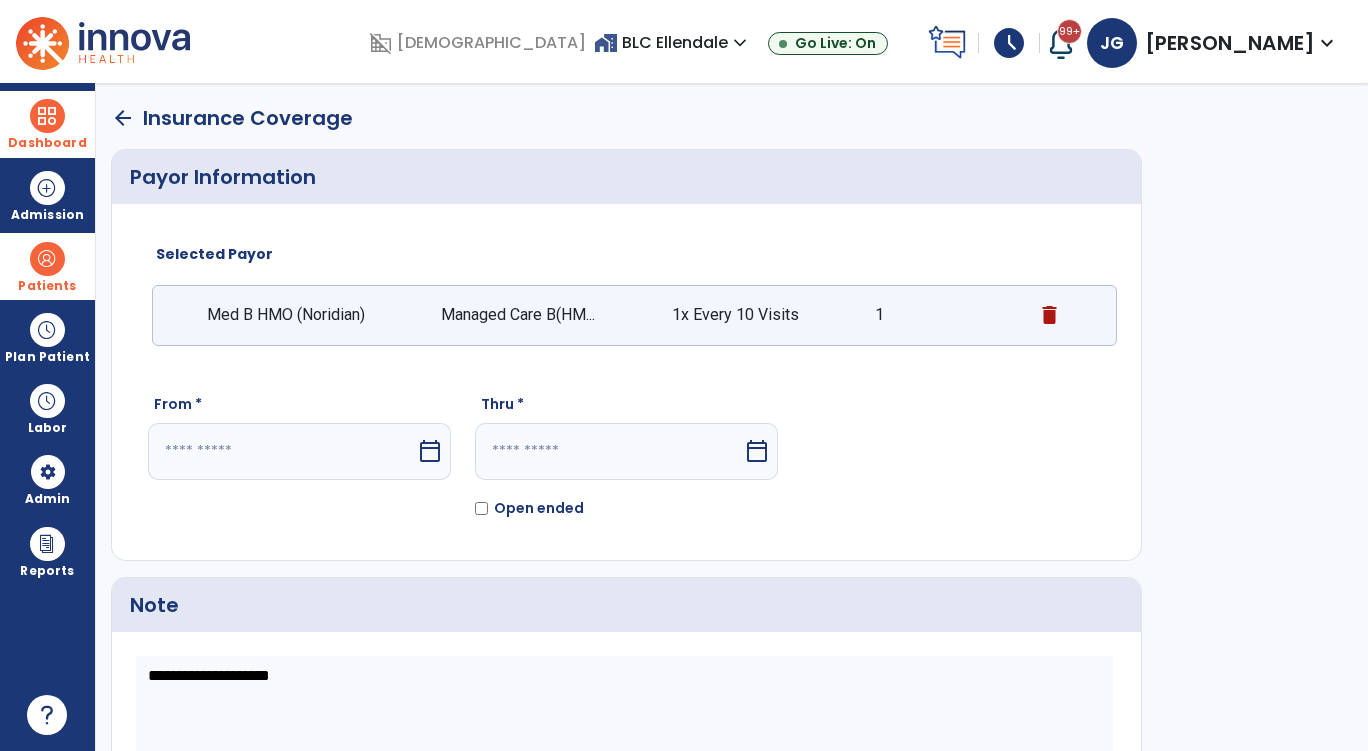 select on "*" 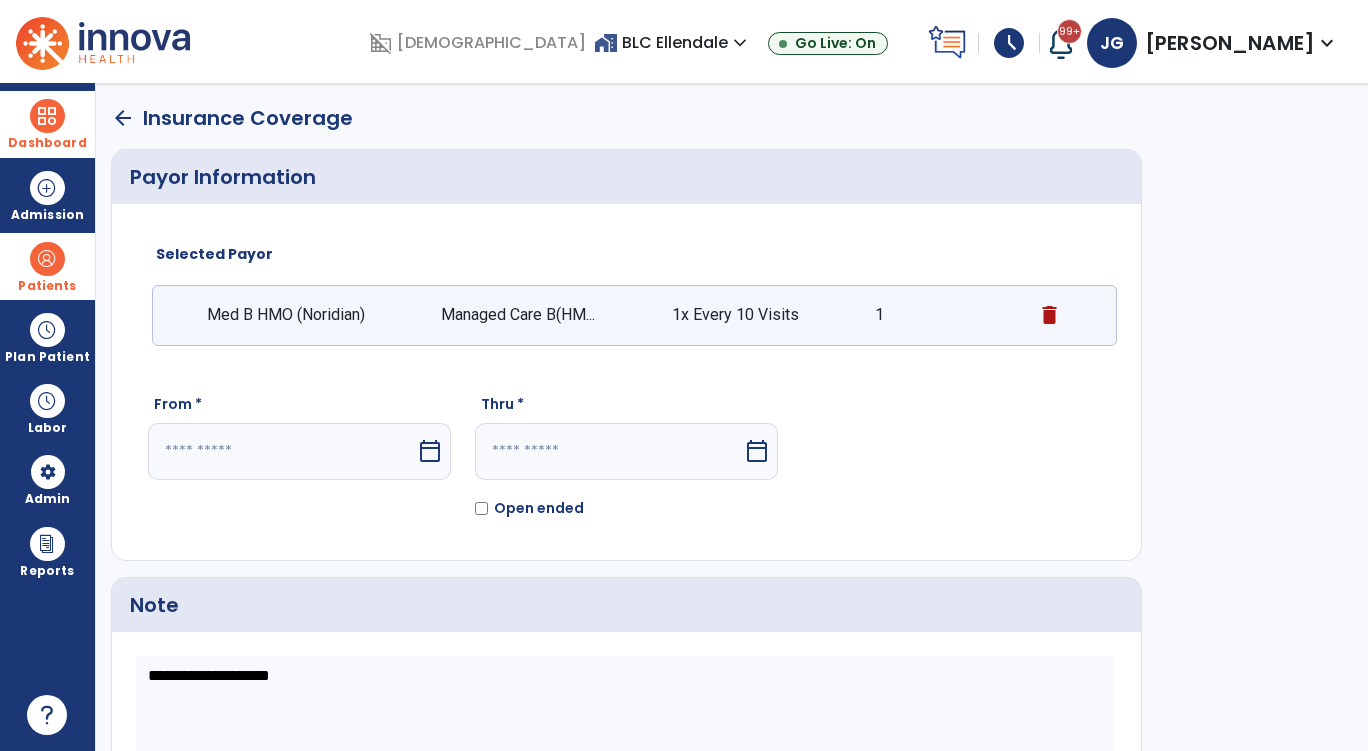 select on "****" 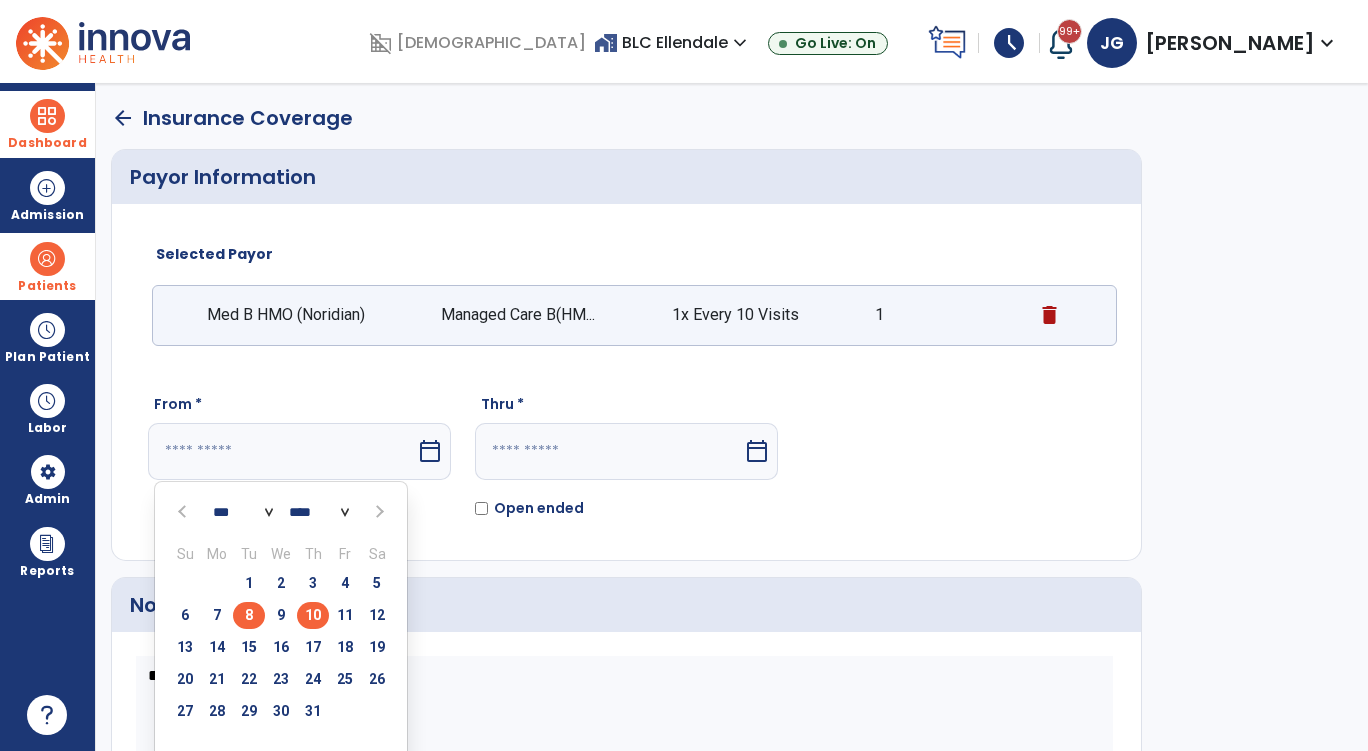 click on "8" at bounding box center (249, 615) 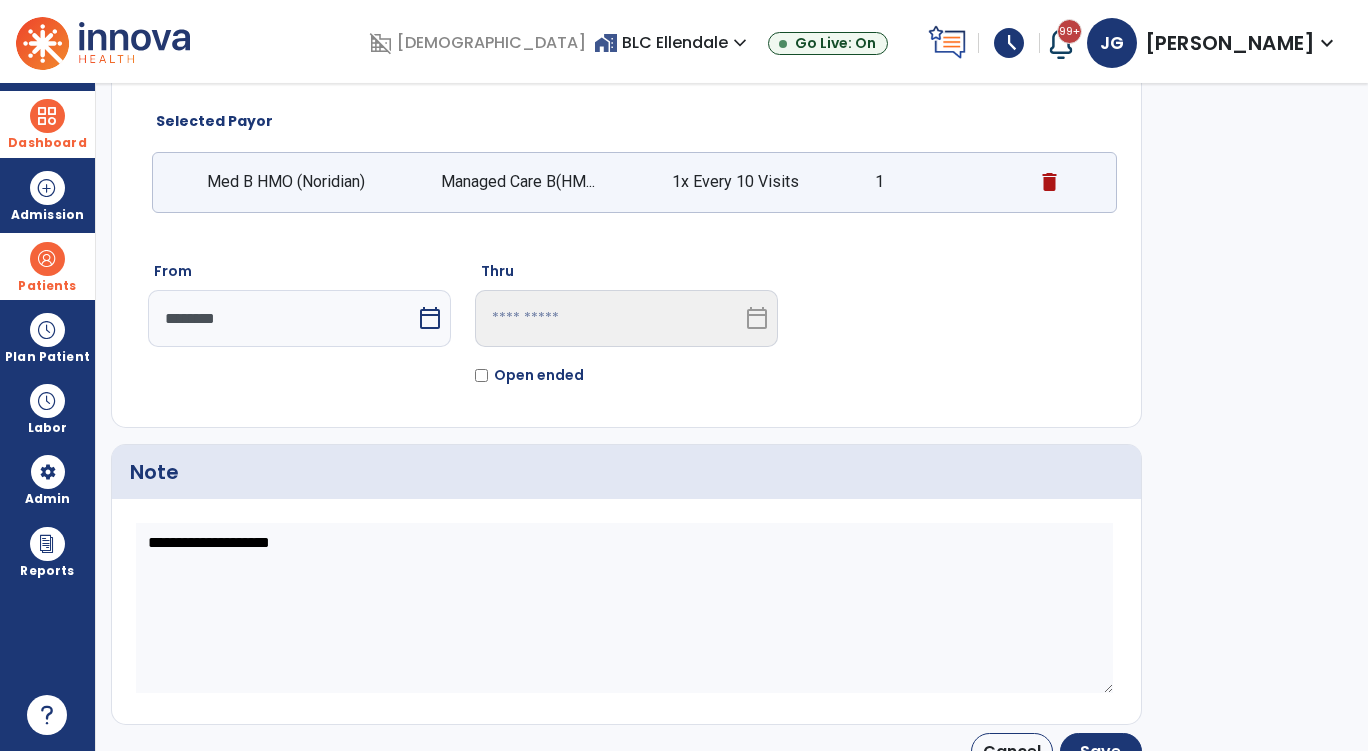 scroll, scrollTop: 159, scrollLeft: 0, axis: vertical 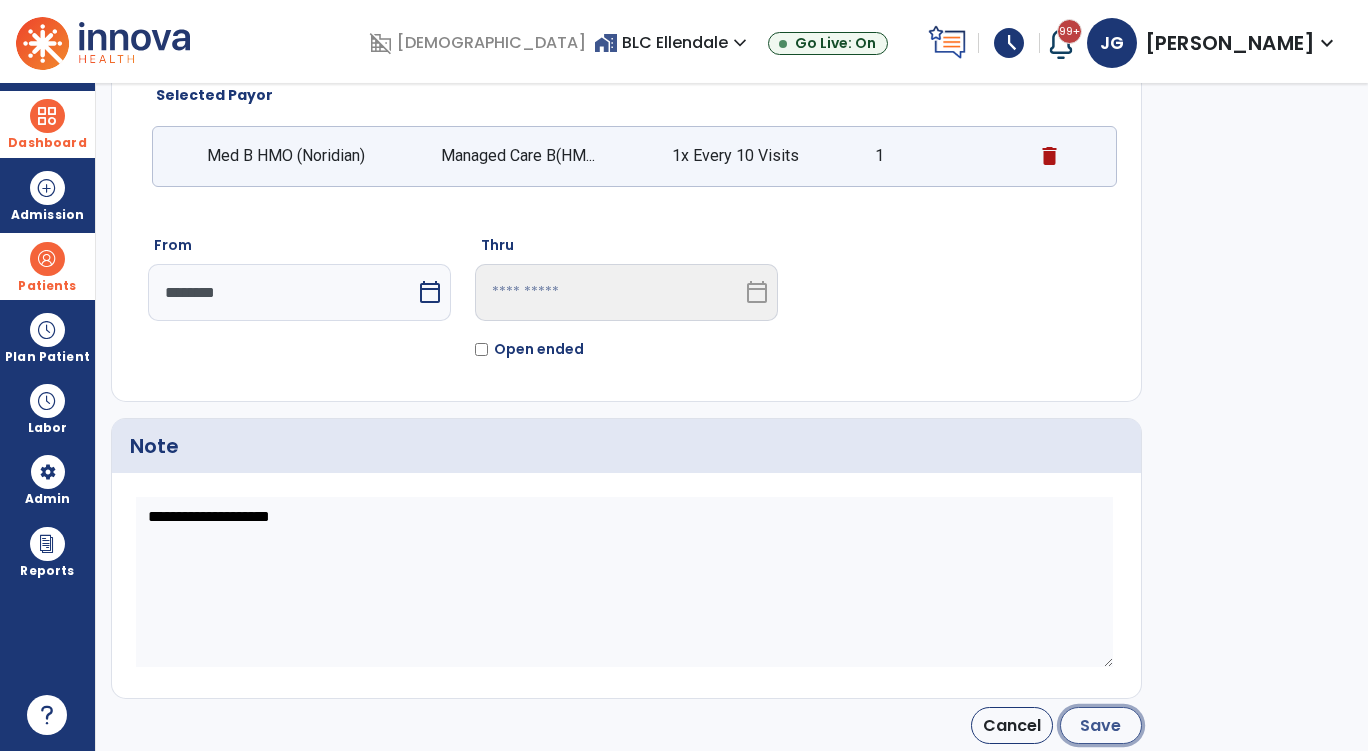 click on "Save" 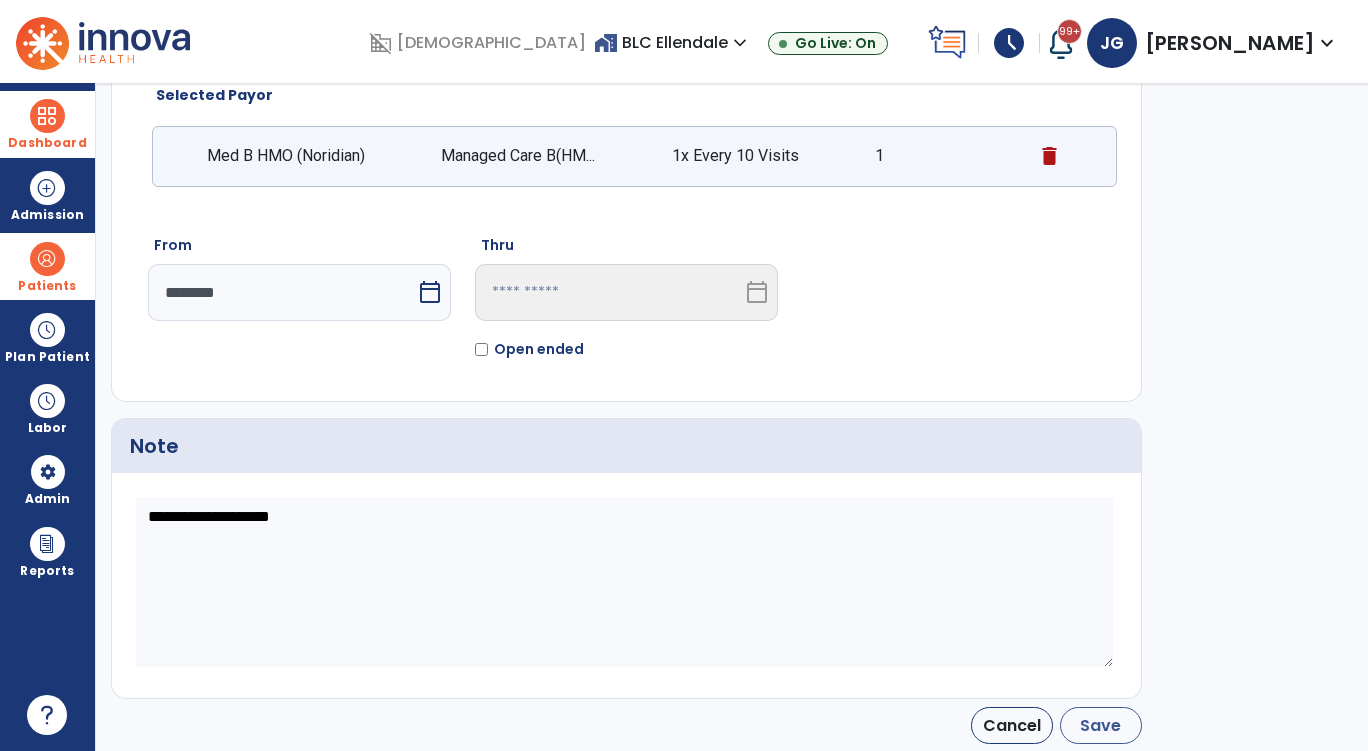 type on "********" 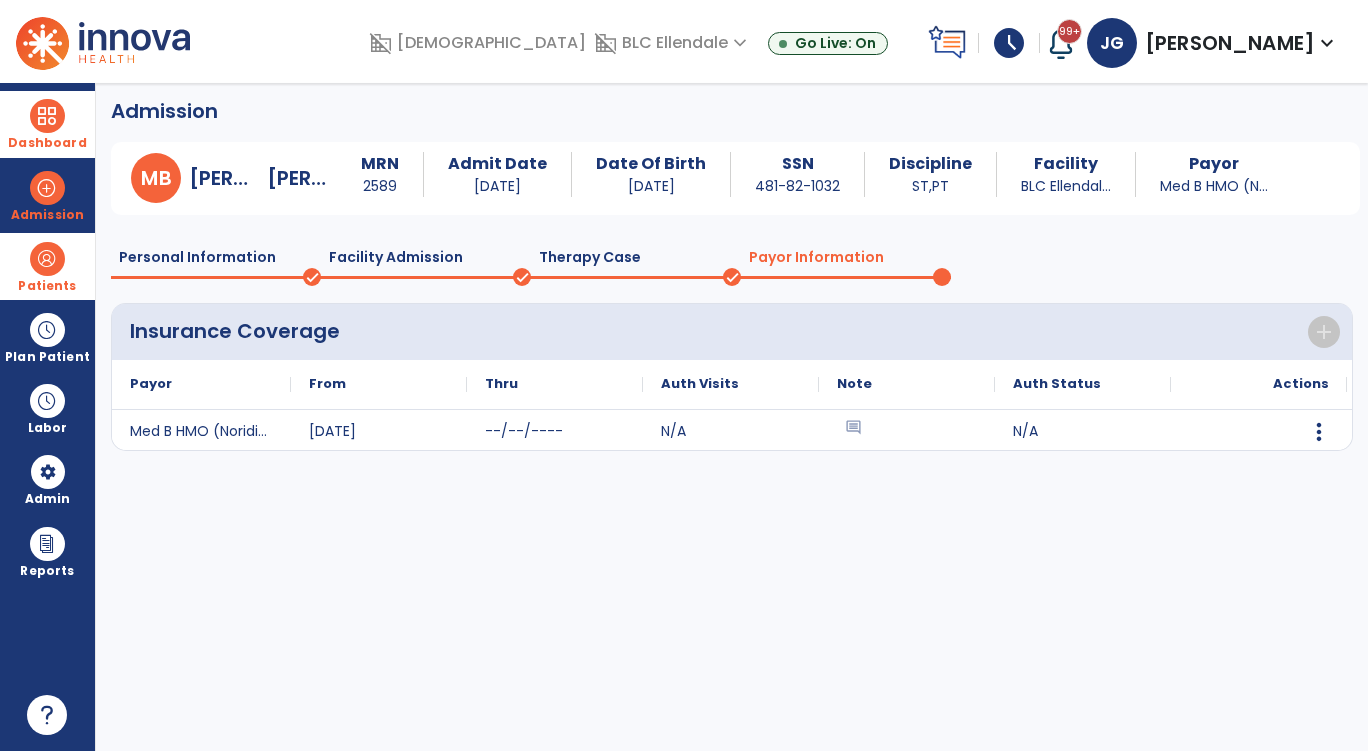 scroll, scrollTop: 0, scrollLeft: 0, axis: both 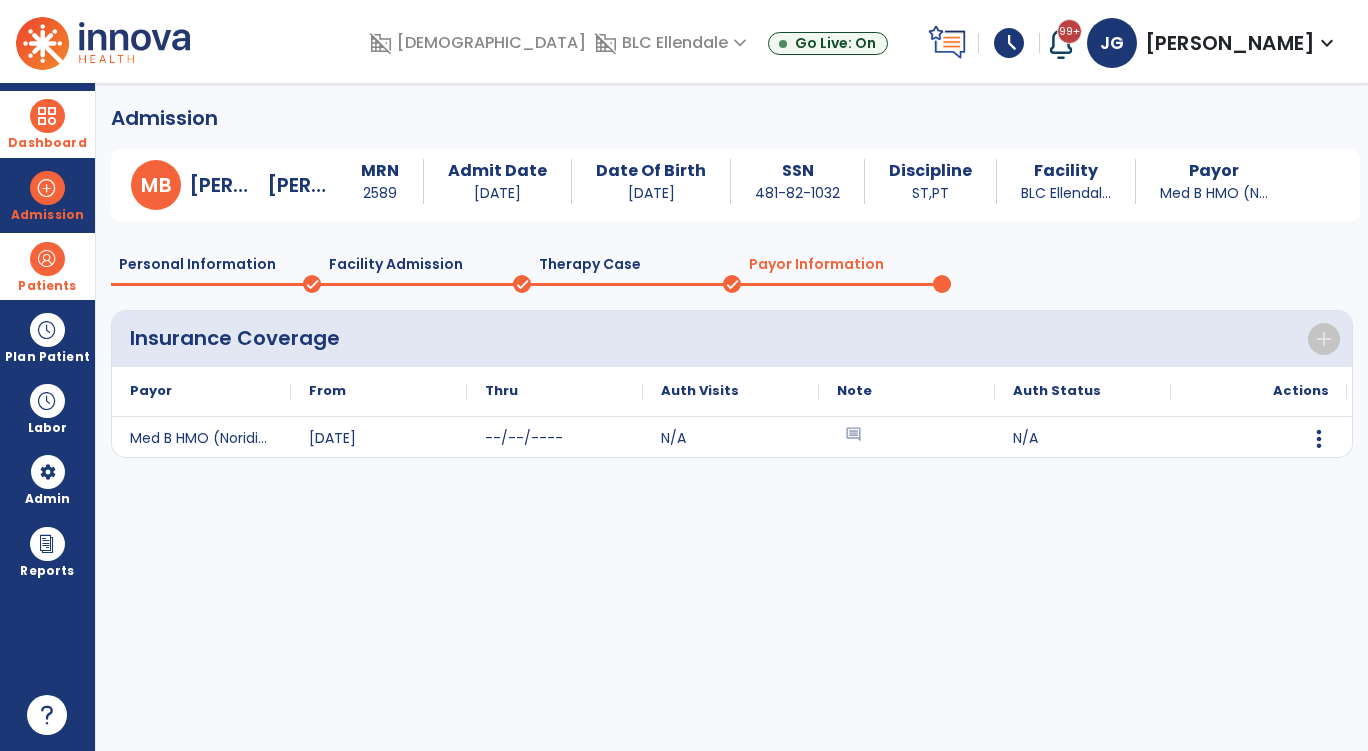 click on "Personal Information" 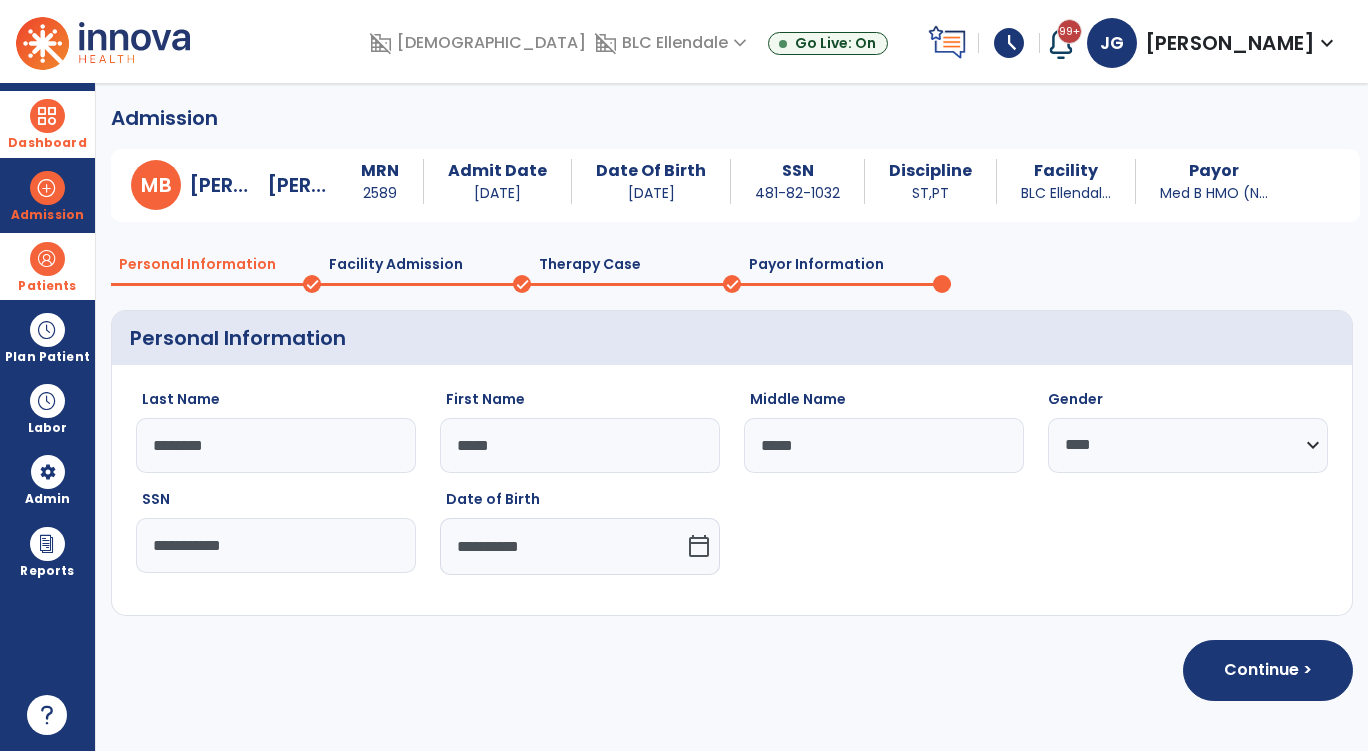 click at bounding box center (47, 259) 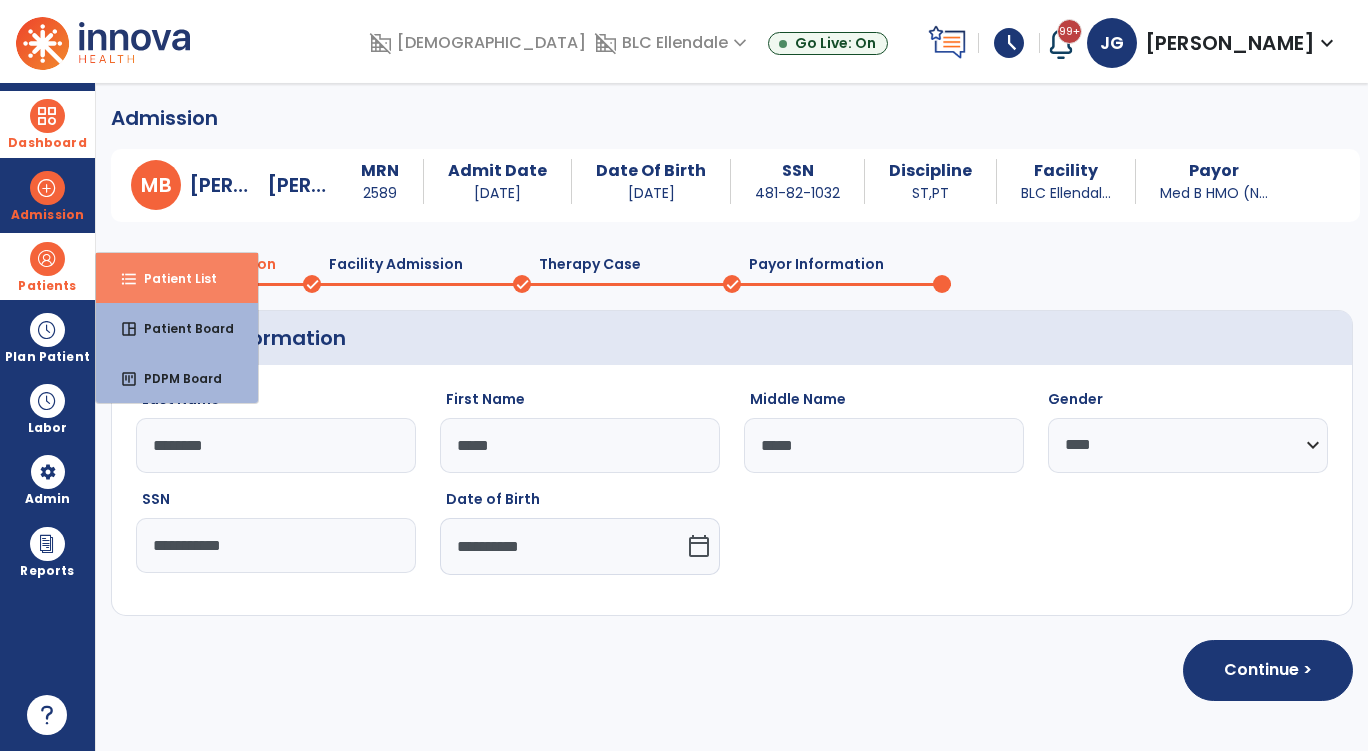 click on "format_list_bulleted  Patient List" at bounding box center [177, 278] 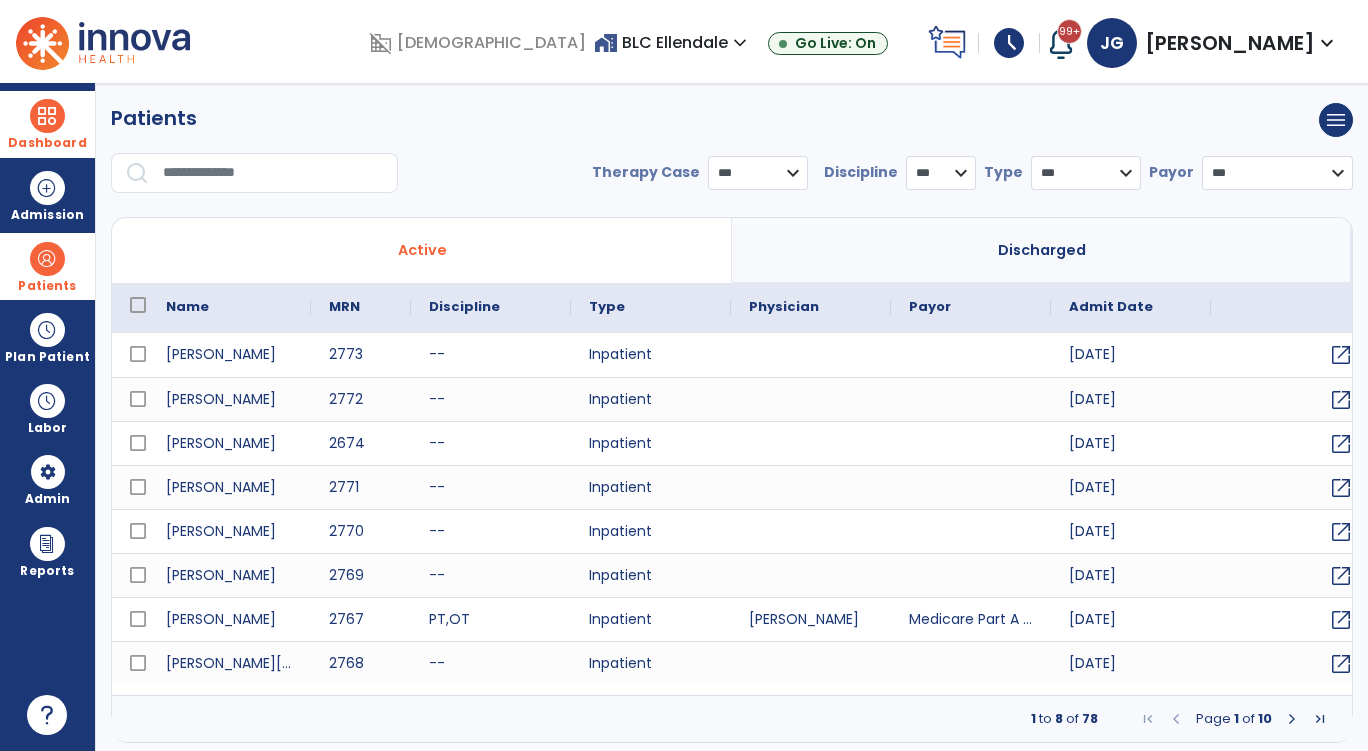 select on "***" 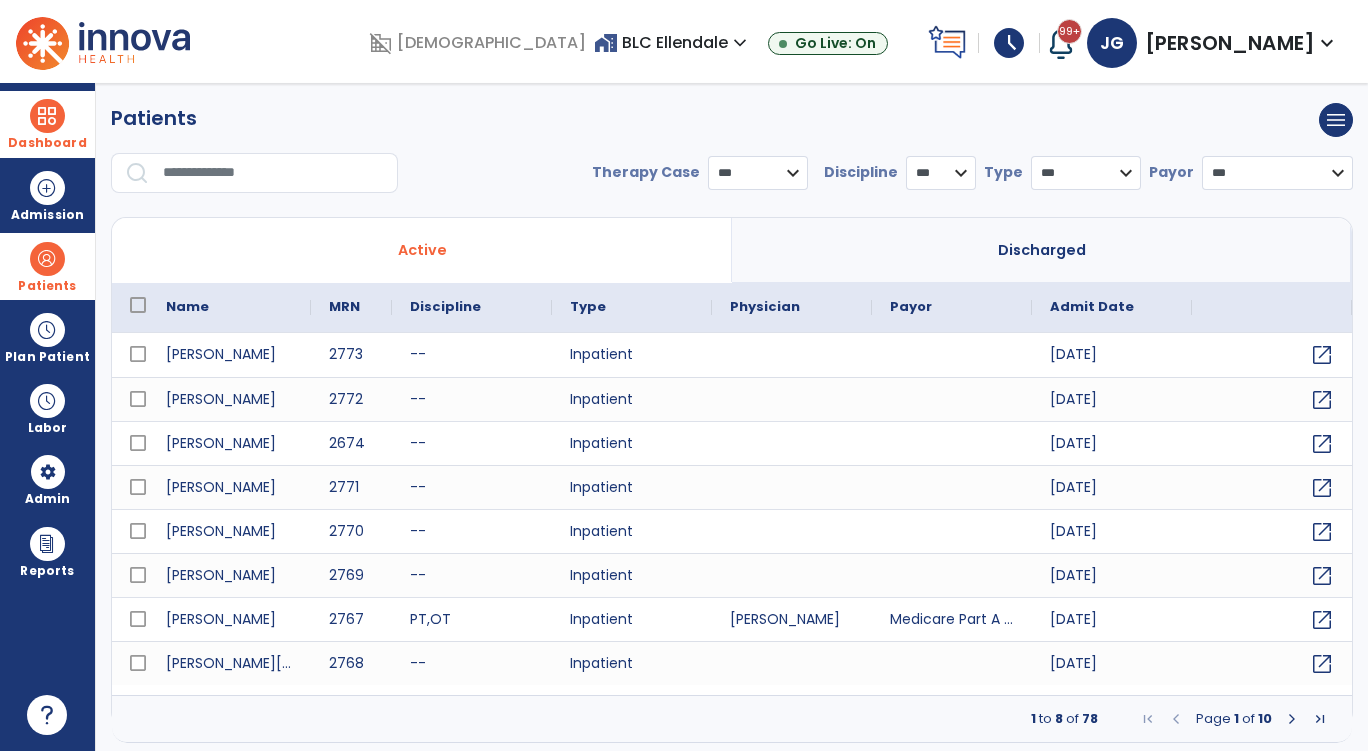 click at bounding box center (273, 173) 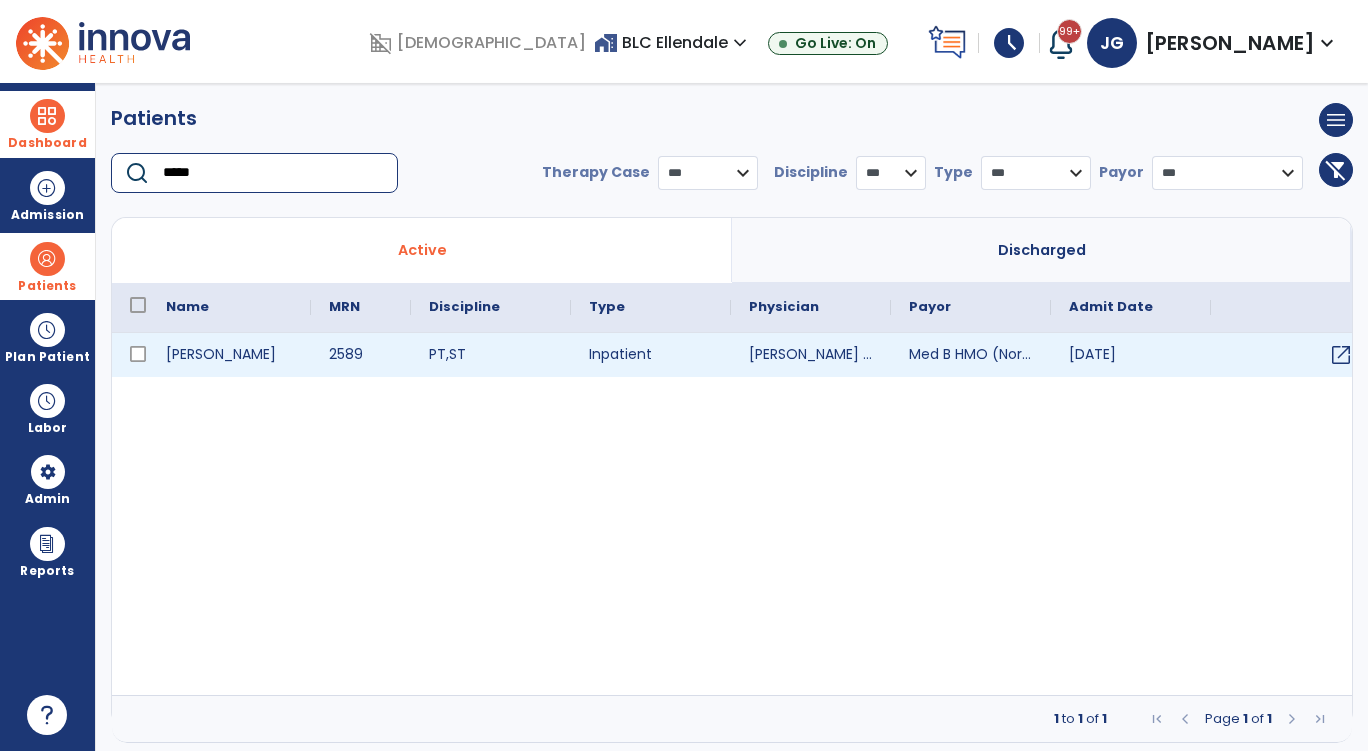 type on "*****" 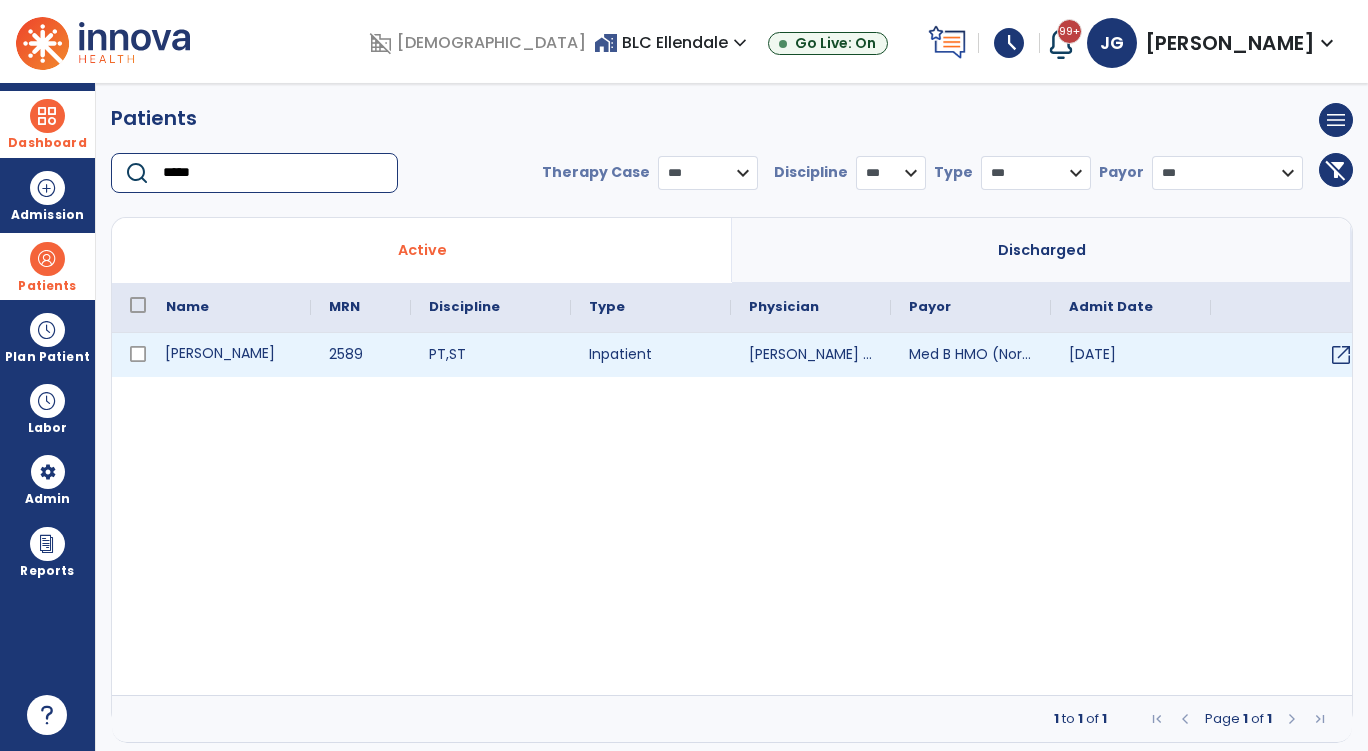 click on "Mcfadden, Brian" at bounding box center [229, 355] 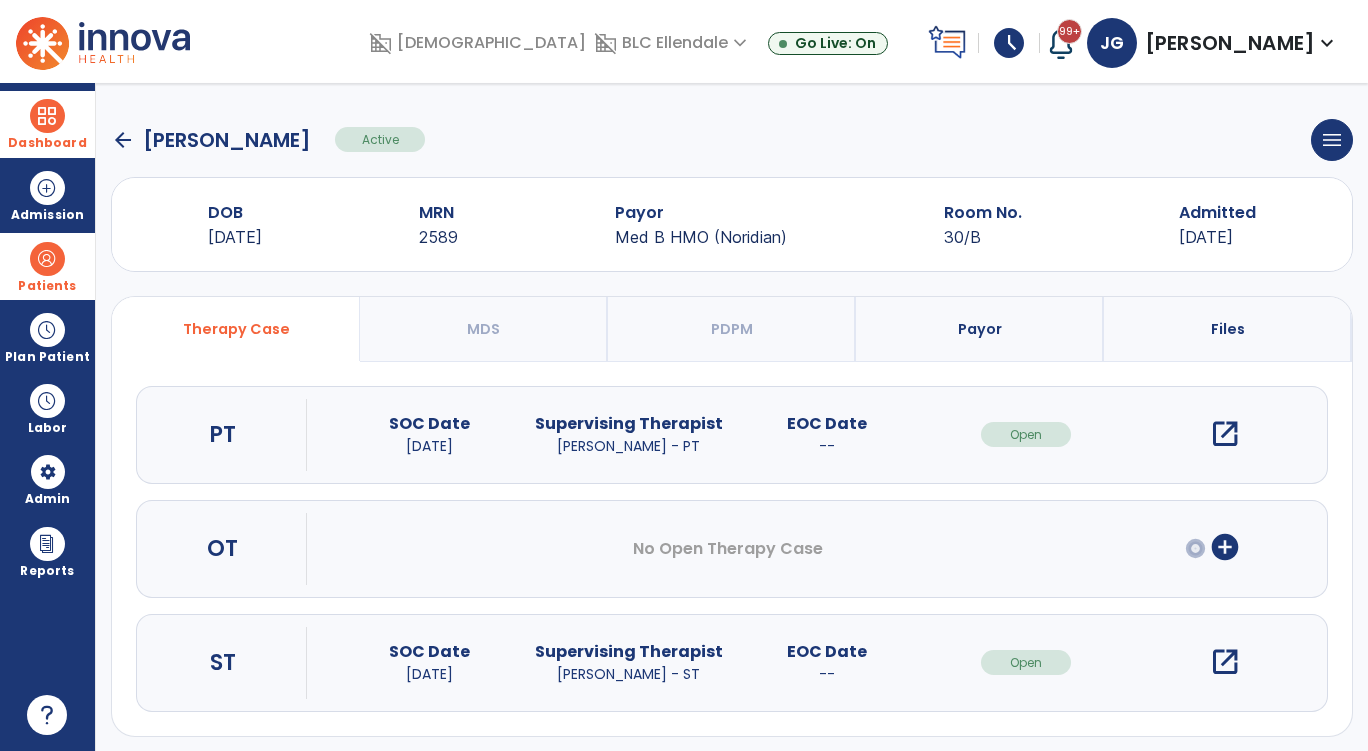 click on "open_in_new" at bounding box center [1225, 434] 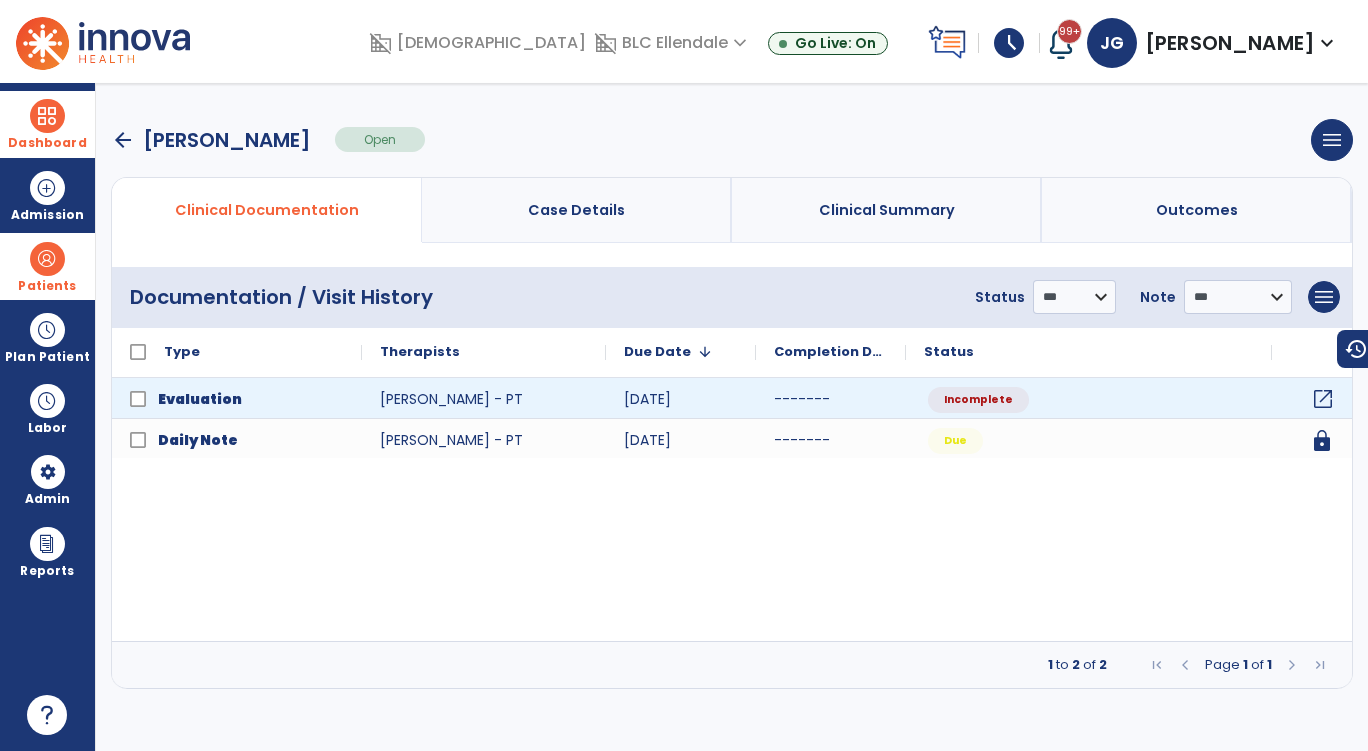 click on "open_in_new" 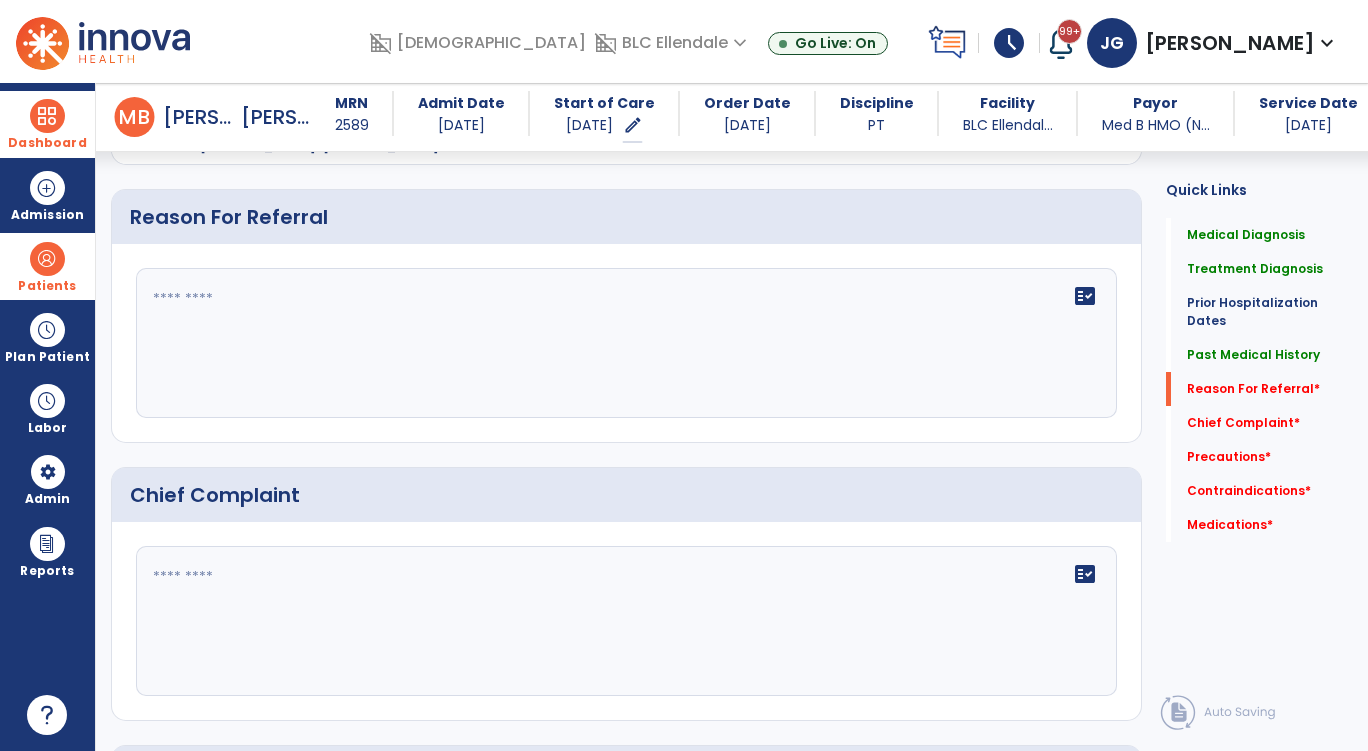 scroll, scrollTop: 1300, scrollLeft: 0, axis: vertical 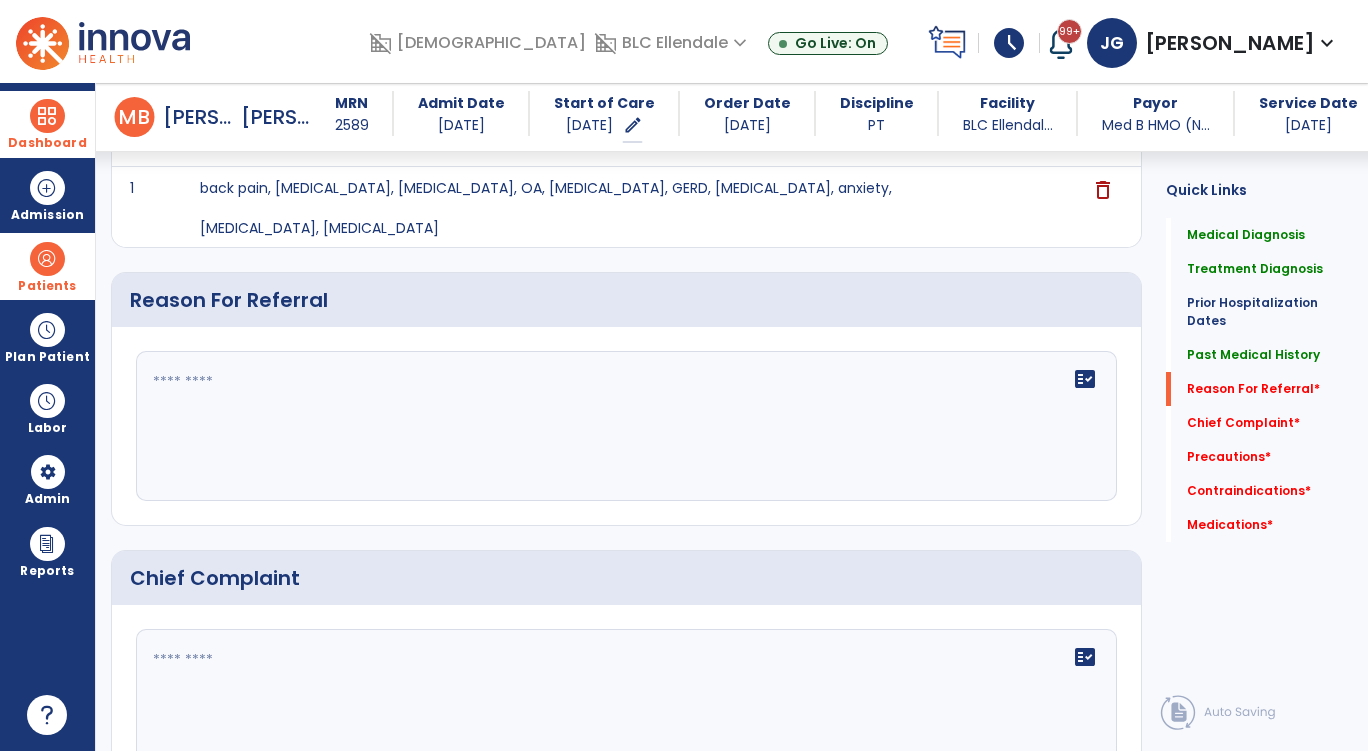 click on "fact_check" 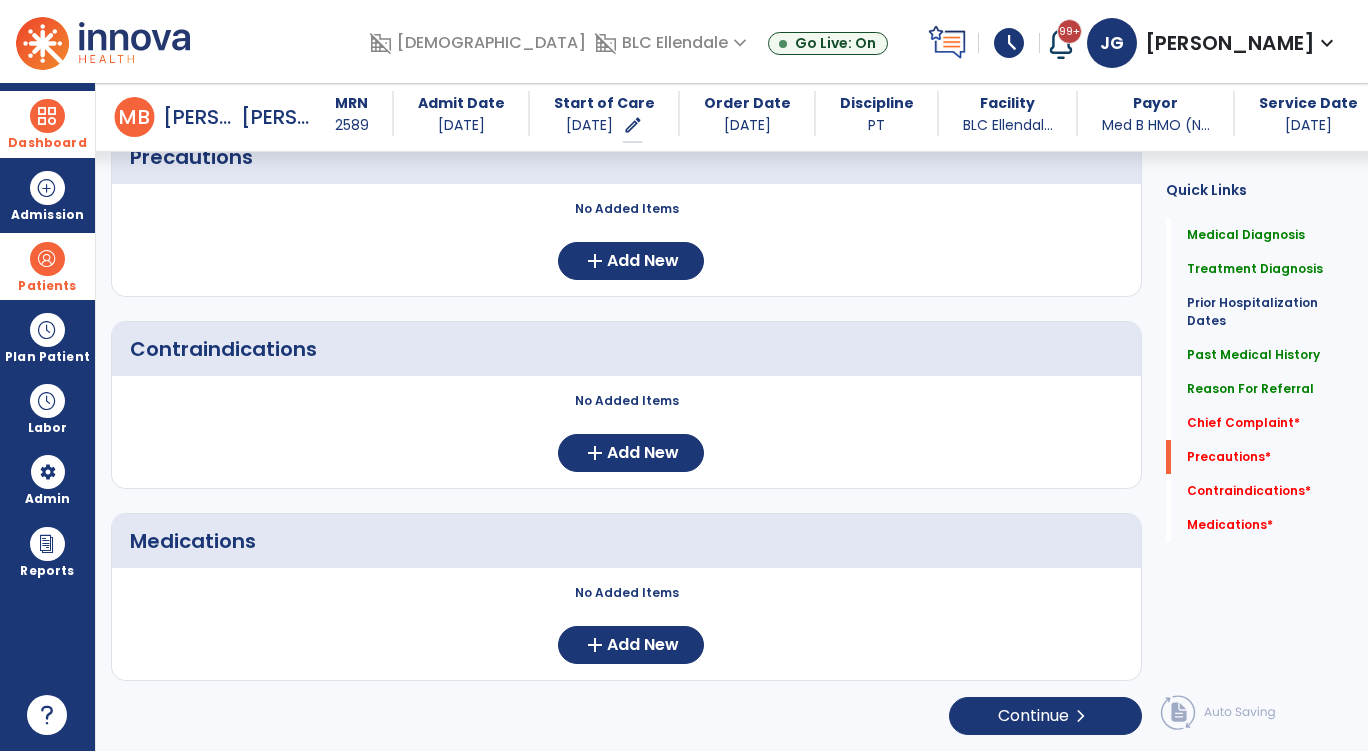 scroll, scrollTop: 1799, scrollLeft: 0, axis: vertical 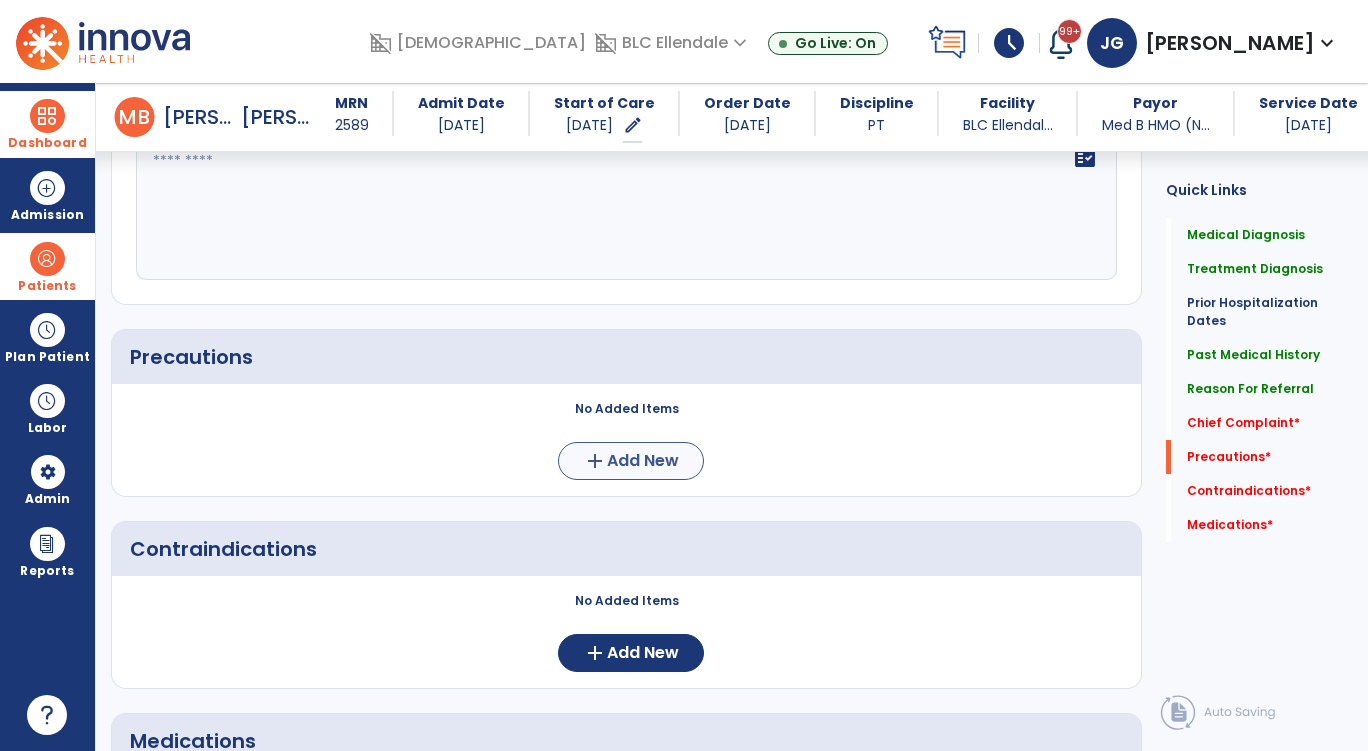 type on "**********" 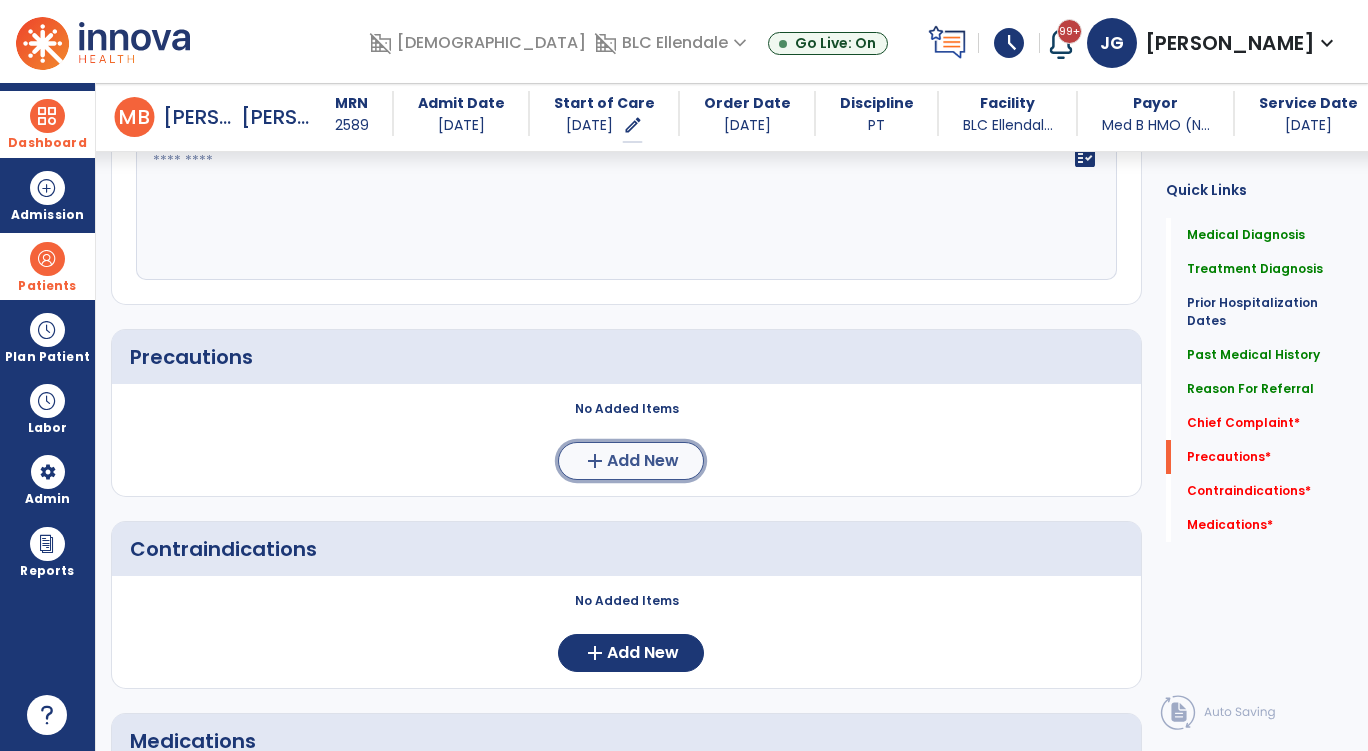 click on "Add New" 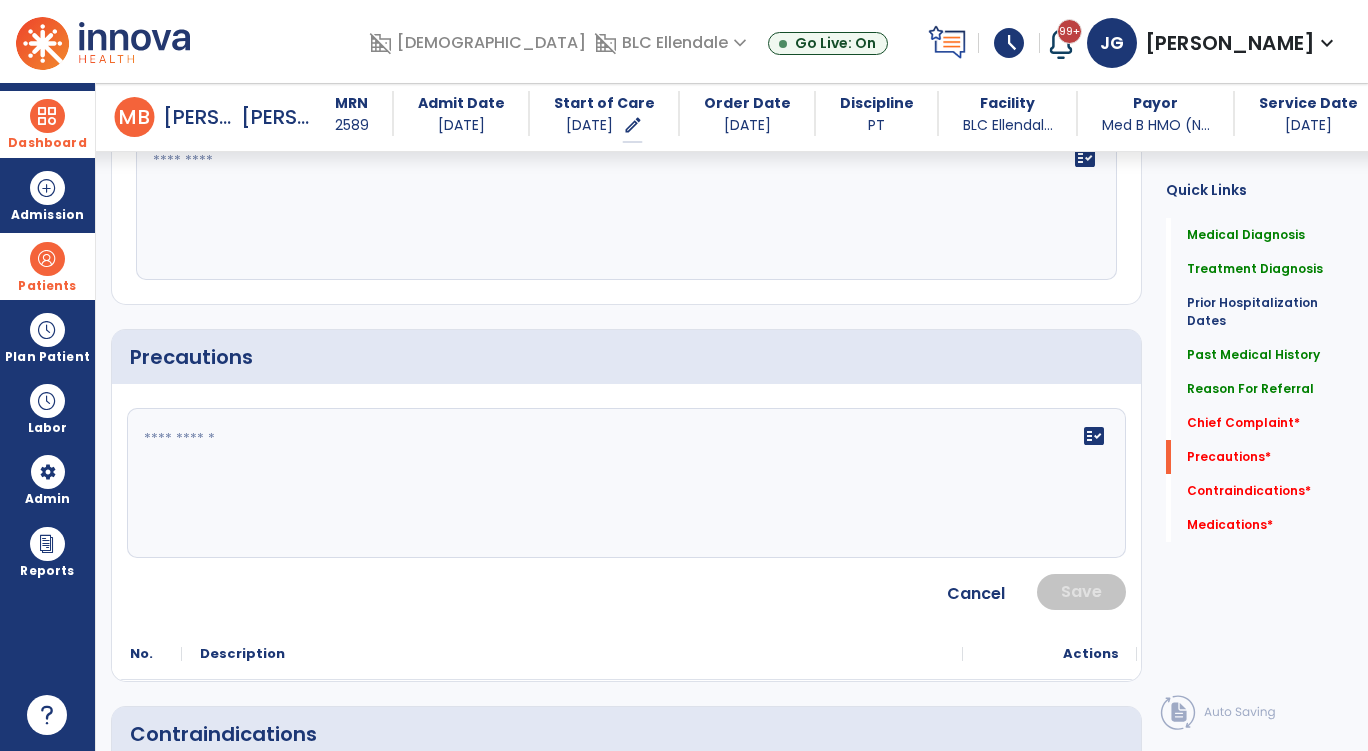 click on "fact_check" 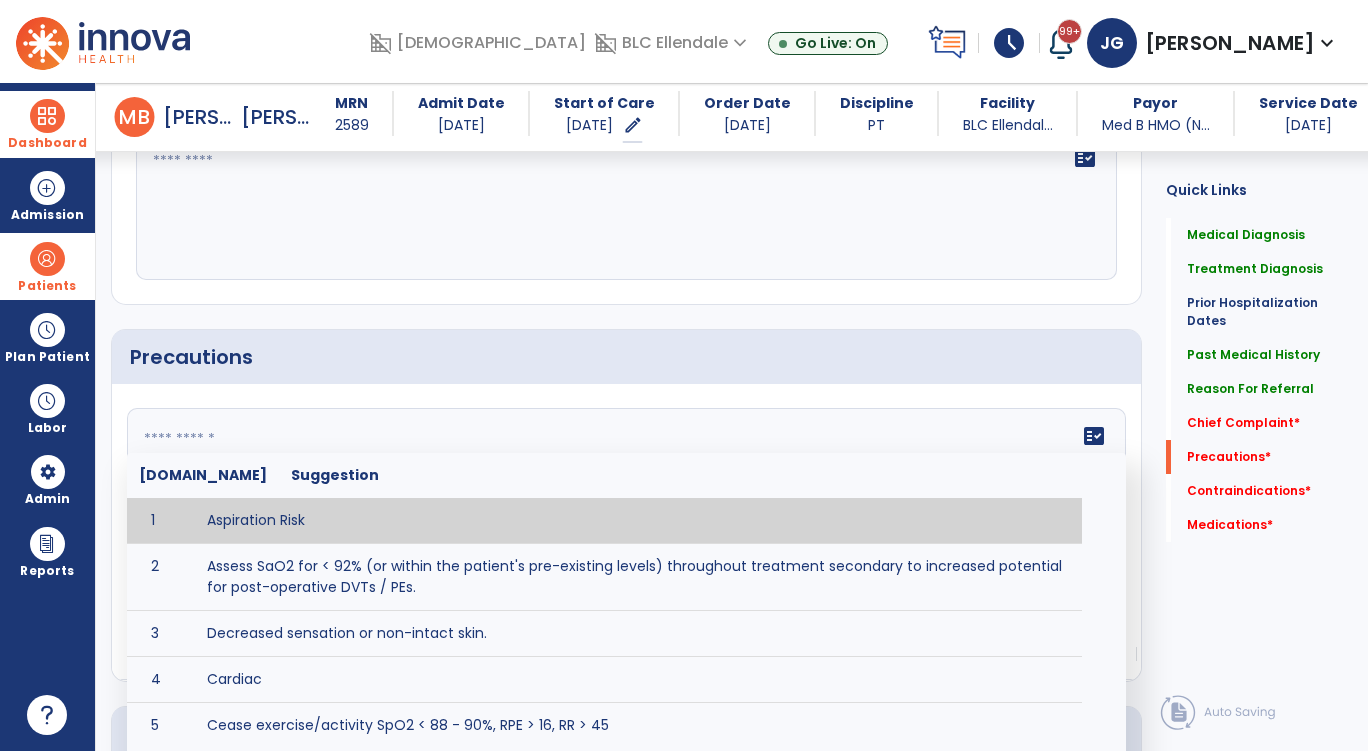 type on "*" 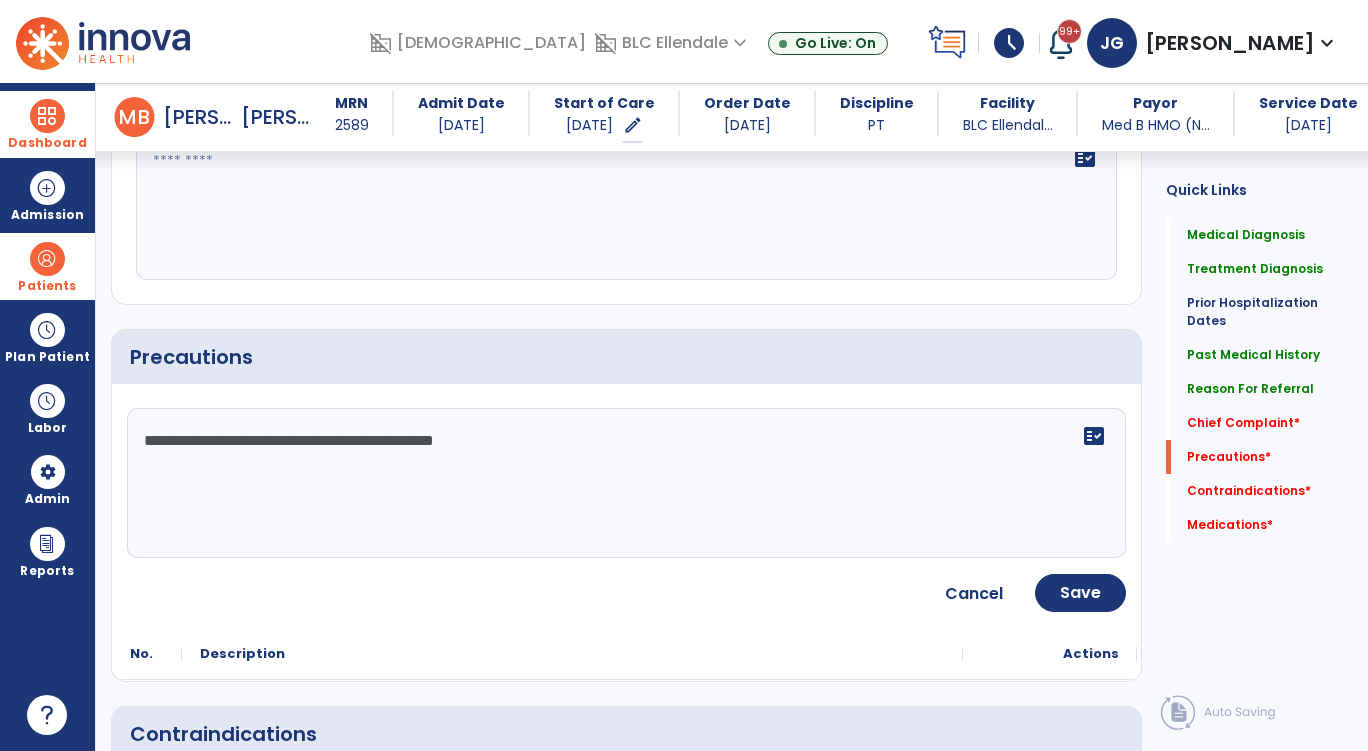 click on "**********" 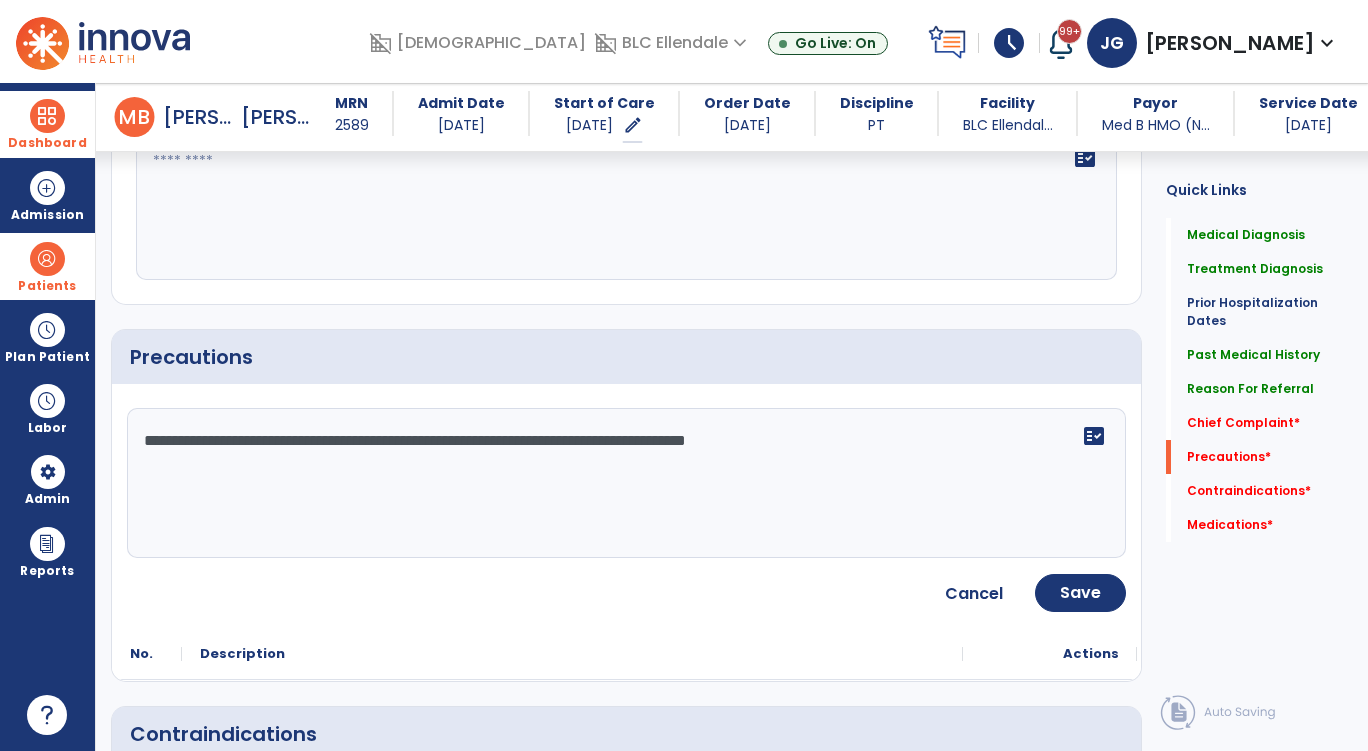 click on "**********" 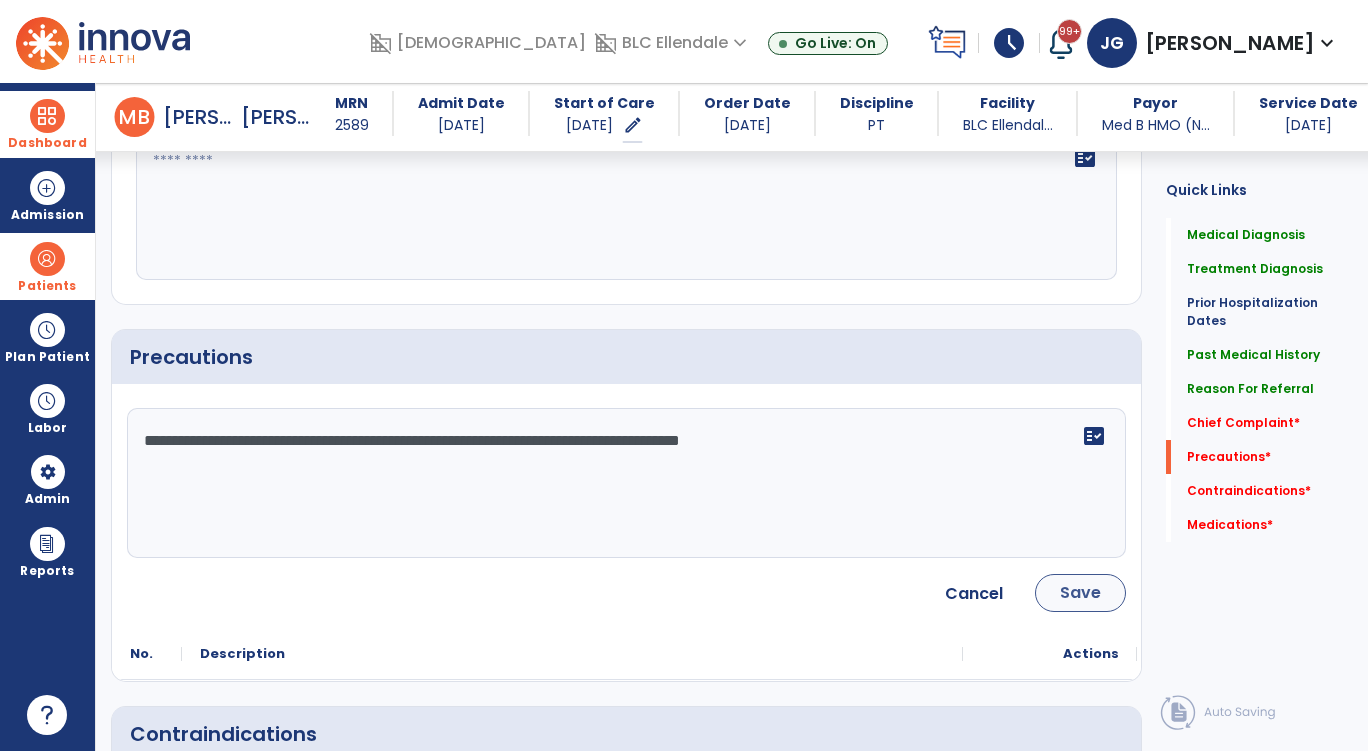 type on "**********" 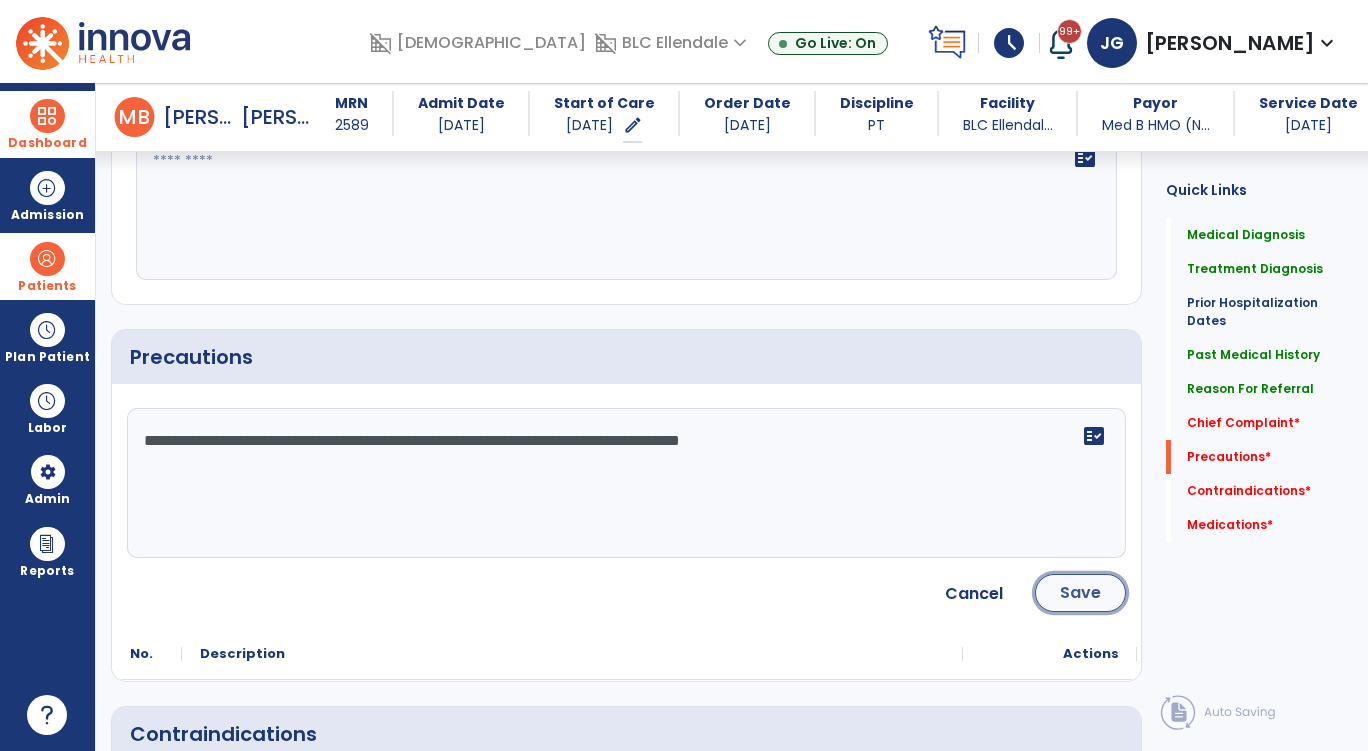 click on "Save" 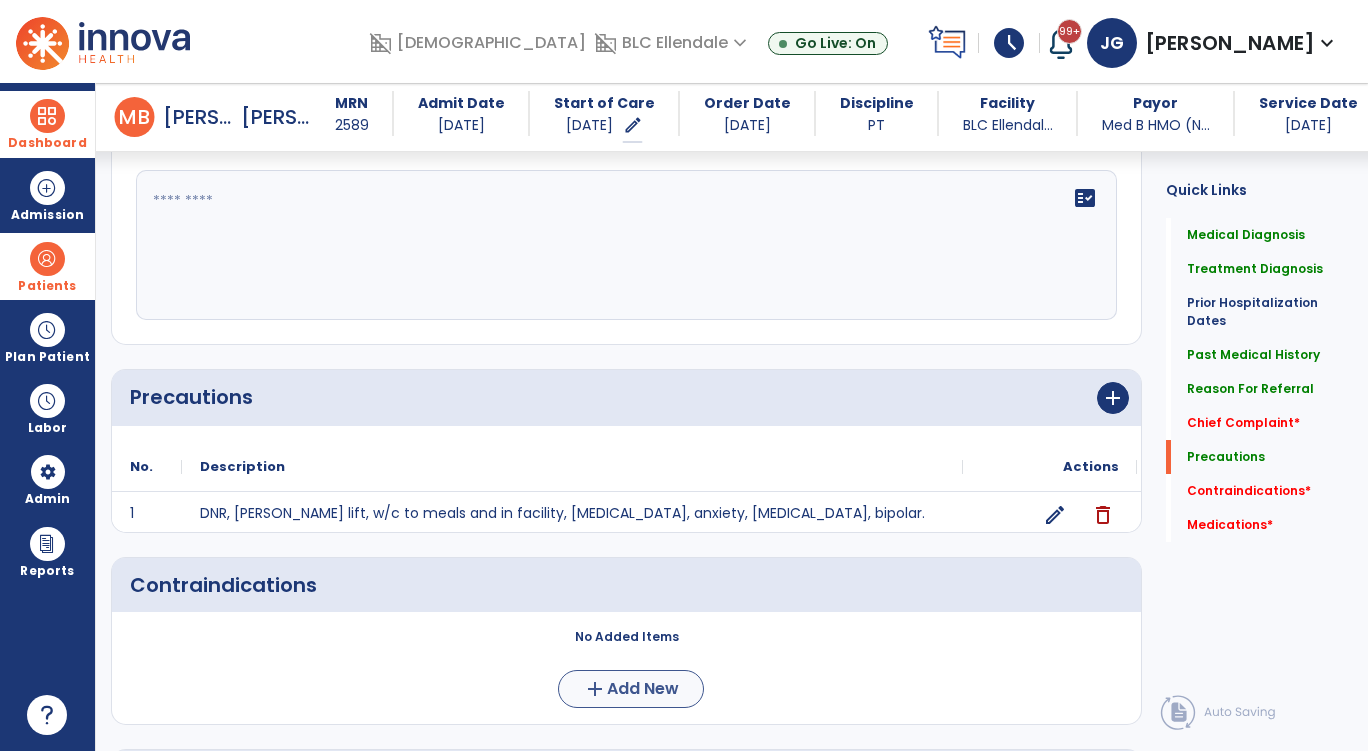 scroll, scrollTop: 1799, scrollLeft: 0, axis: vertical 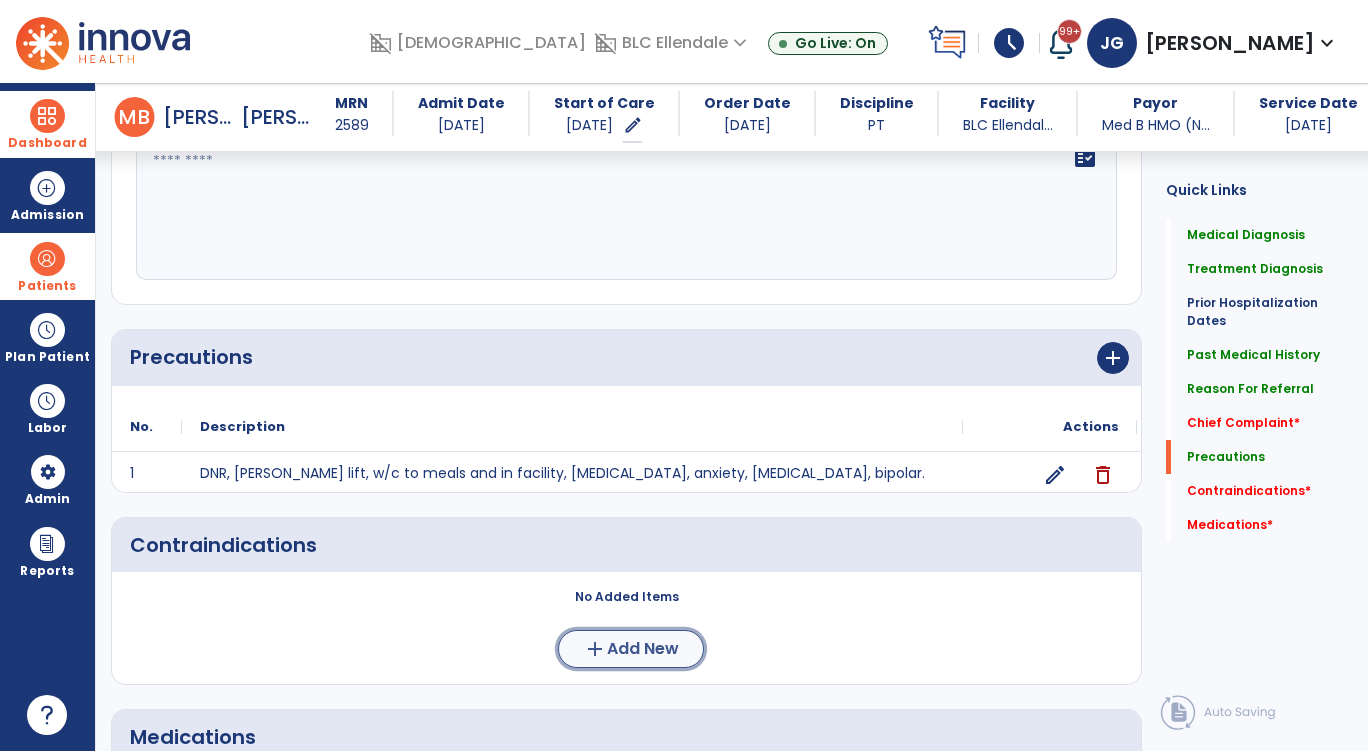 click on "Add New" 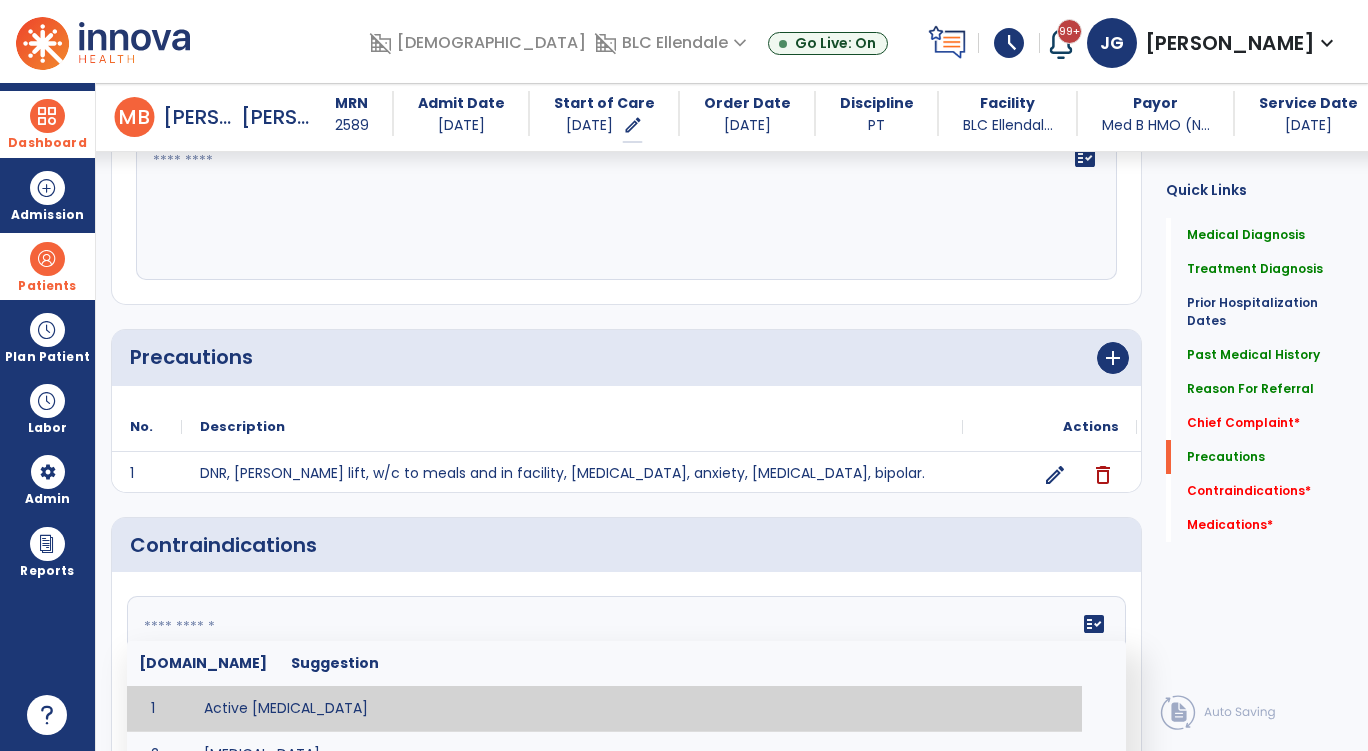 click 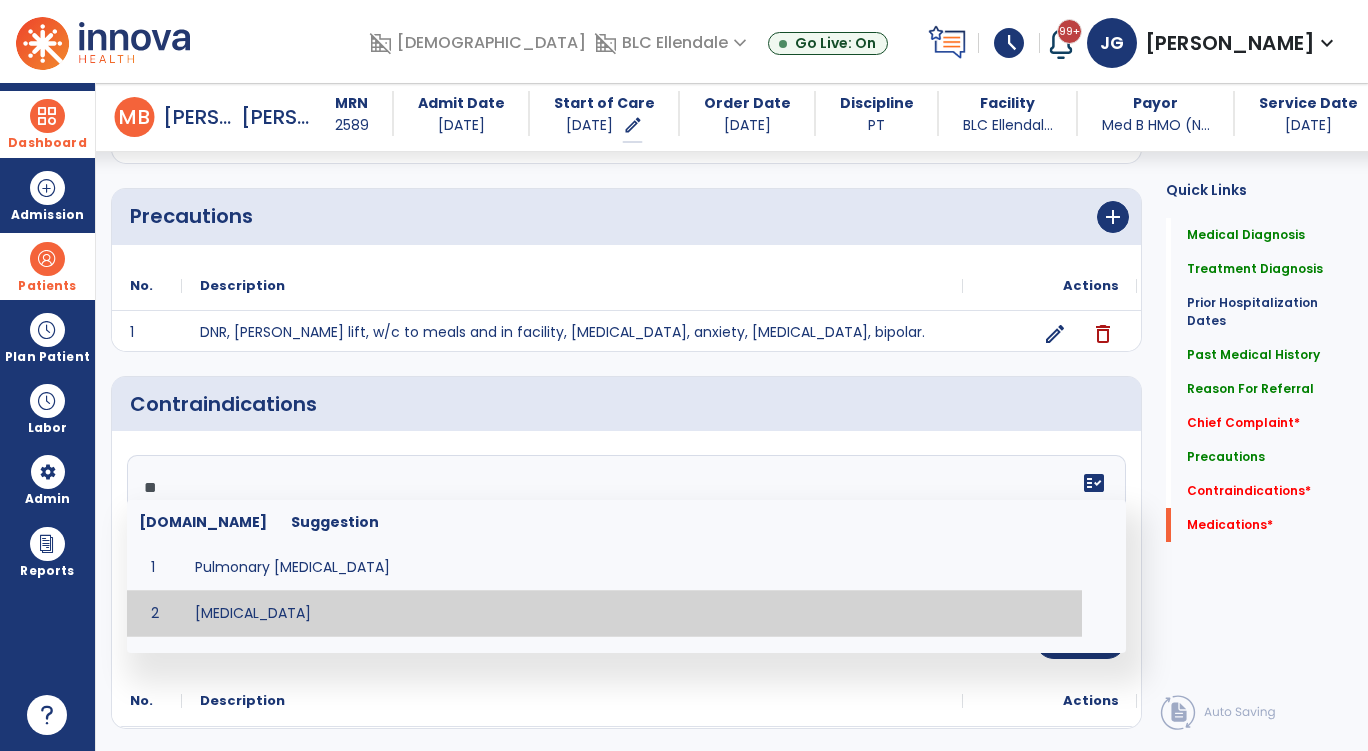 scroll, scrollTop: 2179, scrollLeft: 0, axis: vertical 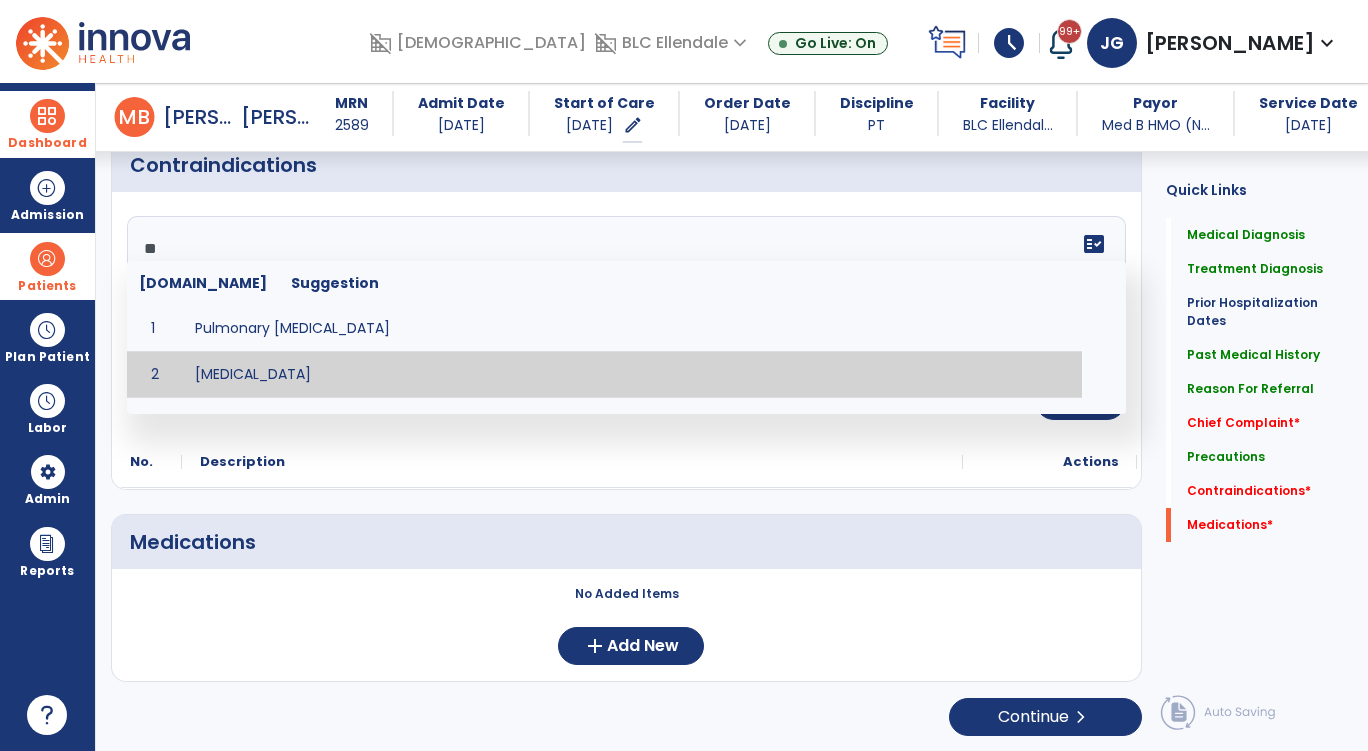 type on "**" 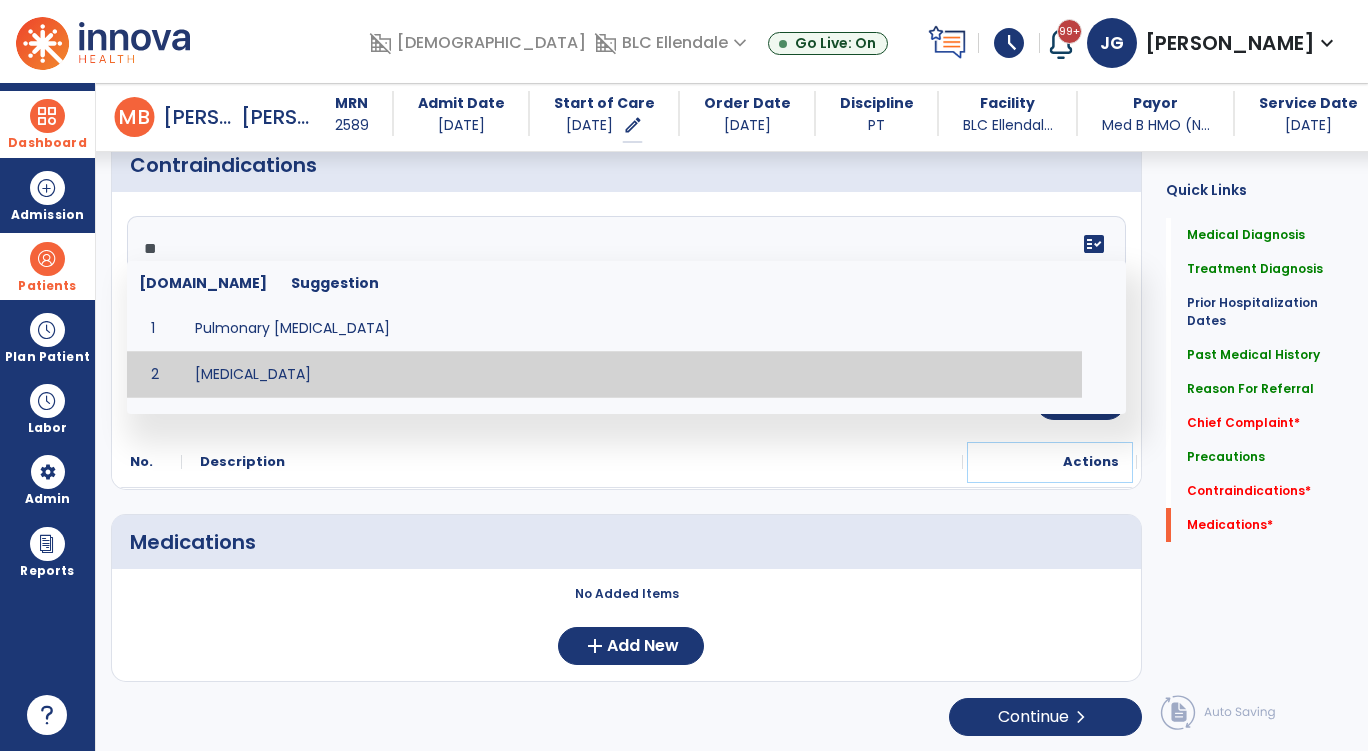 click on "Actions" 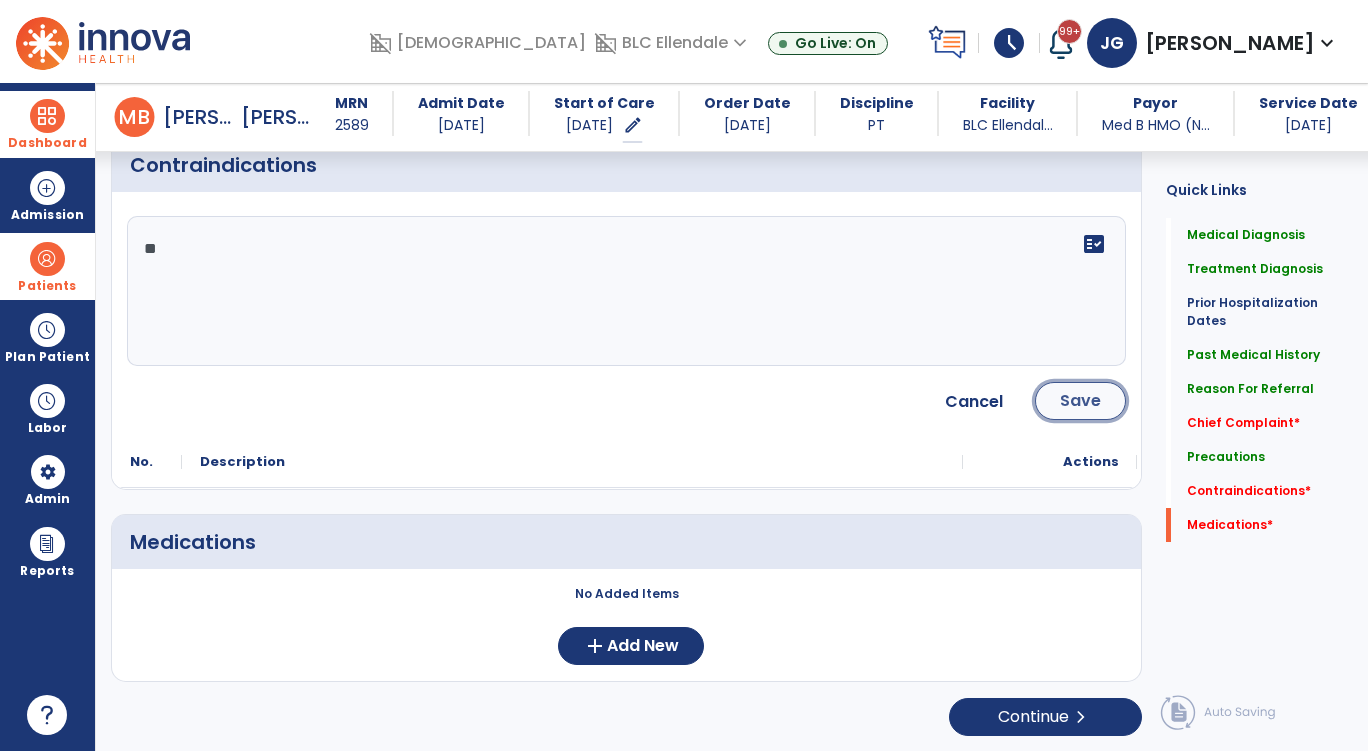 click on "Save" 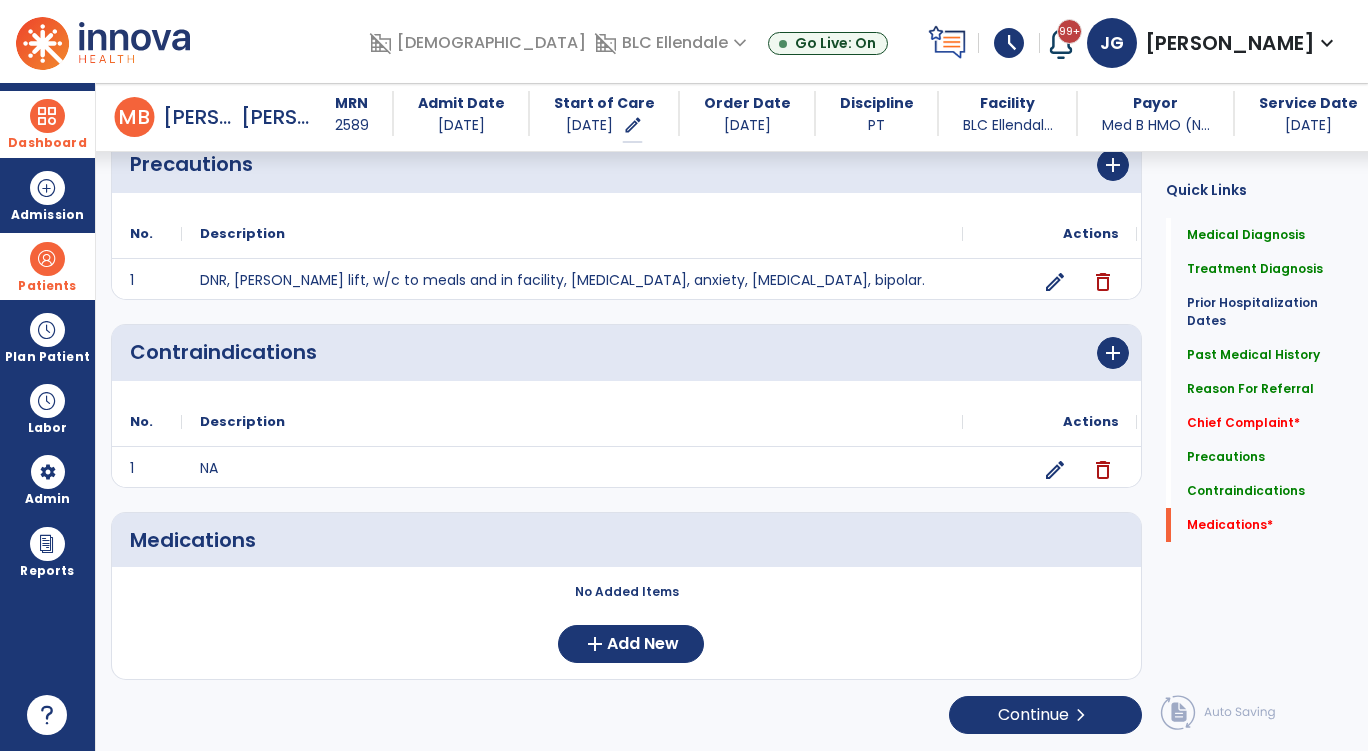 scroll, scrollTop: 1991, scrollLeft: 0, axis: vertical 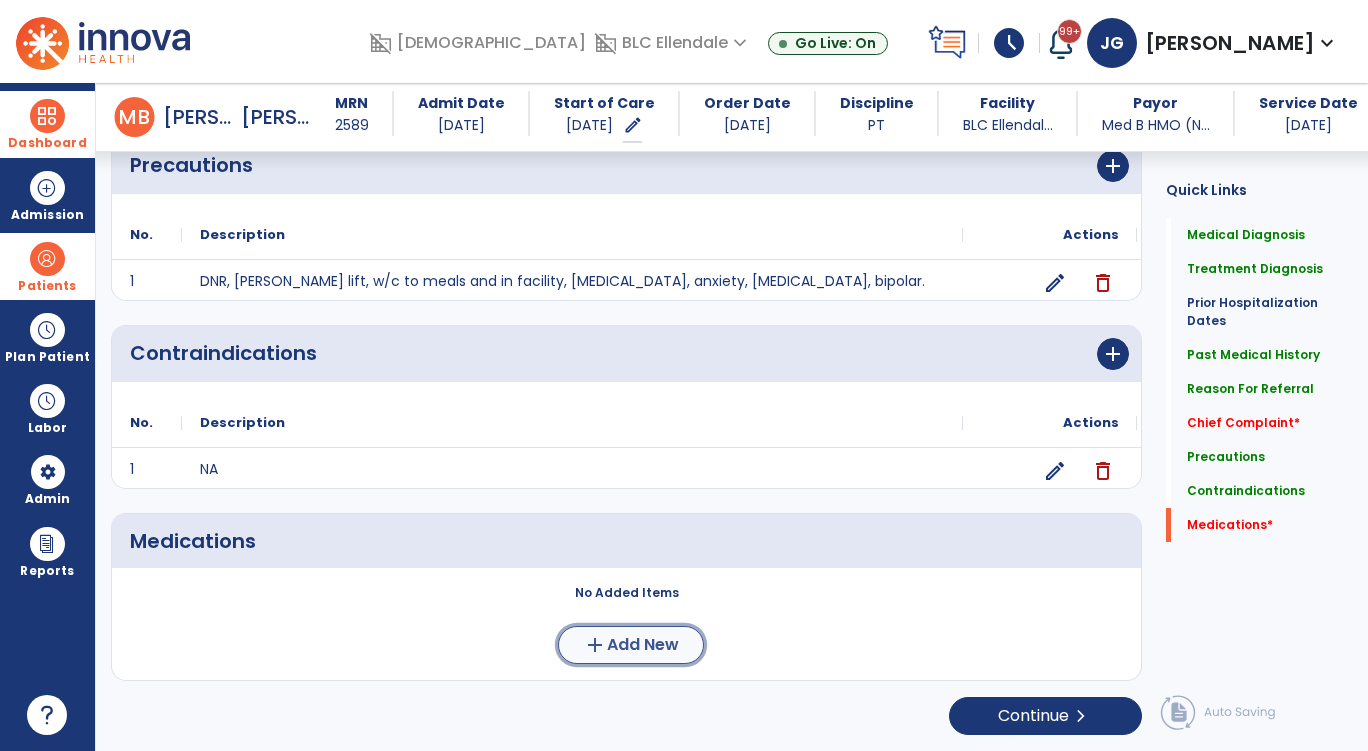 click on "Add New" 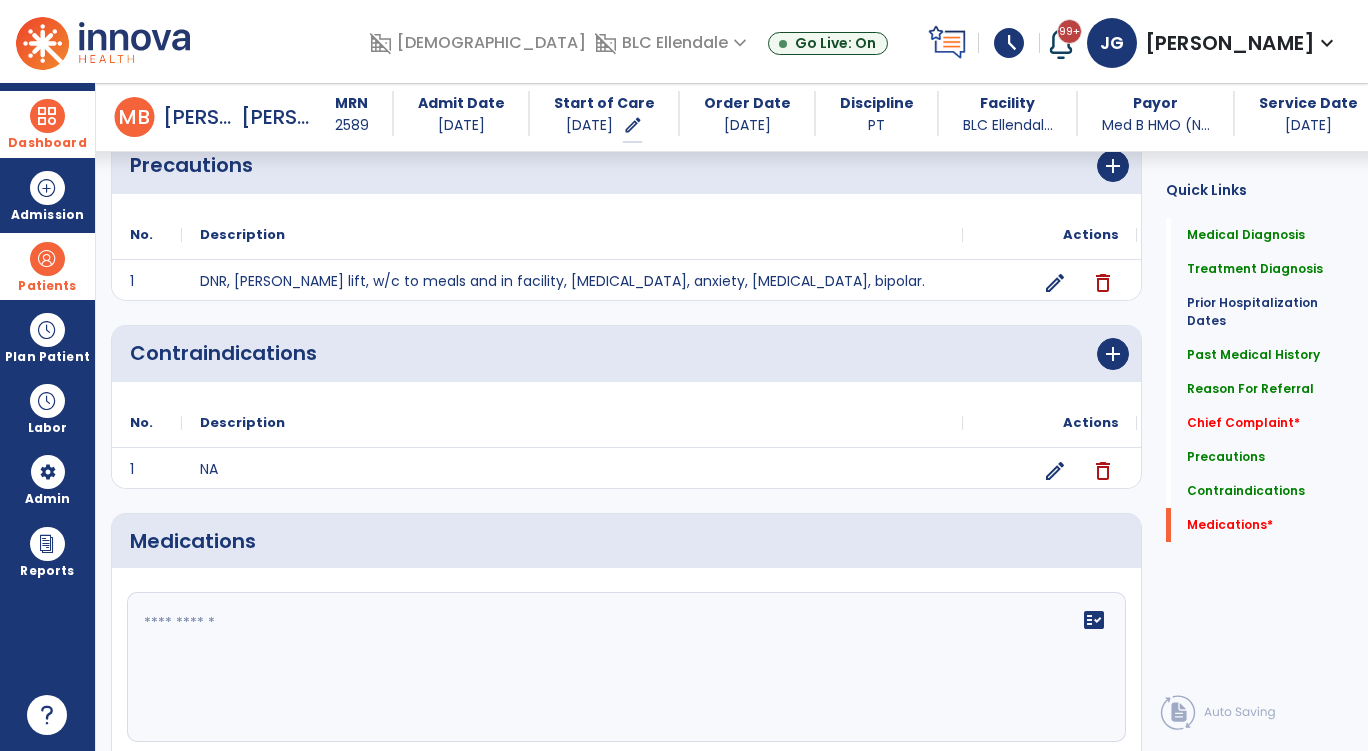 click 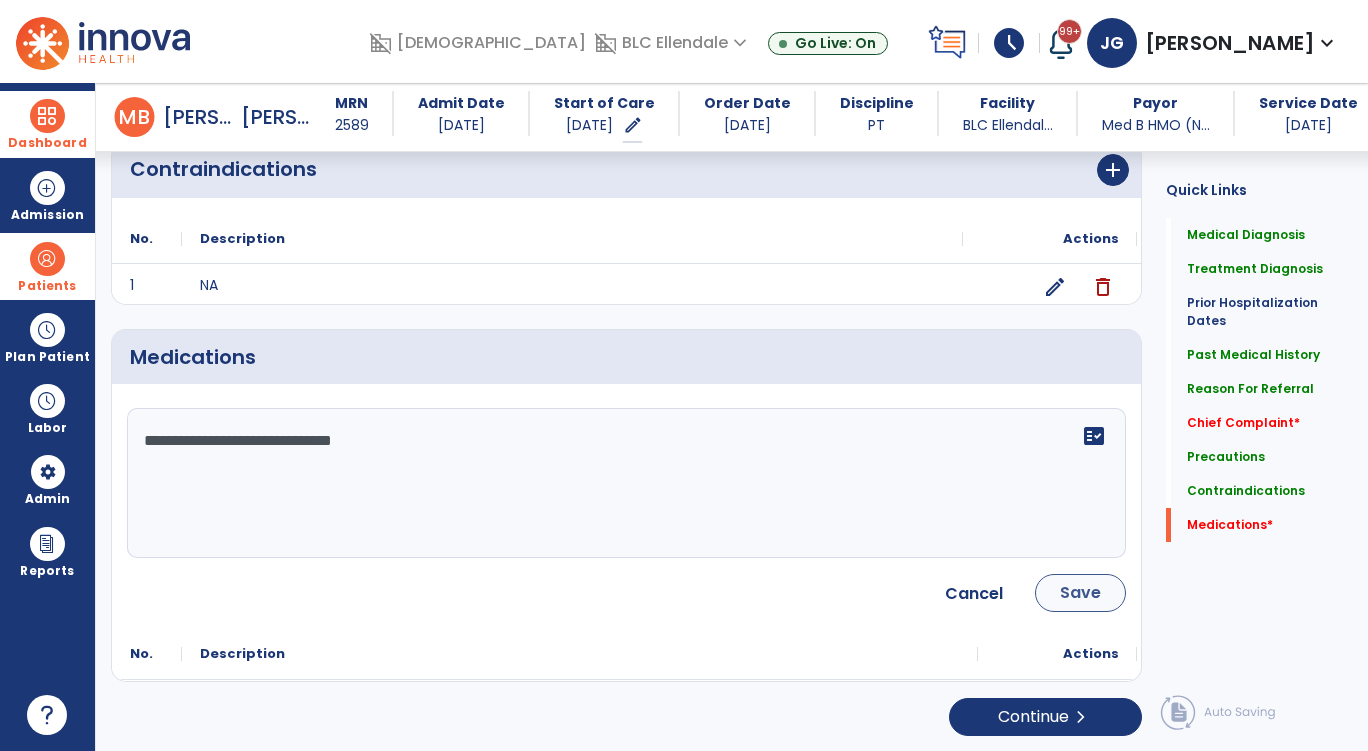 type on "**********" 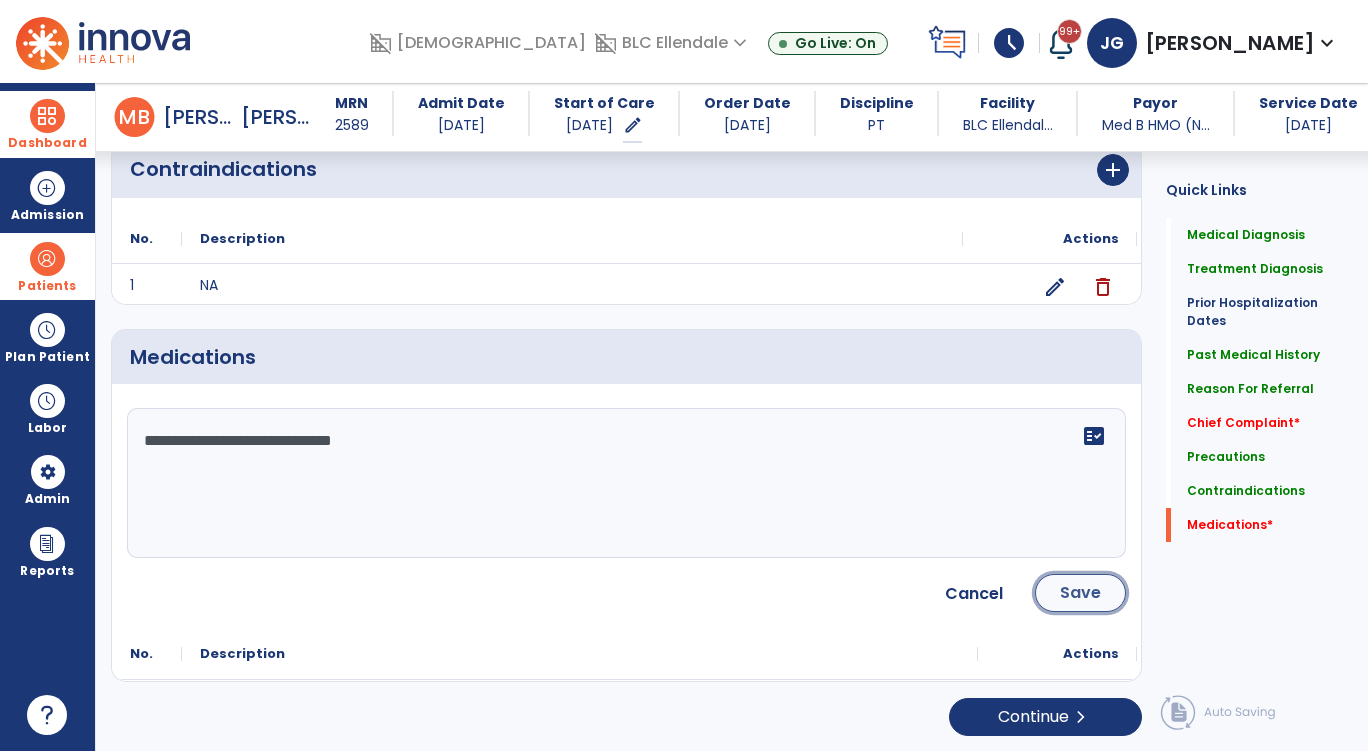 click on "Save" 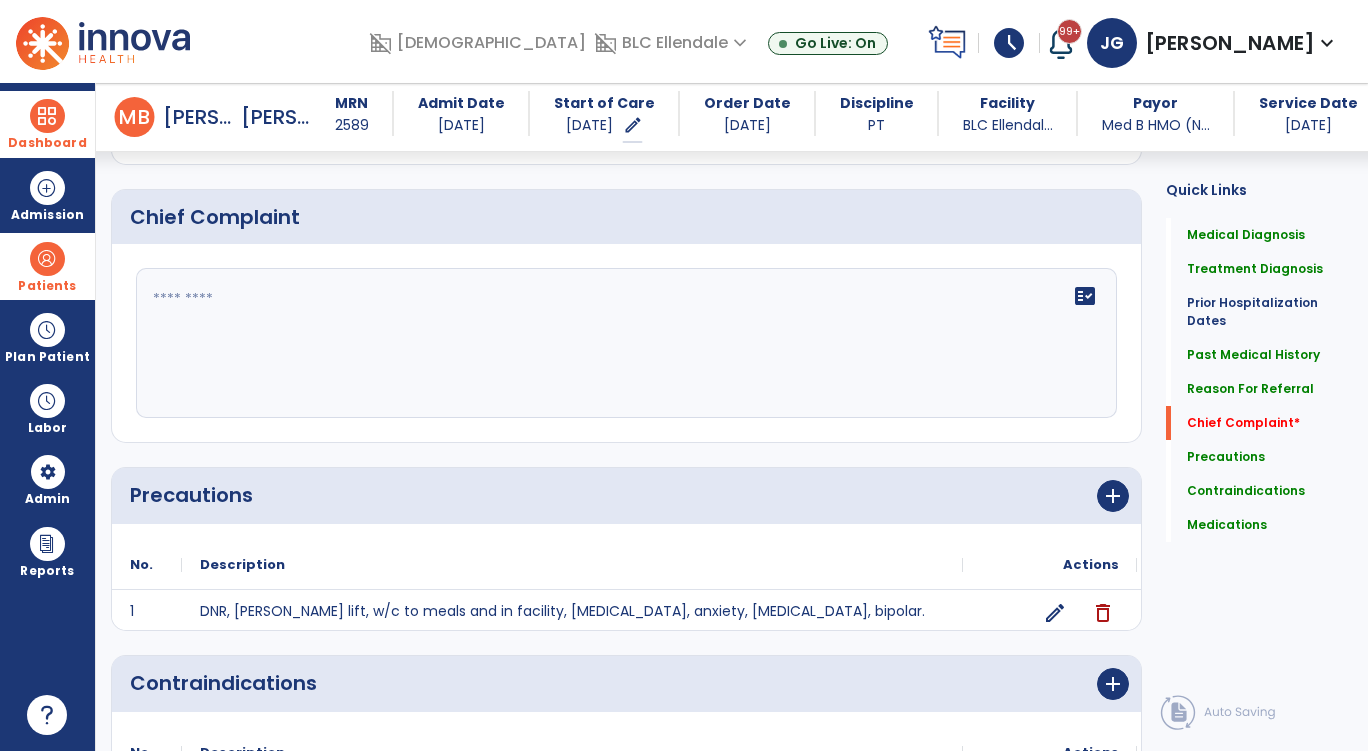 scroll, scrollTop: 1687, scrollLeft: 0, axis: vertical 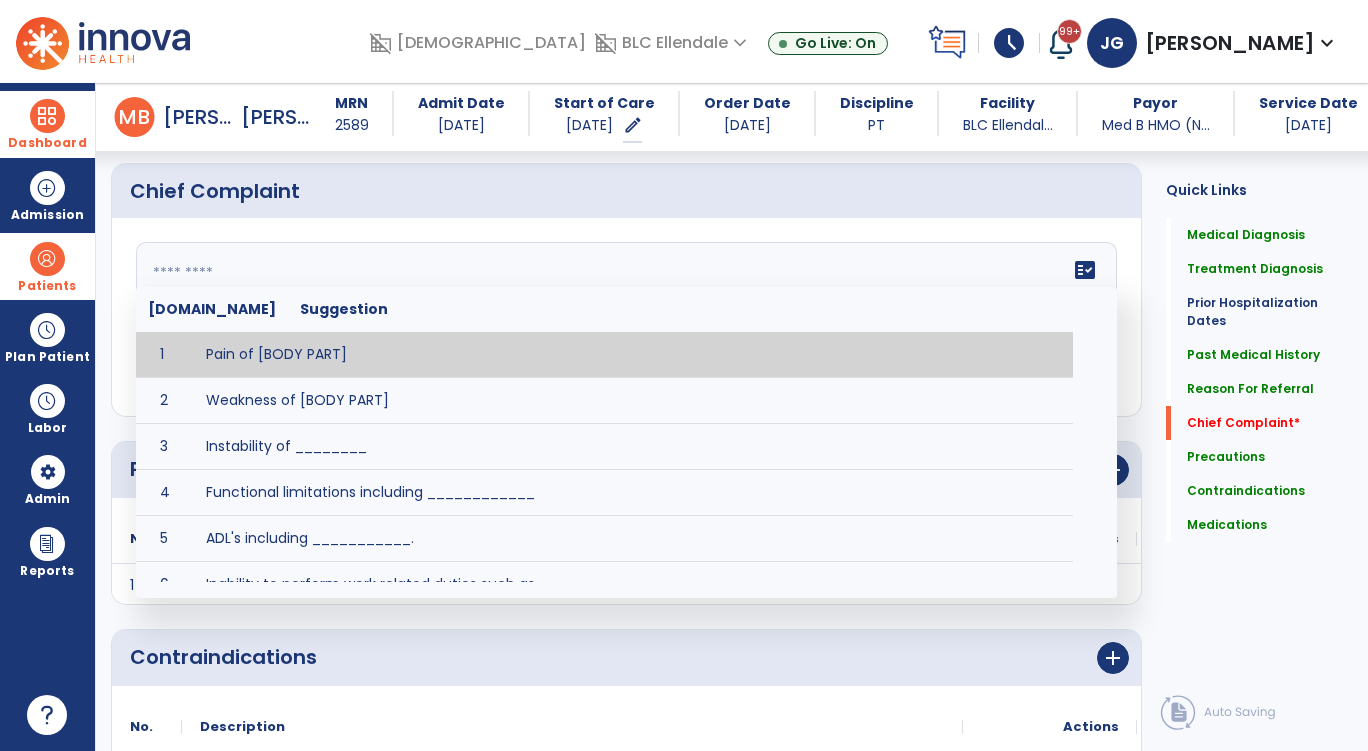 click on "fact_check  Sr.No Suggestion 1 Pain of [BODY PART] 2 Weakness of [BODY PART] 3 Instability of ________ 4 Functional limitations including ____________ 5 ADL's including ___________. 6 Inability to perform work related duties such as _________ 7 Inability to perform house hold duties such as __________. 8 Loss of balance. 9 Problems with gait including _________." 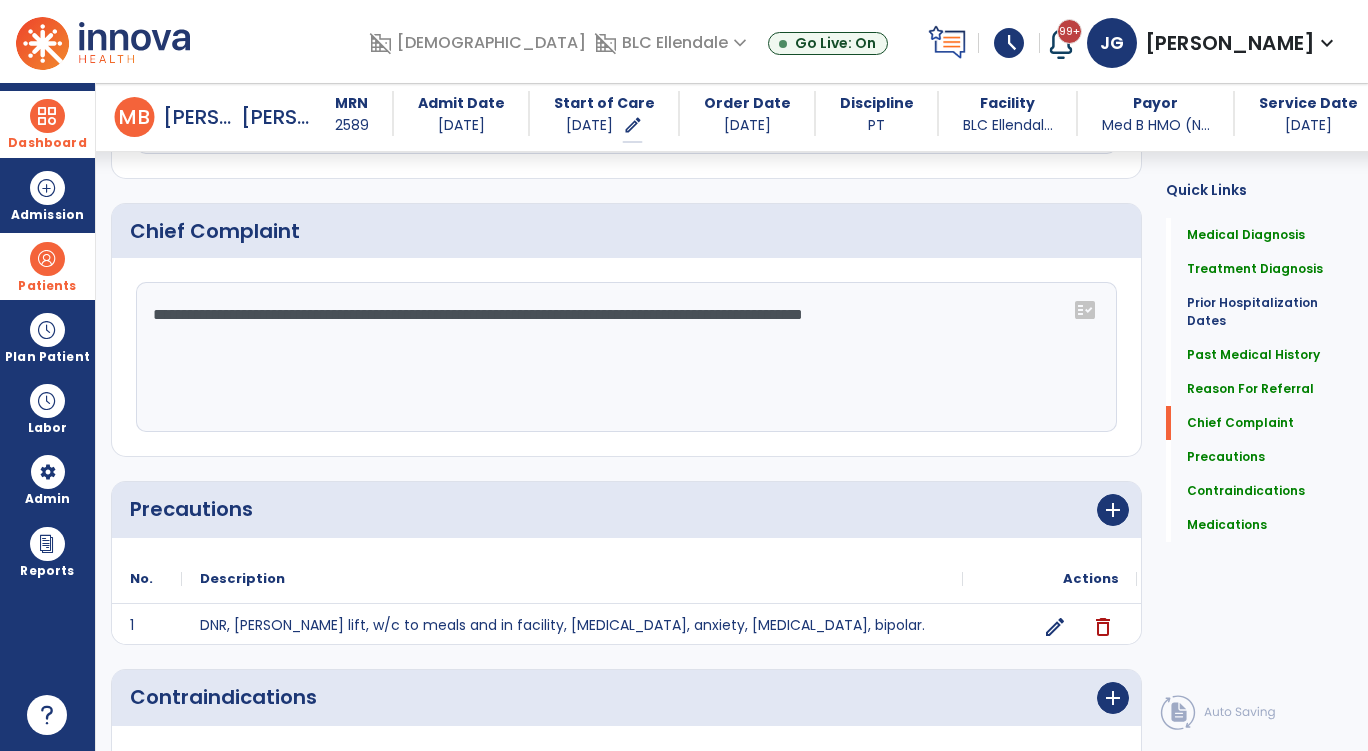 scroll, scrollTop: 1687, scrollLeft: 0, axis: vertical 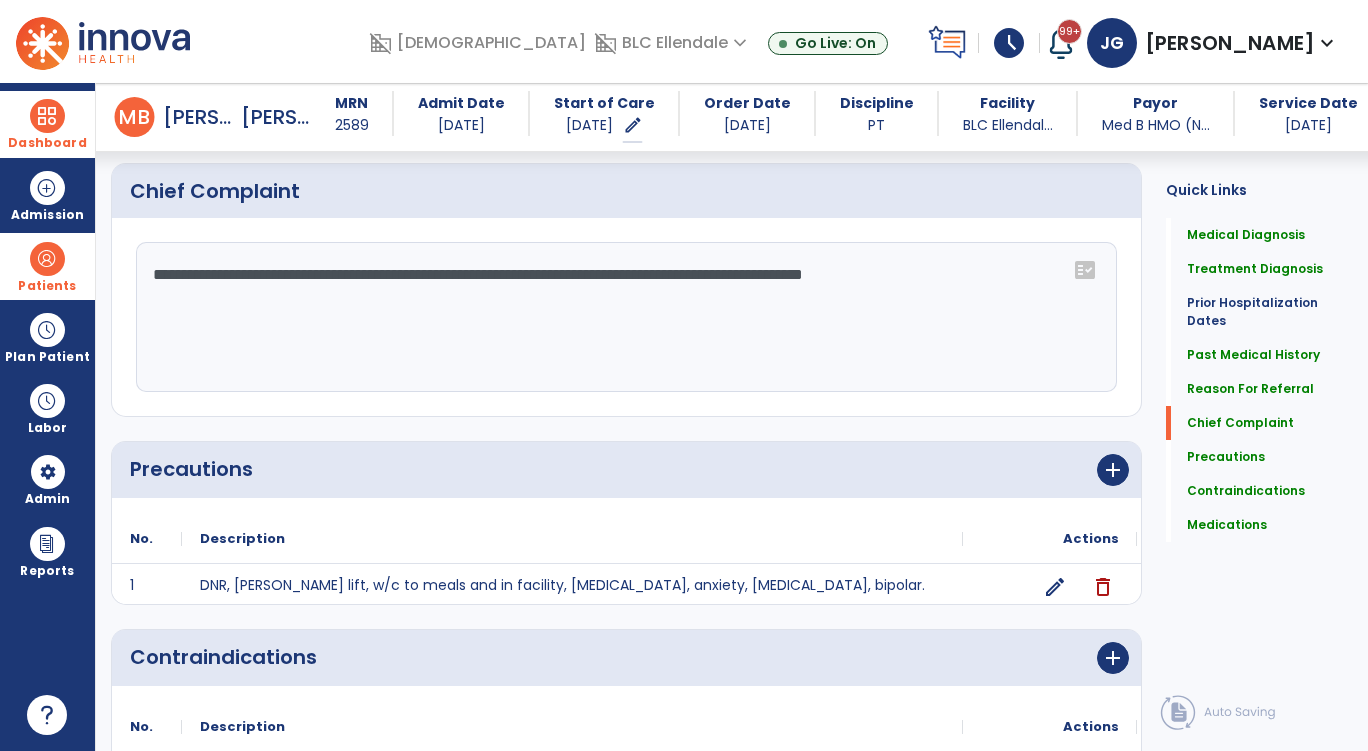 drag, startPoint x: 1006, startPoint y: 279, endPoint x: 936, endPoint y: 283, distance: 70.11419 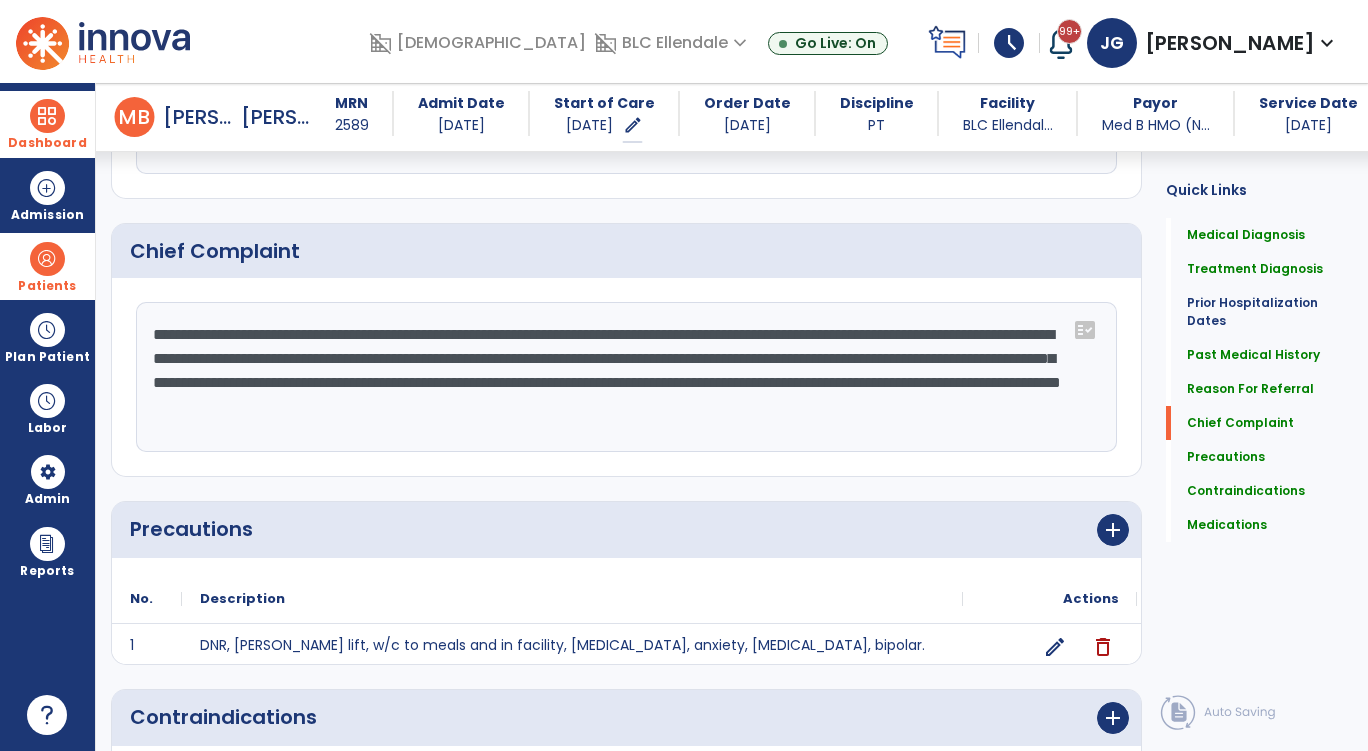 scroll, scrollTop: 1587, scrollLeft: 0, axis: vertical 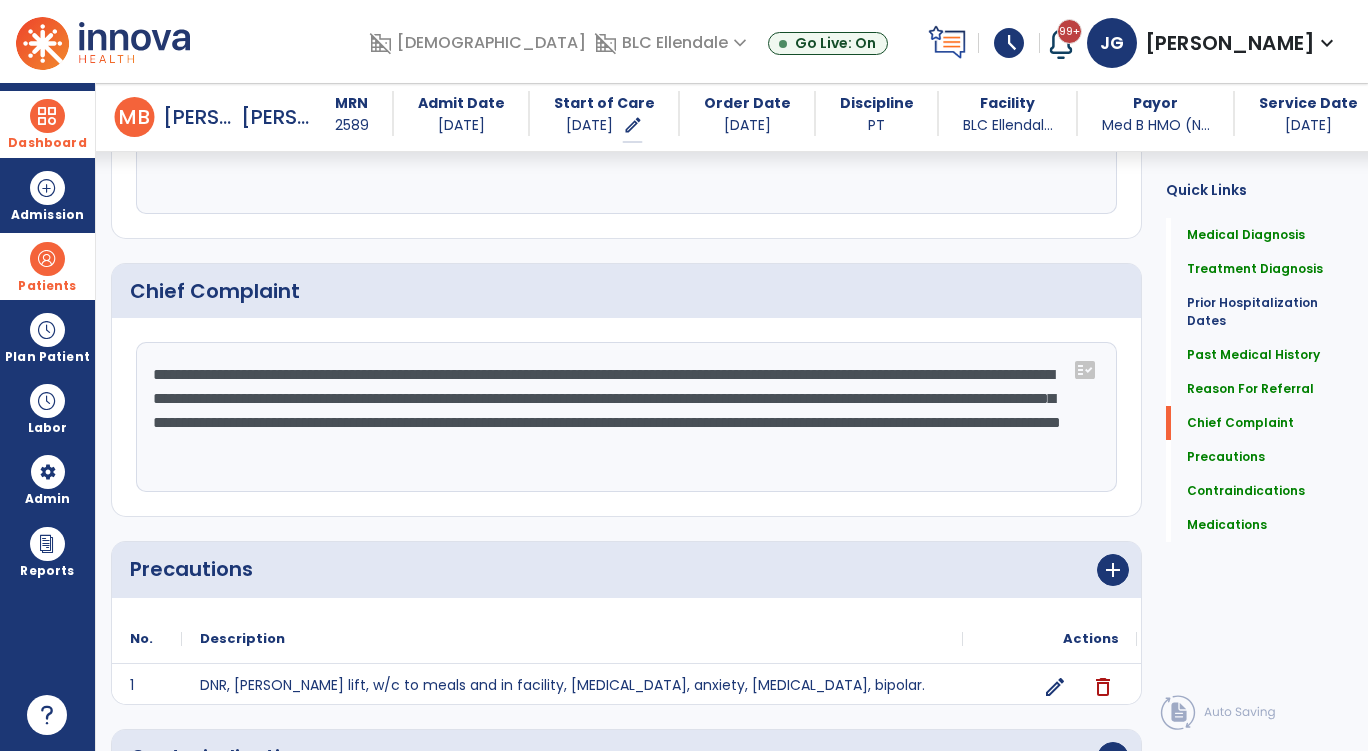 click on "**********" 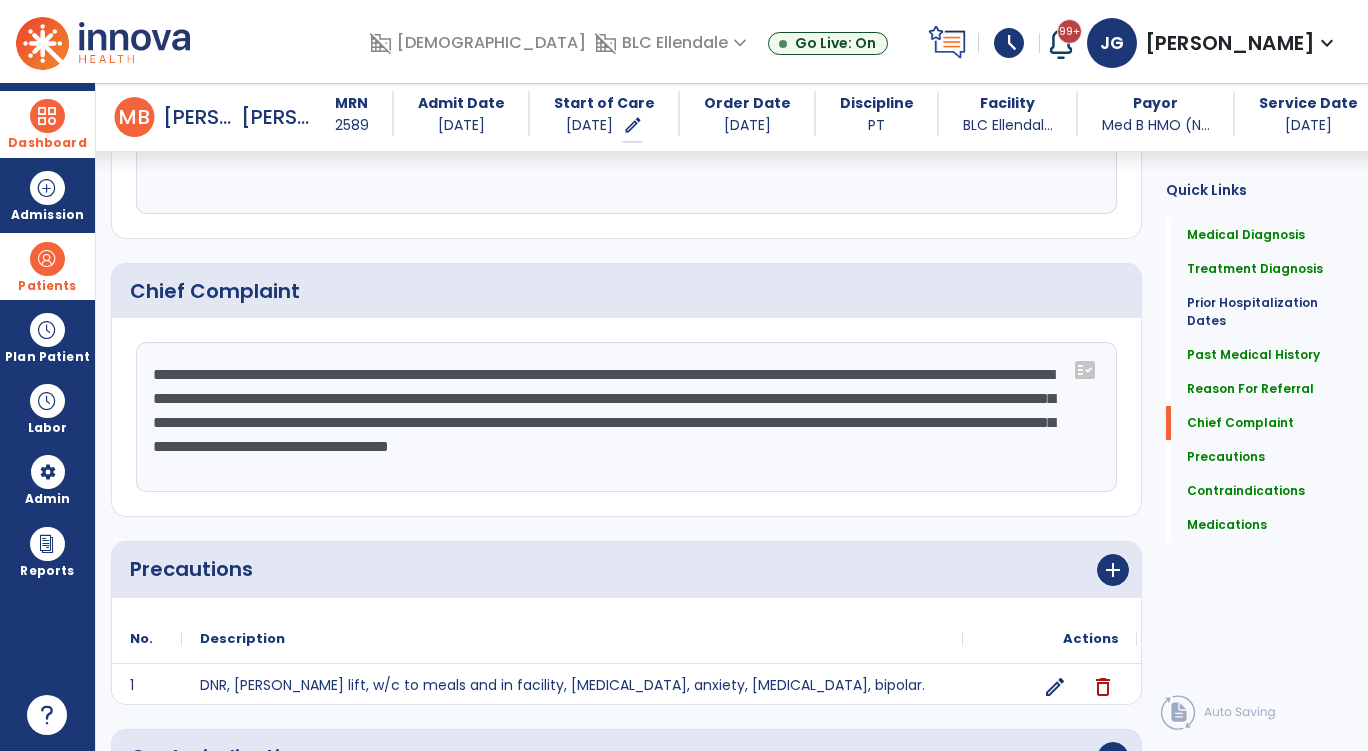 scroll, scrollTop: 1587, scrollLeft: 0, axis: vertical 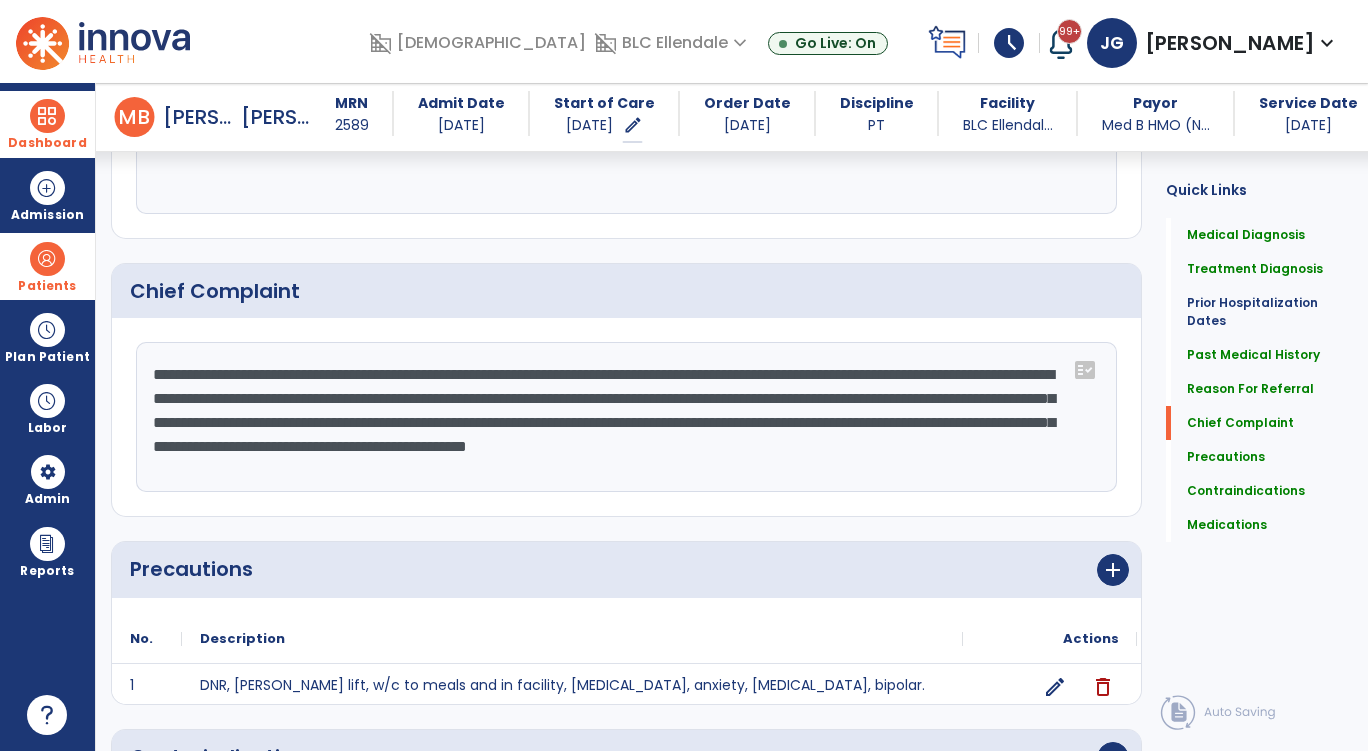 click on "**********" 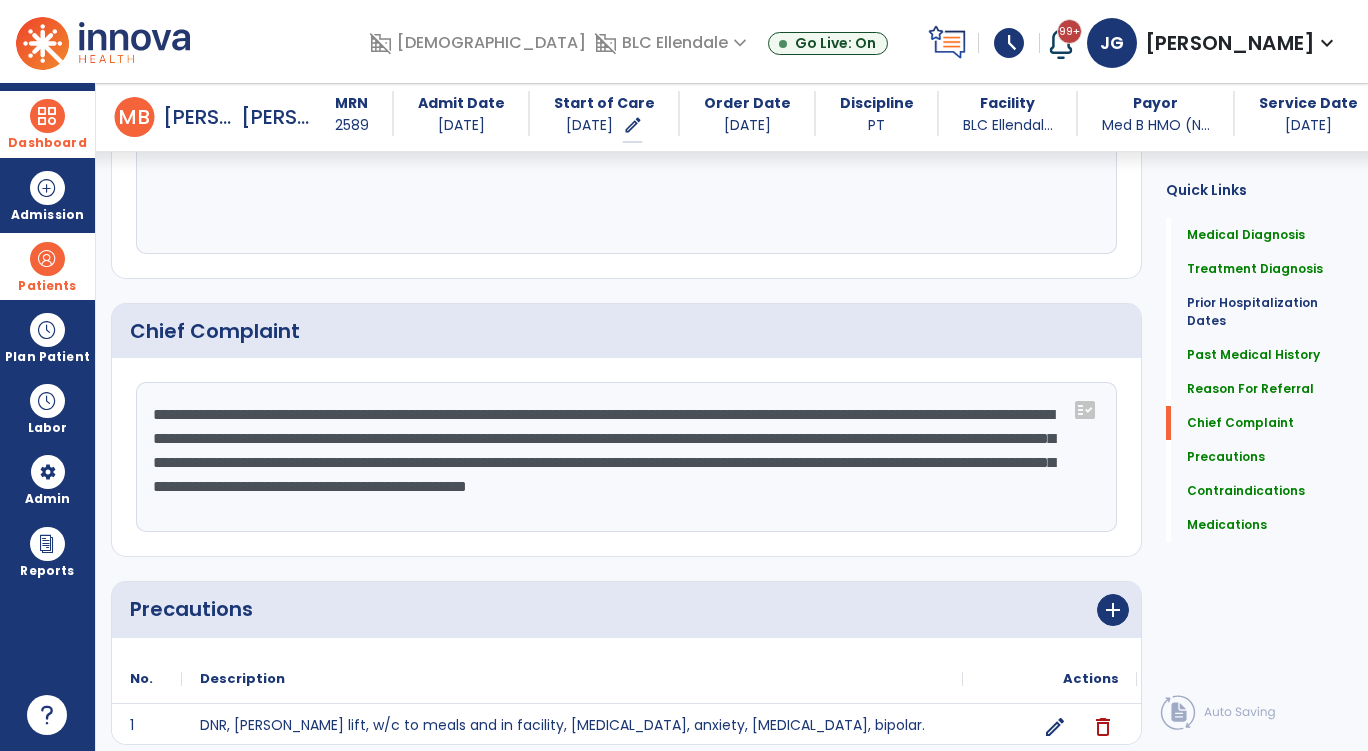 scroll, scrollTop: 1587, scrollLeft: 0, axis: vertical 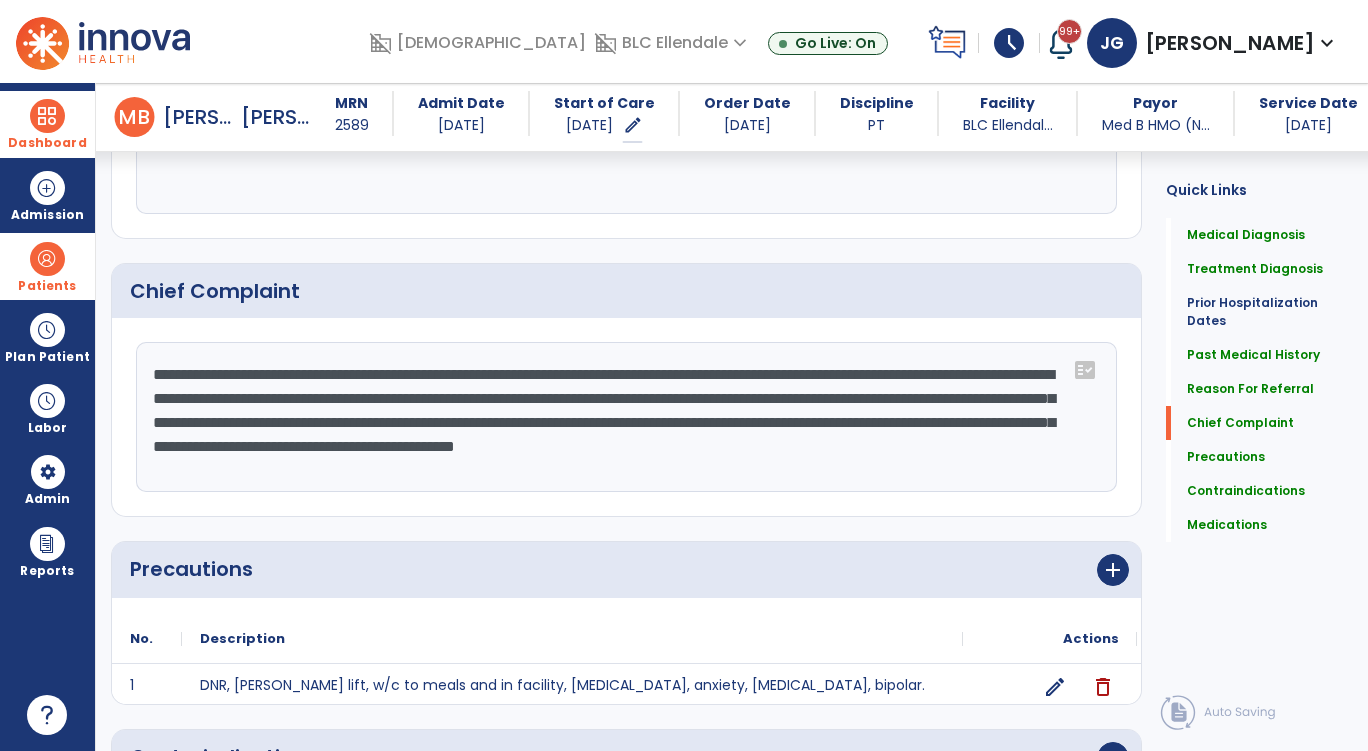 click on "**********" 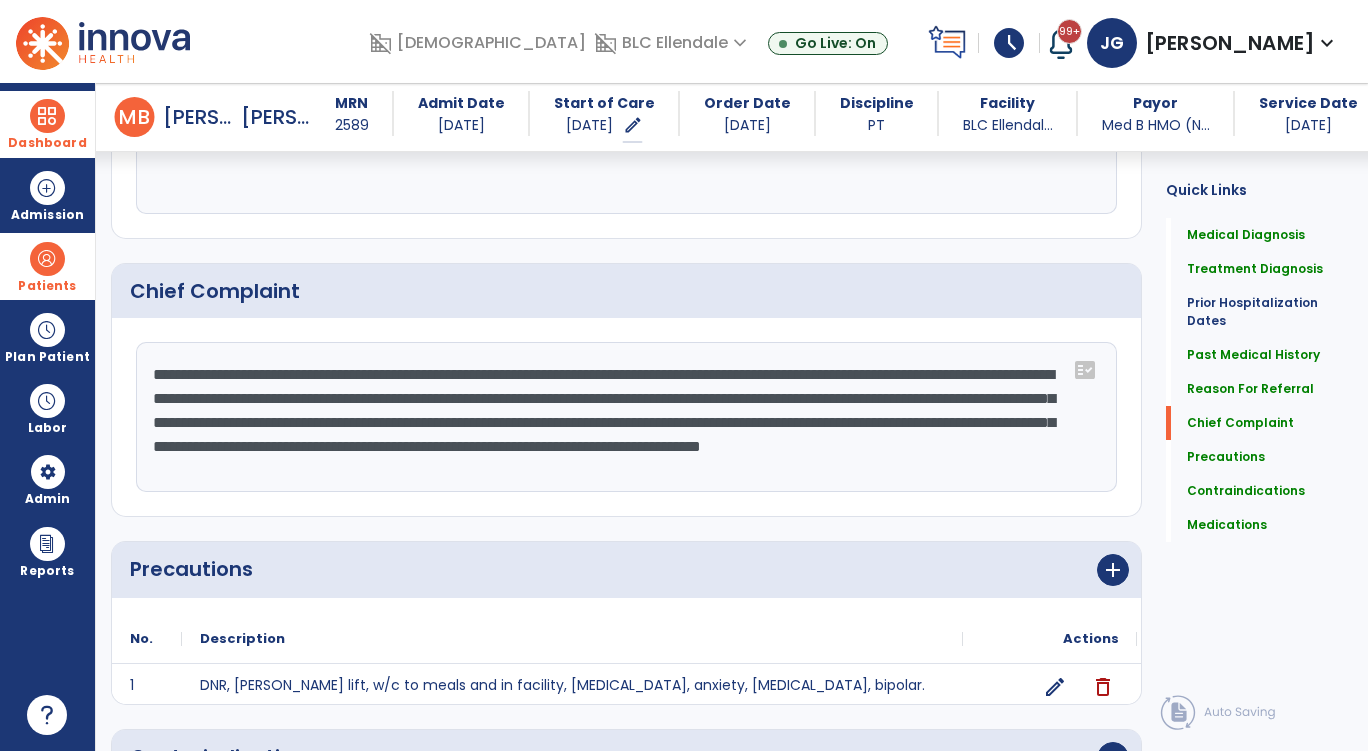 scroll, scrollTop: 1587, scrollLeft: 0, axis: vertical 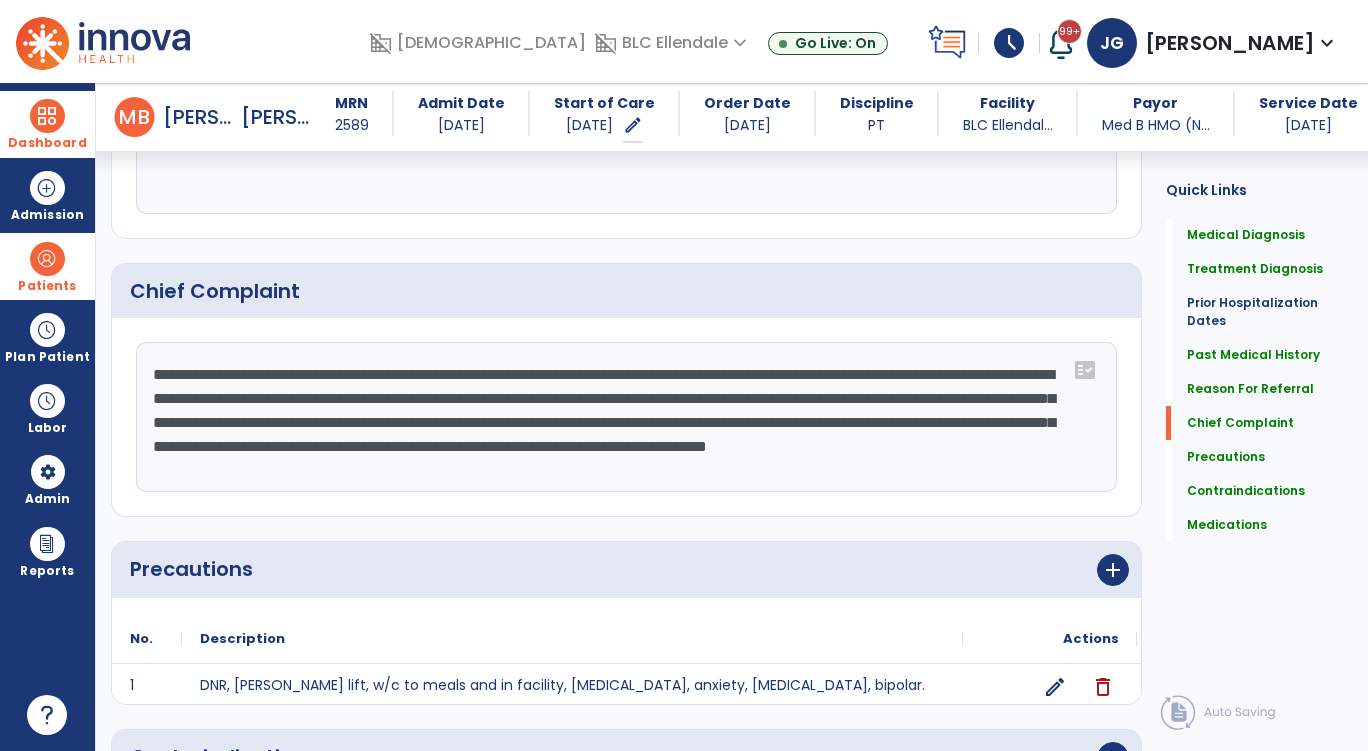 click on "**********" 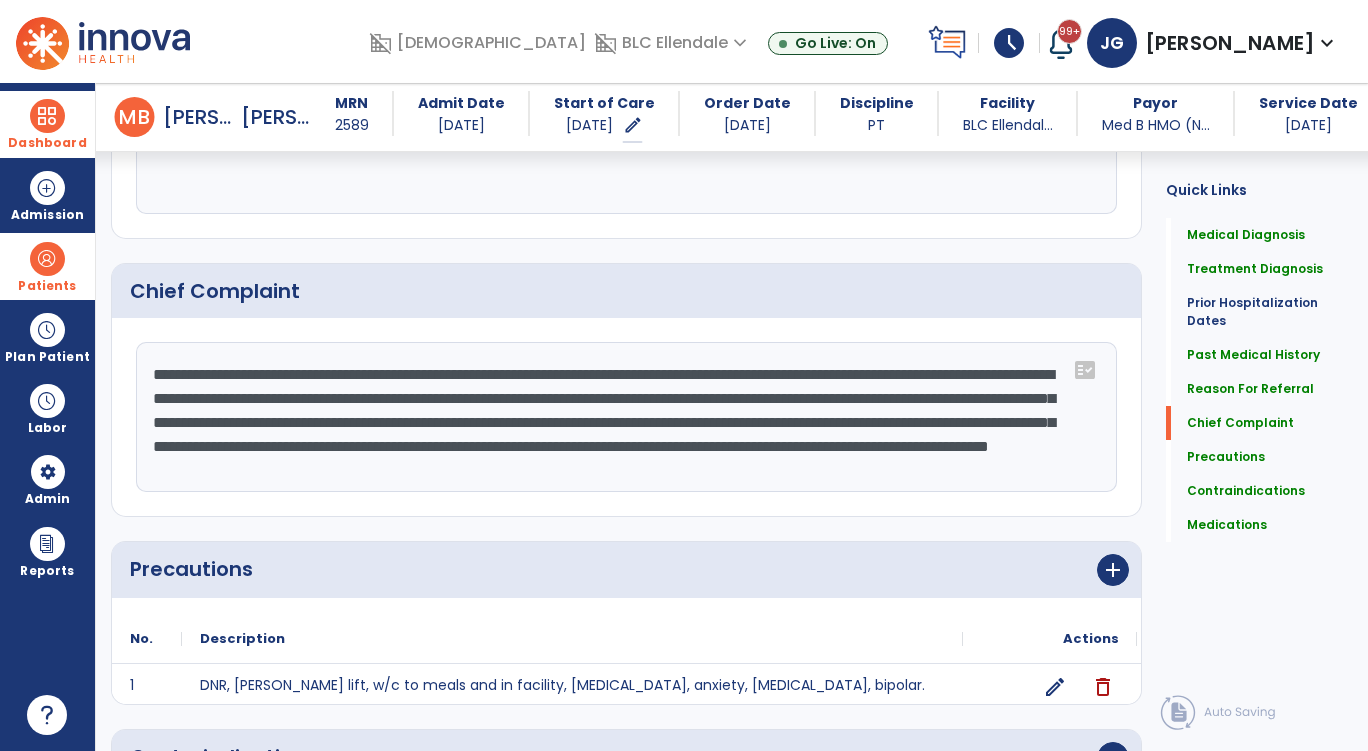 drag, startPoint x: 859, startPoint y: 464, endPoint x: 837, endPoint y: 464, distance: 22 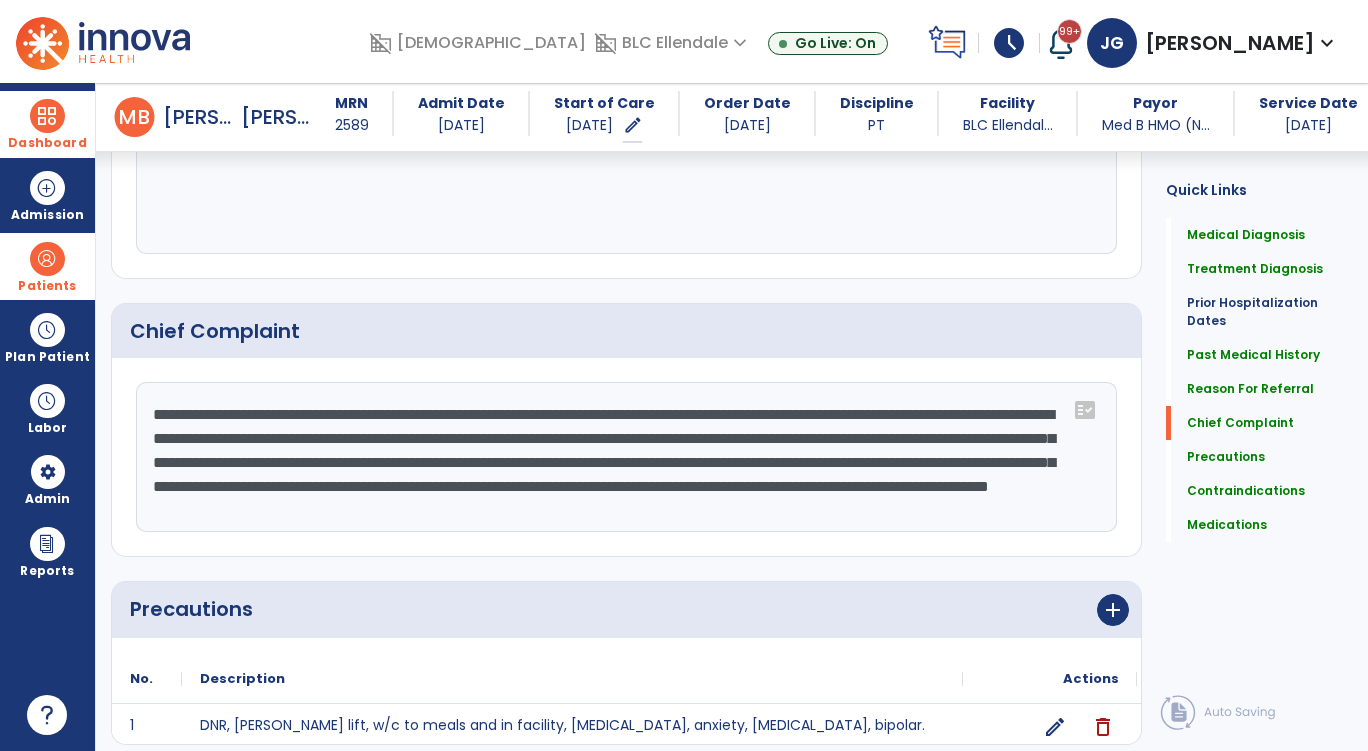 scroll, scrollTop: 1587, scrollLeft: 0, axis: vertical 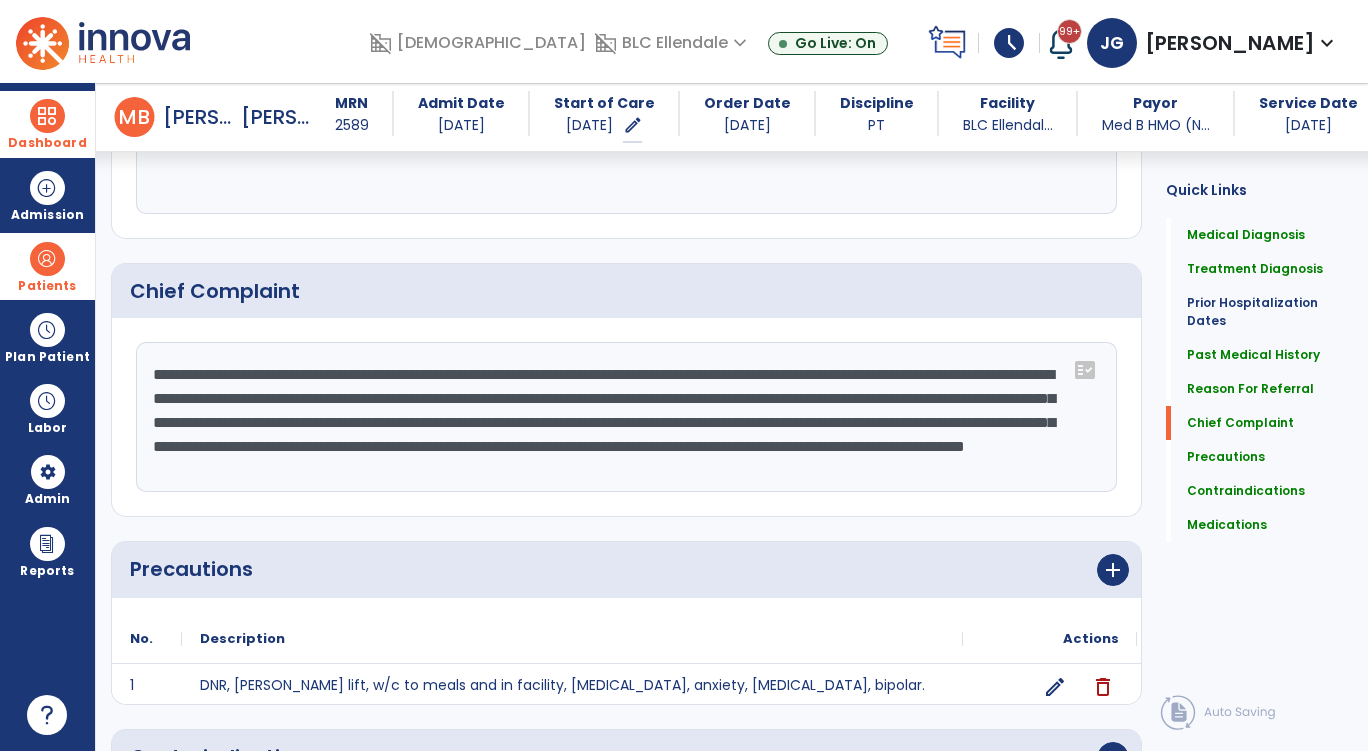 click on "**********" 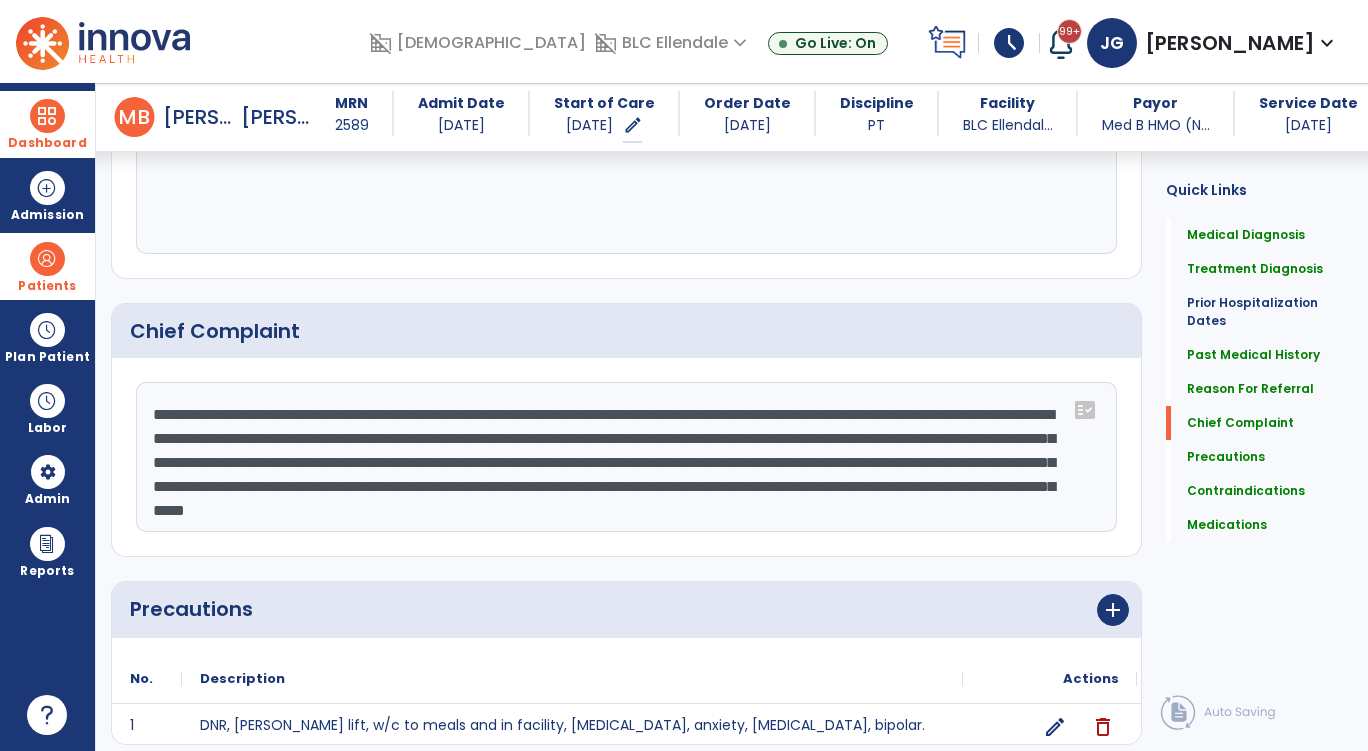 scroll, scrollTop: 1587, scrollLeft: 0, axis: vertical 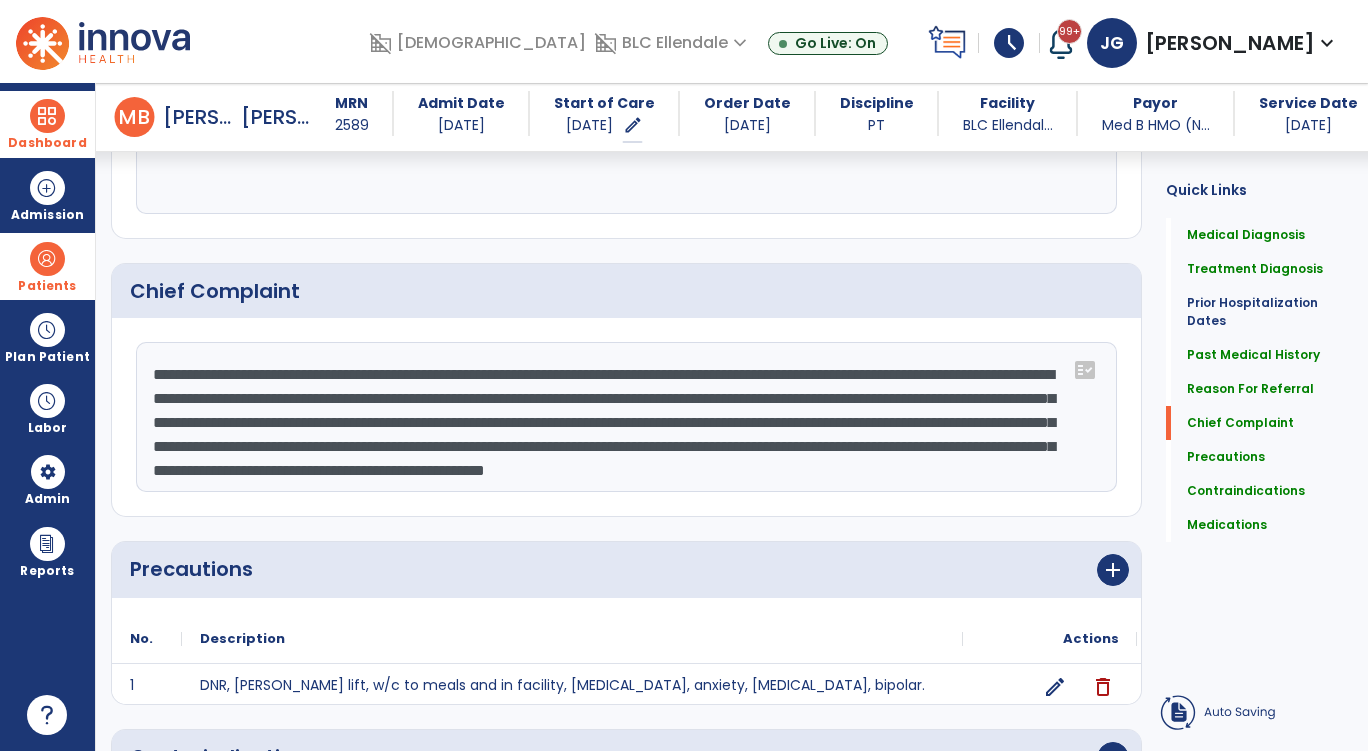 click on "**********" 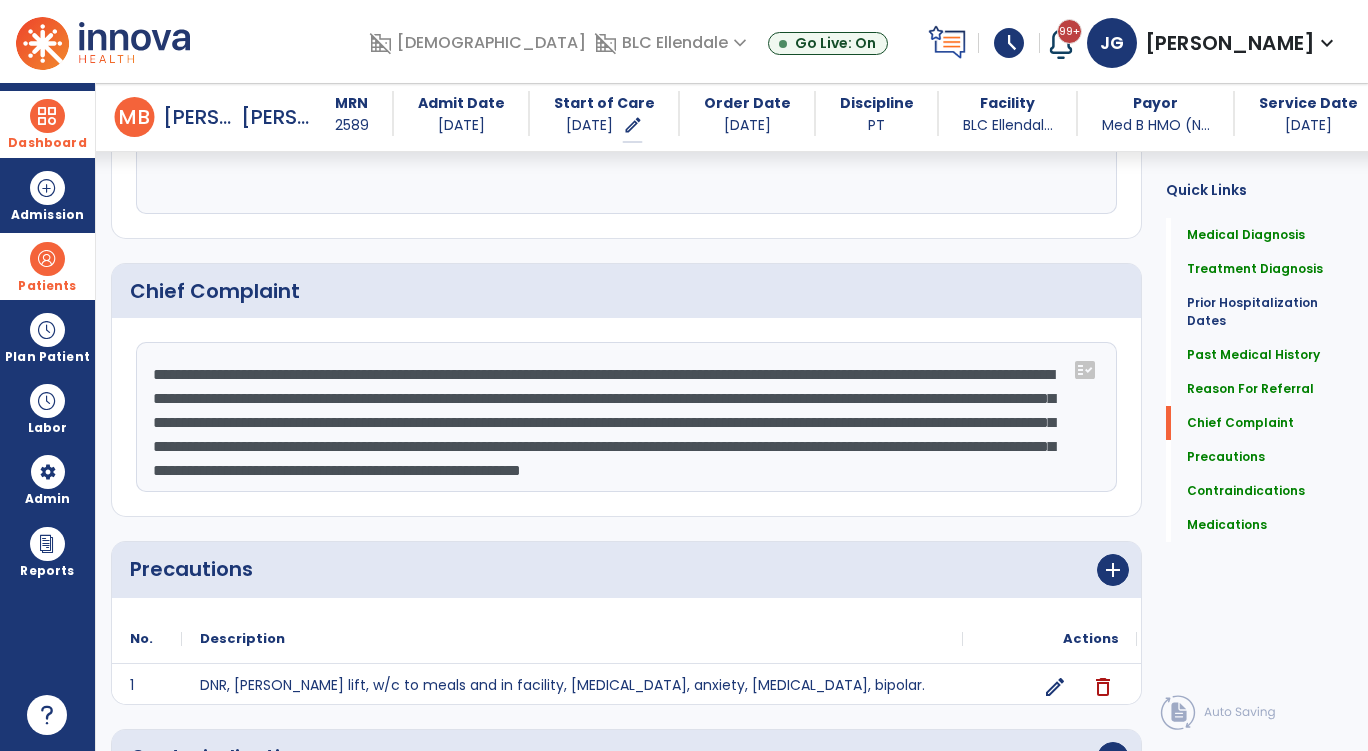 scroll, scrollTop: 1587, scrollLeft: 0, axis: vertical 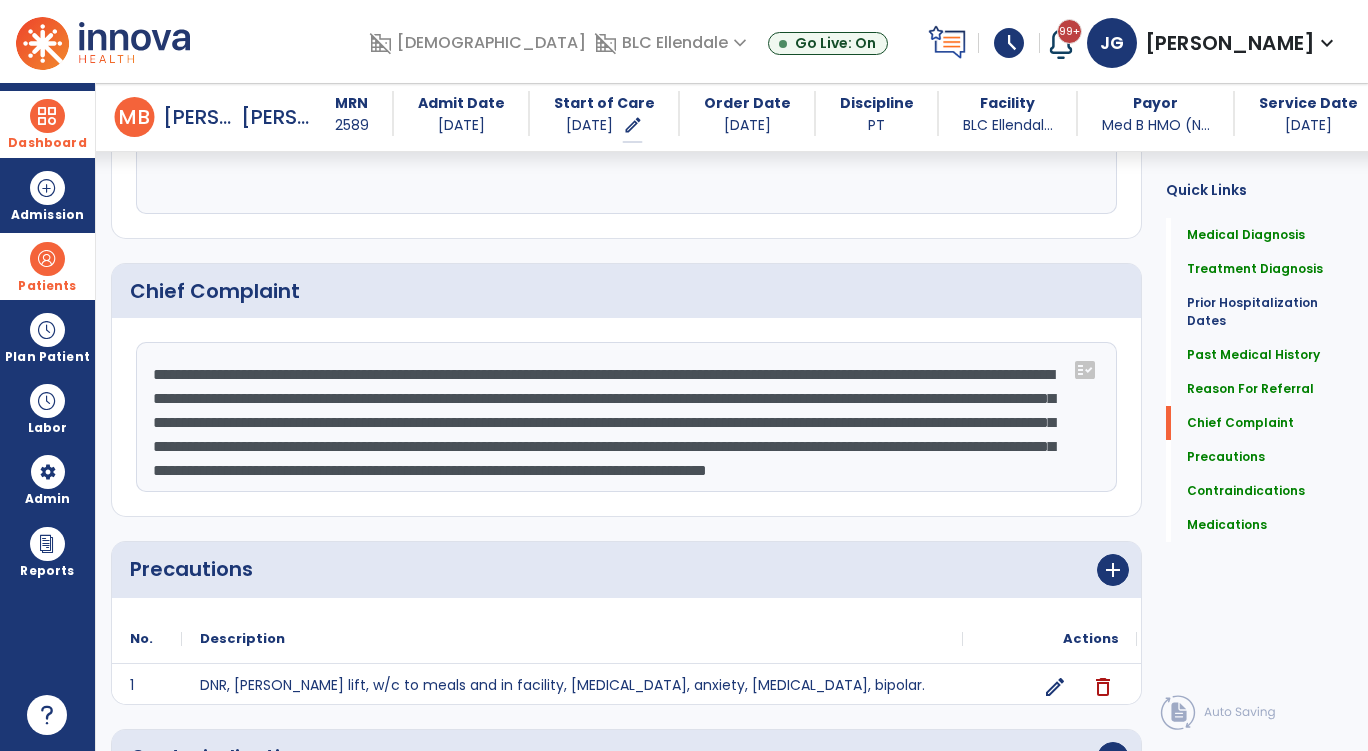 type on "**********" 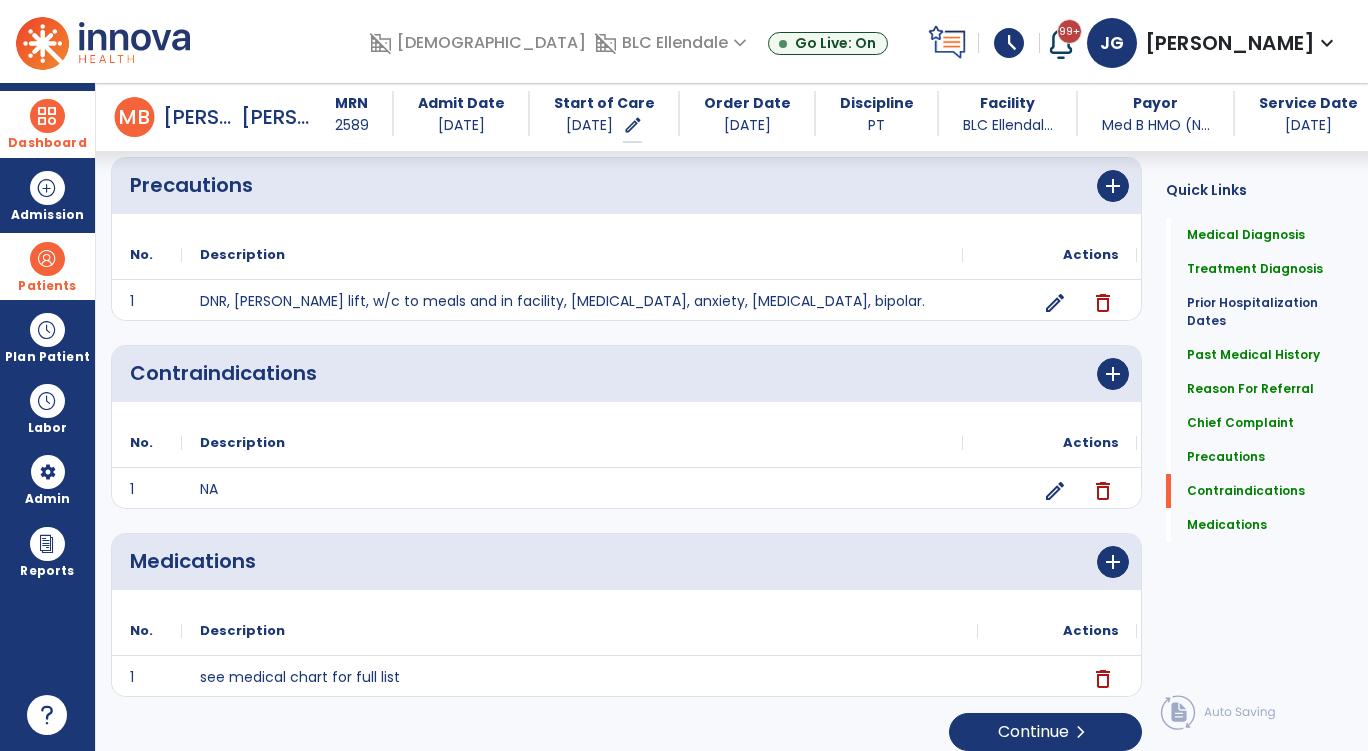 scroll, scrollTop: 1987, scrollLeft: 0, axis: vertical 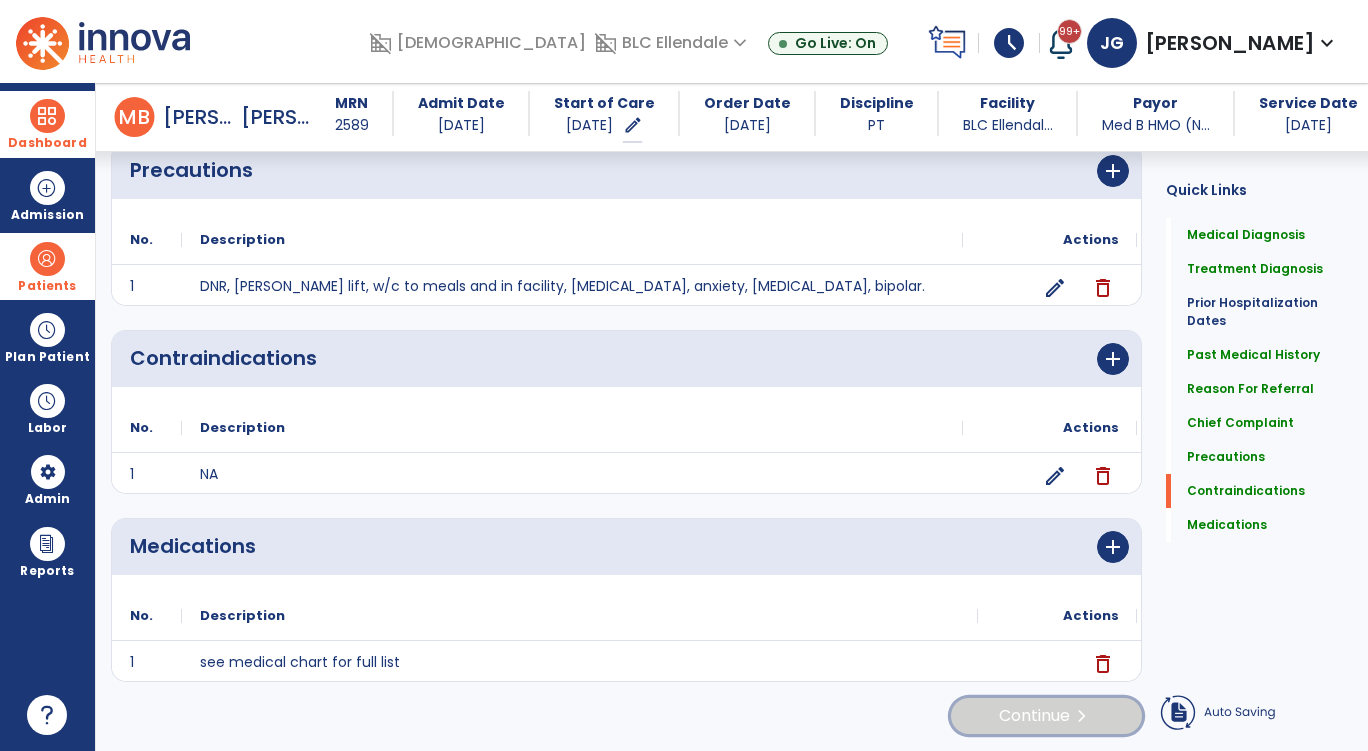click on "Continue  chevron_right" 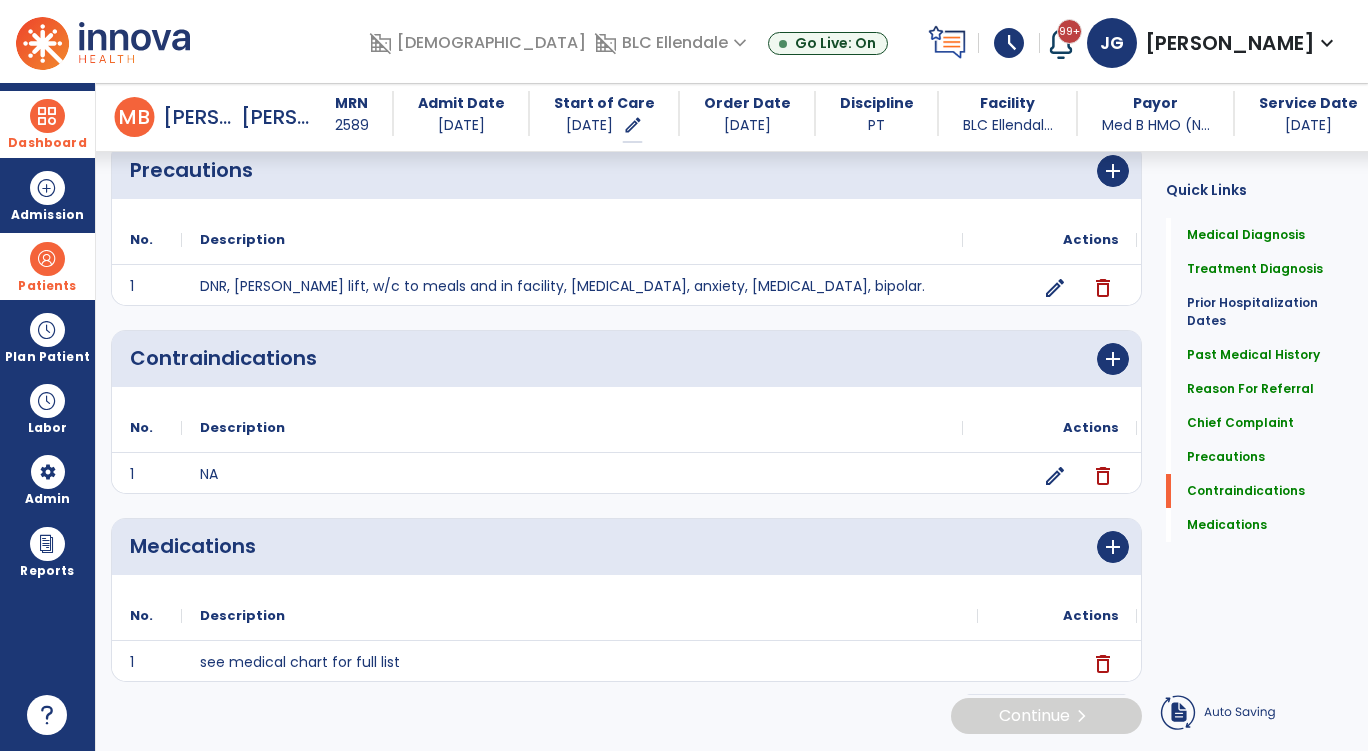 scroll, scrollTop: 0, scrollLeft: 0, axis: both 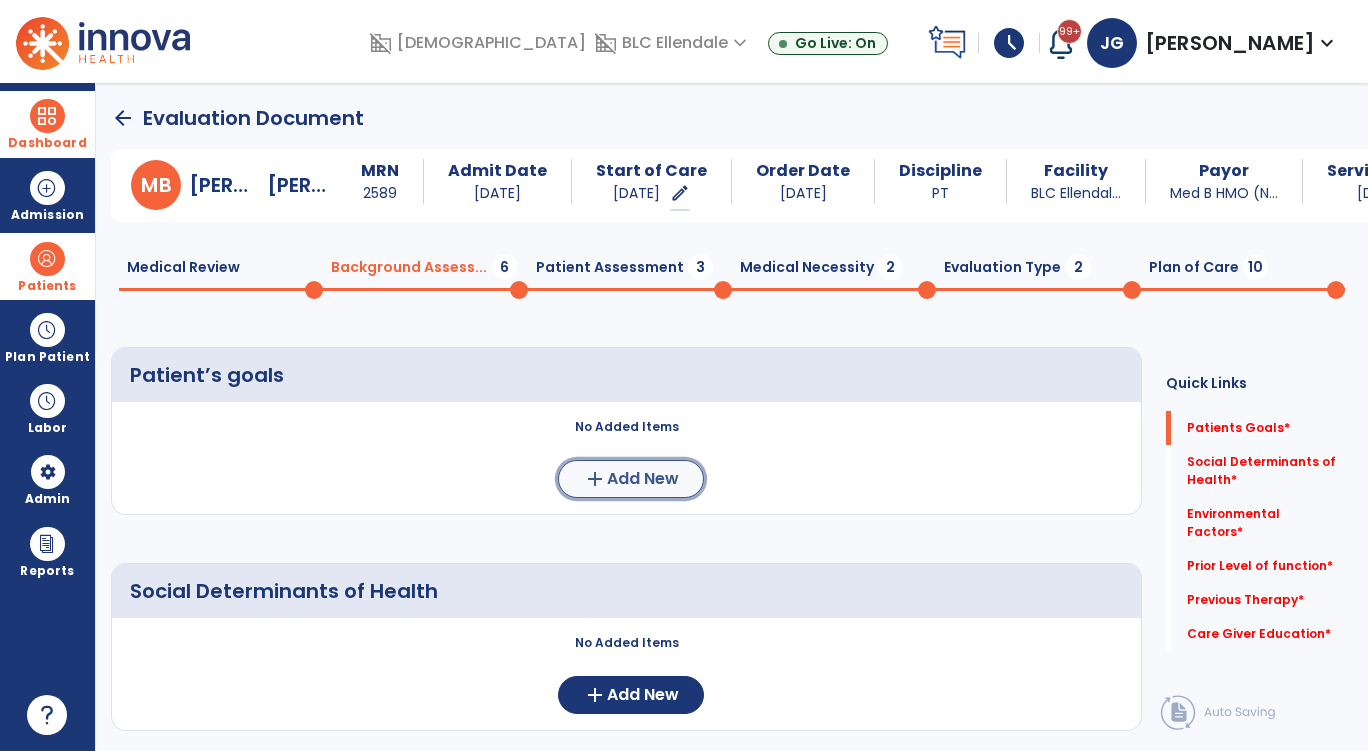 click on "add  Add New" 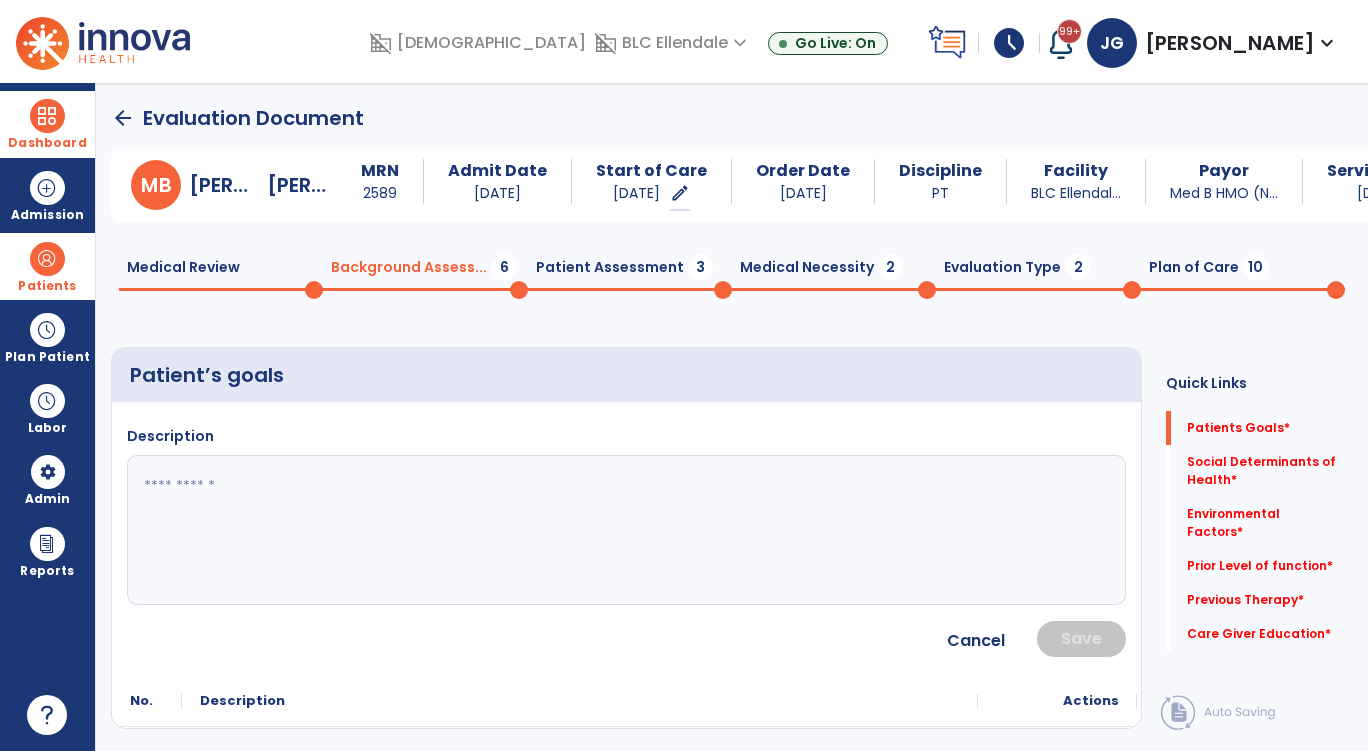click 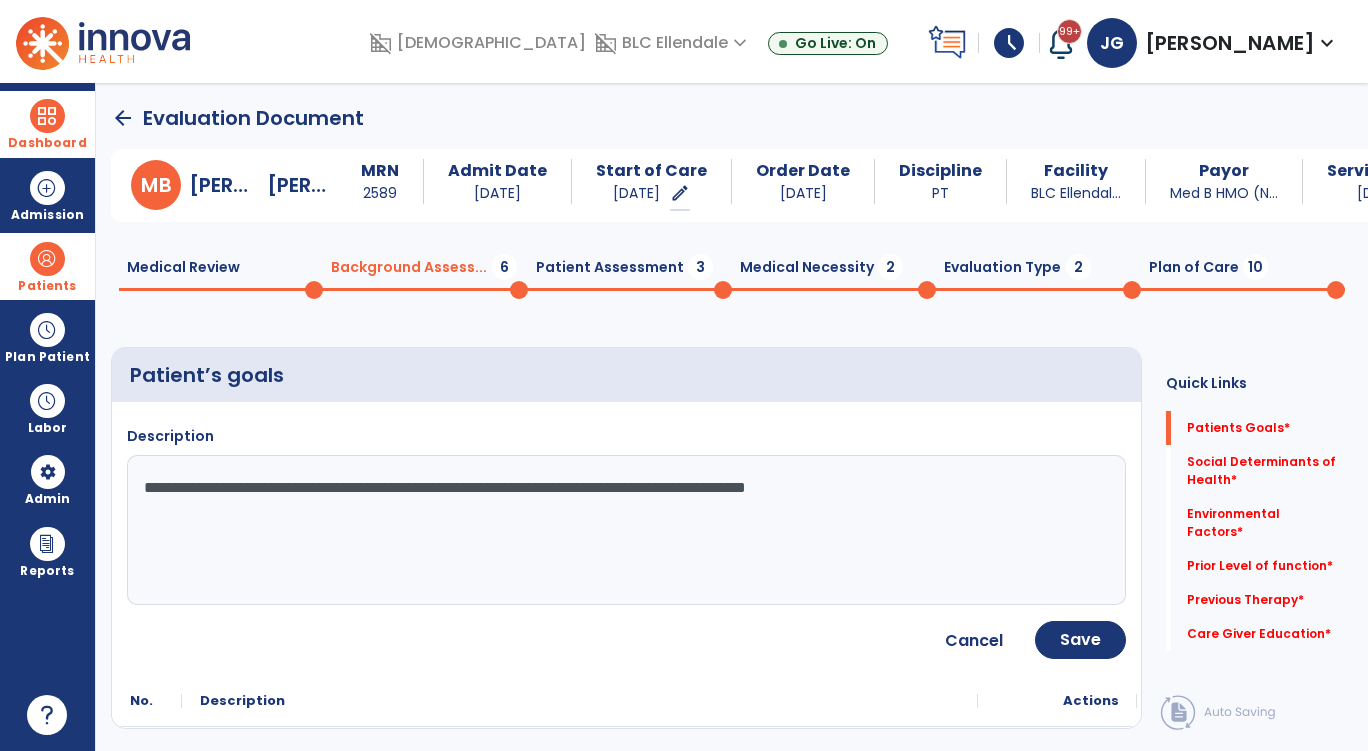 drag, startPoint x: 458, startPoint y: 485, endPoint x: 351, endPoint y: 485, distance: 107 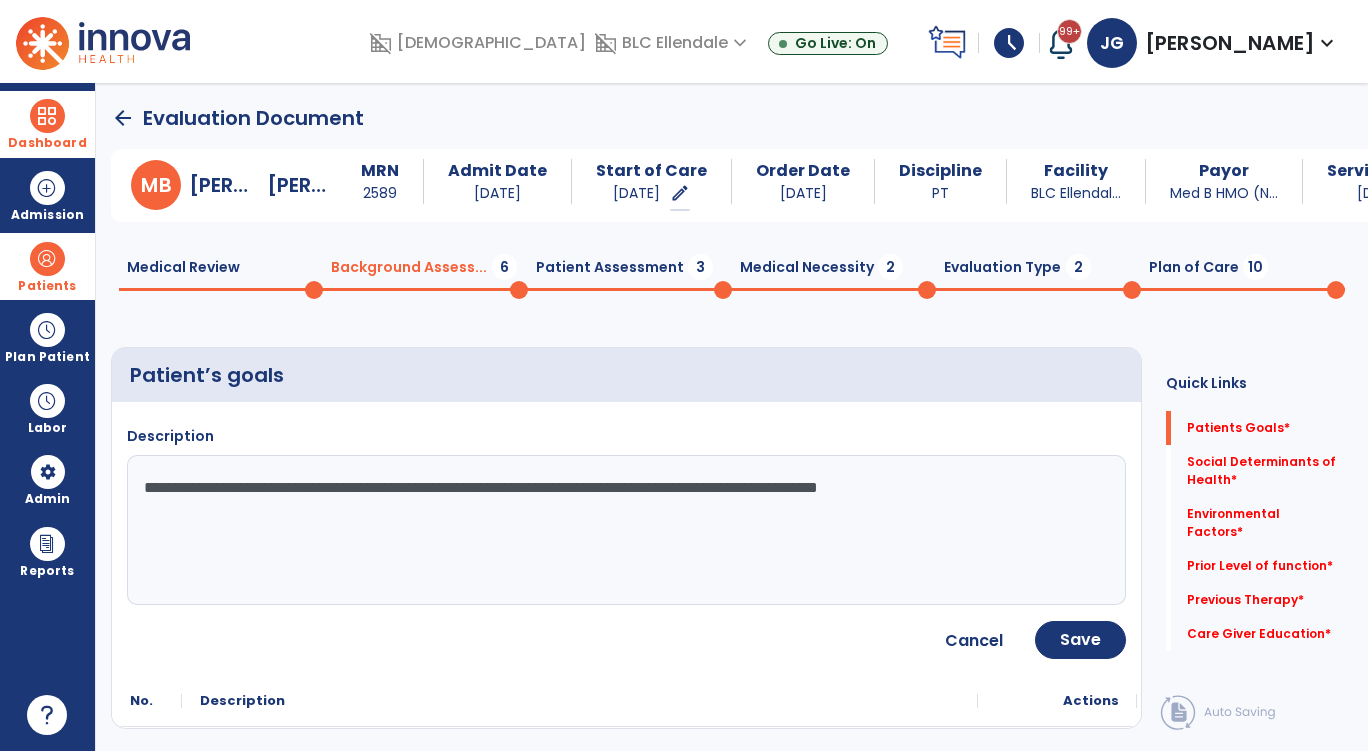 drag, startPoint x: 1051, startPoint y: 513, endPoint x: 805, endPoint y: 519, distance: 246.07317 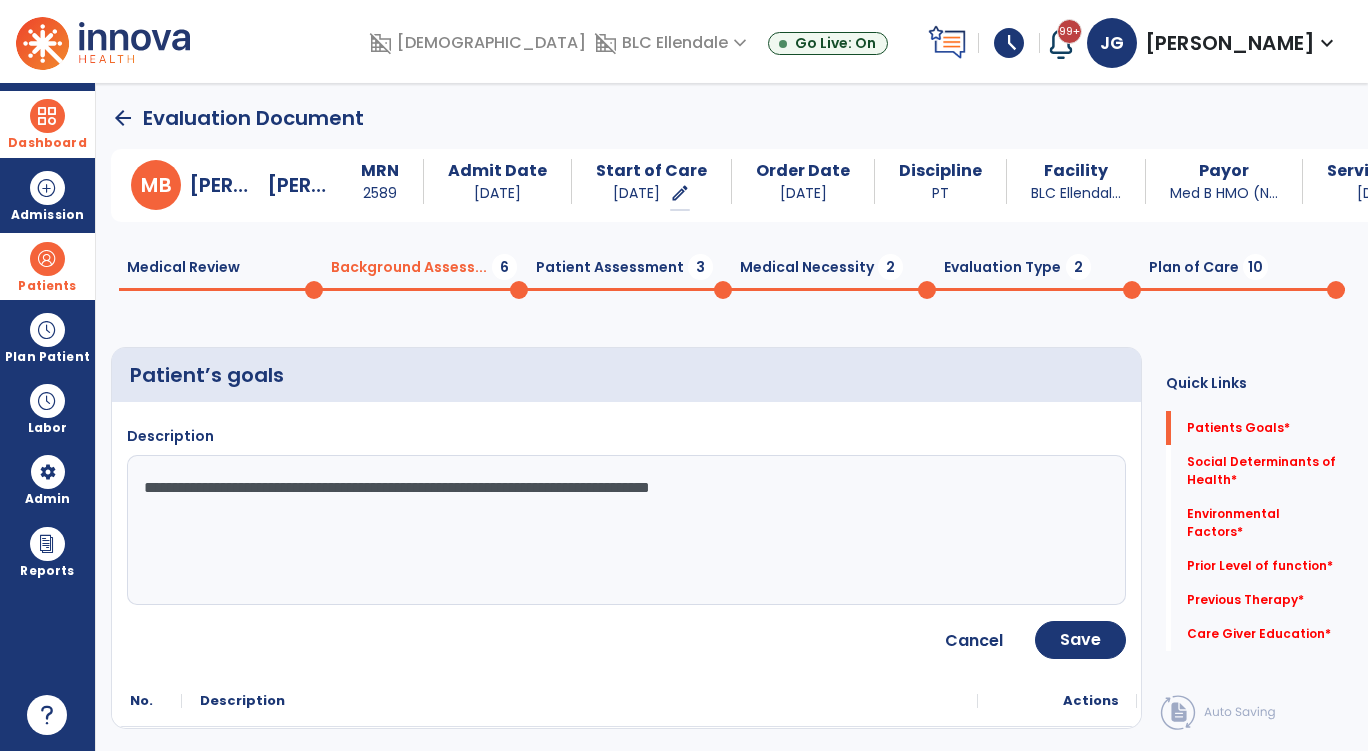 type on "**********" 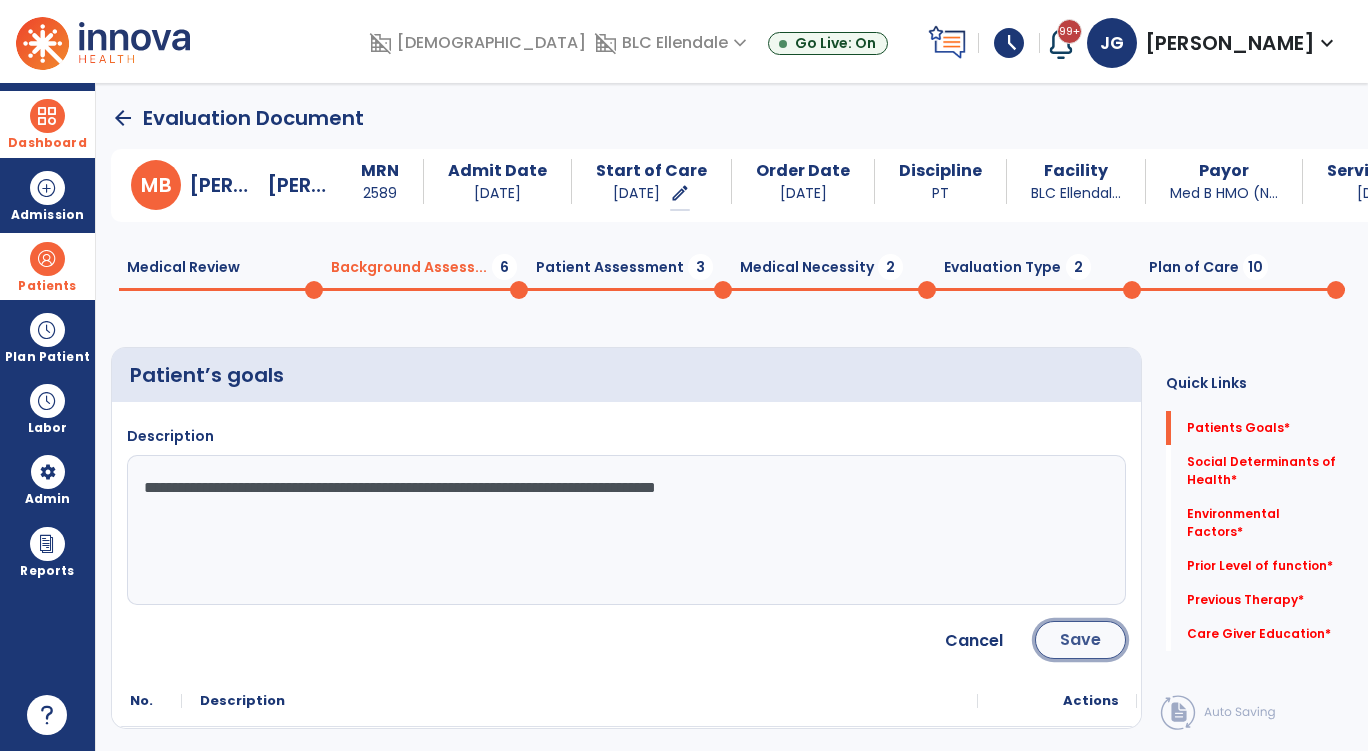 click on "Save" 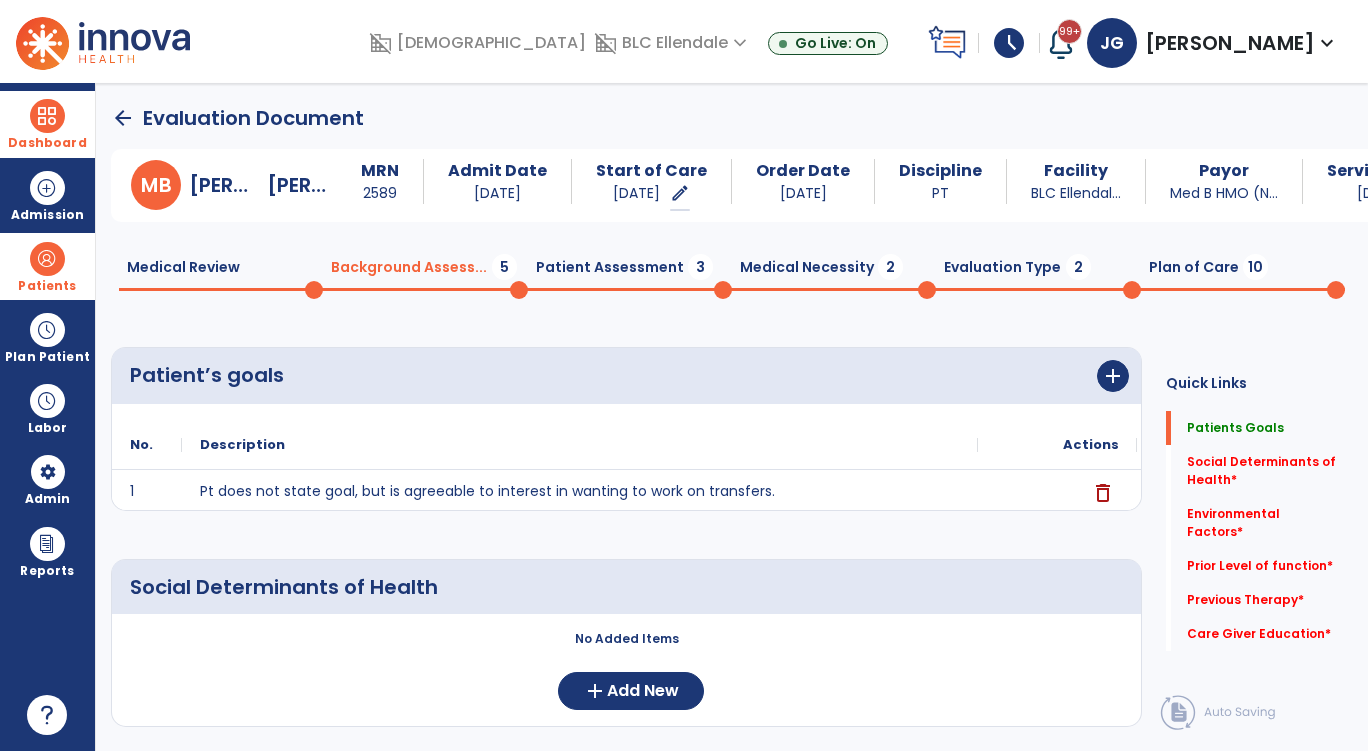 scroll, scrollTop: 400, scrollLeft: 0, axis: vertical 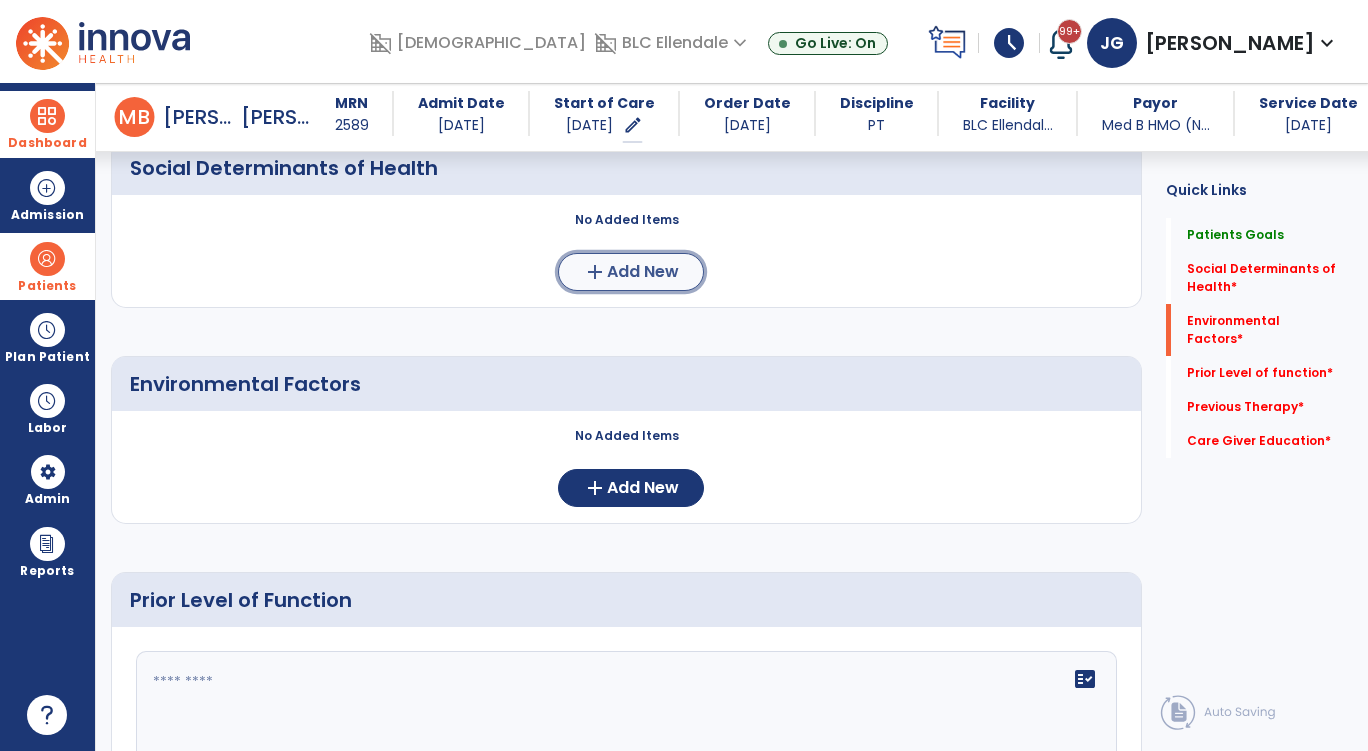 click on "add  Add New" 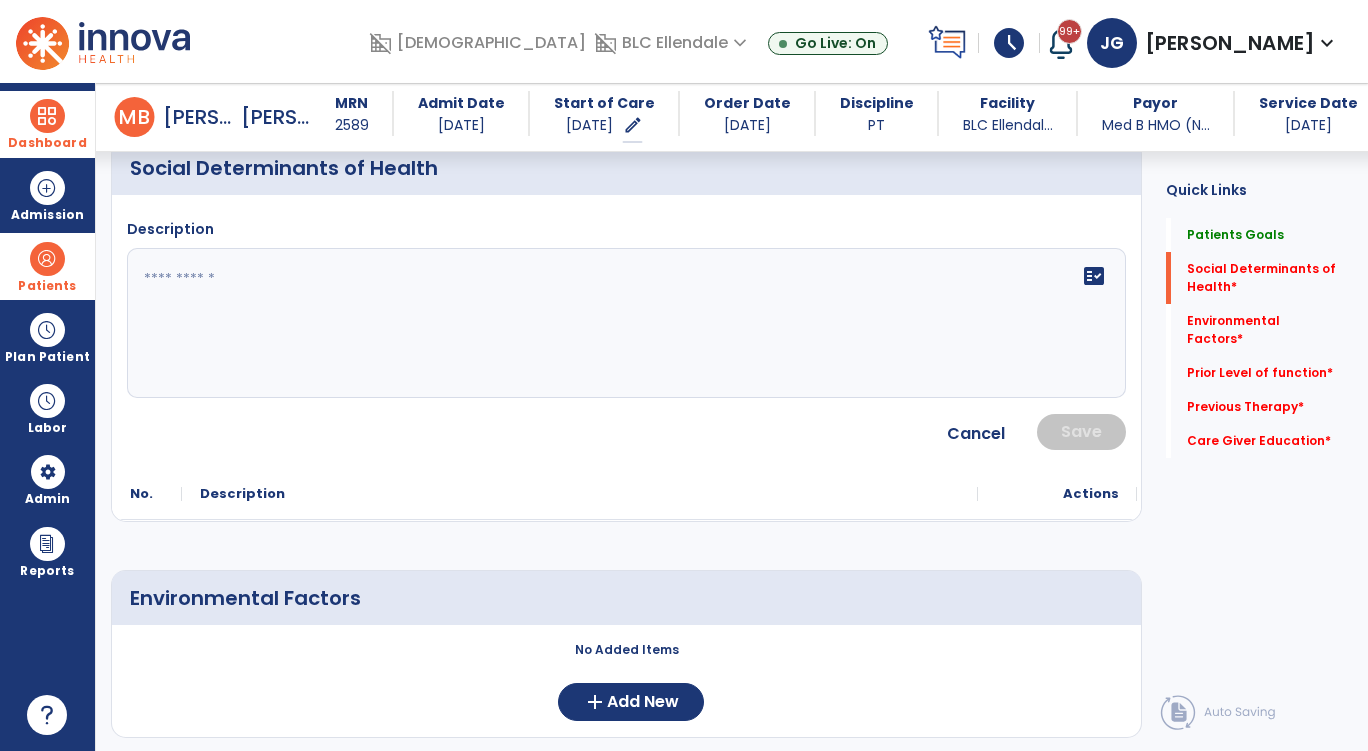 click on "fact_check" 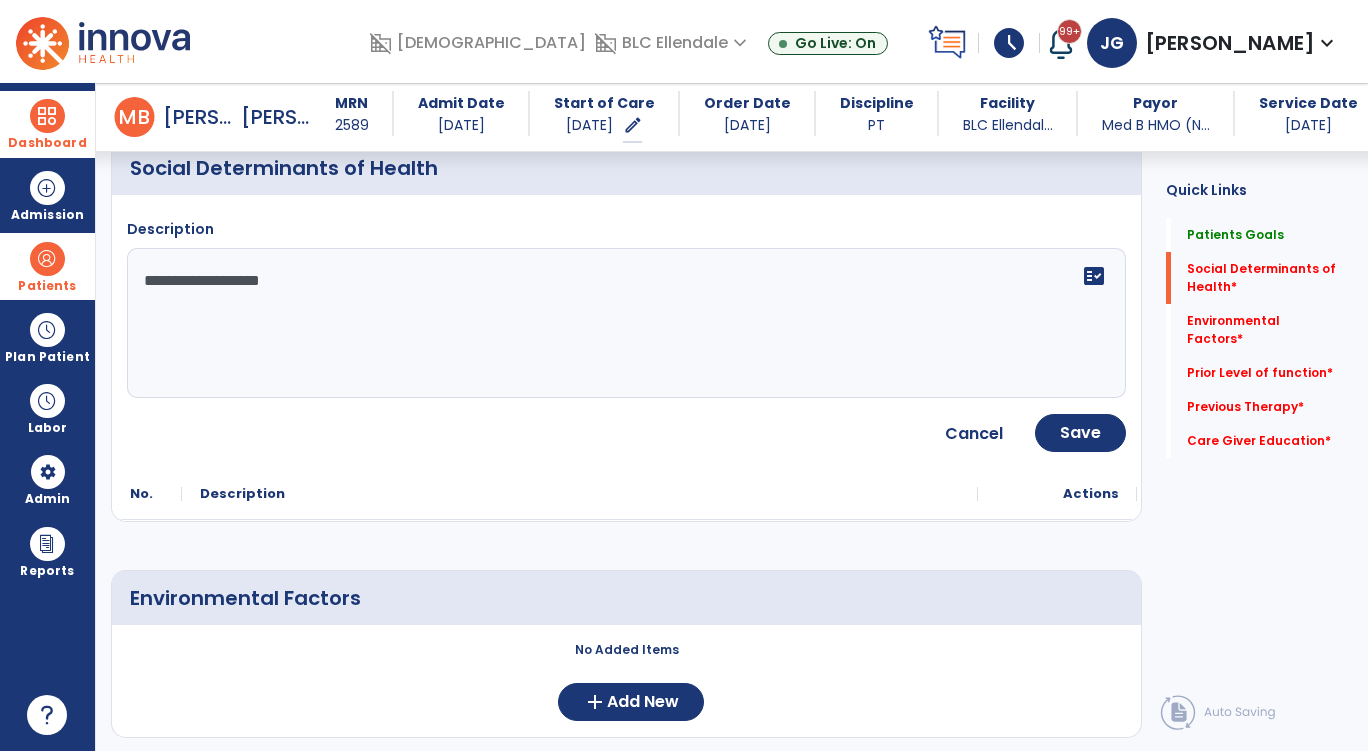 type on "**********" 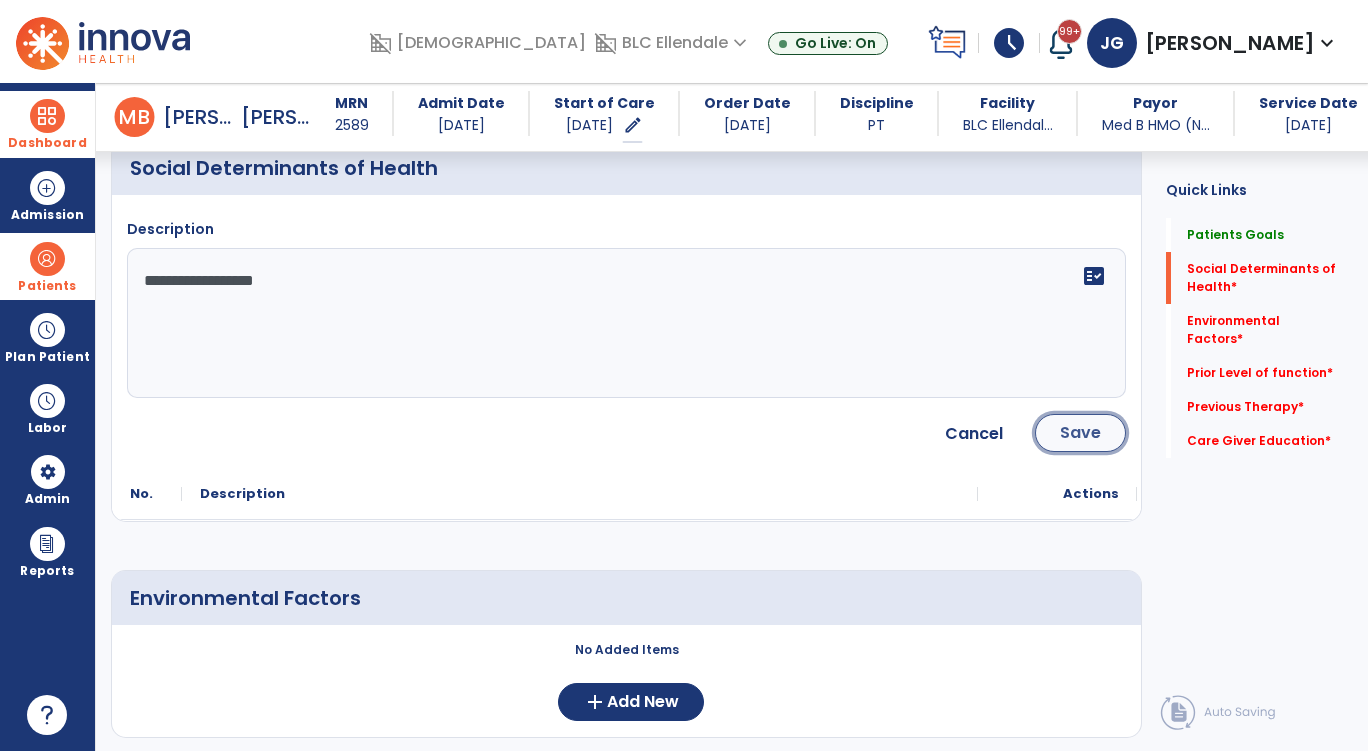 click on "Save" 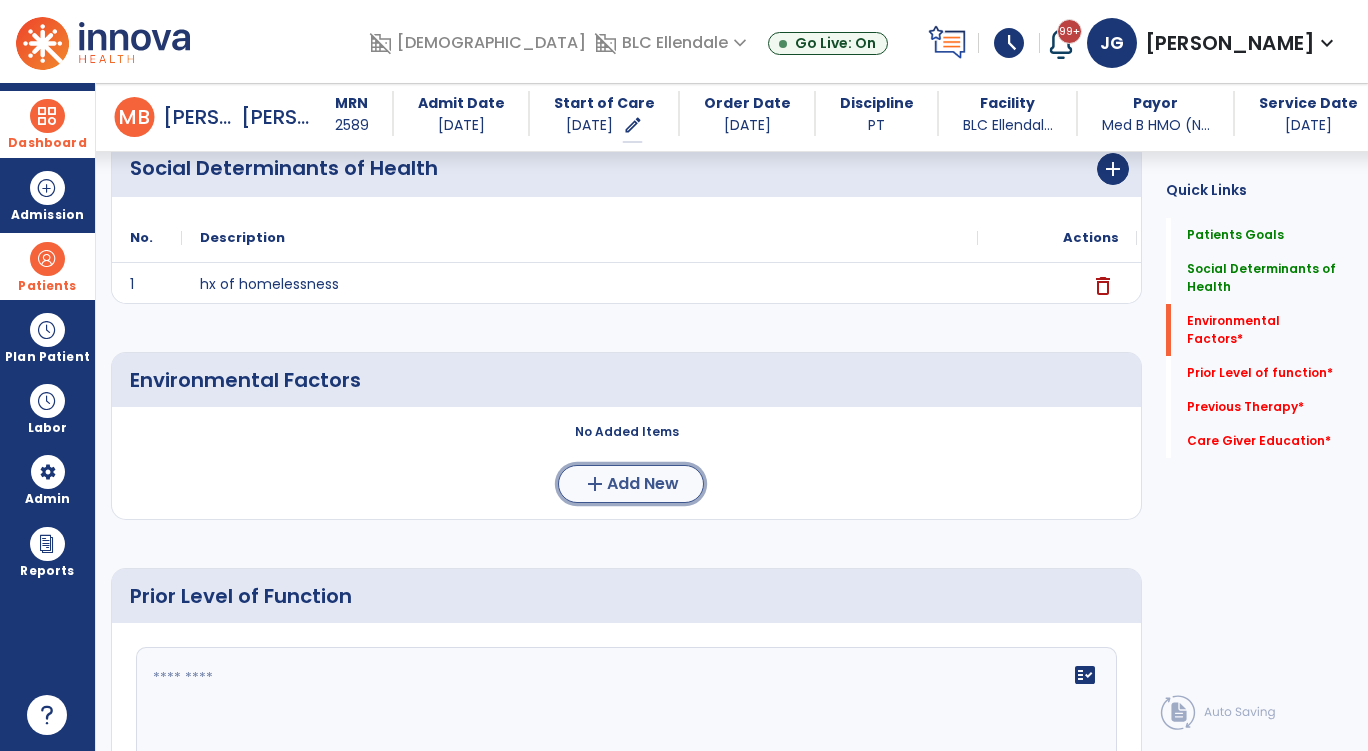 click on "Add New" 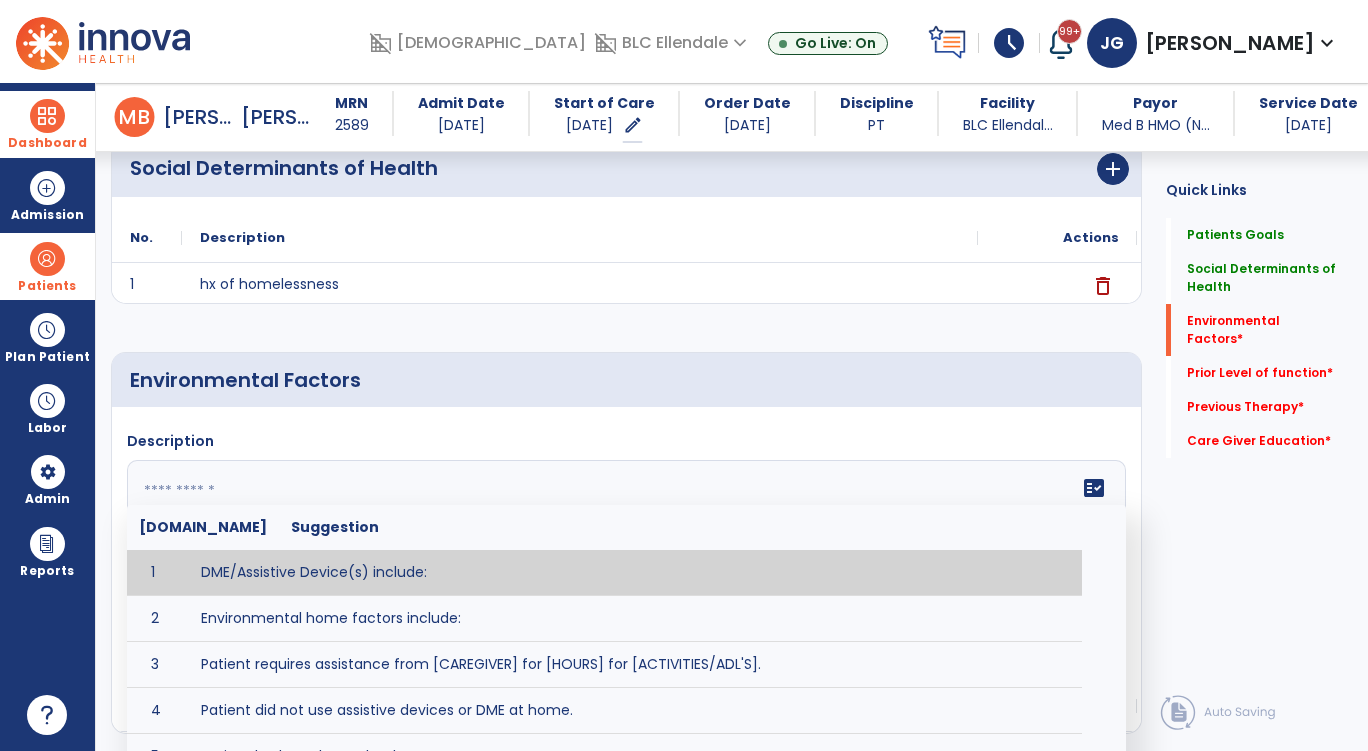 click 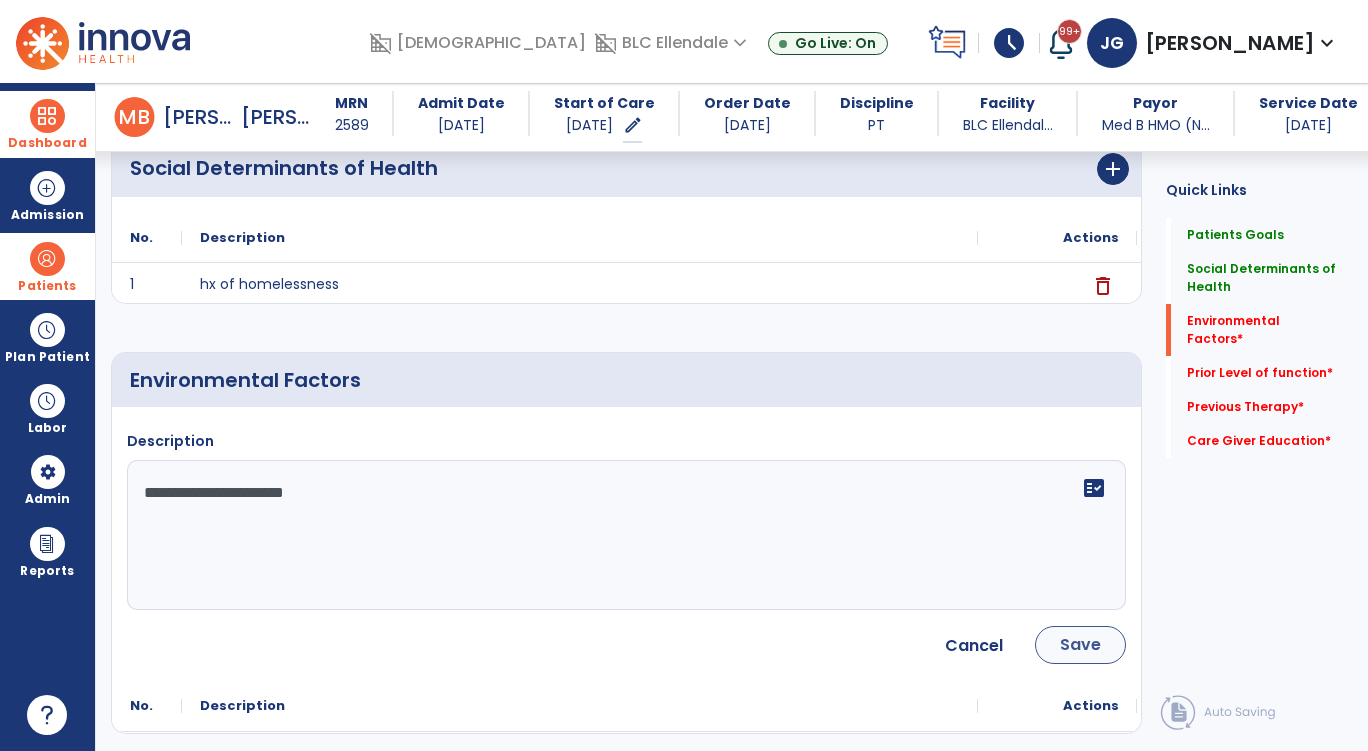 type on "**********" 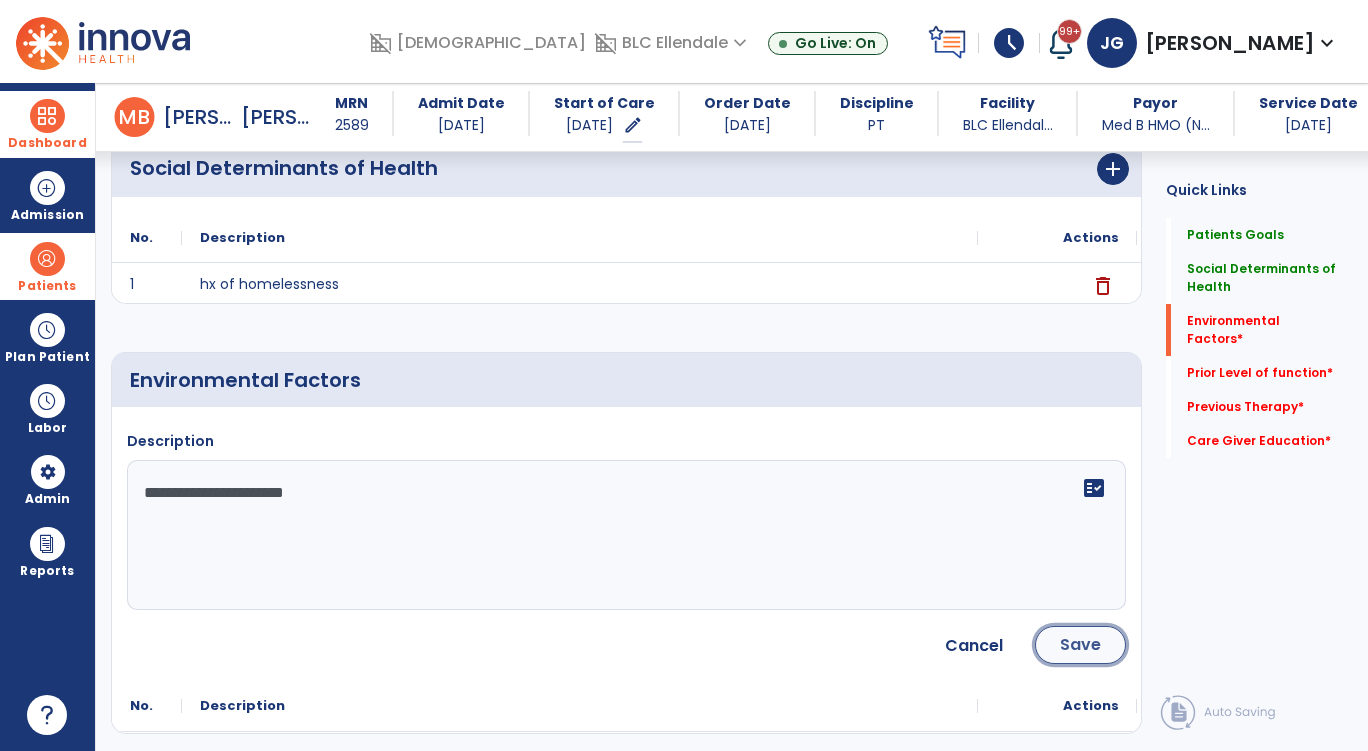 click on "Save" 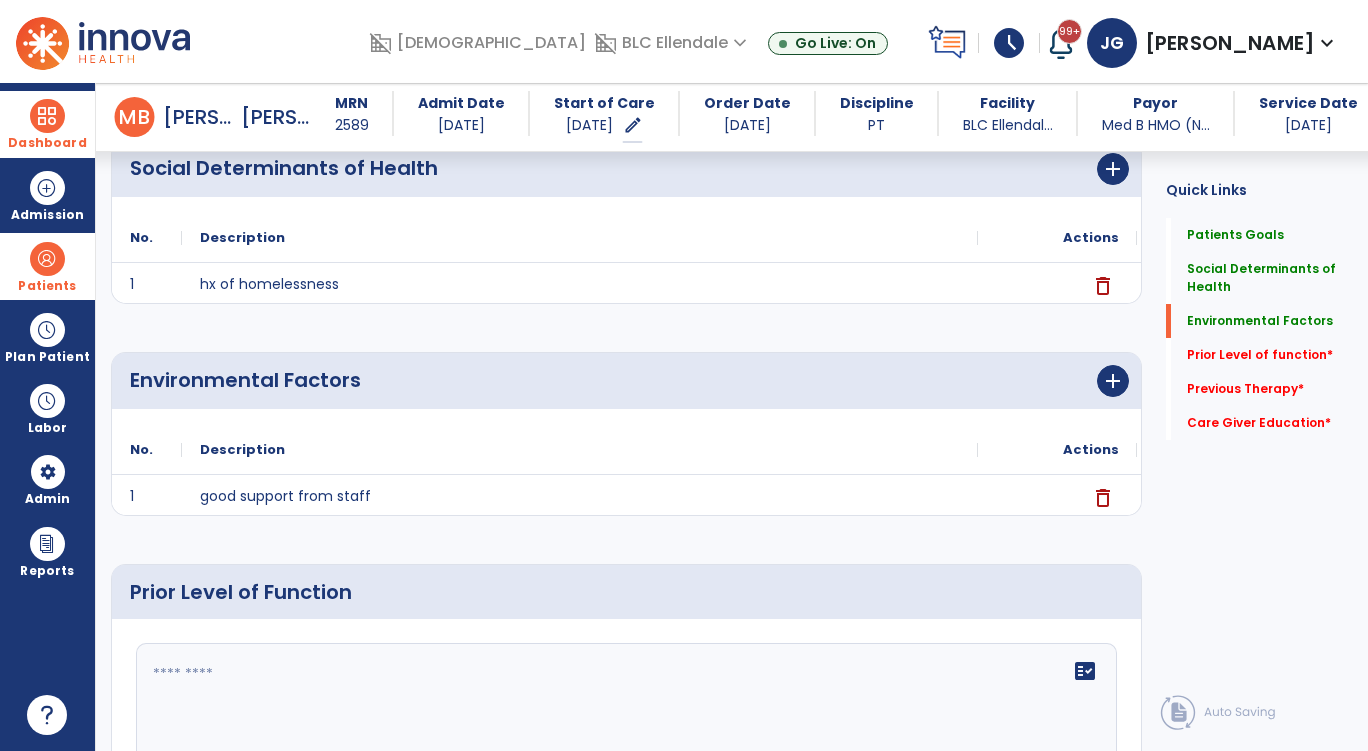 scroll, scrollTop: 600, scrollLeft: 0, axis: vertical 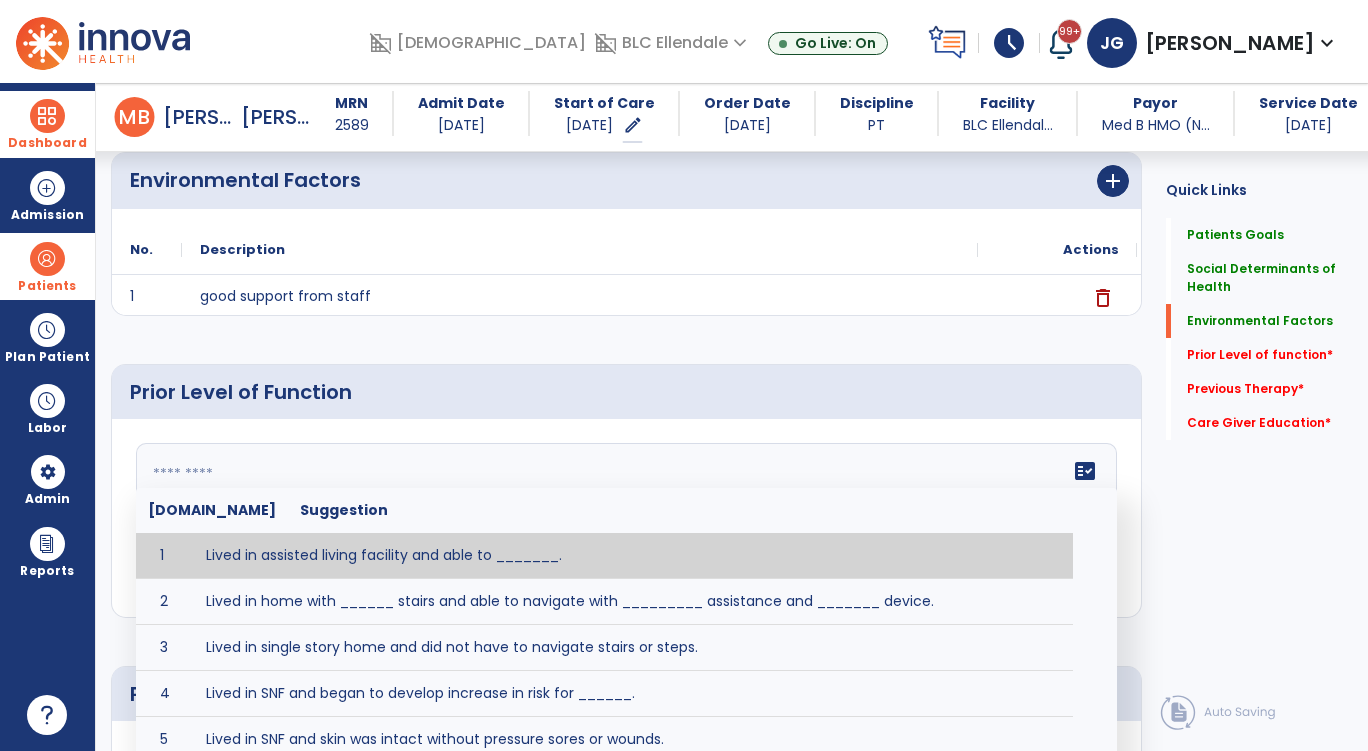 click on "fact_check  Sr.No Suggestion 1 Lived in assisted living facility and able to _______. 2 Lived in home with ______ stairs and able to navigate with _________ assistance and _______ device. 3 Lived in single story home and did not have to navigate stairs or steps. 4 Lived in SNF and began to develop increase in risk for ______. 5 Lived in SNF and skin was intact without pressure sores or wounds. 6 Lived independently at home with _________ and able to __________. 7 Wheelchair bound, non ambulatory and able to ______. 8 Worked as a __________." 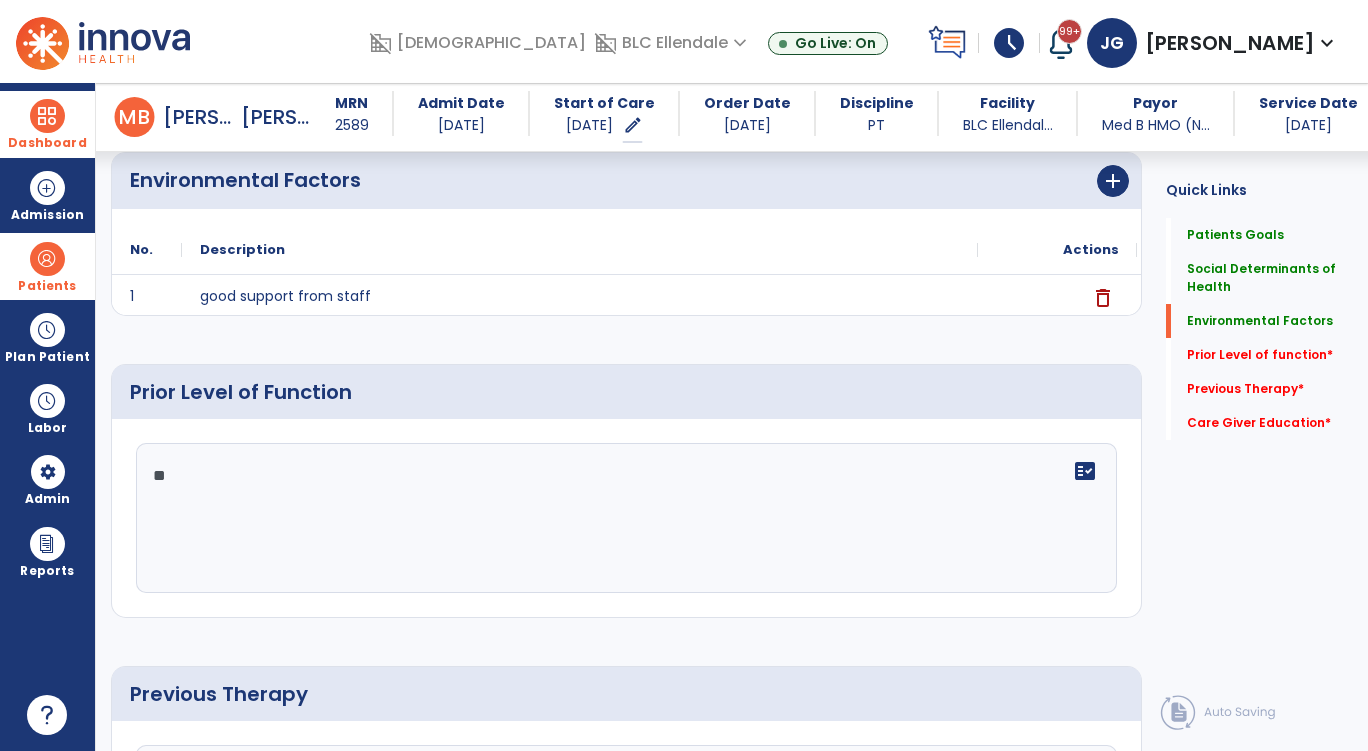 type on "*" 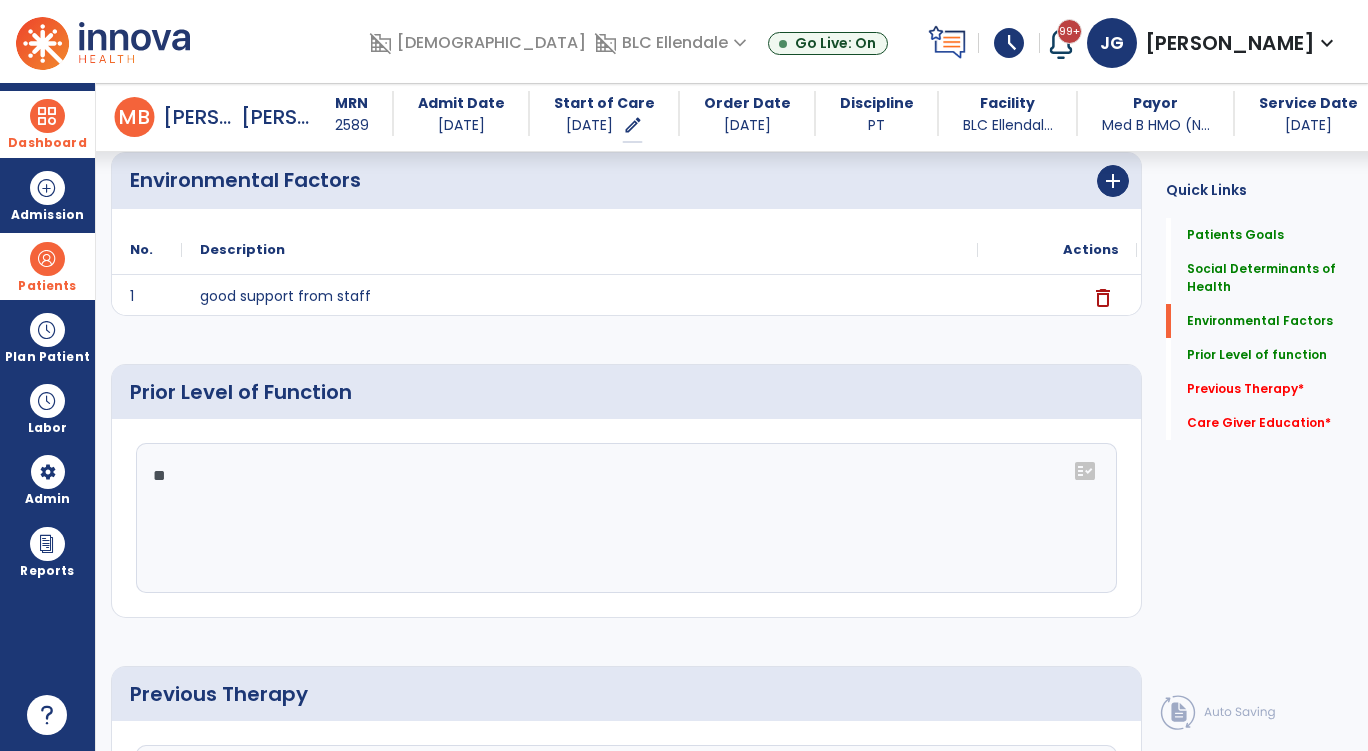 type on "*" 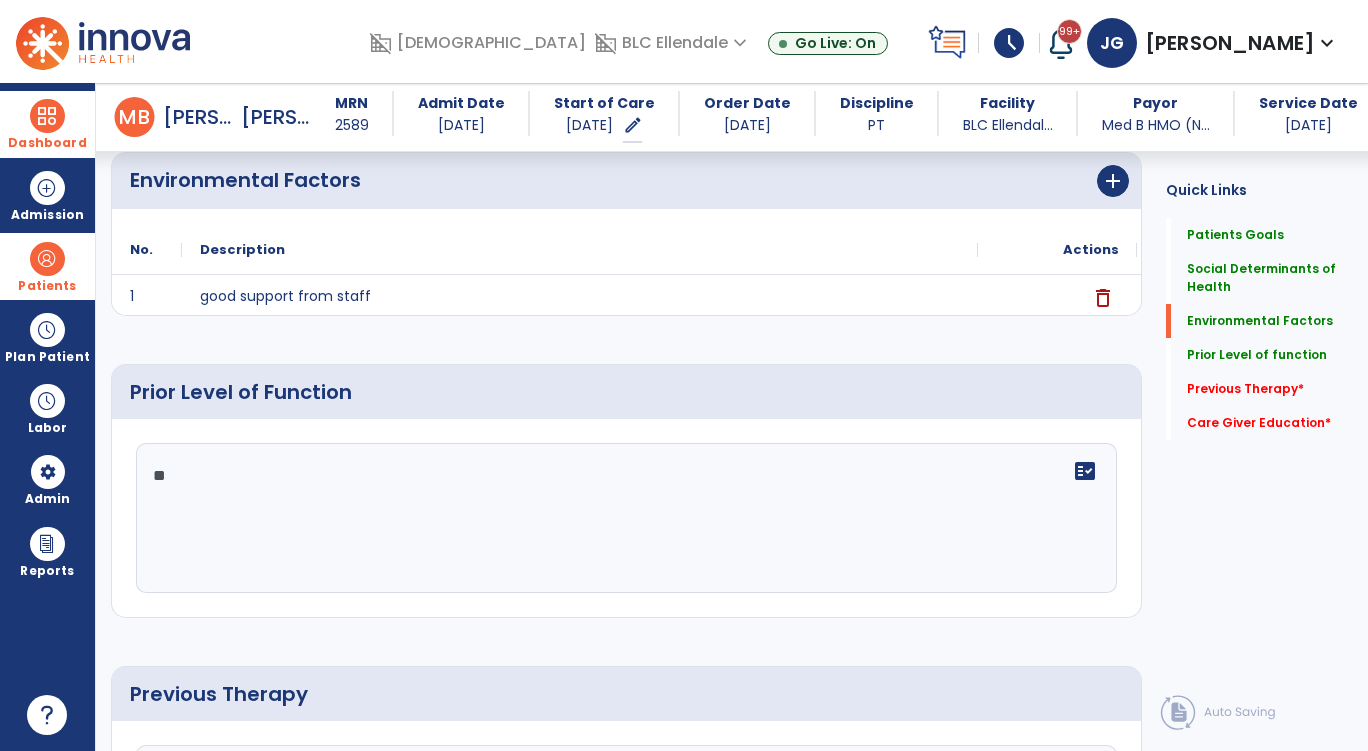 type on "*" 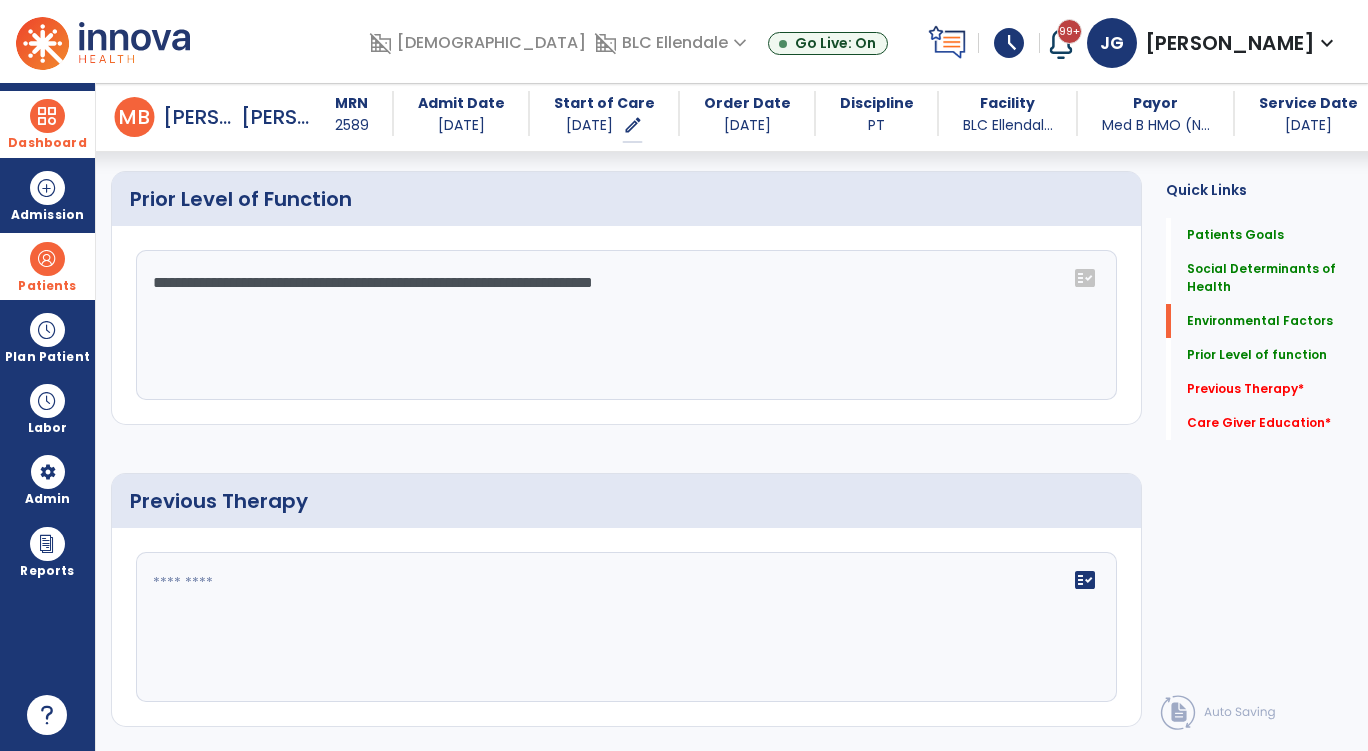 scroll, scrollTop: 900, scrollLeft: 0, axis: vertical 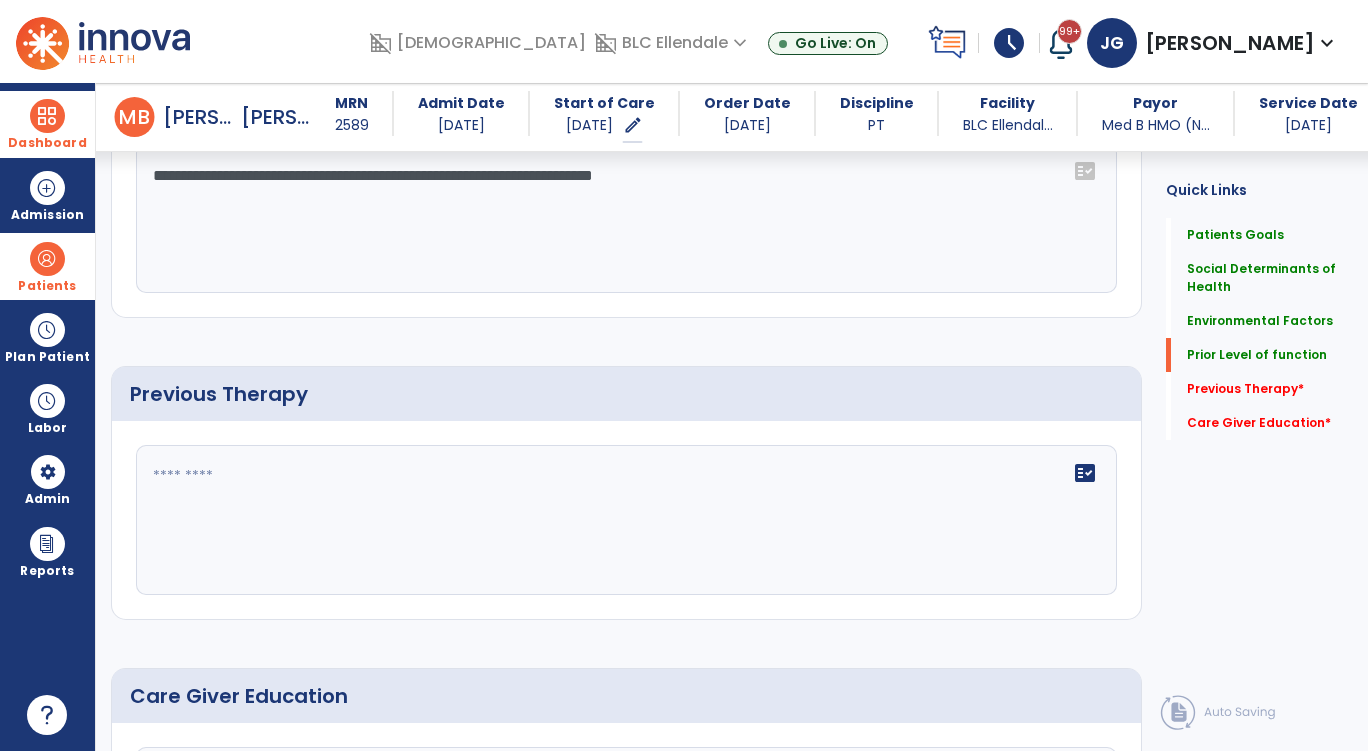 type on "**********" 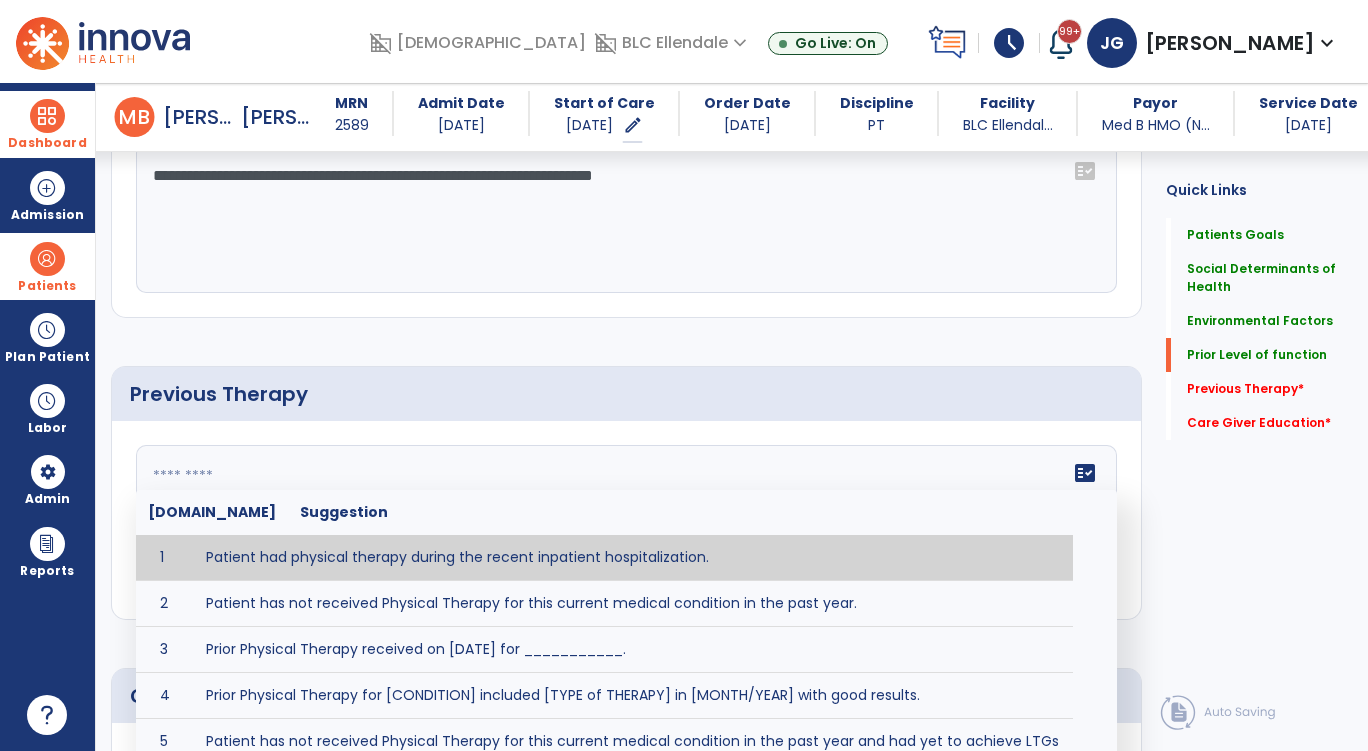 click 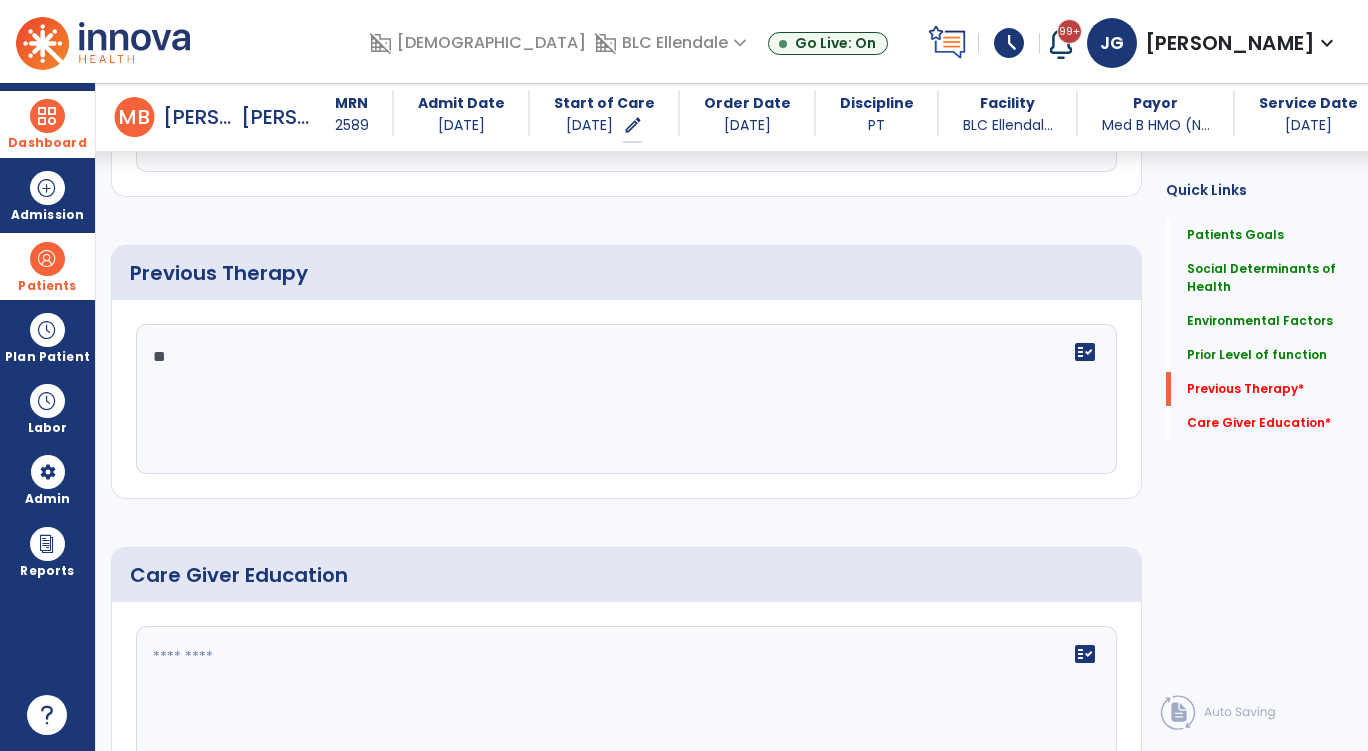 scroll, scrollTop: 1100, scrollLeft: 0, axis: vertical 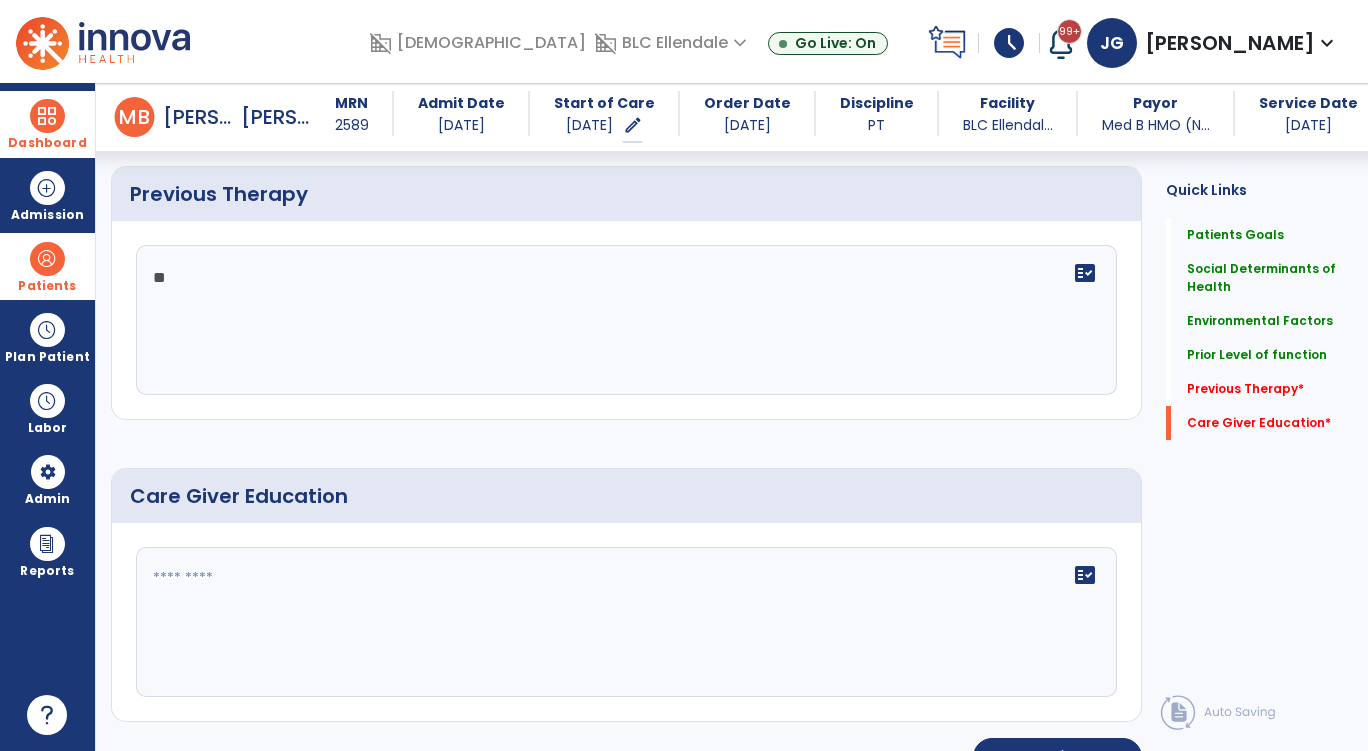 type on "**" 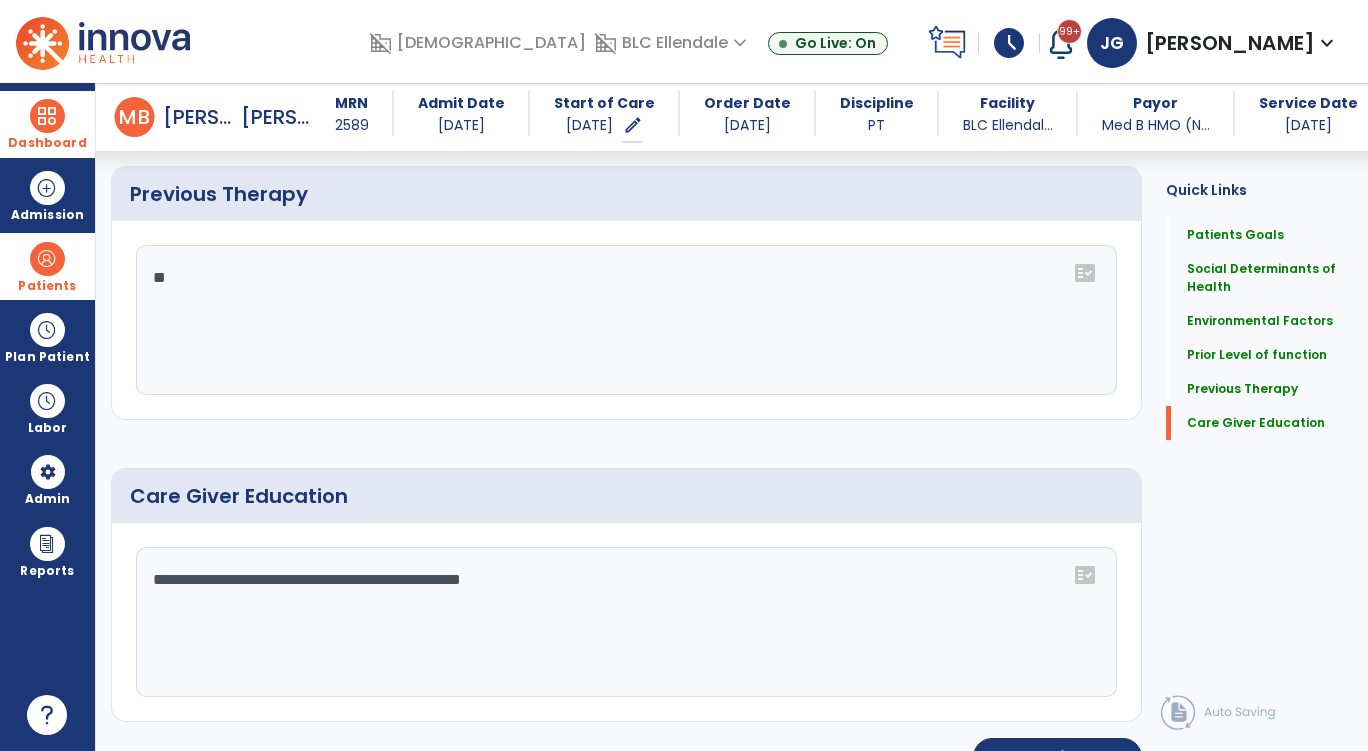 type on "**********" 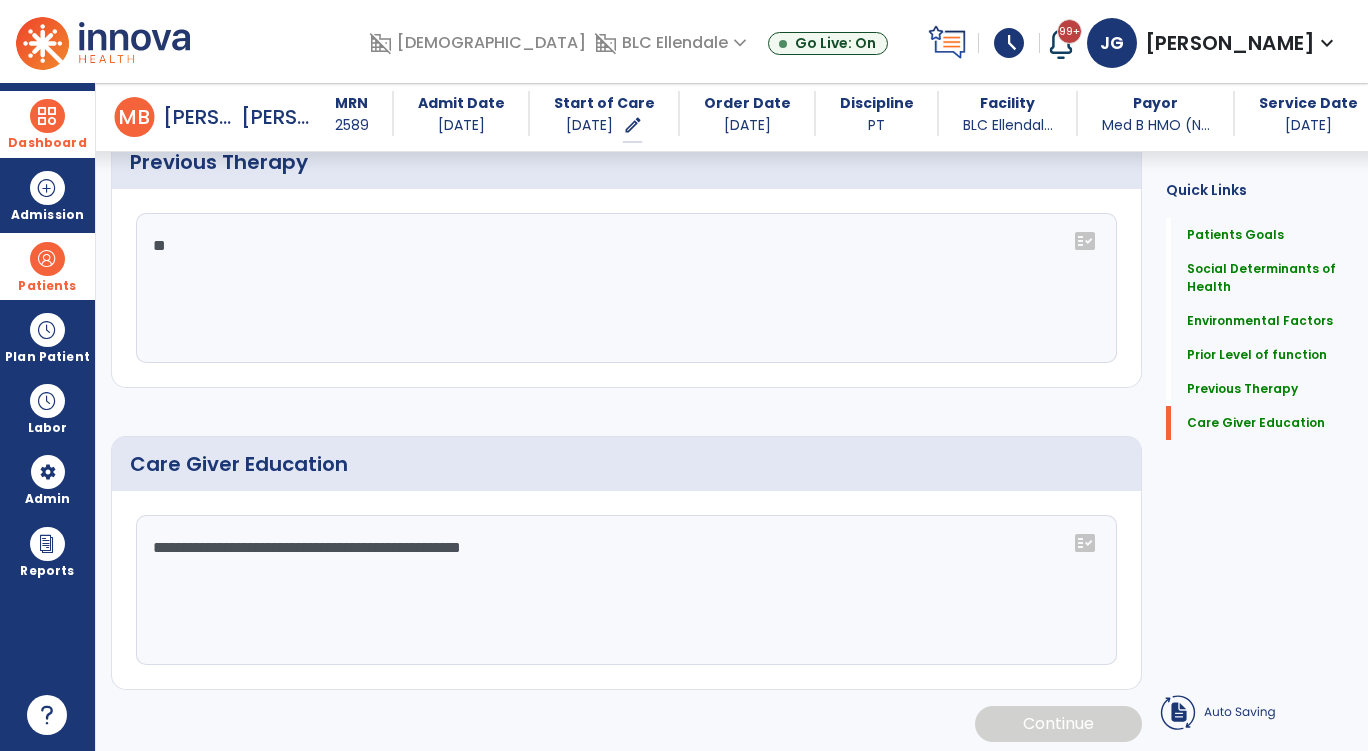 scroll, scrollTop: 1139, scrollLeft: 0, axis: vertical 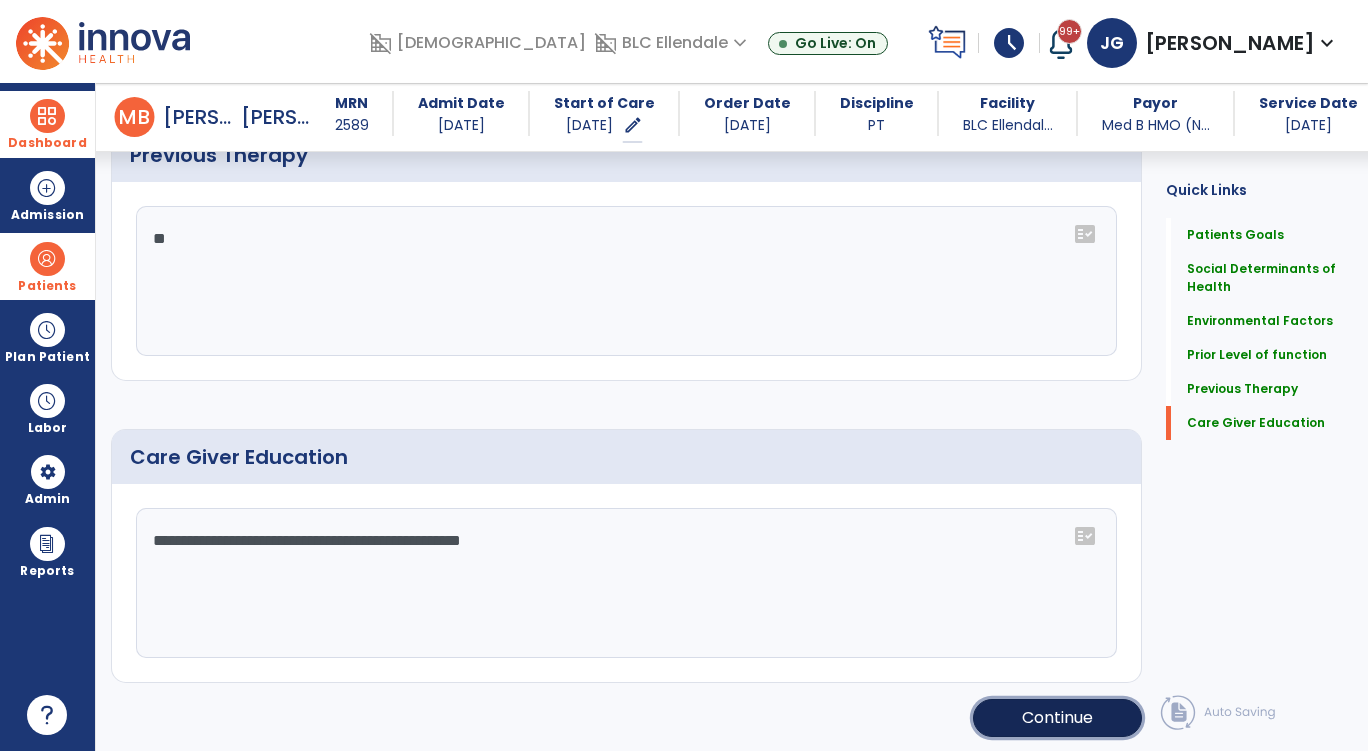 click on "Continue" 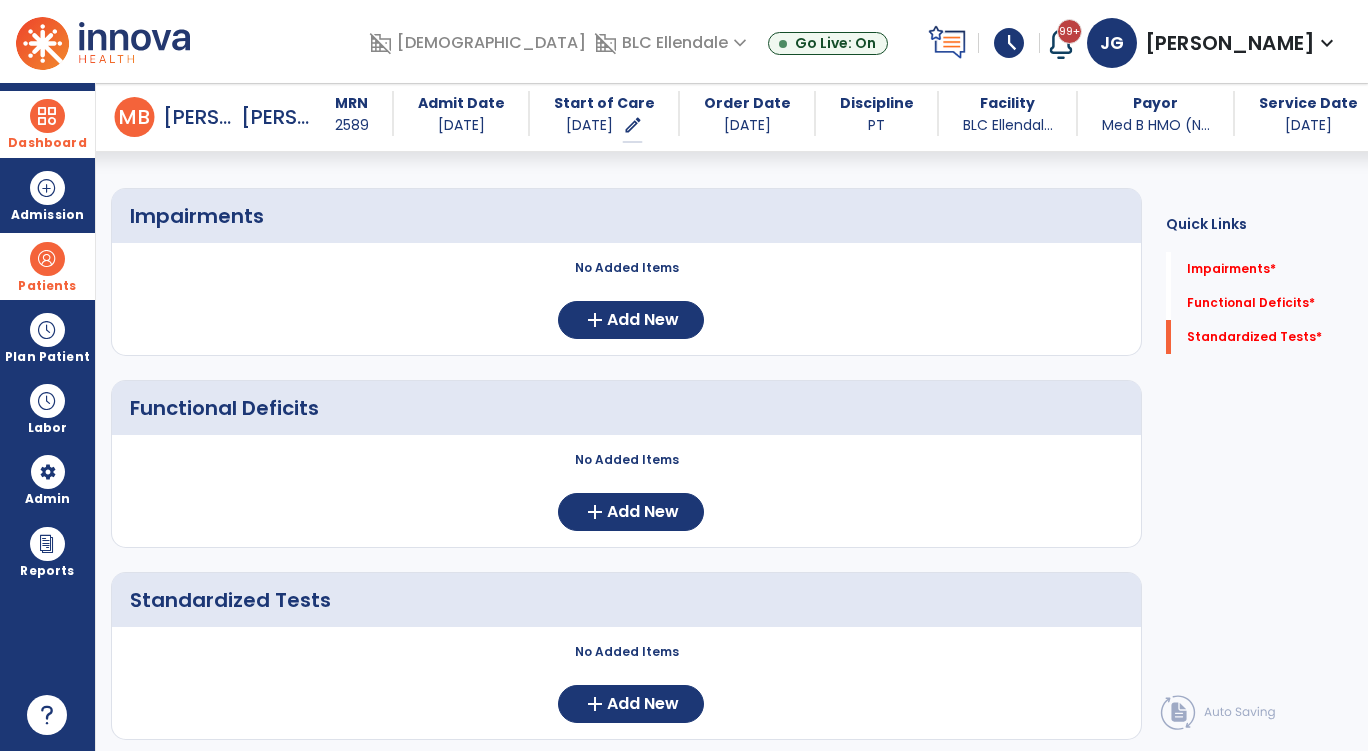 scroll, scrollTop: 199, scrollLeft: 0, axis: vertical 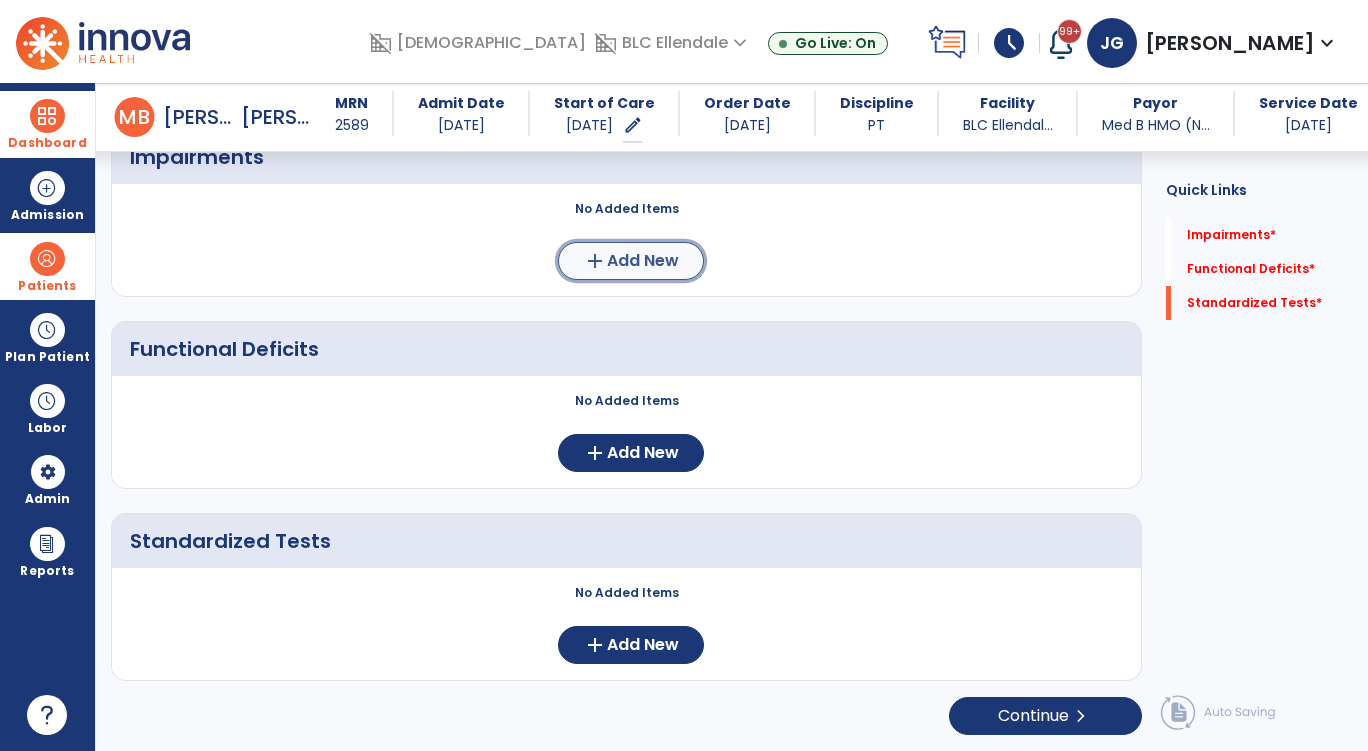 click on "add  Add New" 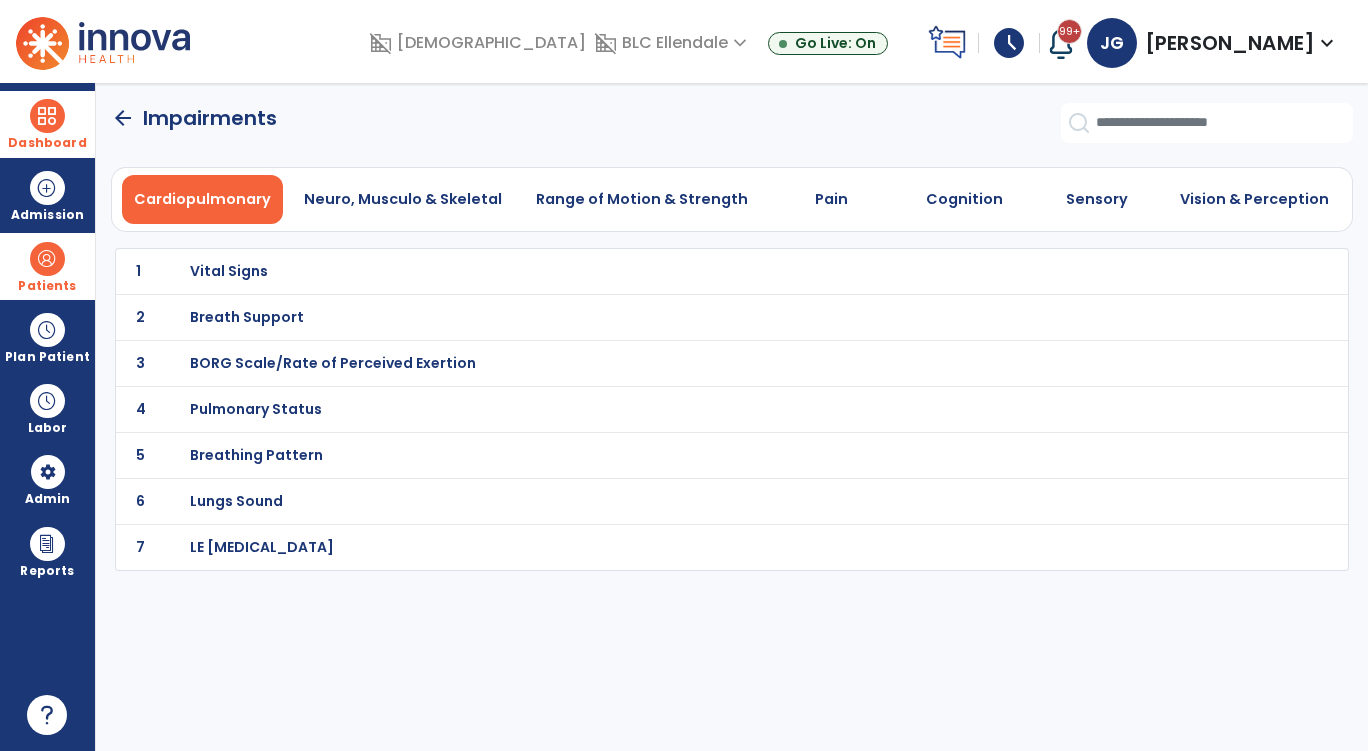 scroll, scrollTop: 0, scrollLeft: 0, axis: both 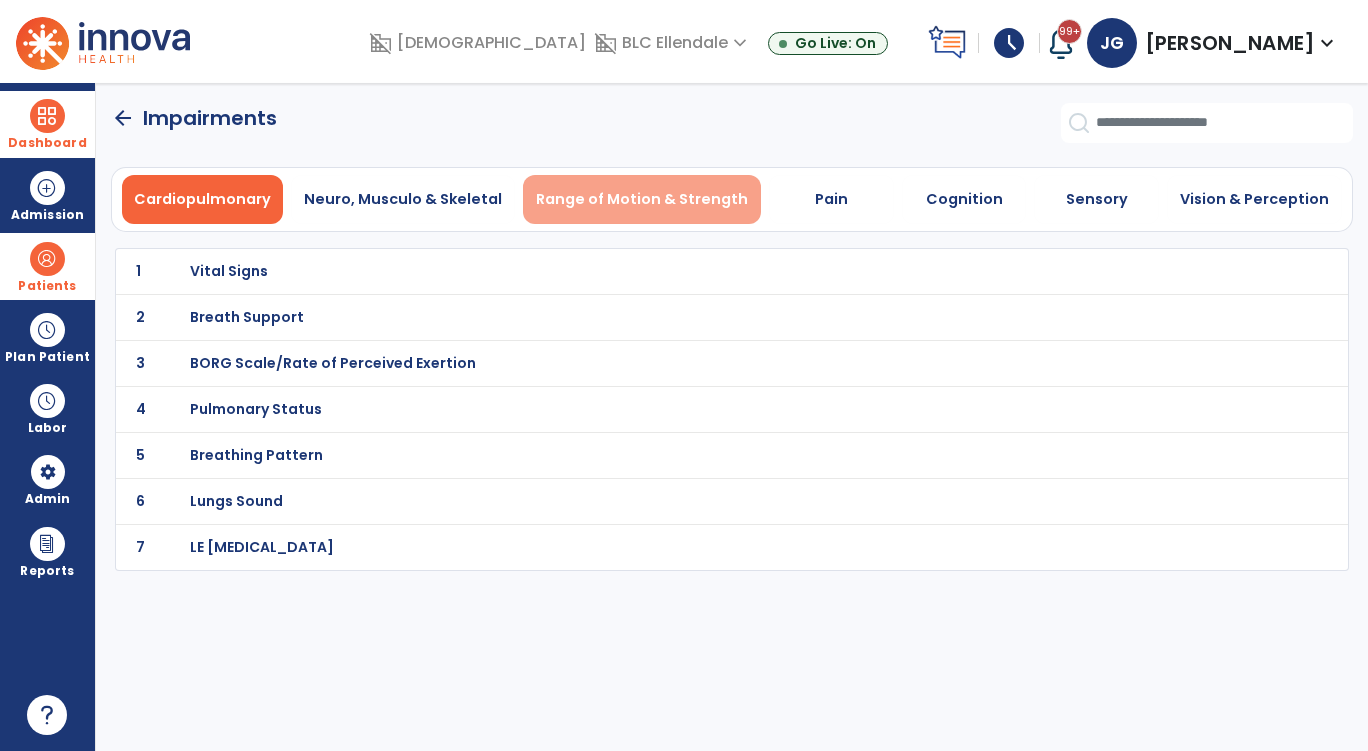 click on "Range of Motion & Strength" at bounding box center [642, 199] 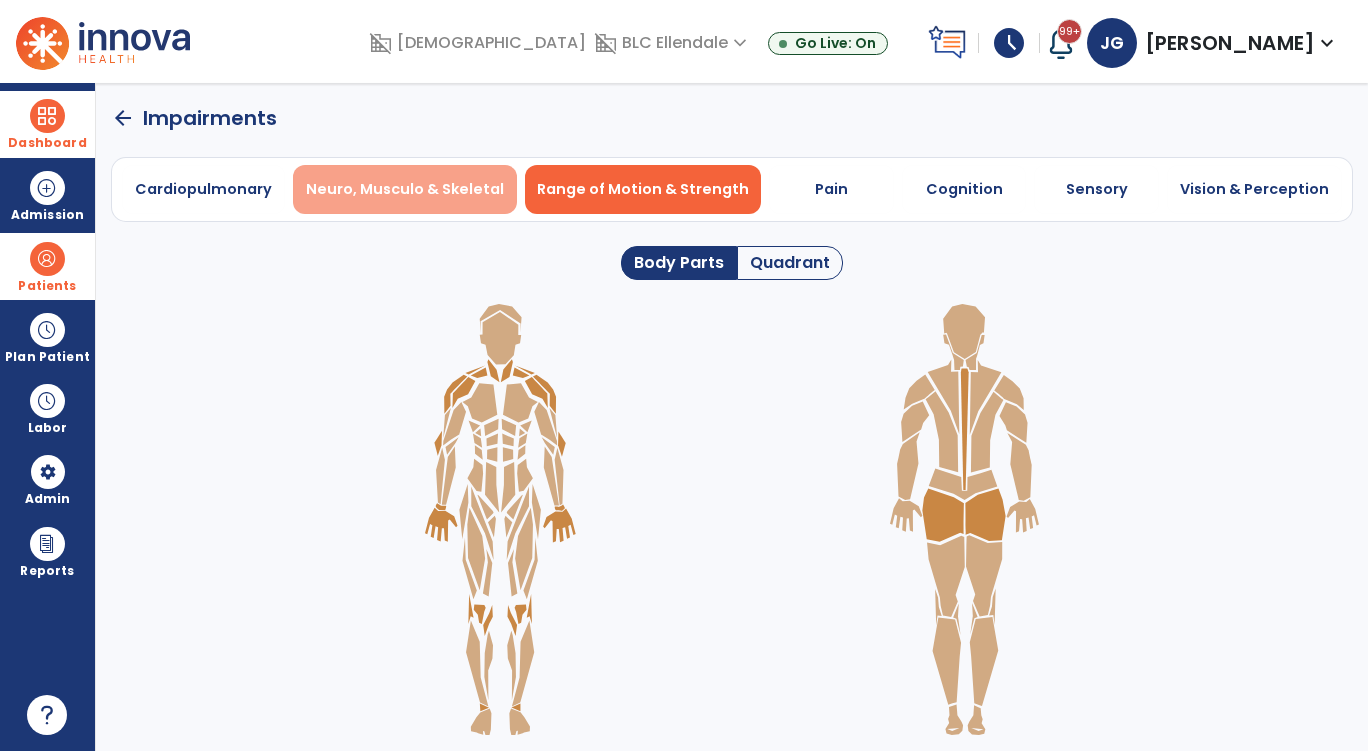 click on "Neuro, Musculo & Skeletal" at bounding box center [405, 189] 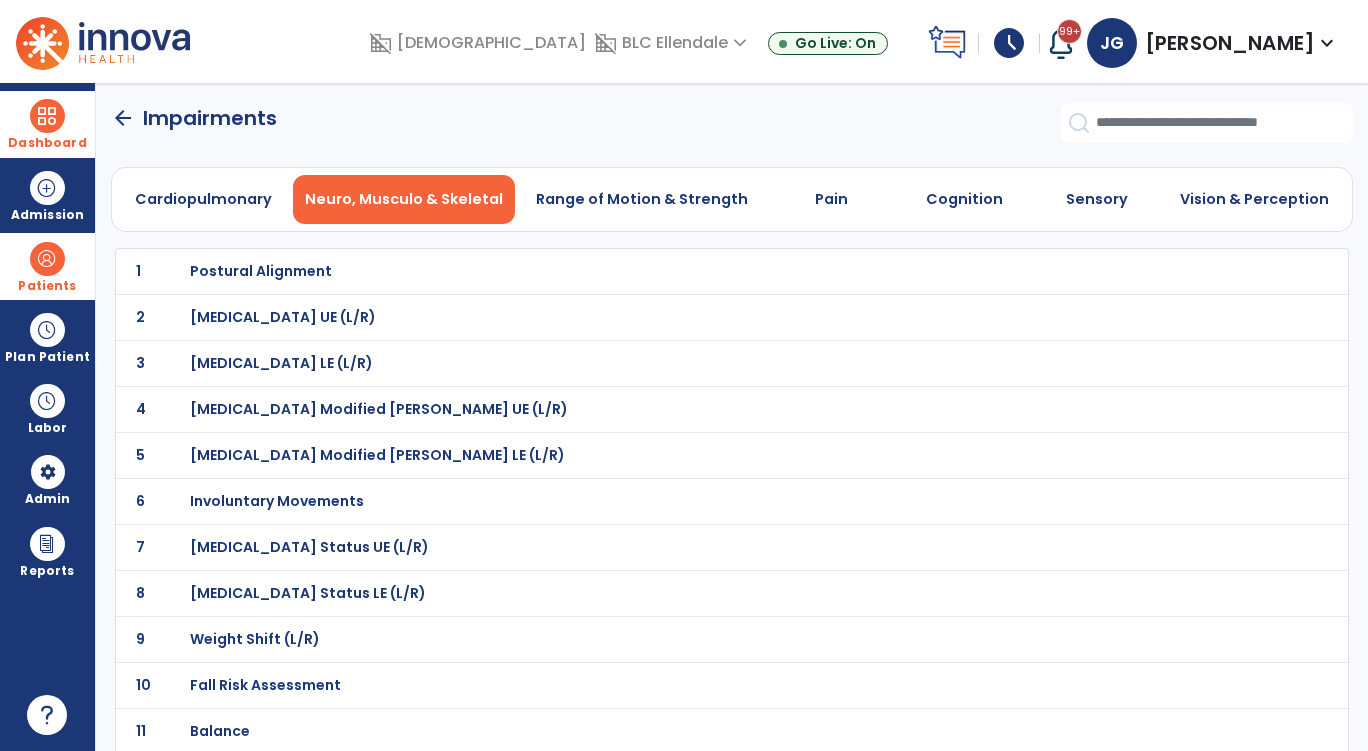 click on "Muscle Tone LE (L/R)" at bounding box center (261, 271) 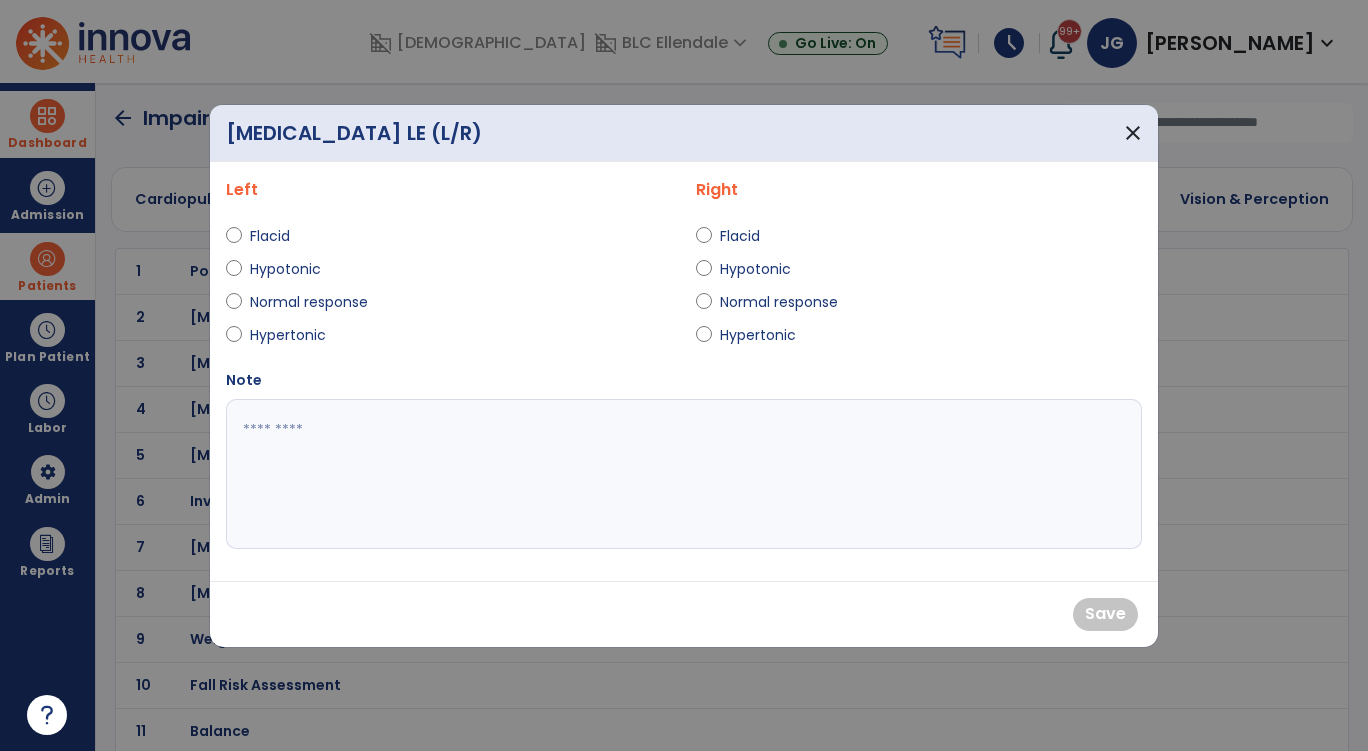 click on "Normal response" at bounding box center [309, 302] 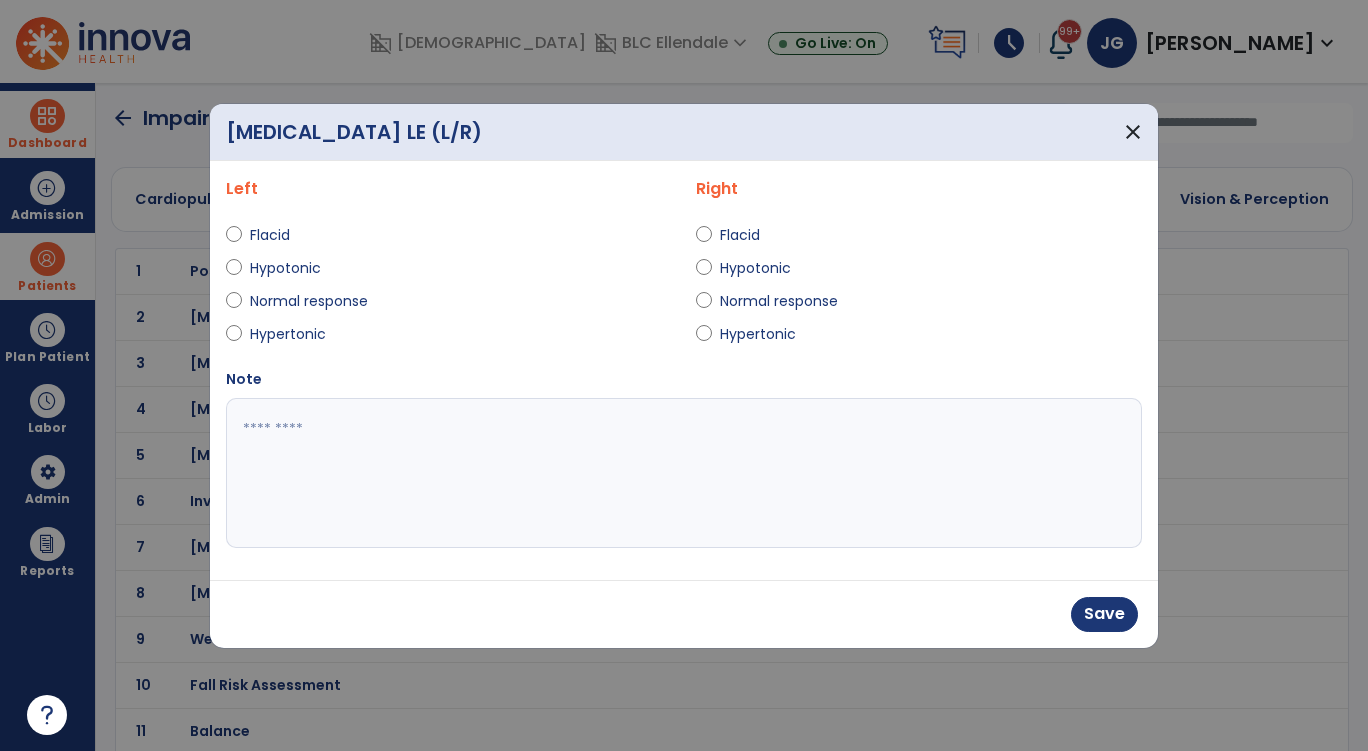 click on "Normal response" at bounding box center (919, 305) 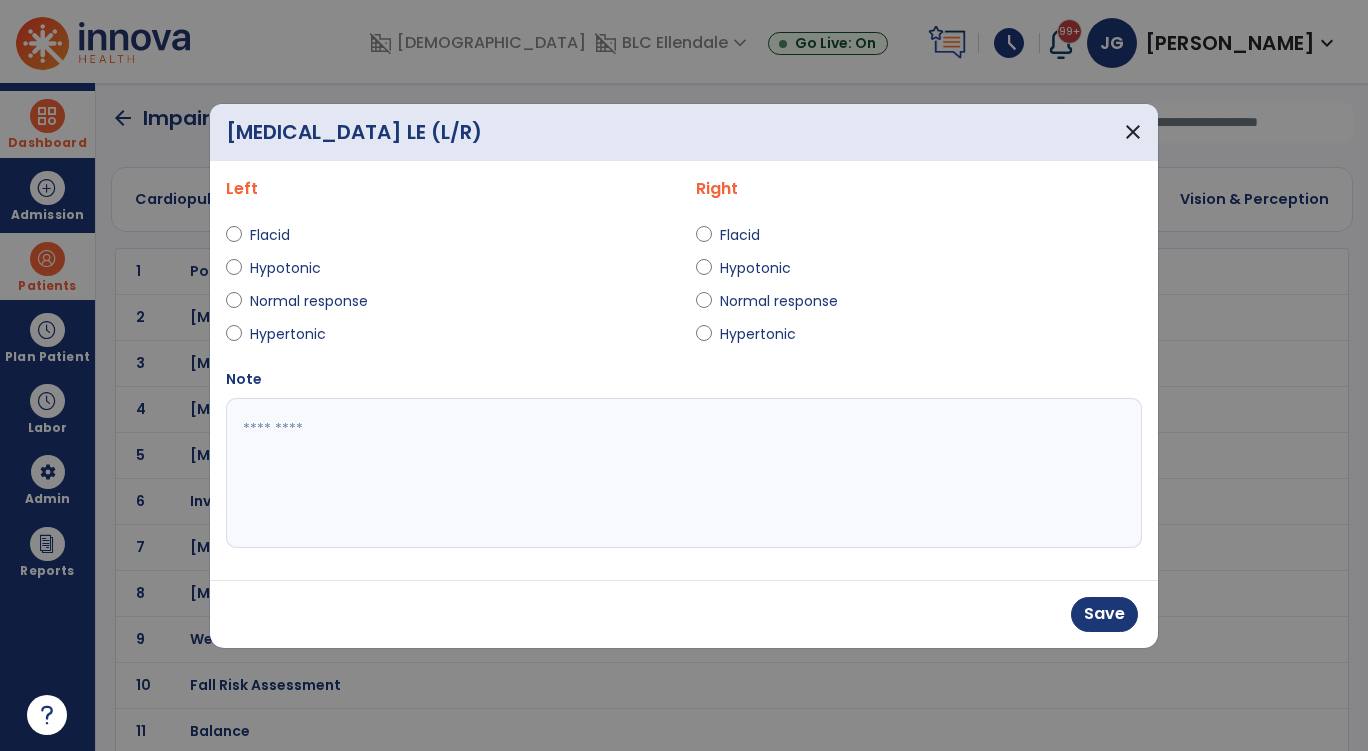 click on "Normal response" at bounding box center (919, 305) 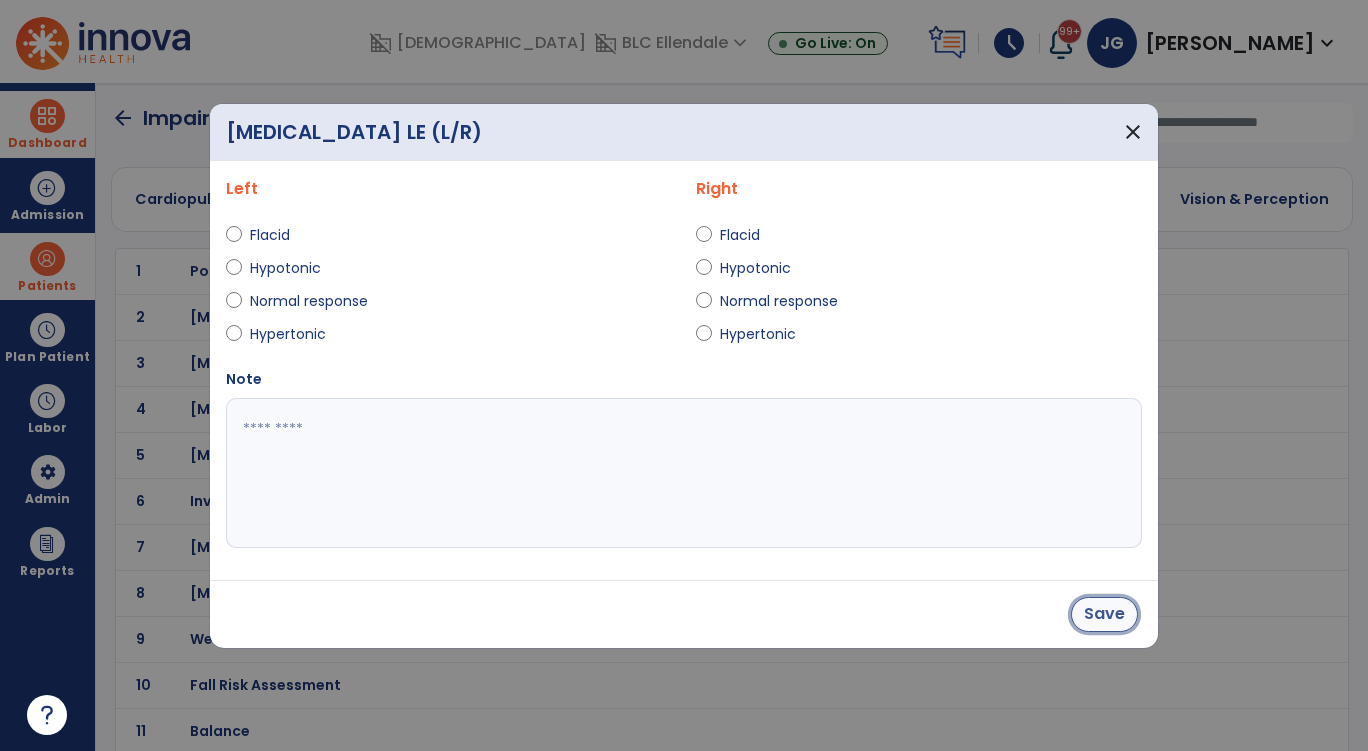 click on "Save" at bounding box center [1104, 614] 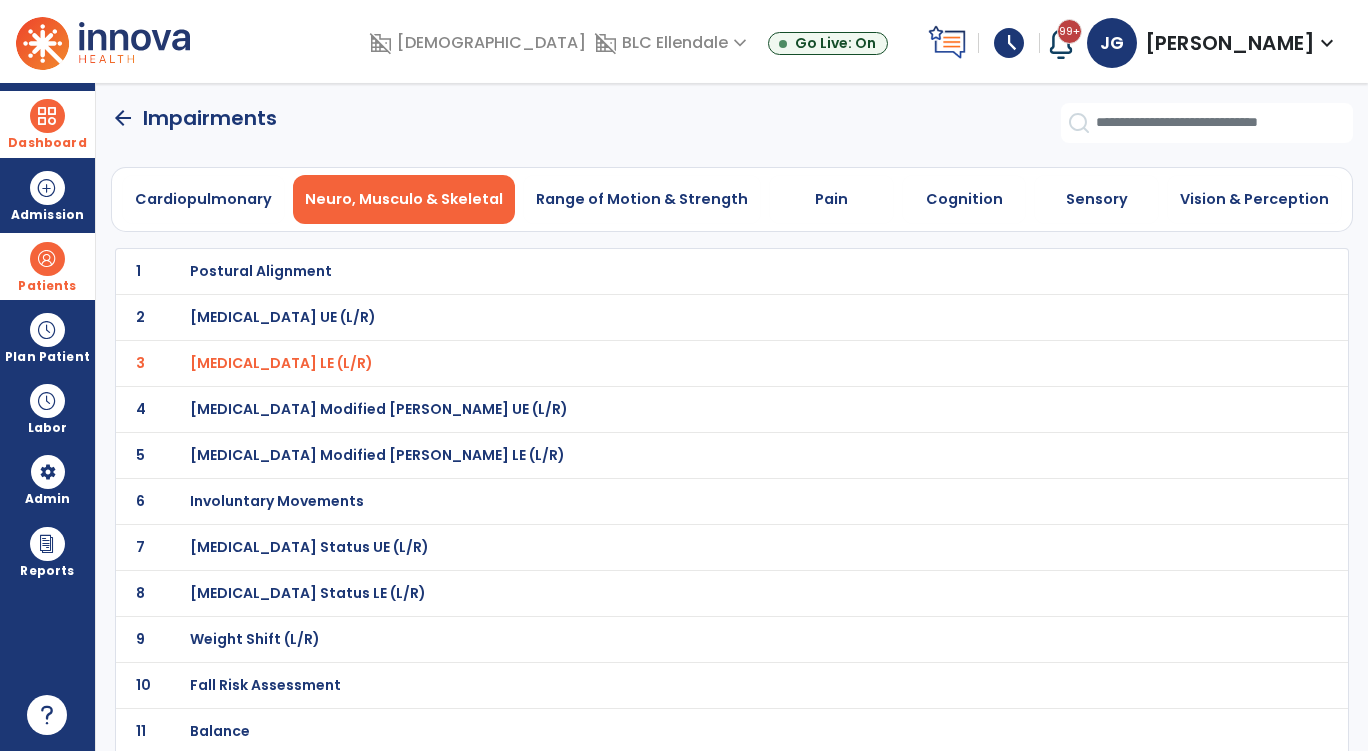 click on "Postural Alignment" at bounding box center [261, 271] 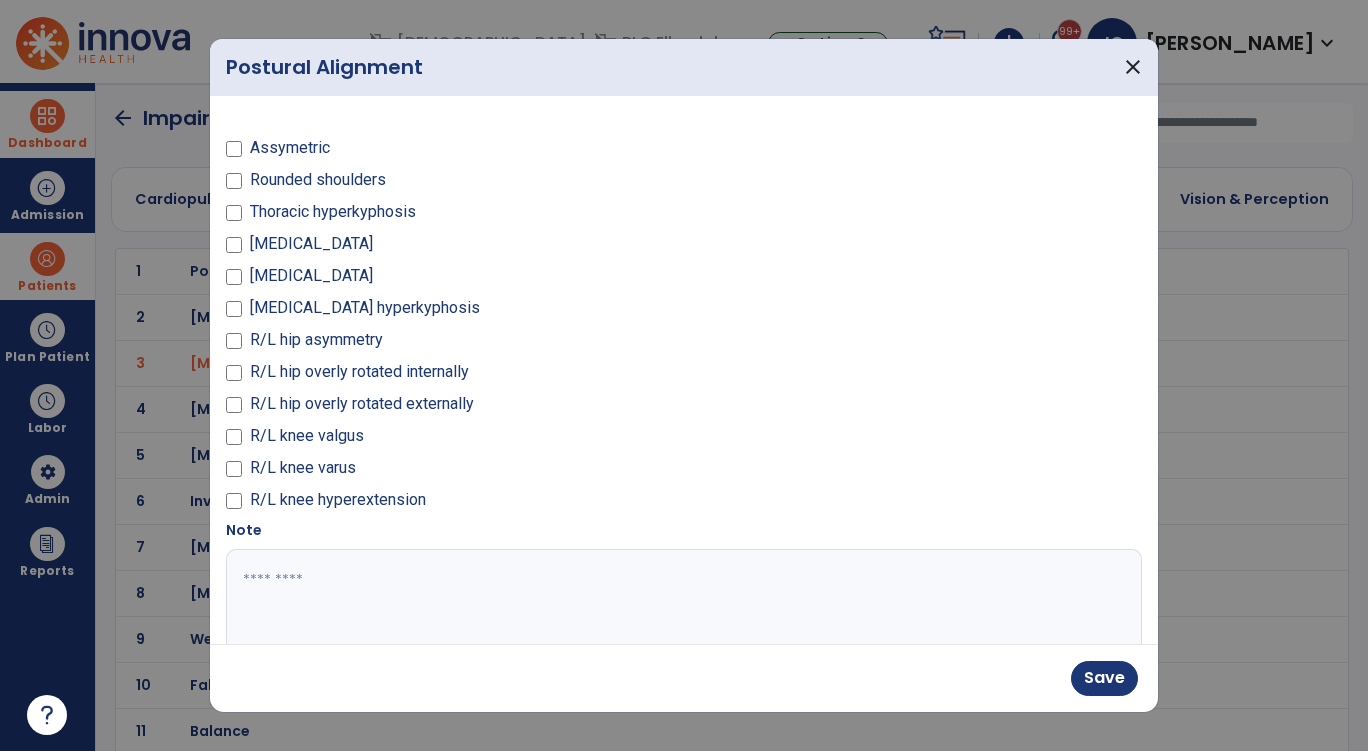 click at bounding box center (681, 624) 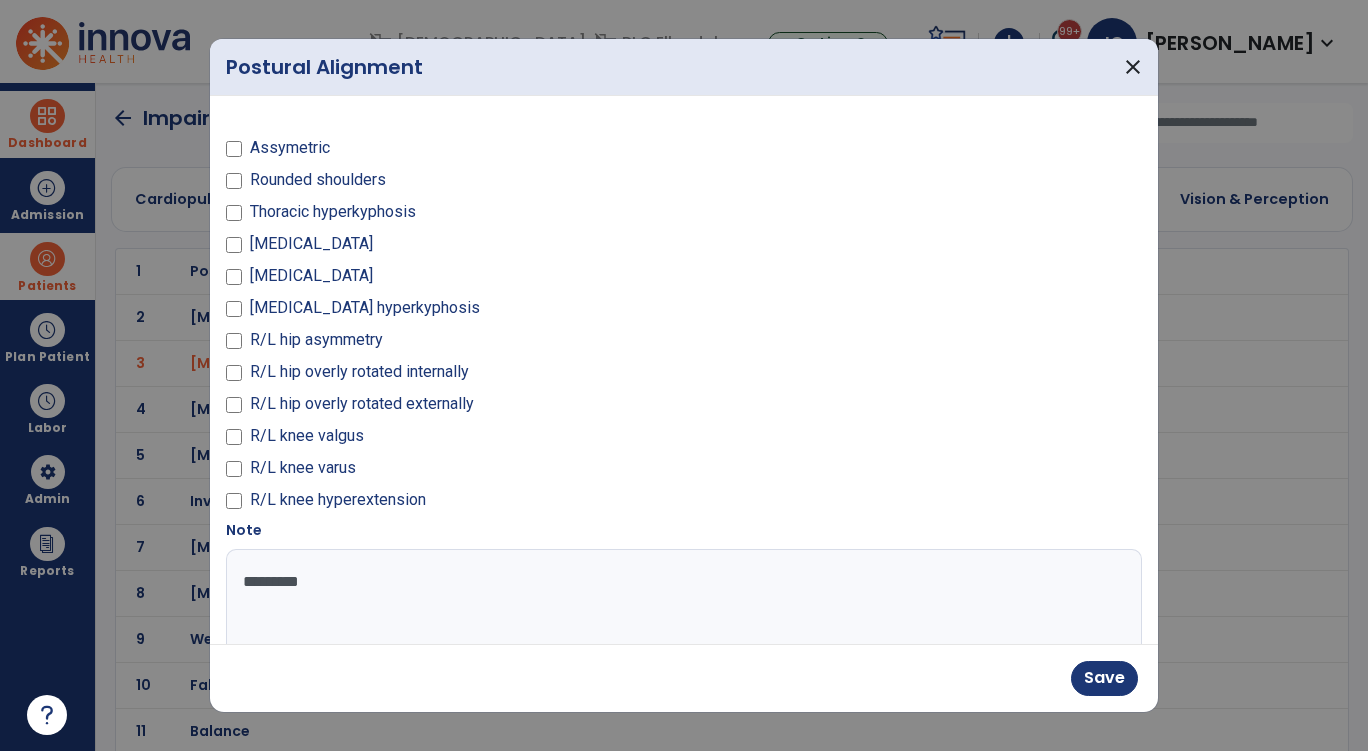 drag, startPoint x: 429, startPoint y: 596, endPoint x: 273, endPoint y: 583, distance: 156.54073 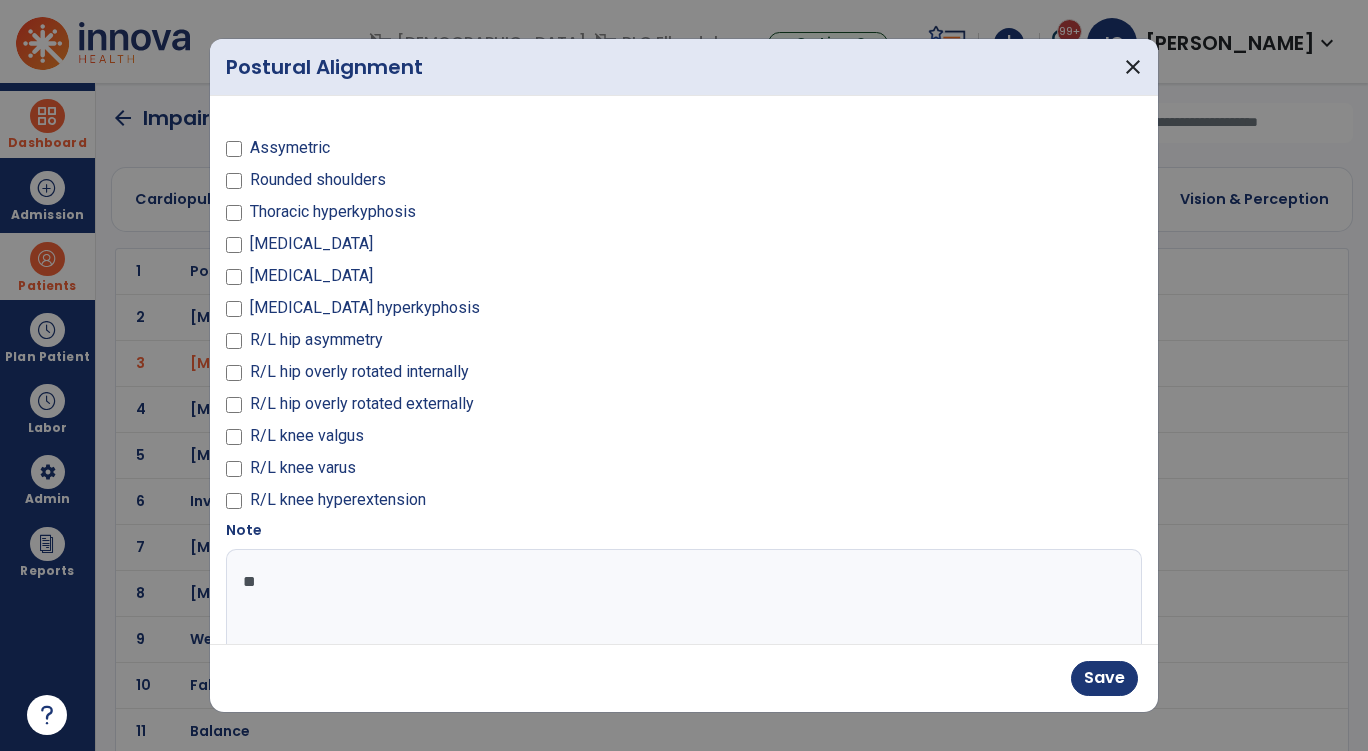 type on "*" 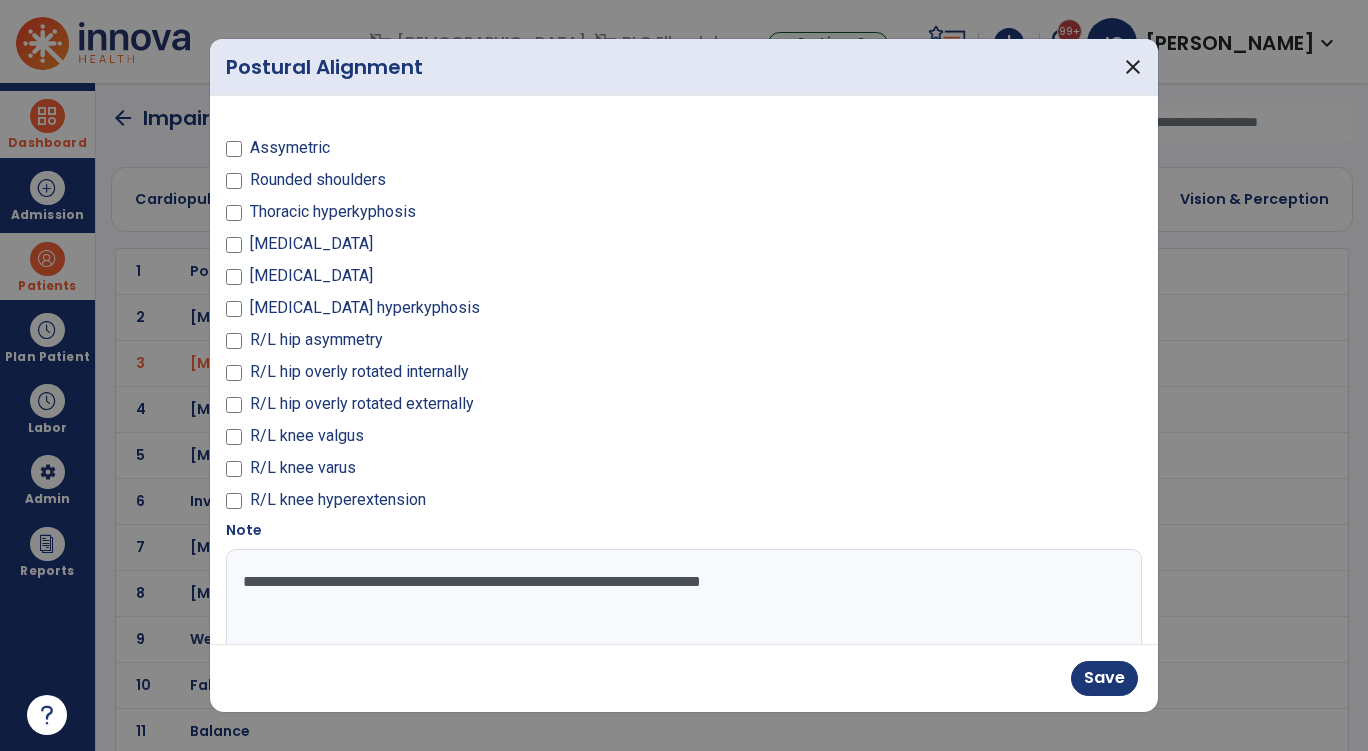 click on "**********" at bounding box center (681, 624) 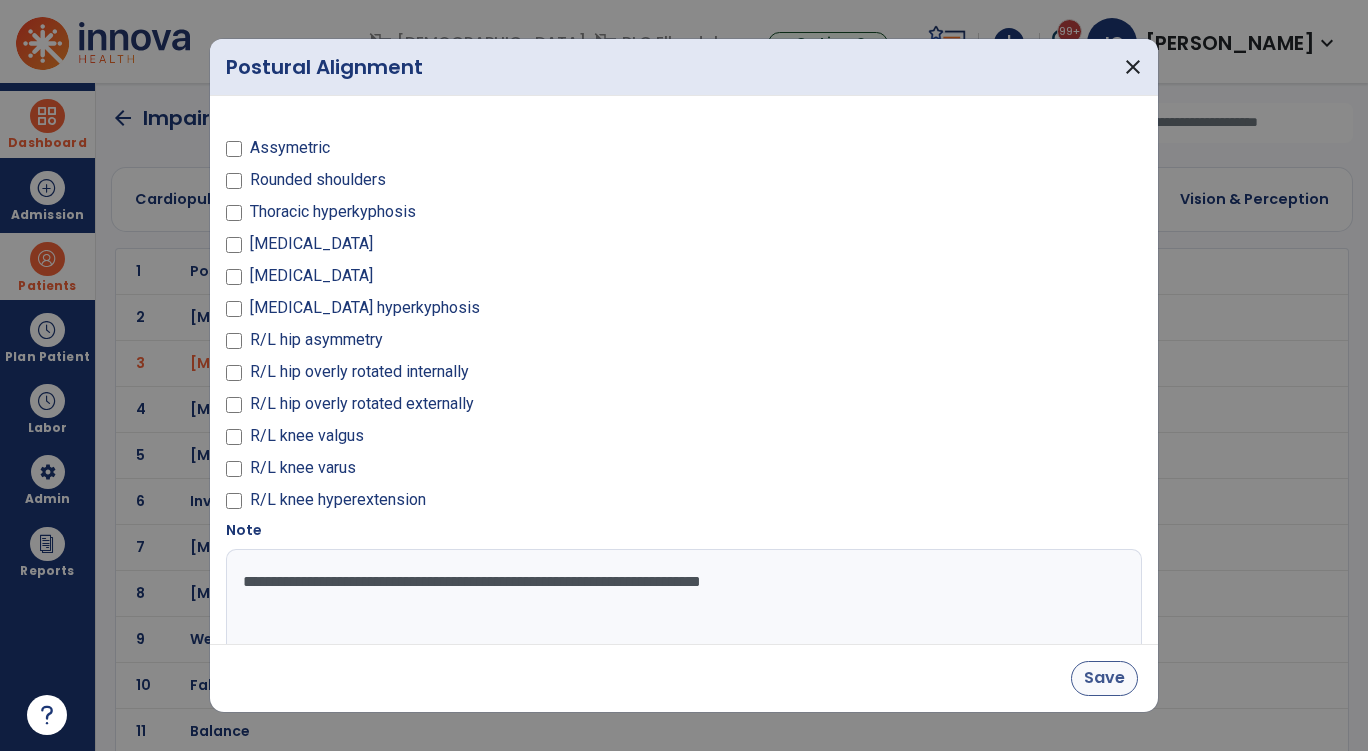 type on "**********" 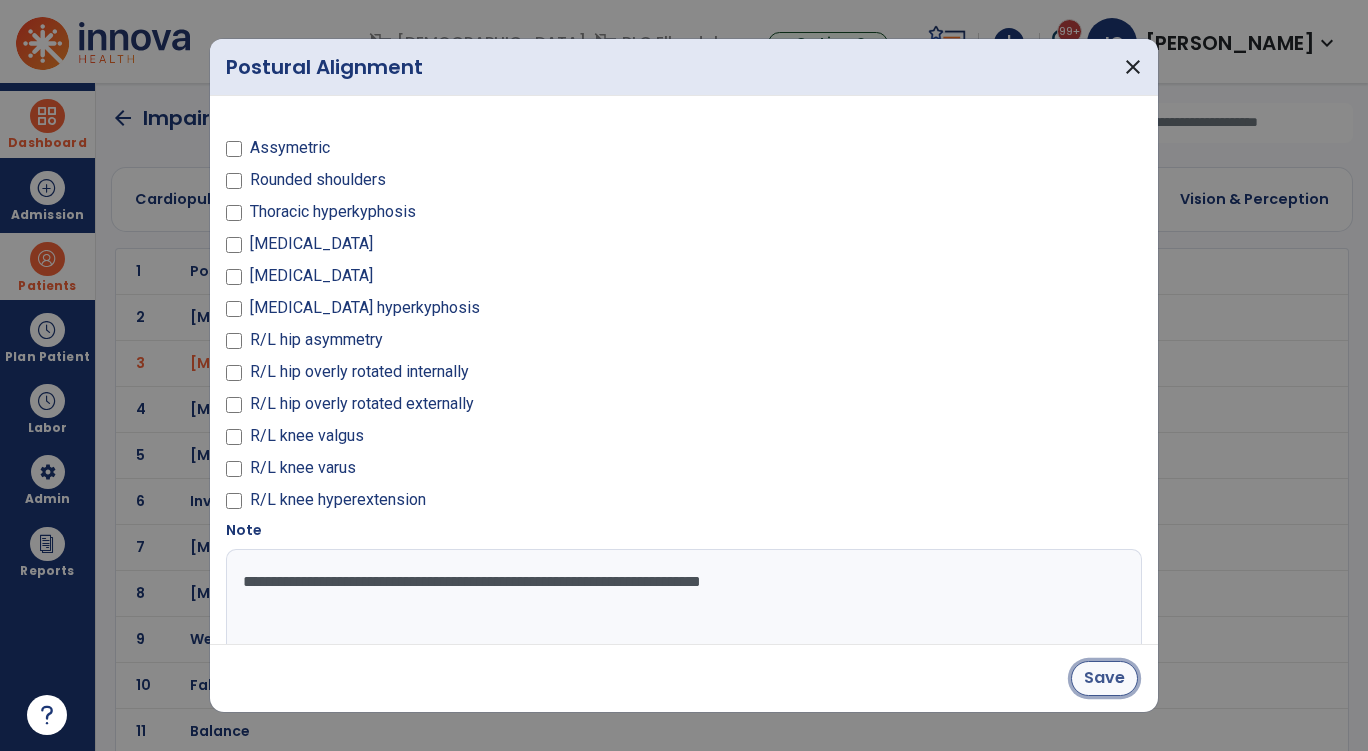 click on "Save" at bounding box center [1104, 678] 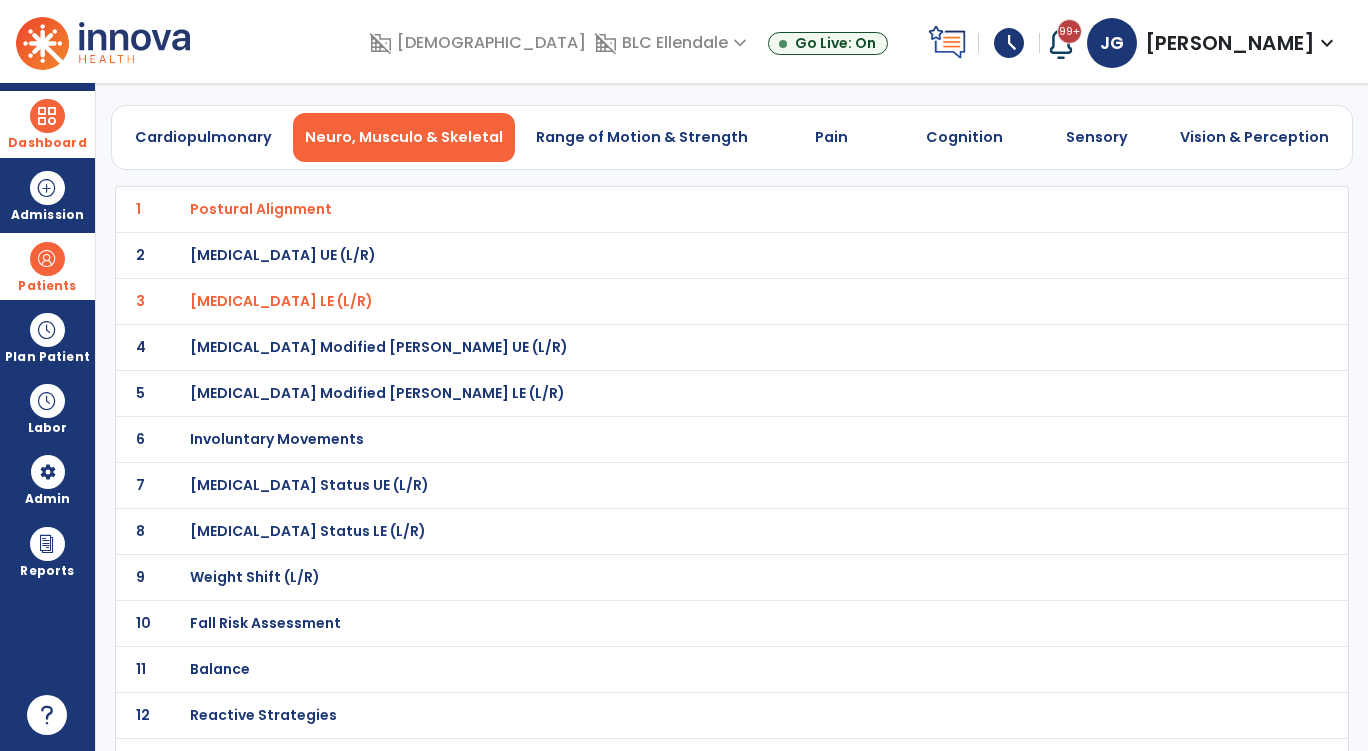 scroll, scrollTop: 100, scrollLeft: 0, axis: vertical 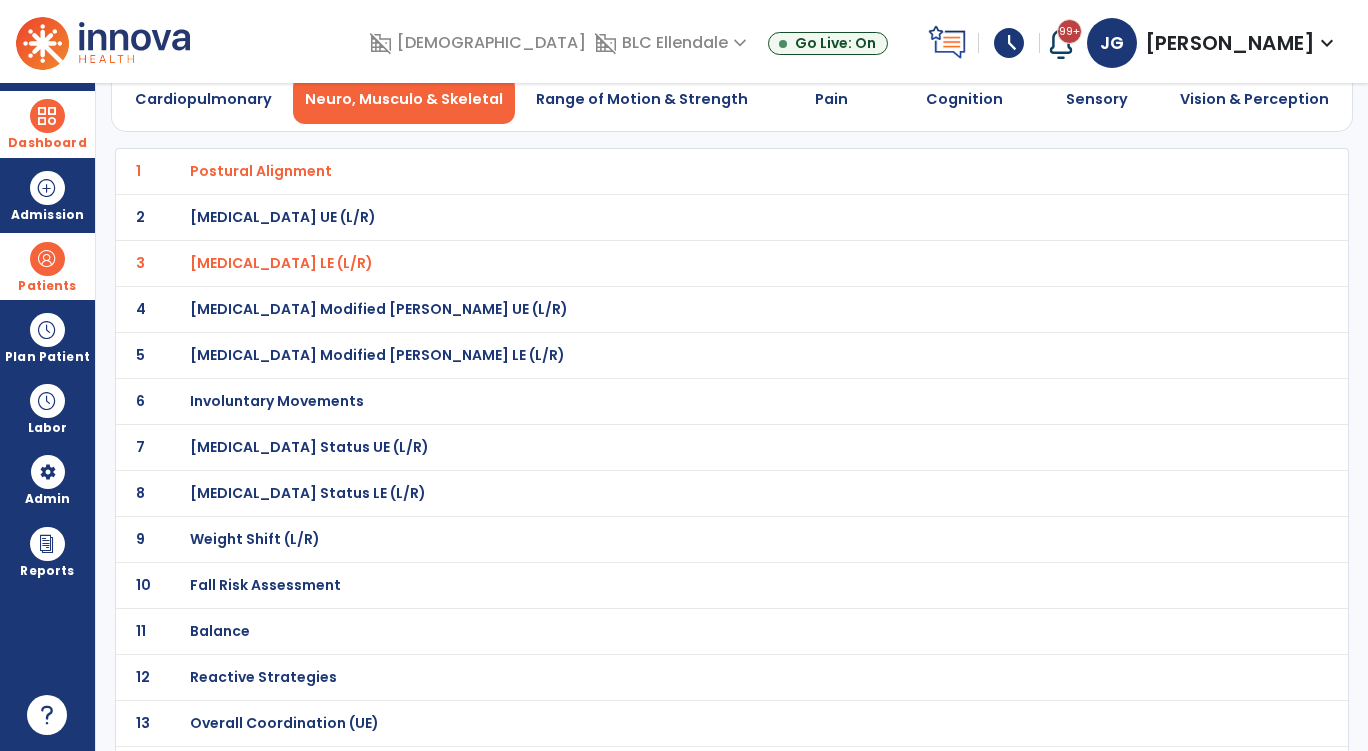 click on "Weight Bearing Status LE (L/R)" at bounding box center (261, 171) 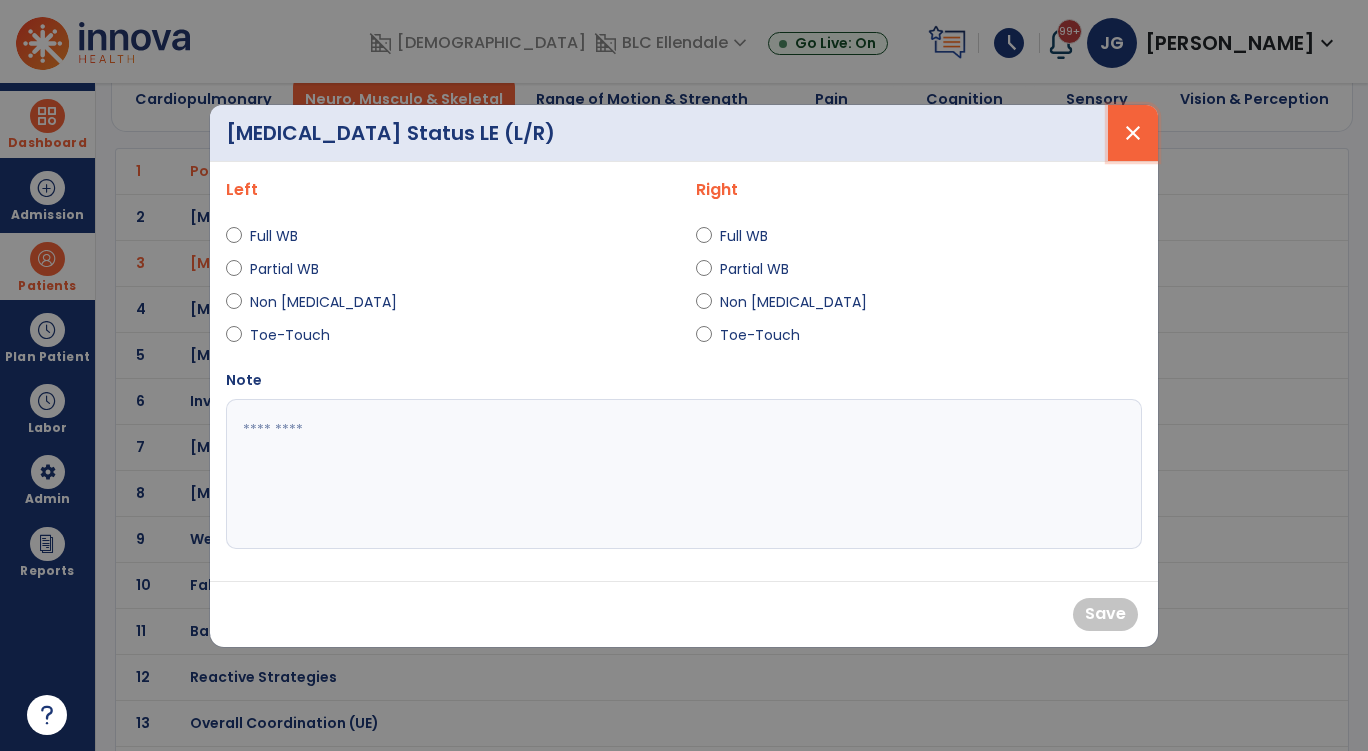 click on "close" at bounding box center [1133, 133] 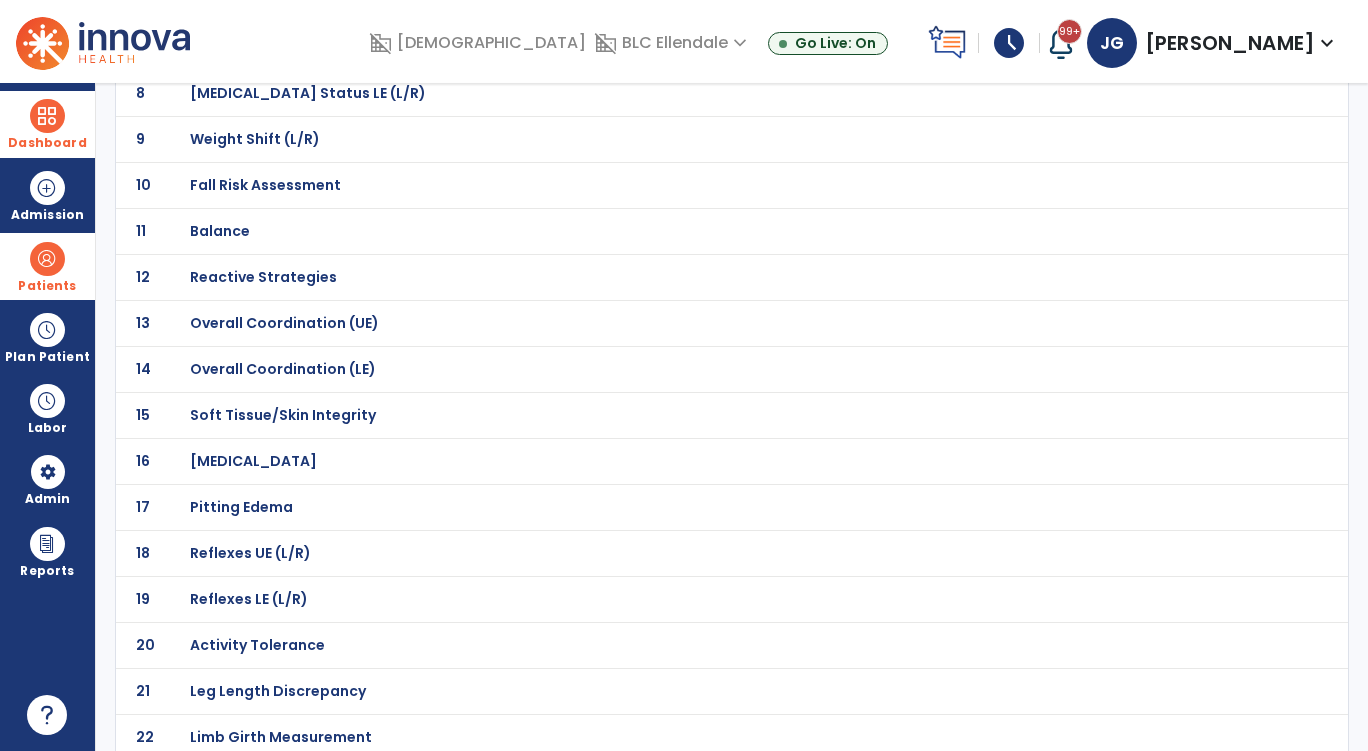 scroll, scrollTop: 648, scrollLeft: 0, axis: vertical 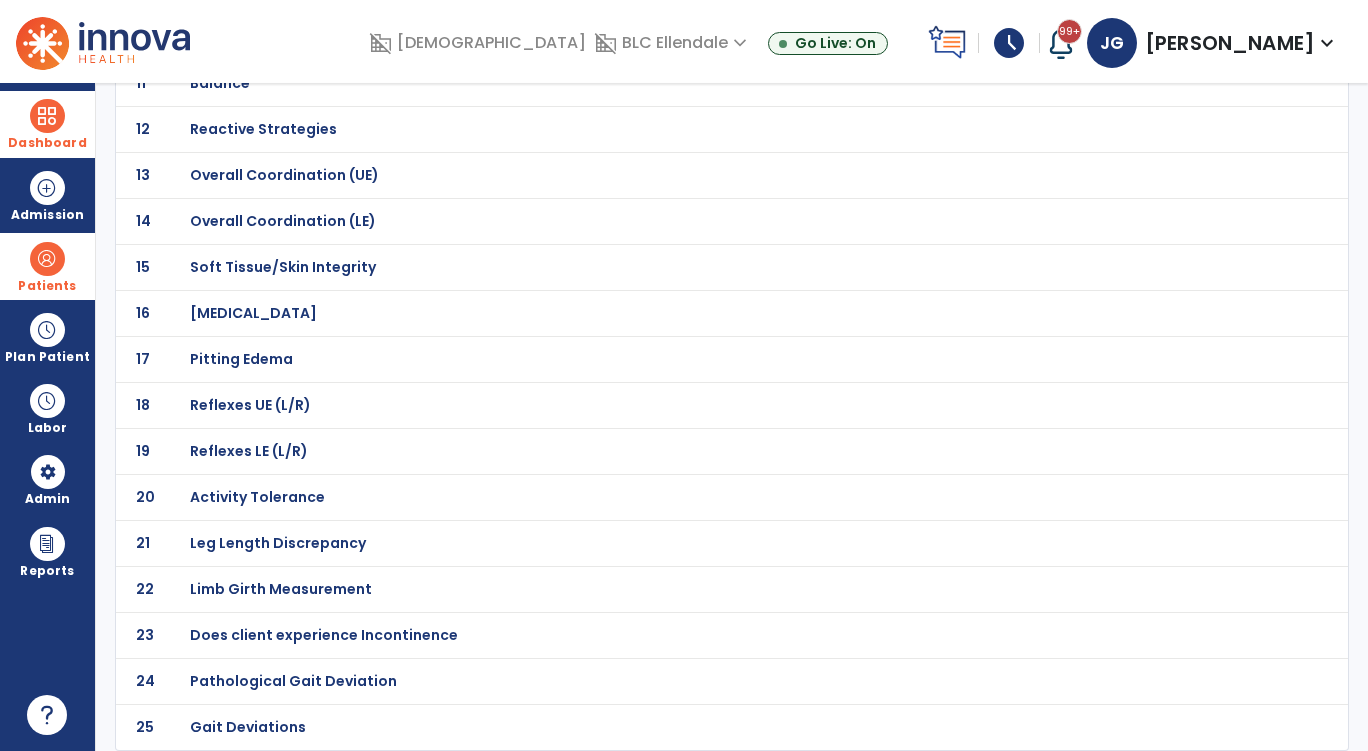 click on "Activity Tolerance" at bounding box center (688, -377) 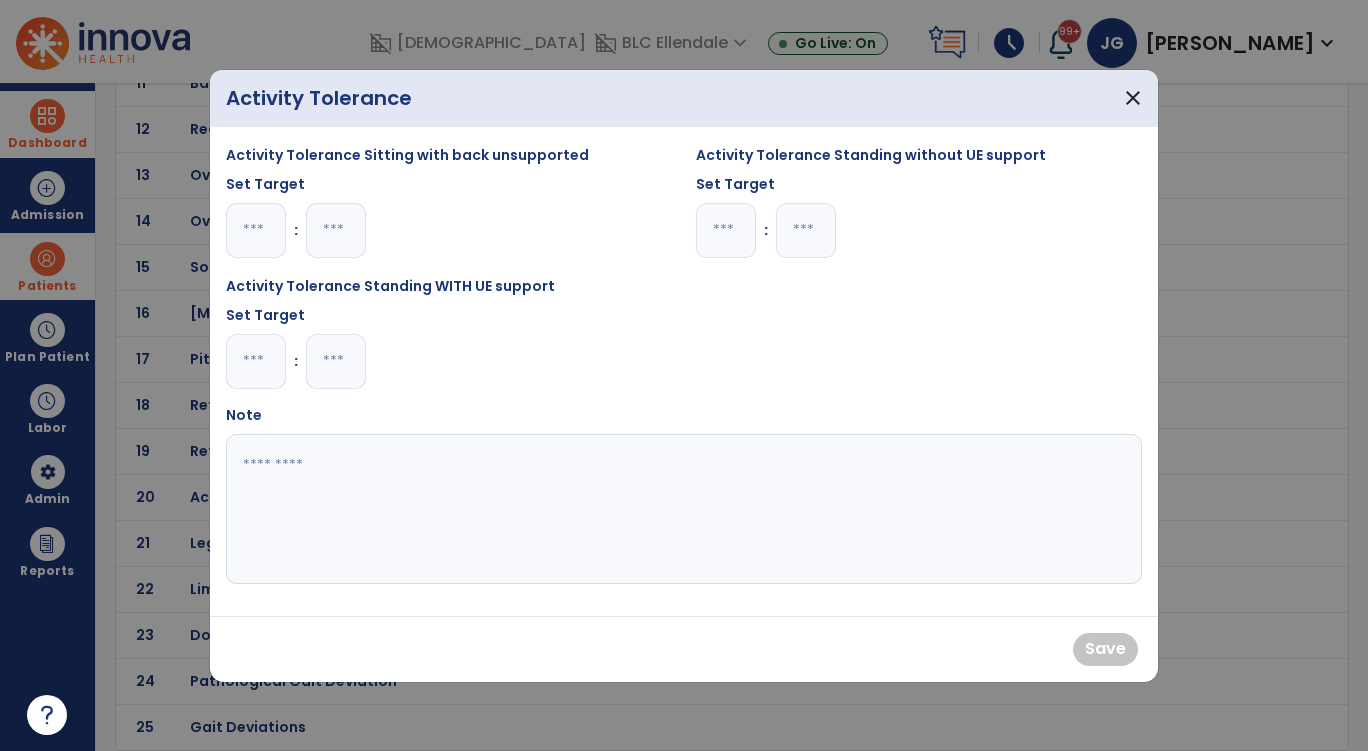 click at bounding box center (256, 230) 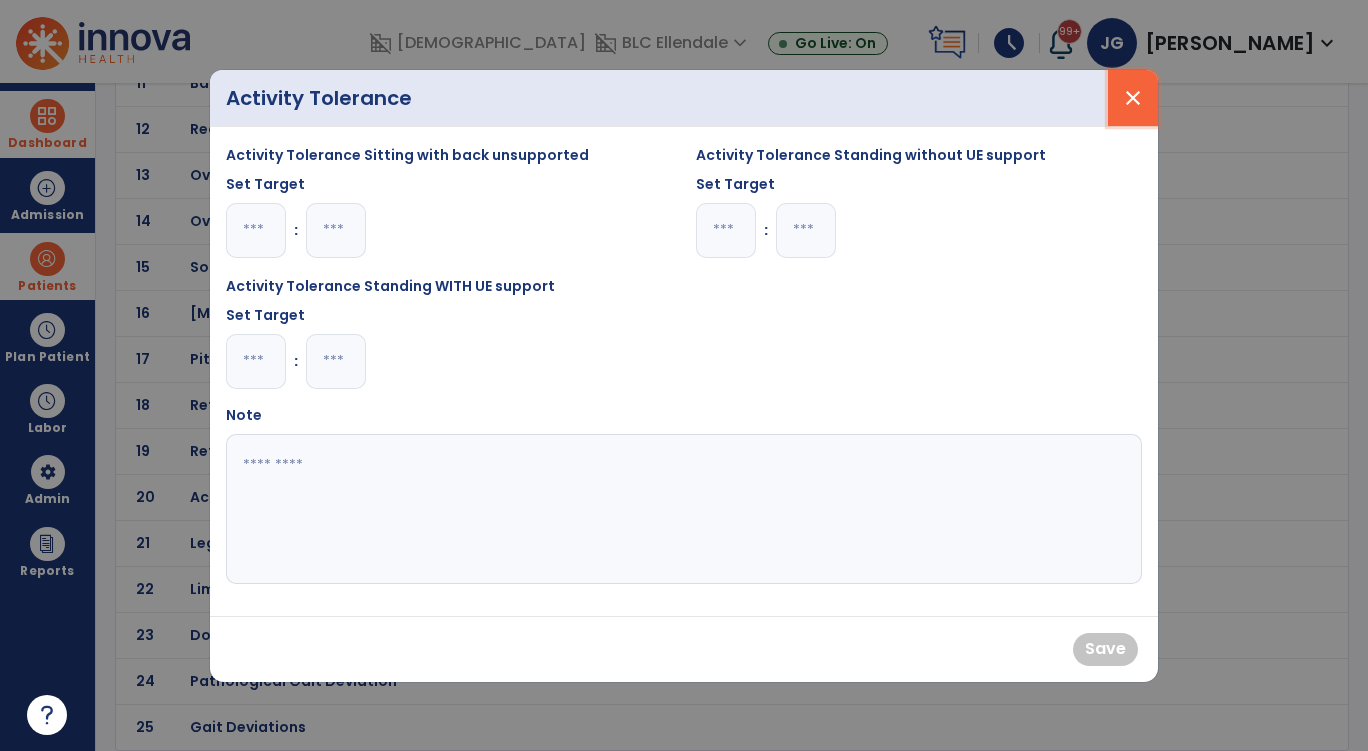 click on "close" at bounding box center (1133, 98) 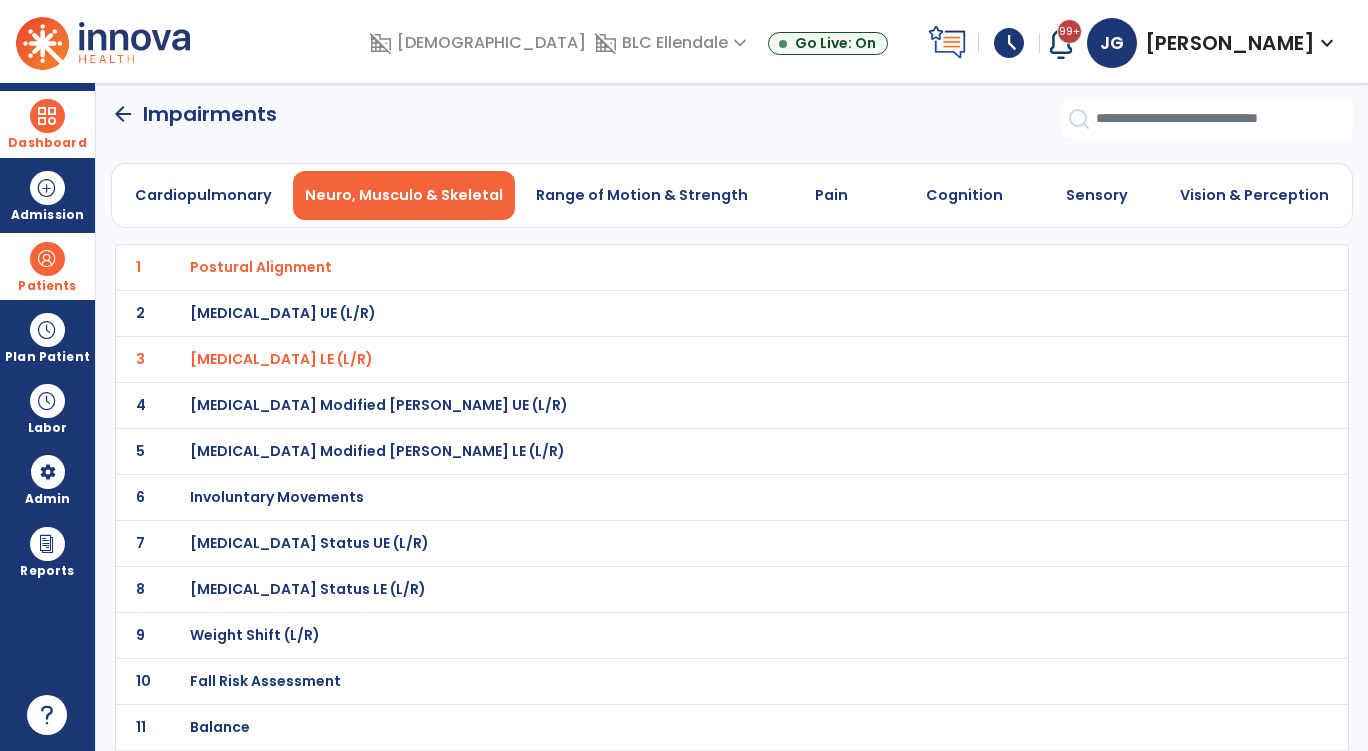 scroll, scrollTop: 0, scrollLeft: 0, axis: both 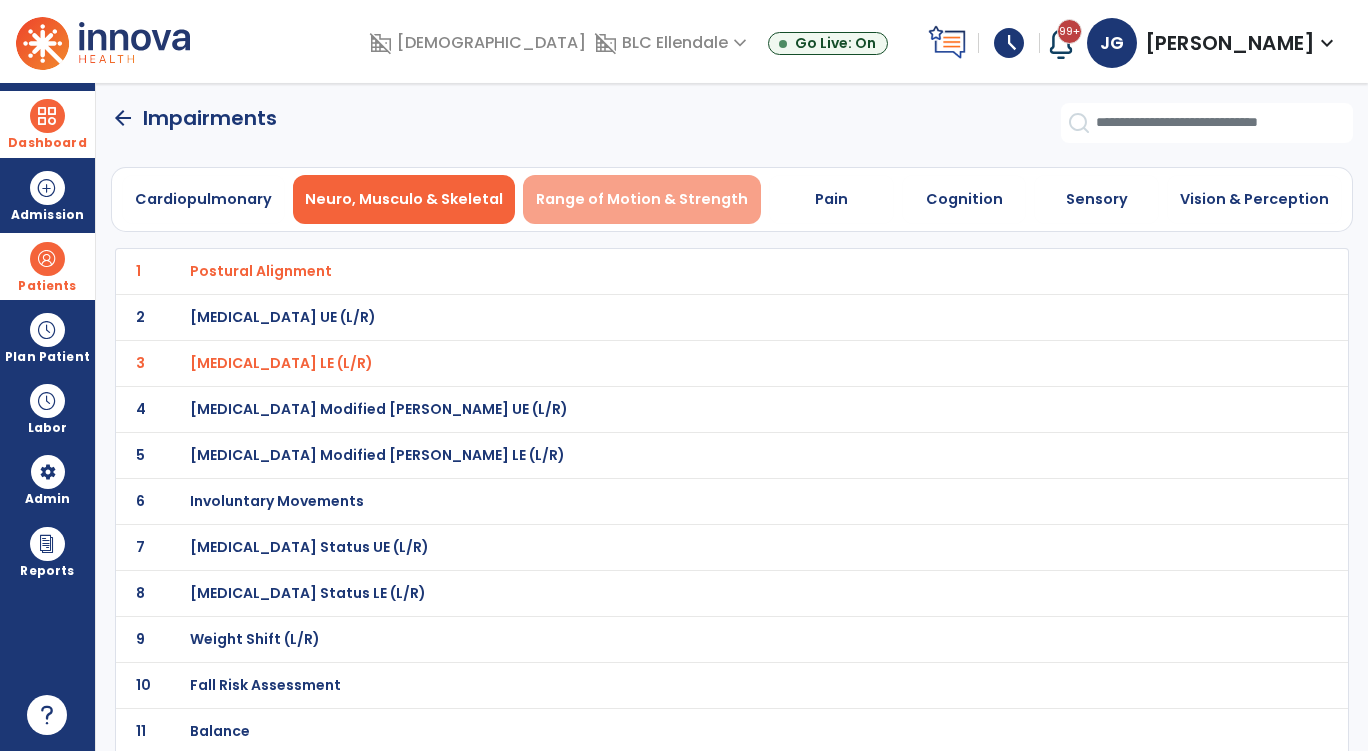 click on "Range of Motion & Strength" at bounding box center [642, 199] 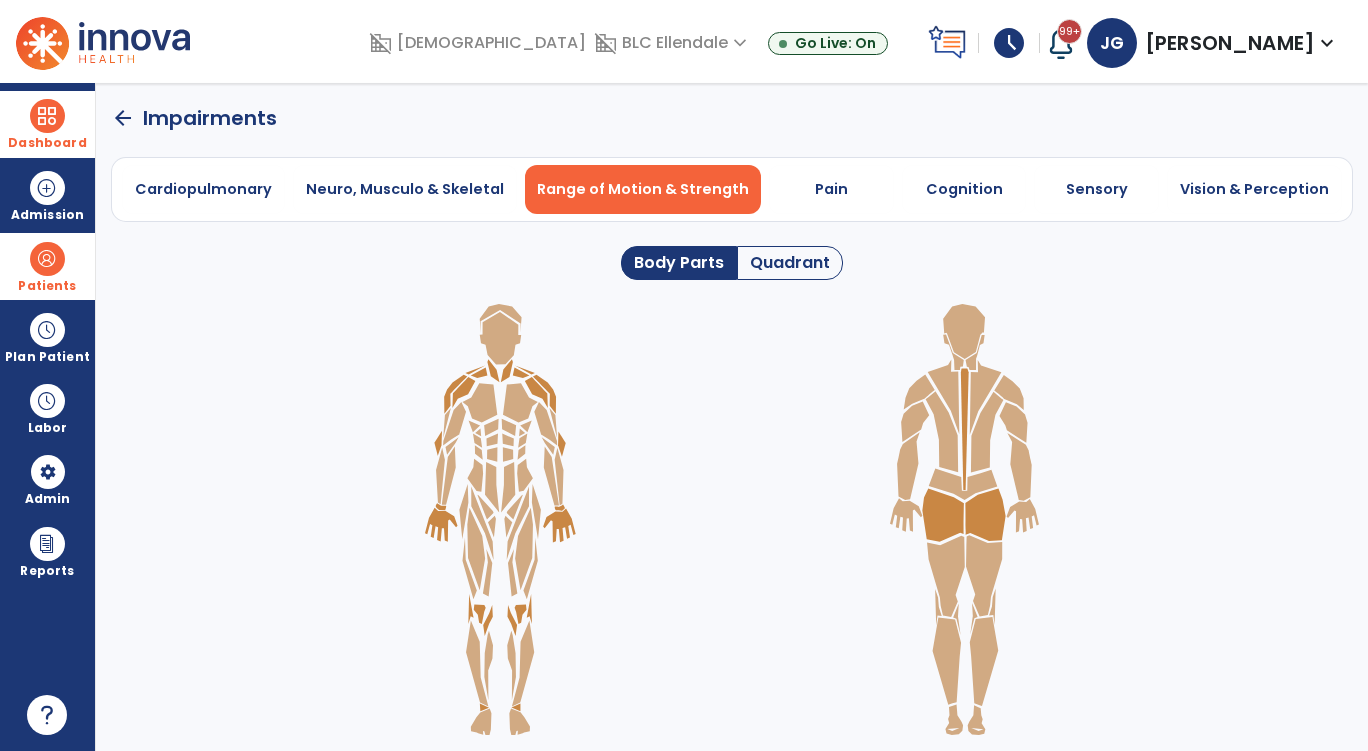 click on "Quadrant" 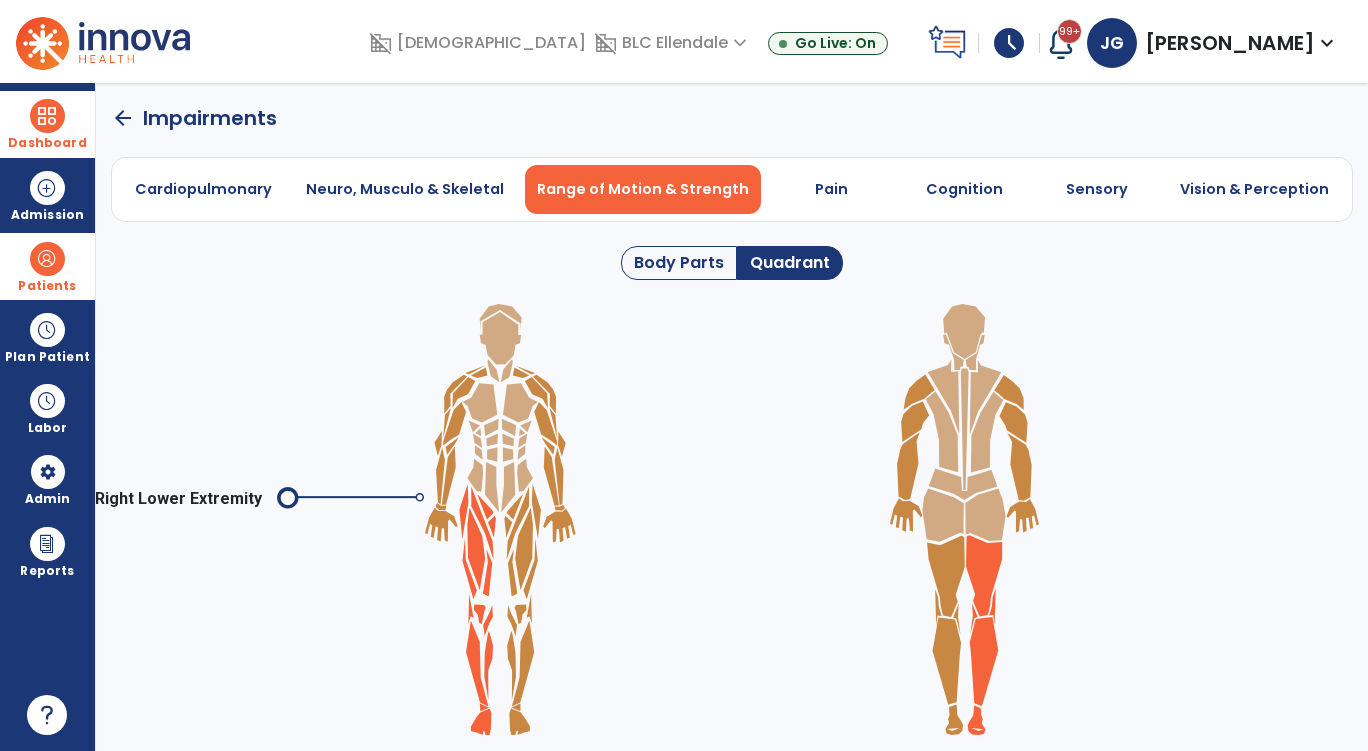 click 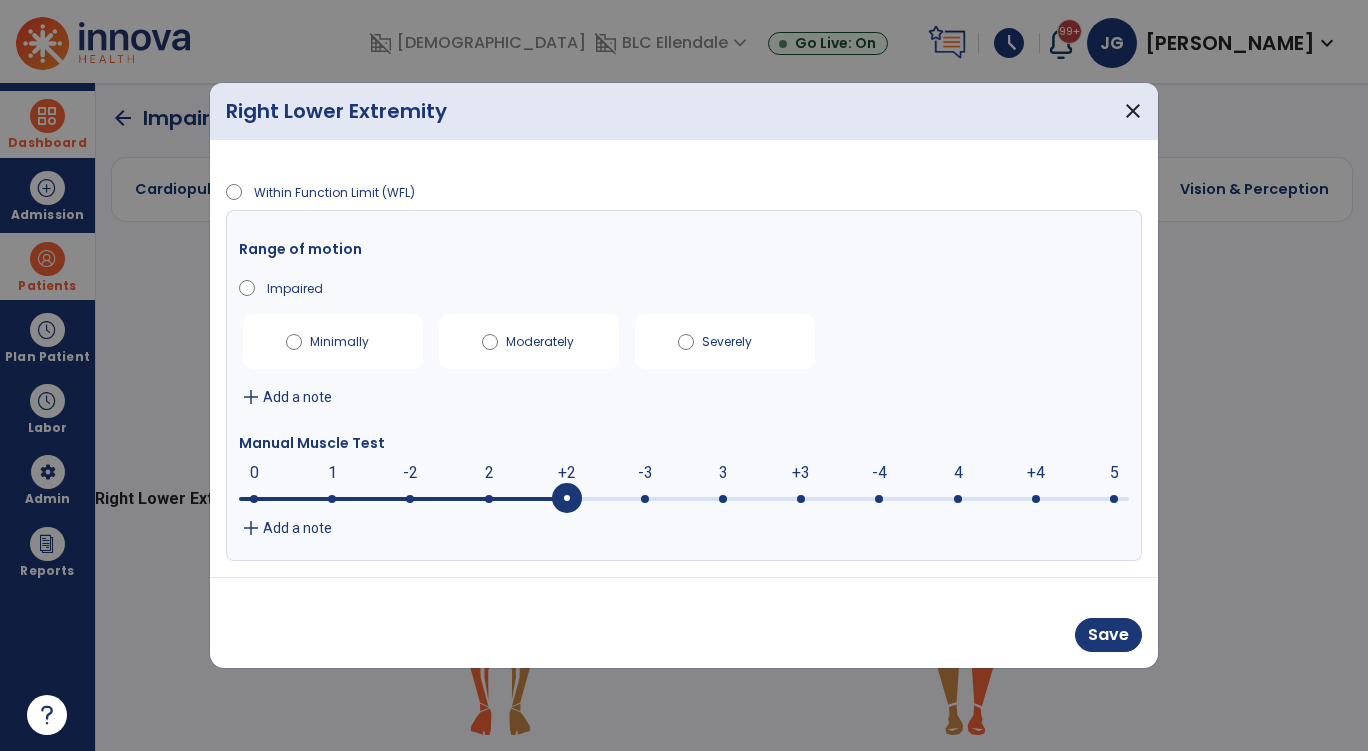 click at bounding box center [684, 497] 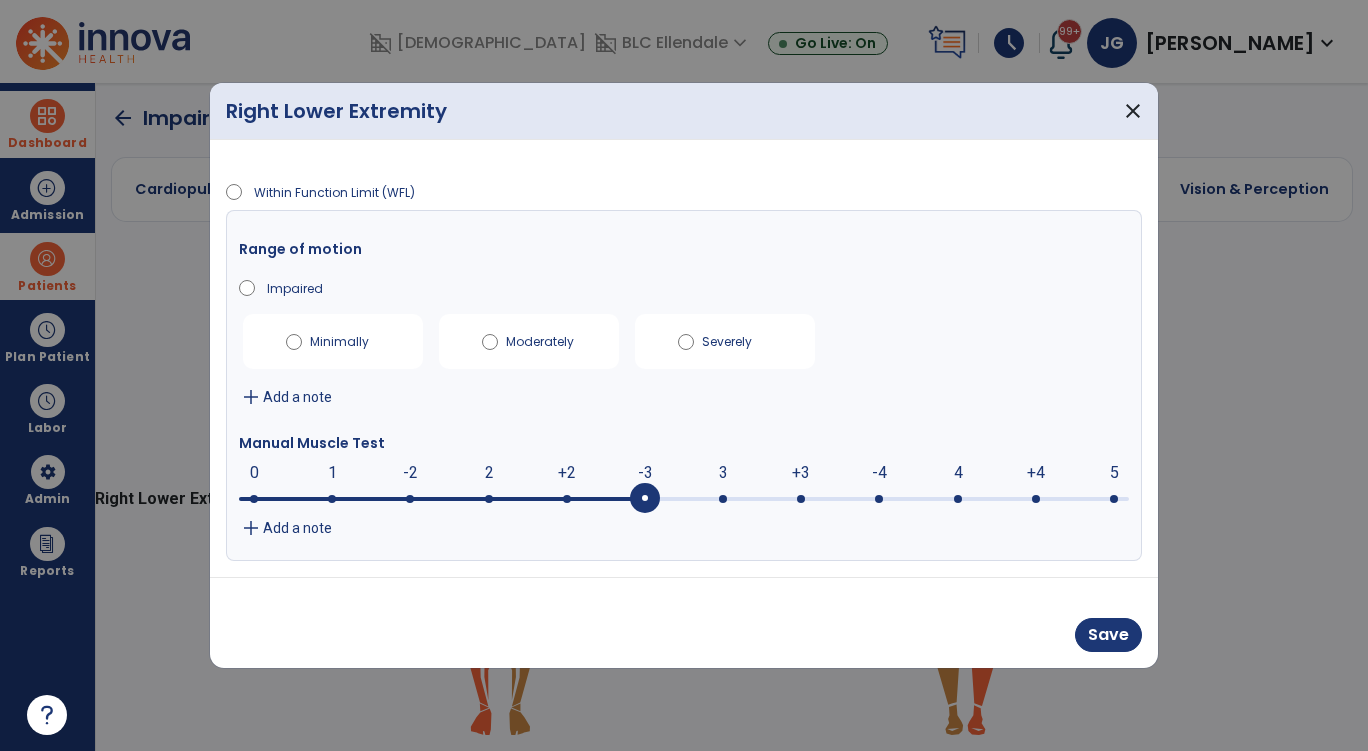 click on "Add a note" at bounding box center (297, 528) 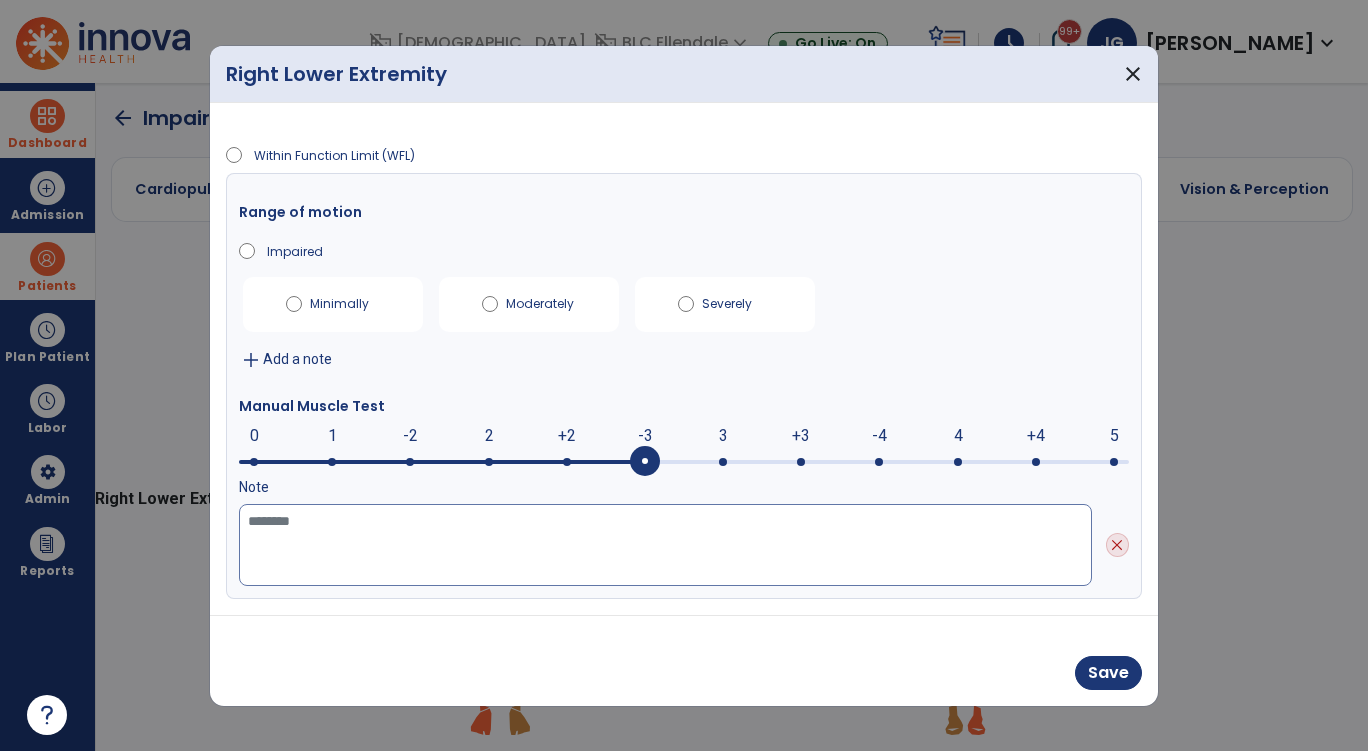 click at bounding box center (665, 545) 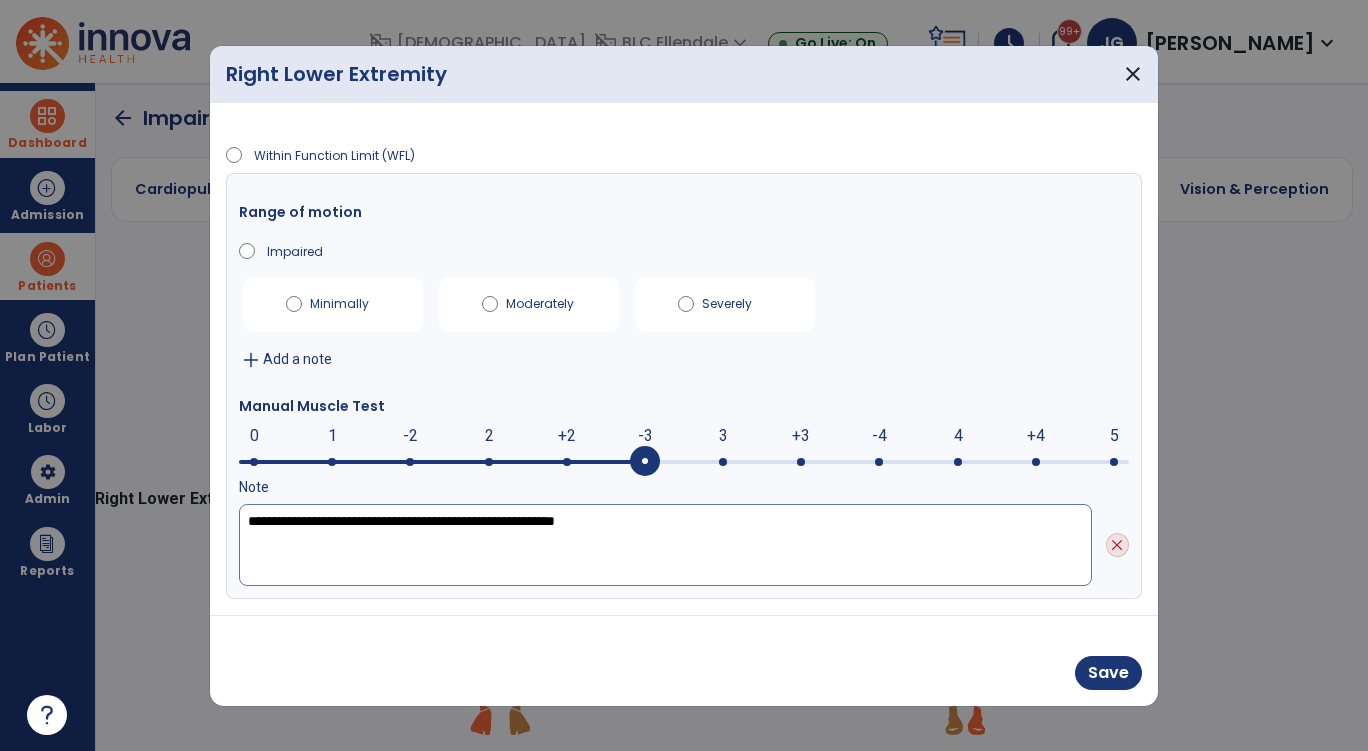 drag, startPoint x: 626, startPoint y: 528, endPoint x: 517, endPoint y: 515, distance: 109.77249 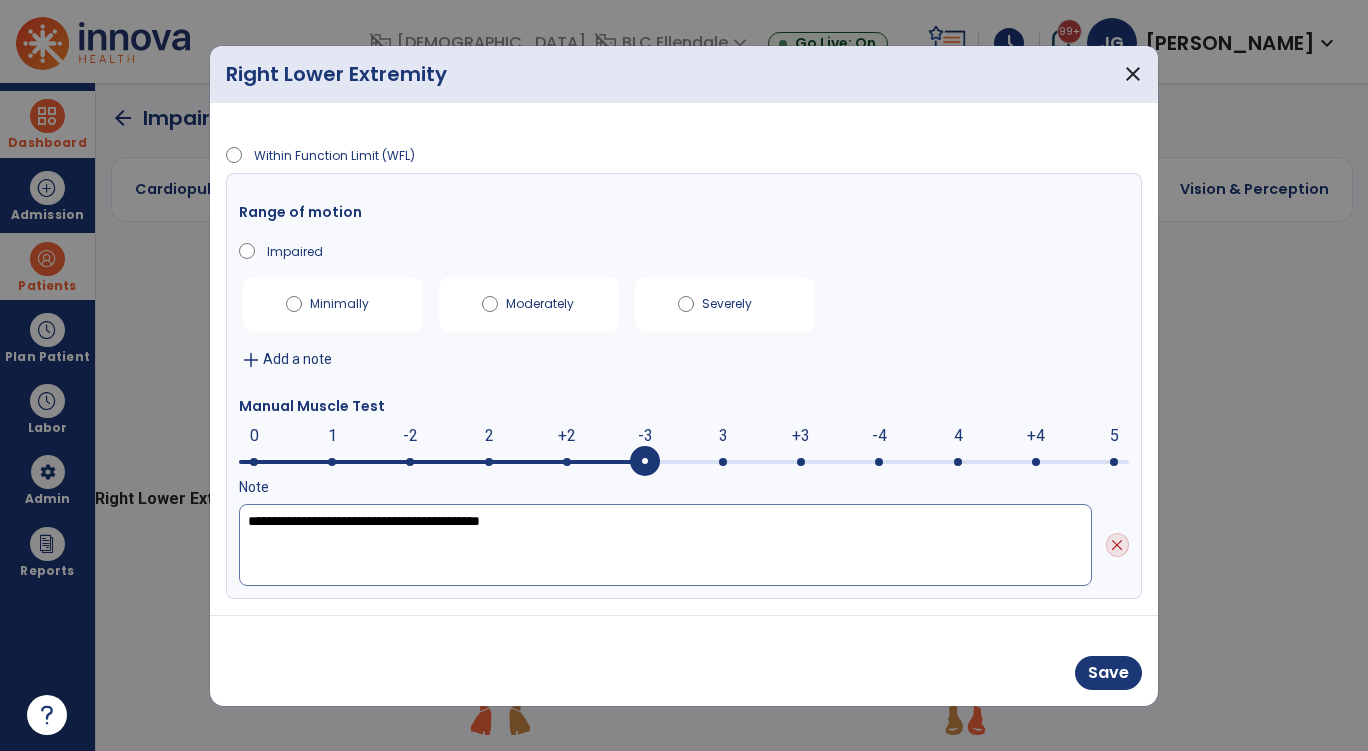drag, startPoint x: 359, startPoint y: 514, endPoint x: 389, endPoint y: 544, distance: 42.426407 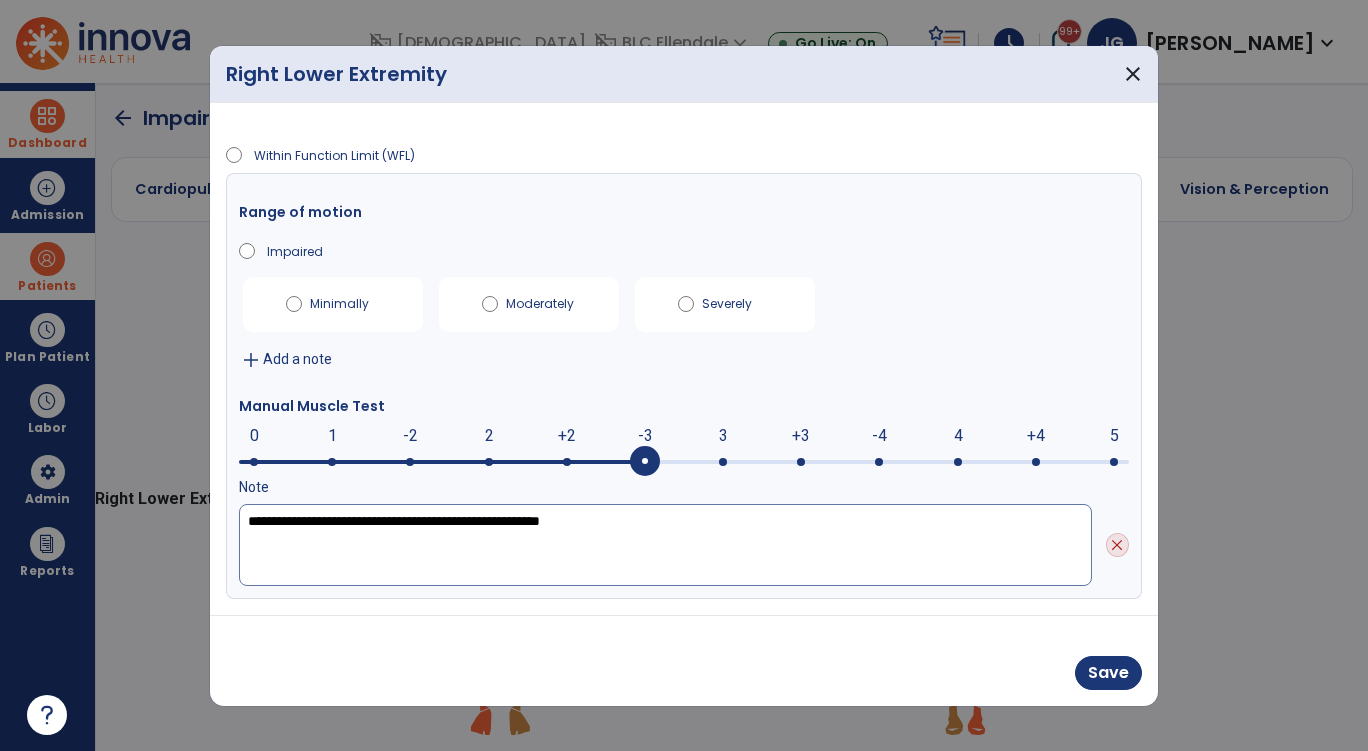click on "**********" at bounding box center (665, 545) 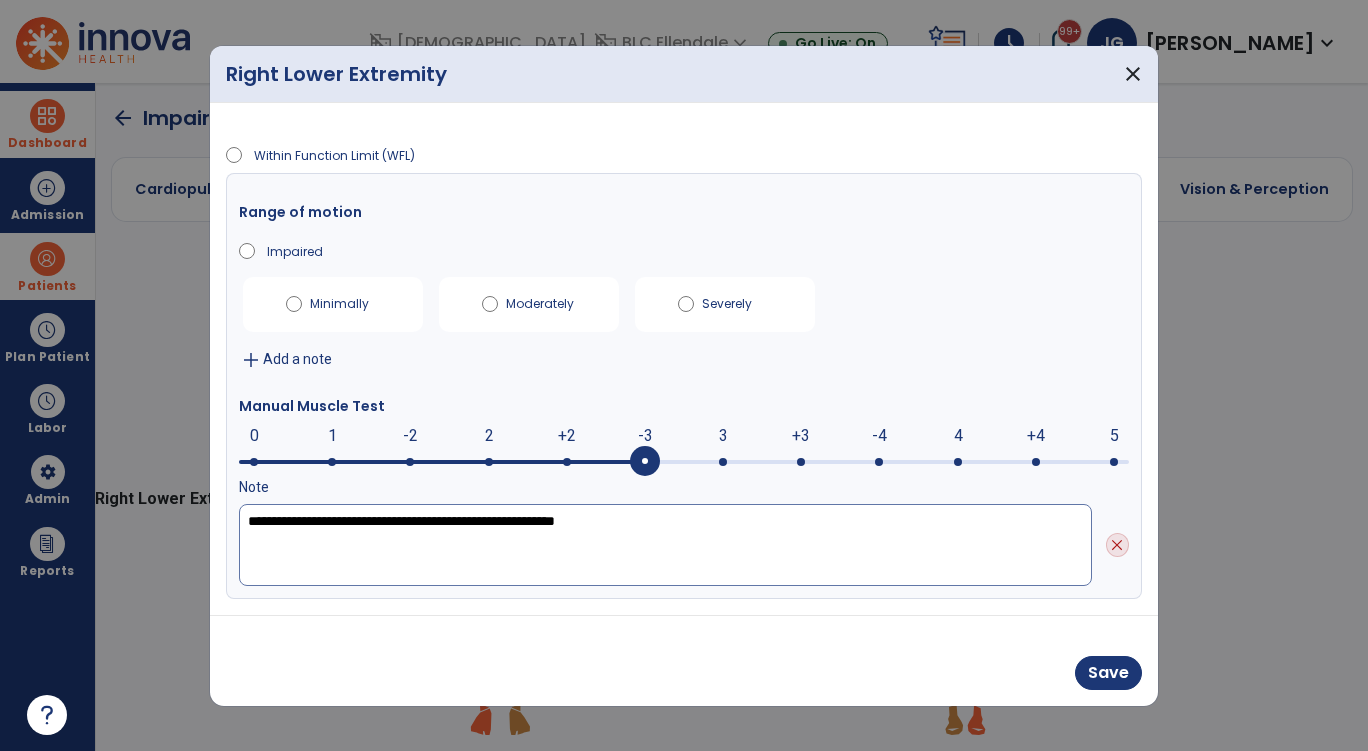click on "**********" at bounding box center (665, 545) 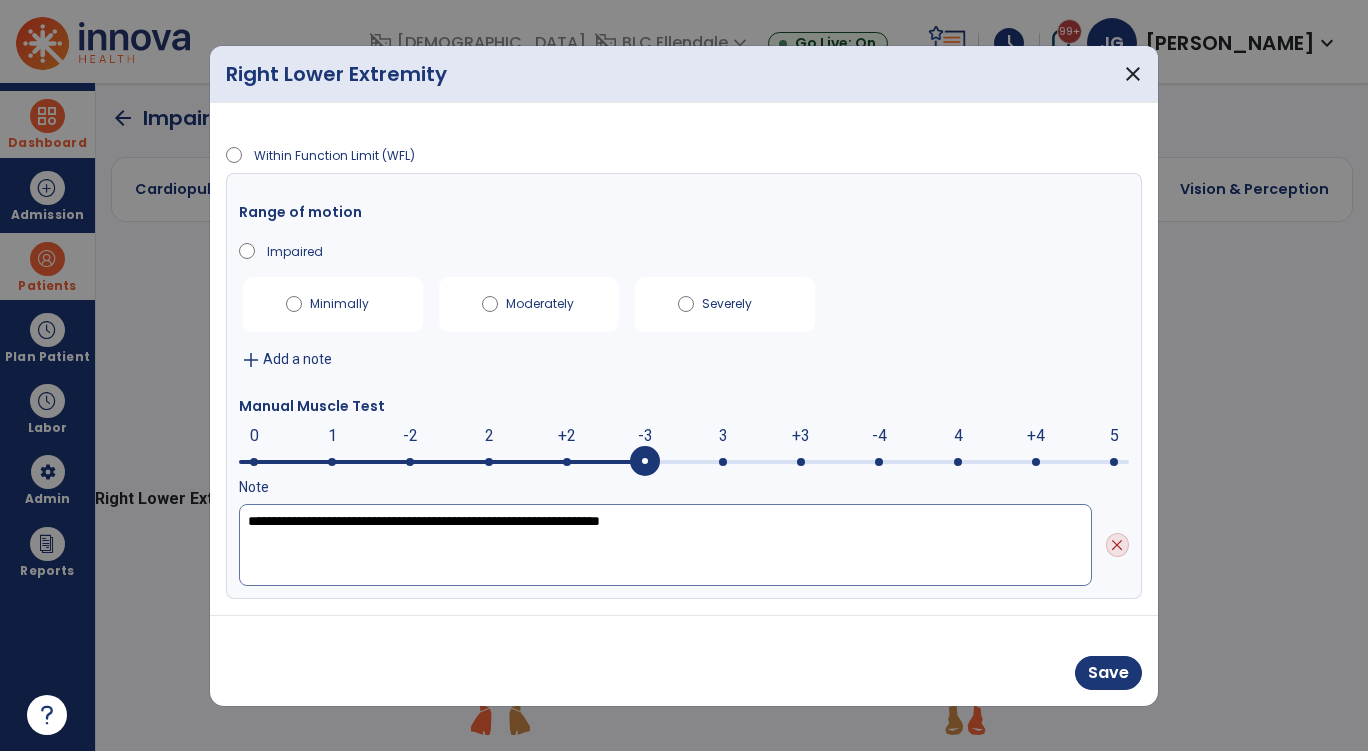 drag, startPoint x: 671, startPoint y: 517, endPoint x: 238, endPoint y: 522, distance: 433.02887 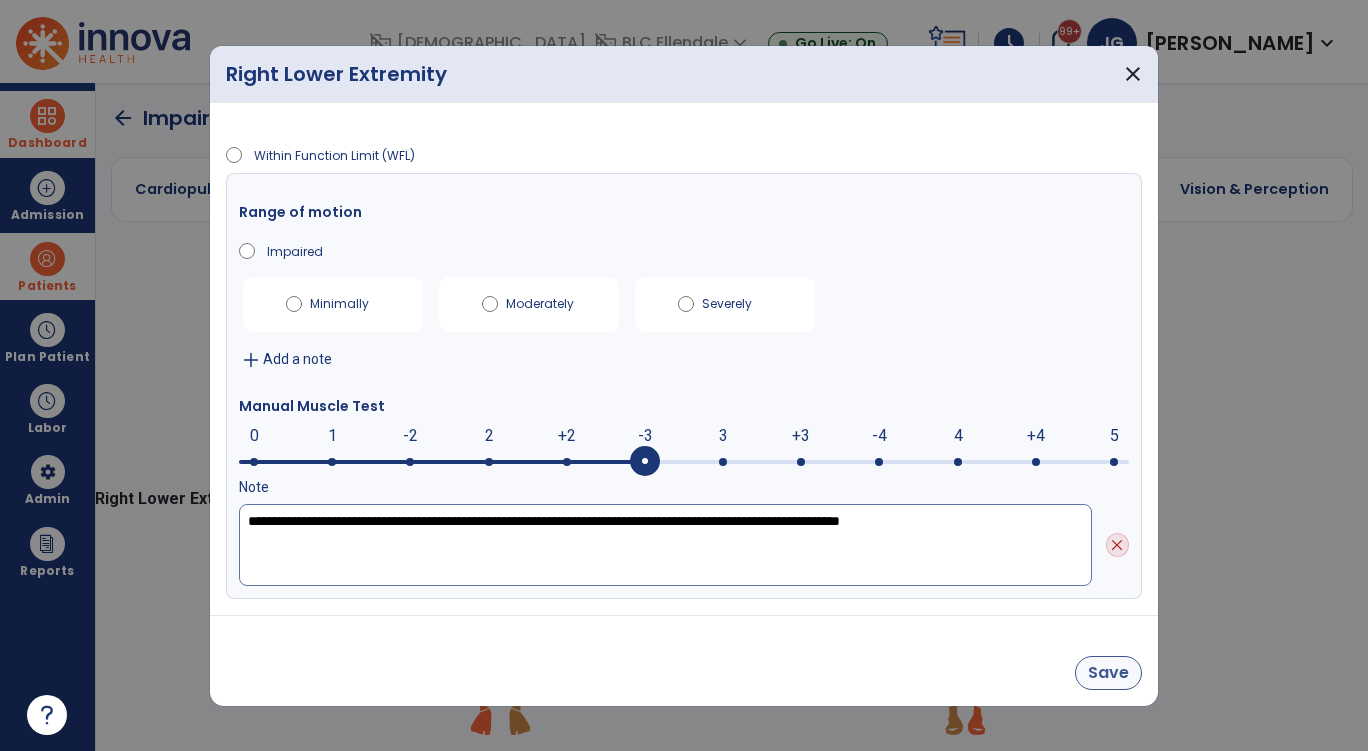 type on "**********" 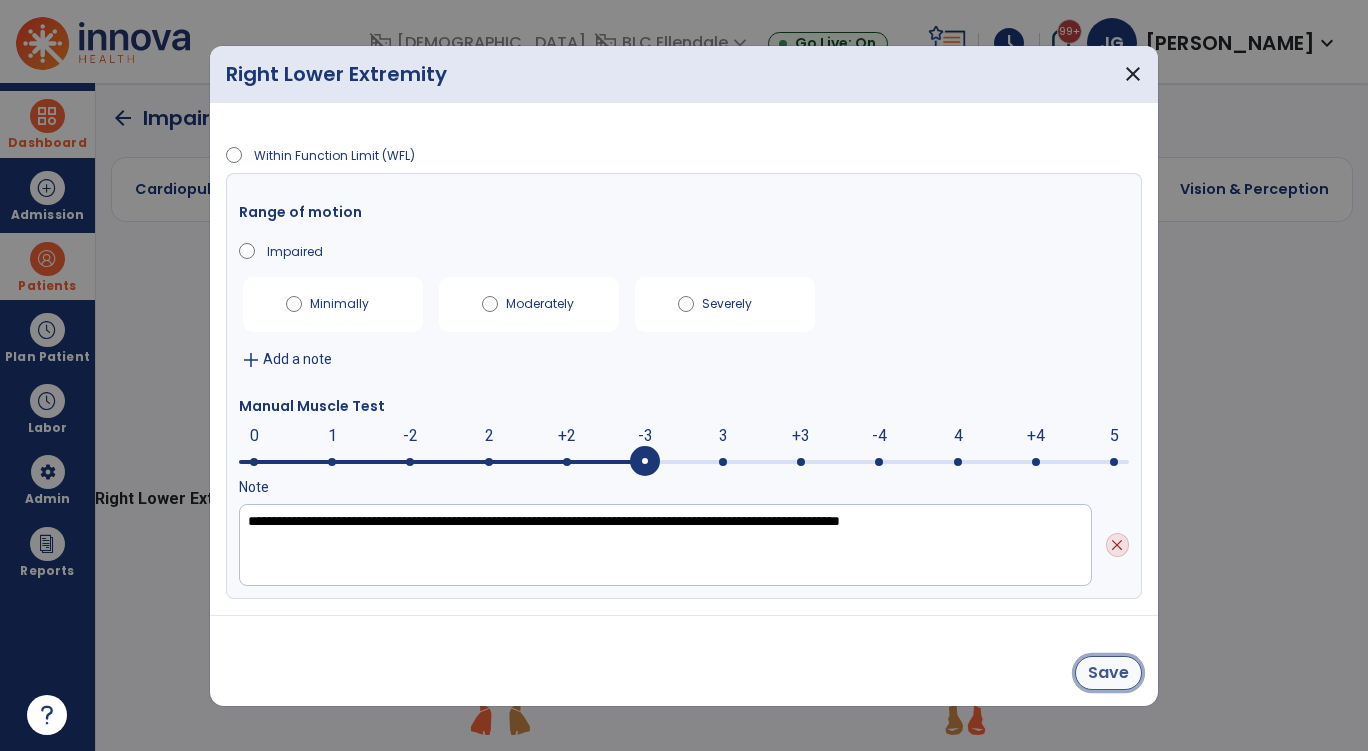 click on "Save" at bounding box center [1108, 673] 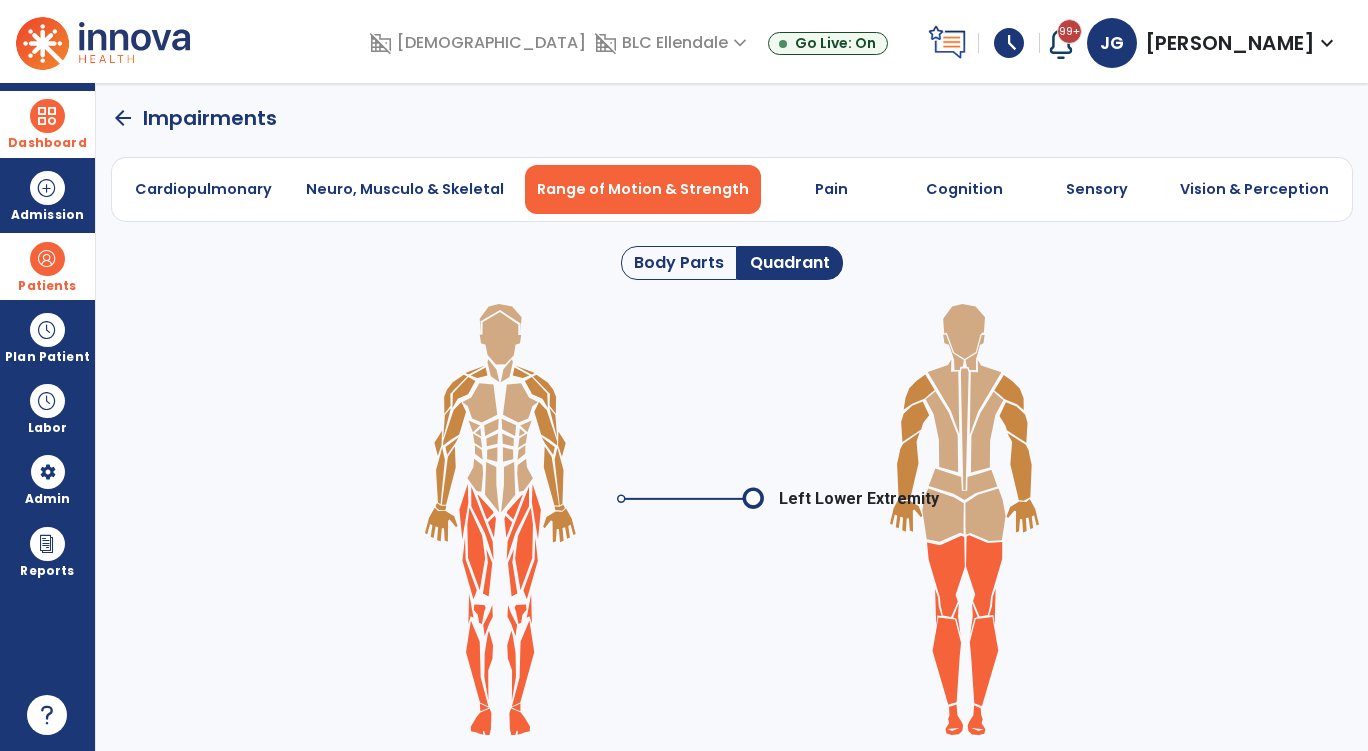 click 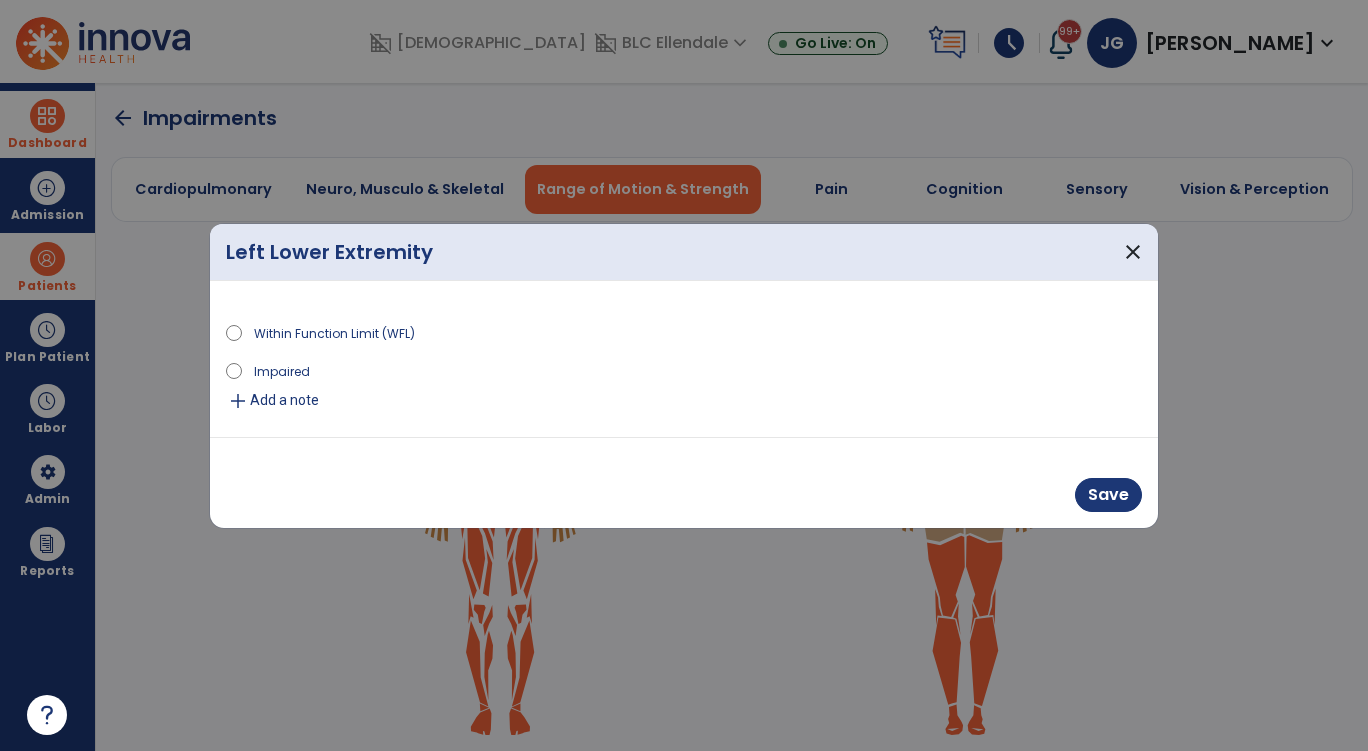 click on "Impaired" at bounding box center [282, 370] 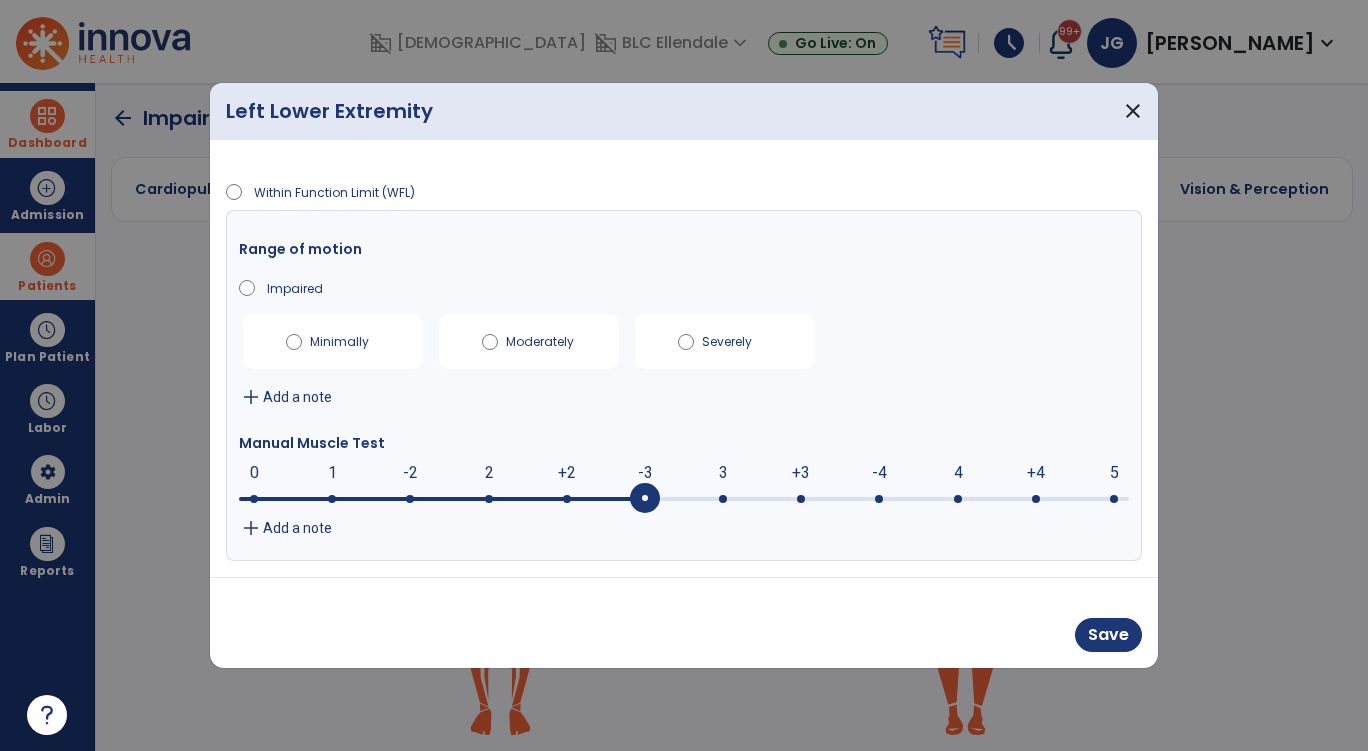 click at bounding box center (684, 497) 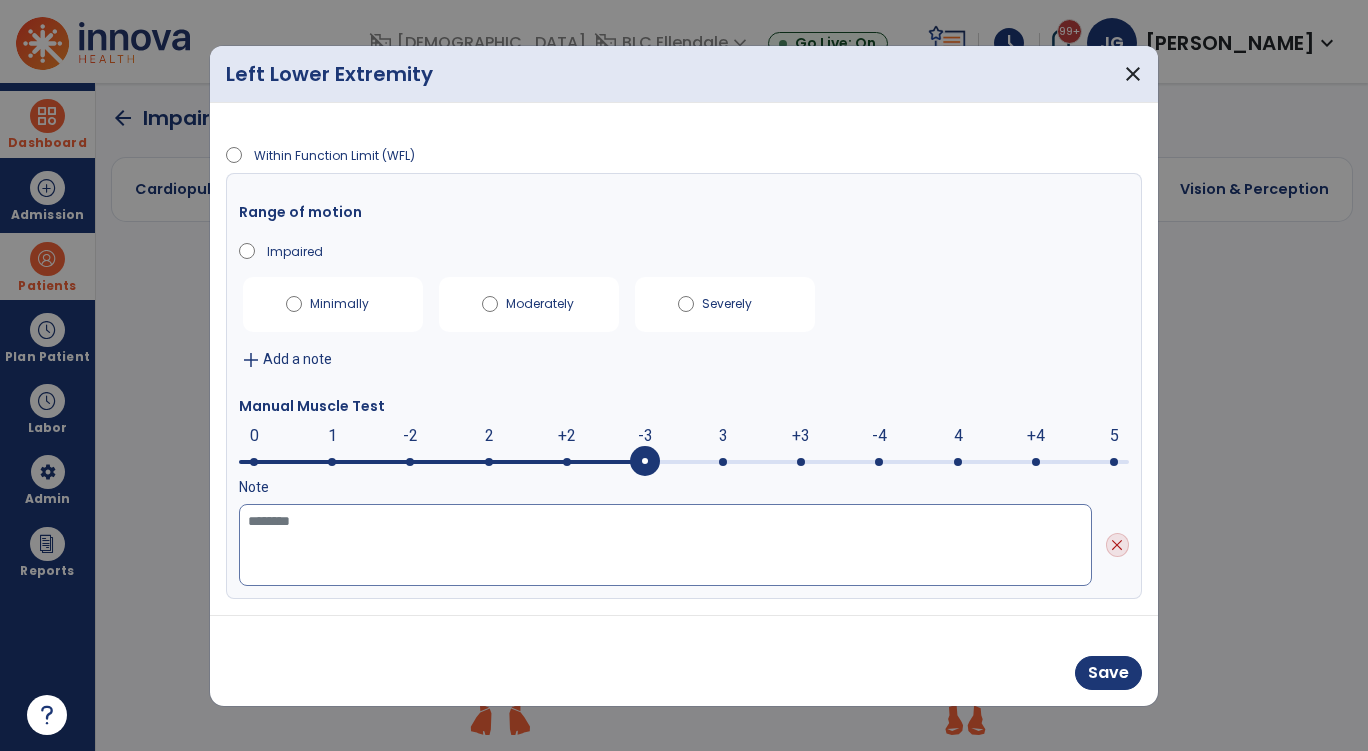 click at bounding box center [665, 545] 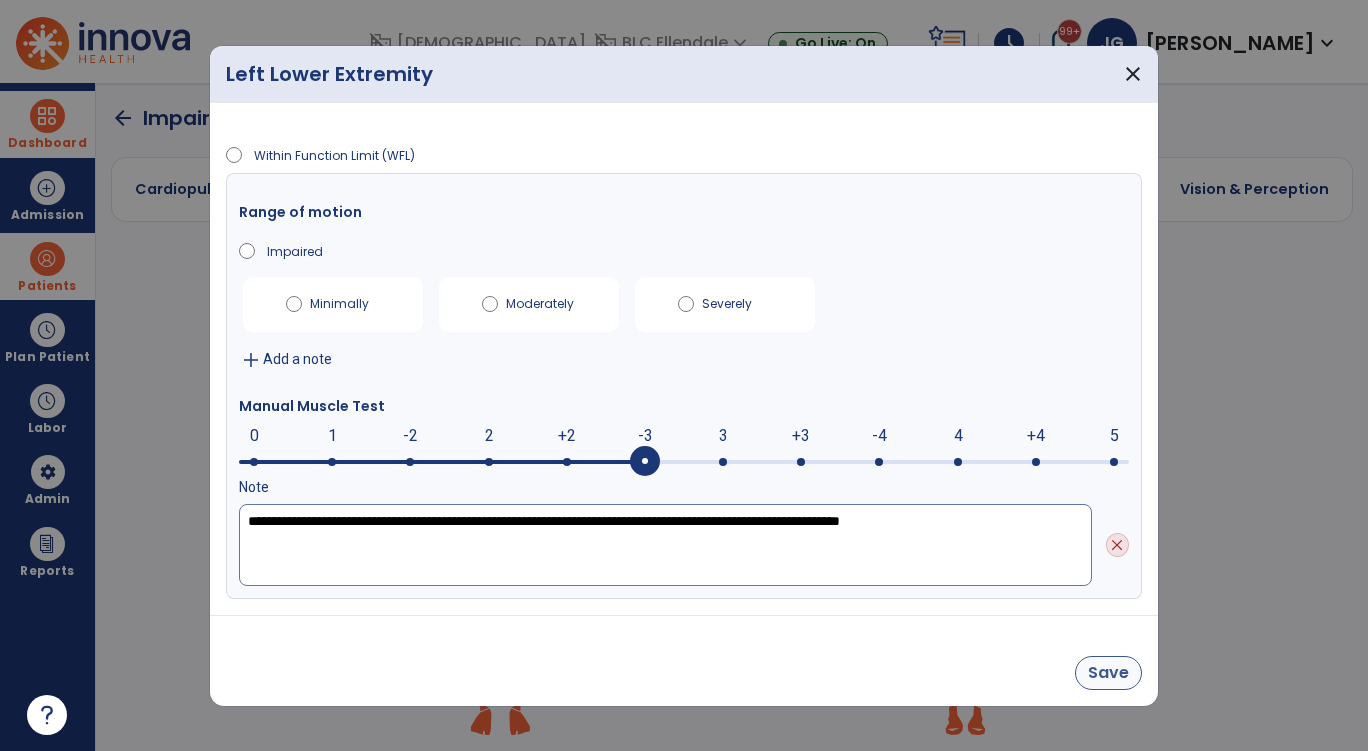 type on "**********" 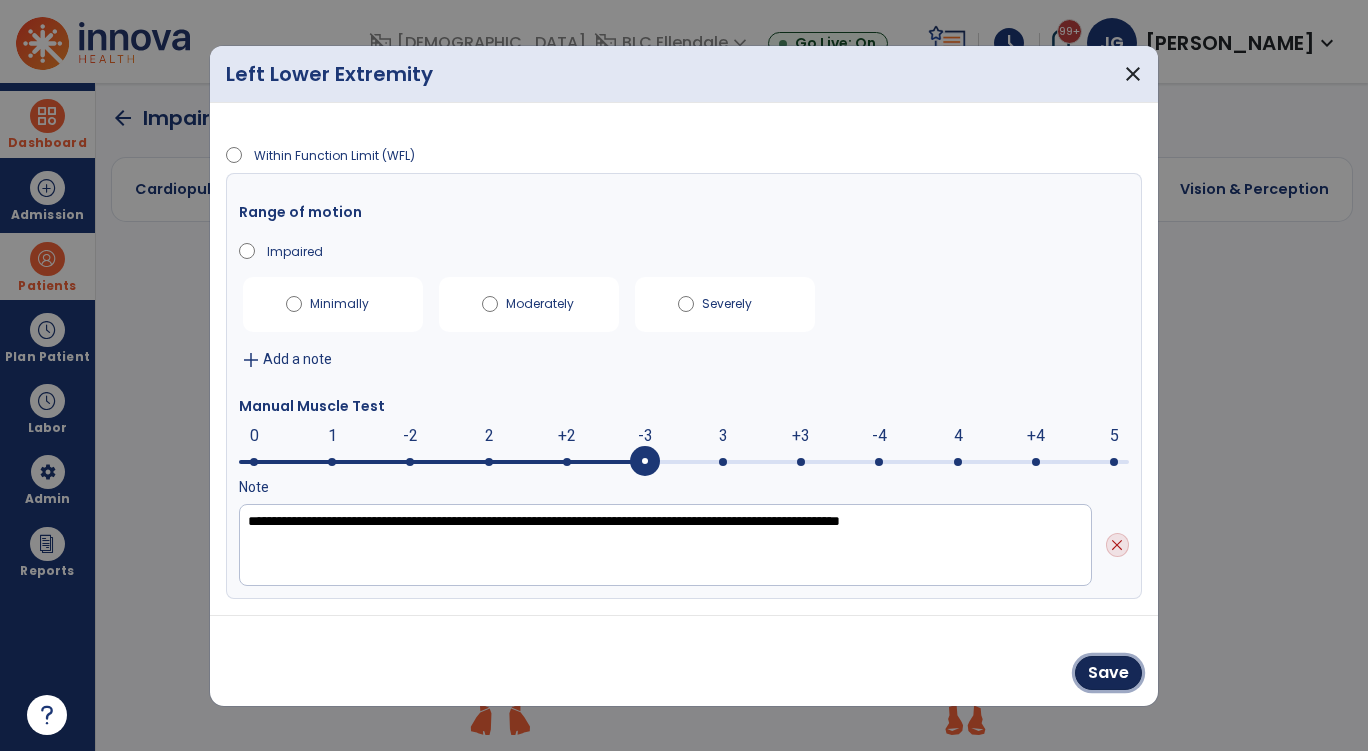 click on "Save" at bounding box center [1108, 673] 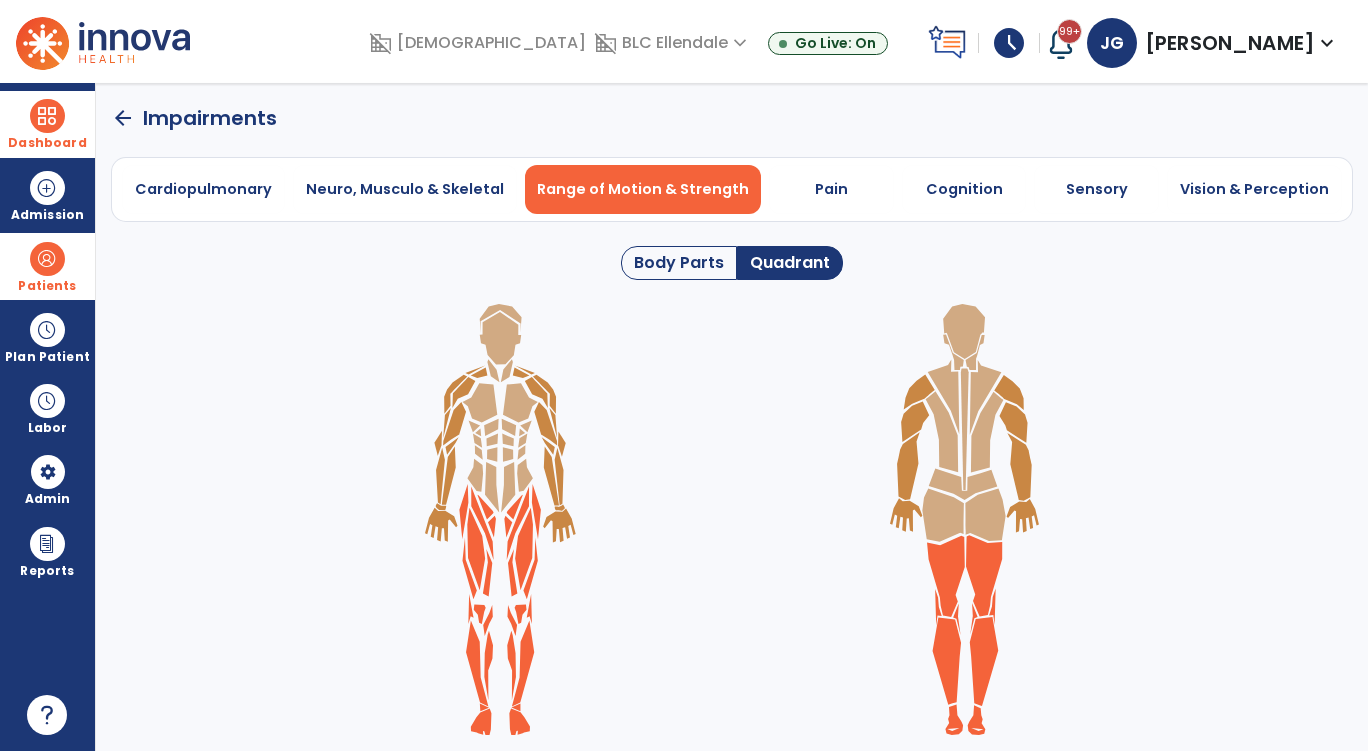 click 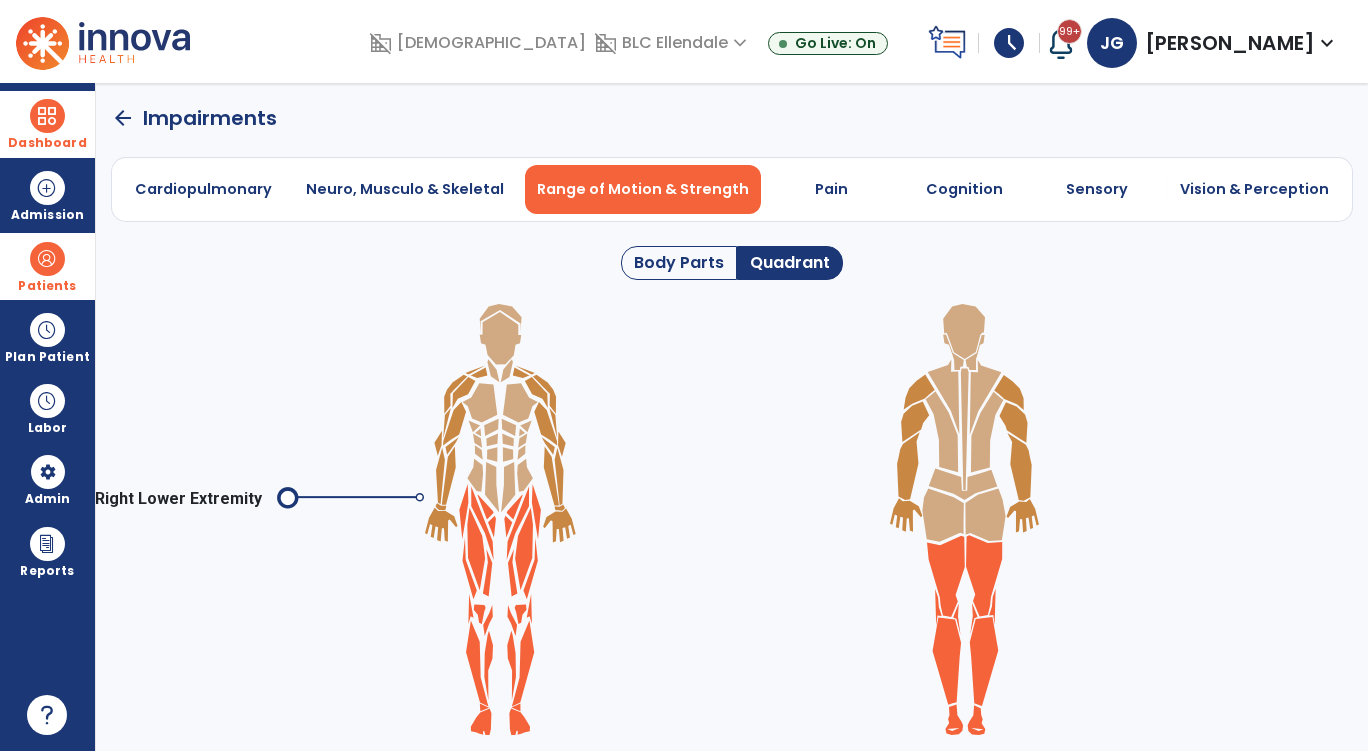 click 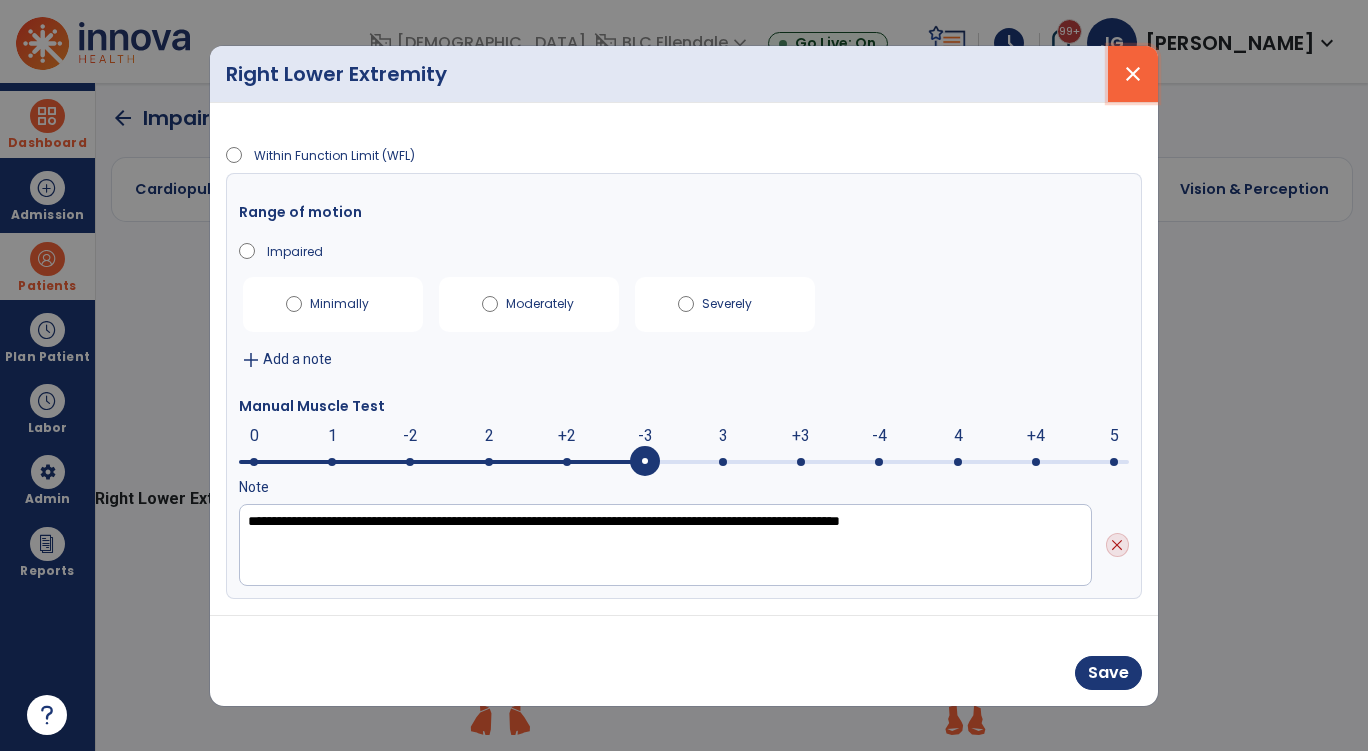 click on "close" at bounding box center [1133, 74] 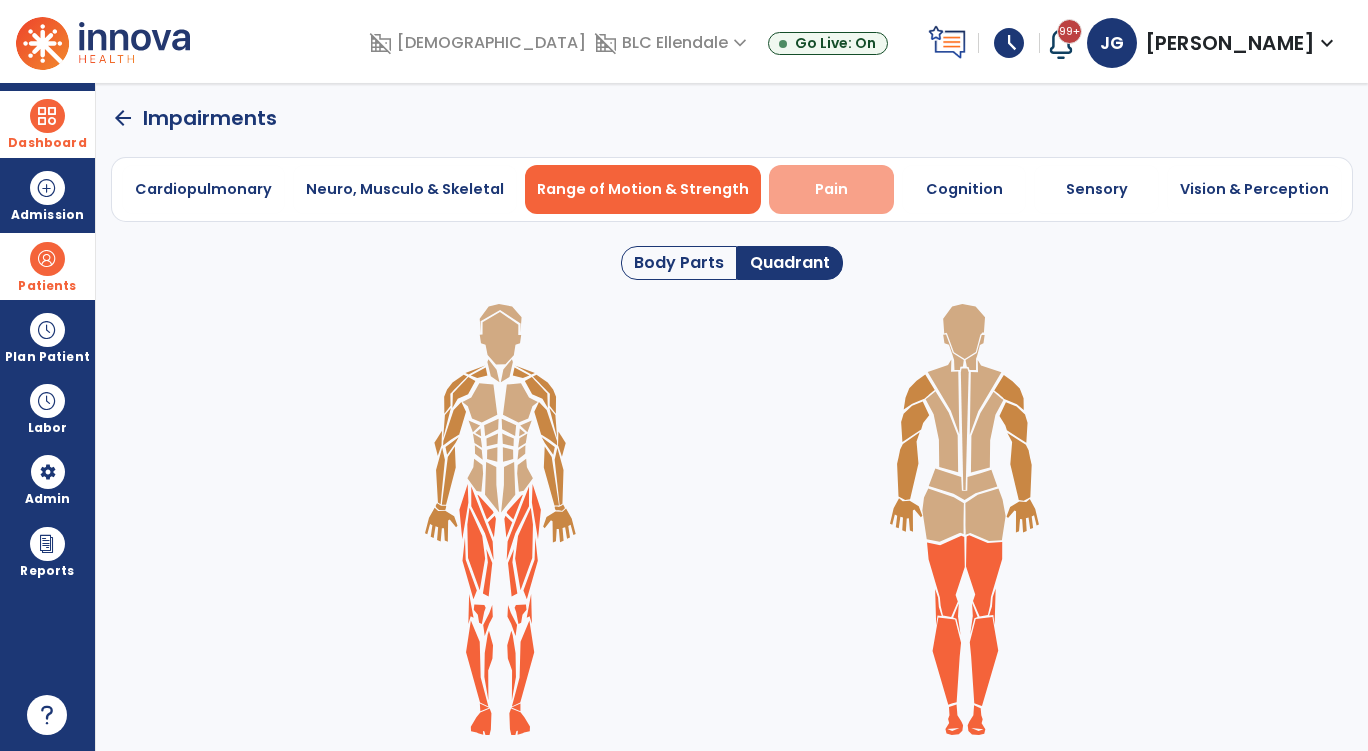 click on "Pain" at bounding box center [831, 189] 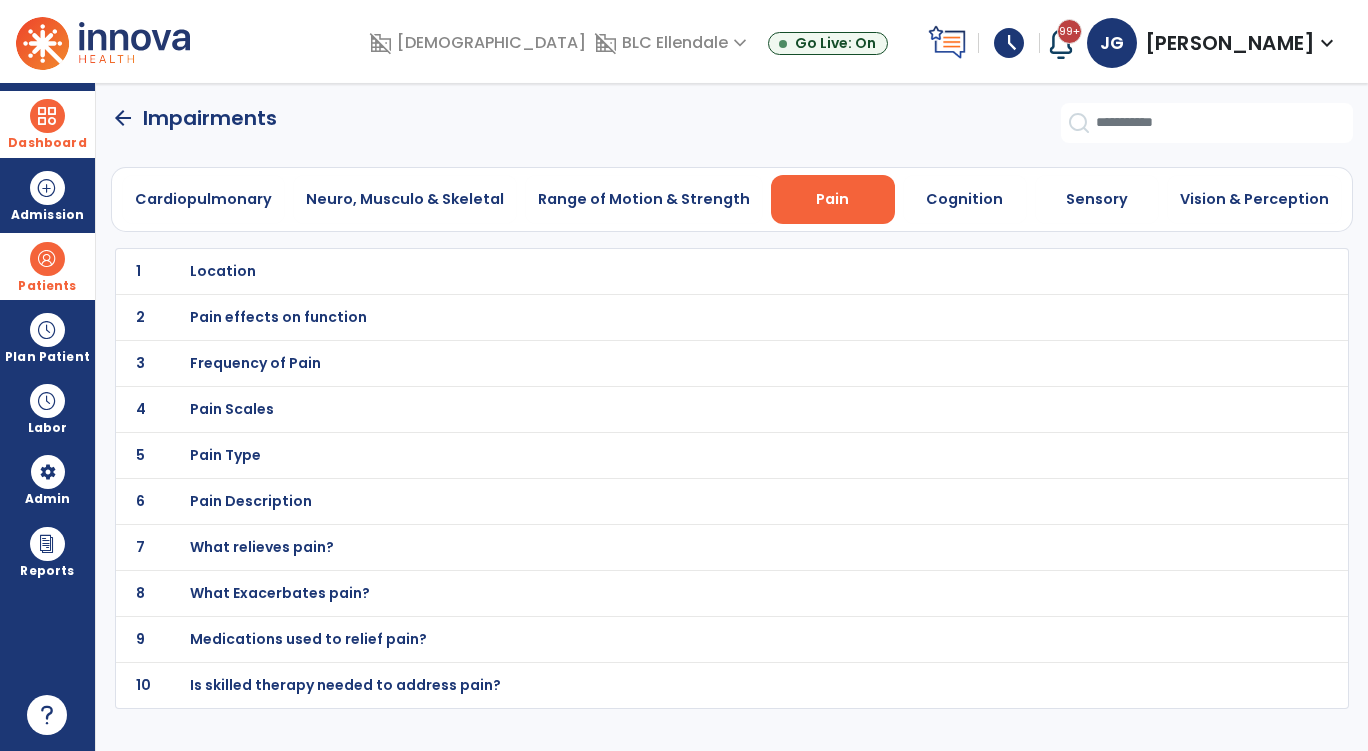 click on "Location" at bounding box center (223, 271) 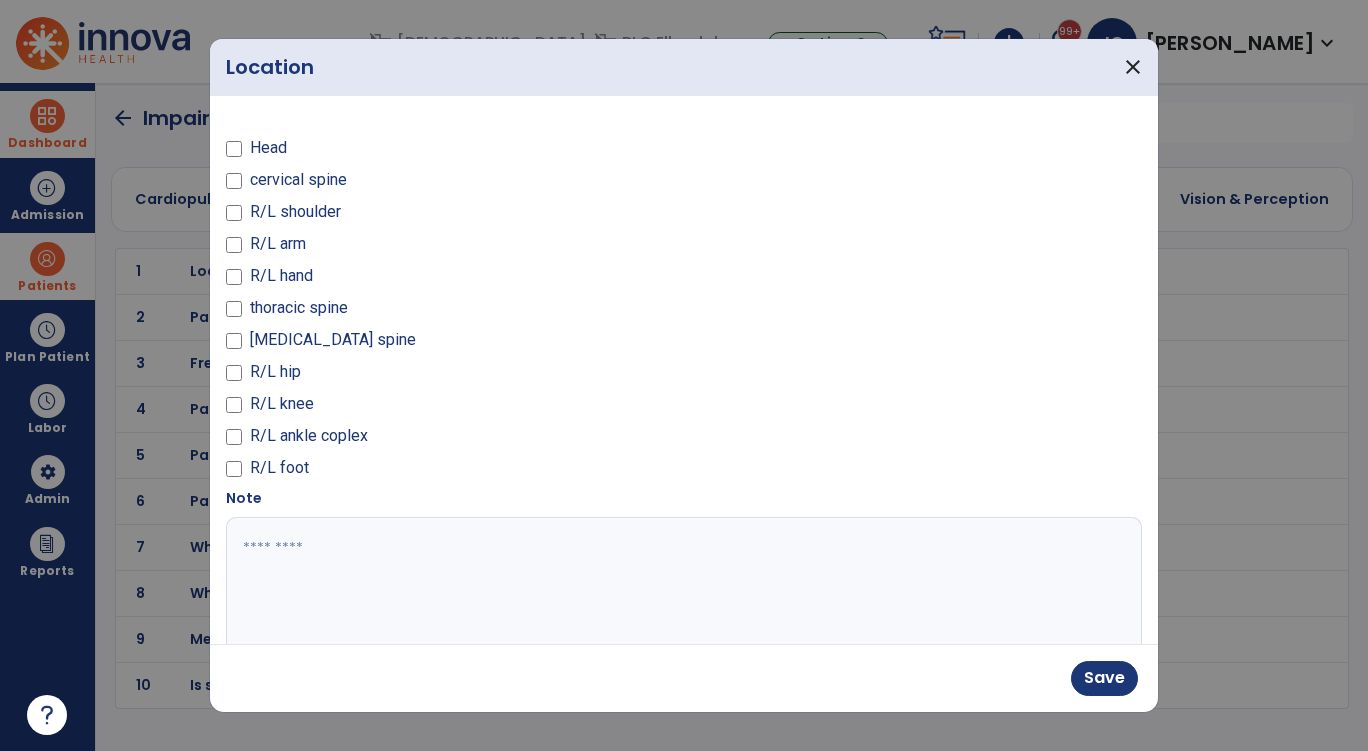 click on "Head      cervical spine      R/L shoulder      R/L arm      R/L hand      thoracic spine      lumbar spine      R/L hip      R/L knee      R/L ankle coplex      R/L foot" at bounding box center [449, 300] 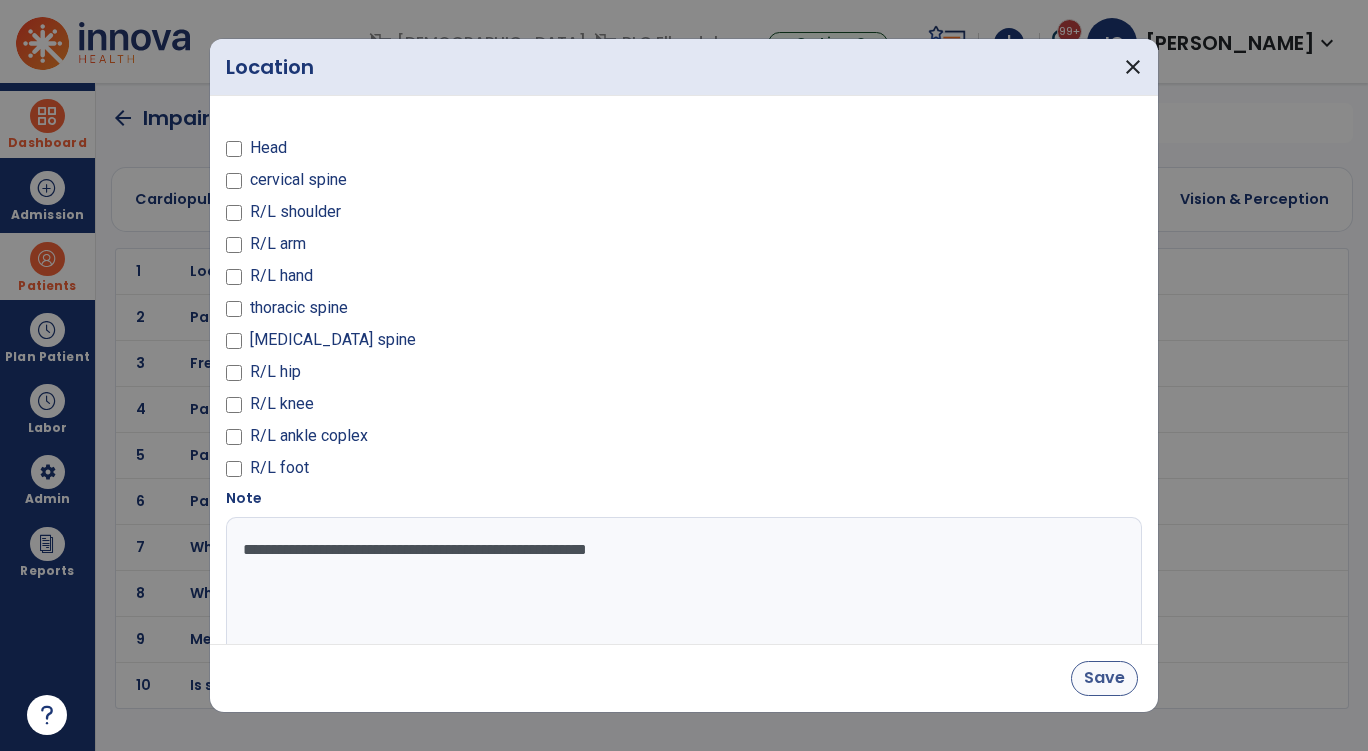 type on "**********" 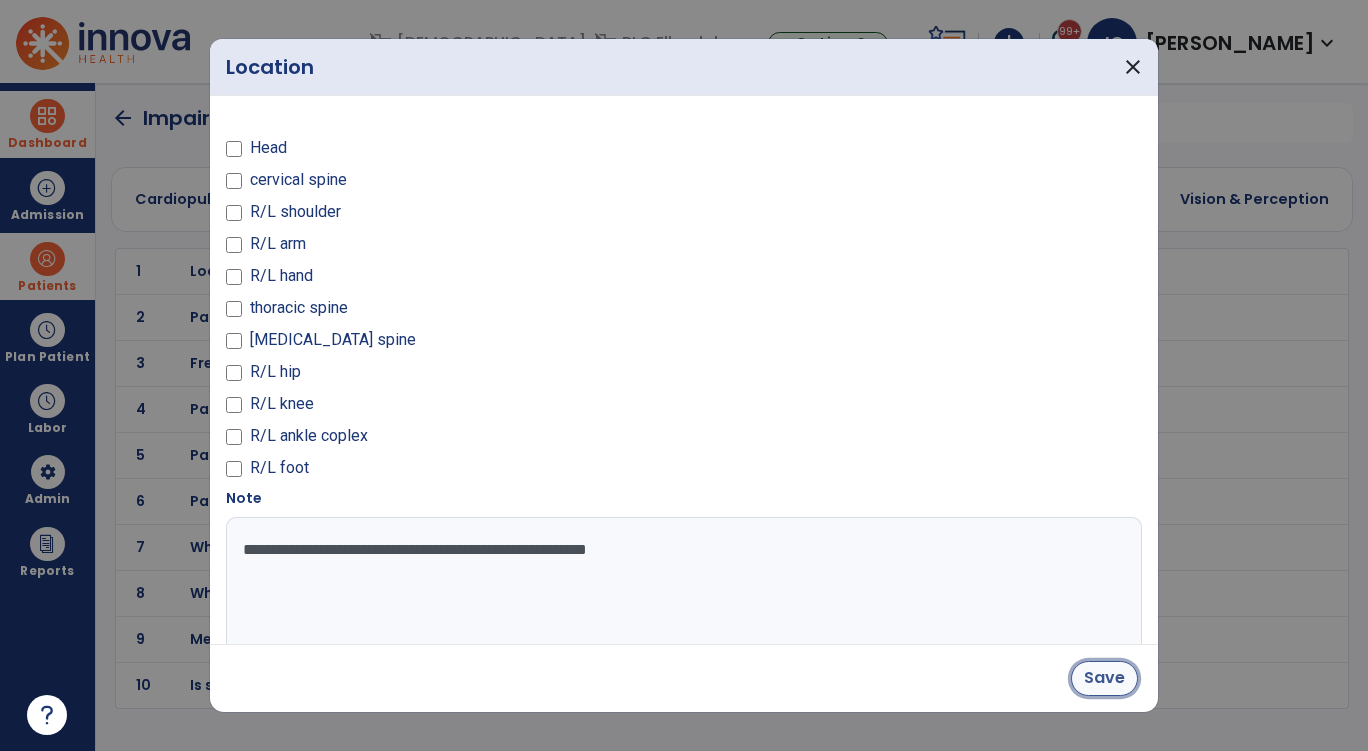 click on "Save" at bounding box center (1104, 678) 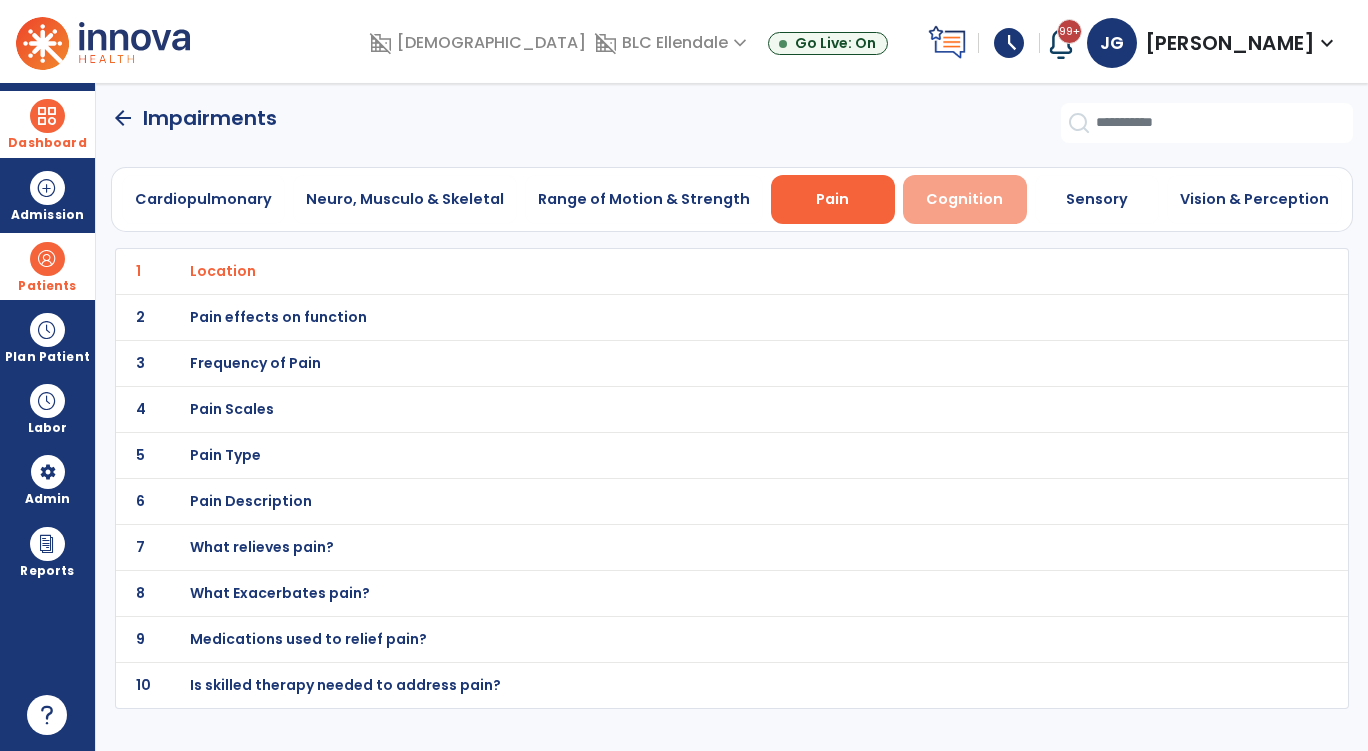 click on "Cognition" at bounding box center [964, 199] 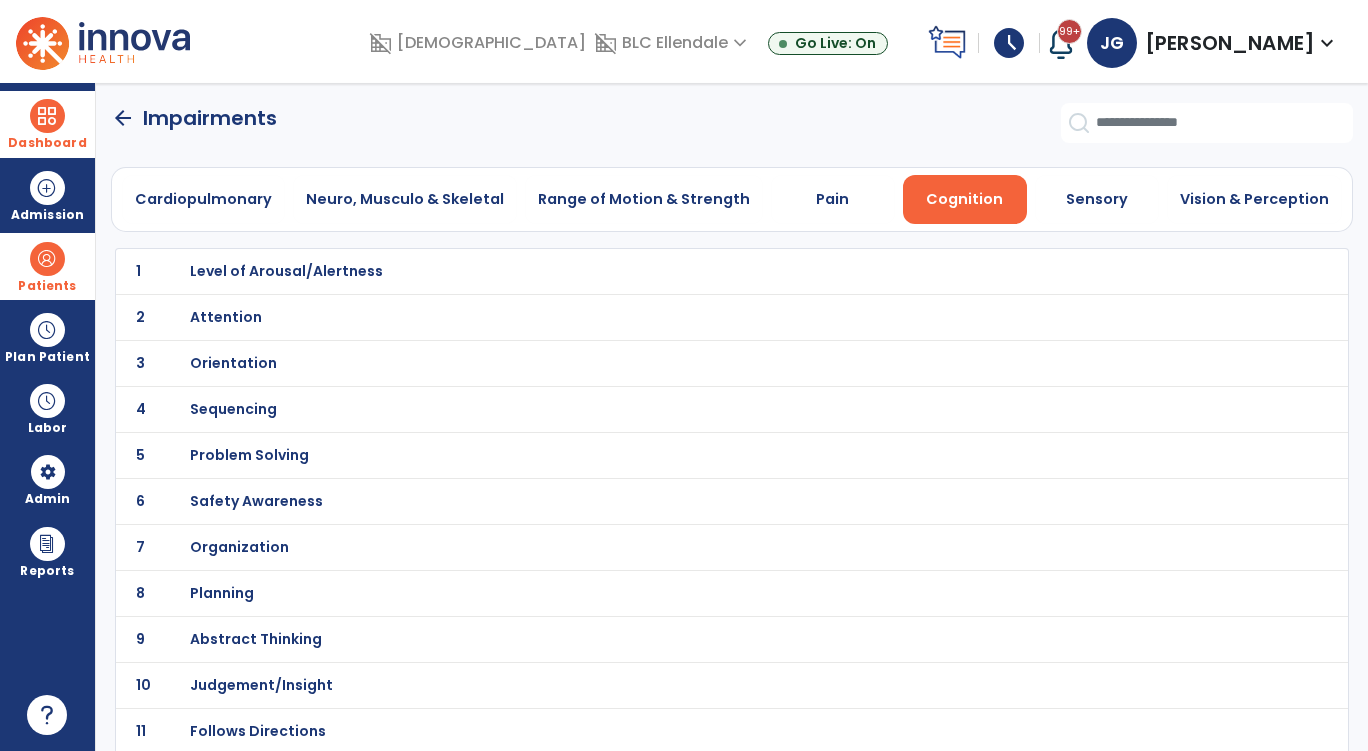click on "Level of Arousal/Alertness" at bounding box center [286, 271] 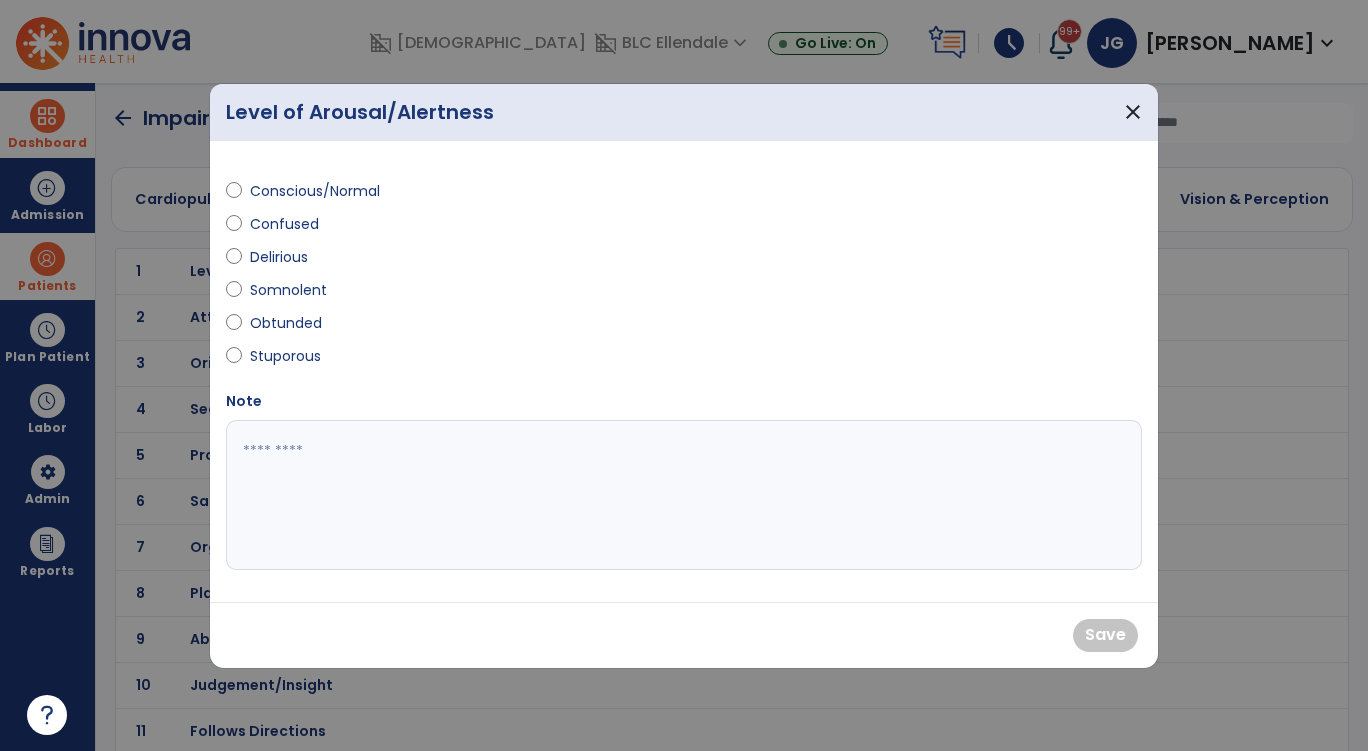 click on "Conscious/Normal" at bounding box center [315, 191] 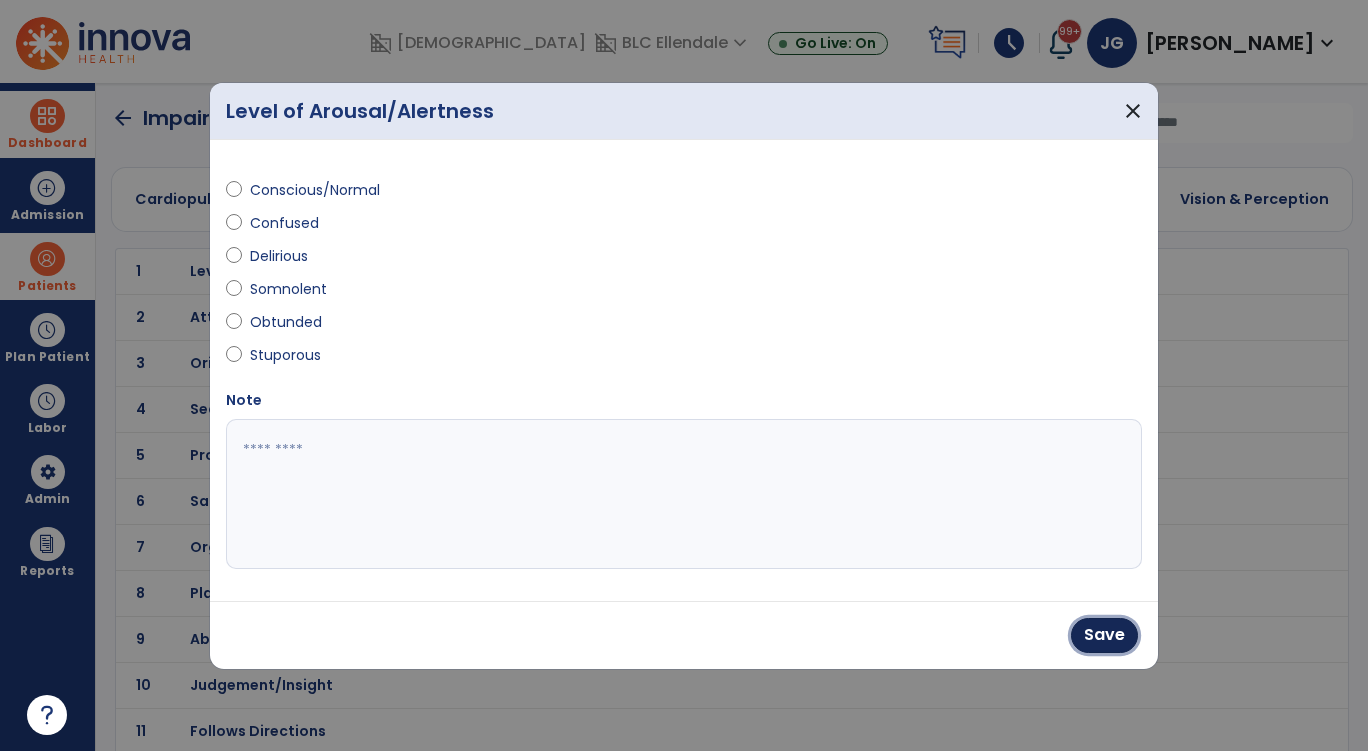 click on "Save" at bounding box center [1104, 635] 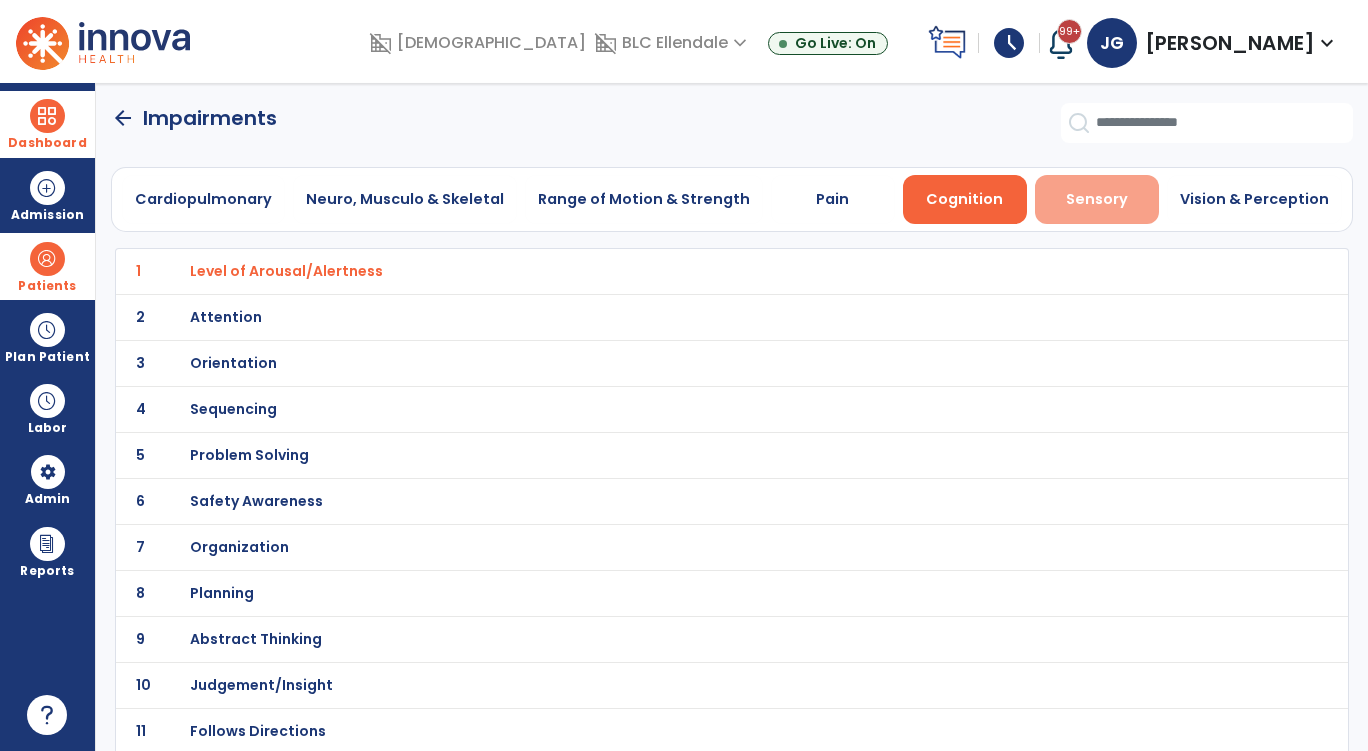 click on "Sensory" at bounding box center (1097, 199) 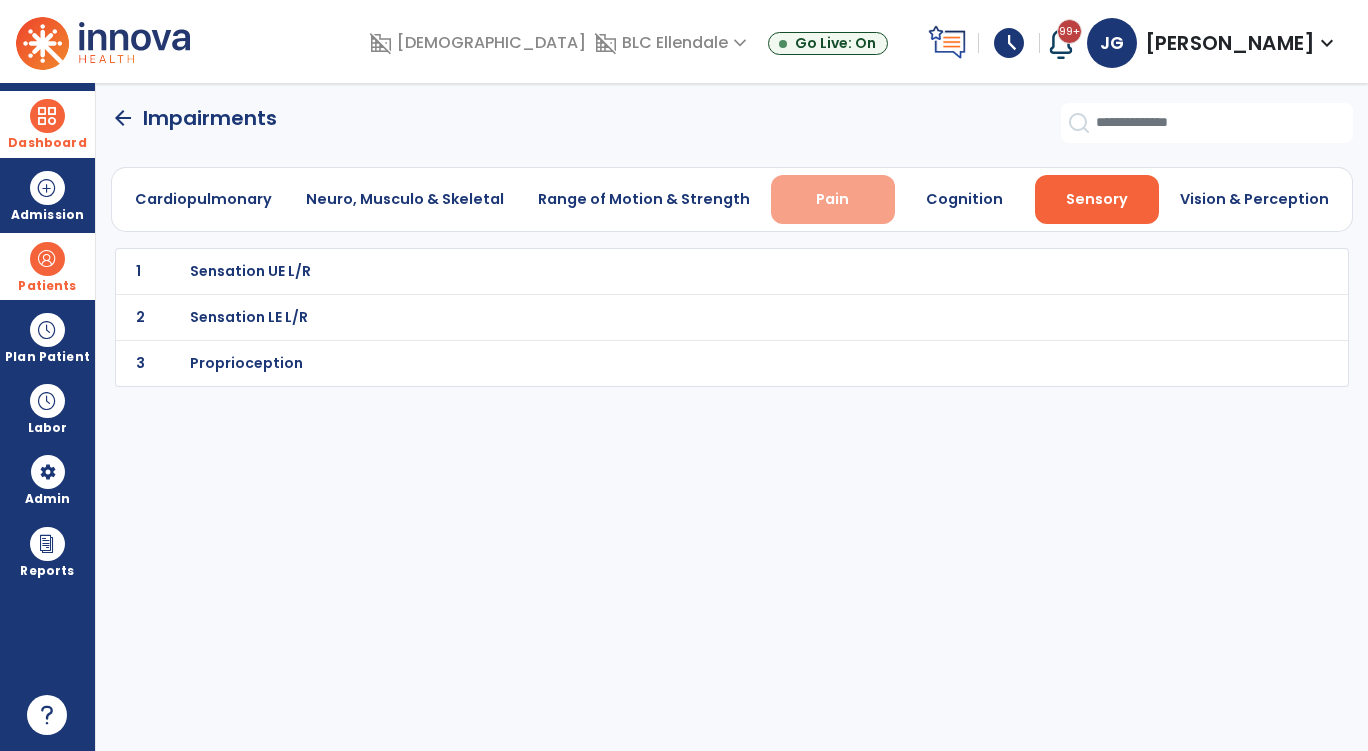 click on "Pain" at bounding box center [832, 199] 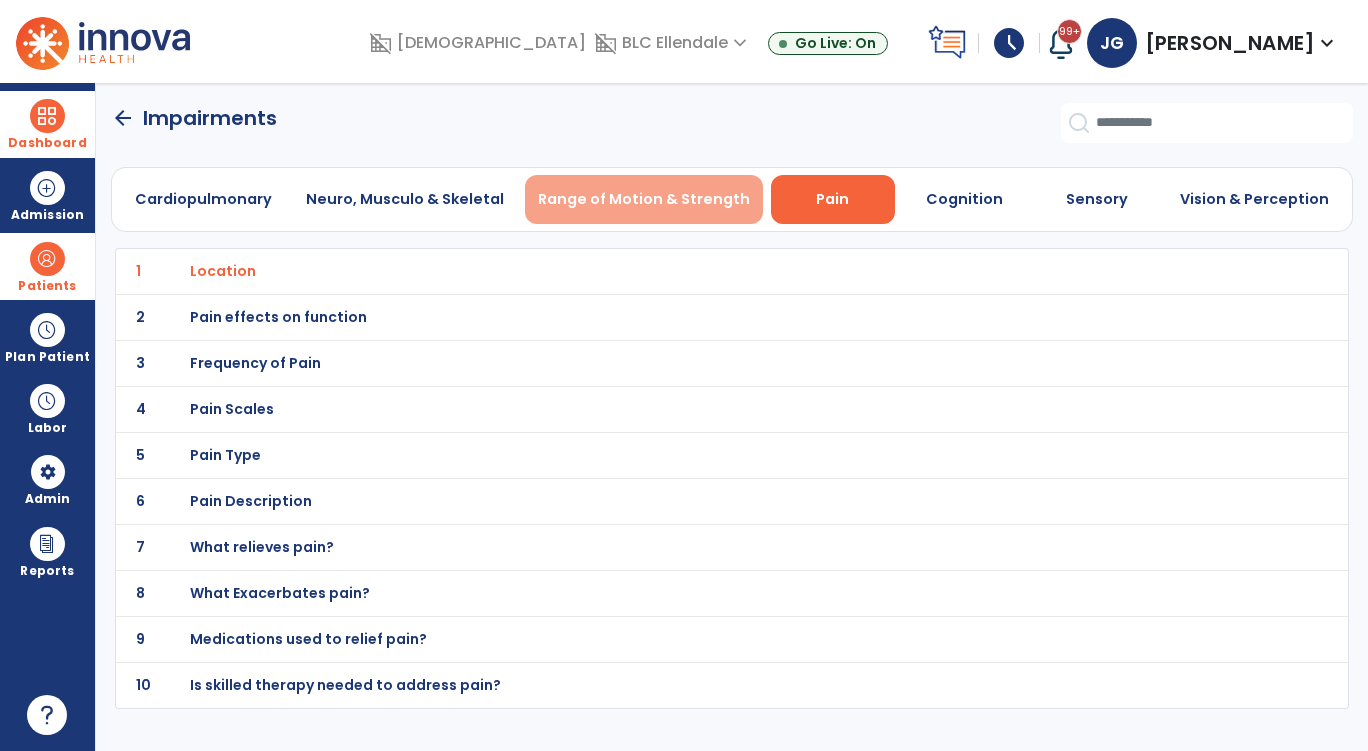 click on "Range of Motion & Strength" at bounding box center [644, 199] 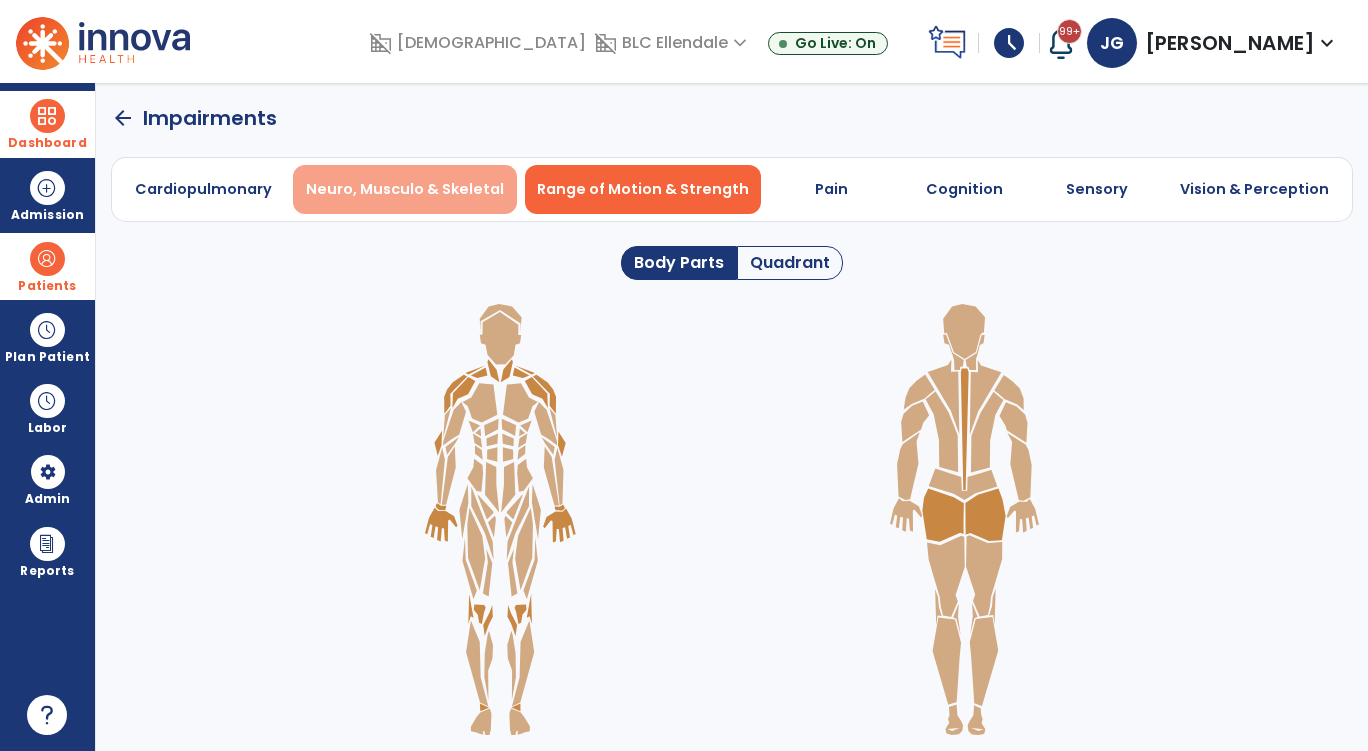 click on "Neuro, Musculo & Skeletal" at bounding box center (405, 189) 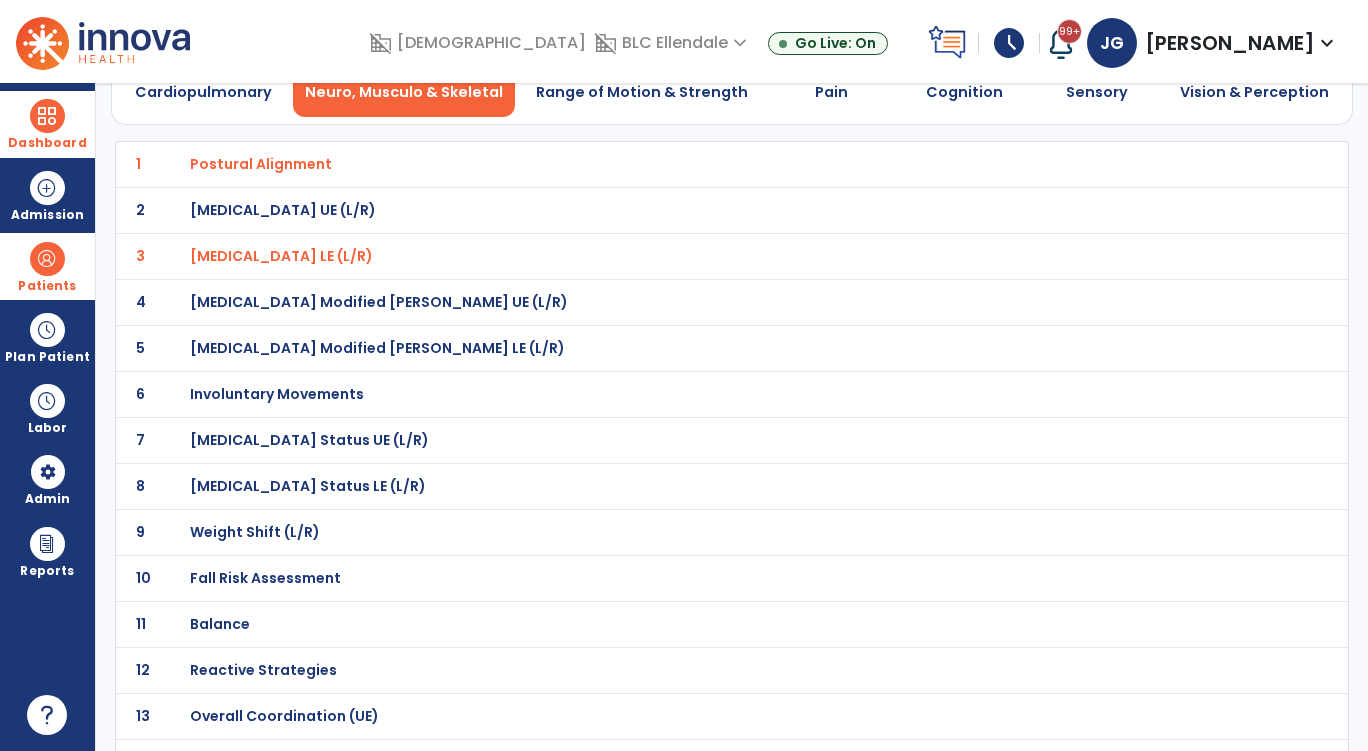 scroll, scrollTop: 500, scrollLeft: 0, axis: vertical 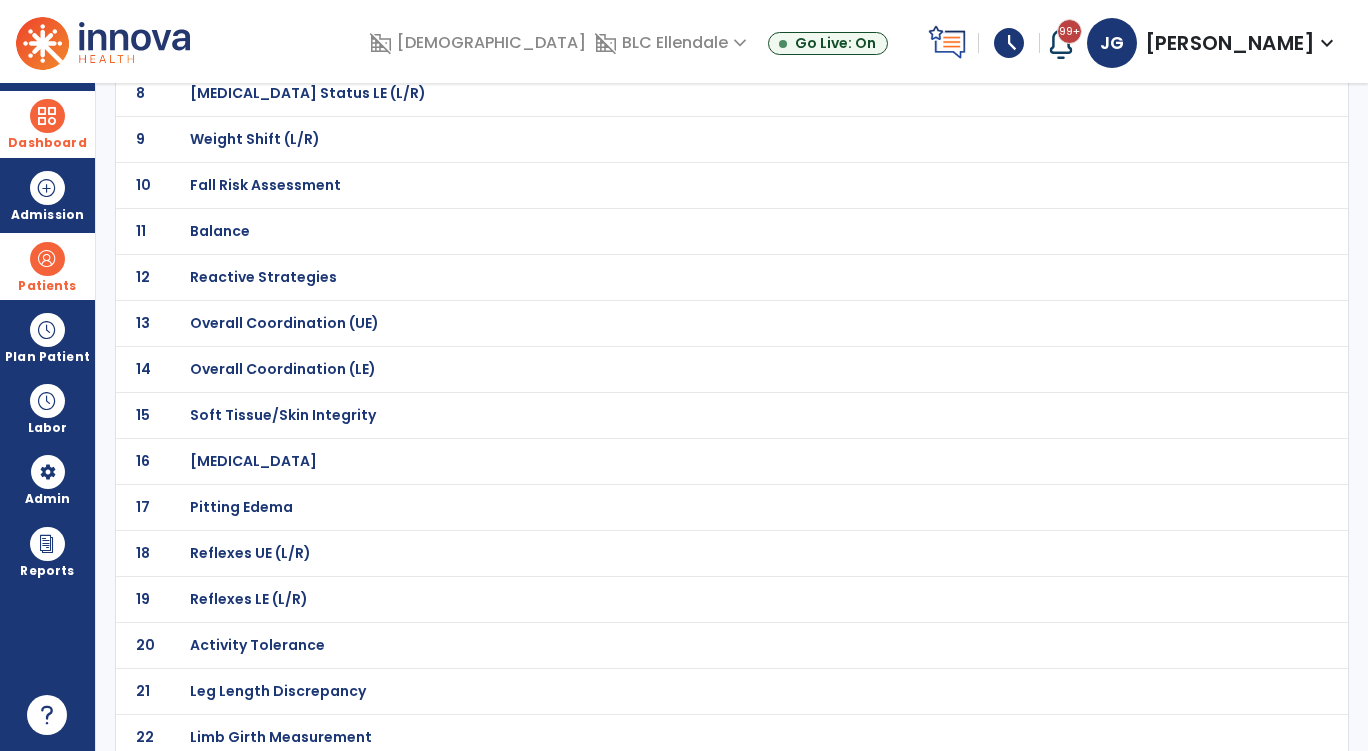 click on "Balance" at bounding box center (261, -229) 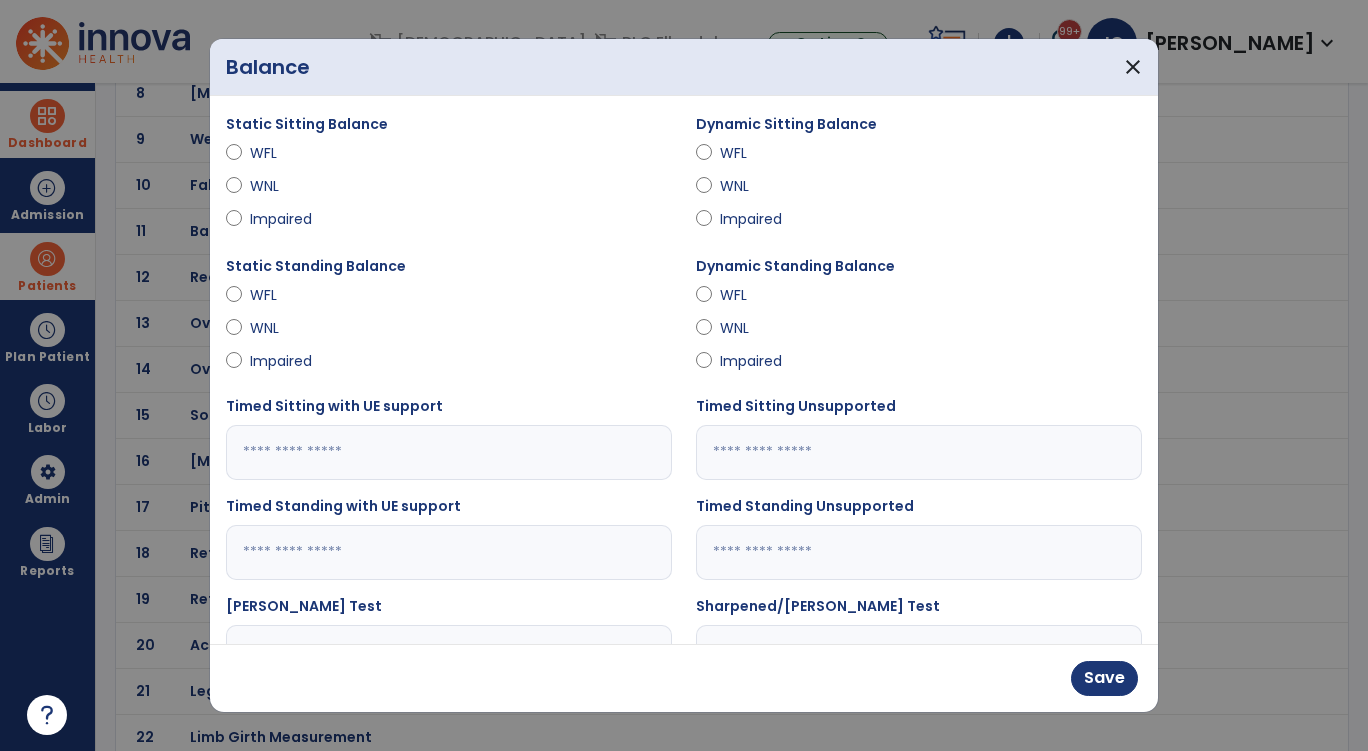 scroll, scrollTop: 100, scrollLeft: 0, axis: vertical 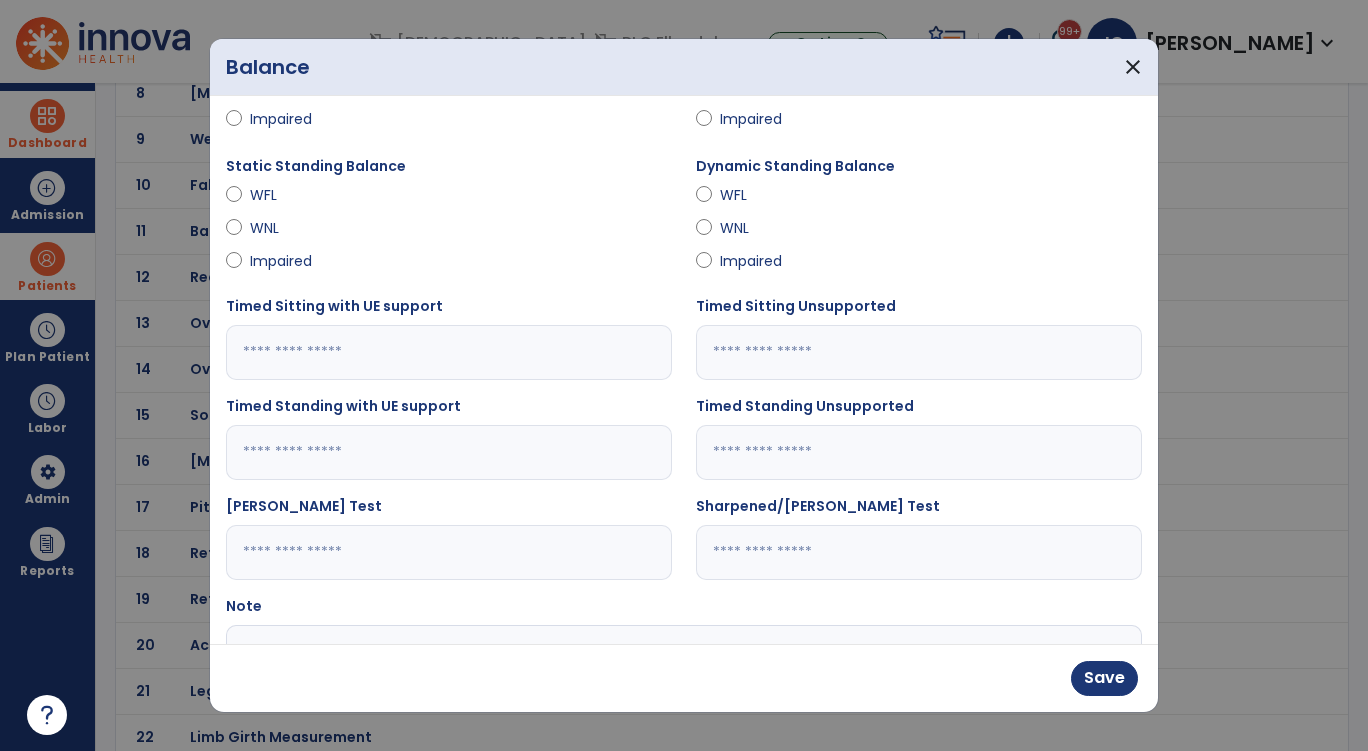 click at bounding box center [449, 352] 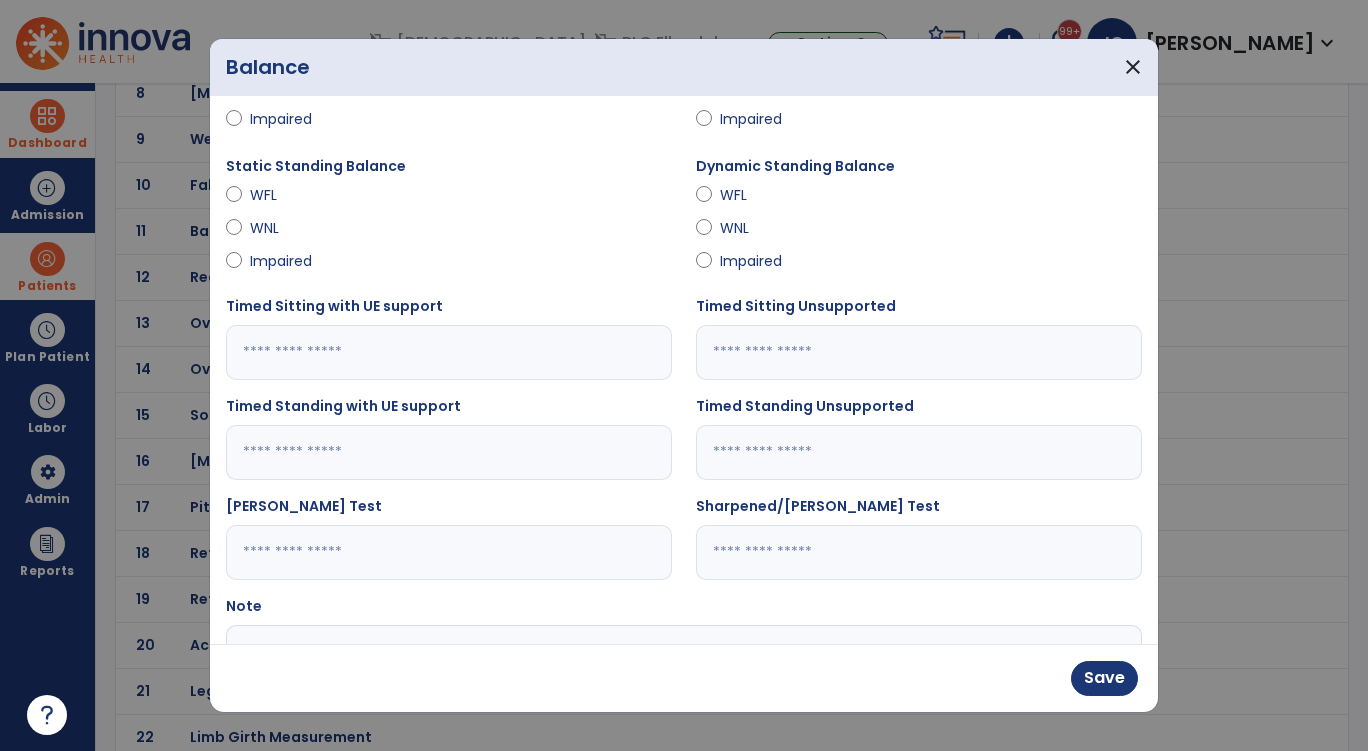 type on "**" 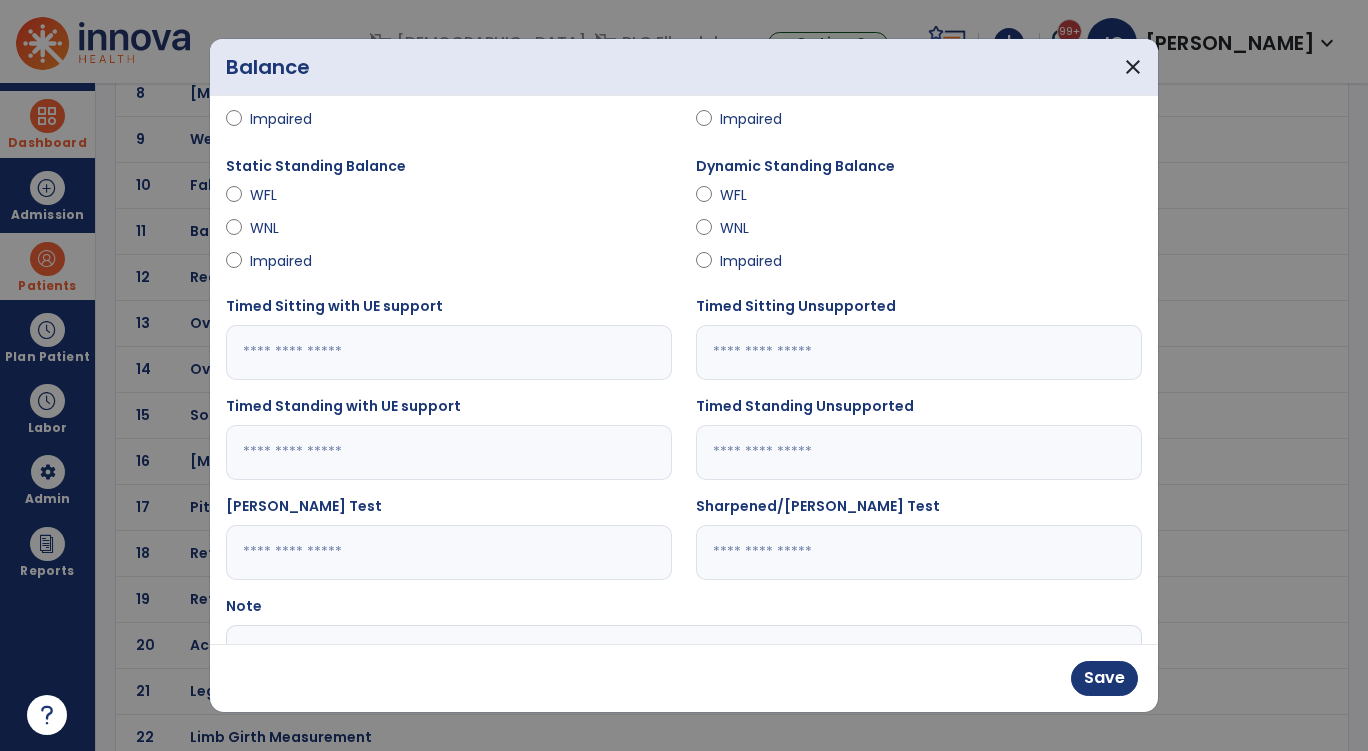 type 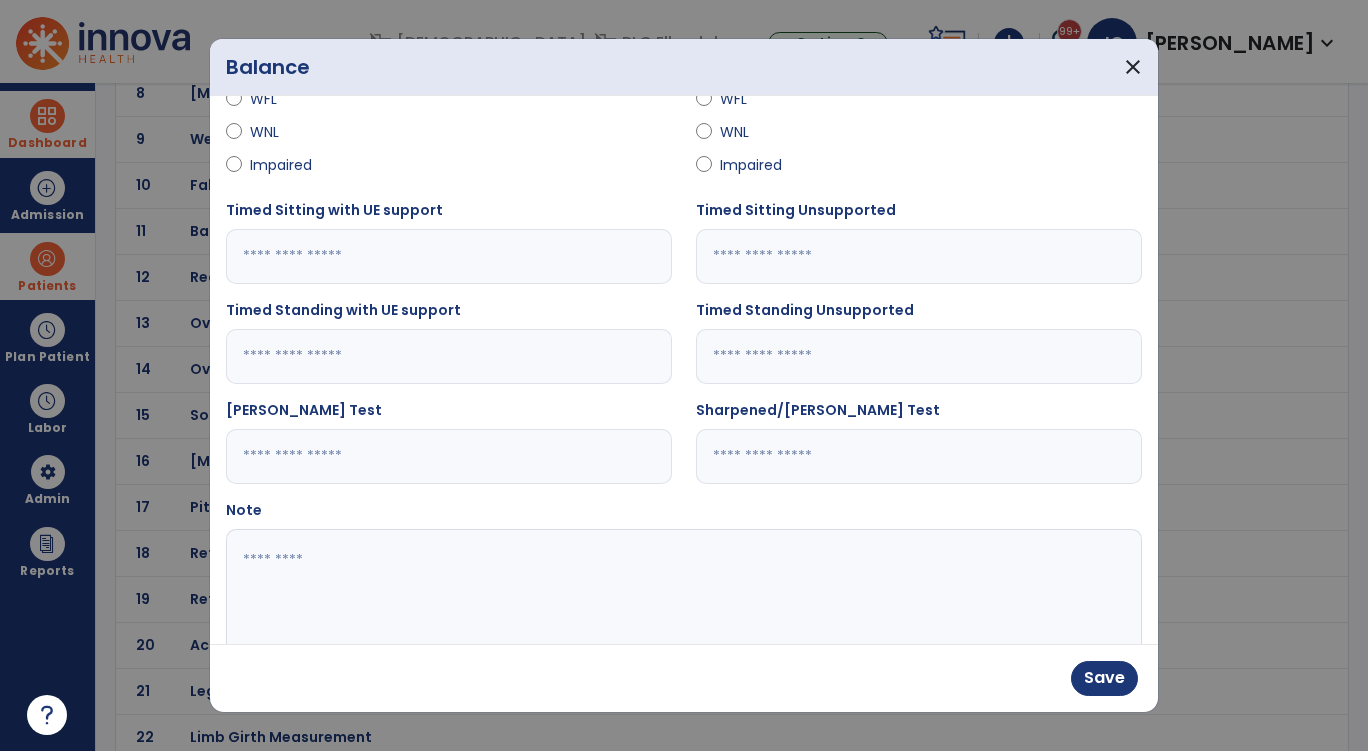 scroll, scrollTop: 265, scrollLeft: 0, axis: vertical 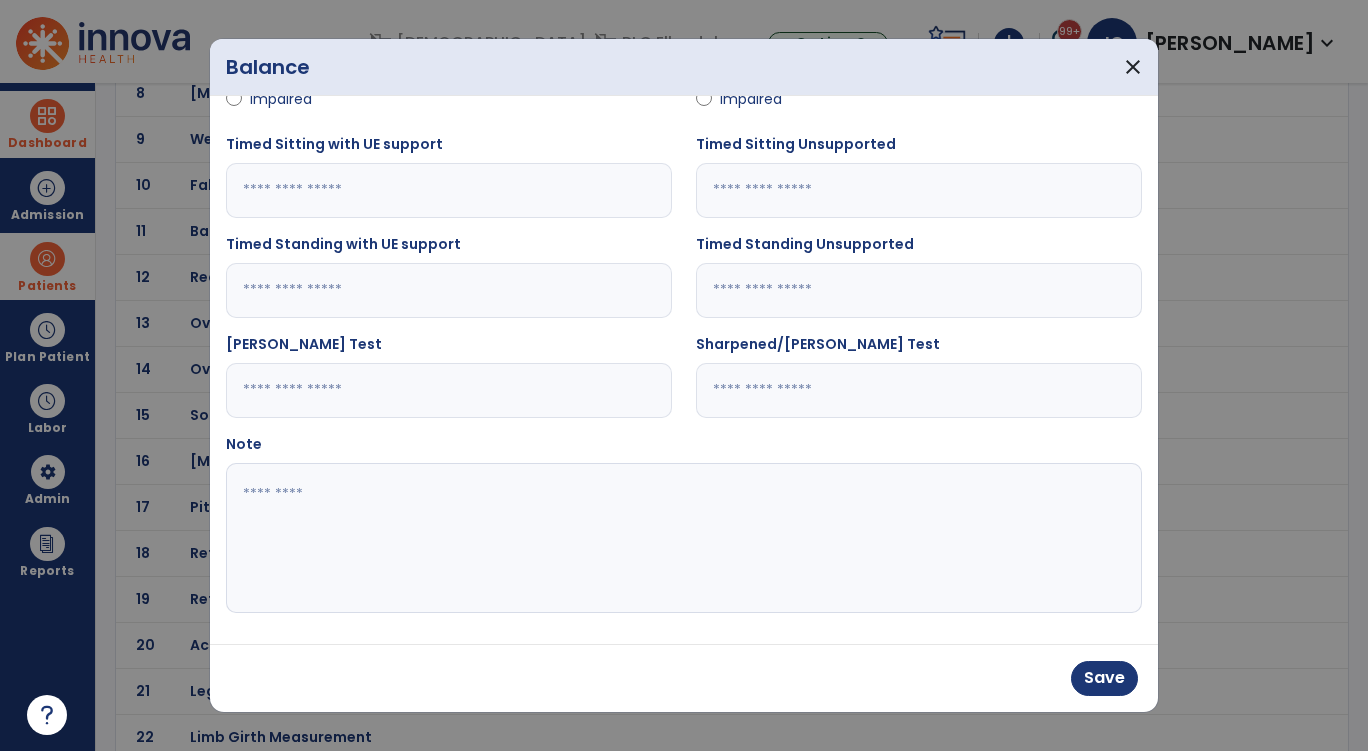 click at bounding box center (681, 538) 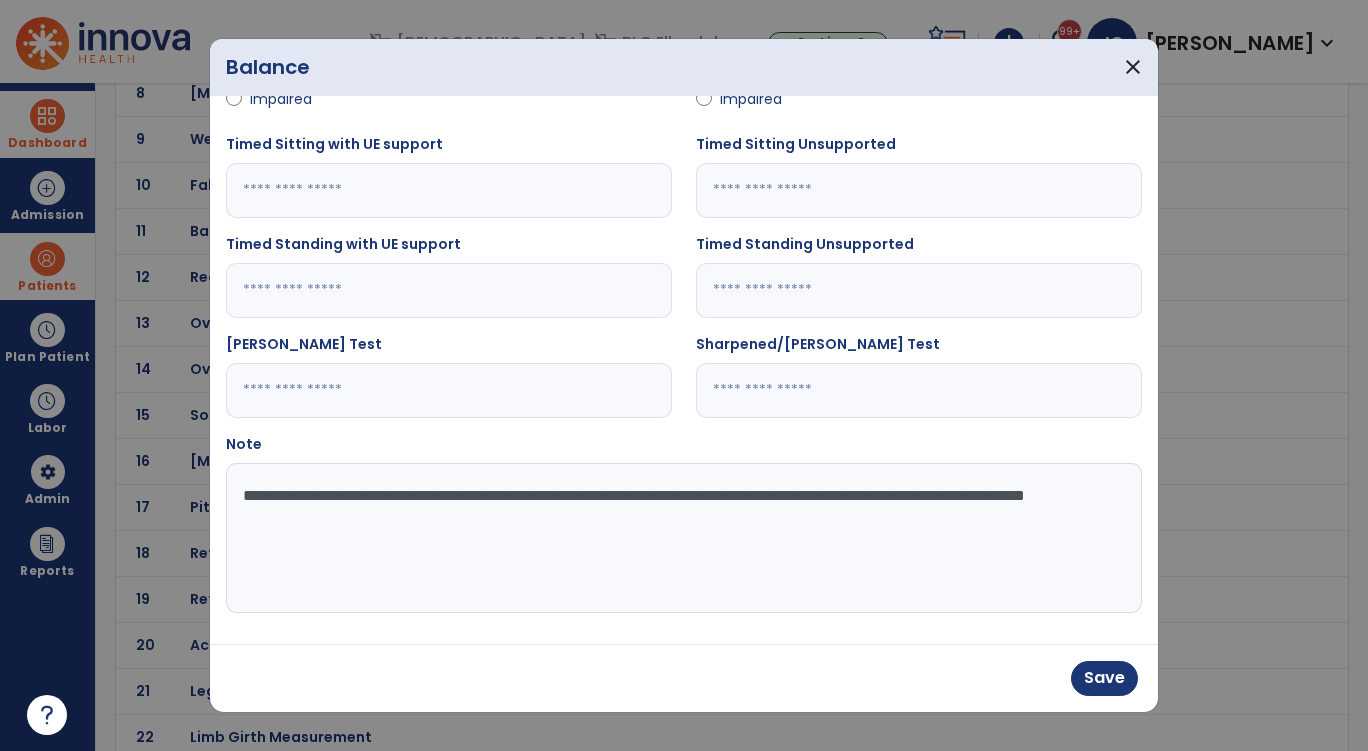 type on "**********" 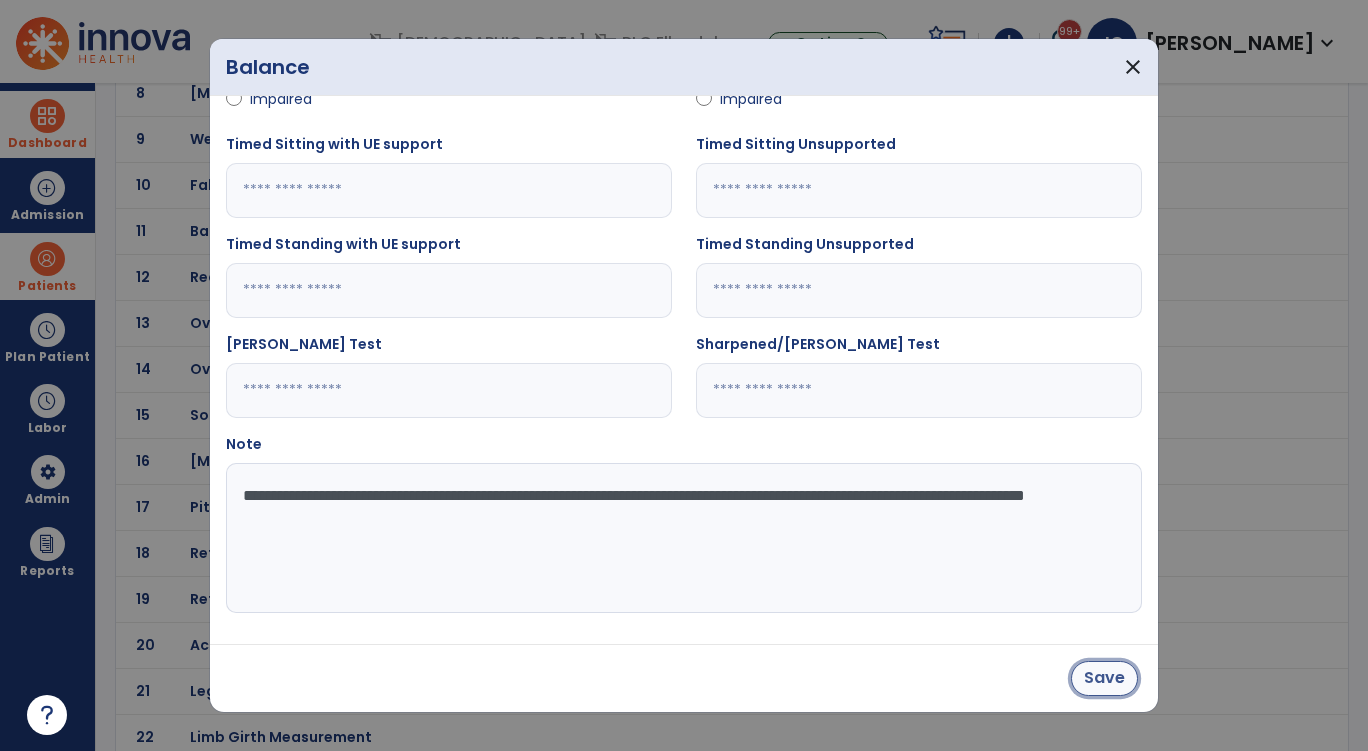 click on "Save" at bounding box center (1104, 678) 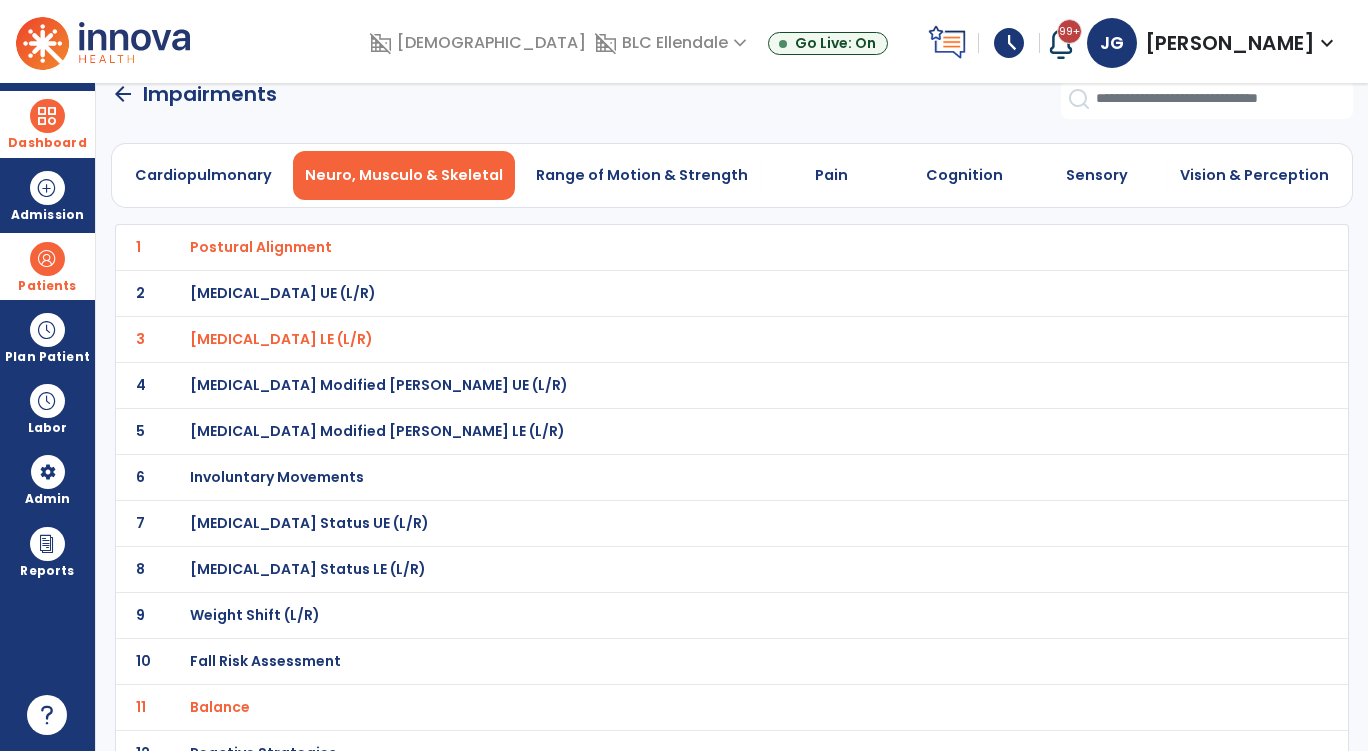 scroll, scrollTop: 0, scrollLeft: 0, axis: both 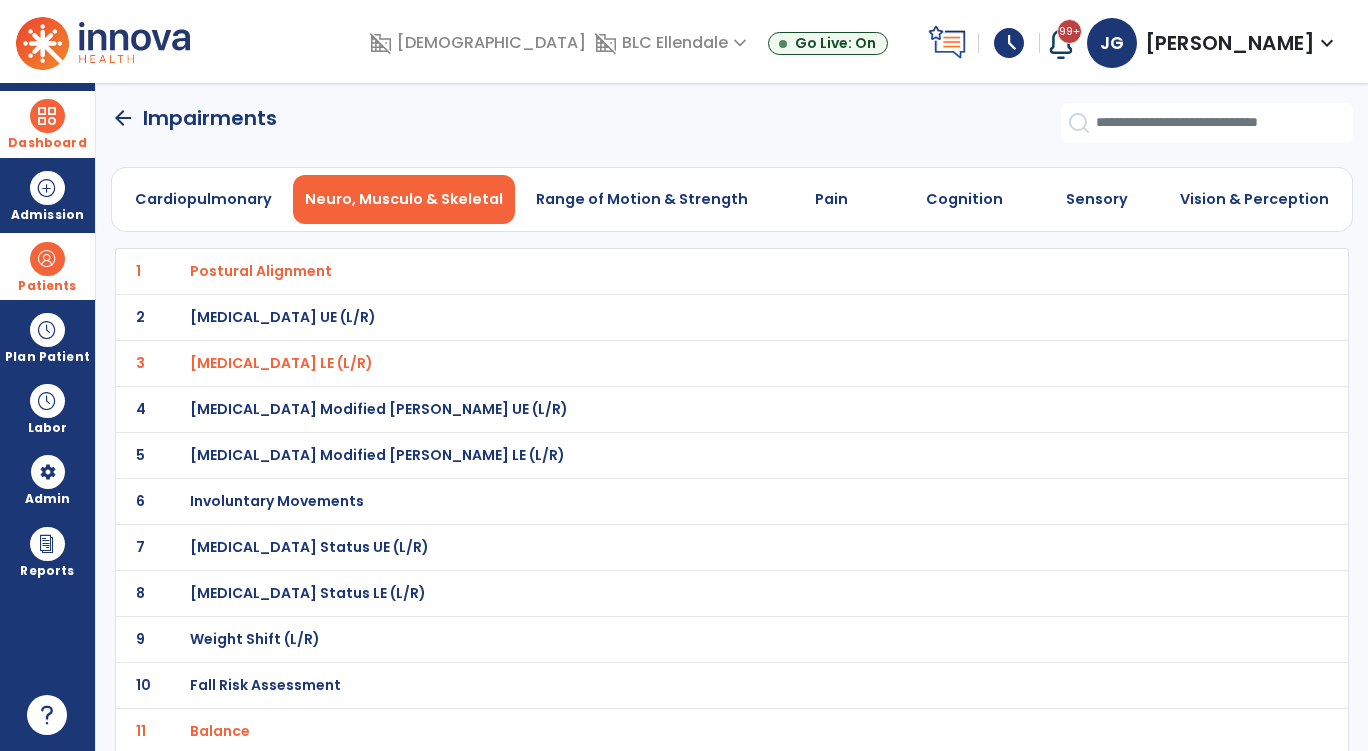 click on "arrow_back" 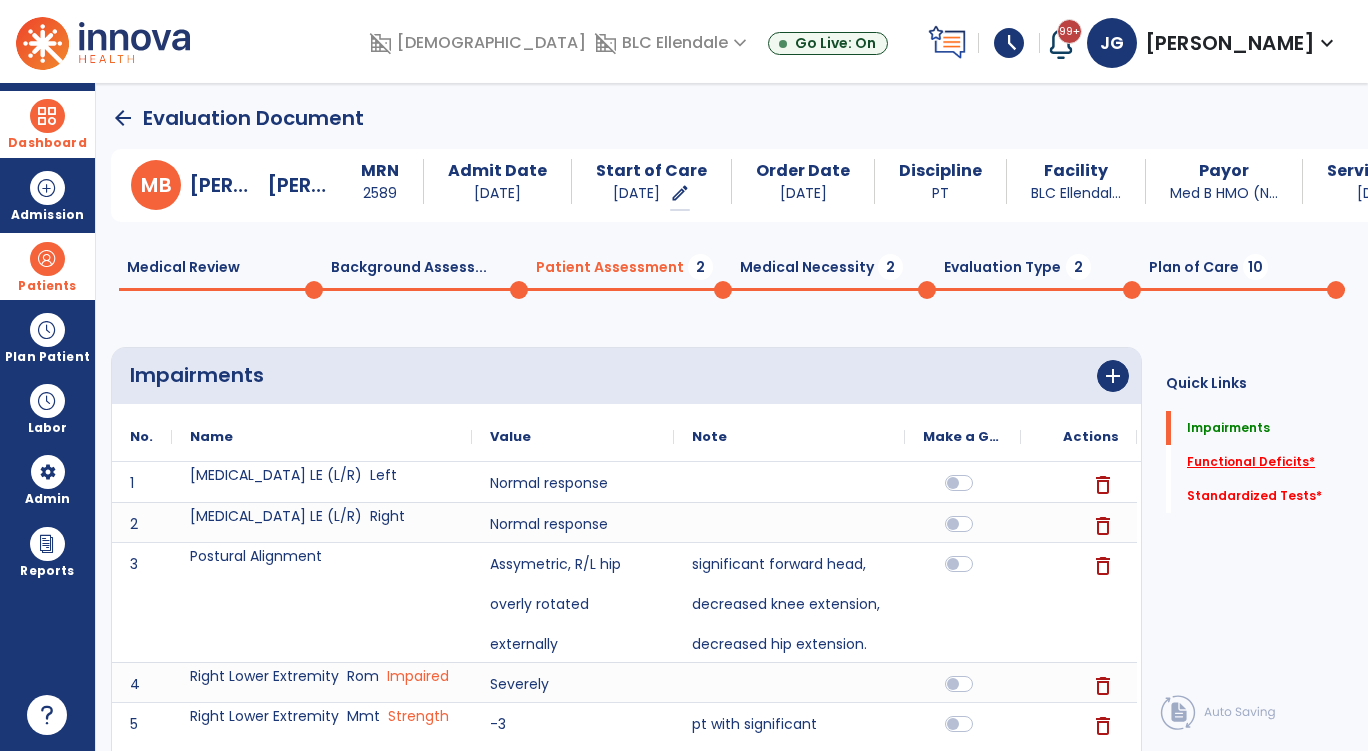 click on "Functional Deficits   *" 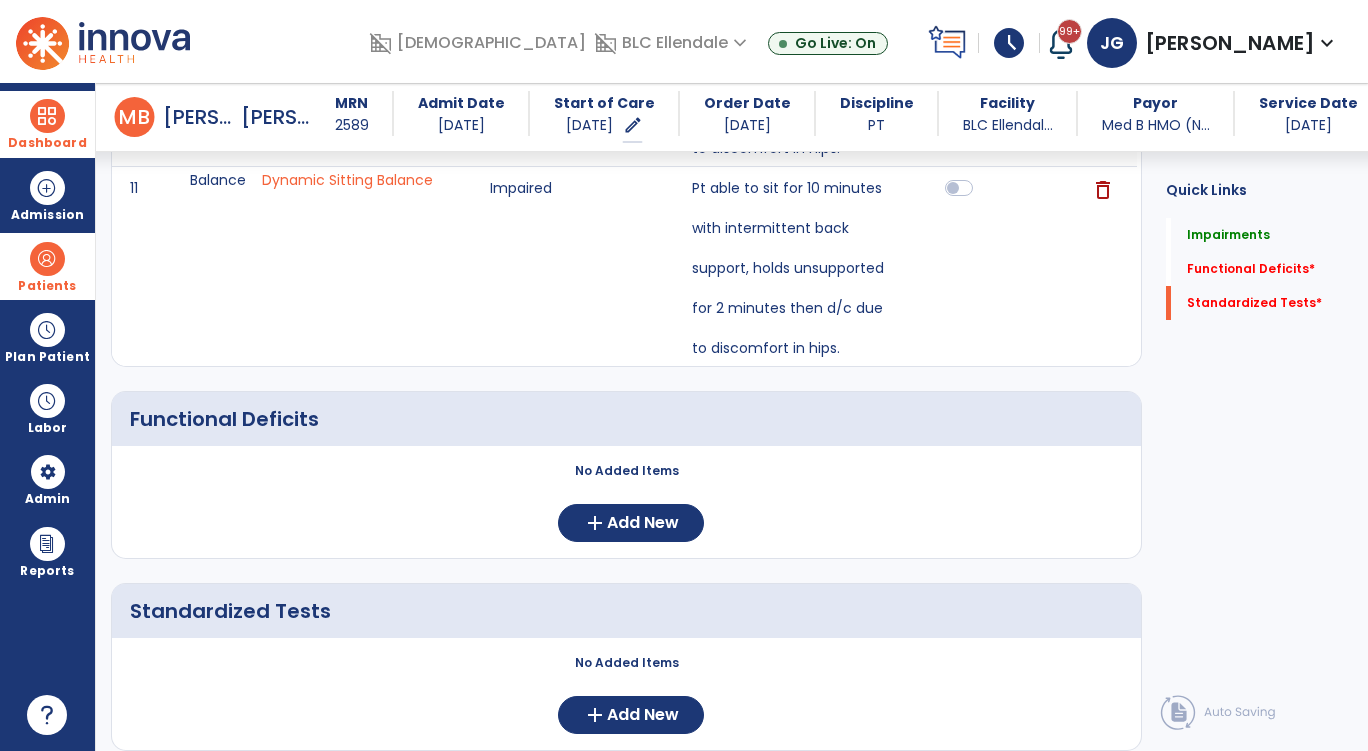 scroll, scrollTop: 1387, scrollLeft: 0, axis: vertical 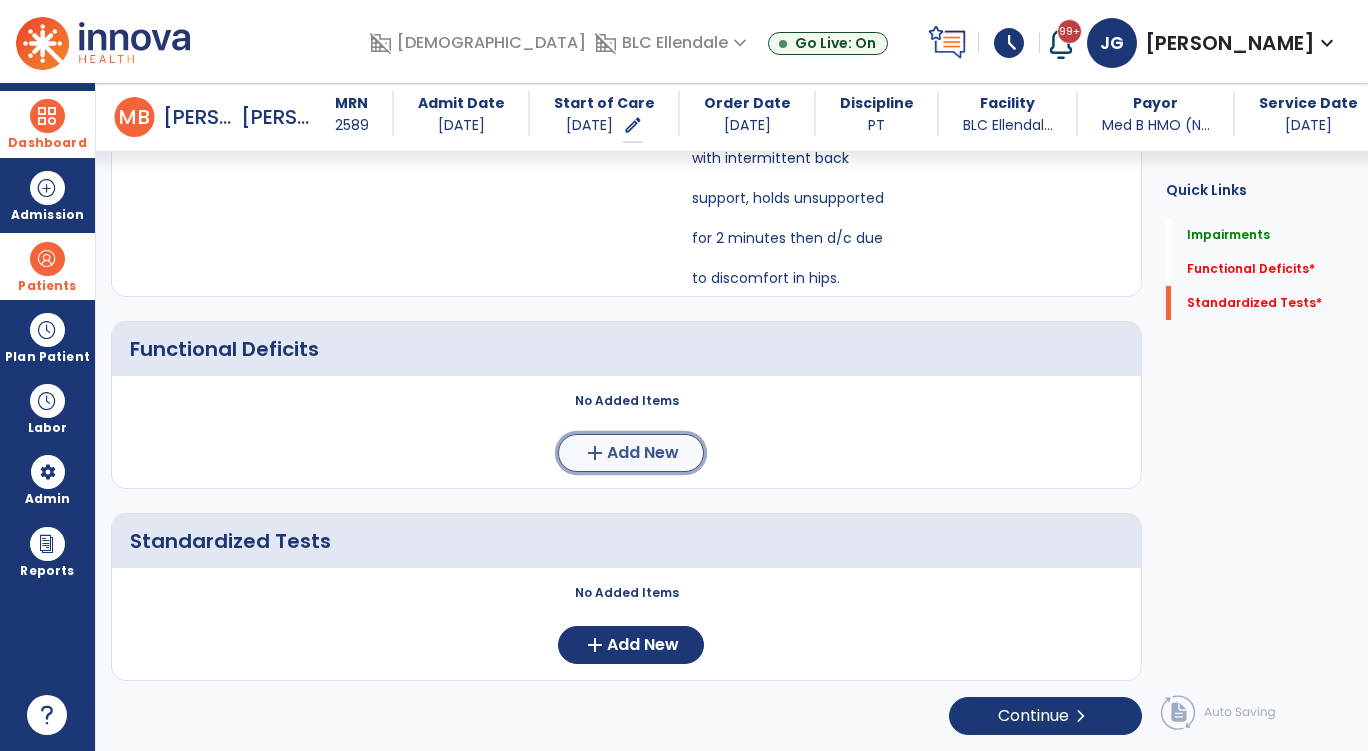 click on "Add New" 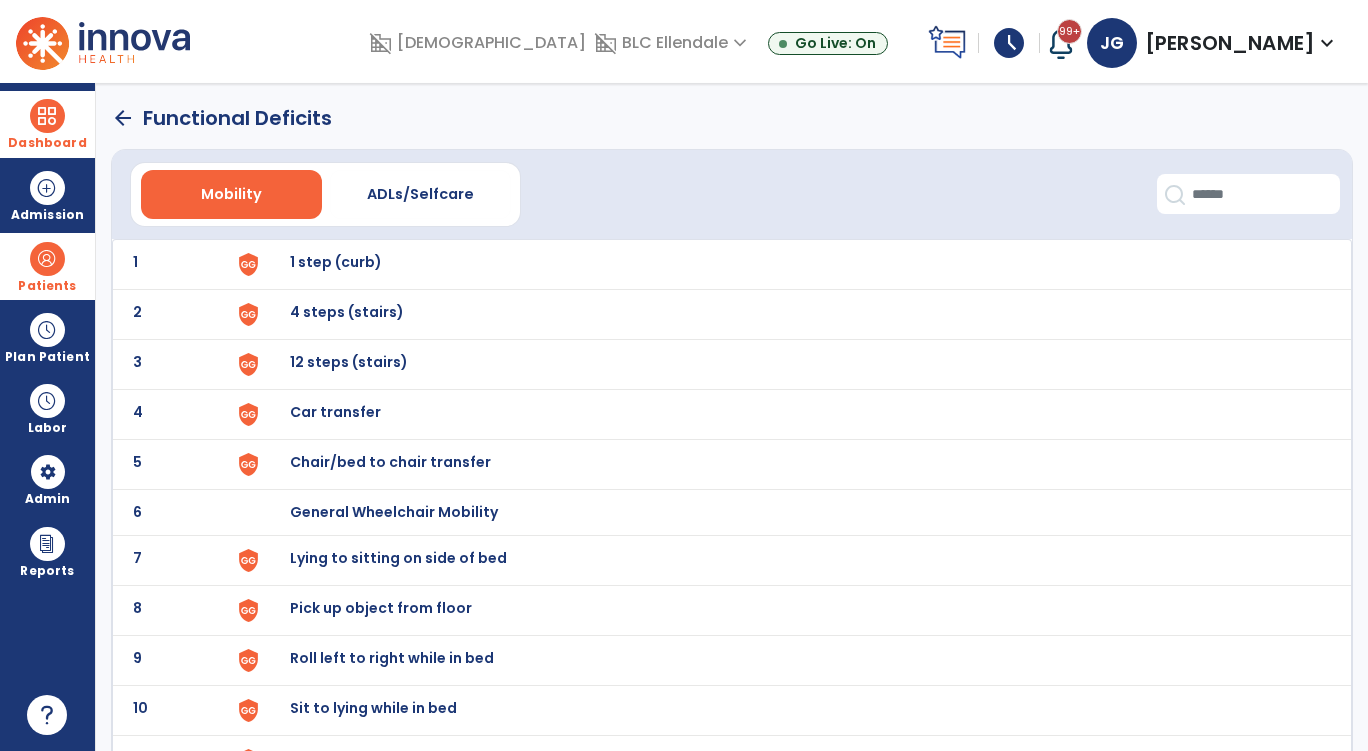 scroll, scrollTop: 100, scrollLeft: 0, axis: vertical 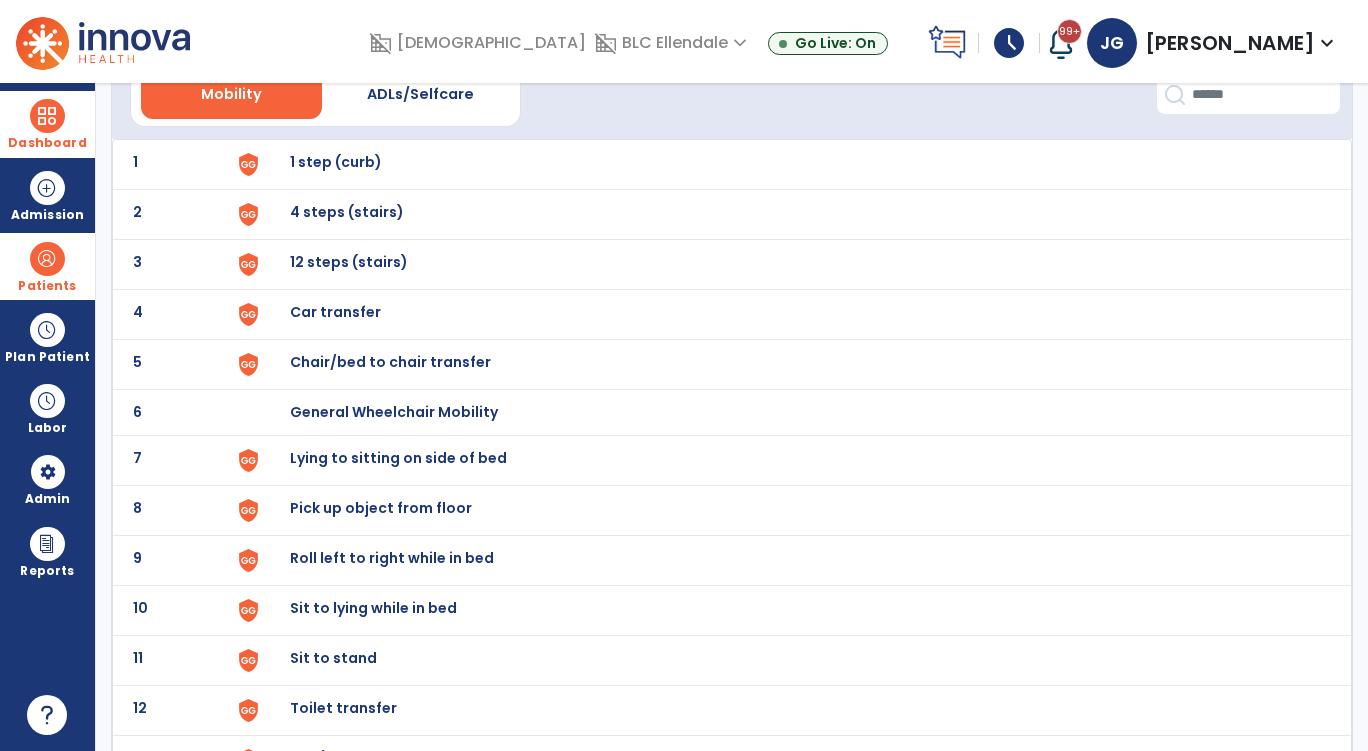 click on "Lying to sitting on side of bed" at bounding box center [336, 162] 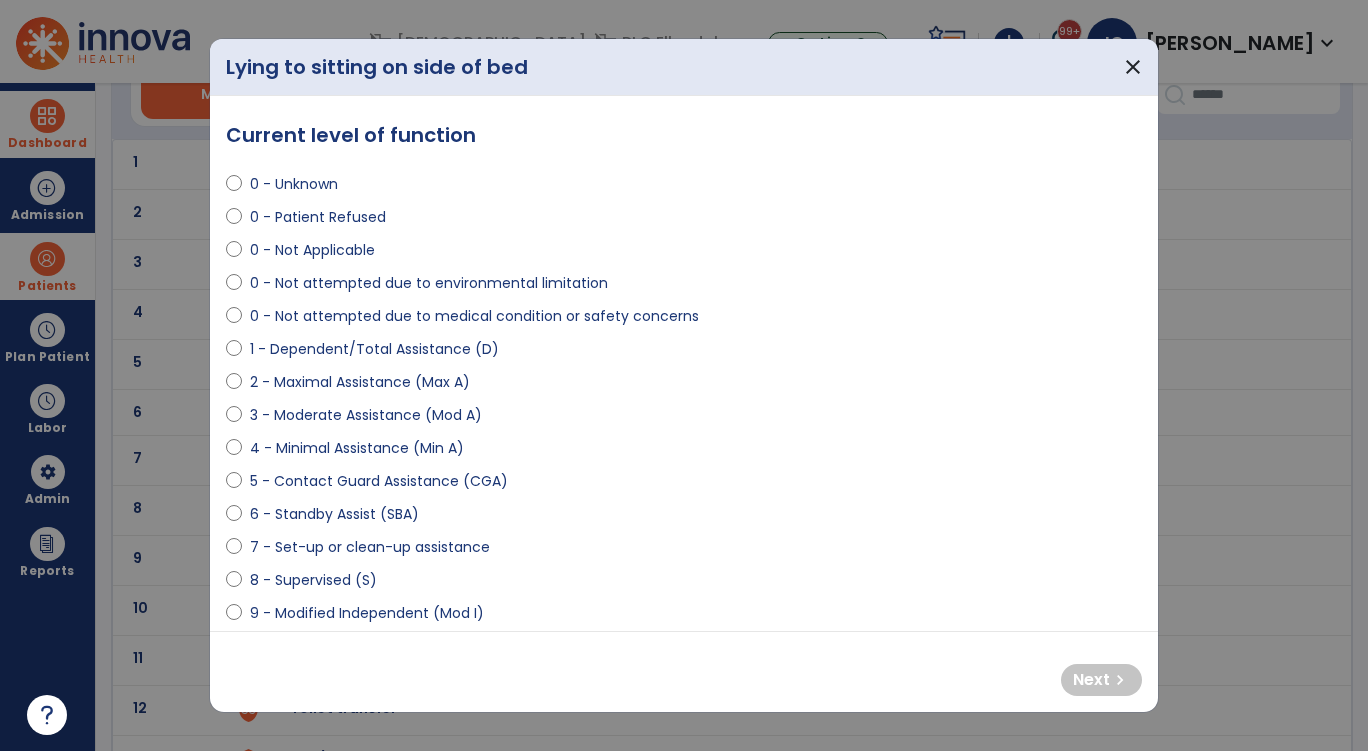 select on "**********" 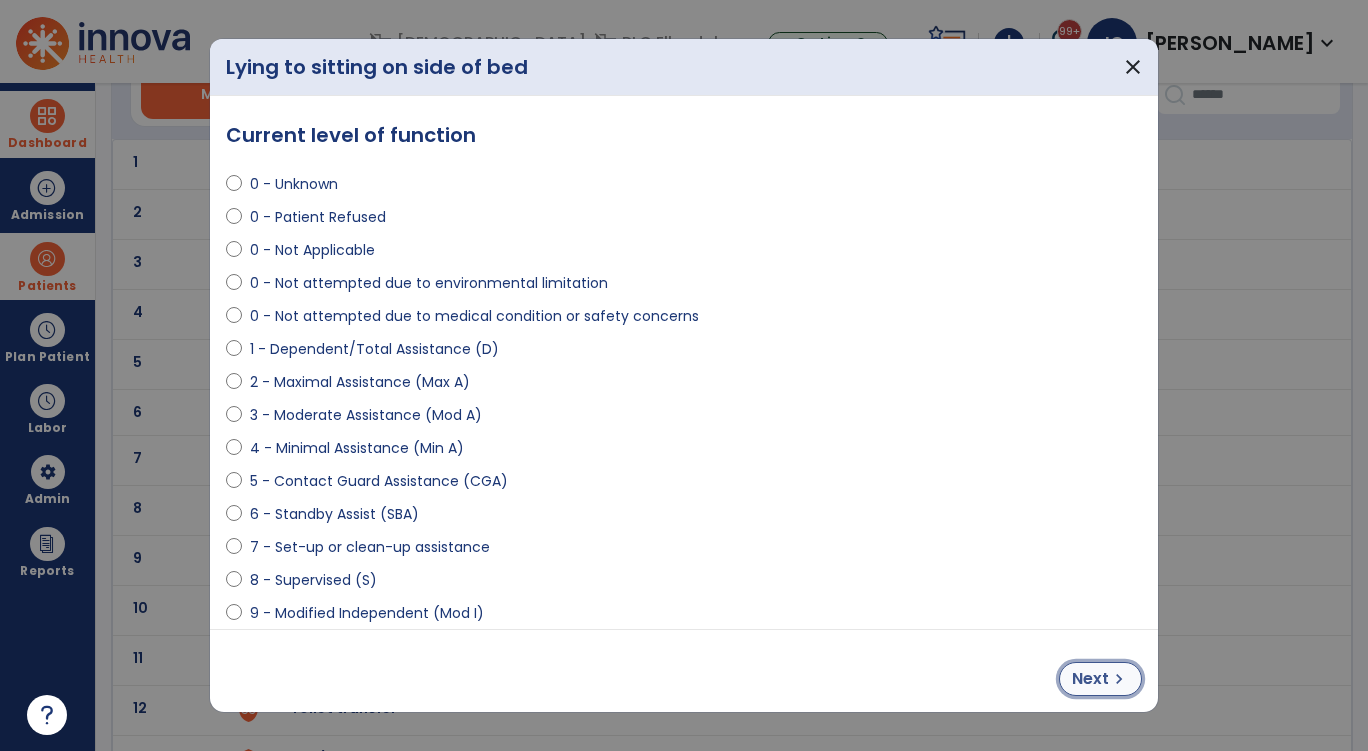 click on "Next" at bounding box center (1090, 679) 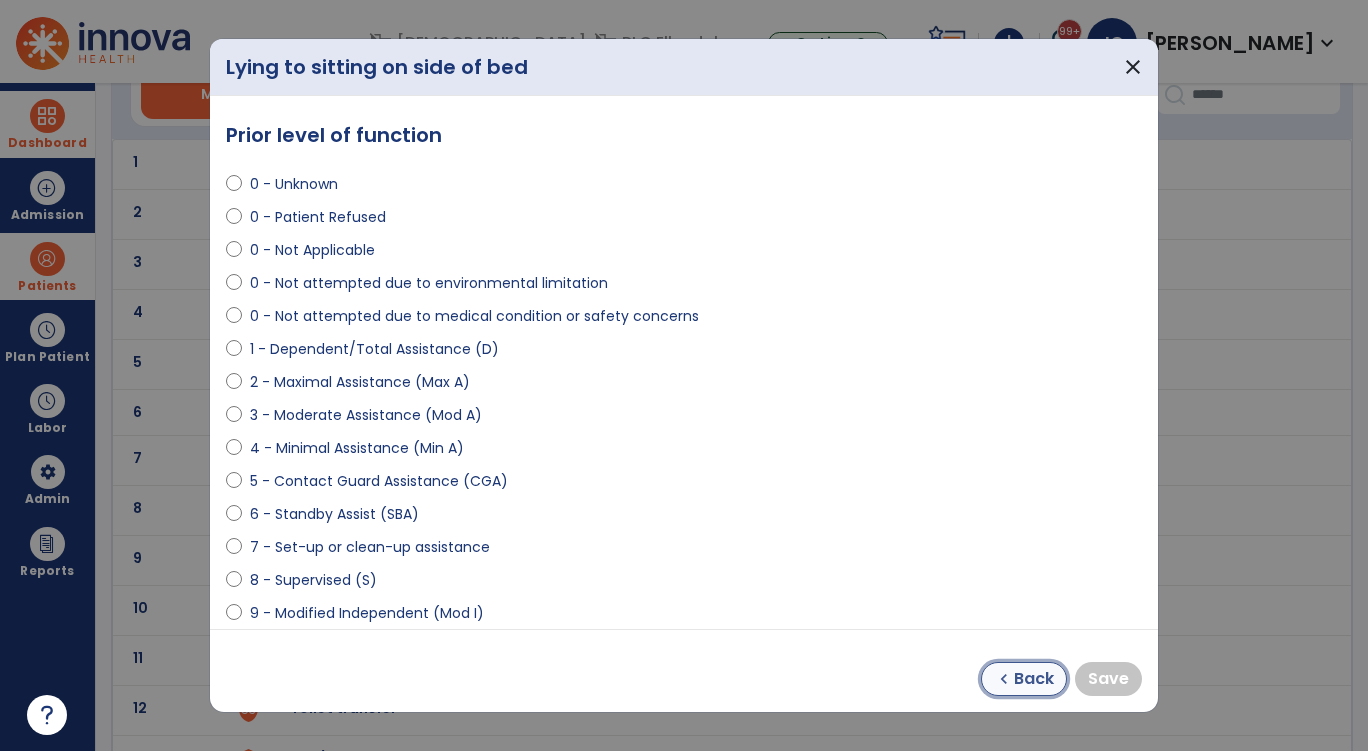click on "chevron_left" at bounding box center [1004, 679] 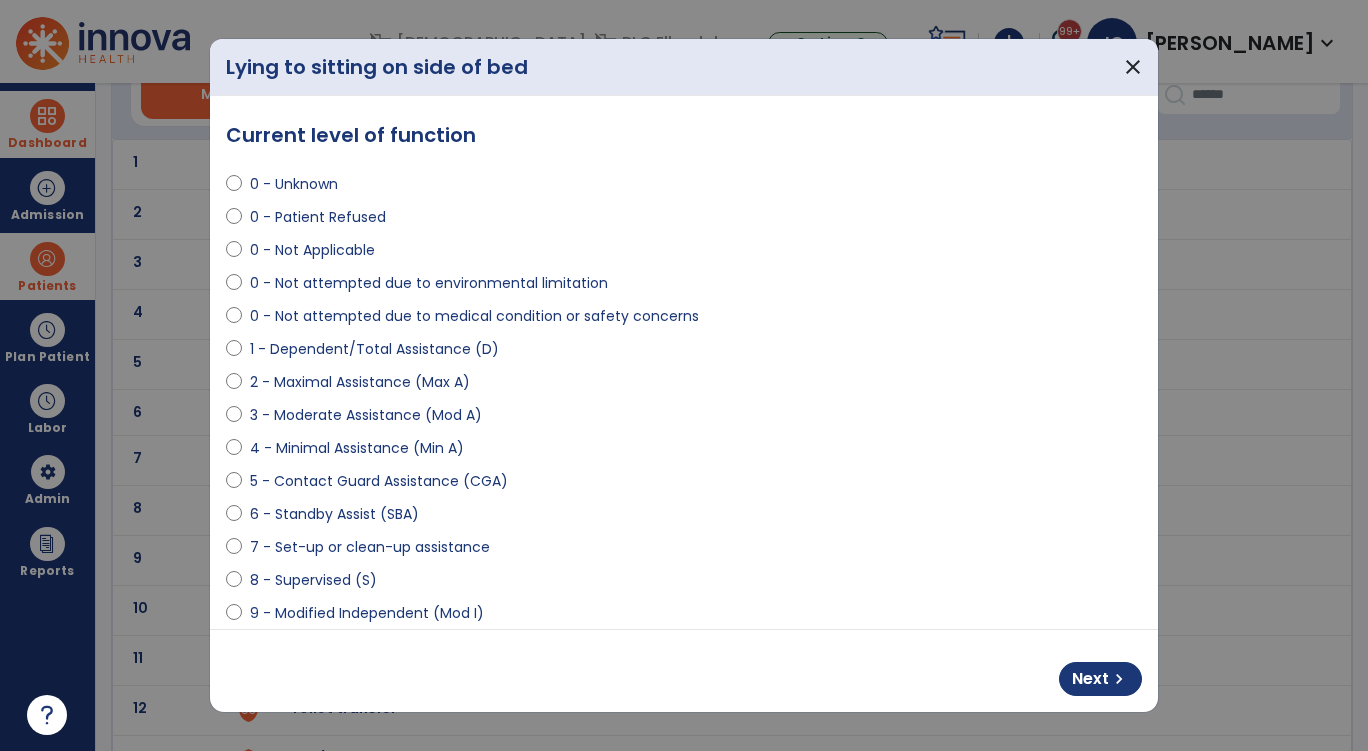 click on "**********" at bounding box center (684, 362) 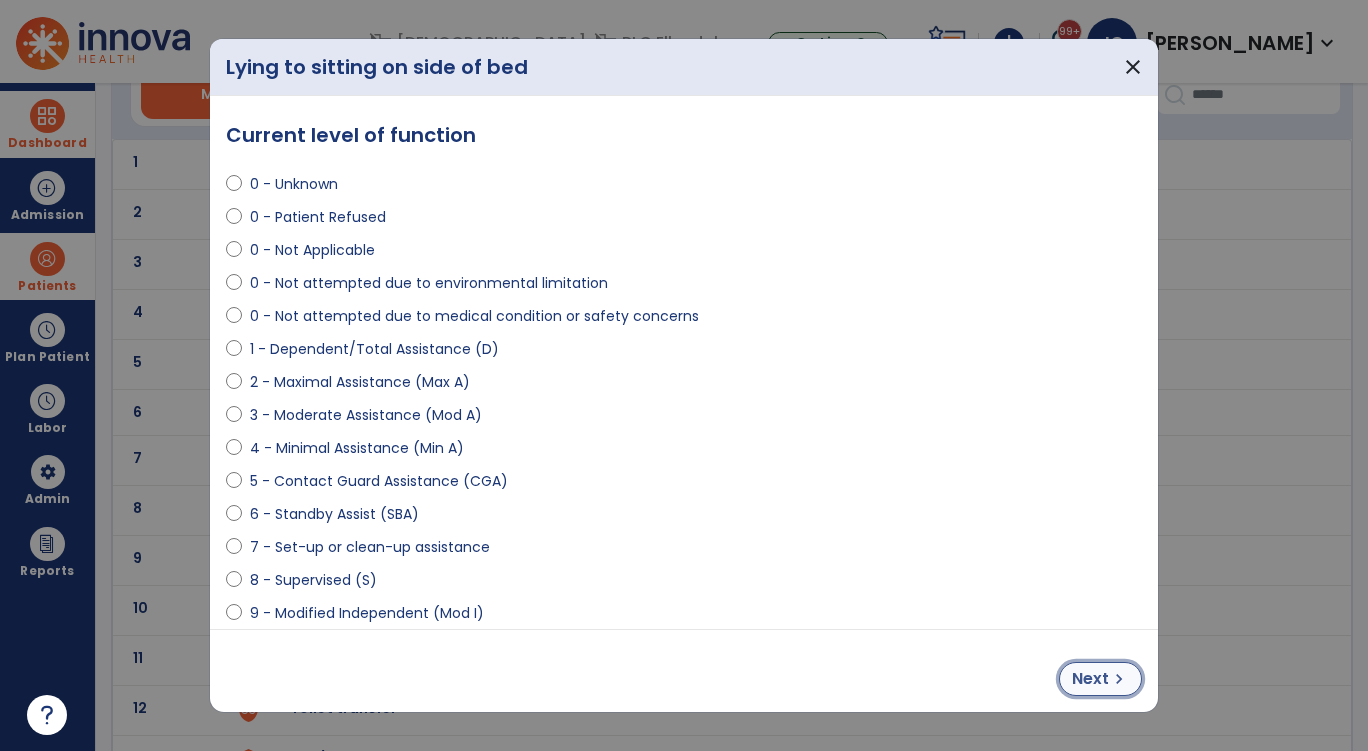 click on "Next" at bounding box center (1090, 679) 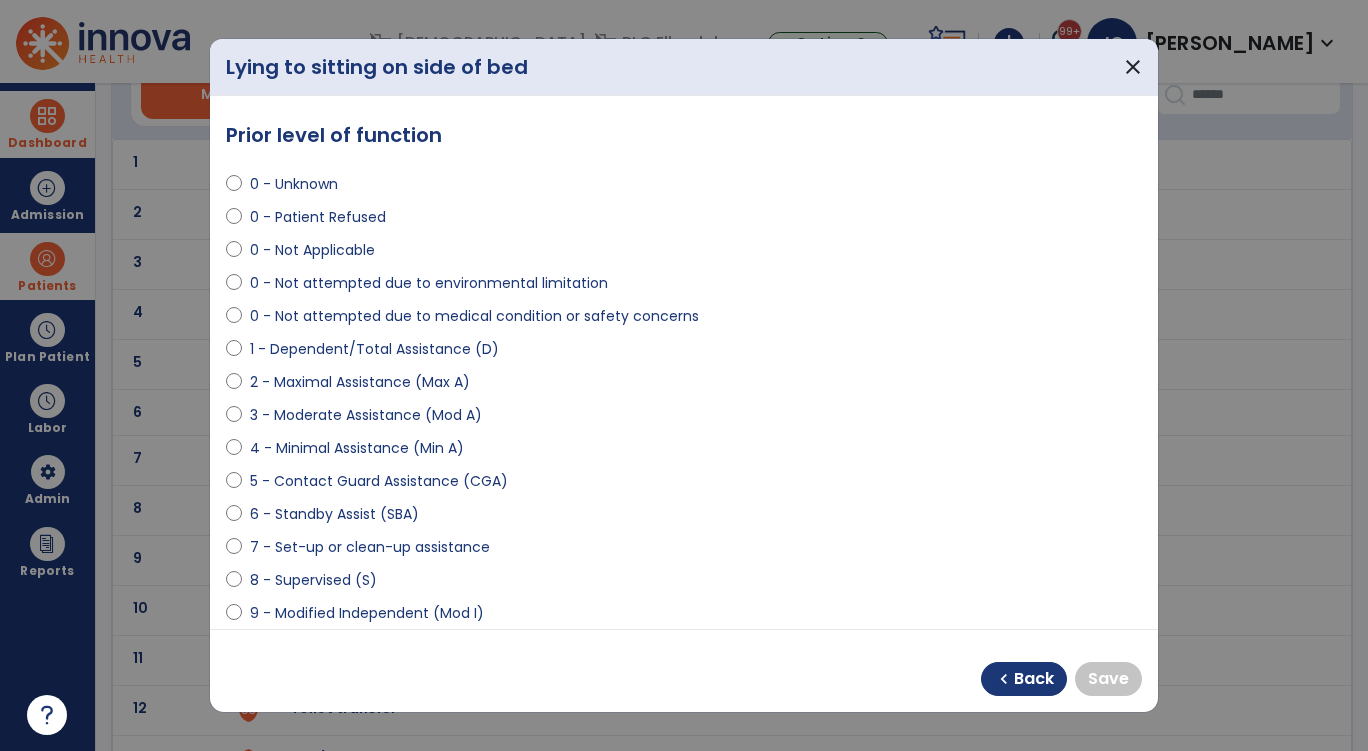 click on "2 - Maximal Assistance (Max A)" at bounding box center [360, 382] 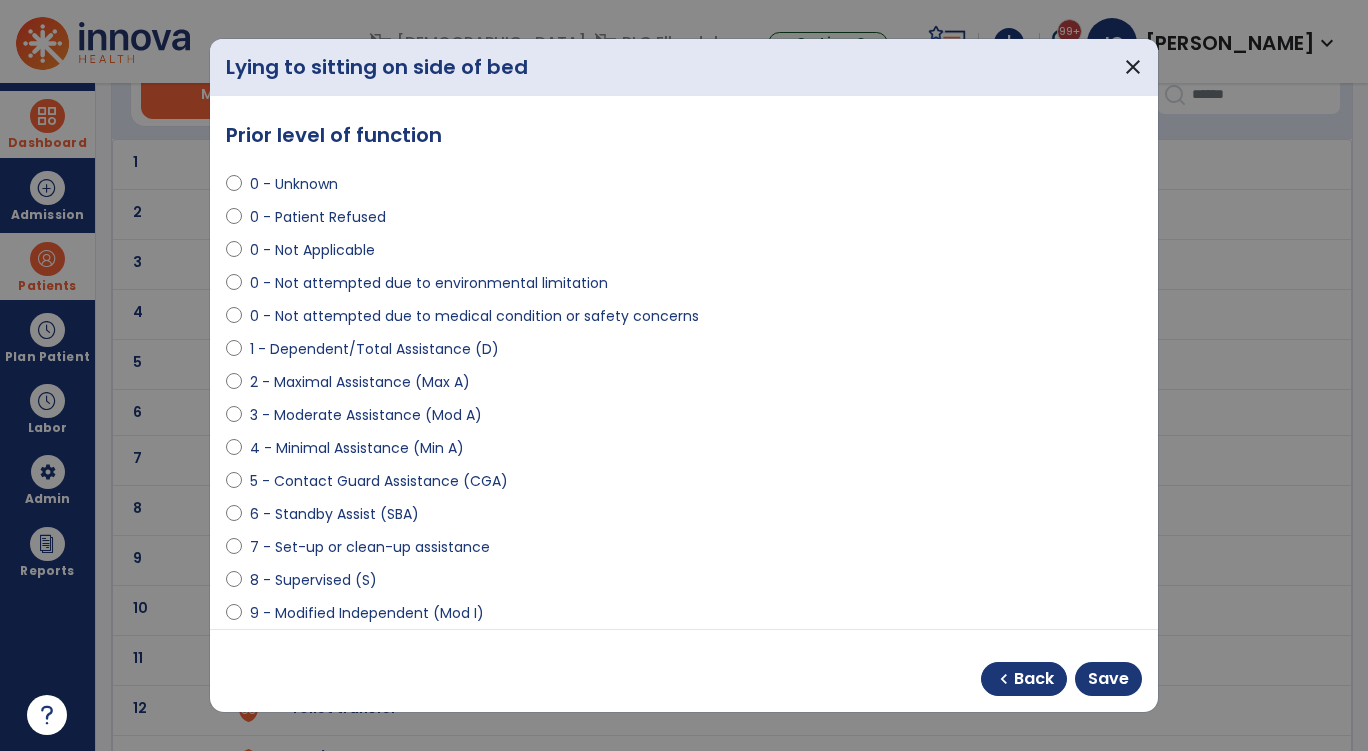 click on "1 - Dependent/Total Assistance (D)" at bounding box center (374, 349) 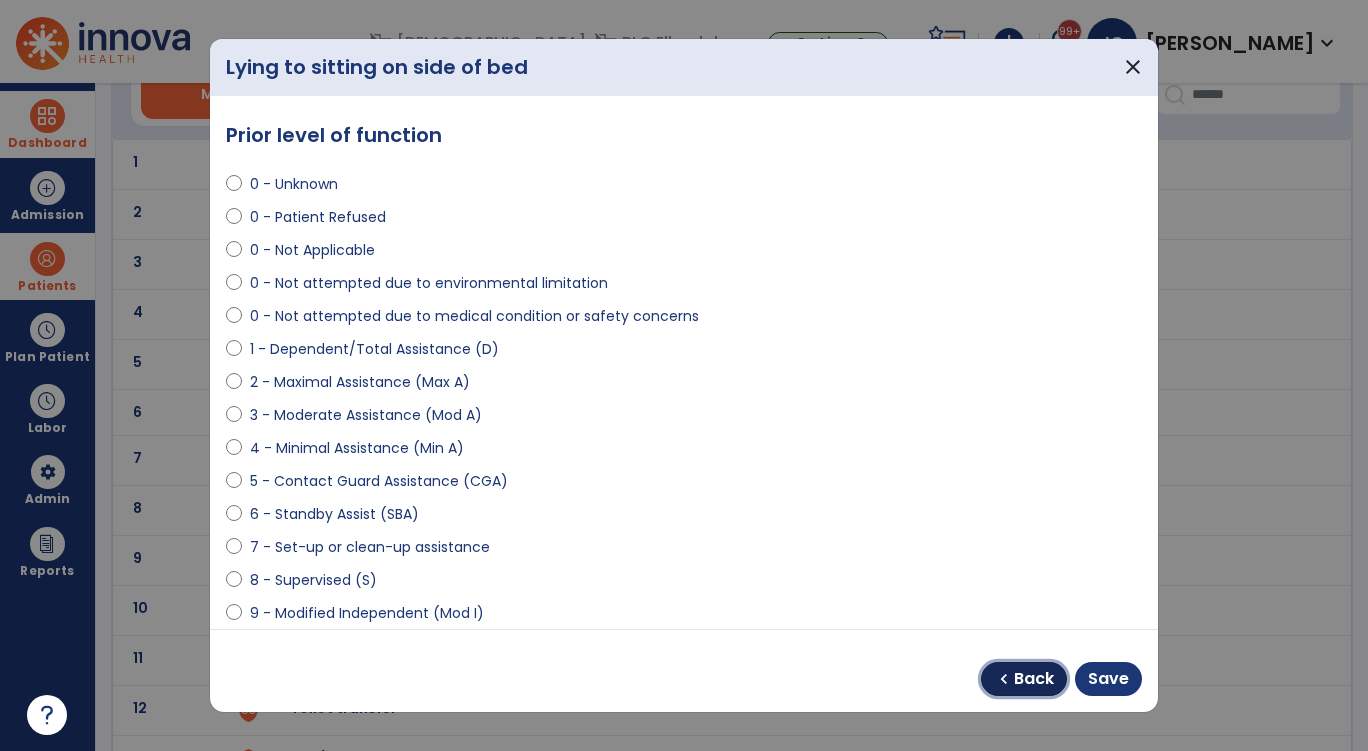 drag, startPoint x: 1032, startPoint y: 677, endPoint x: 888, endPoint y: 641, distance: 148.43181 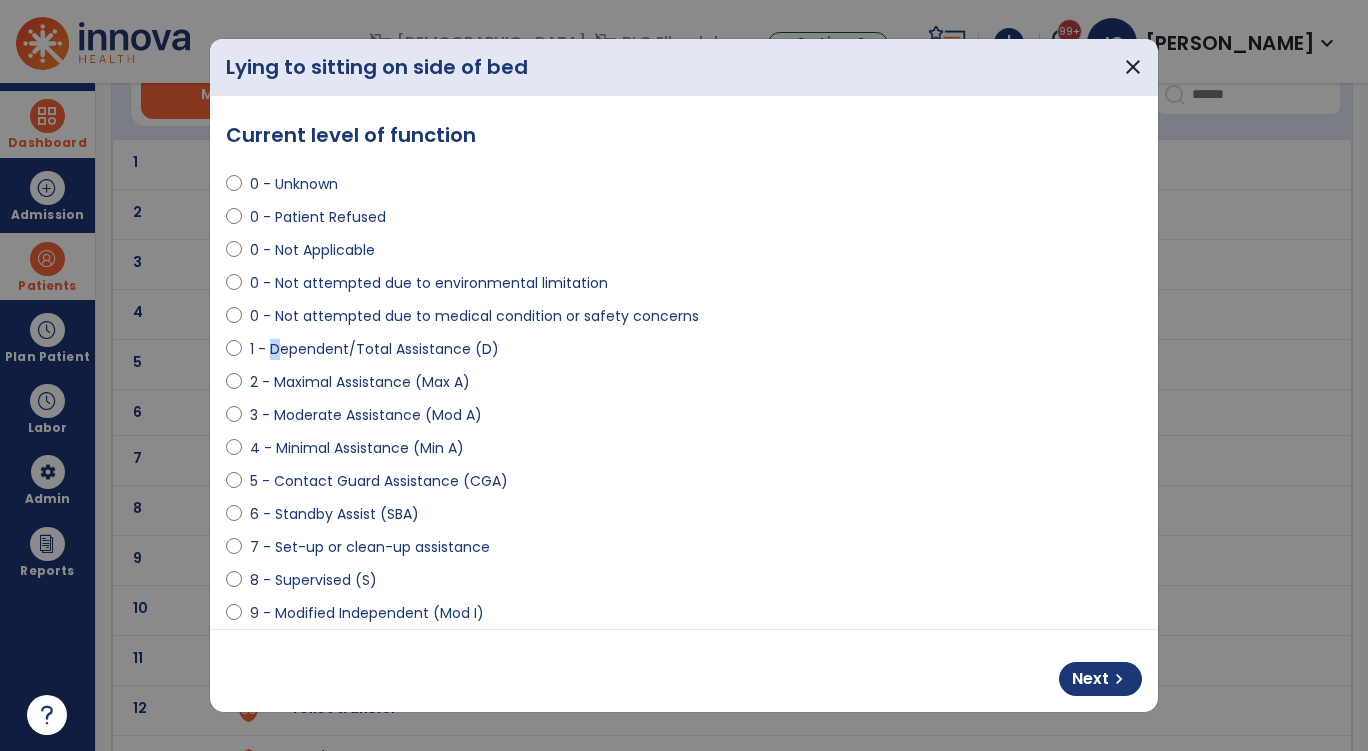 click on "1 - Dependent/Total Assistance (D)" at bounding box center (374, 349) 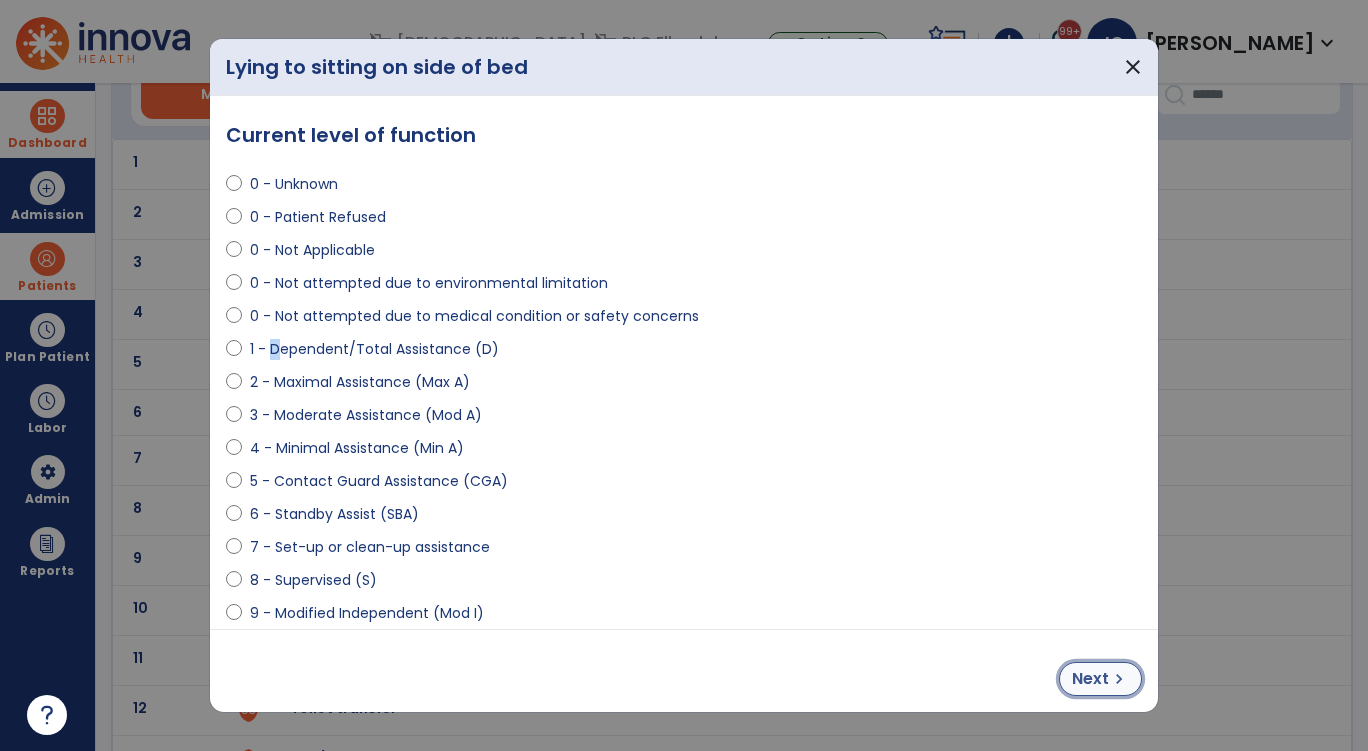 click on "Next" at bounding box center [1090, 679] 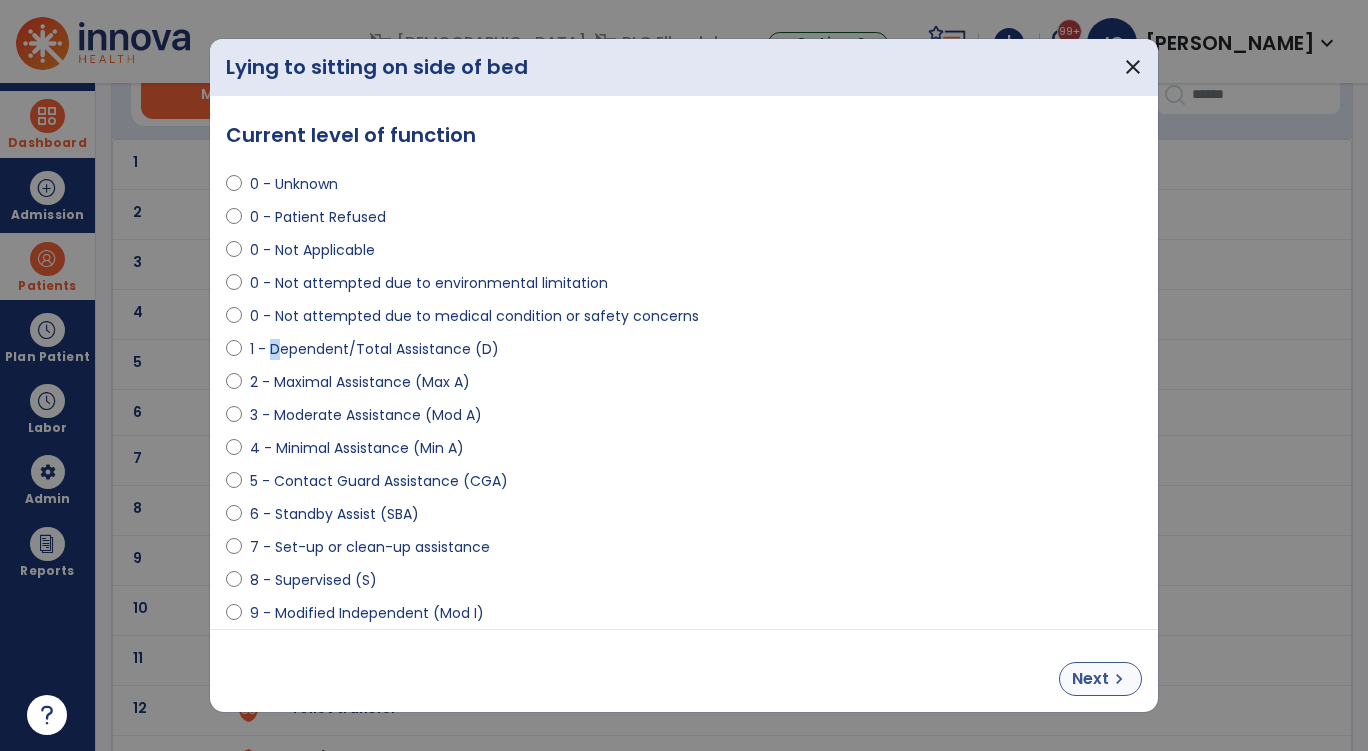 select on "**********" 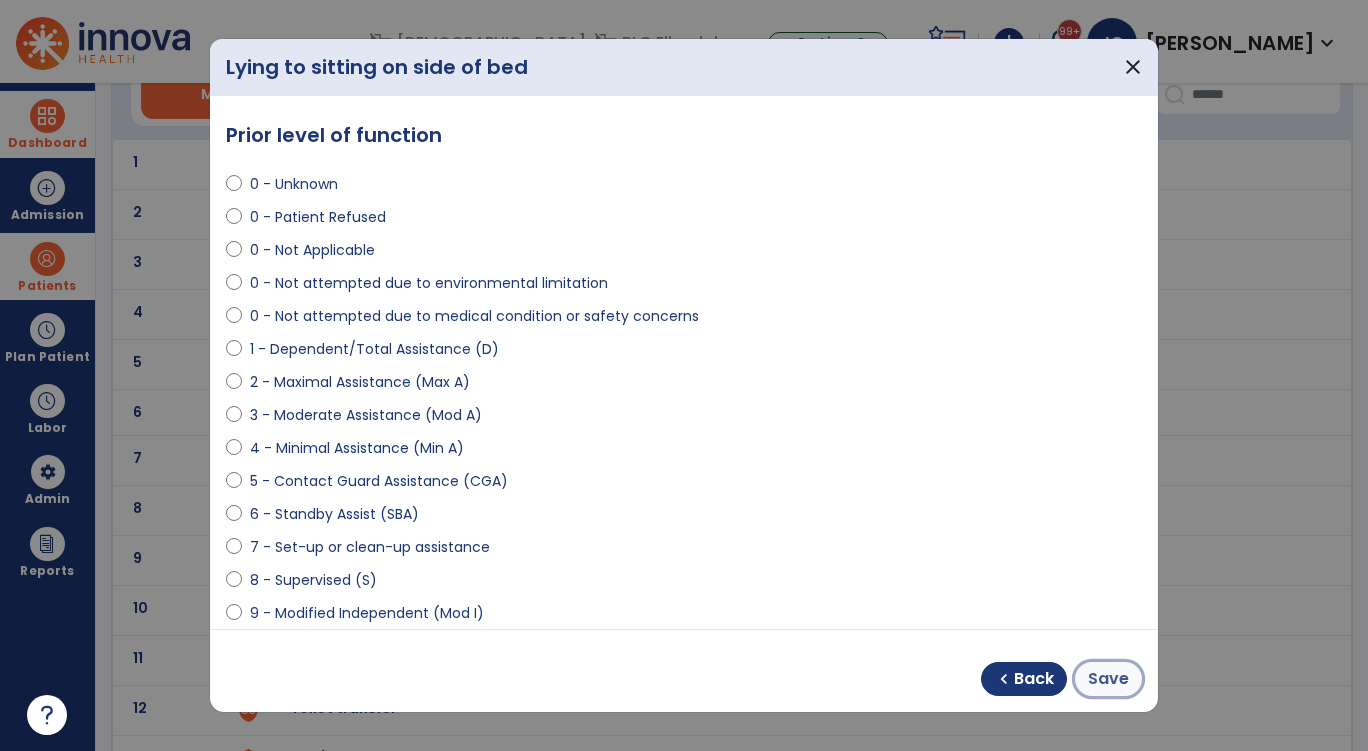 click on "Save" at bounding box center (1108, 679) 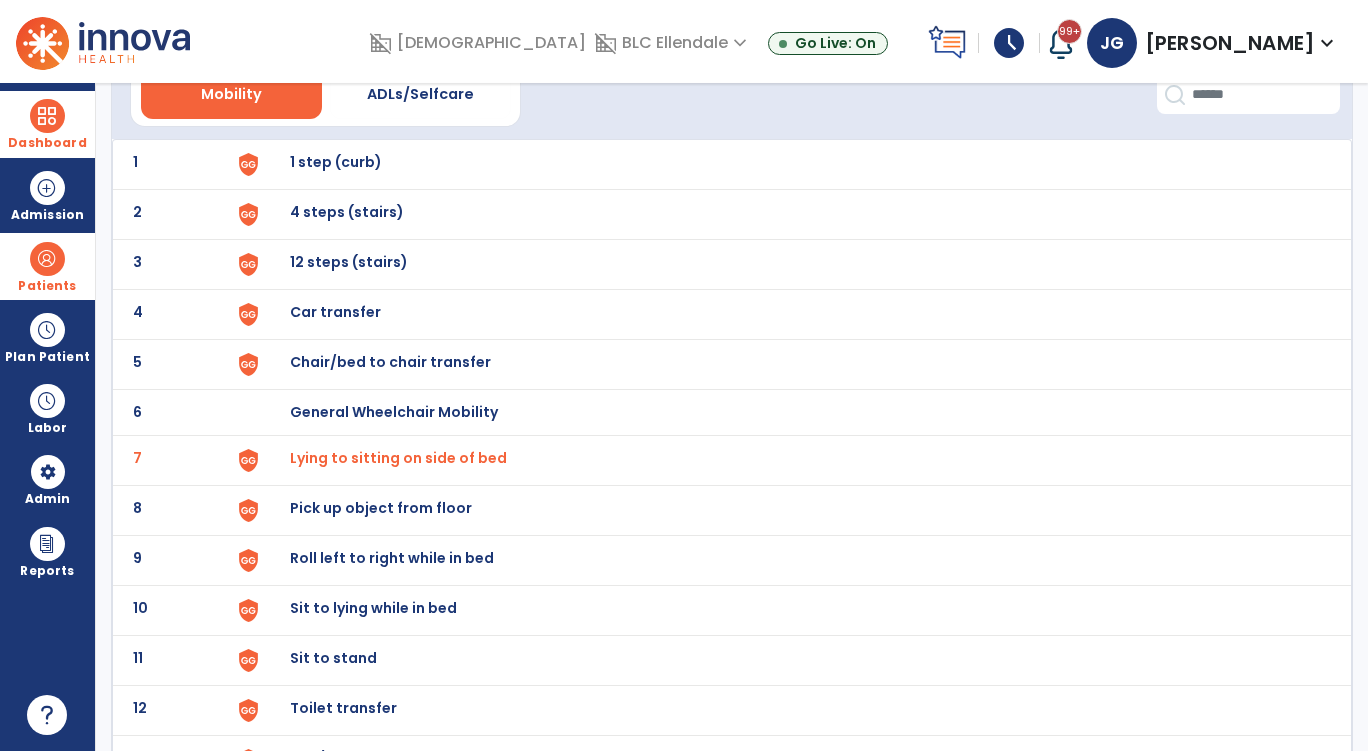 scroll, scrollTop: 200, scrollLeft: 0, axis: vertical 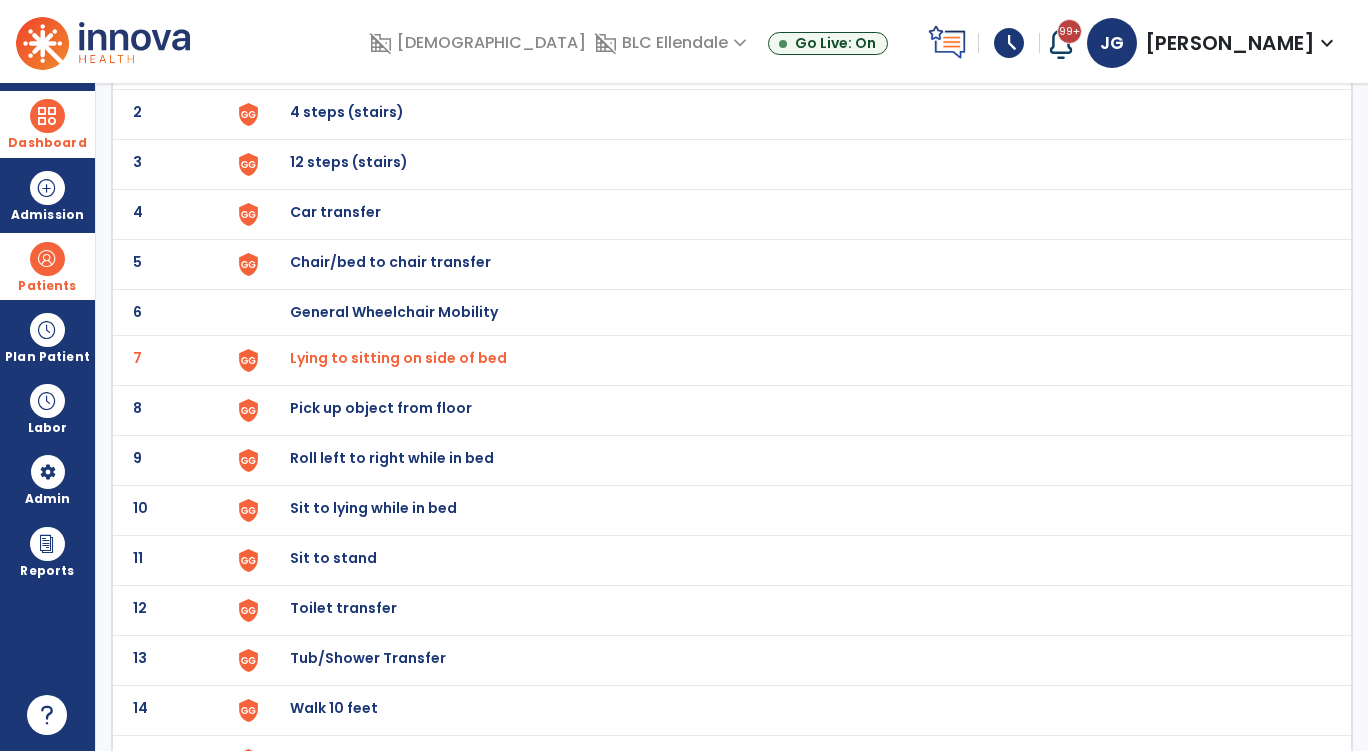 click on "Lying to sitting on side of bed" at bounding box center (398, 358) 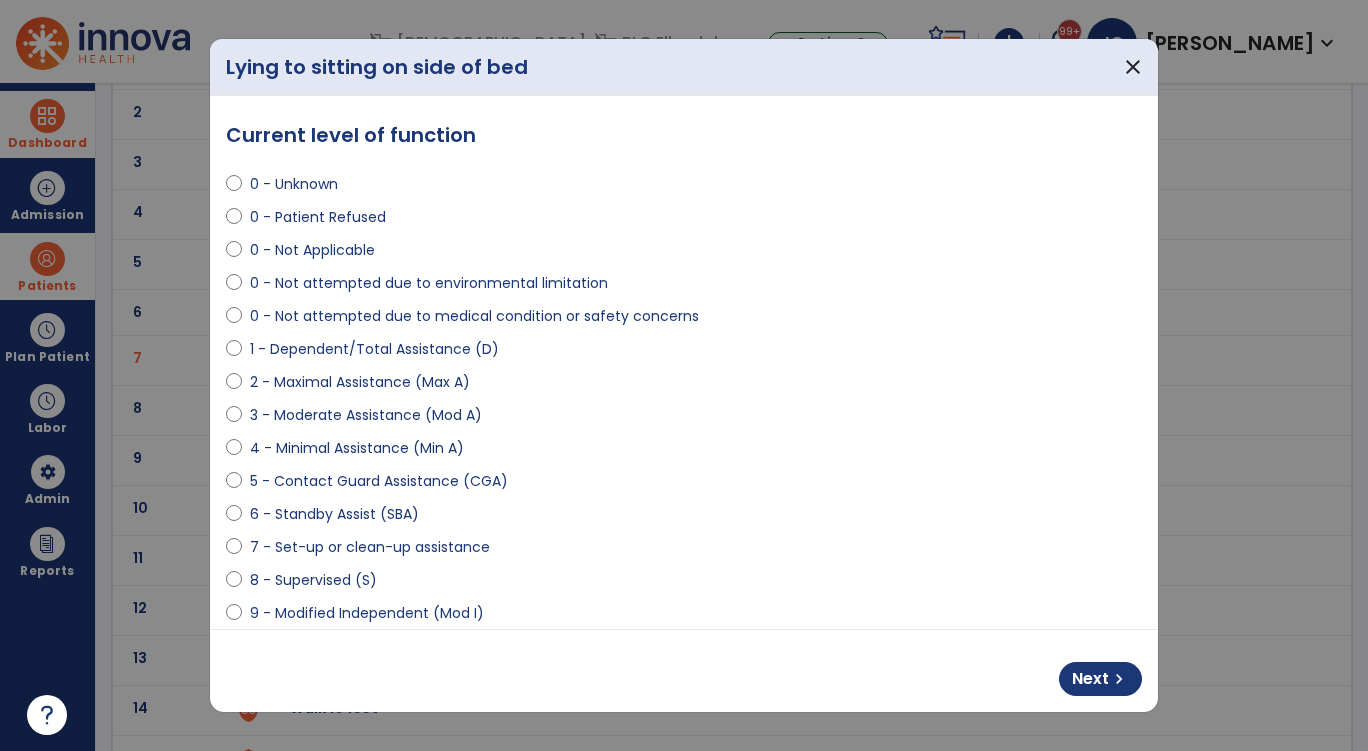 click on "2 - Maximal Assistance (Max A)" at bounding box center (360, 382) 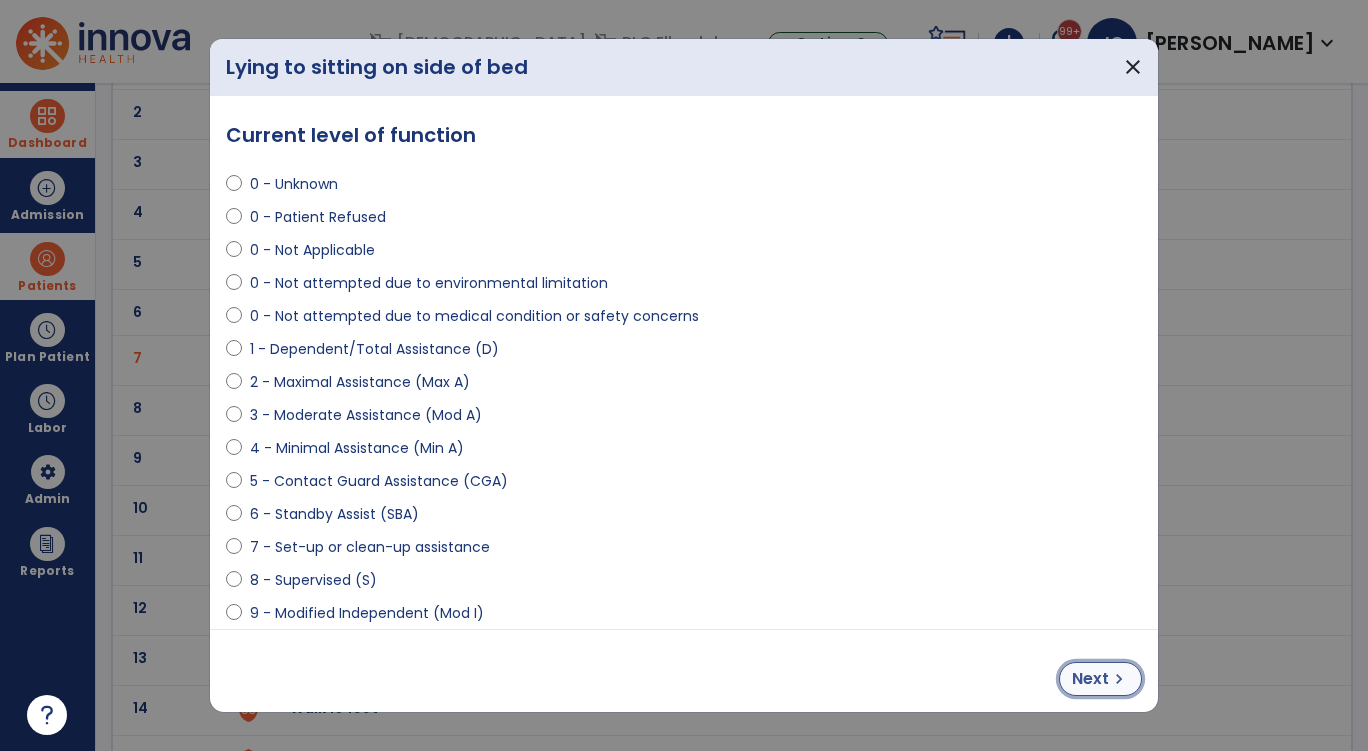 click on "Next" at bounding box center (1090, 679) 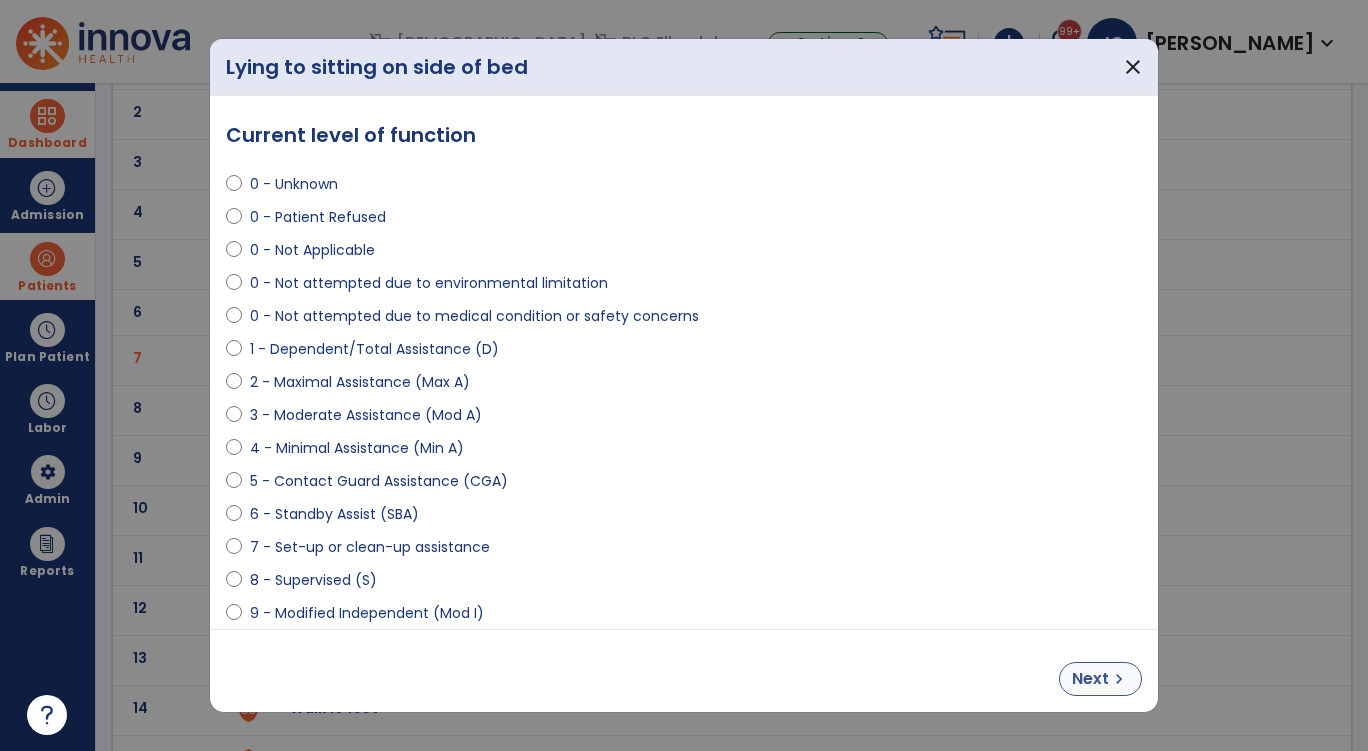 select on "**********" 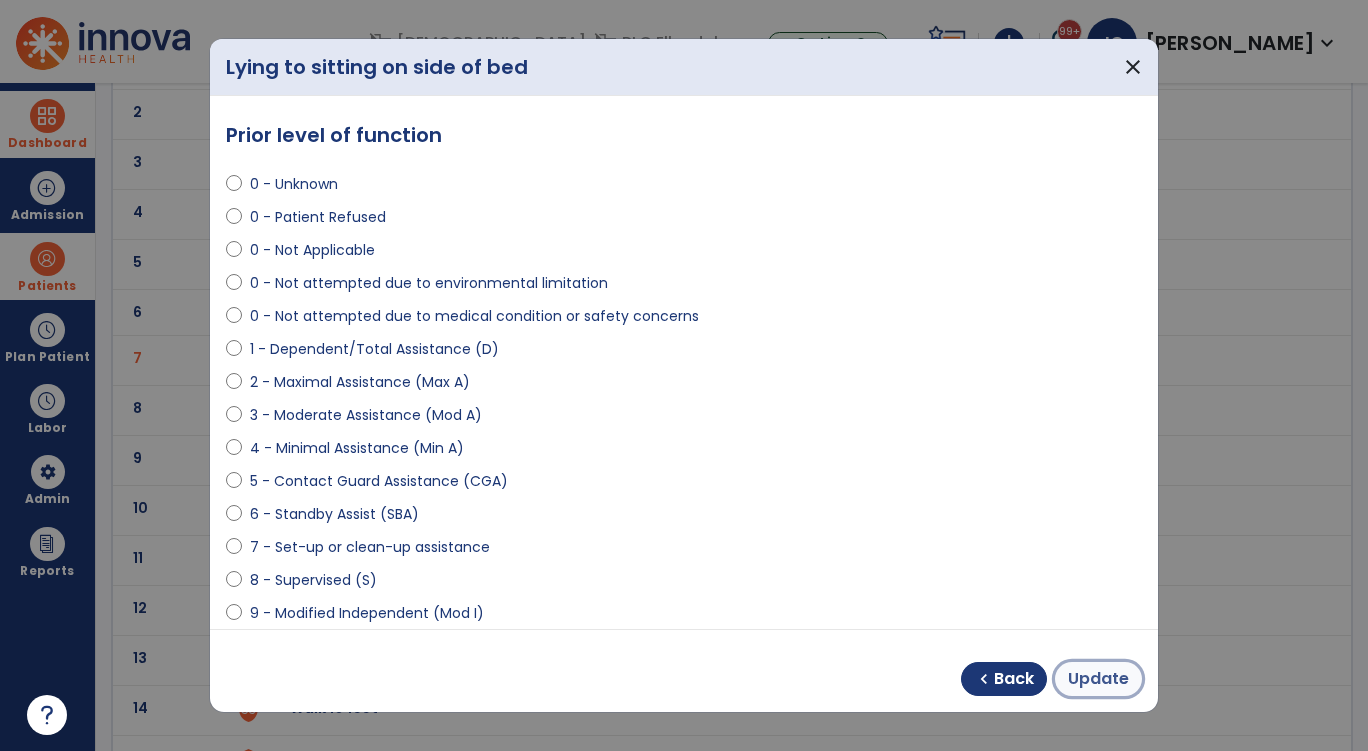 click on "Update" at bounding box center [1098, 679] 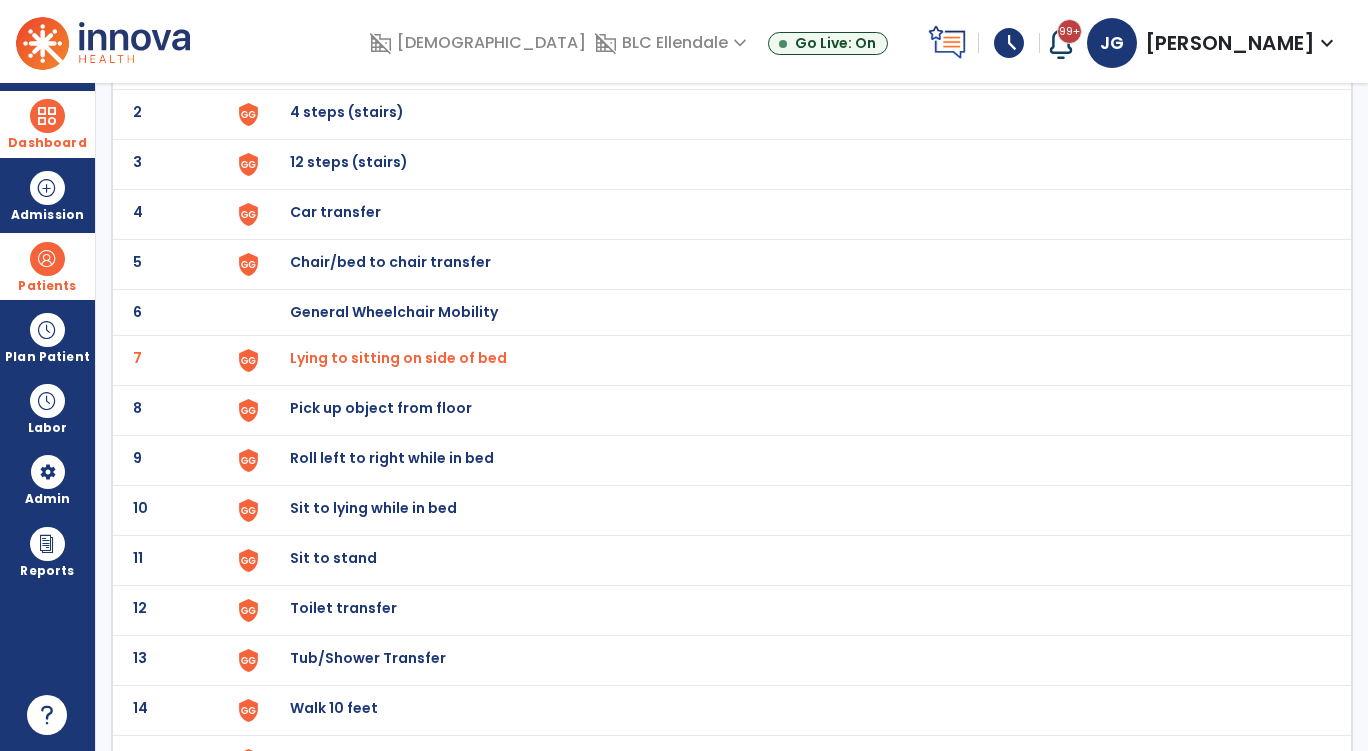 click on "Pick up object from floor" at bounding box center [336, 62] 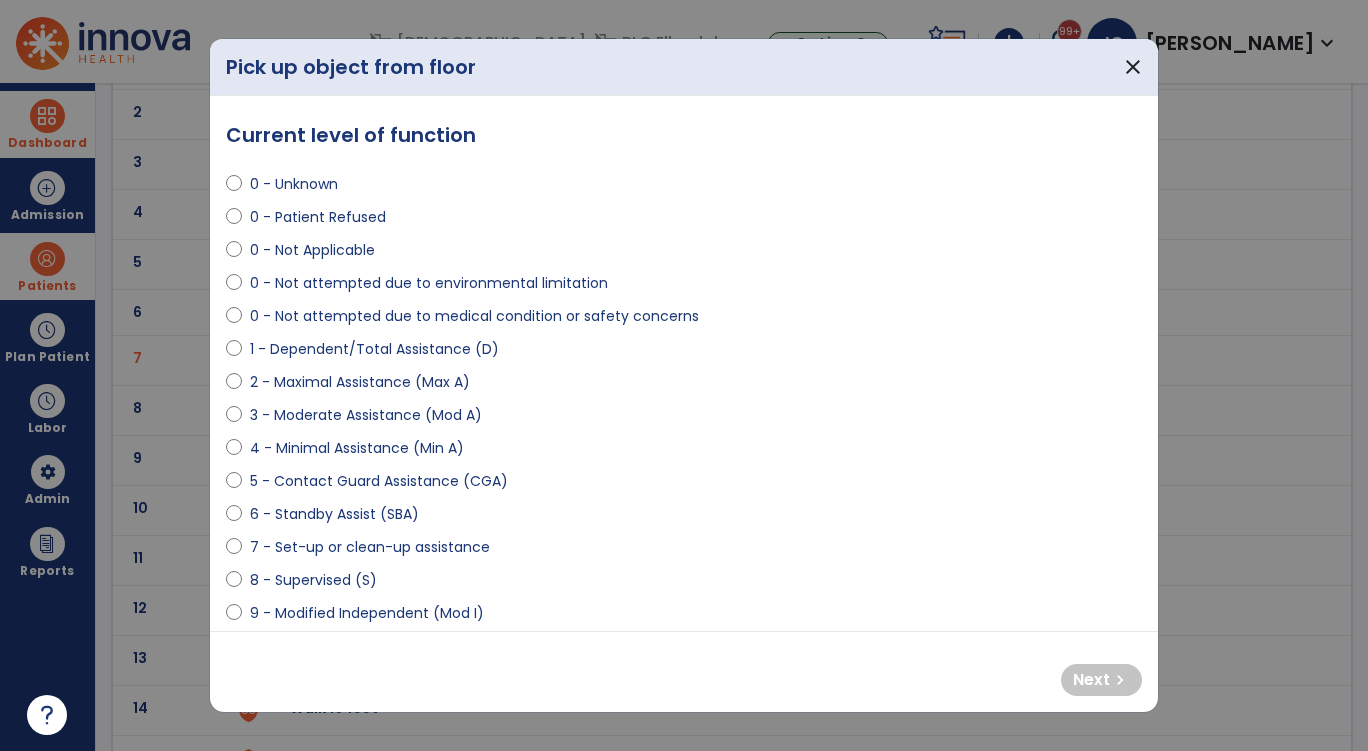 click on "0 - Not attempted due to medical condition or safety concerns" at bounding box center (684, 320) 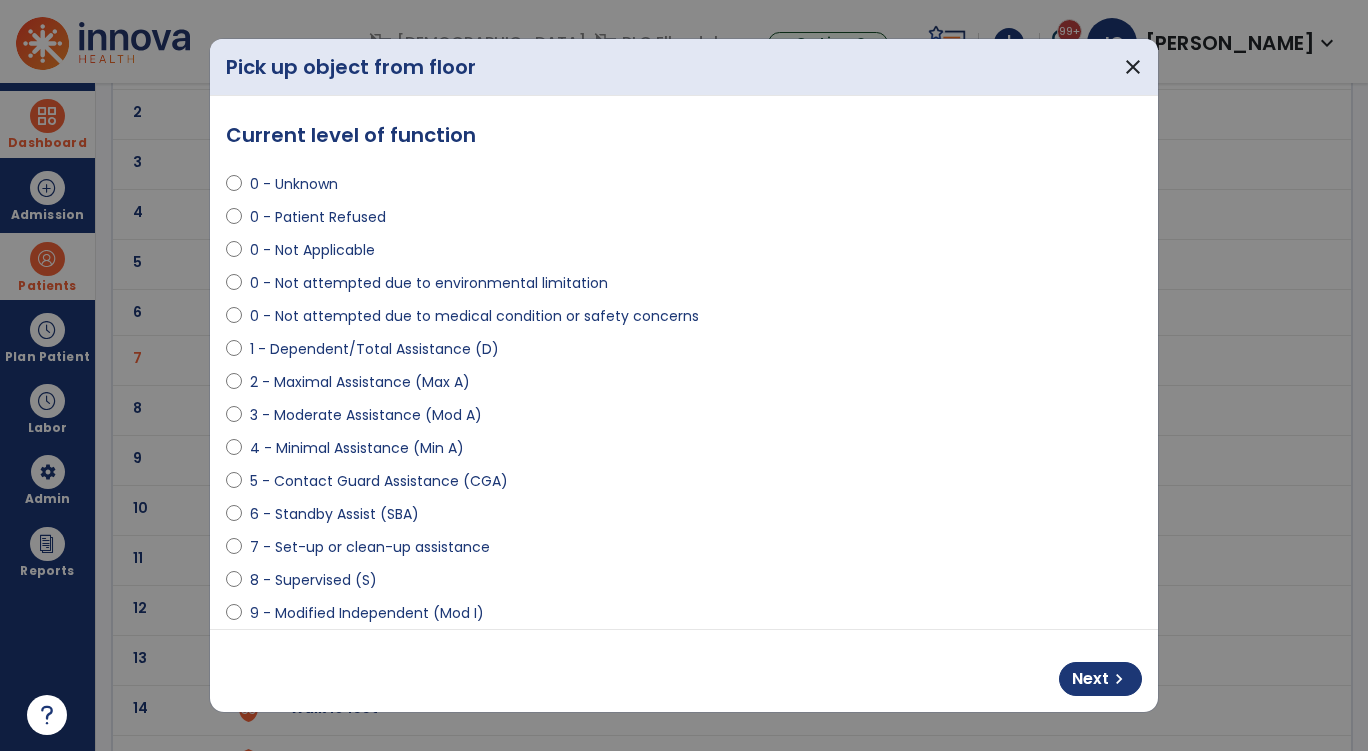 click on "Next  chevron_right" at bounding box center [684, 671] 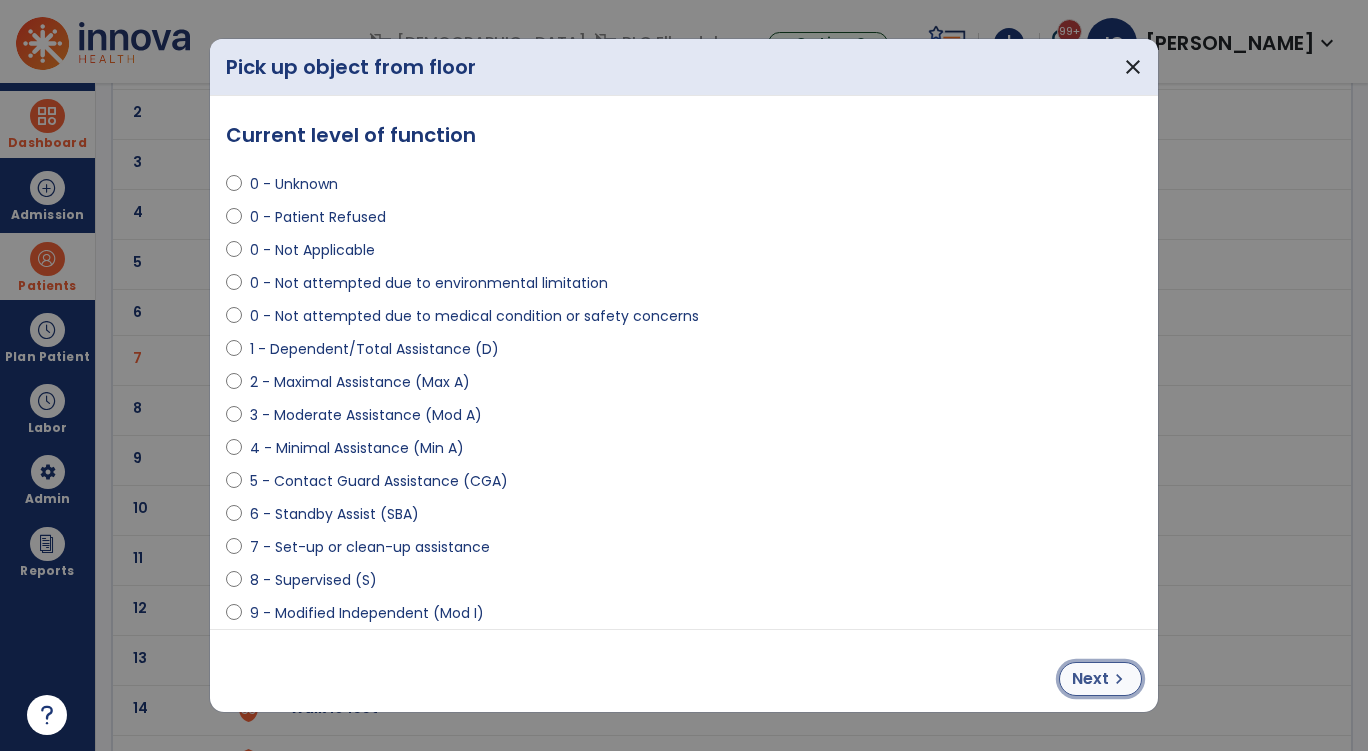 click on "Next  chevron_right" at bounding box center [1100, 679] 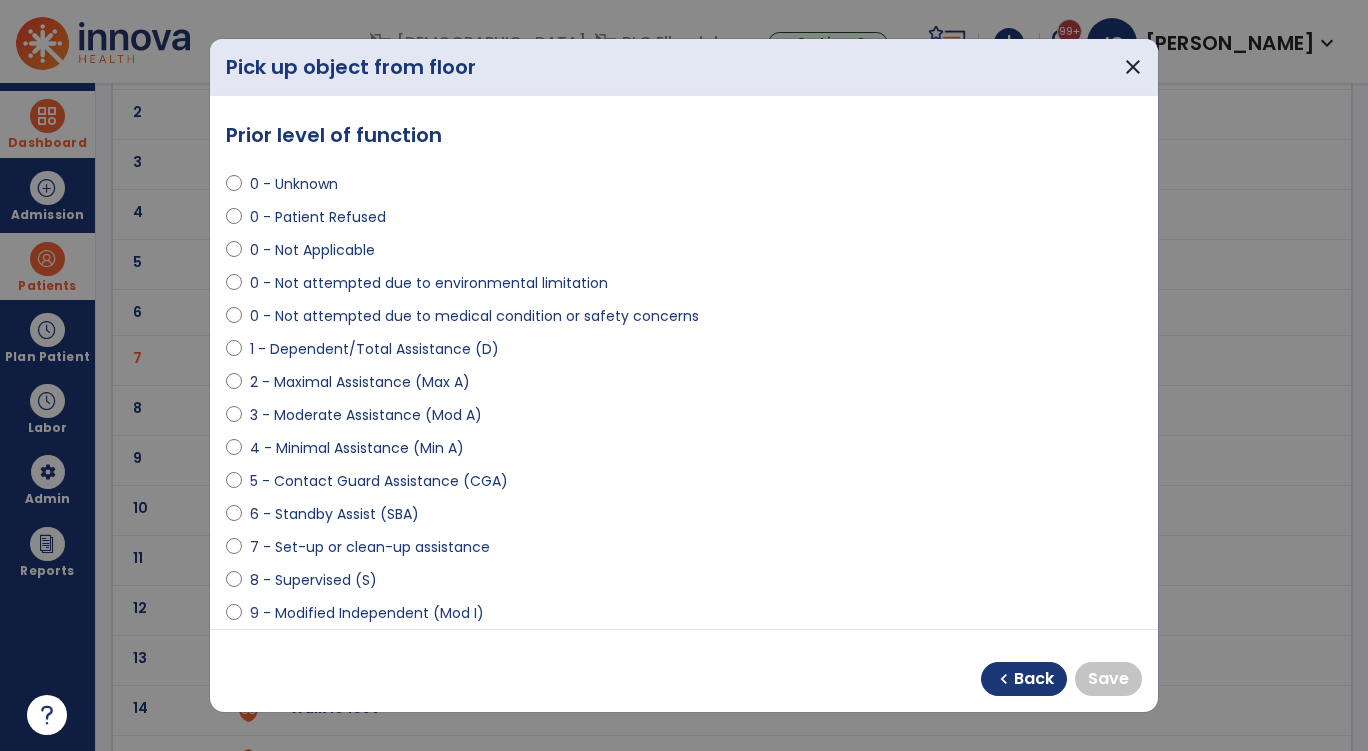 click on "0 - Not attempted due to medical condition or safety concerns" at bounding box center (474, 316) 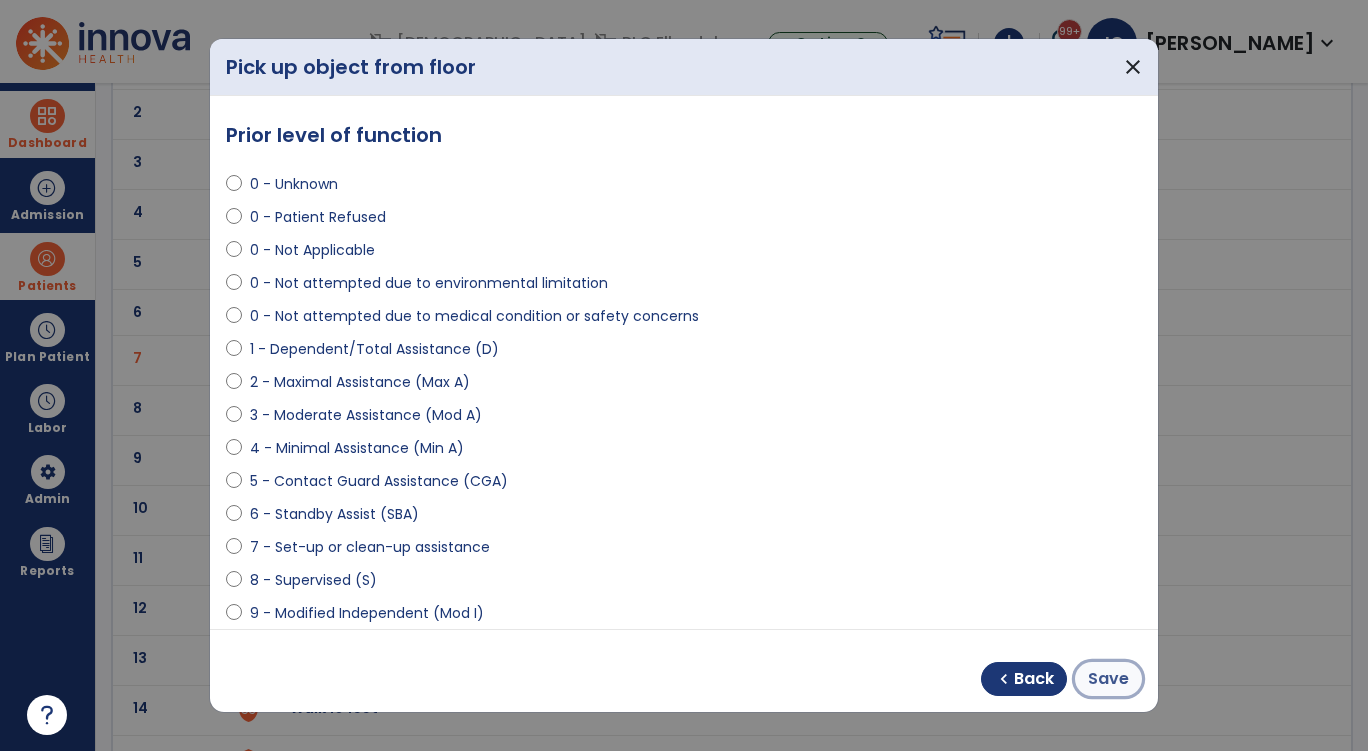 click on "Save" at bounding box center [1108, 679] 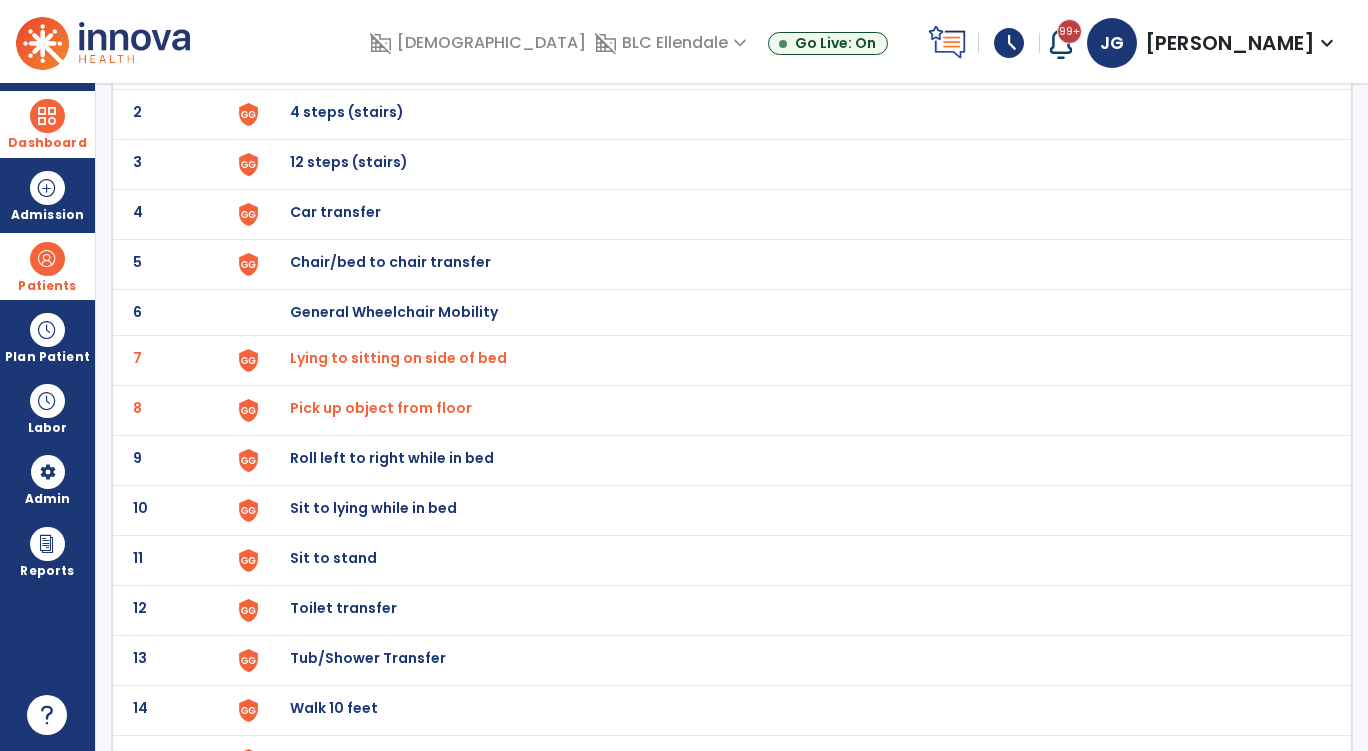 click on "Roll left to right while in bed" at bounding box center [336, 62] 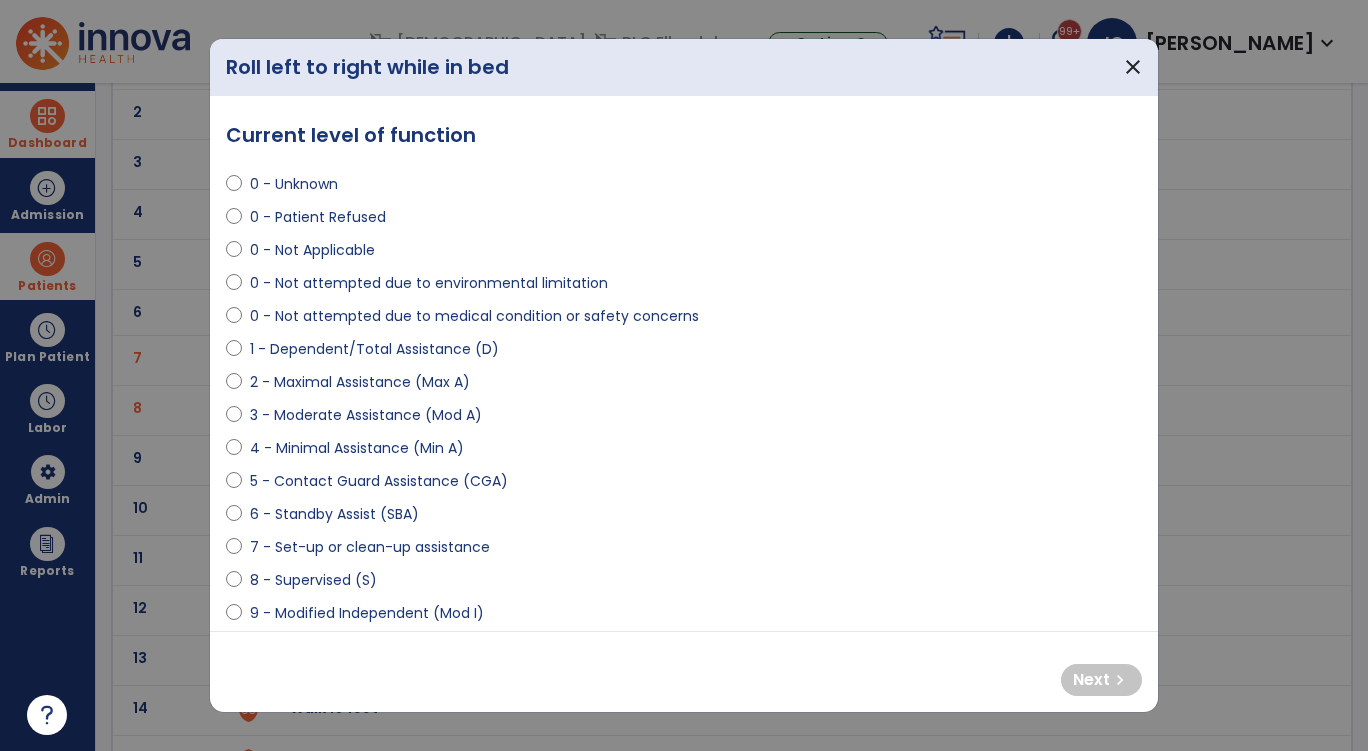 click on "2 - Maximal Assistance (Max A)" at bounding box center (360, 382) 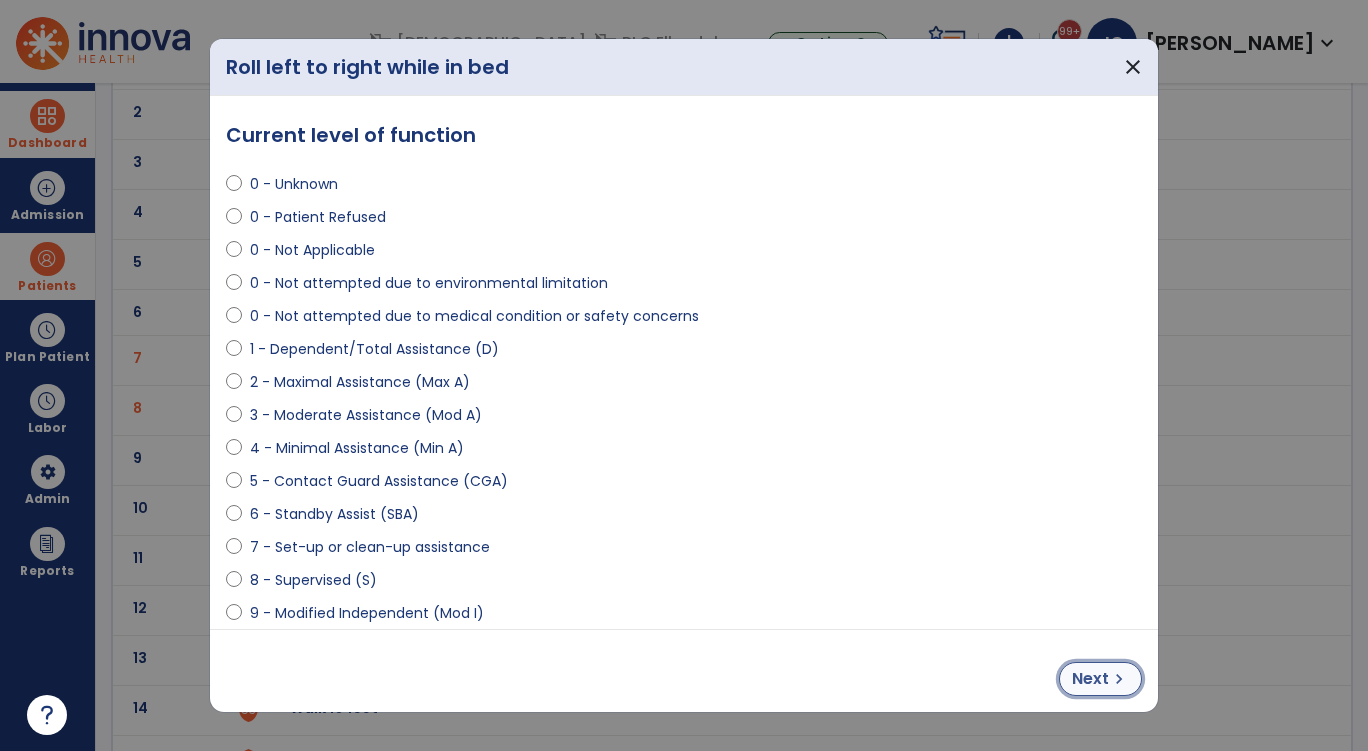 click on "Next  chevron_right" at bounding box center [1100, 679] 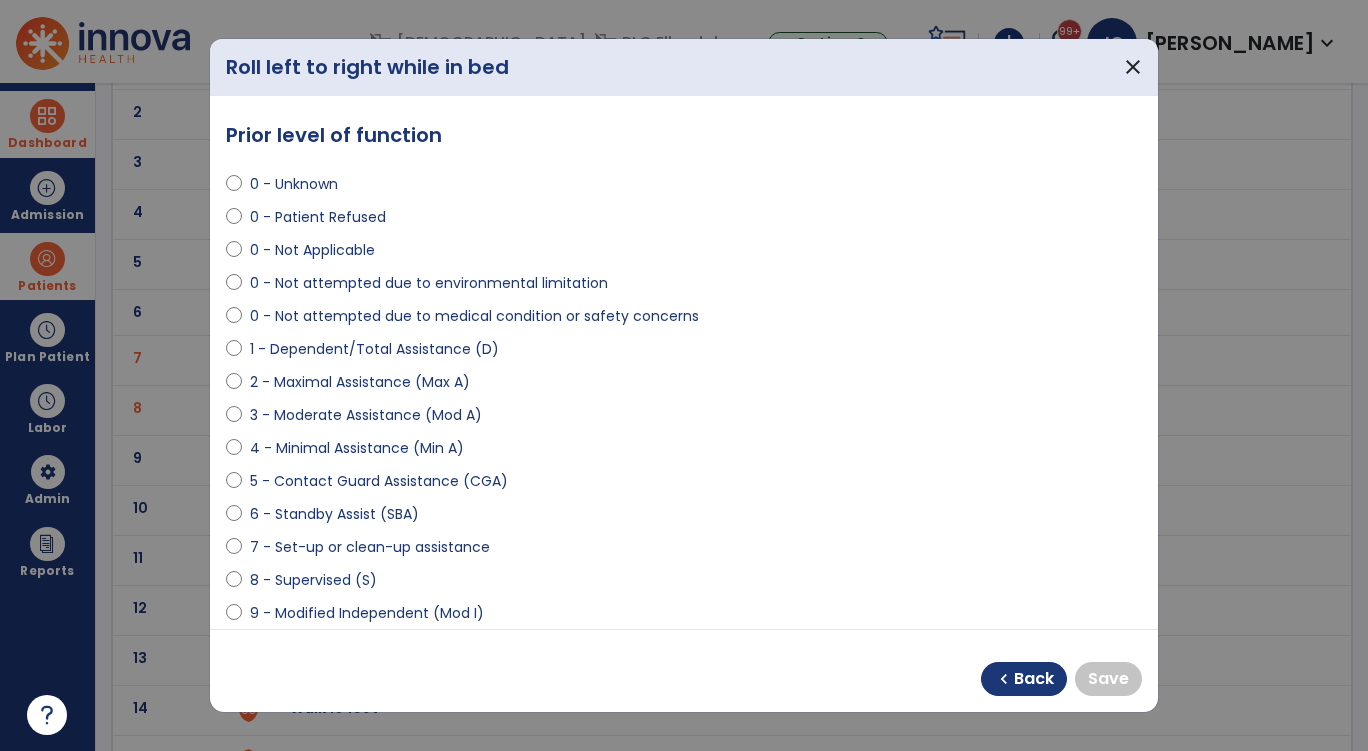 click on "2 - Maximal Assistance (Max A)" at bounding box center [360, 382] 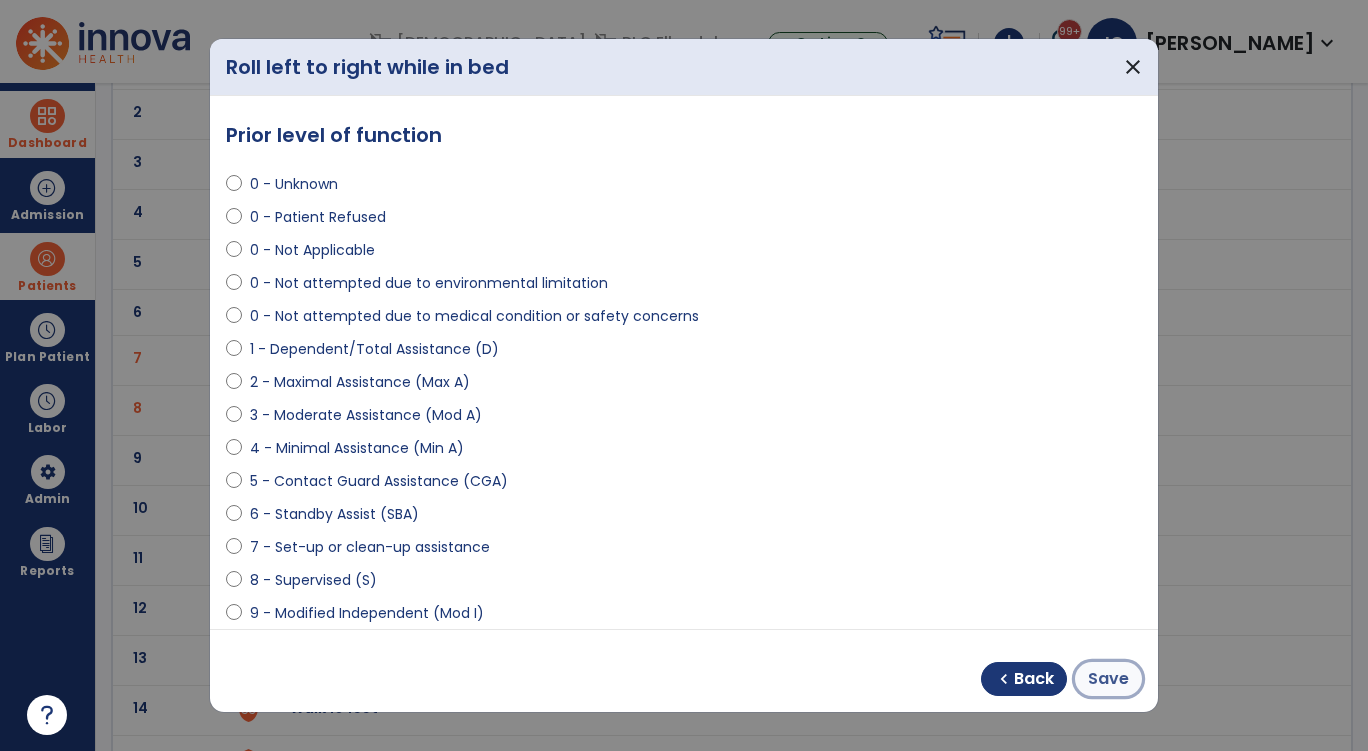 click on "Save" at bounding box center [1108, 679] 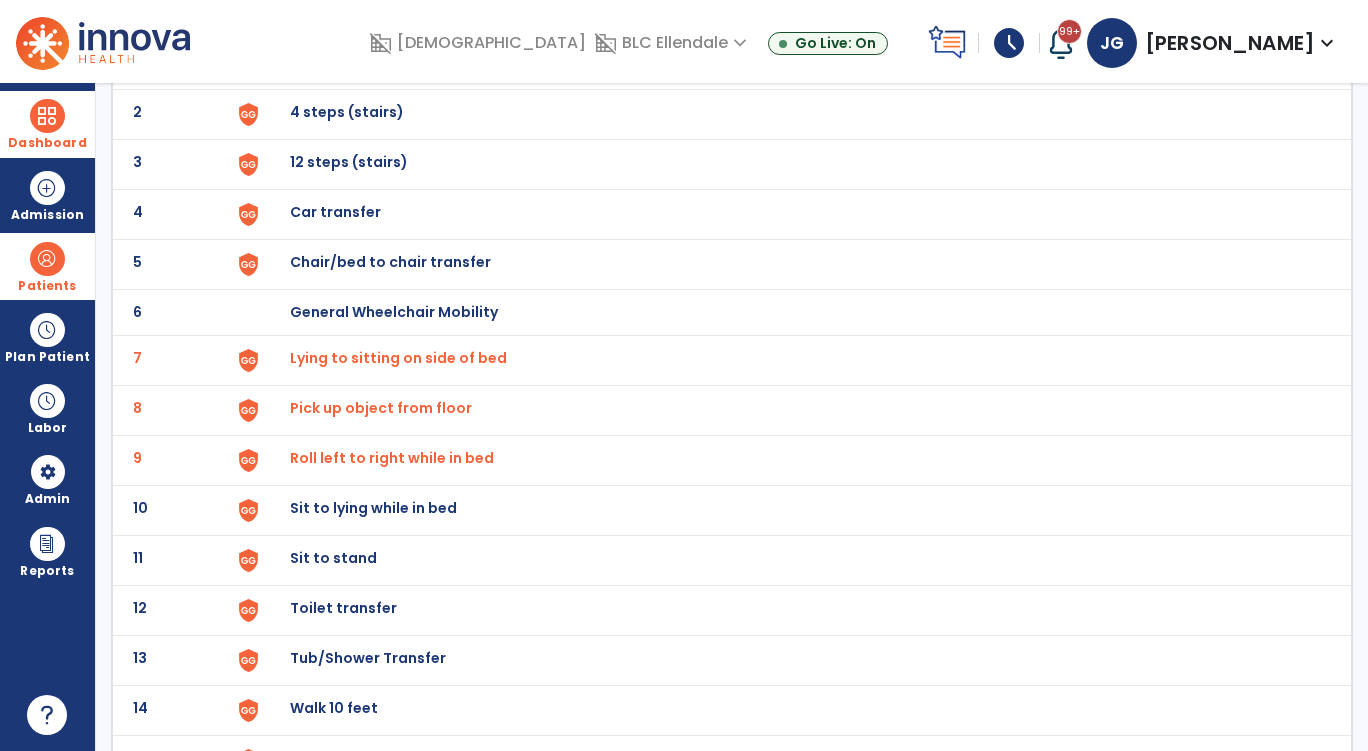 click on "Sit to lying while in bed" at bounding box center [336, 62] 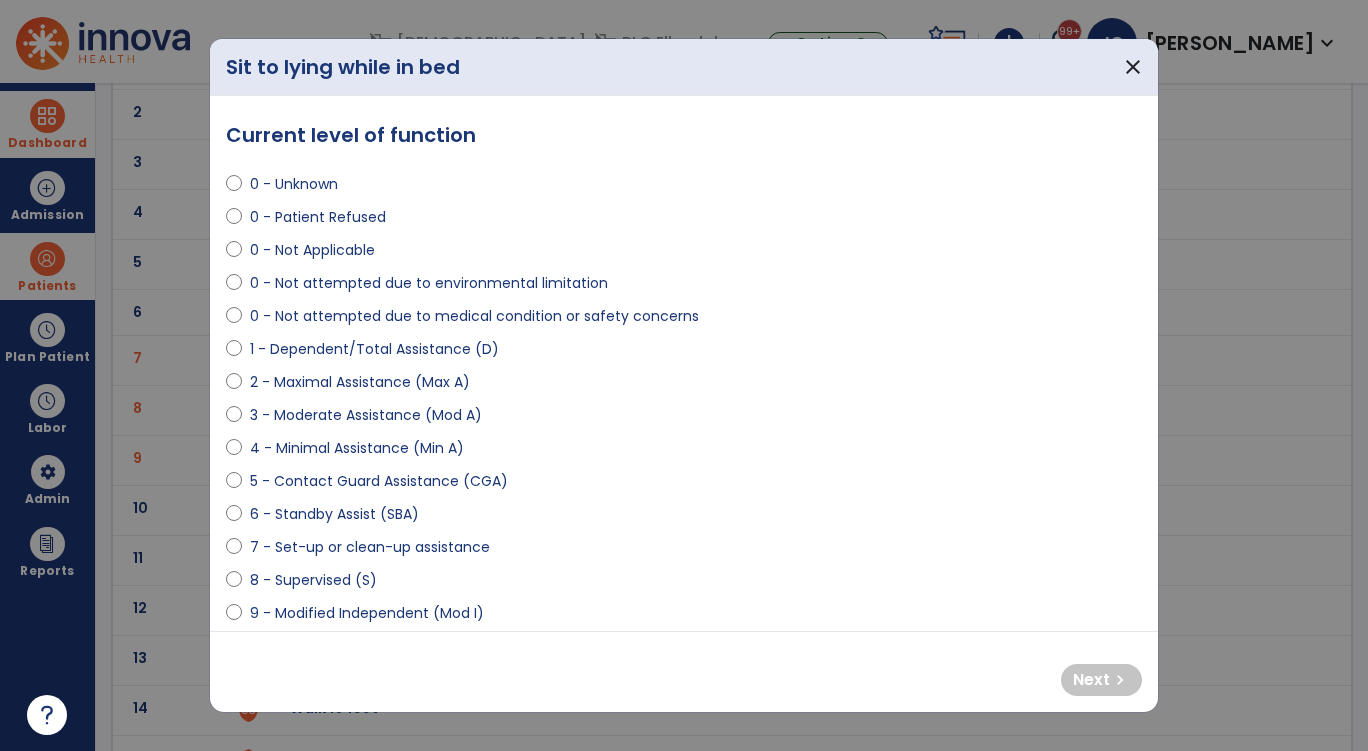 click on "3 - Moderate Assistance (Mod A)" at bounding box center (366, 415) 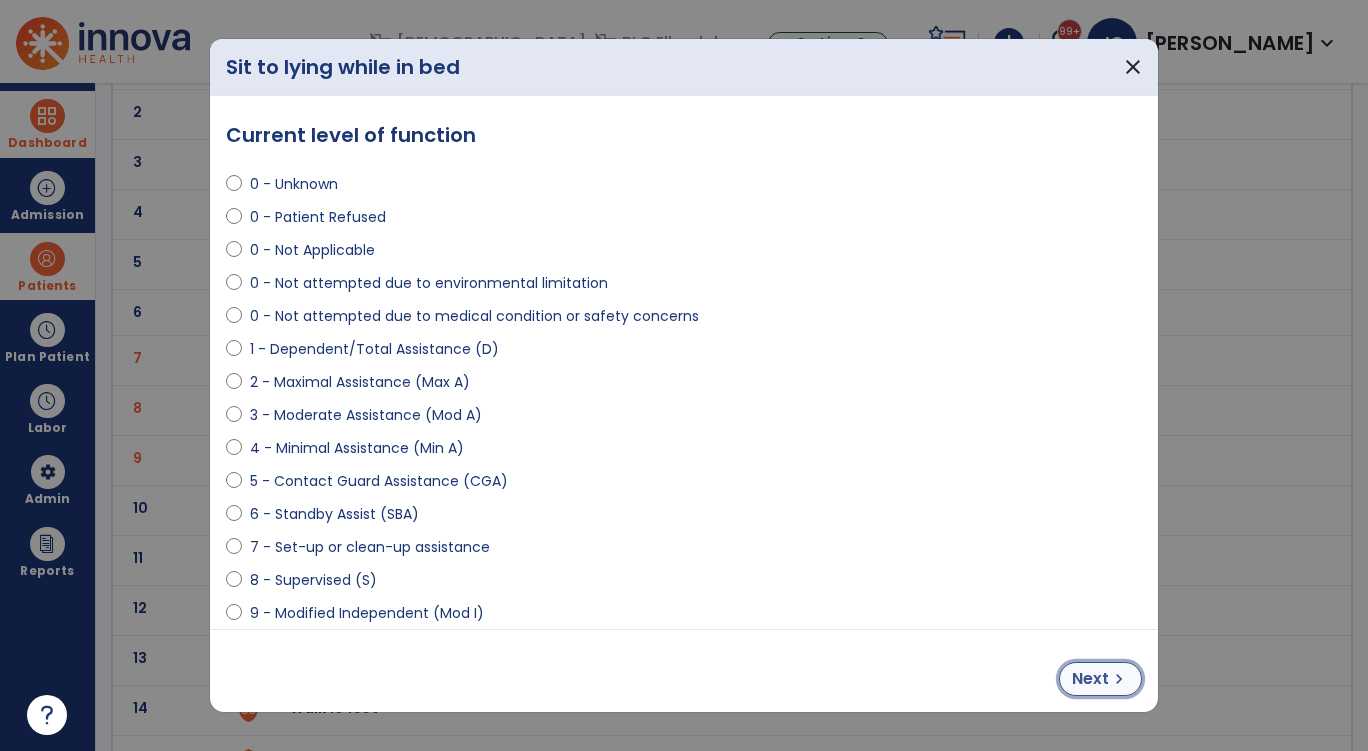 click on "Next" at bounding box center (1090, 679) 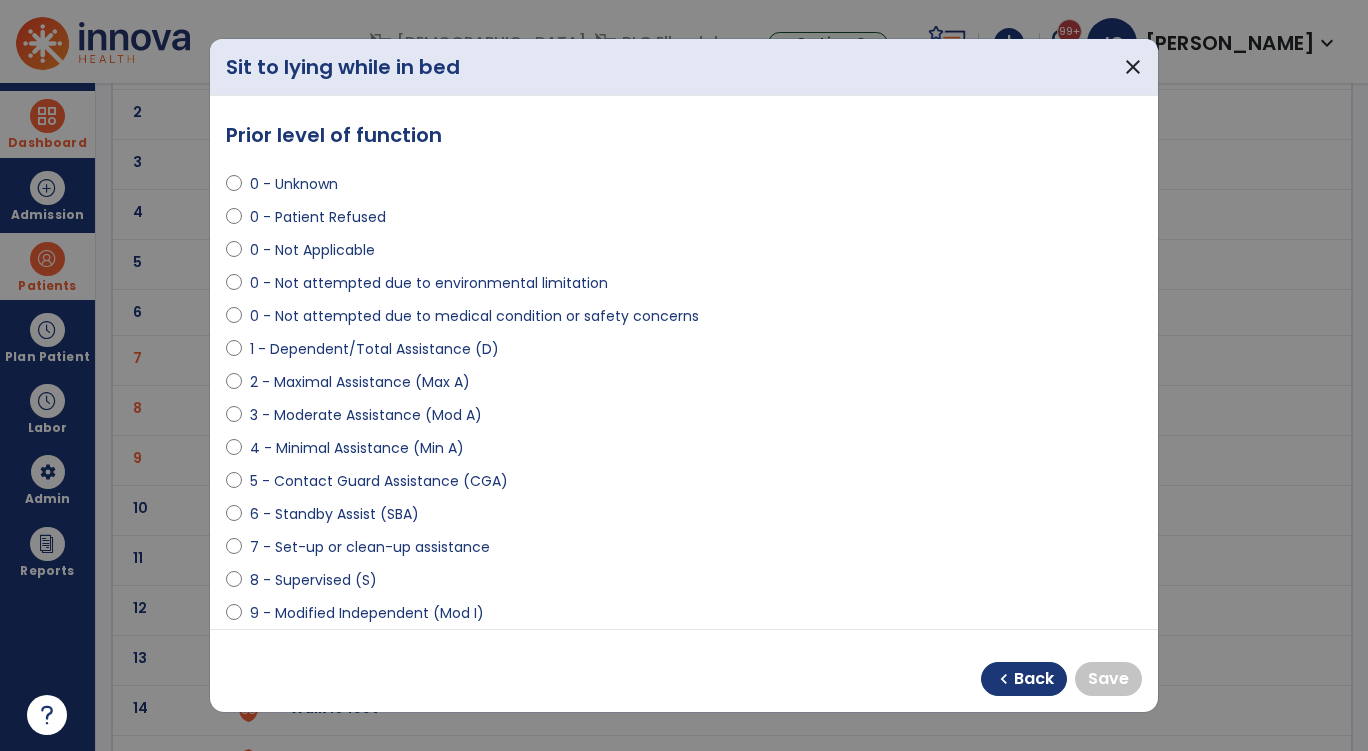 click on "3 - Moderate Assistance (Mod A)" at bounding box center (366, 415) 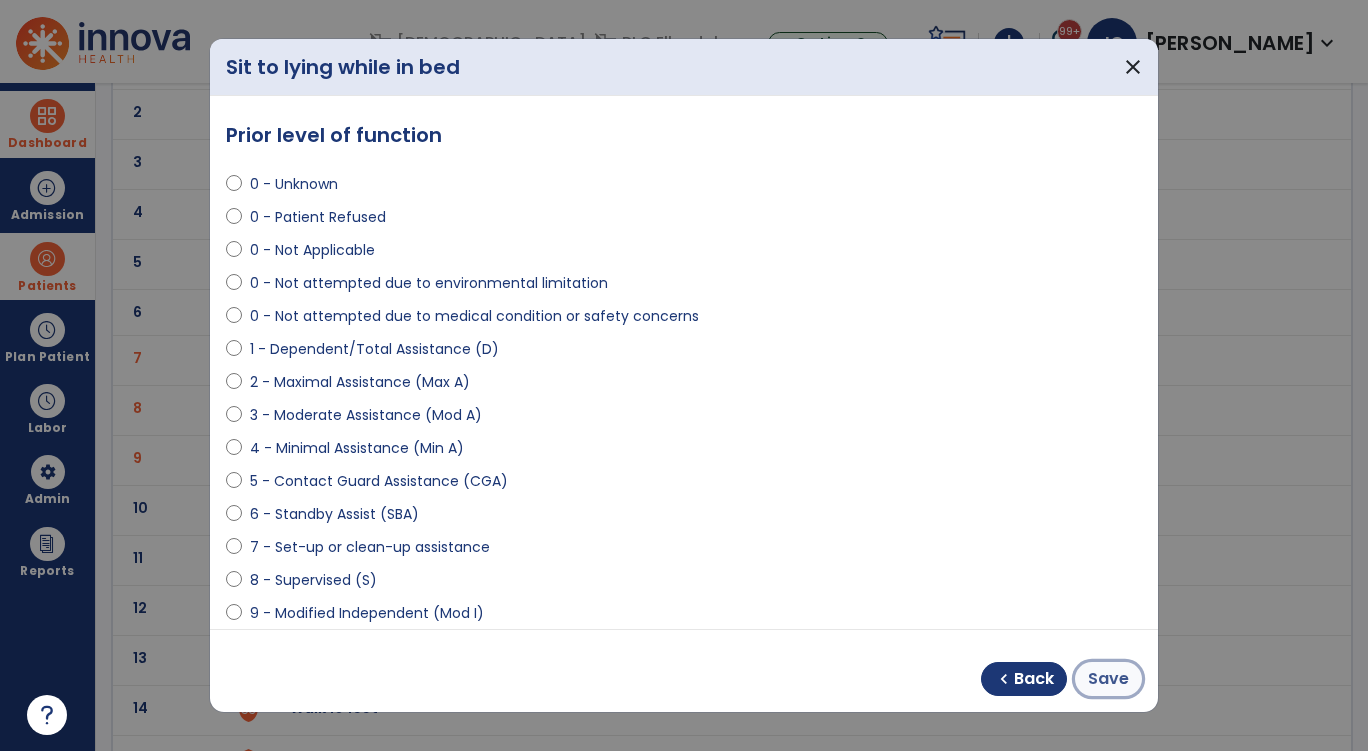 click on "Save" at bounding box center [1108, 679] 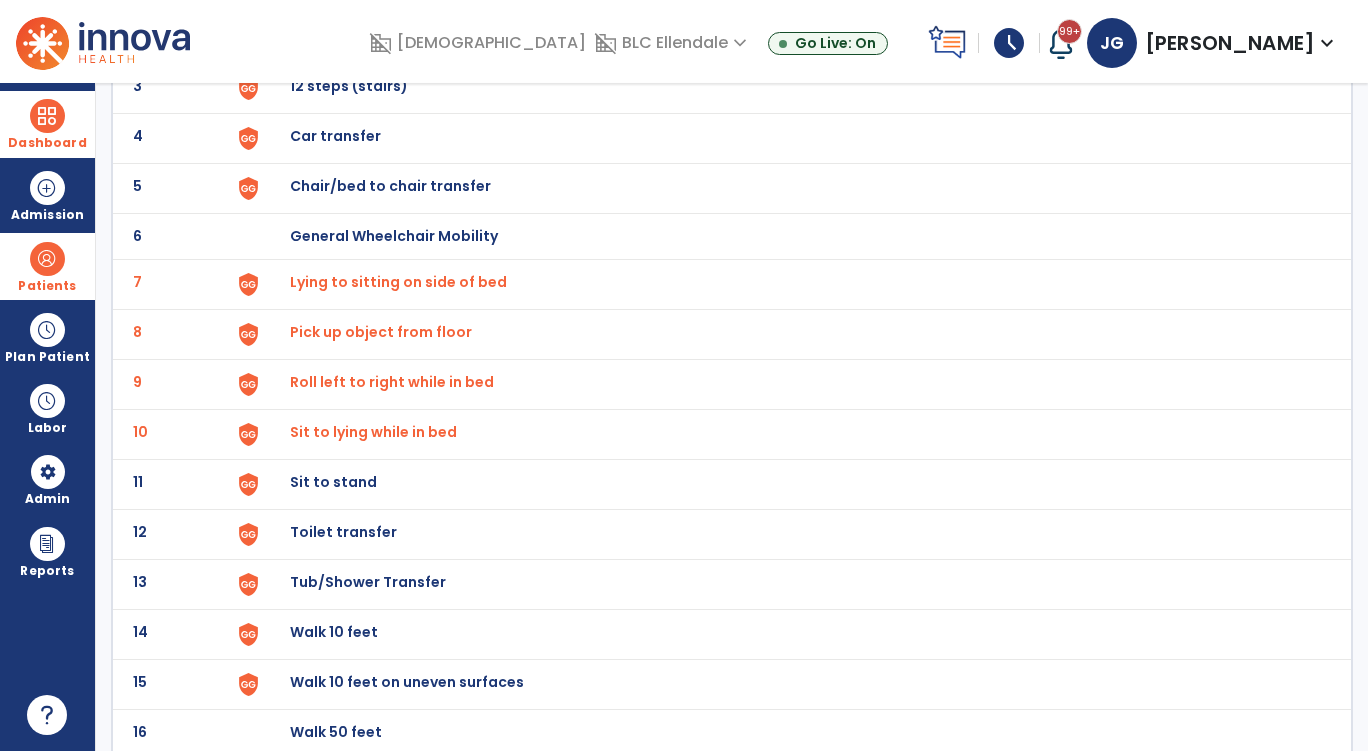 scroll, scrollTop: 300, scrollLeft: 0, axis: vertical 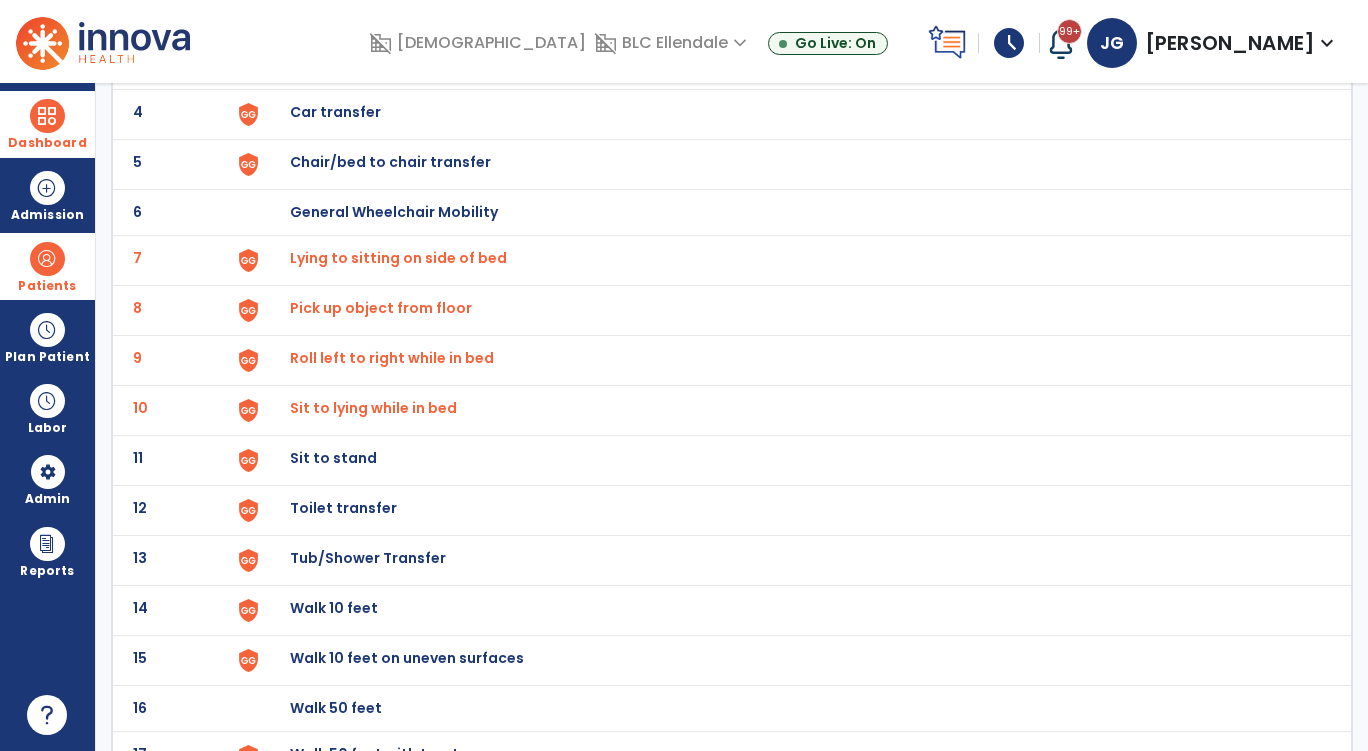 click on "Sit to stand" at bounding box center (336, -38) 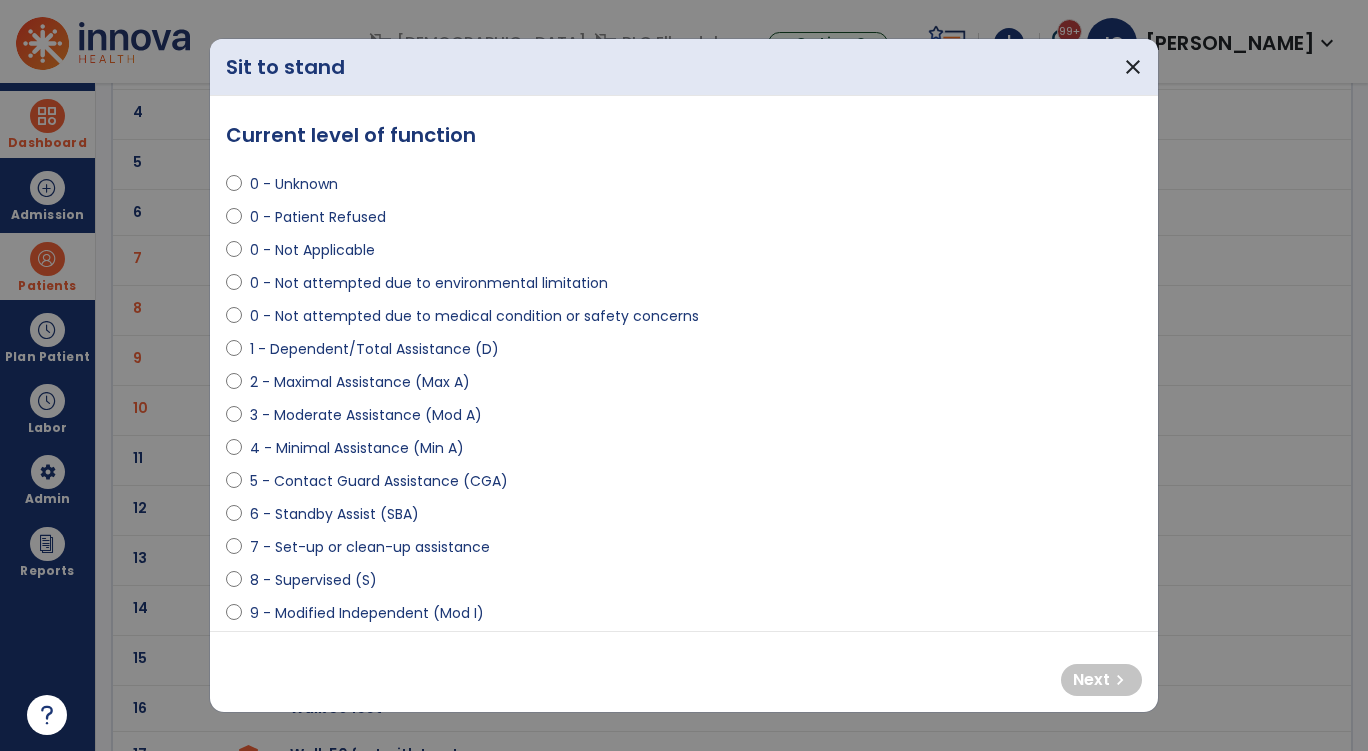 click on "0 - Not attempted due to medical condition or safety concerns" at bounding box center (474, 316) 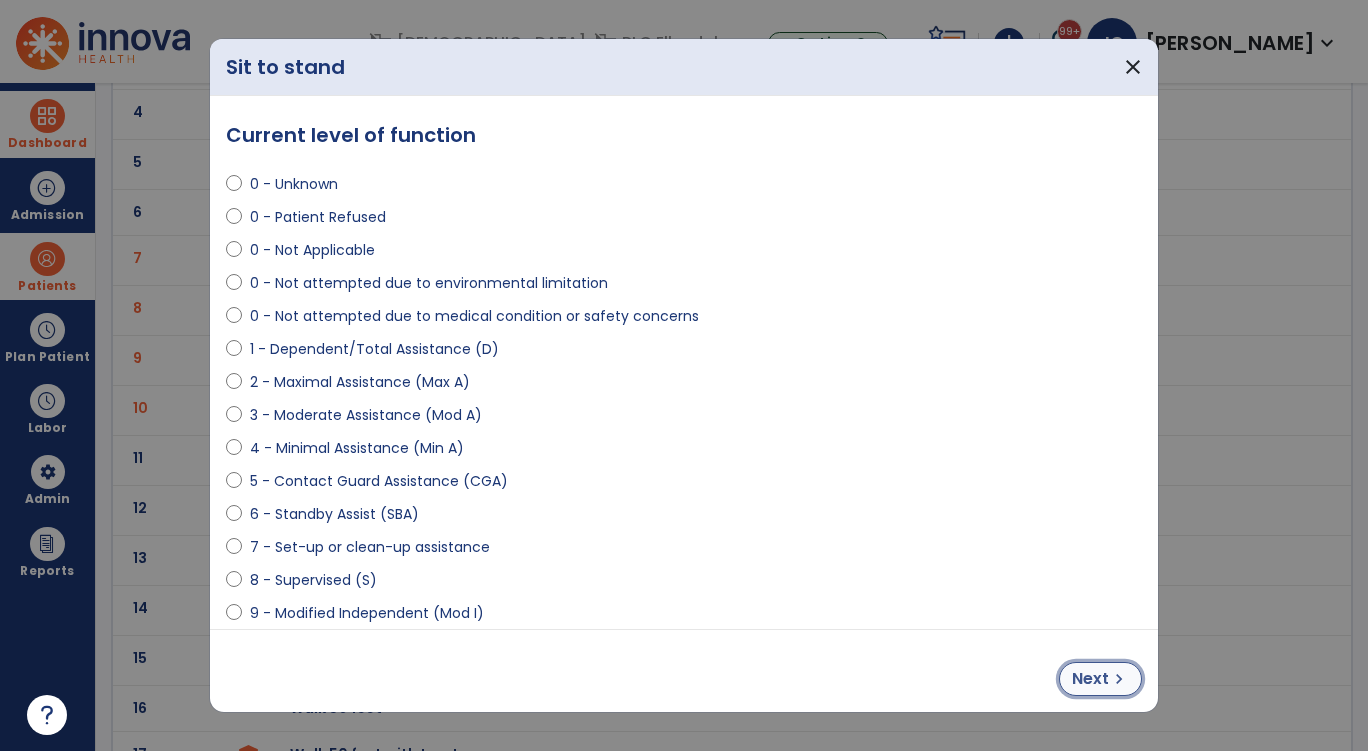 click on "Next" at bounding box center [1090, 679] 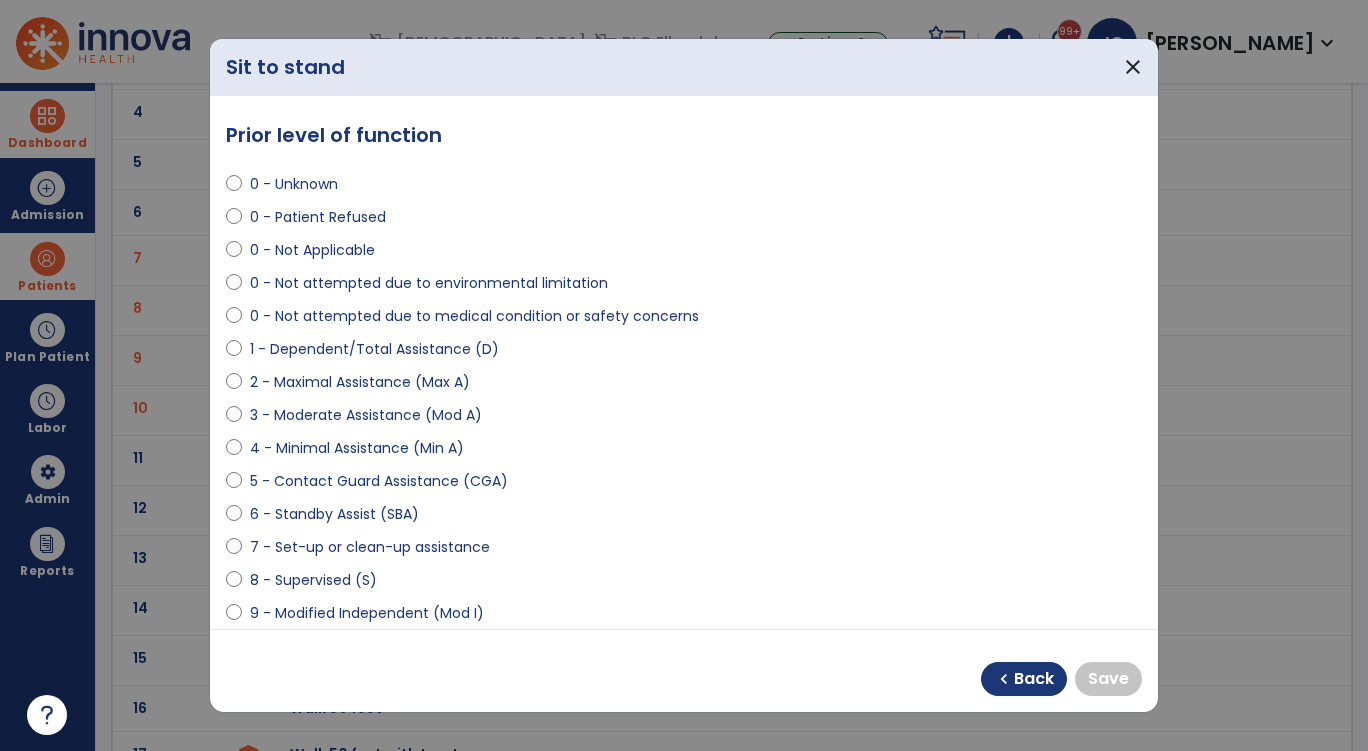 click on "0 - Not attempted due to medical condition or safety concerns" at bounding box center [474, 316] 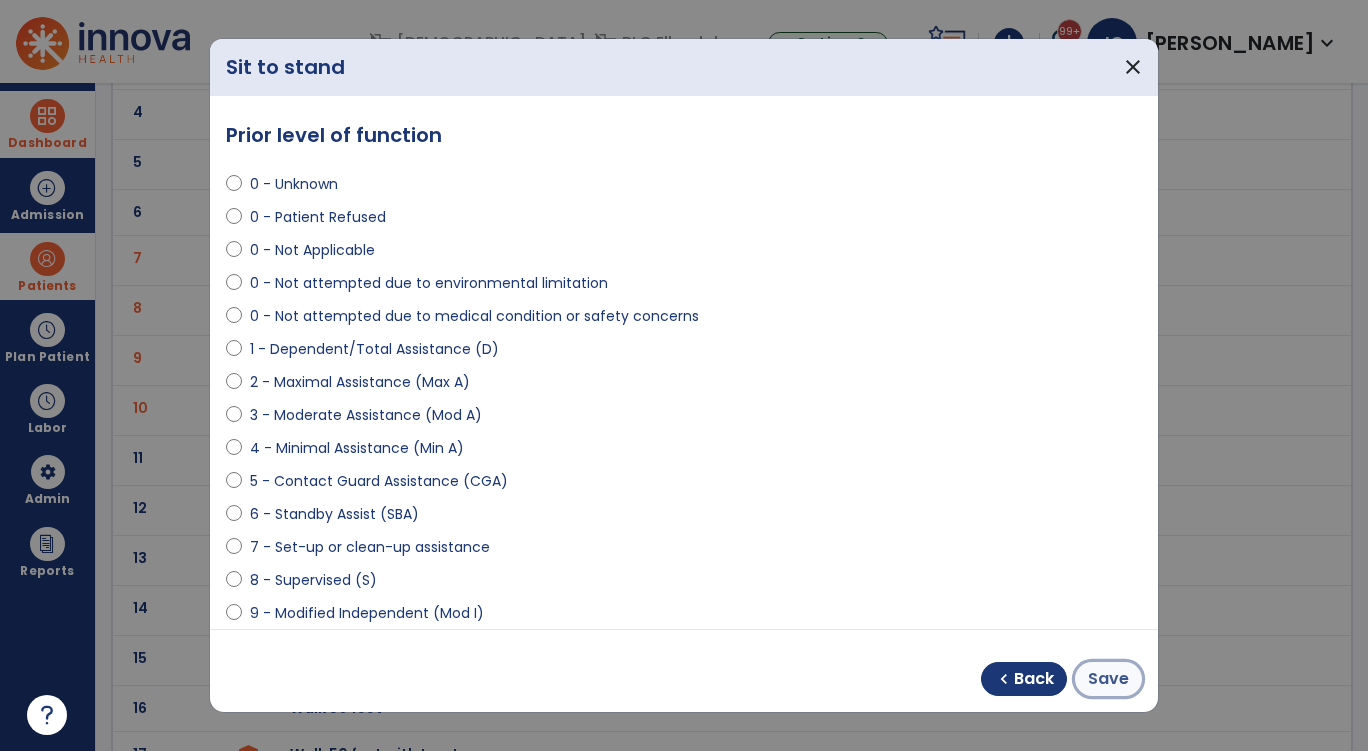 click on "Save" at bounding box center [1108, 679] 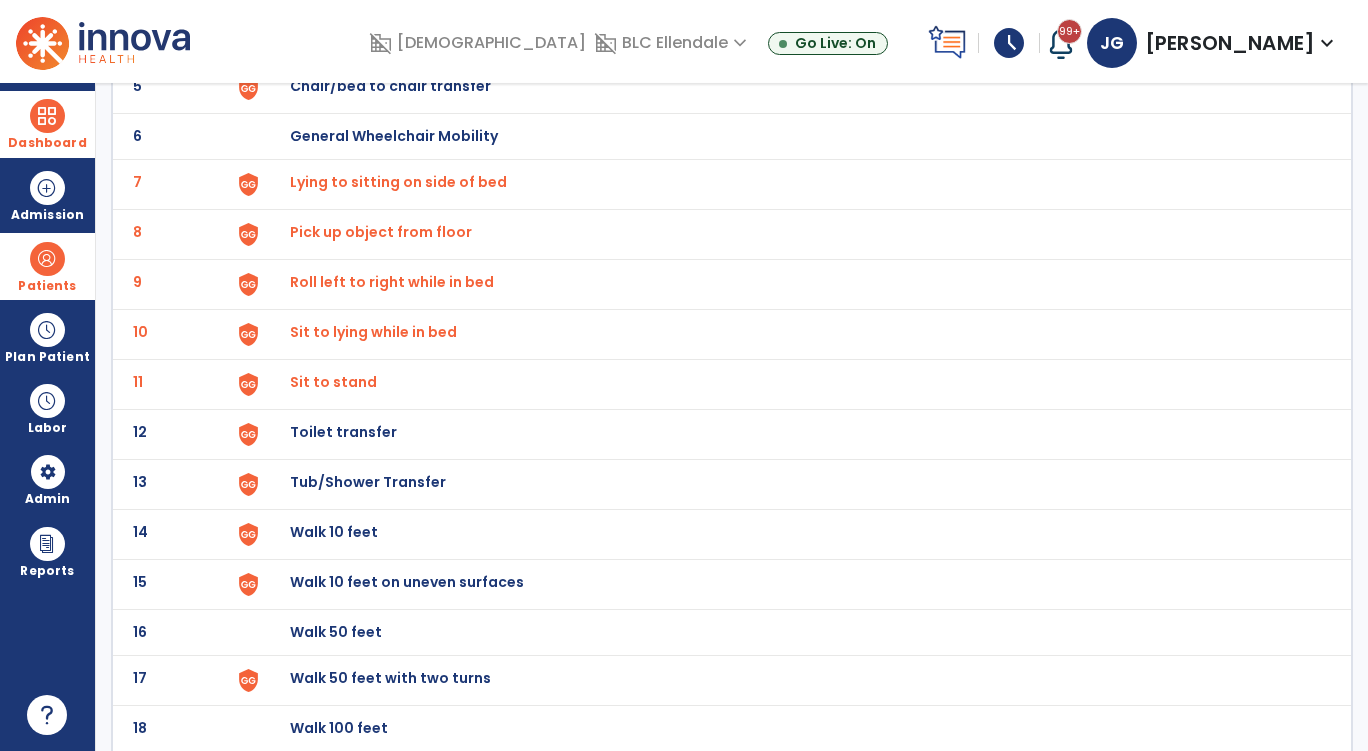 scroll, scrollTop: 400, scrollLeft: 0, axis: vertical 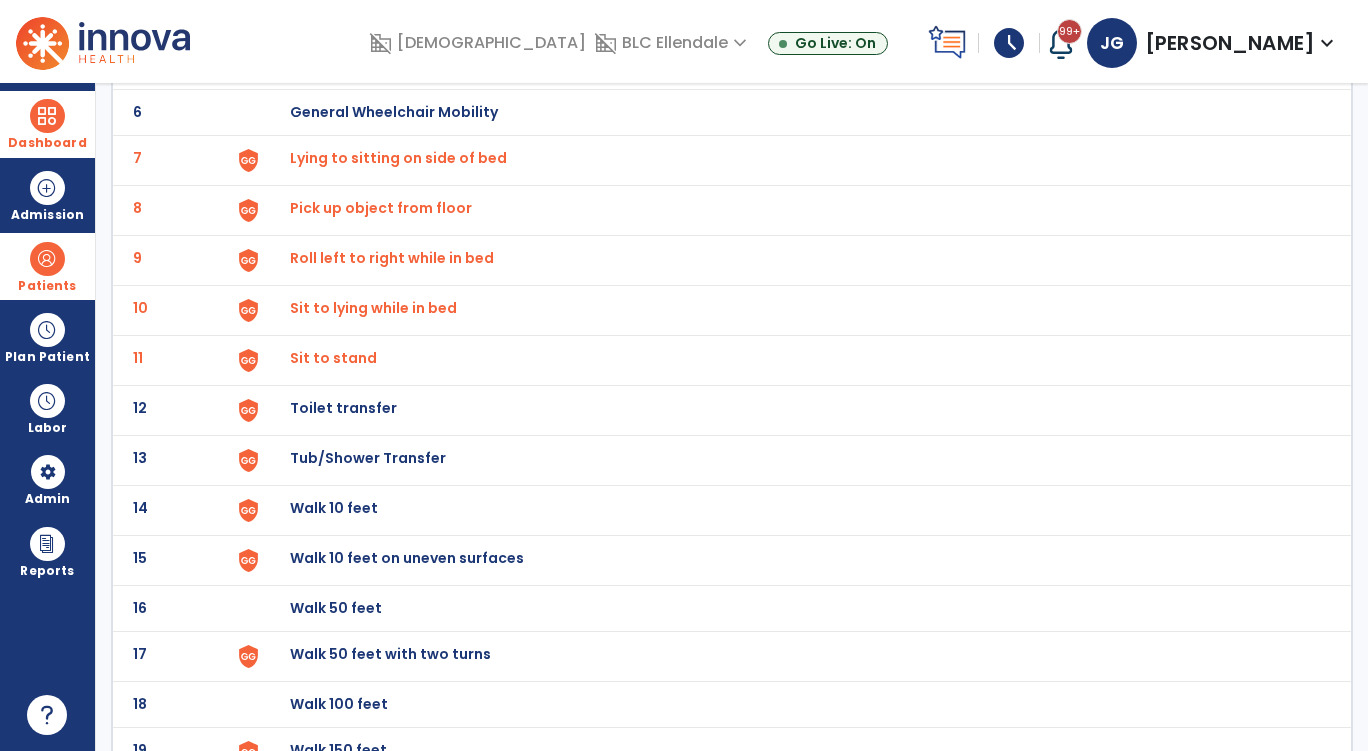 click on "Toilet transfer" at bounding box center [336, -138] 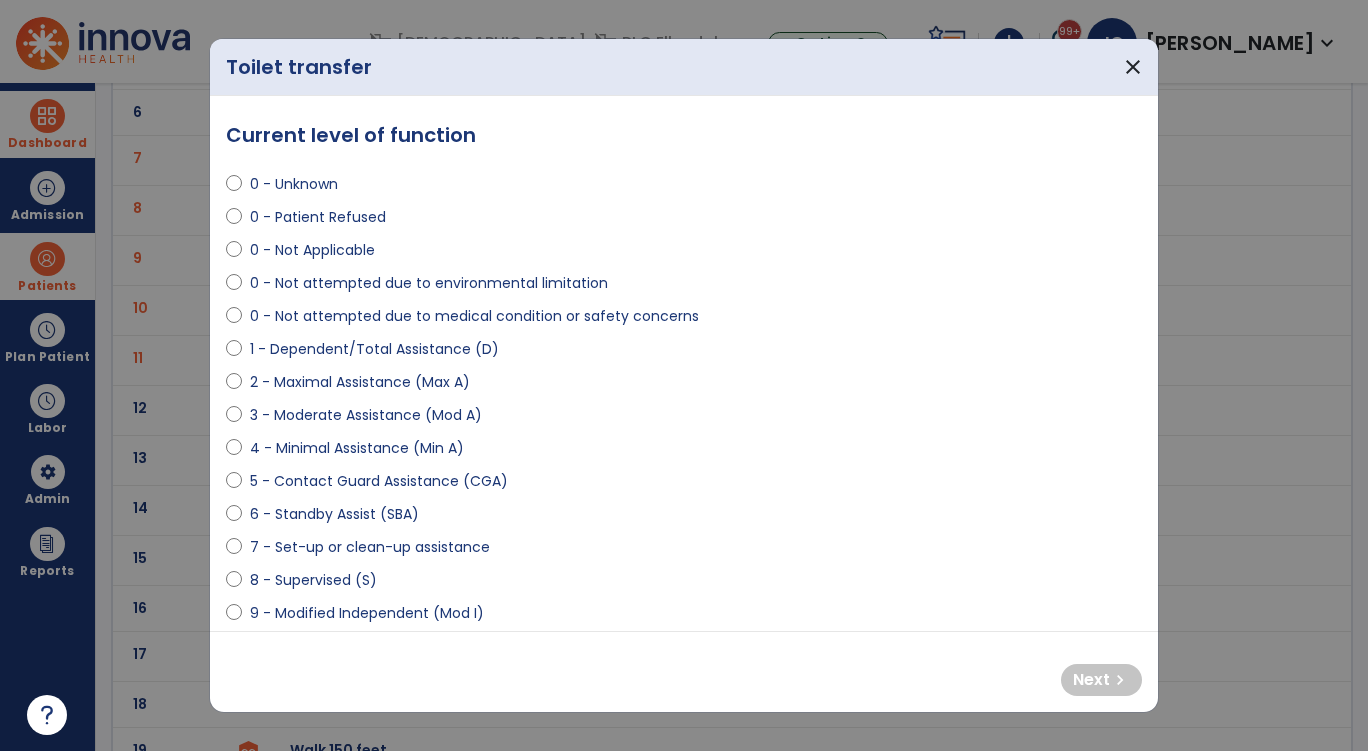 click on "1 - Dependent/Total Assistance (D)" at bounding box center (374, 349) 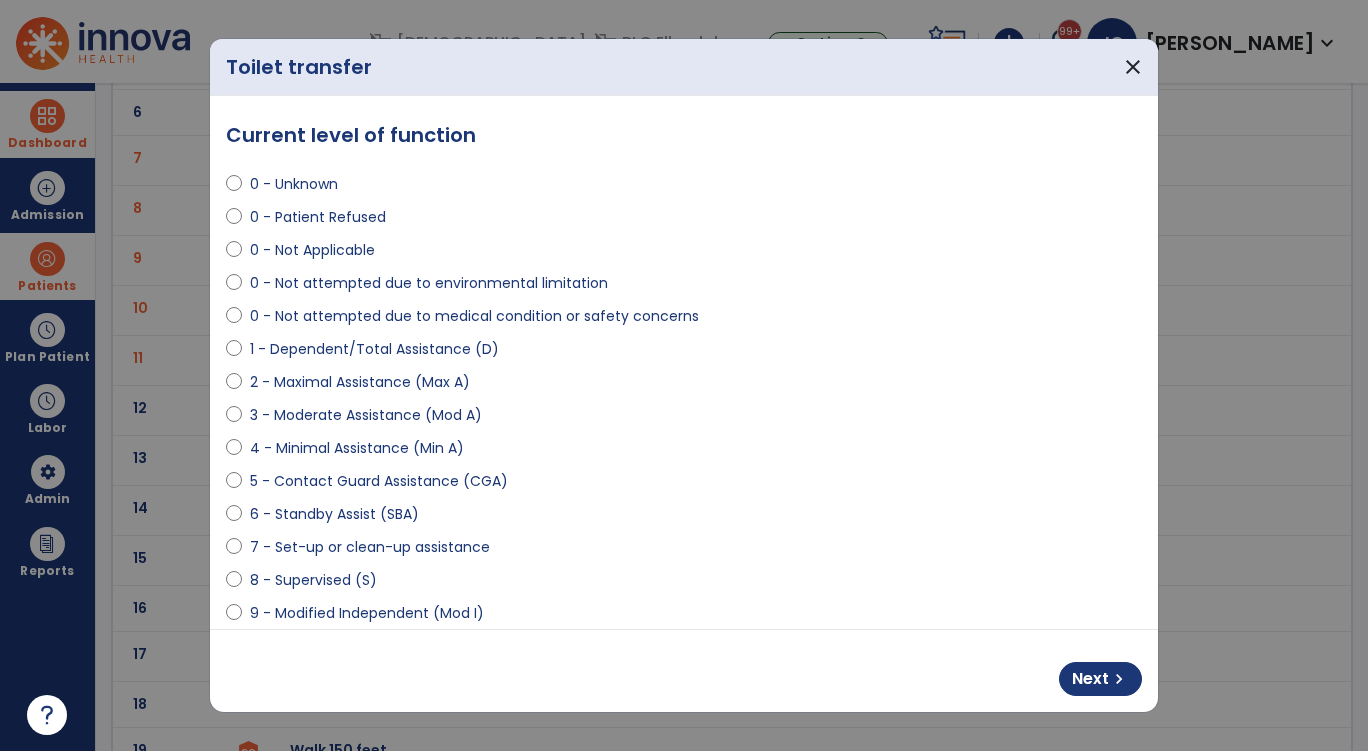 click on "Next  chevron_right" at bounding box center [684, 671] 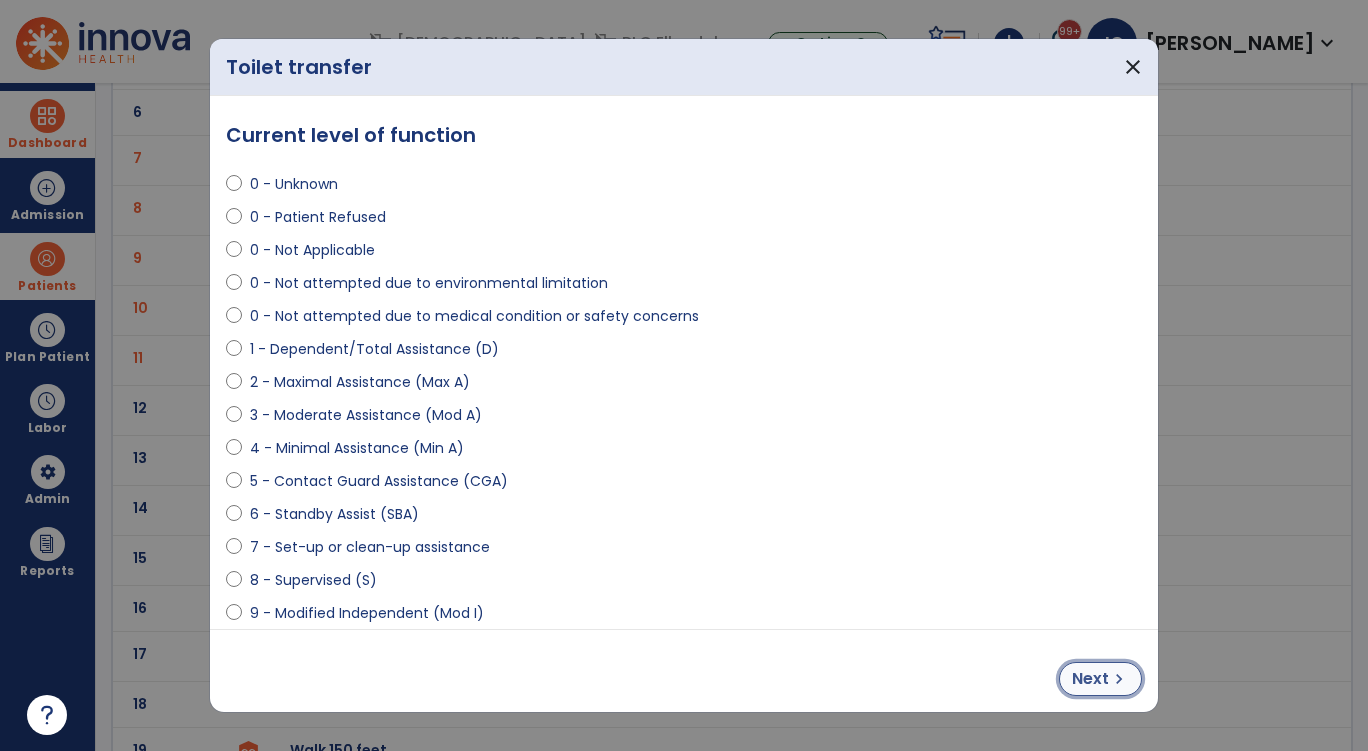 click on "chevron_right" at bounding box center [1119, 679] 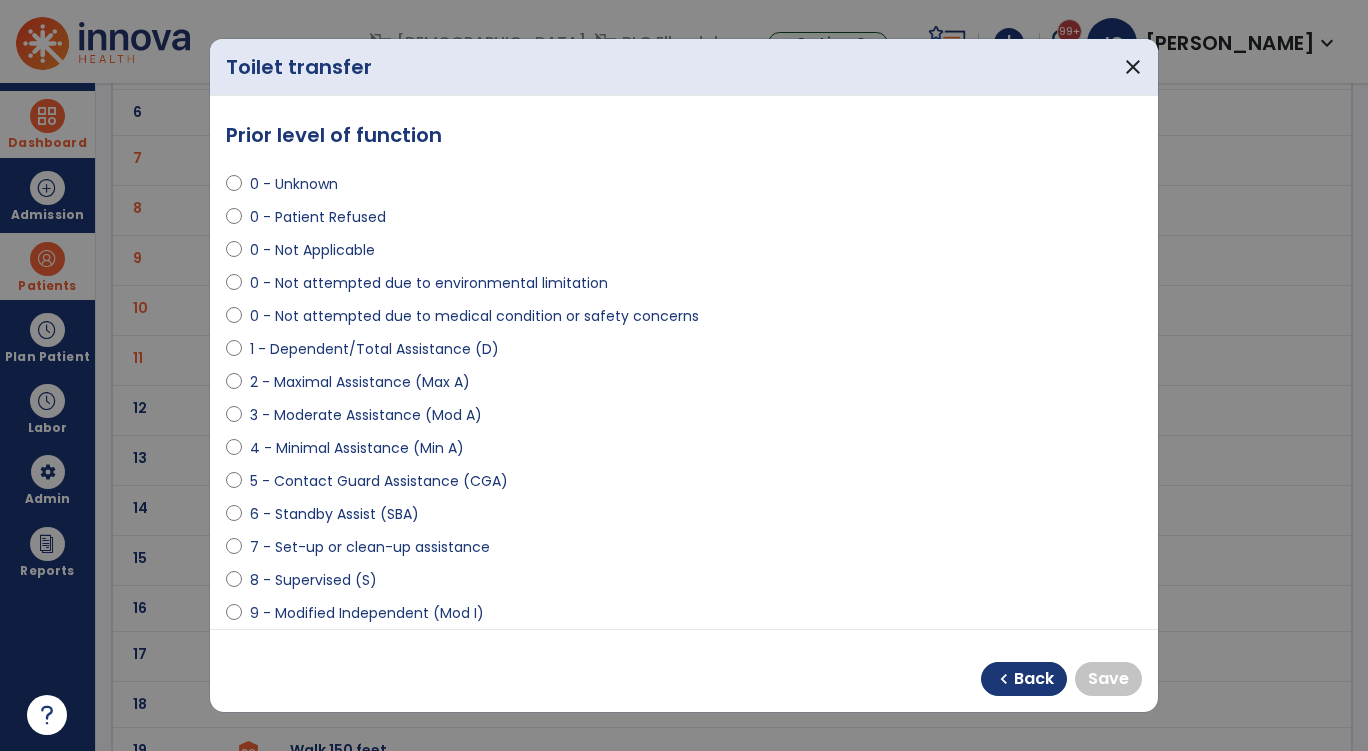 click on "1 - Dependent/Total Assistance (D)" at bounding box center (374, 349) 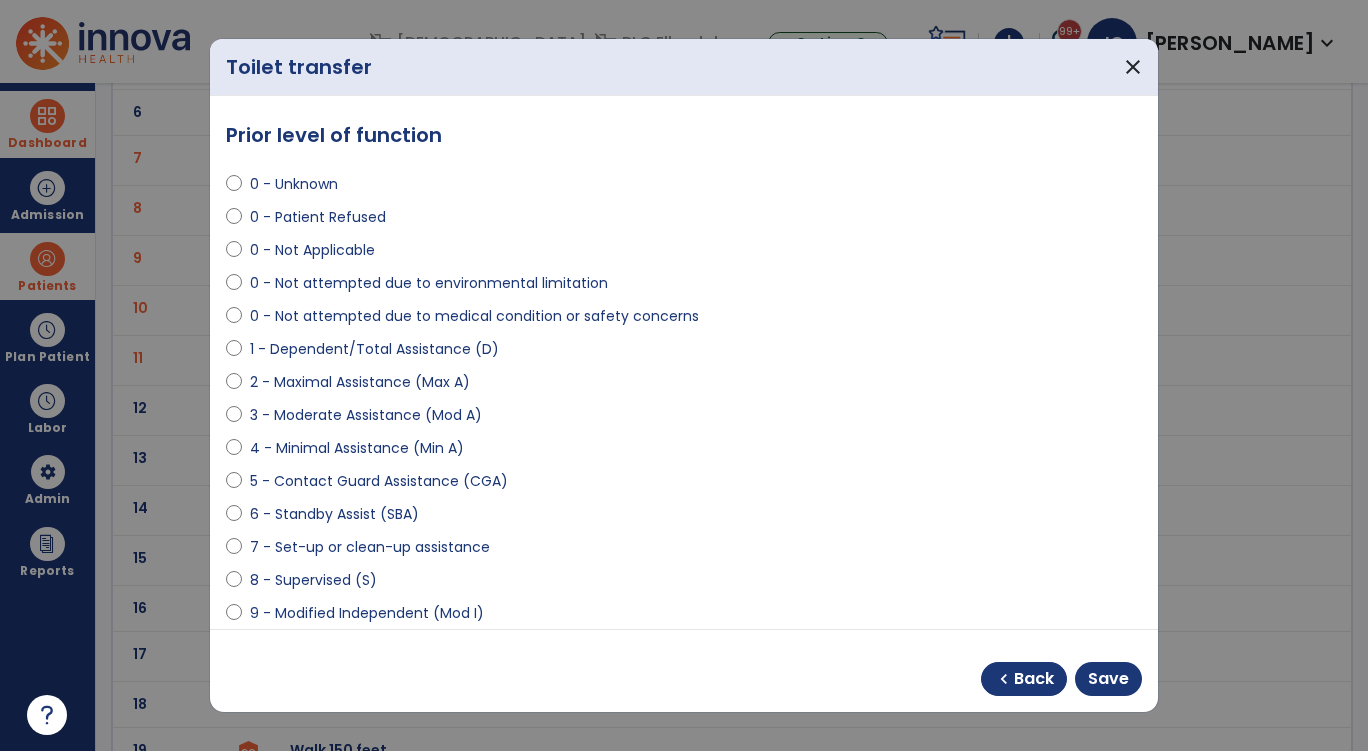 click on "chevron_left  Back Save" at bounding box center [684, 671] 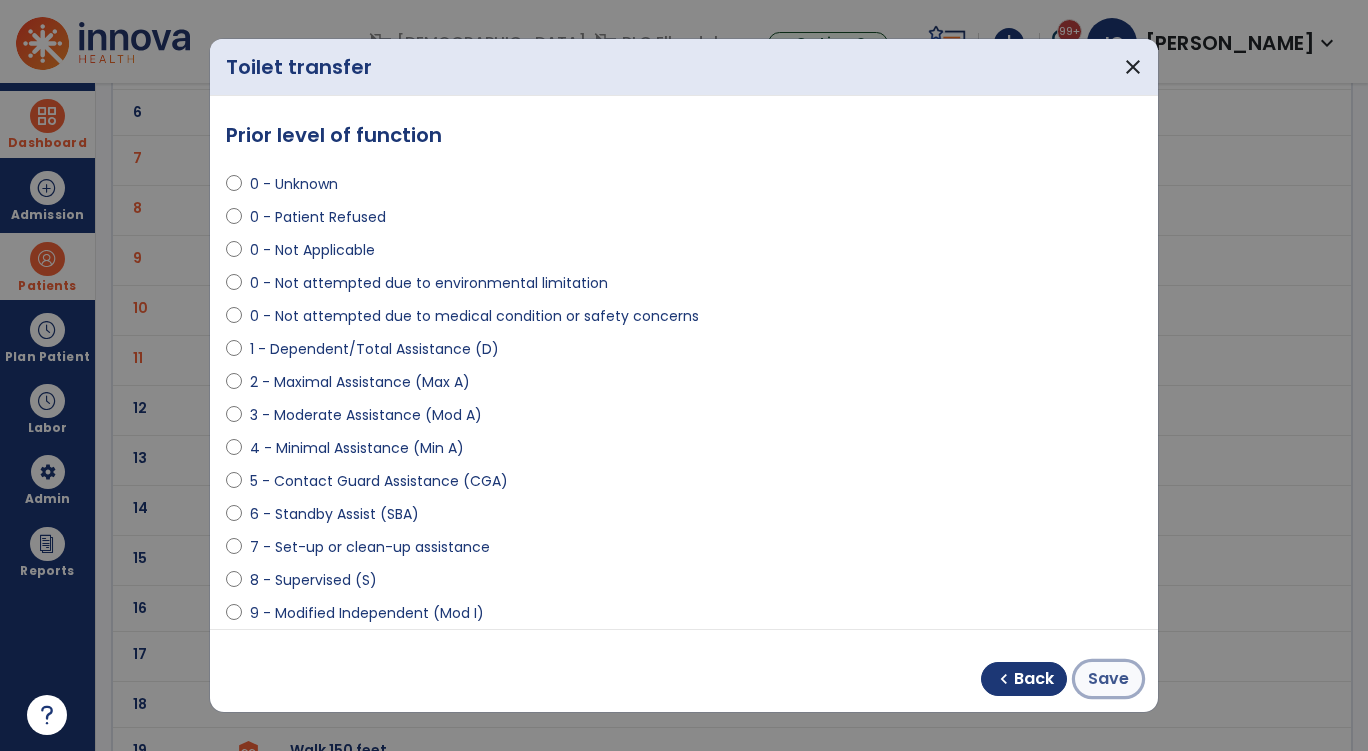 click on "Save" at bounding box center (1108, 679) 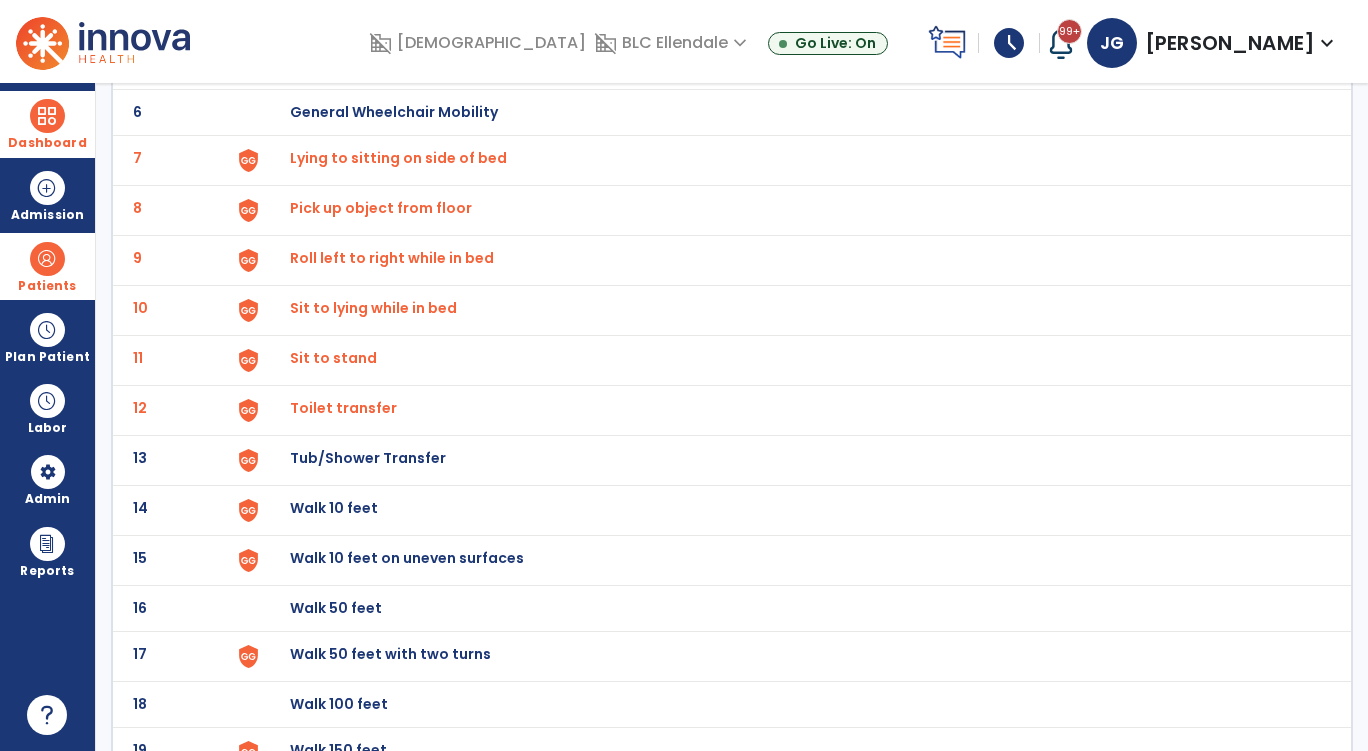 click on "Toilet transfer" at bounding box center [398, 158] 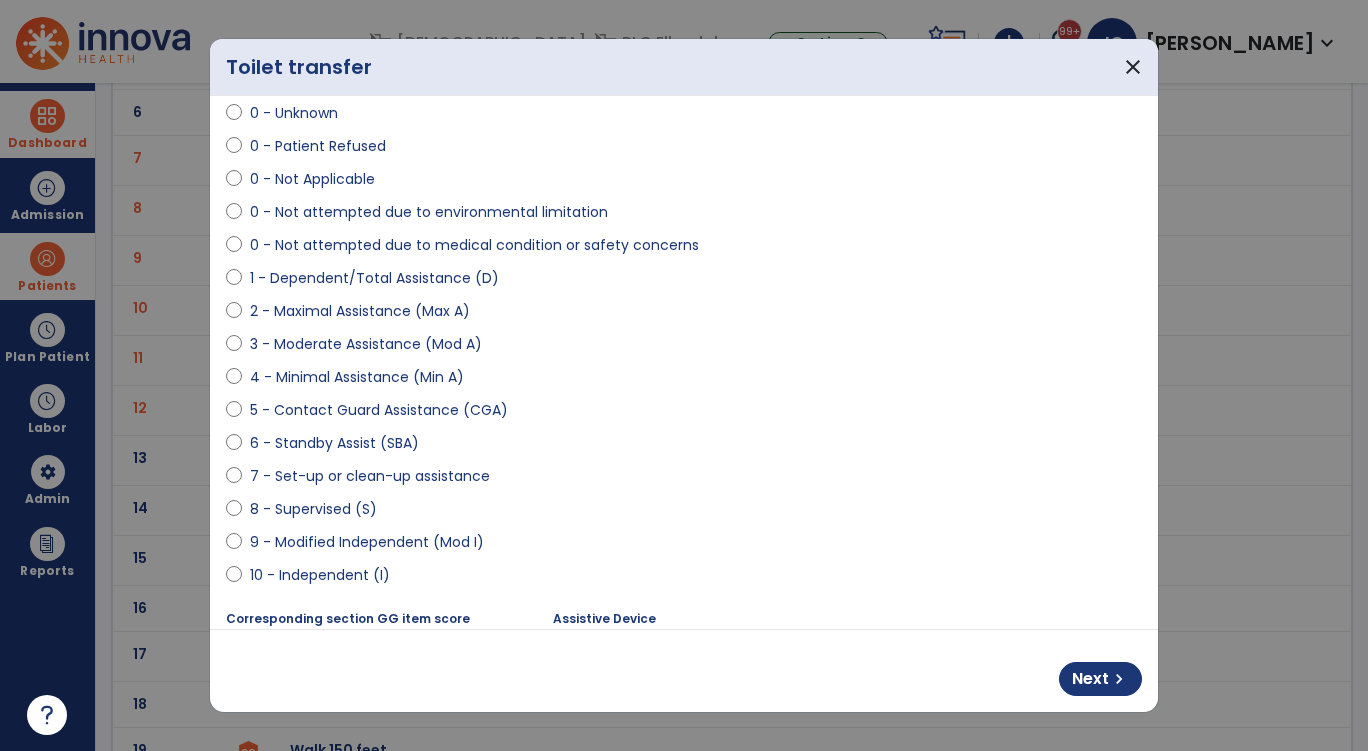 scroll, scrollTop: 300, scrollLeft: 0, axis: vertical 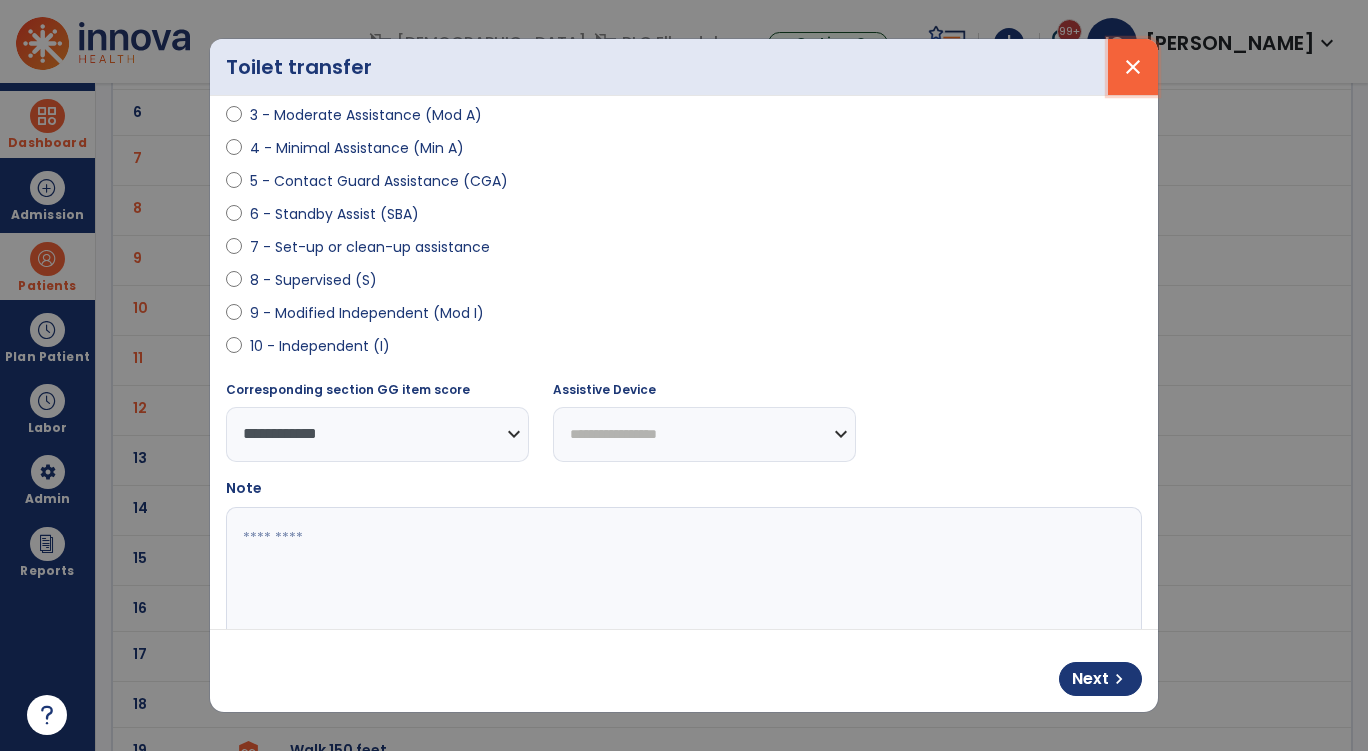 click on "close" at bounding box center (1133, 67) 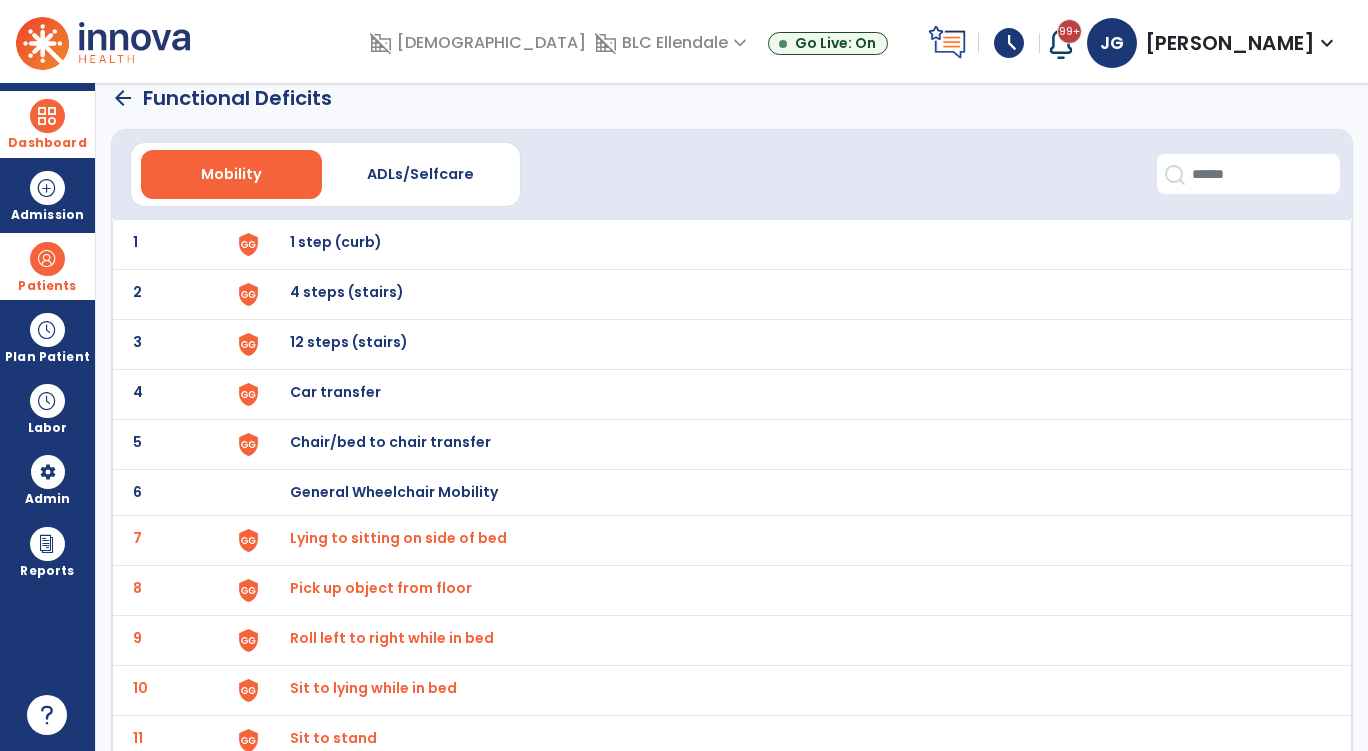 scroll, scrollTop: 0, scrollLeft: 0, axis: both 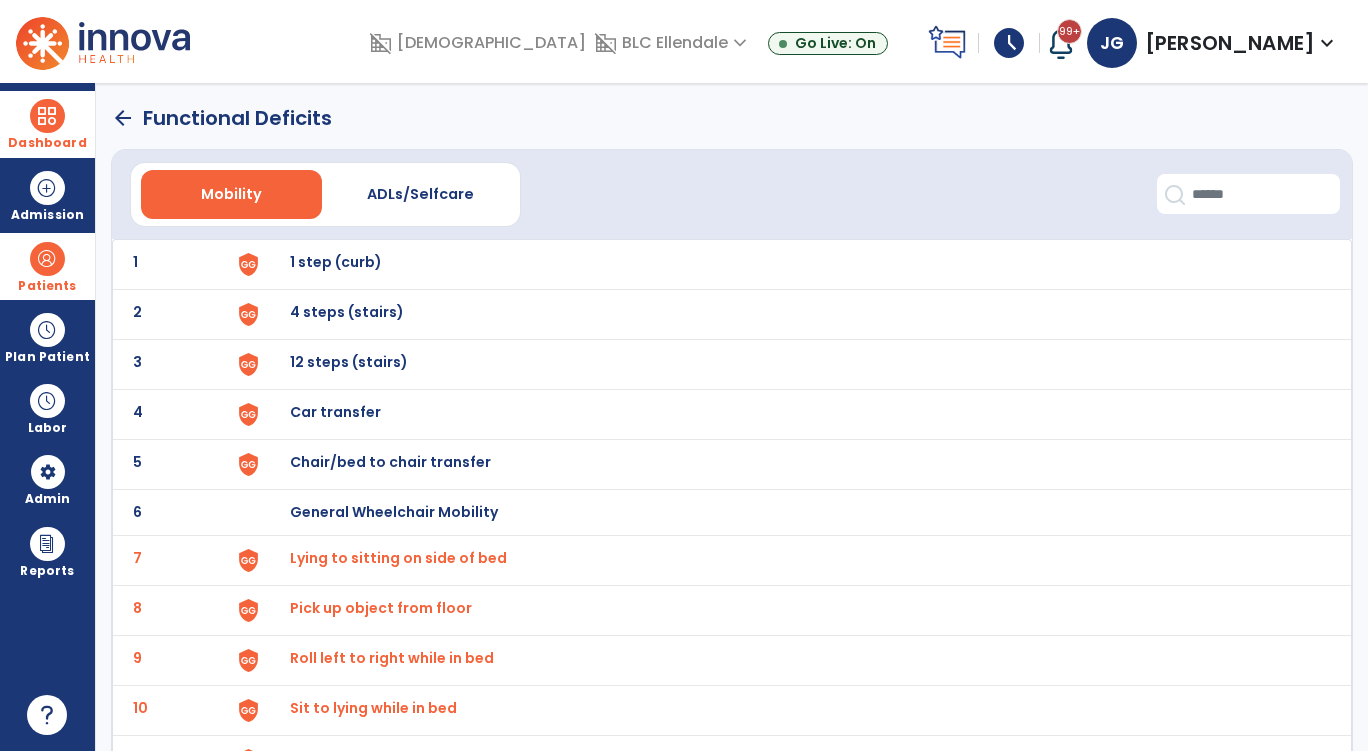 click on "arrow_back" 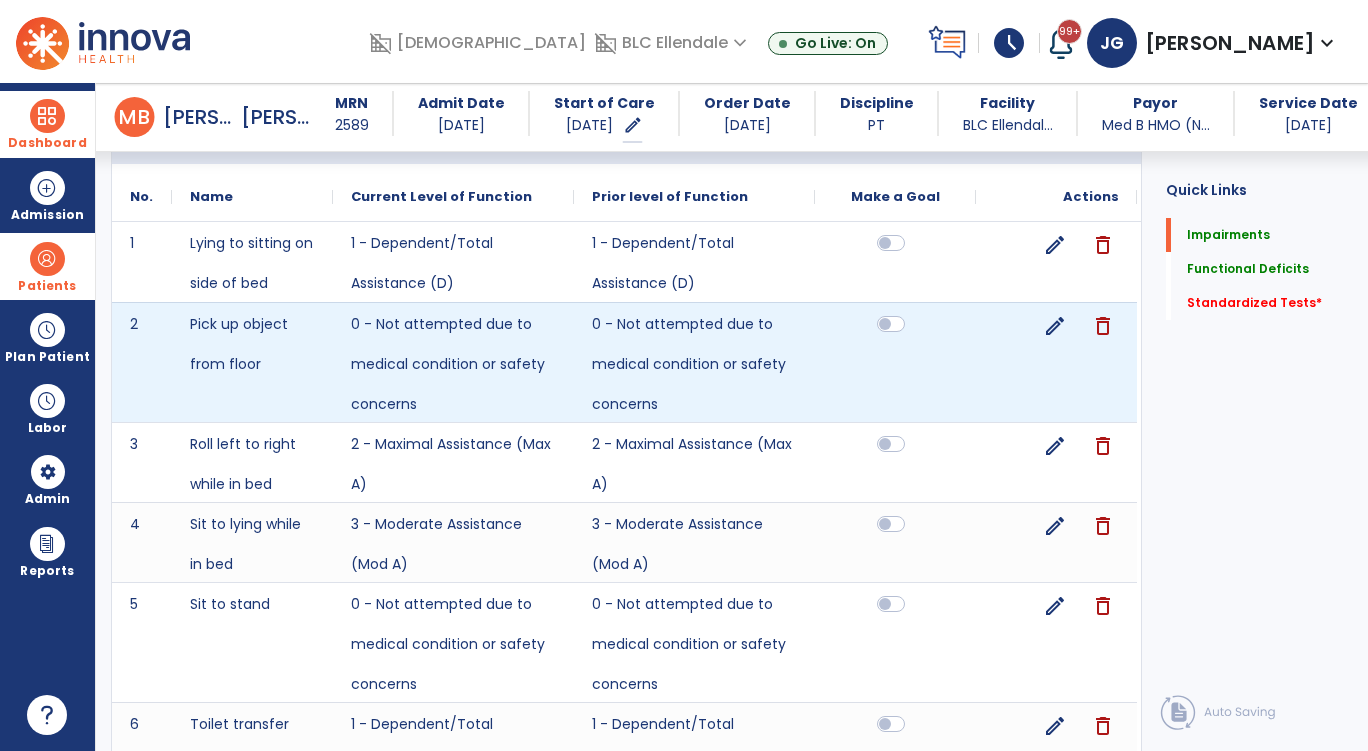 scroll, scrollTop: 1501, scrollLeft: 0, axis: vertical 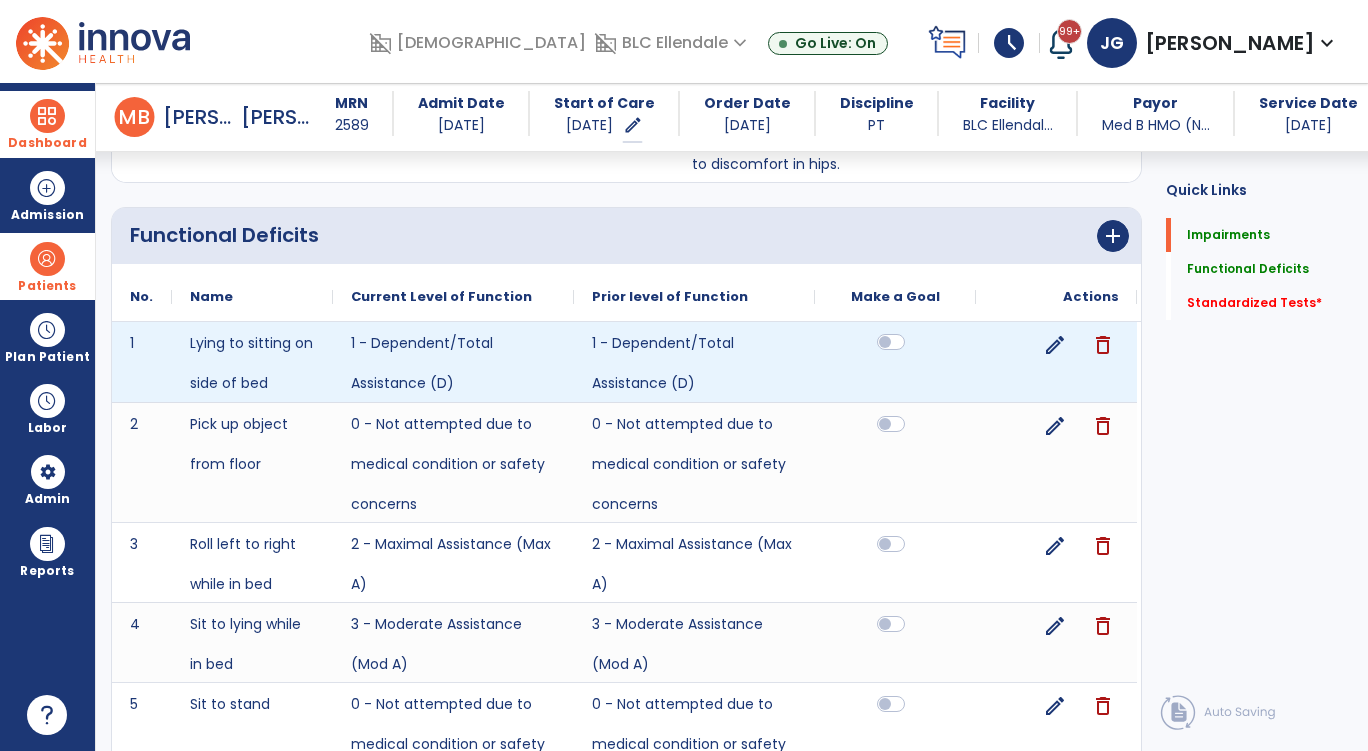 click 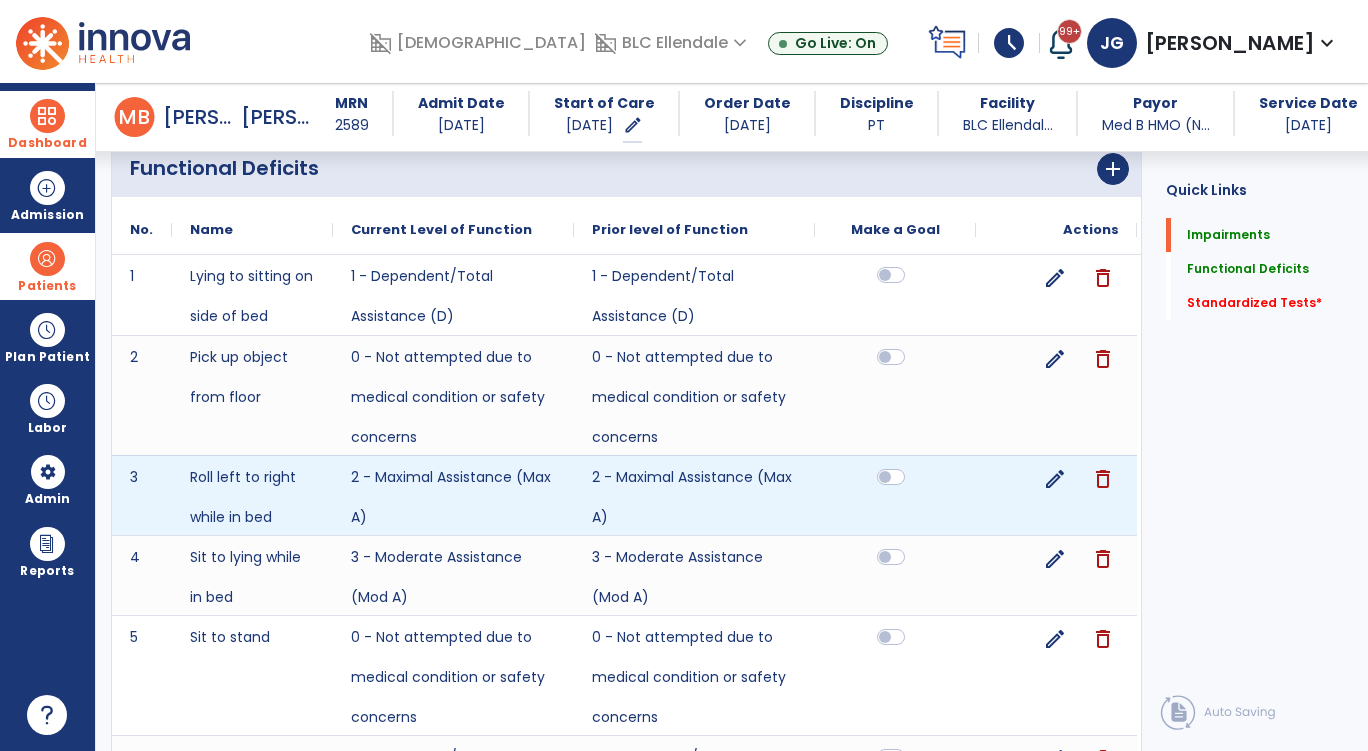 scroll, scrollTop: 1601, scrollLeft: 0, axis: vertical 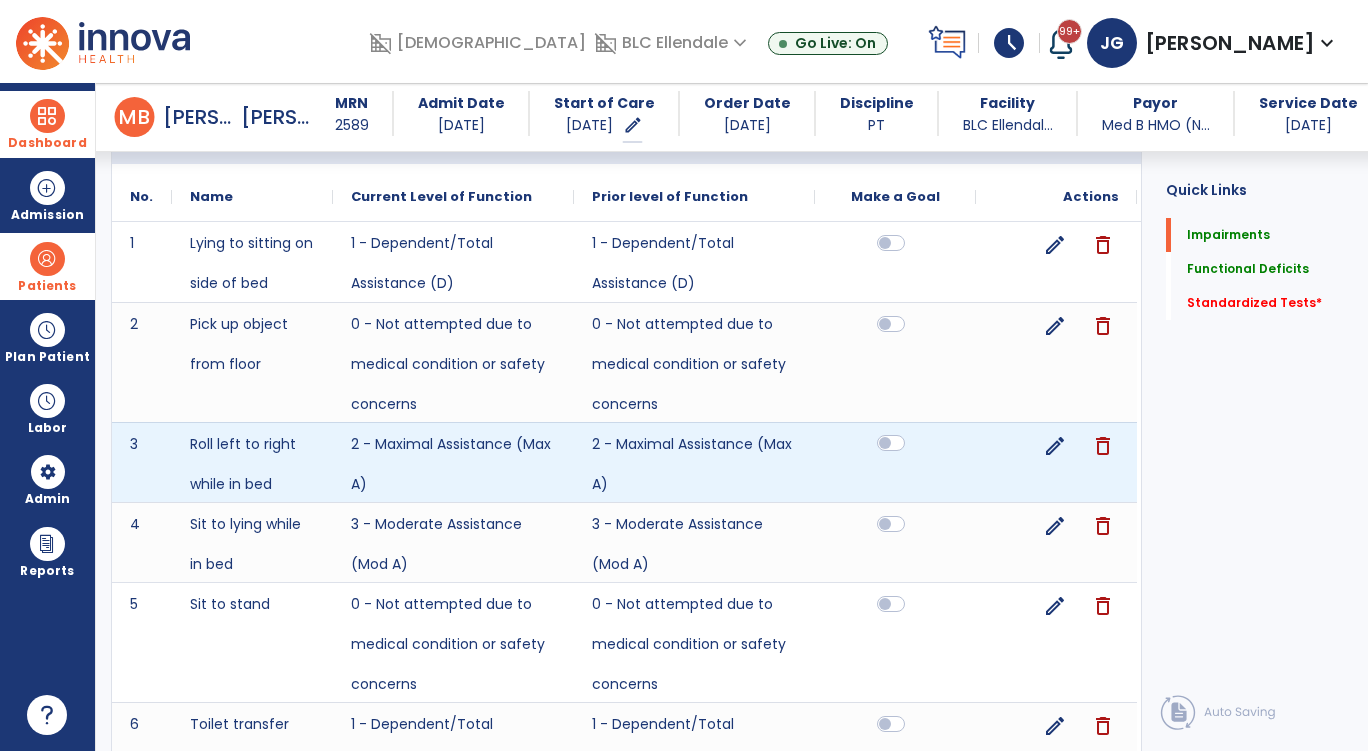 click 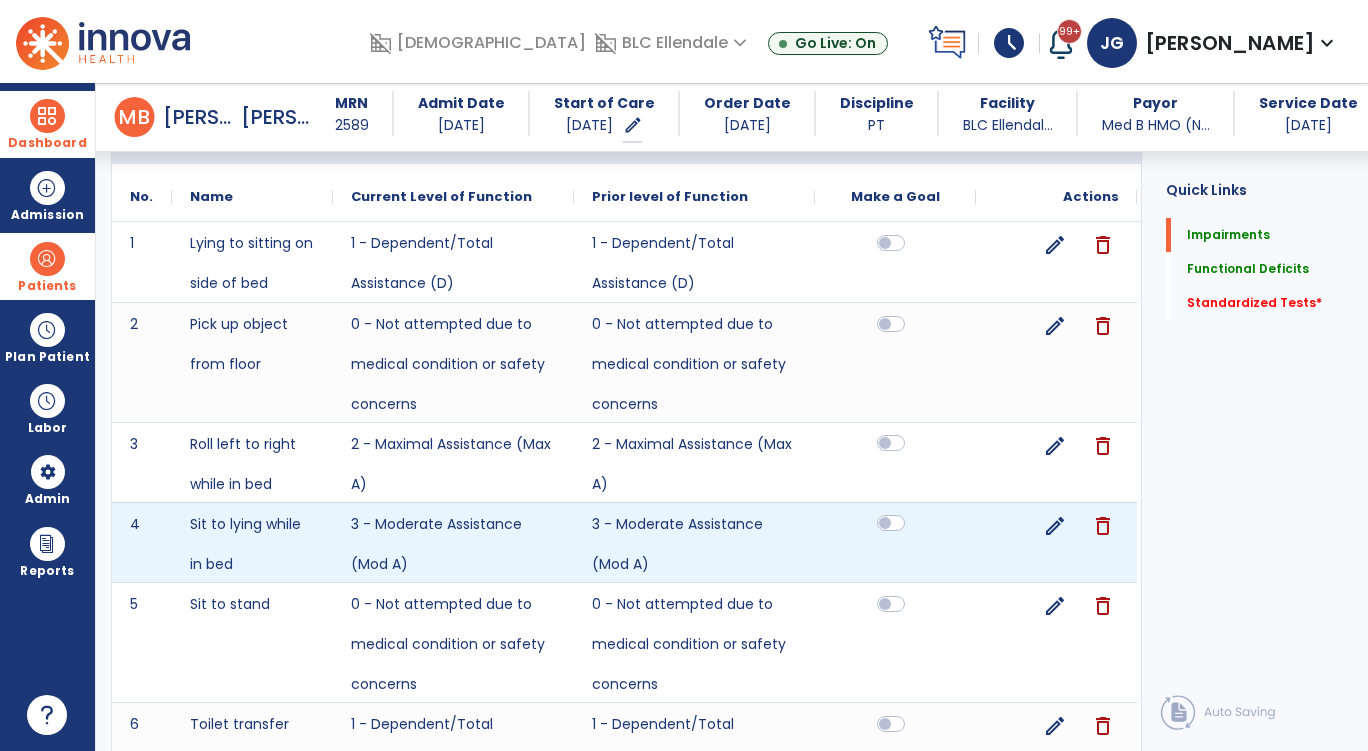 click 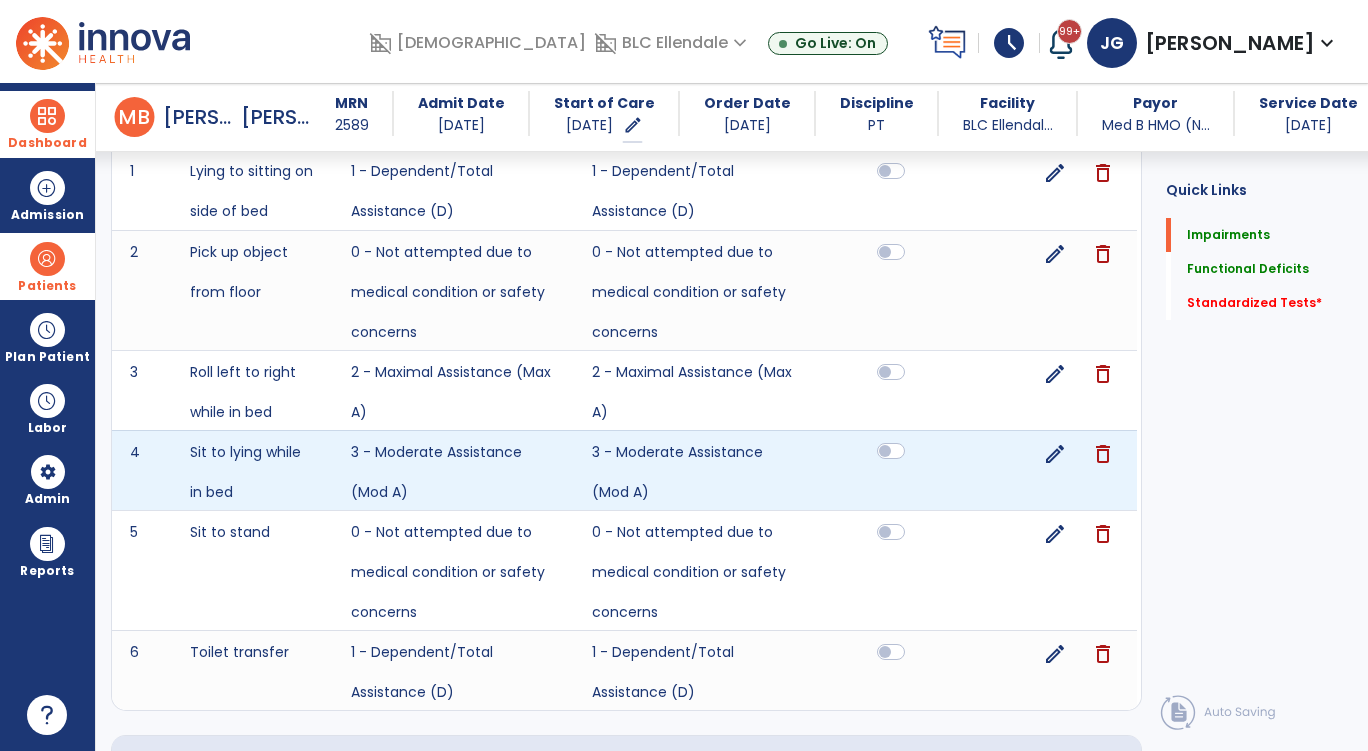 scroll, scrollTop: 1701, scrollLeft: 0, axis: vertical 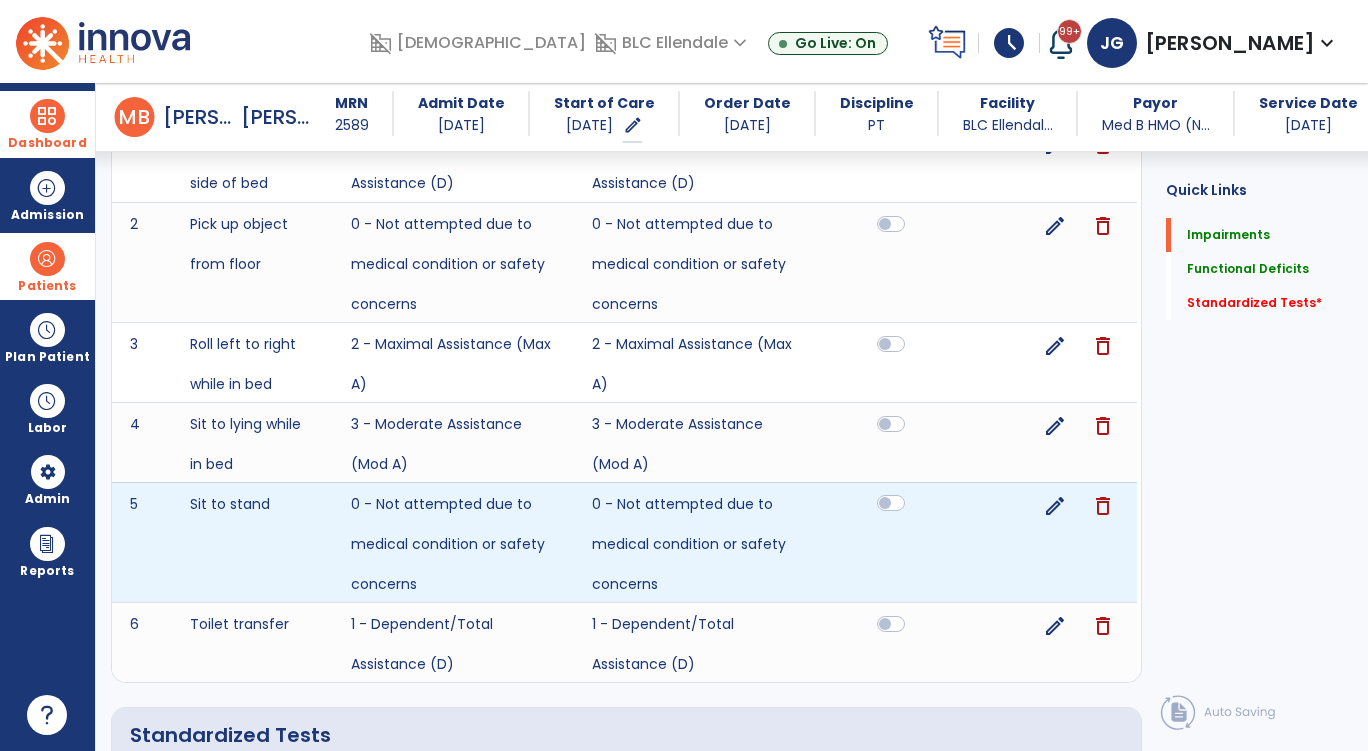 click 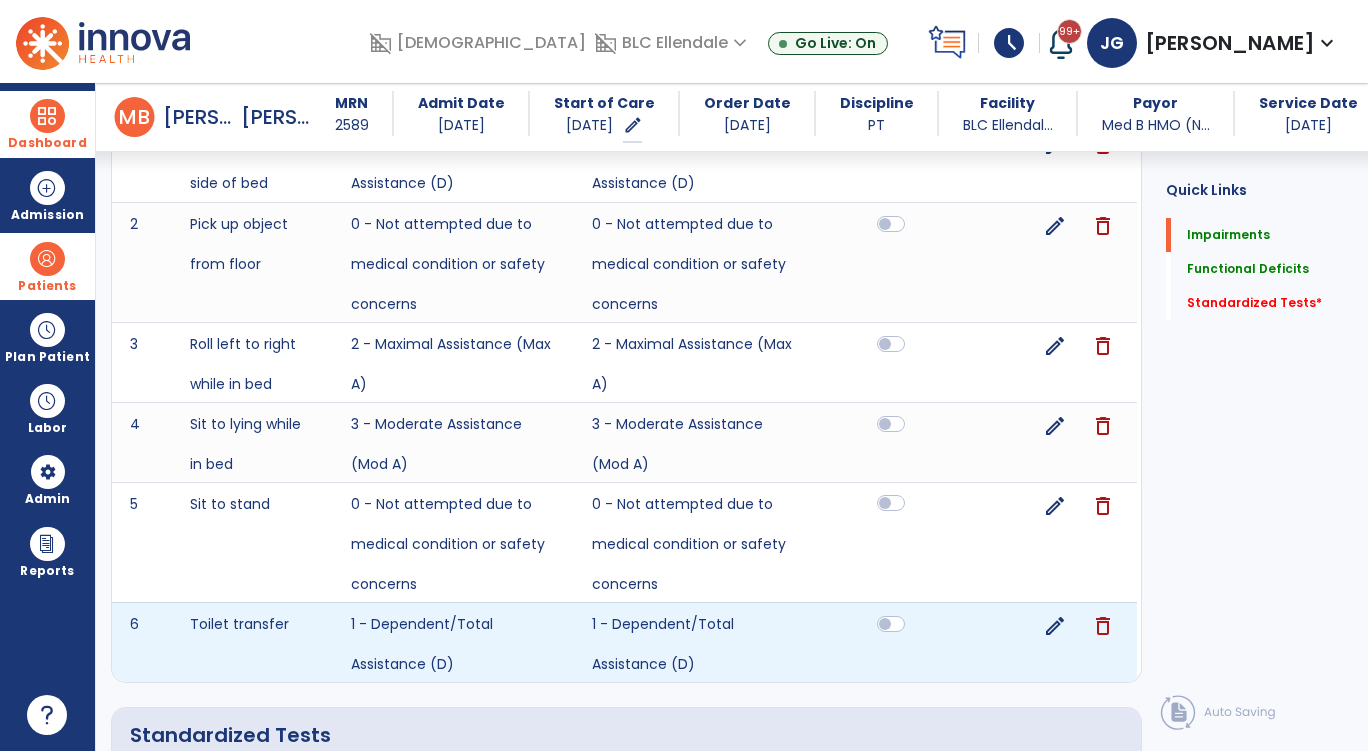 scroll, scrollTop: 1895, scrollLeft: 0, axis: vertical 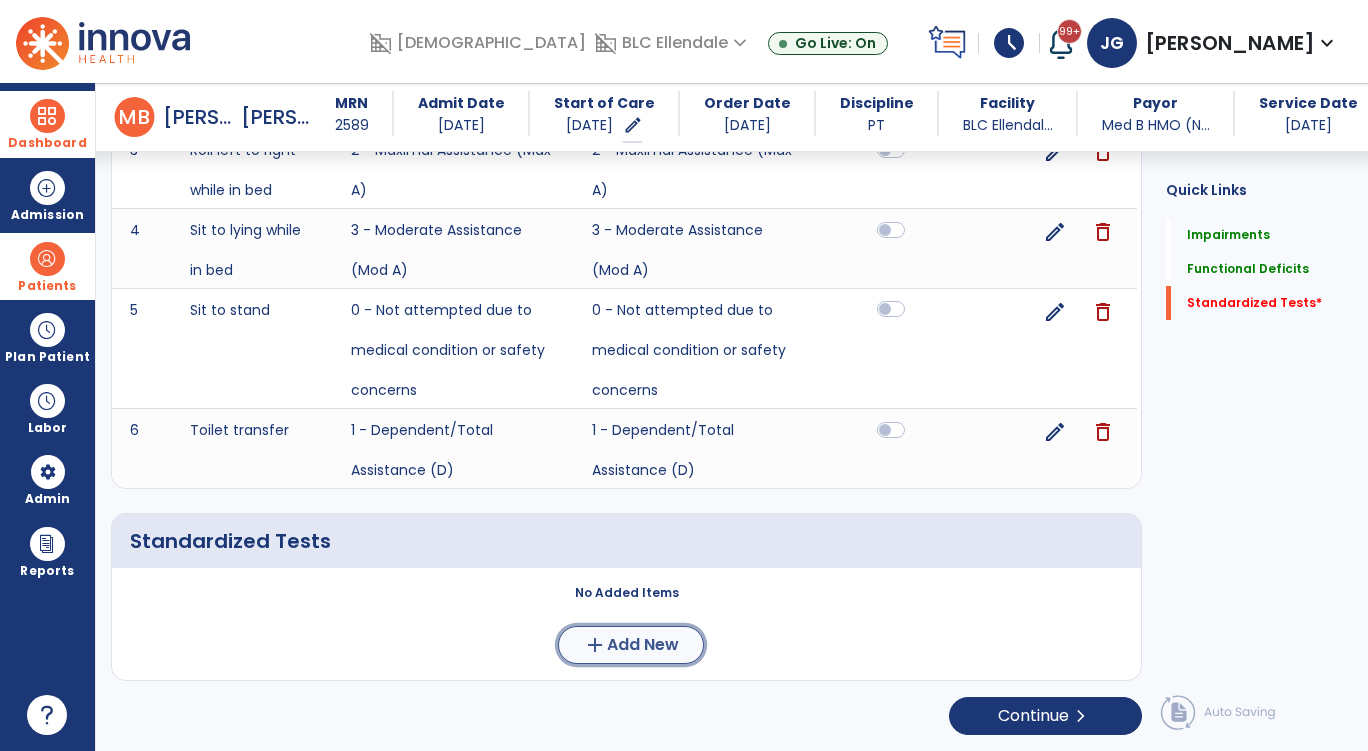 click on "add" 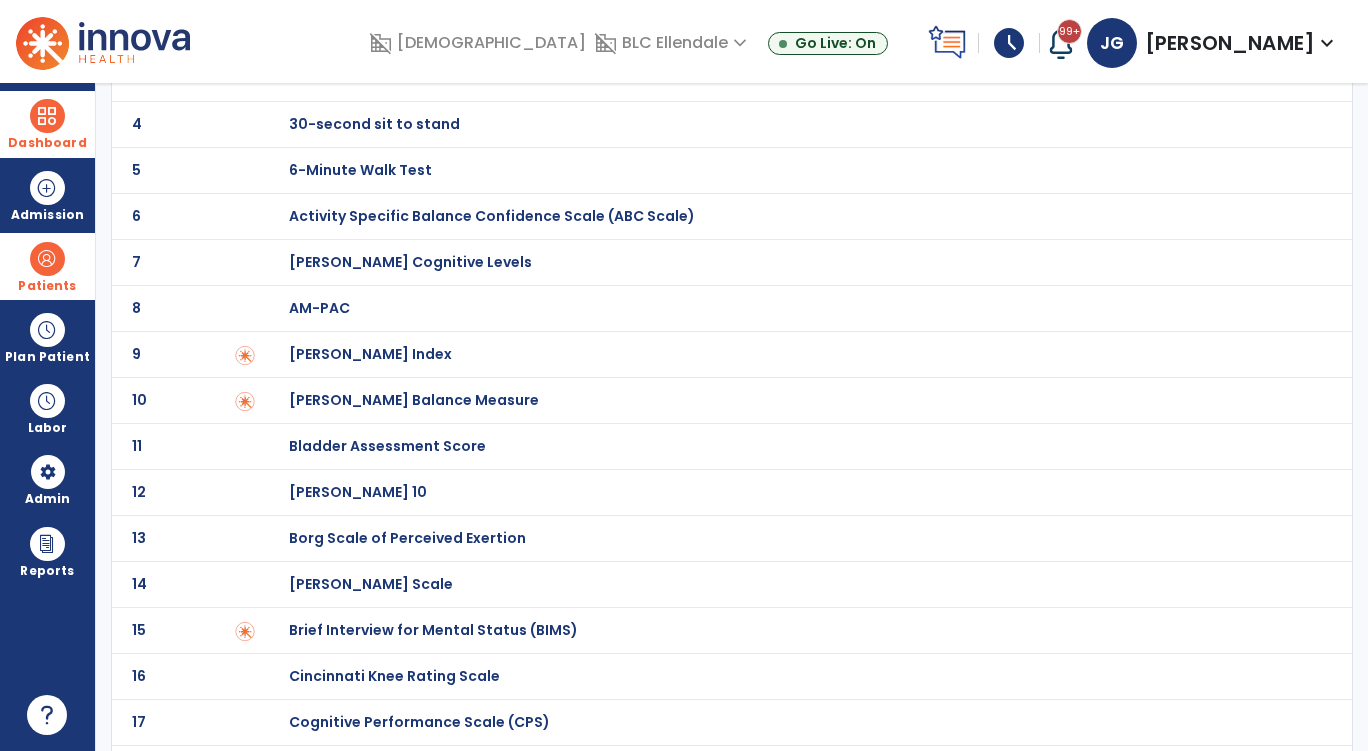 scroll, scrollTop: 0, scrollLeft: 0, axis: both 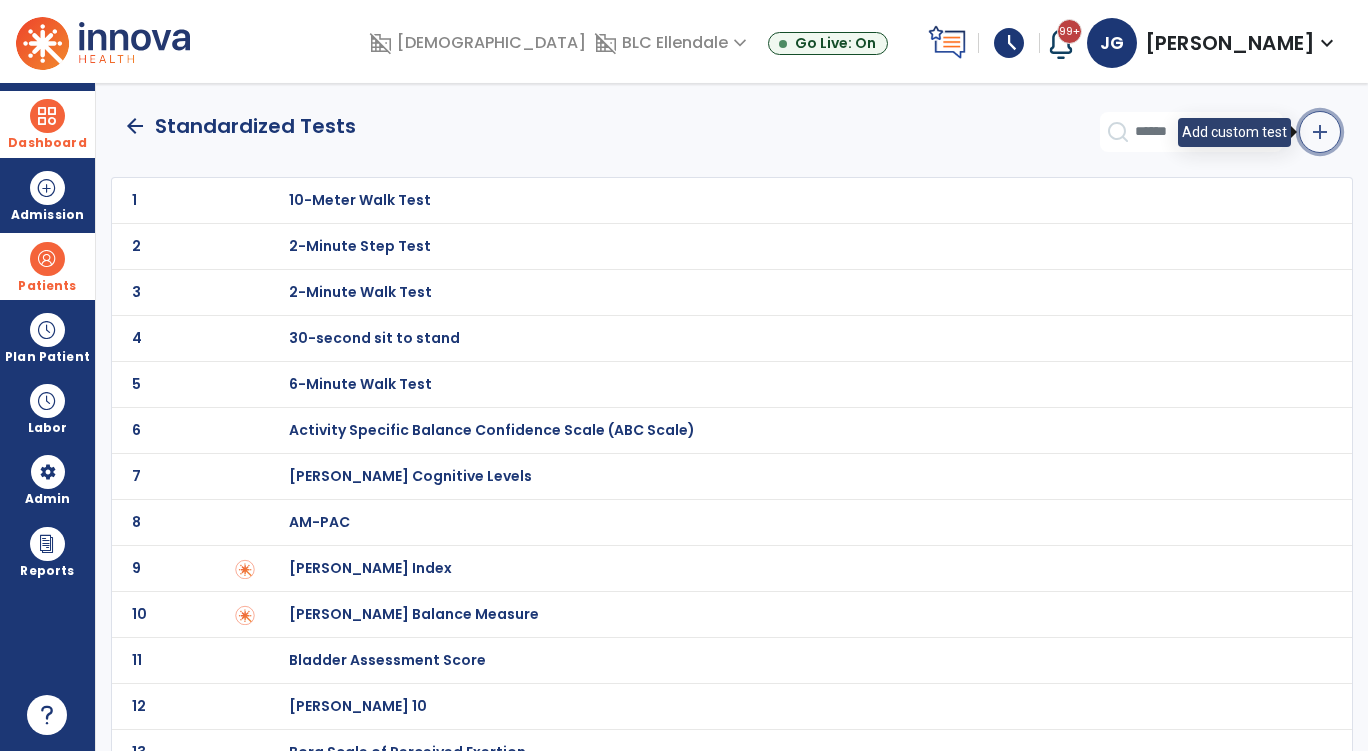 click on "add" 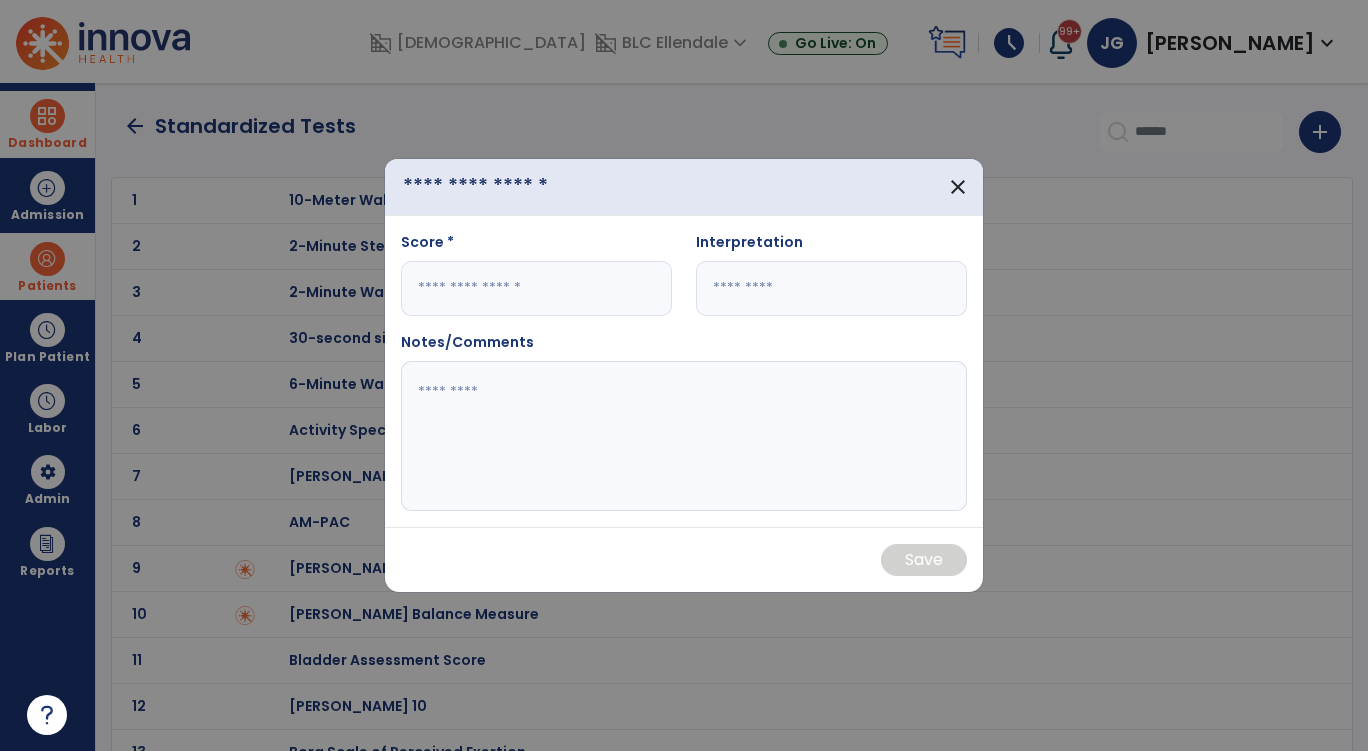 click at bounding box center (503, 187) 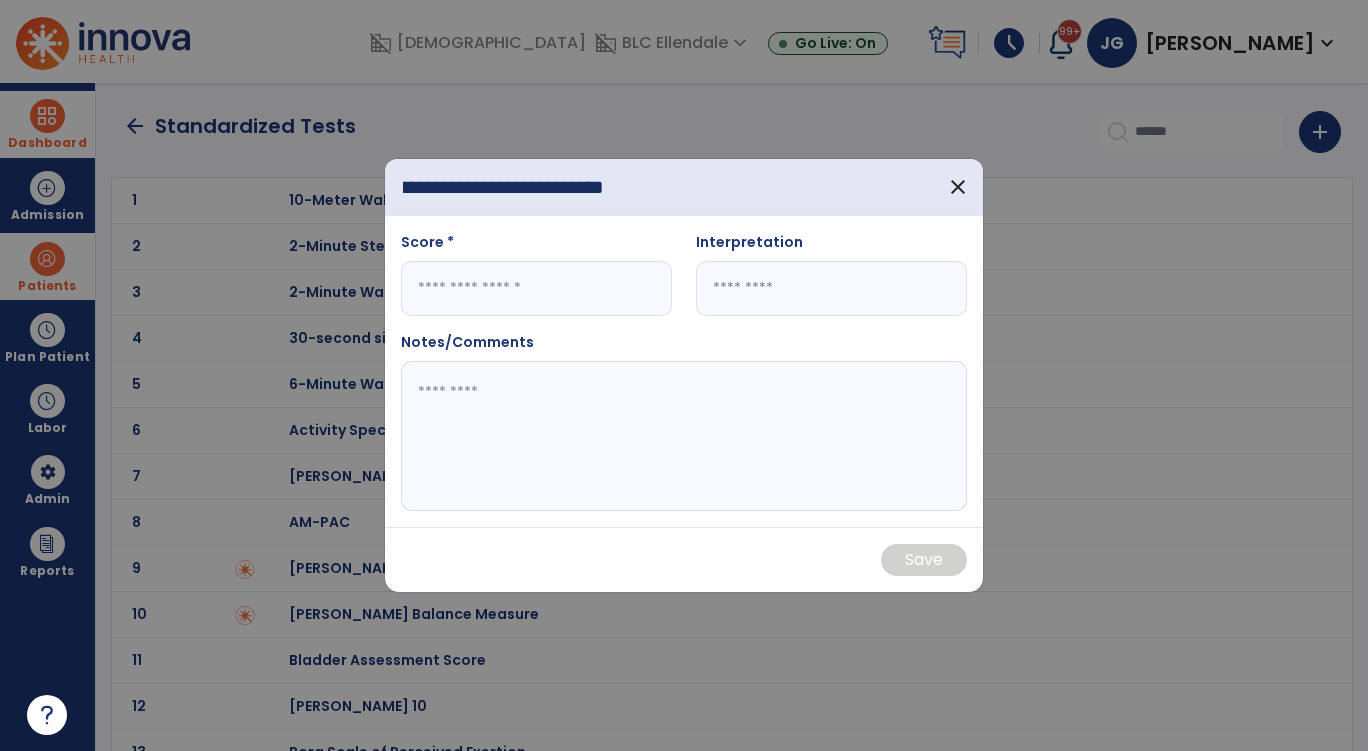 scroll, scrollTop: 0, scrollLeft: 31, axis: horizontal 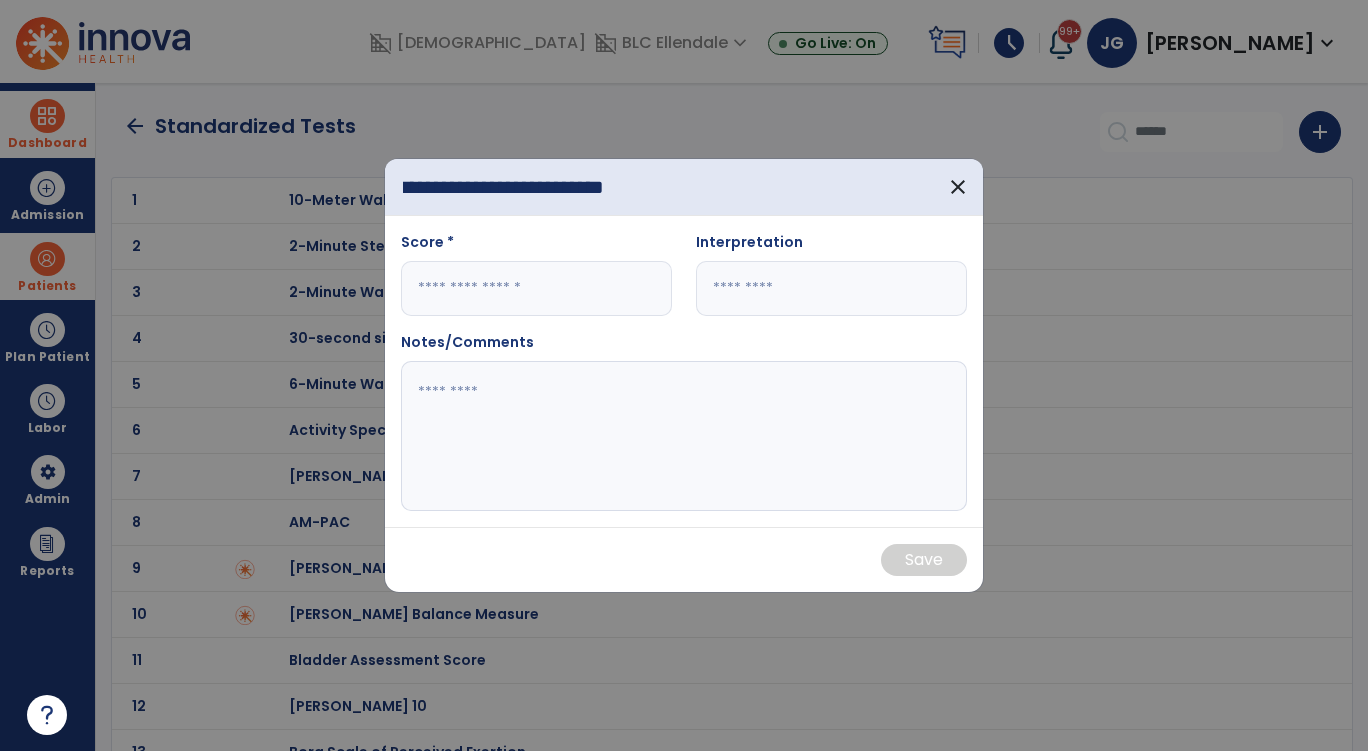 type on "**********" 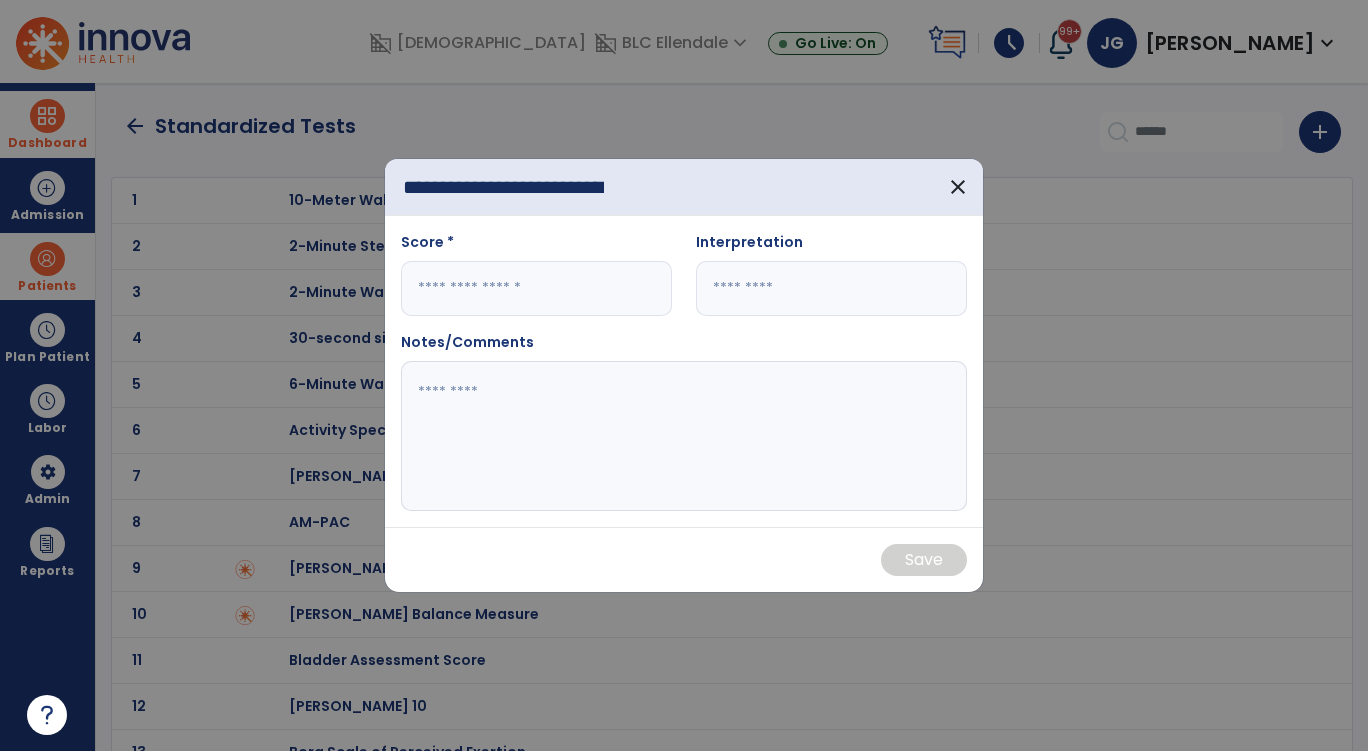 click at bounding box center (536, 288) 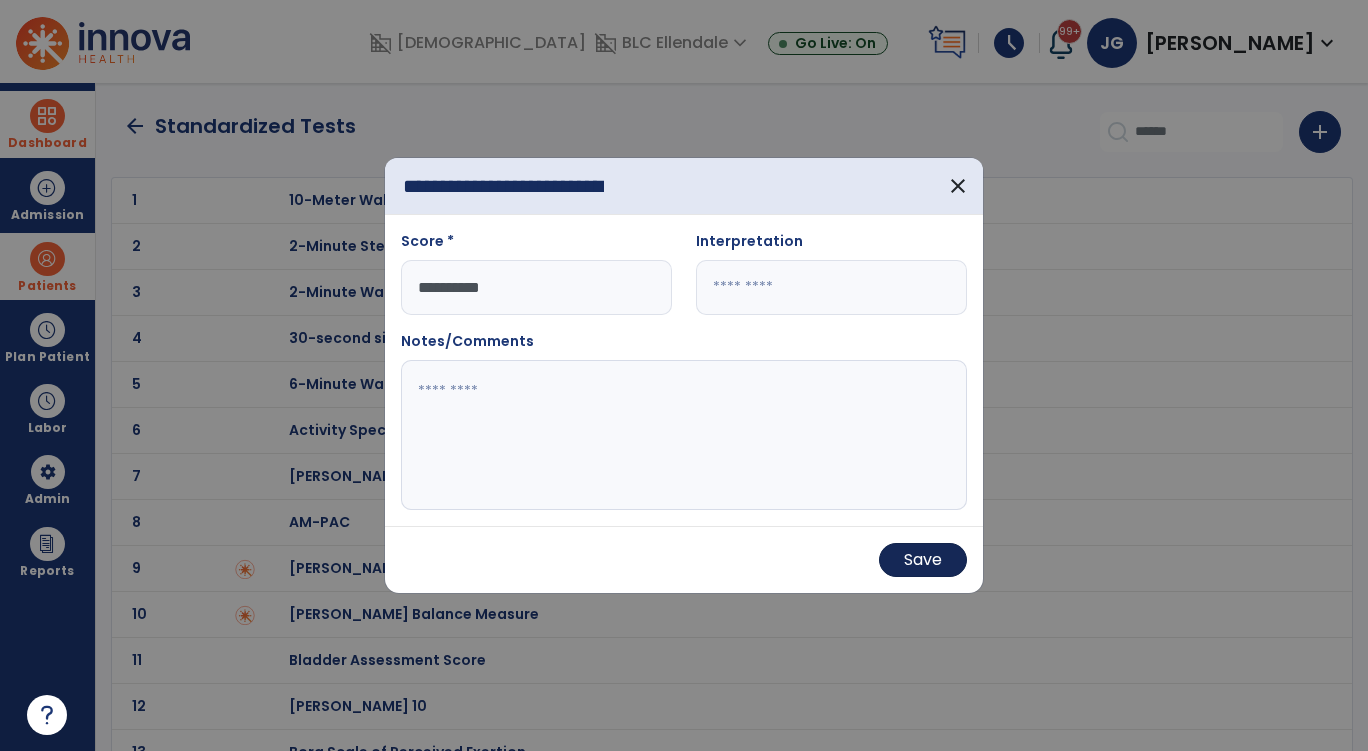 type on "**********" 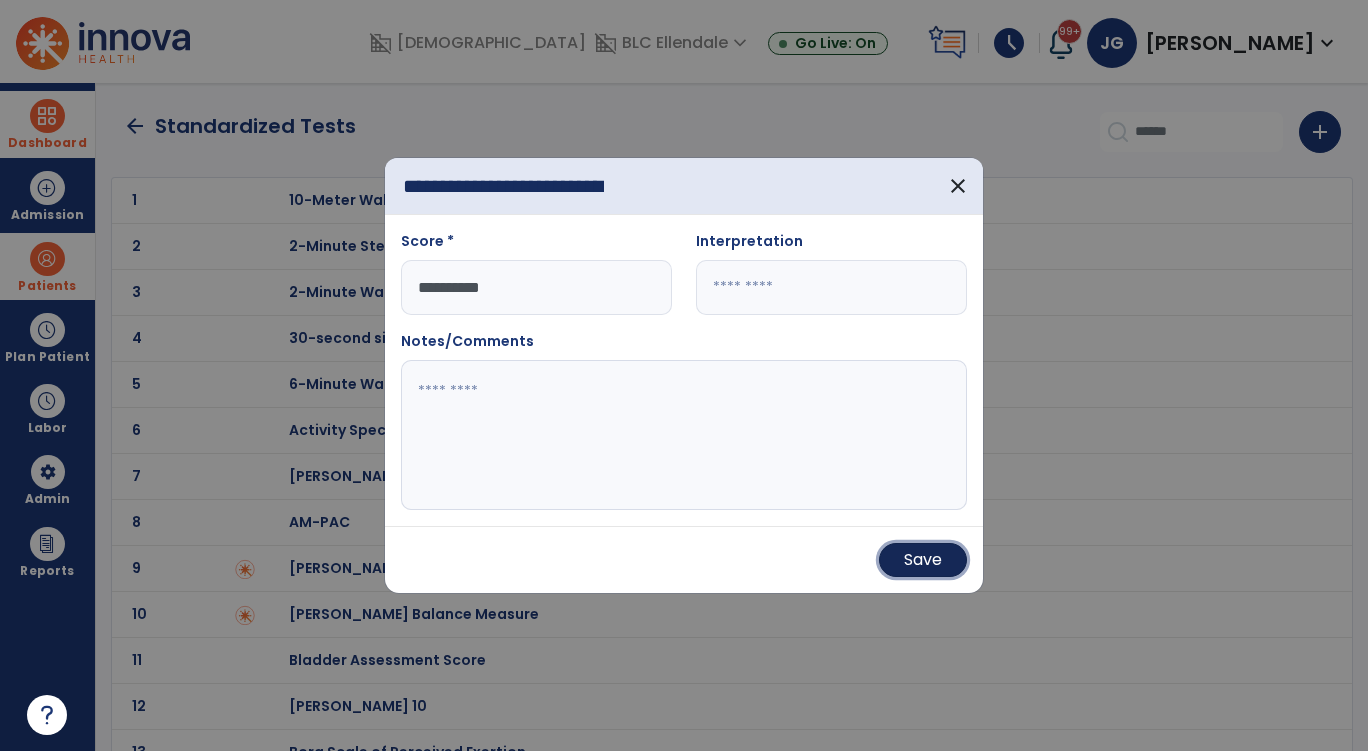 click on "Save" at bounding box center [923, 560] 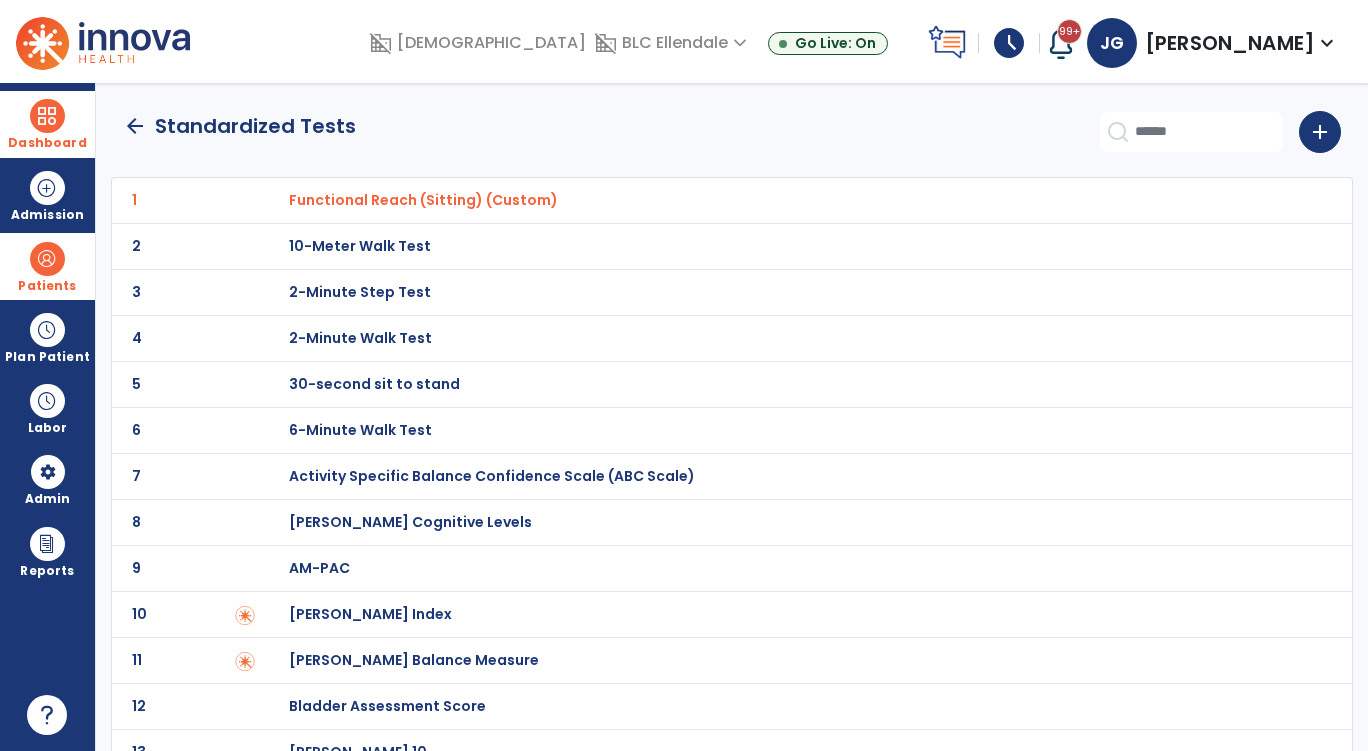 click on "arrow_back" 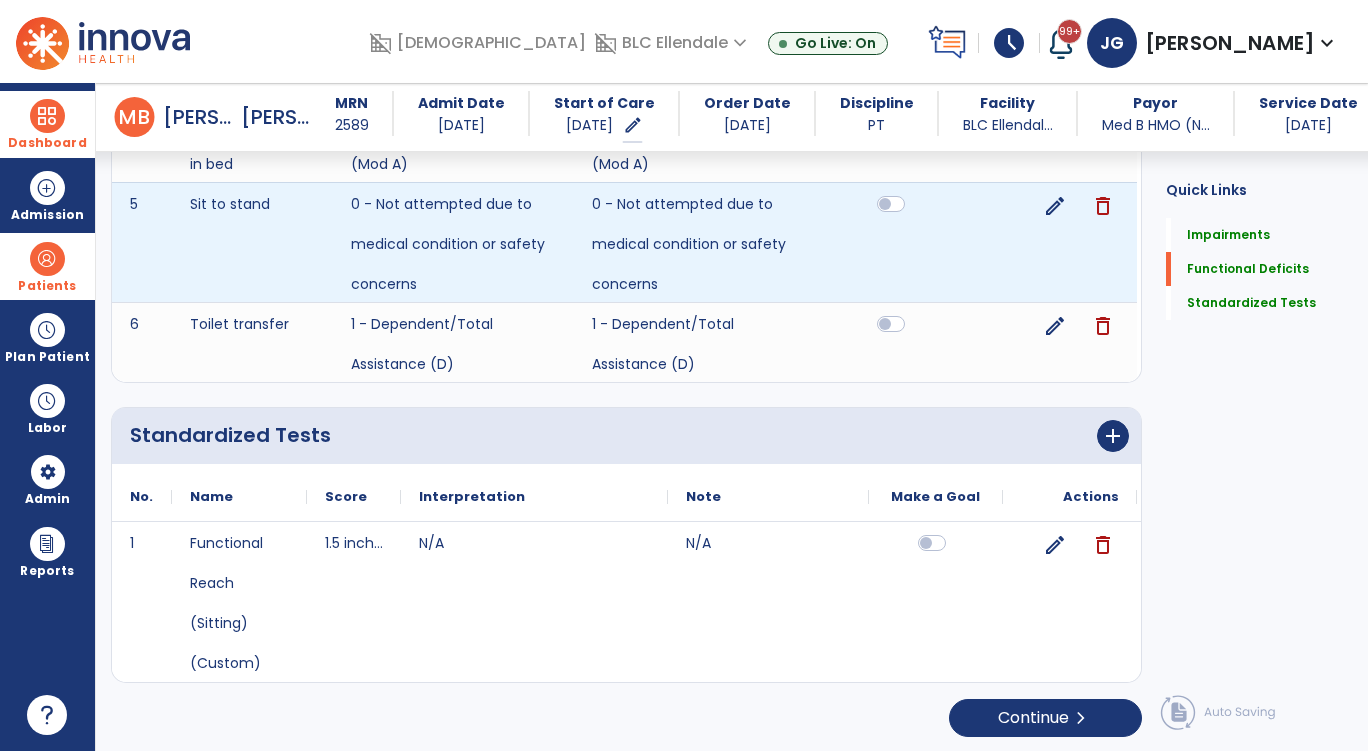 scroll, scrollTop: 2003, scrollLeft: 0, axis: vertical 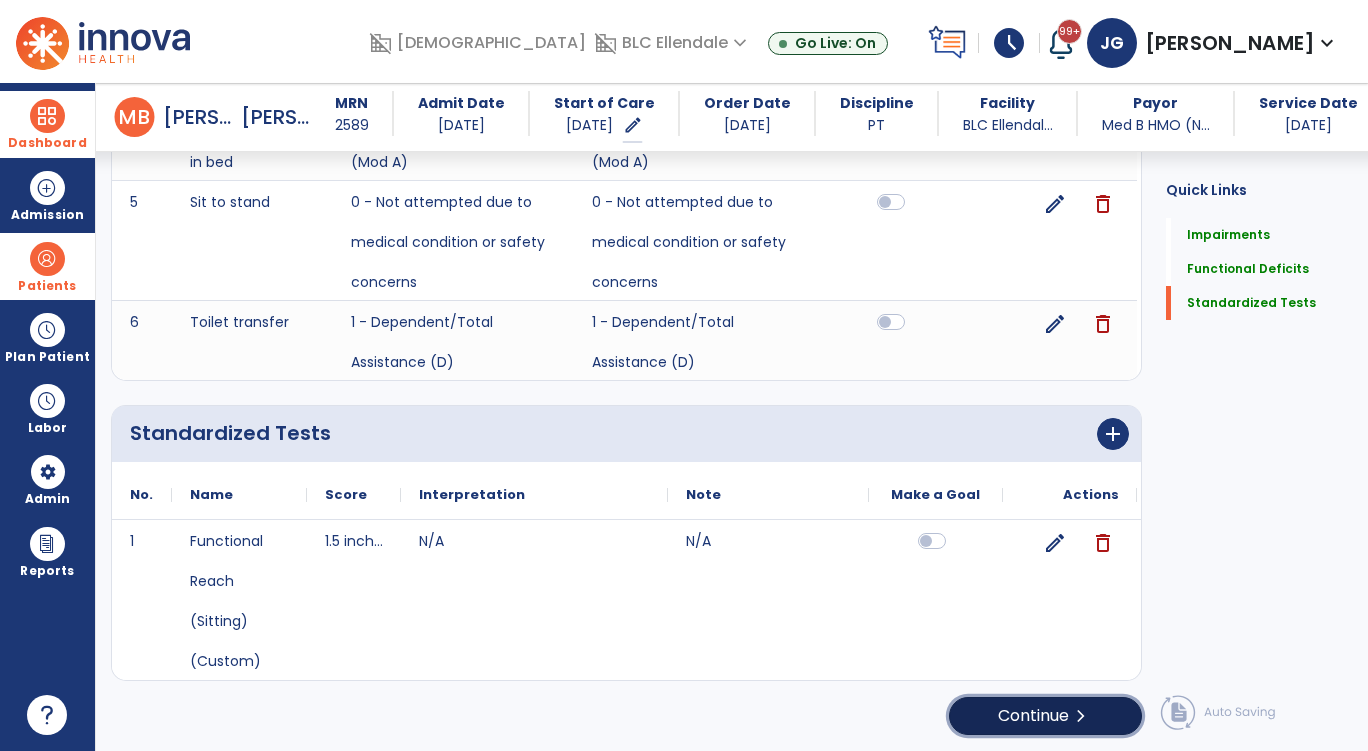 click on "Continue  chevron_right" 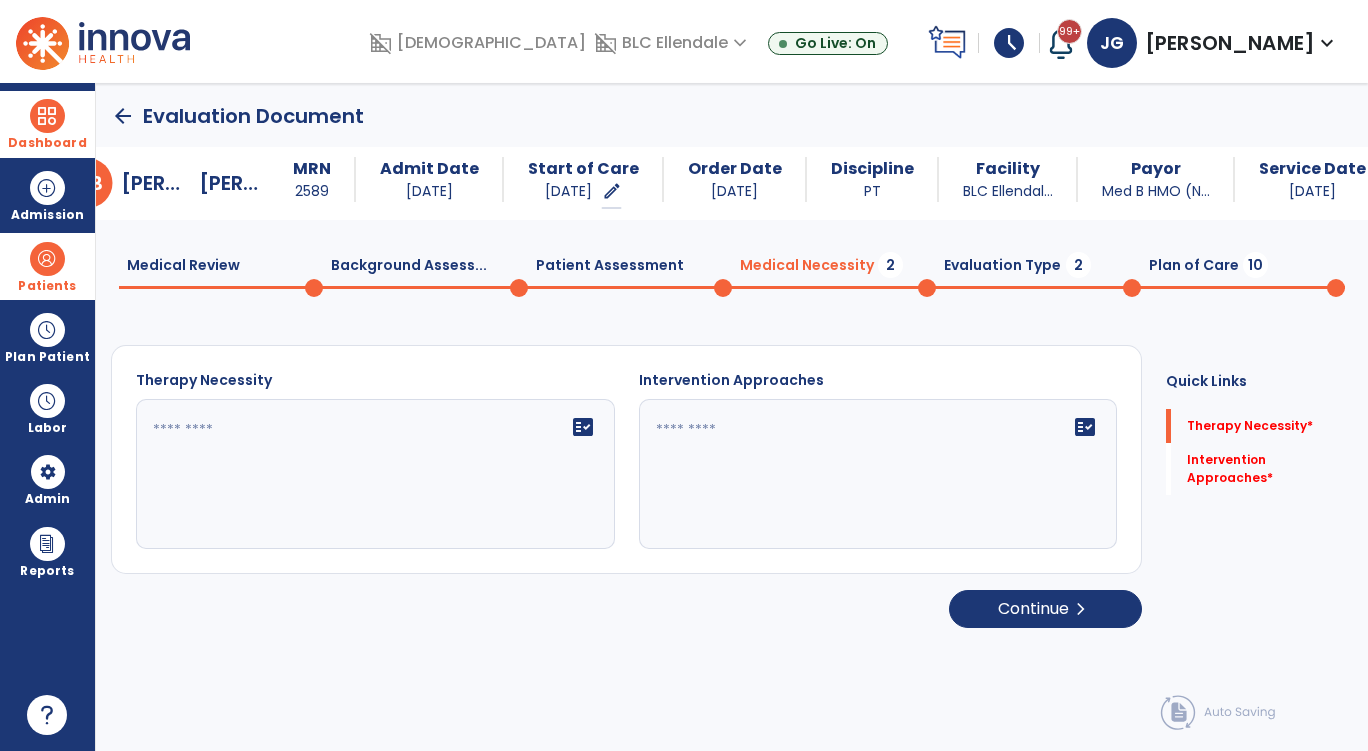 scroll, scrollTop: 0, scrollLeft: 0, axis: both 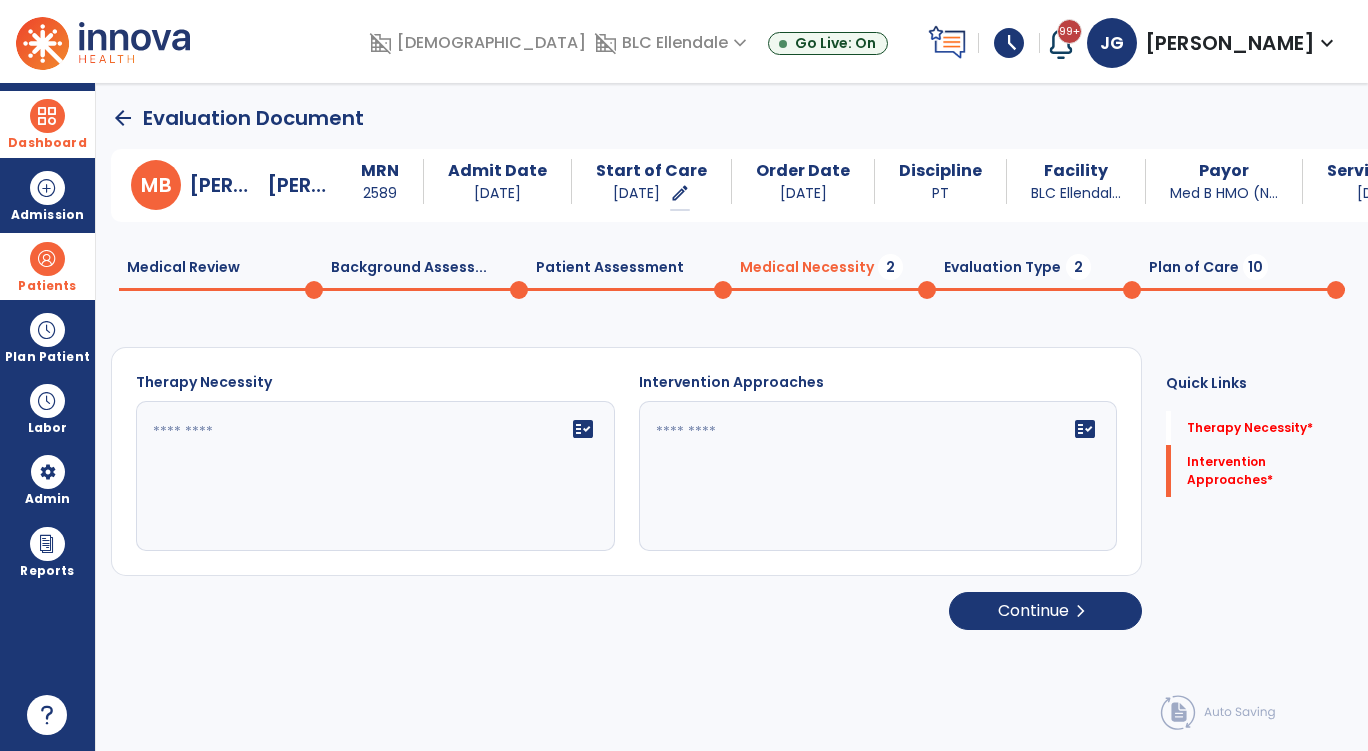 click on "Patient Assessment  0" 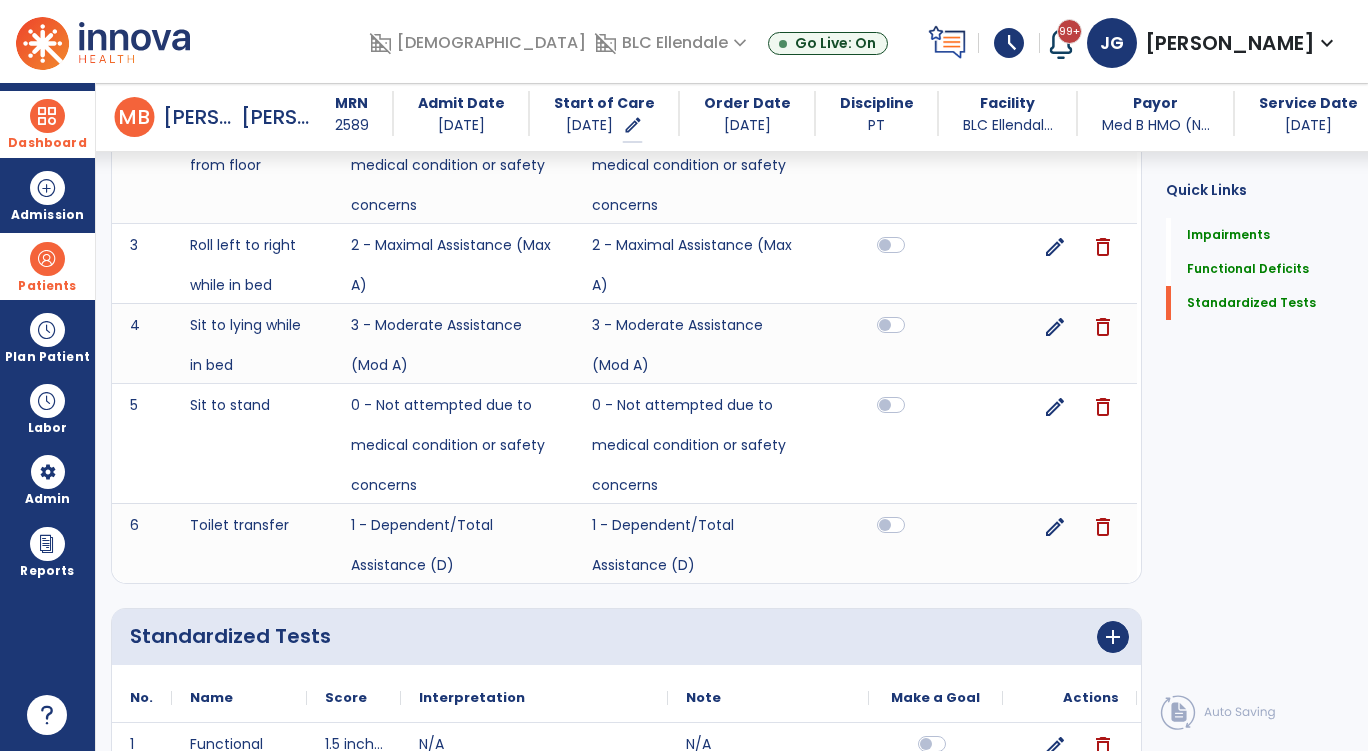 scroll, scrollTop: 2003, scrollLeft: 0, axis: vertical 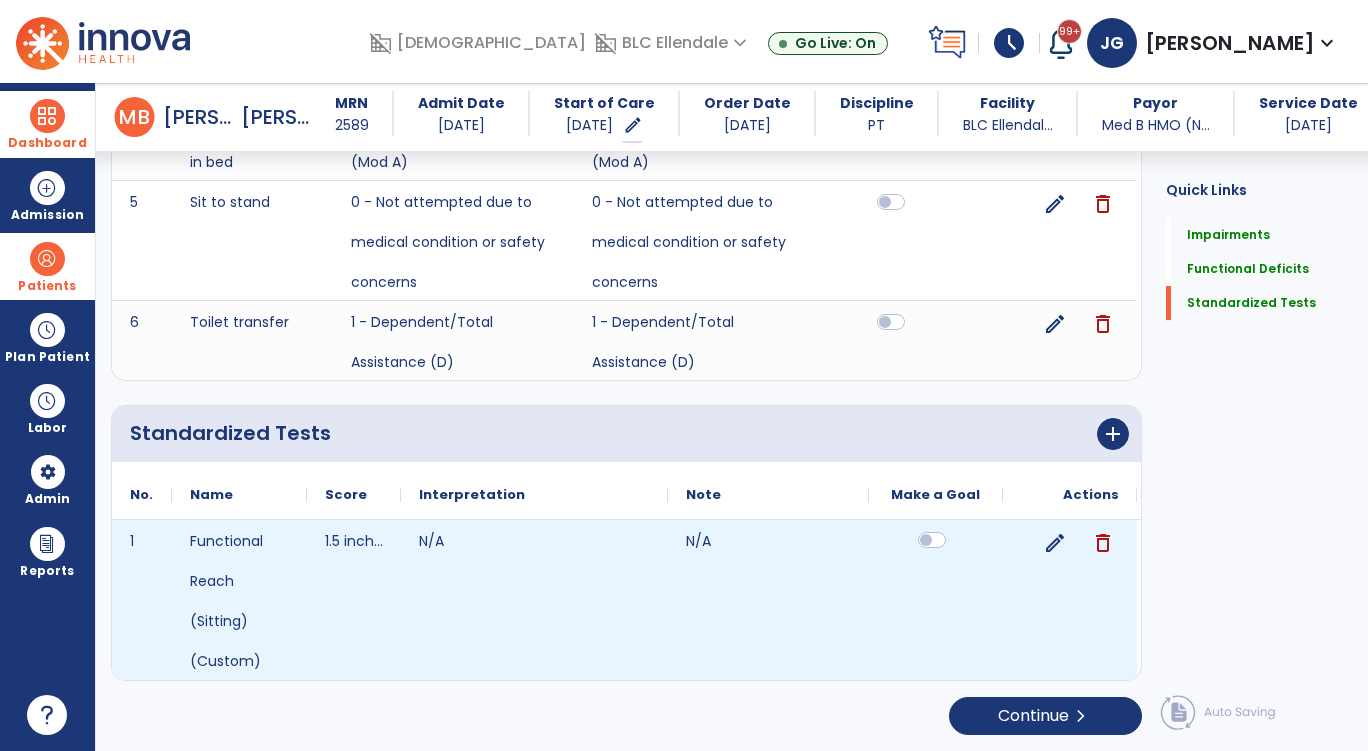 click 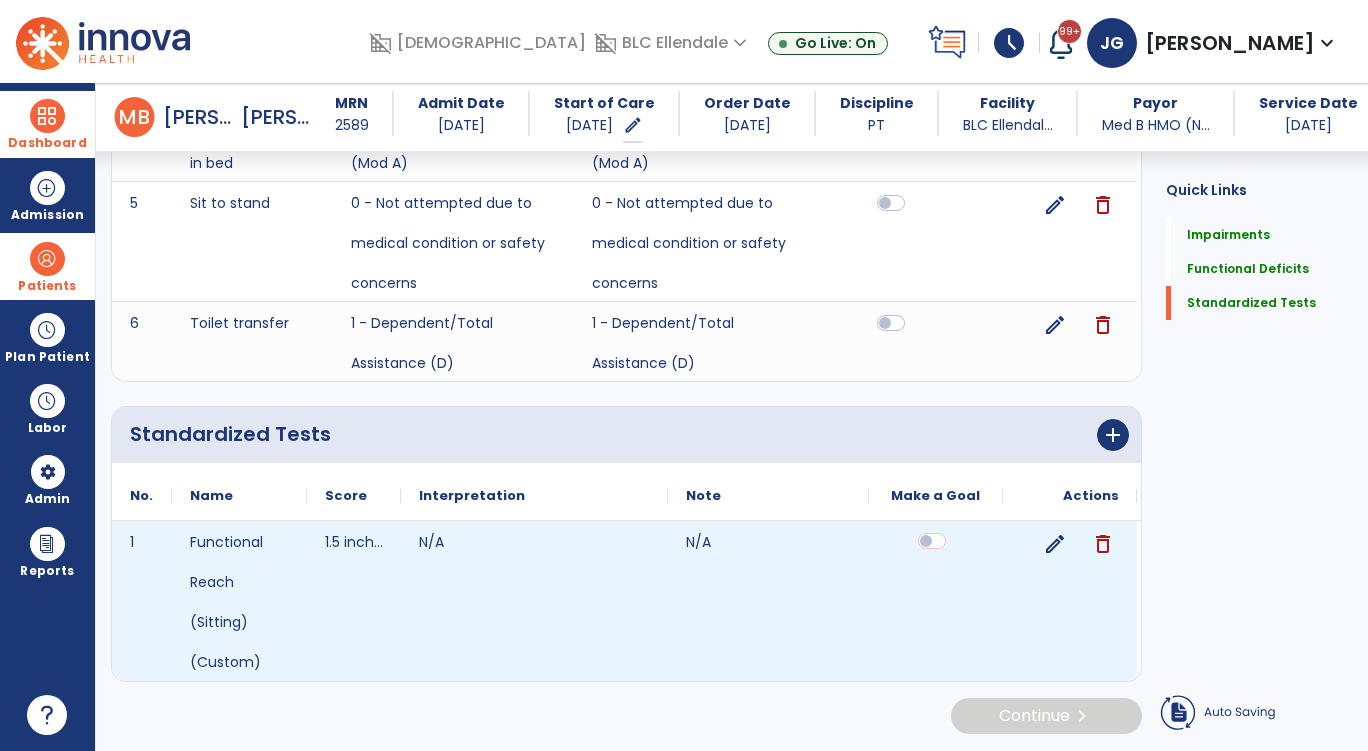 scroll, scrollTop: 2001, scrollLeft: 0, axis: vertical 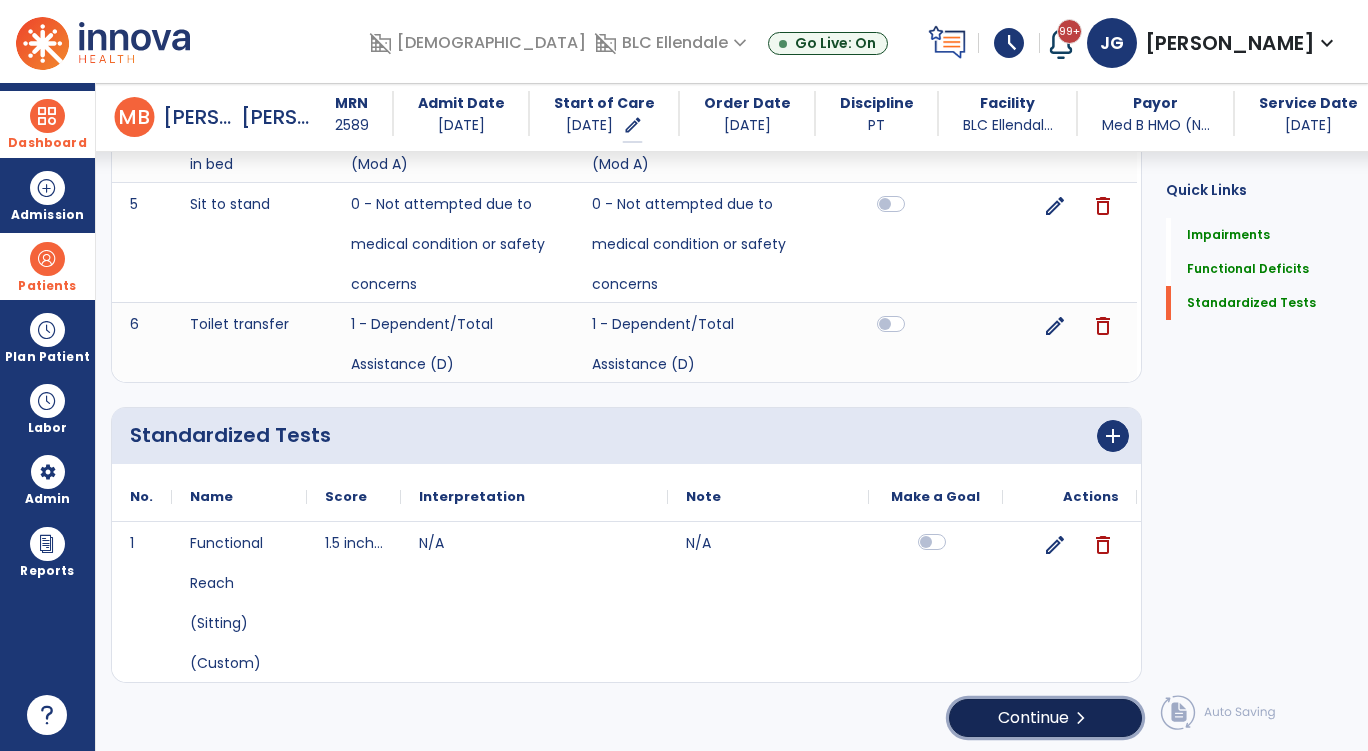click on "Continue  chevron_right" 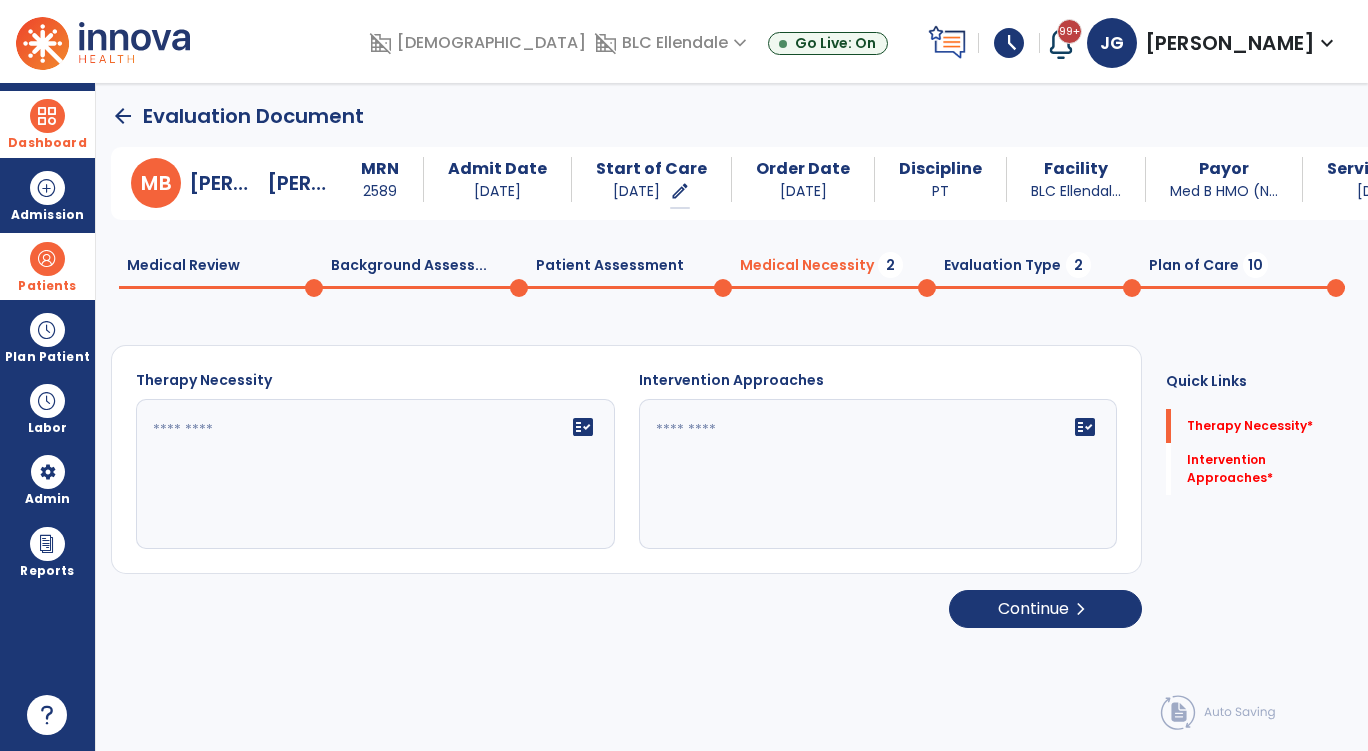 scroll, scrollTop: 0, scrollLeft: 0, axis: both 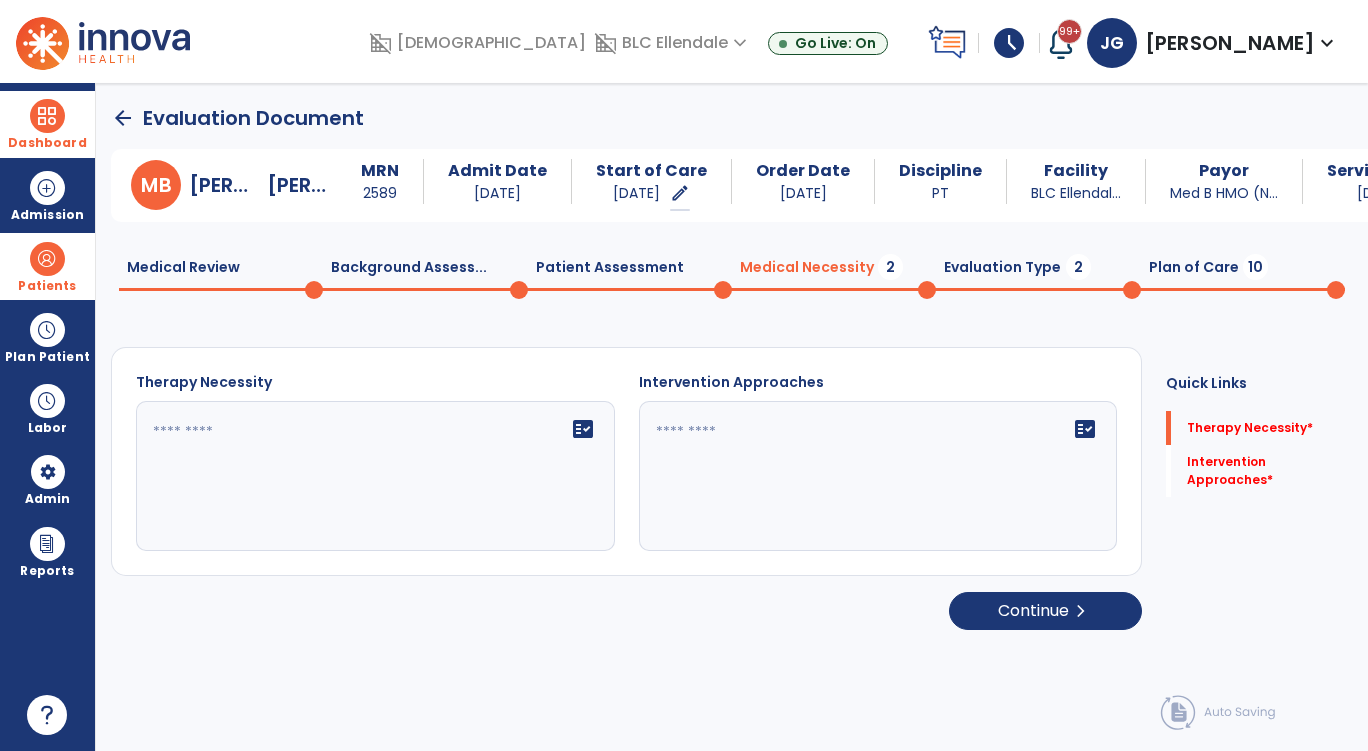 click on "fact_check" 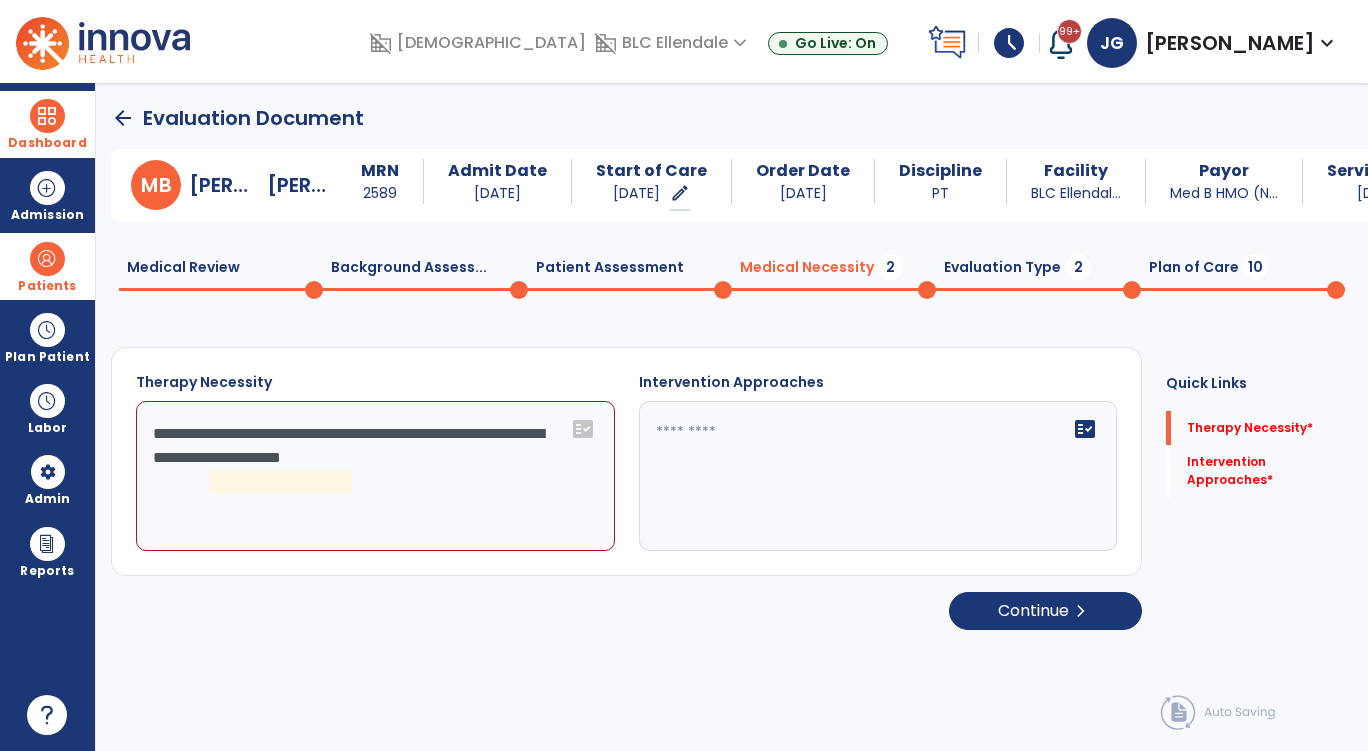 click on "**********" 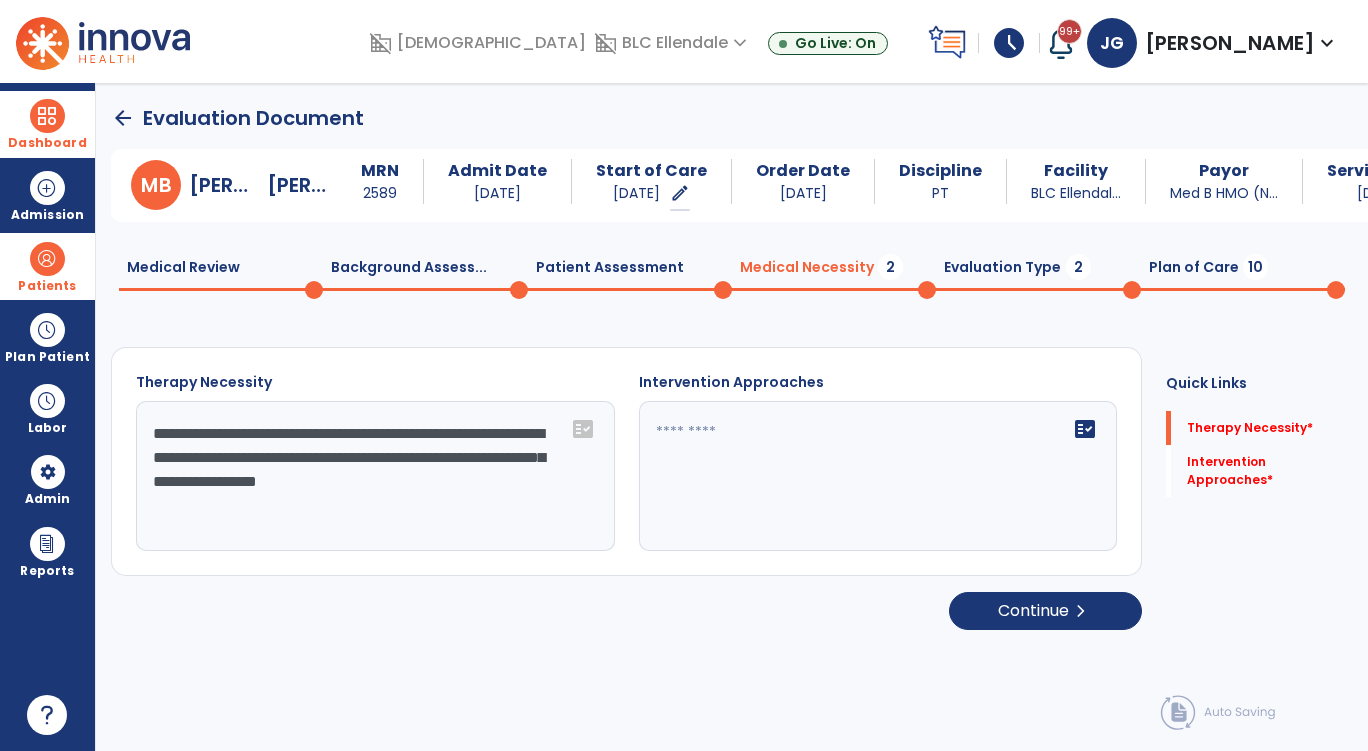 type on "**********" 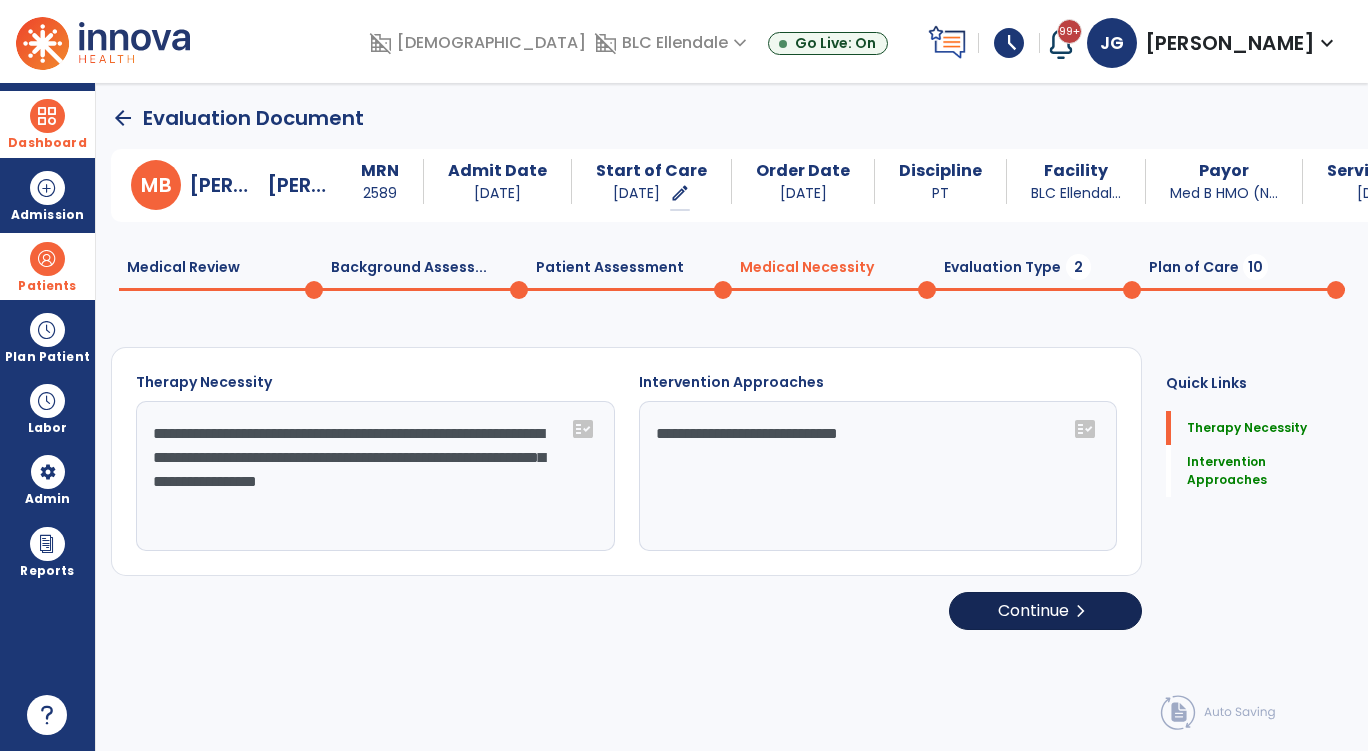 type on "**********" 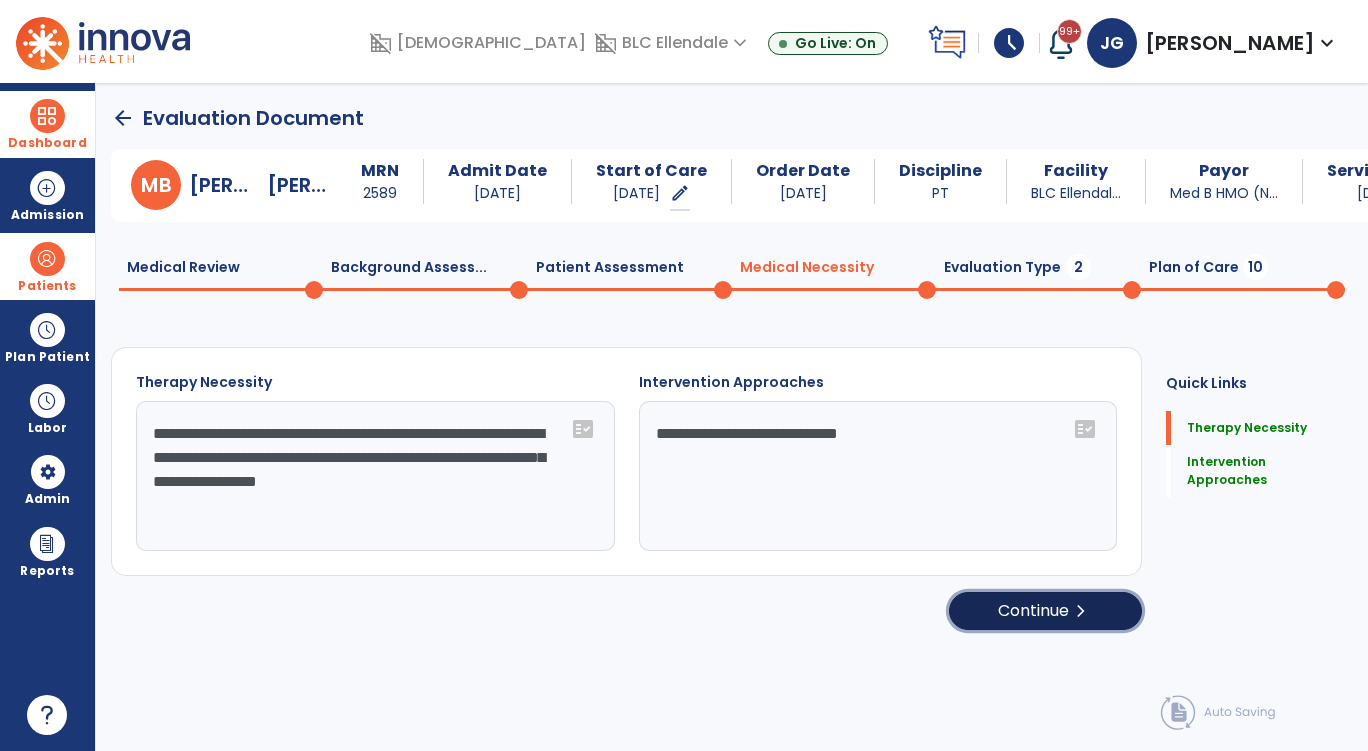 click on "Continue  chevron_right" 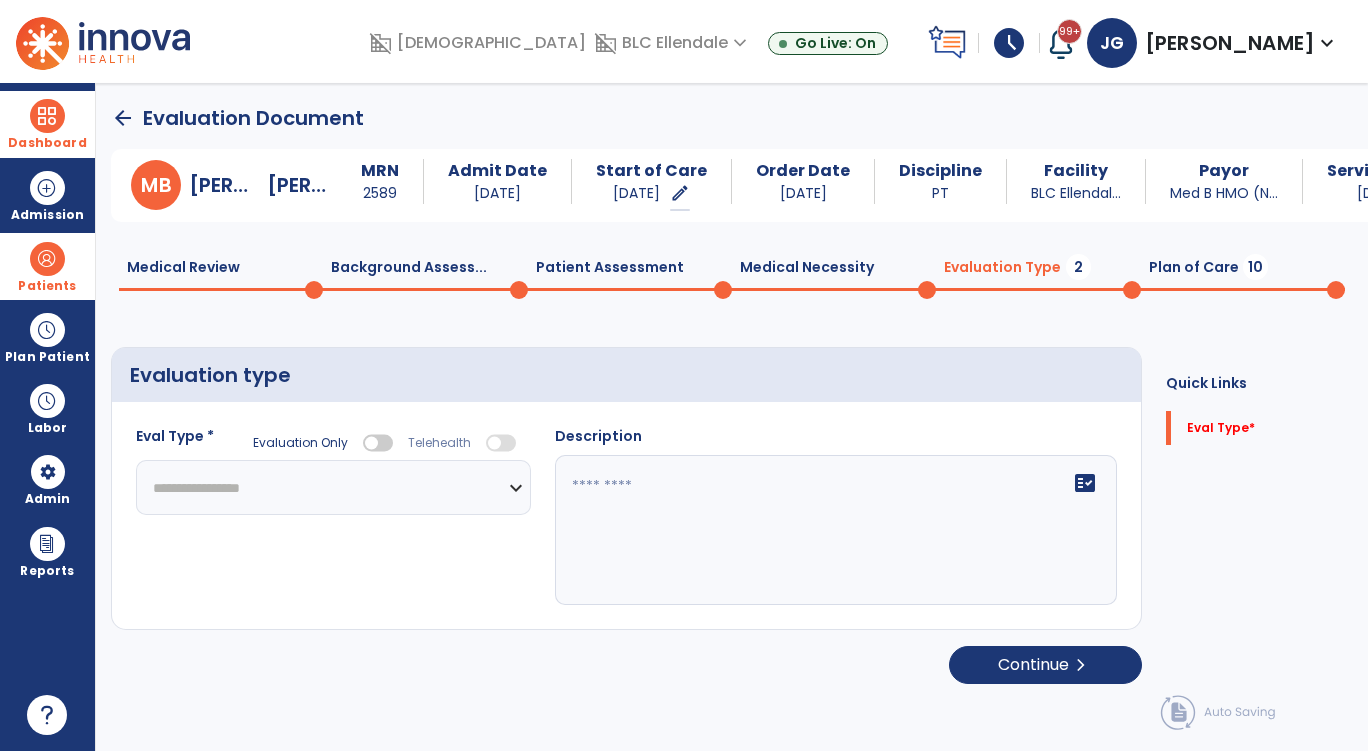 click on "**********" 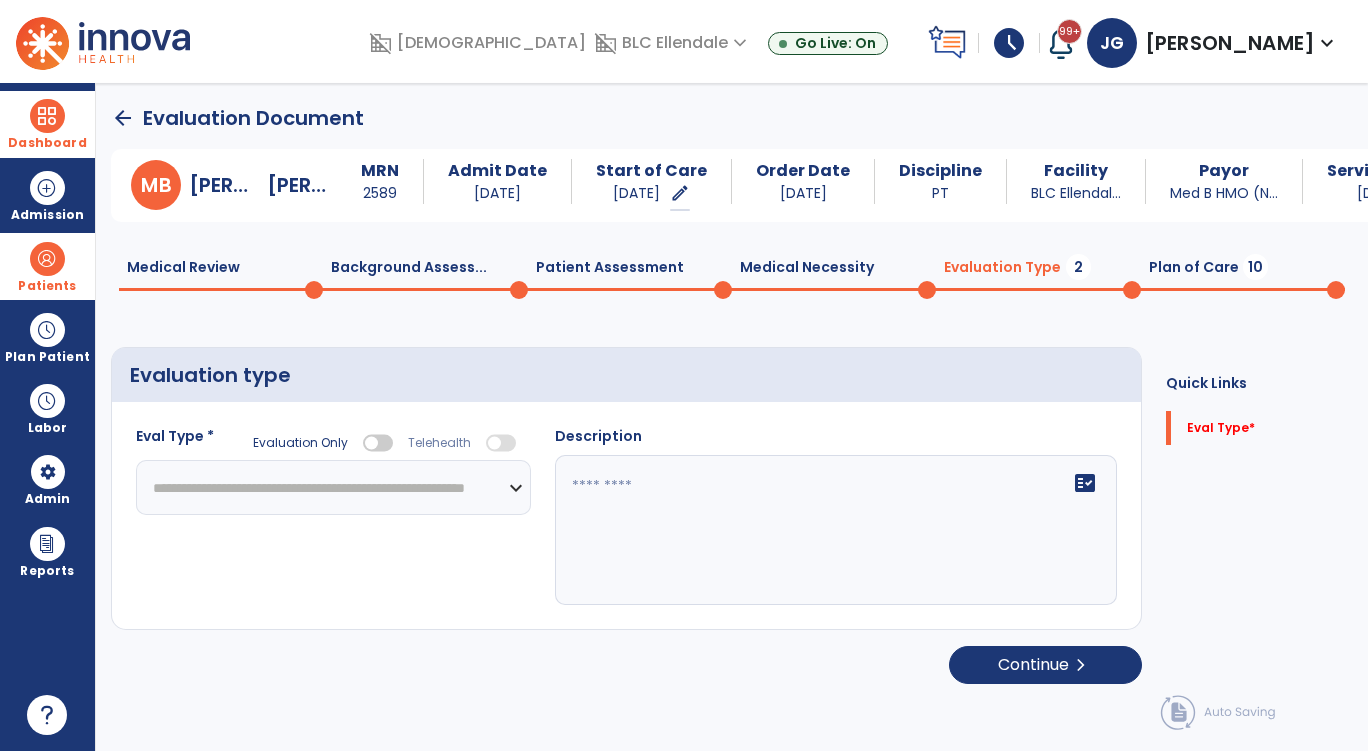 click on "**********" 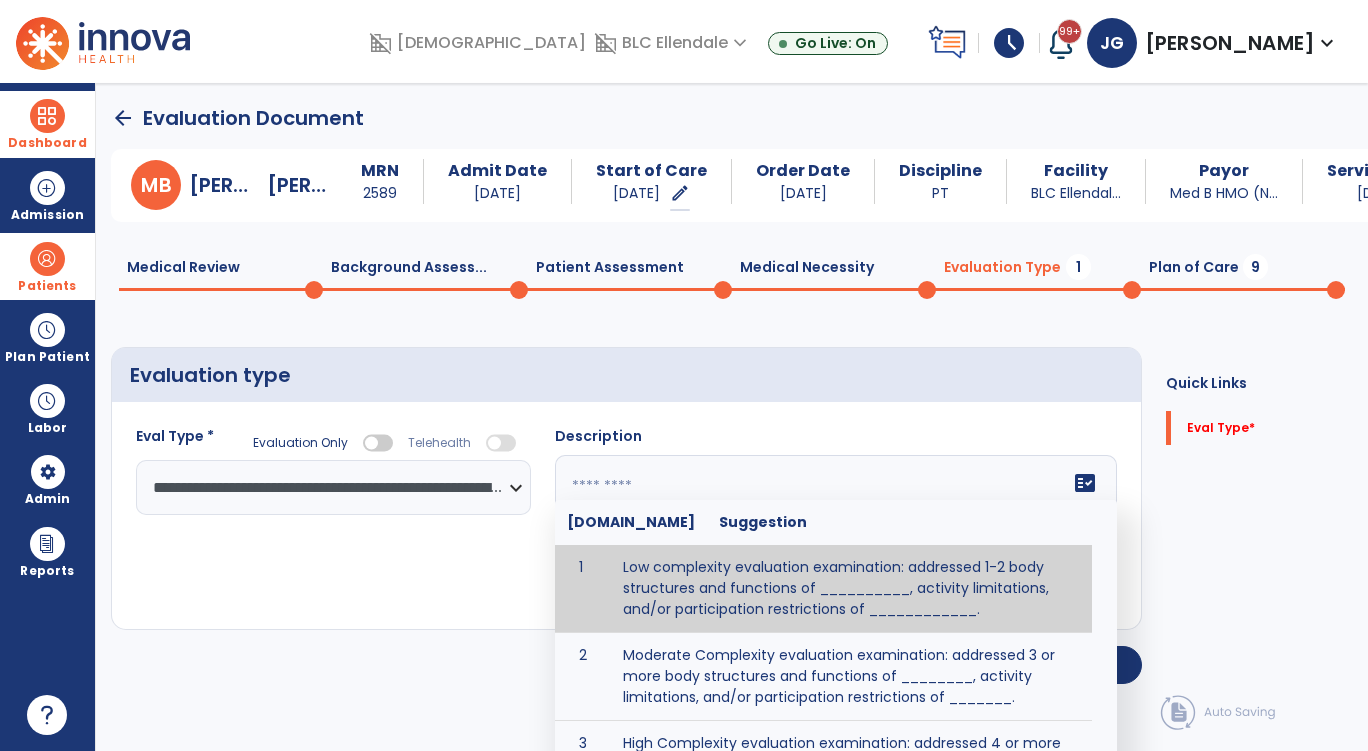 click 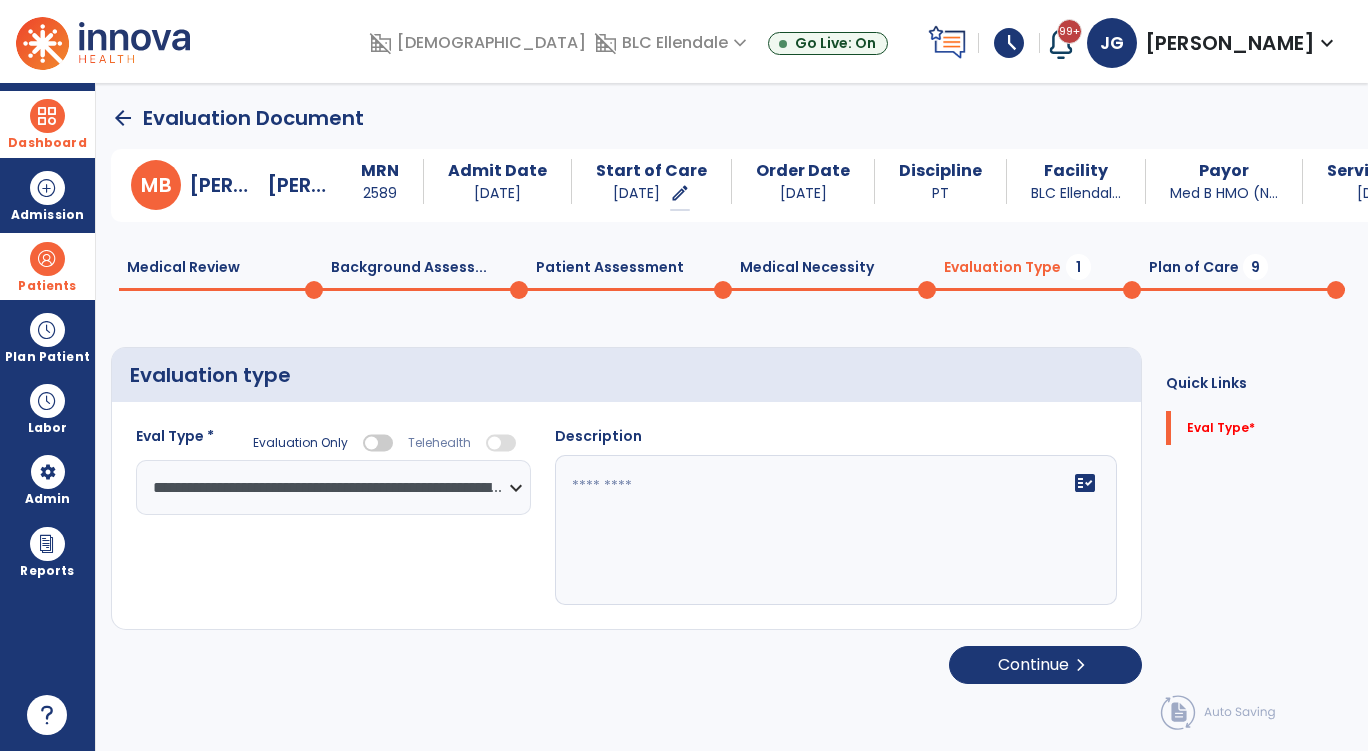 click on "Medical Necessity  0" 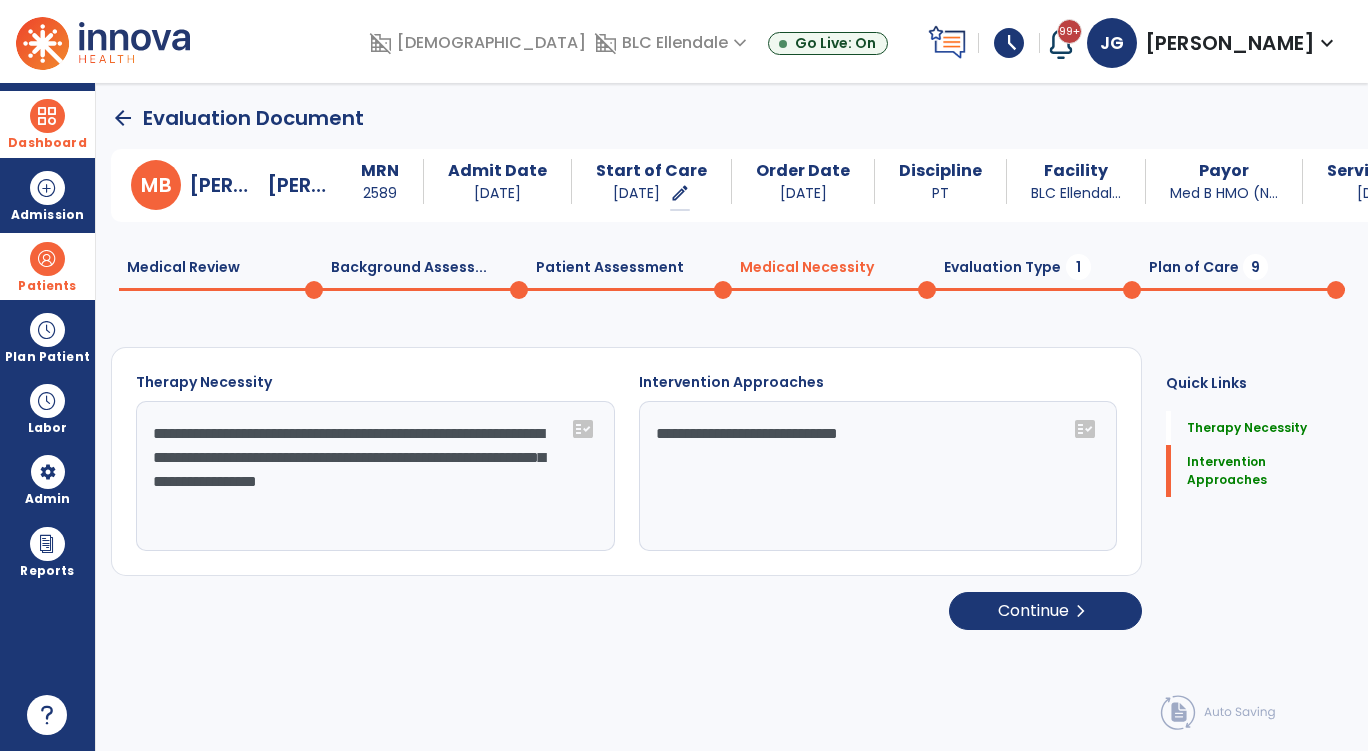 click on "**********" 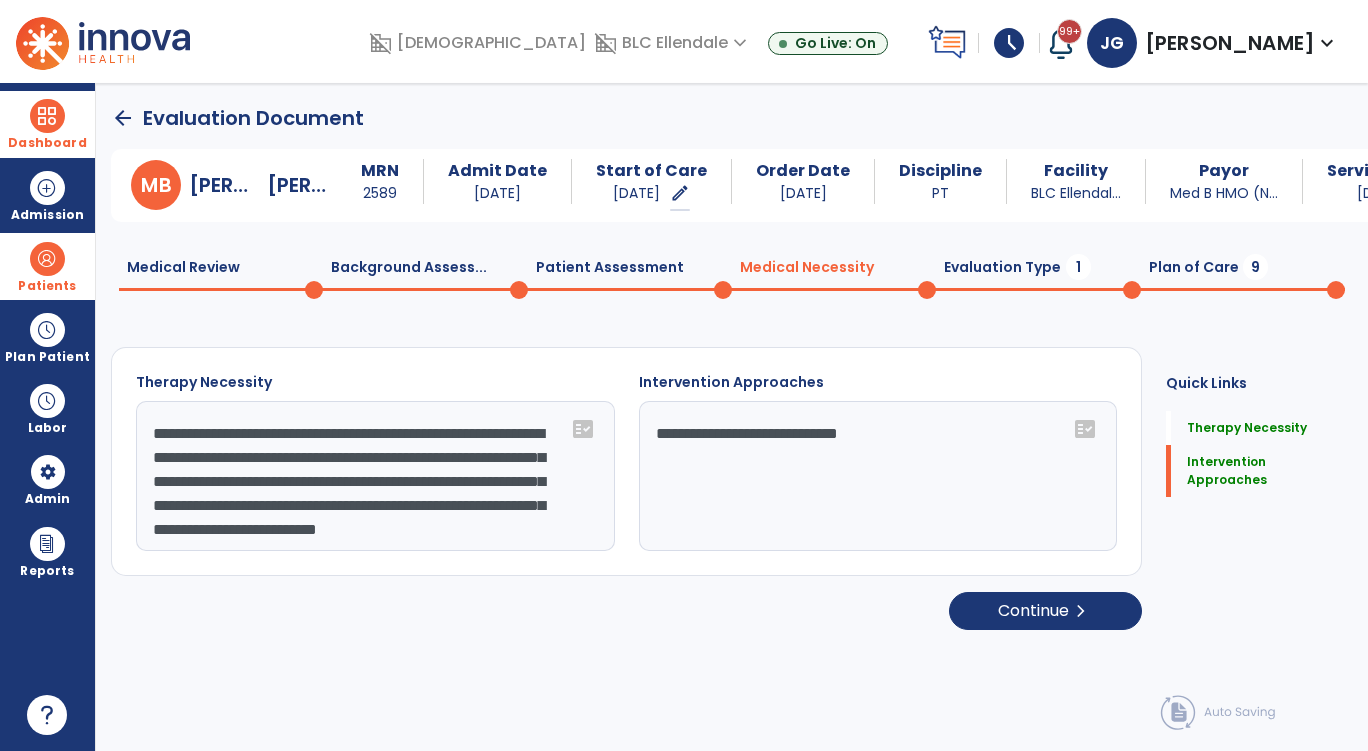 scroll, scrollTop: 32, scrollLeft: 0, axis: vertical 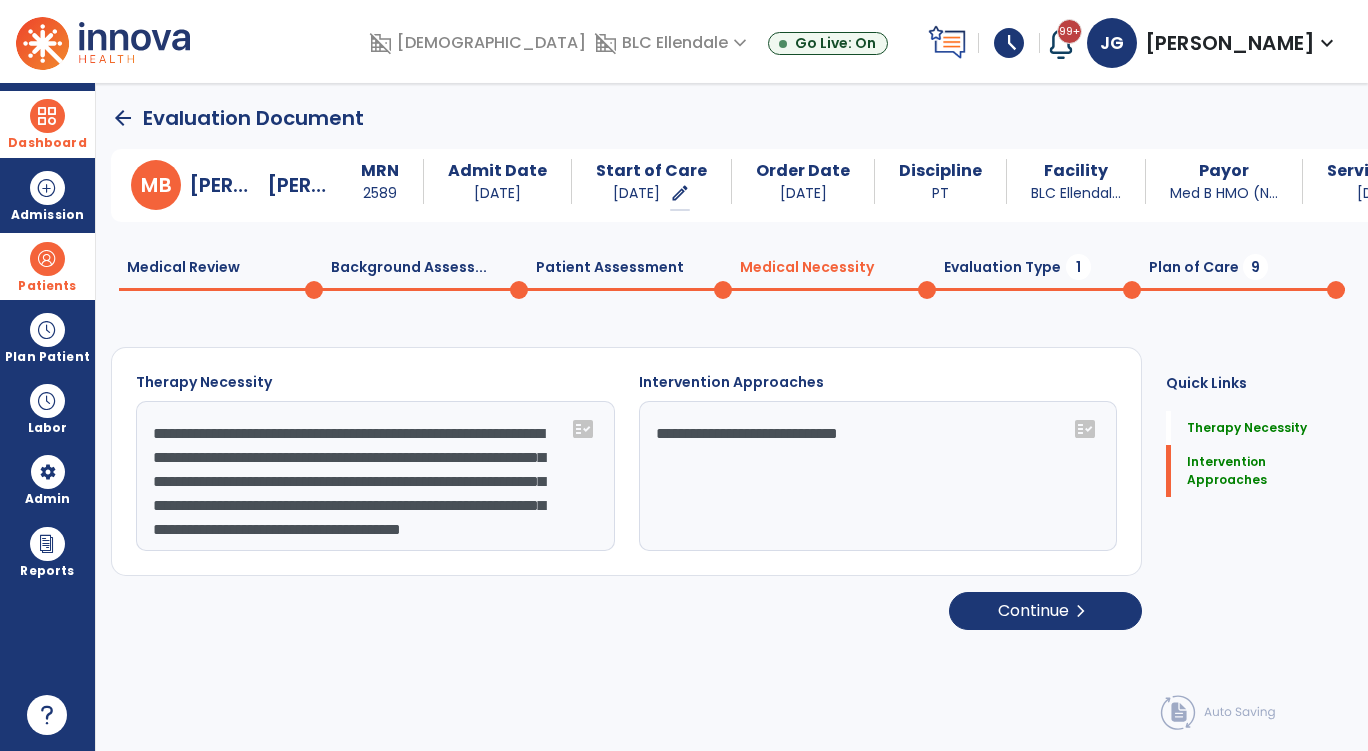 click on "**********" 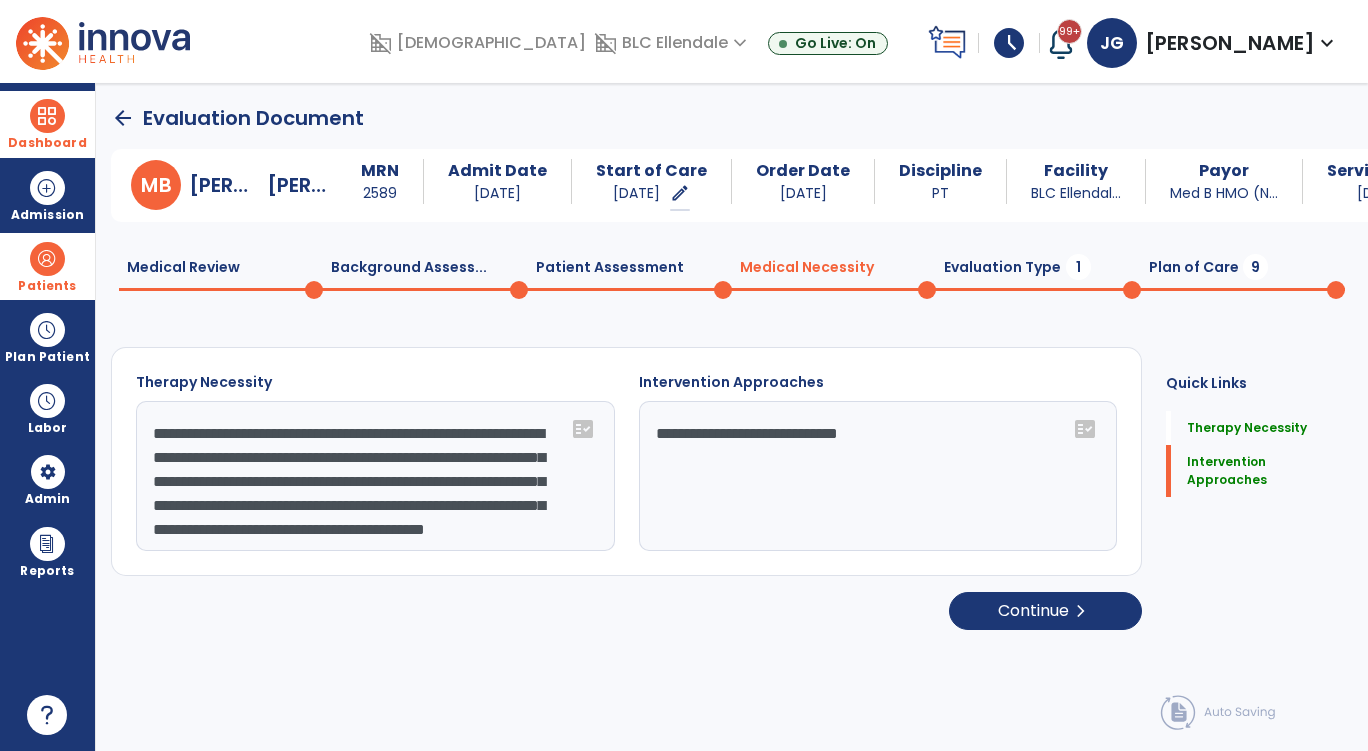 scroll, scrollTop: 17, scrollLeft: 0, axis: vertical 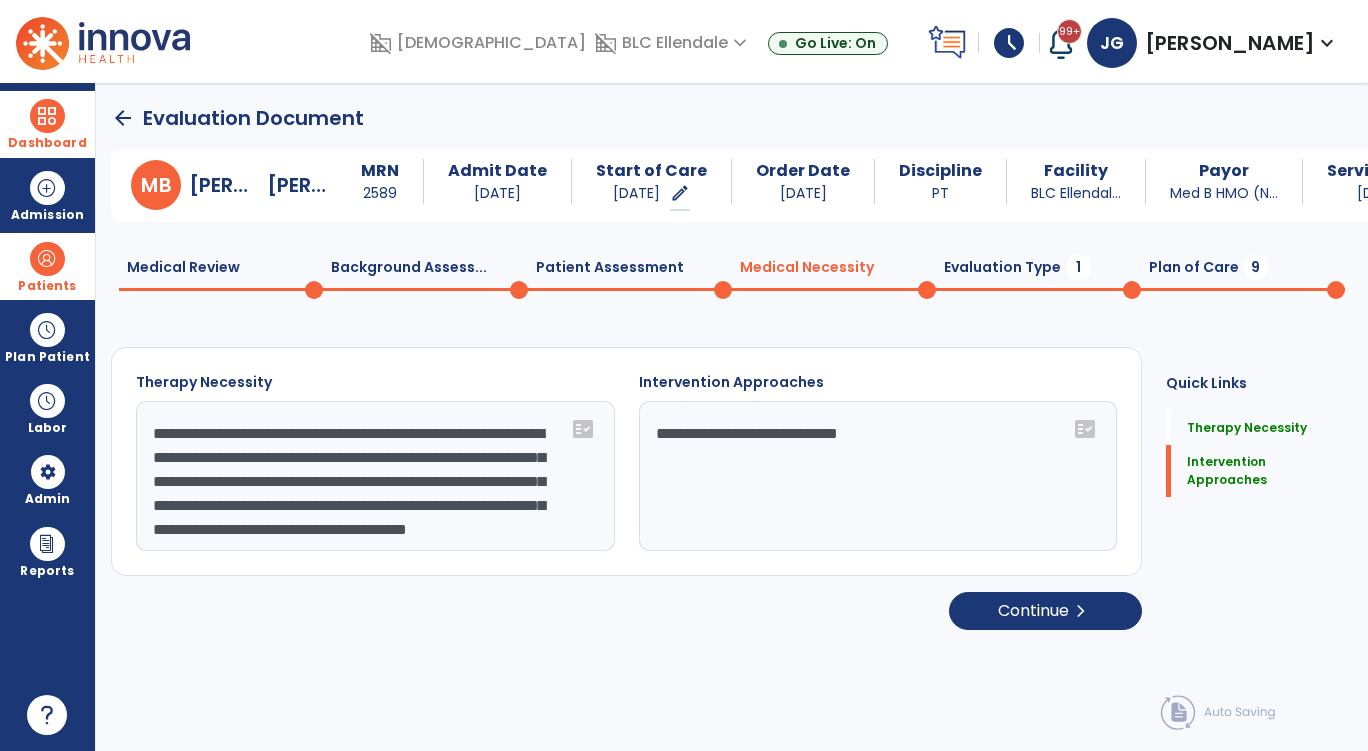 click on "**********" 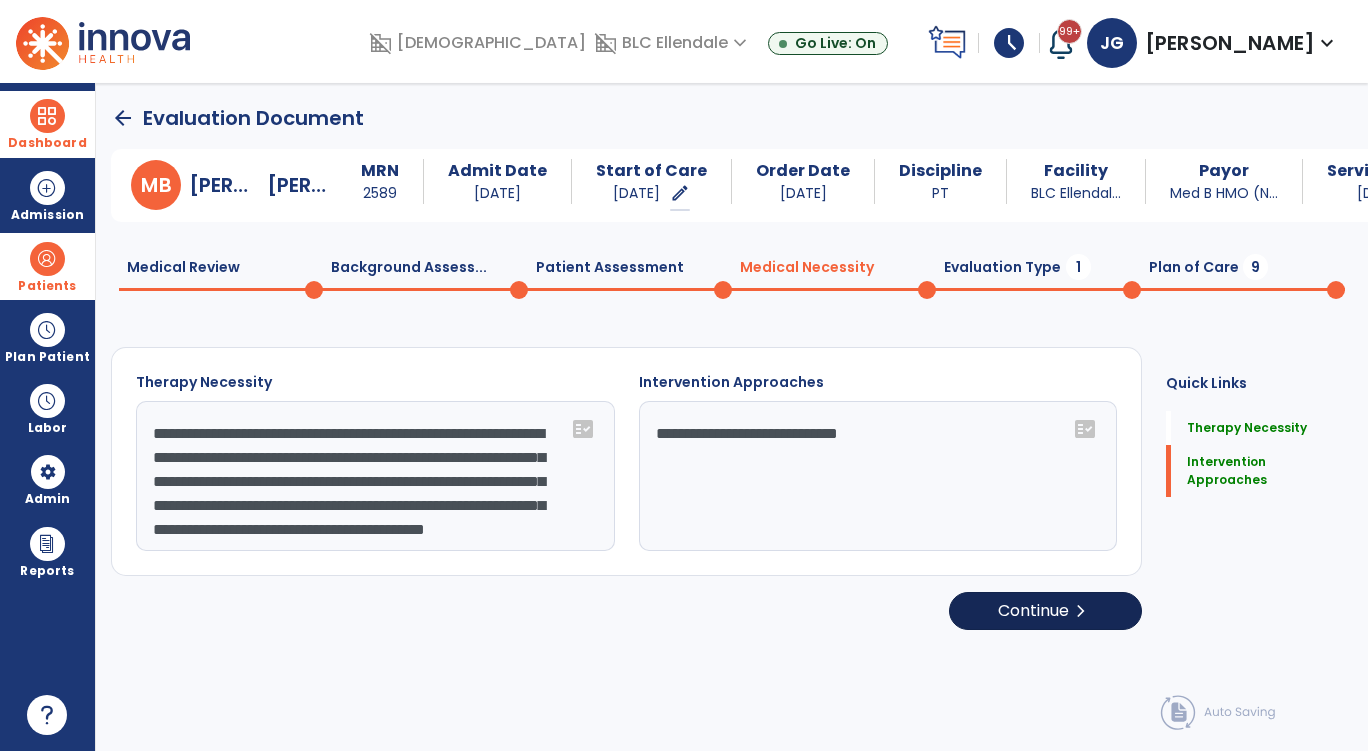 type on "**********" 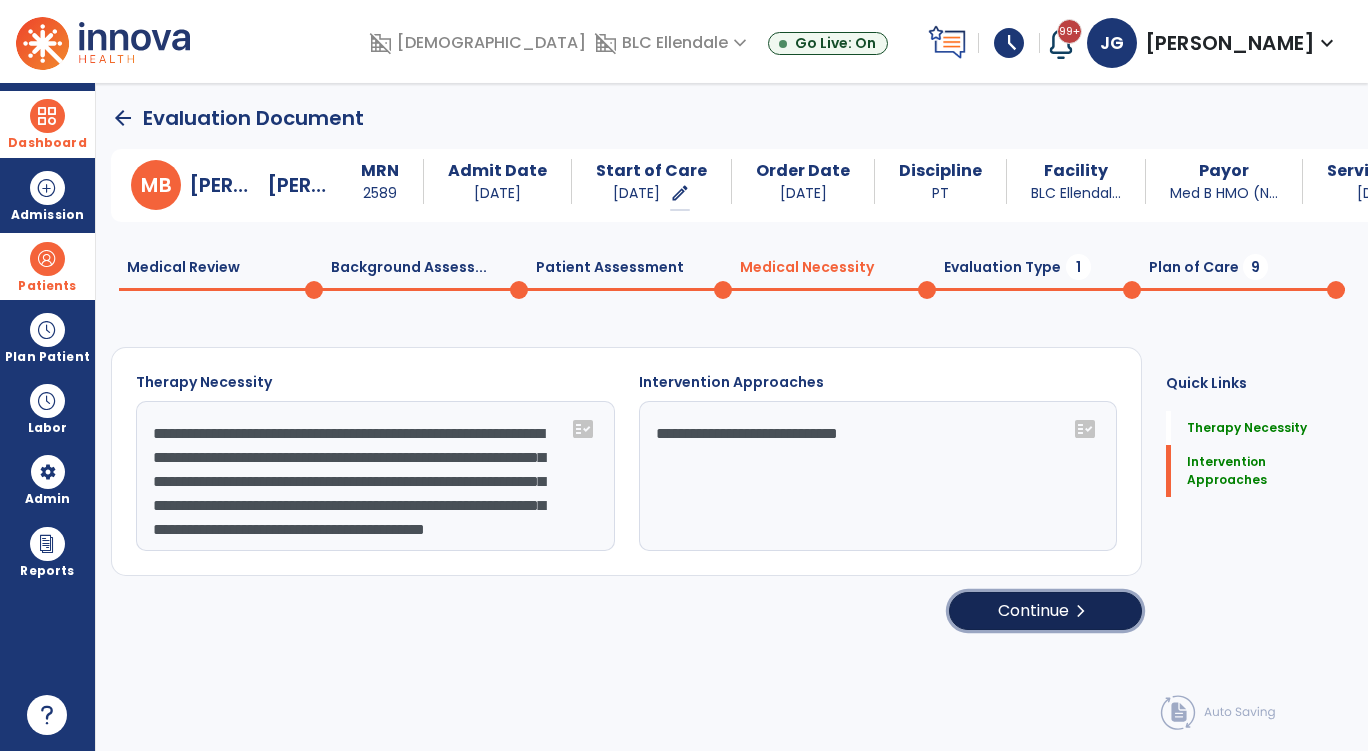 click on "Continue  chevron_right" 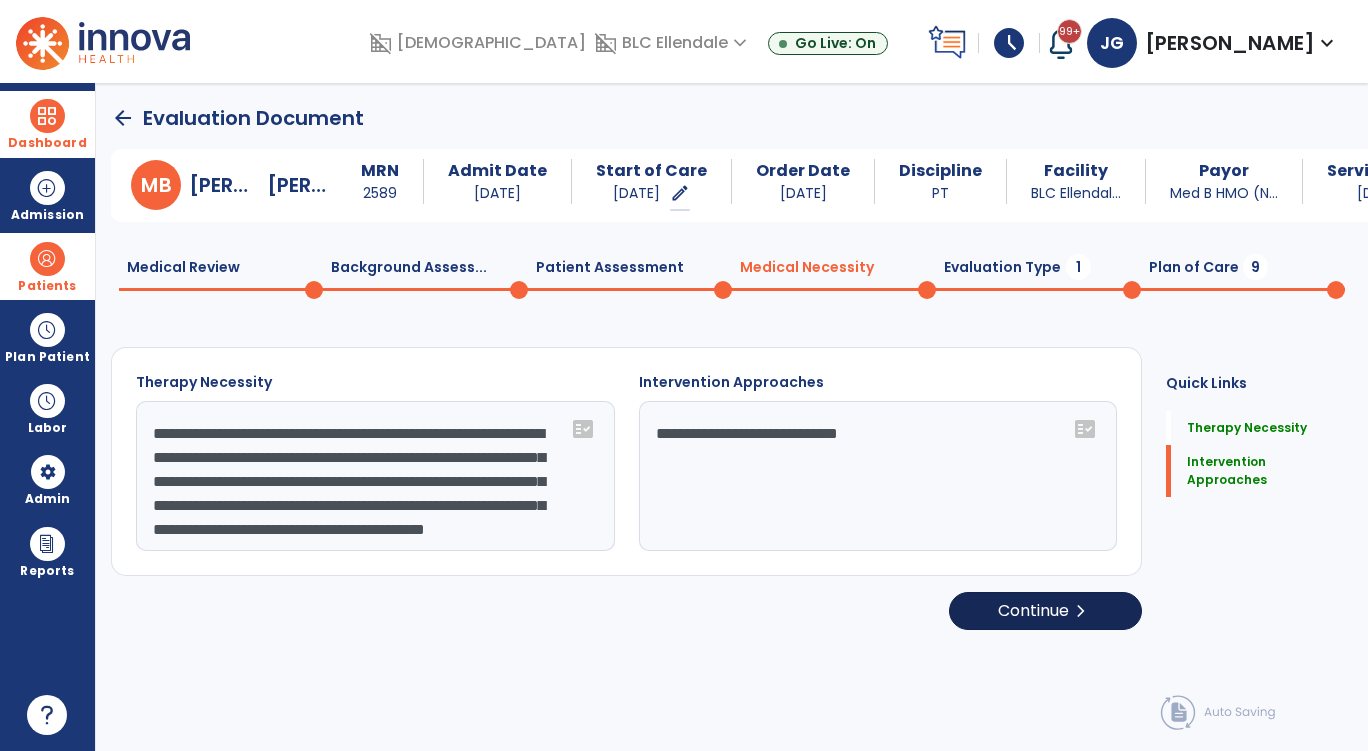 select on "**********" 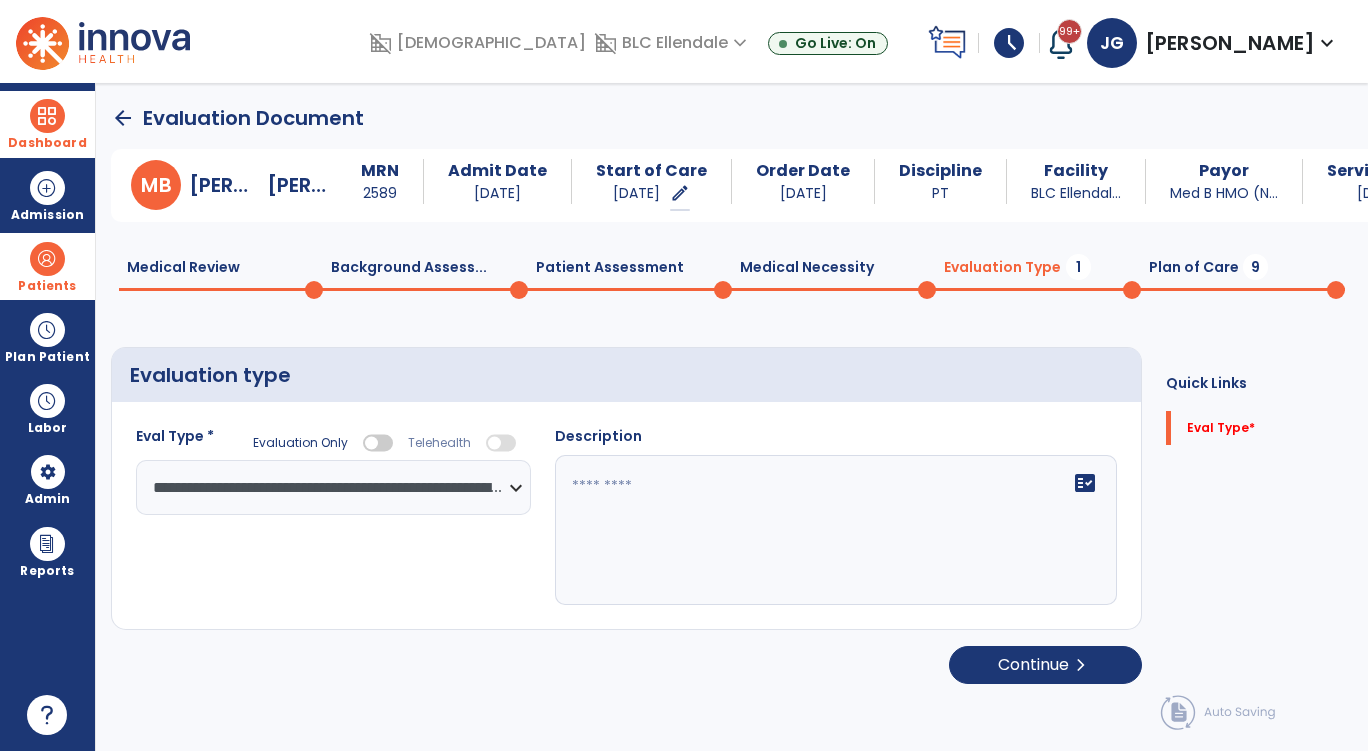 click on "fact_check" 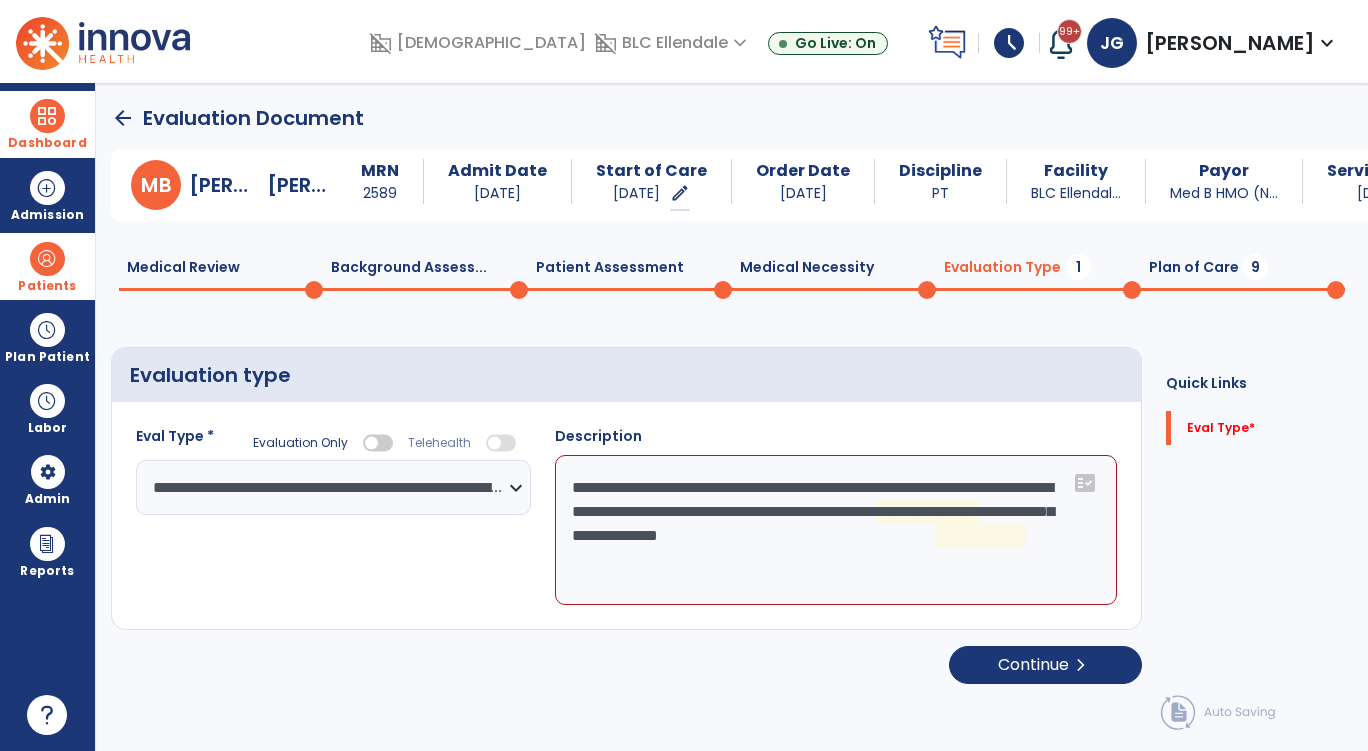 click on "**********" 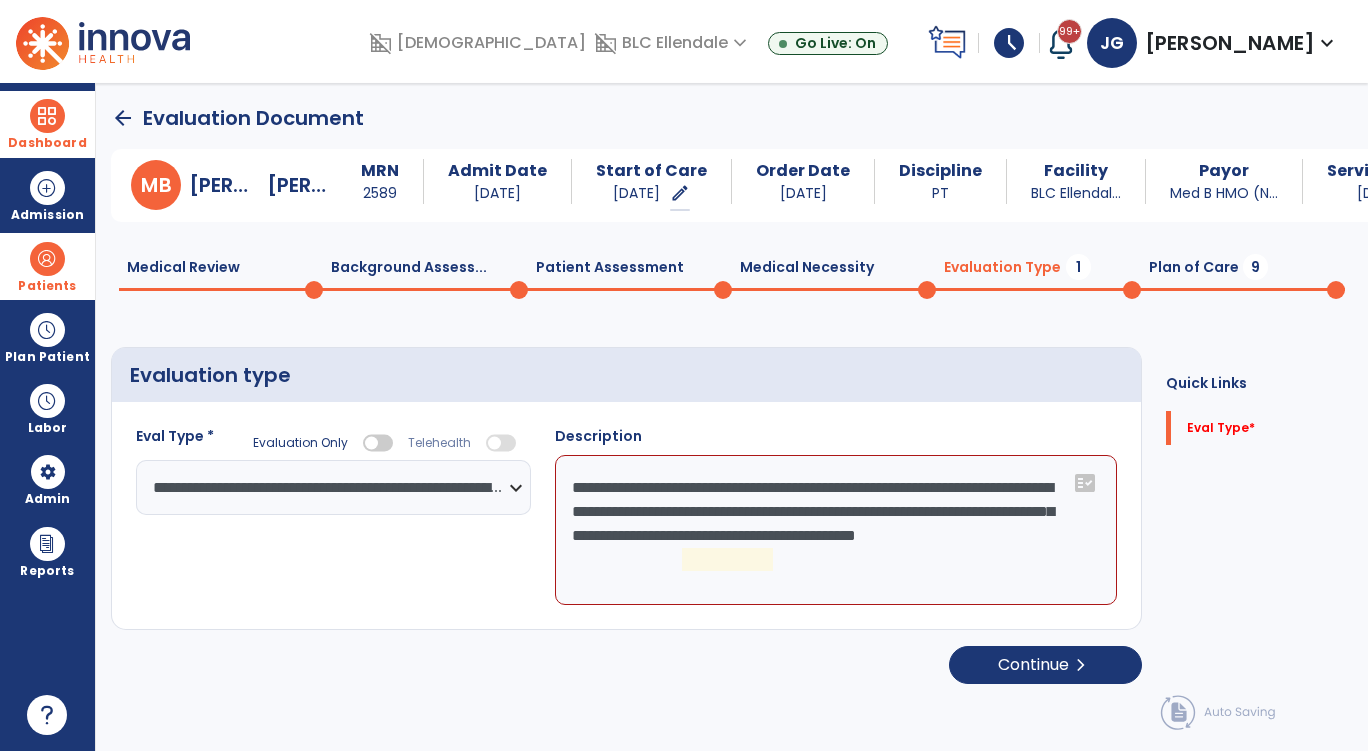 click on "**********" 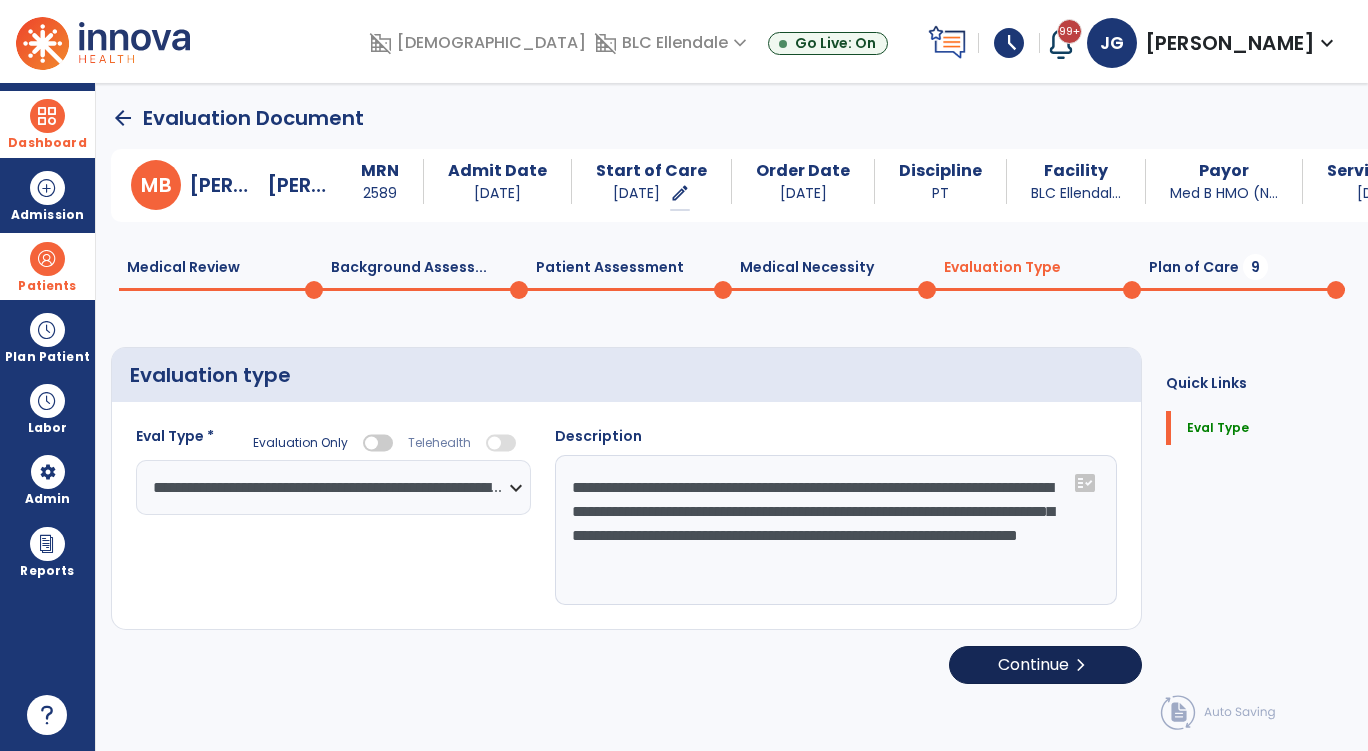 type on "**********" 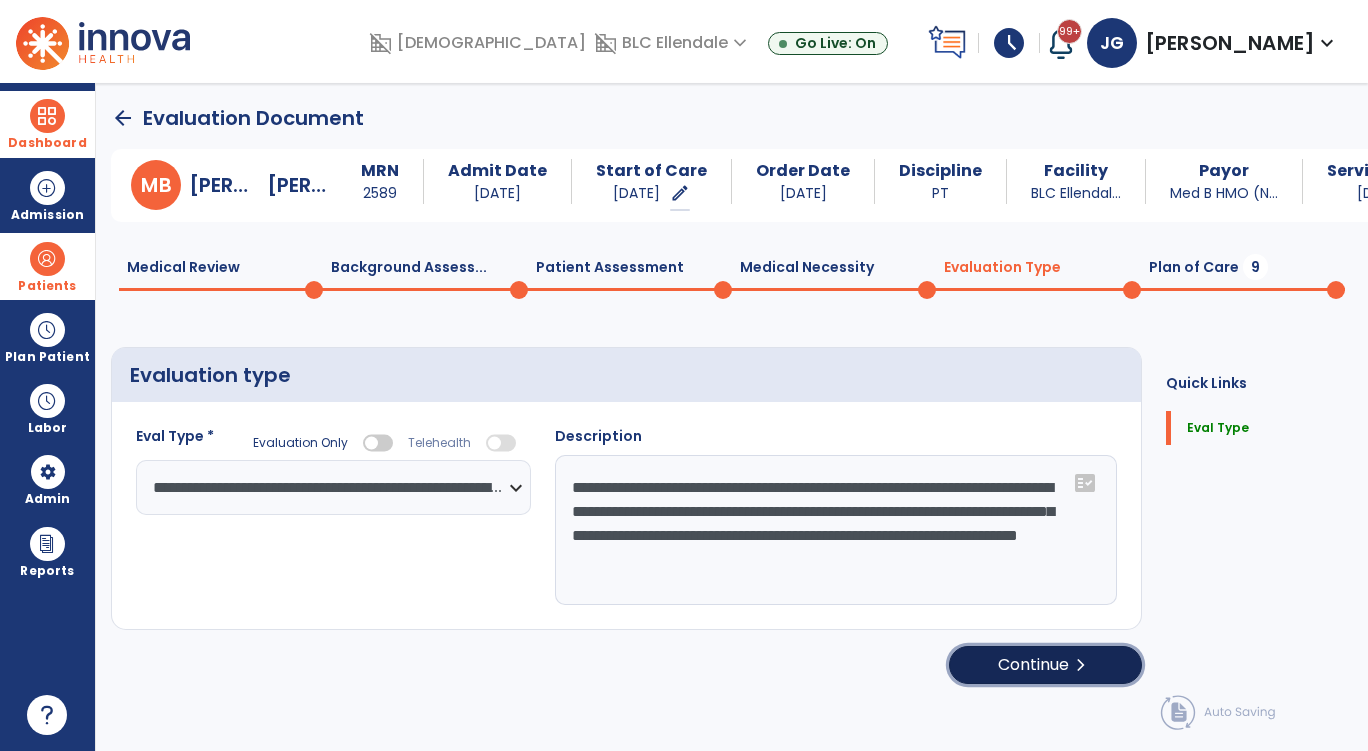 click on "Continue  chevron_right" 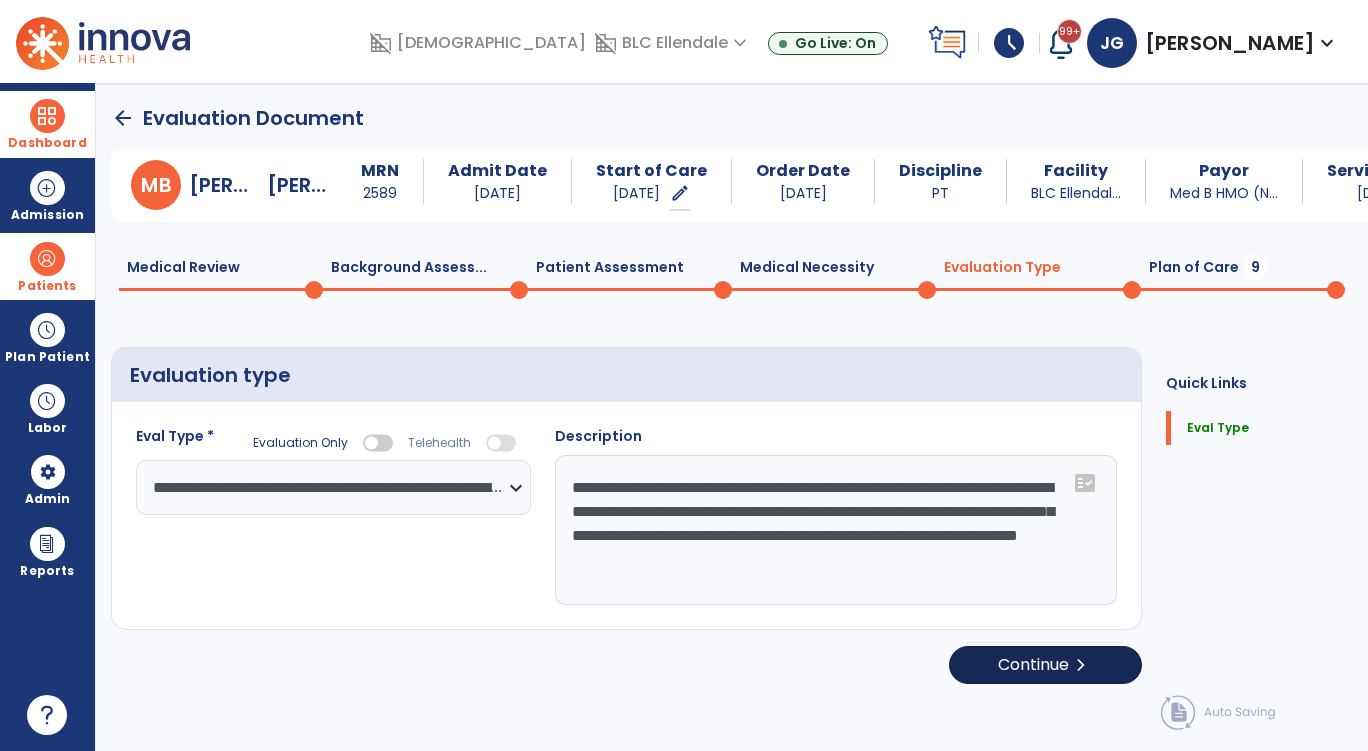 select on "*****" 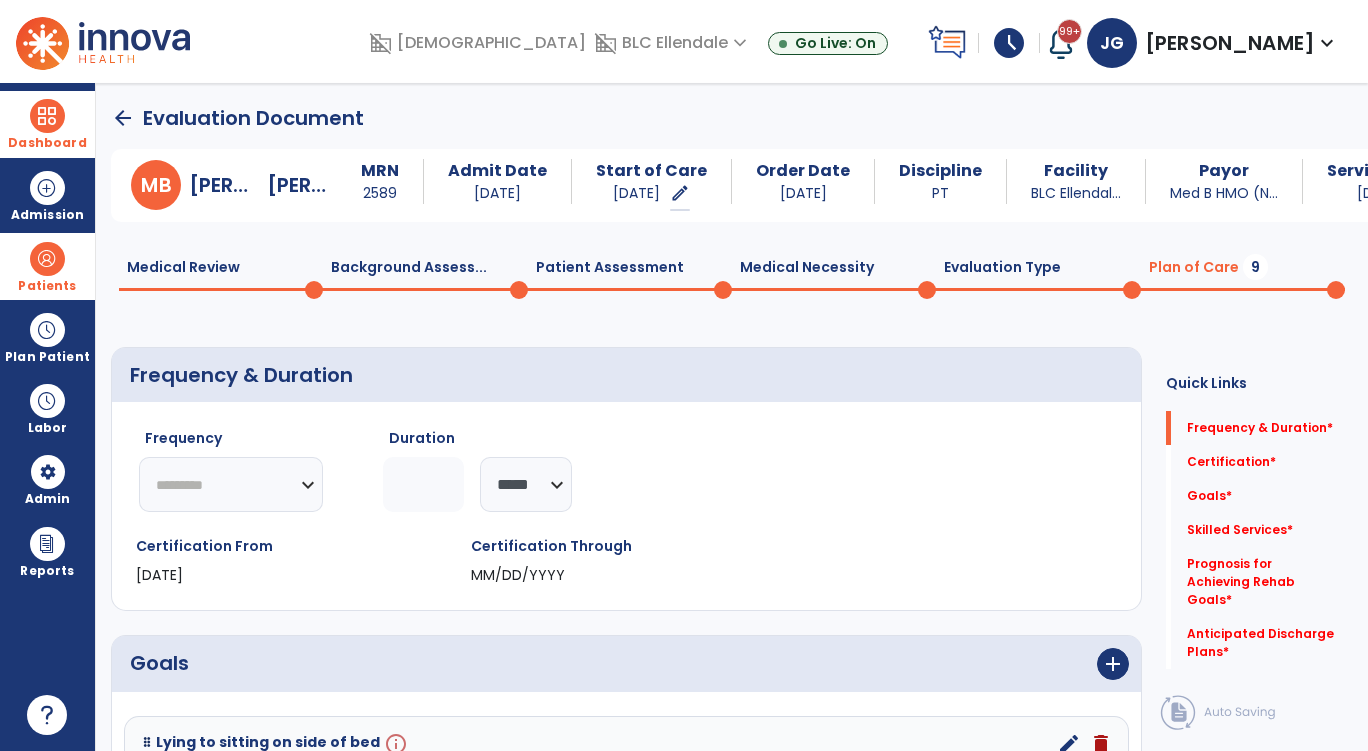 click on "********* ** ** ** ** ** ** **" 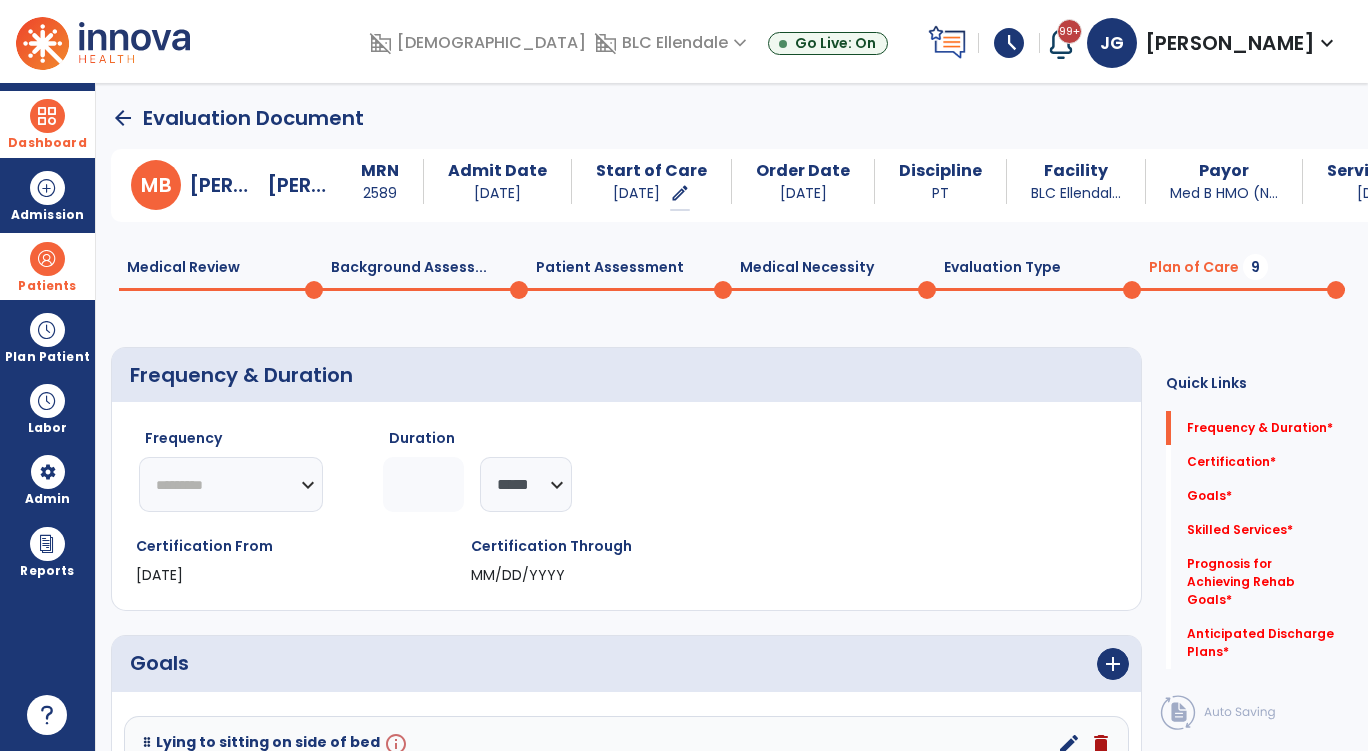 select on "**" 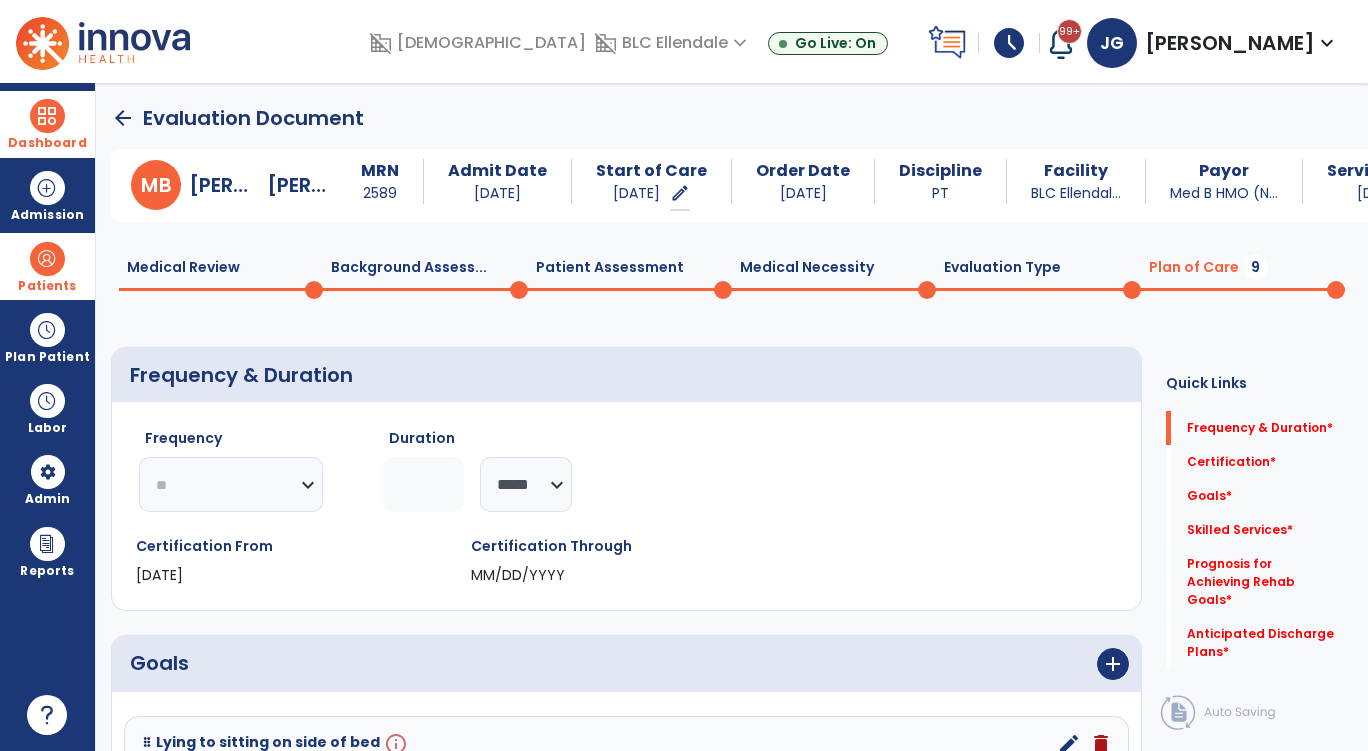 click on "********* ** ** ** ** ** ** **" 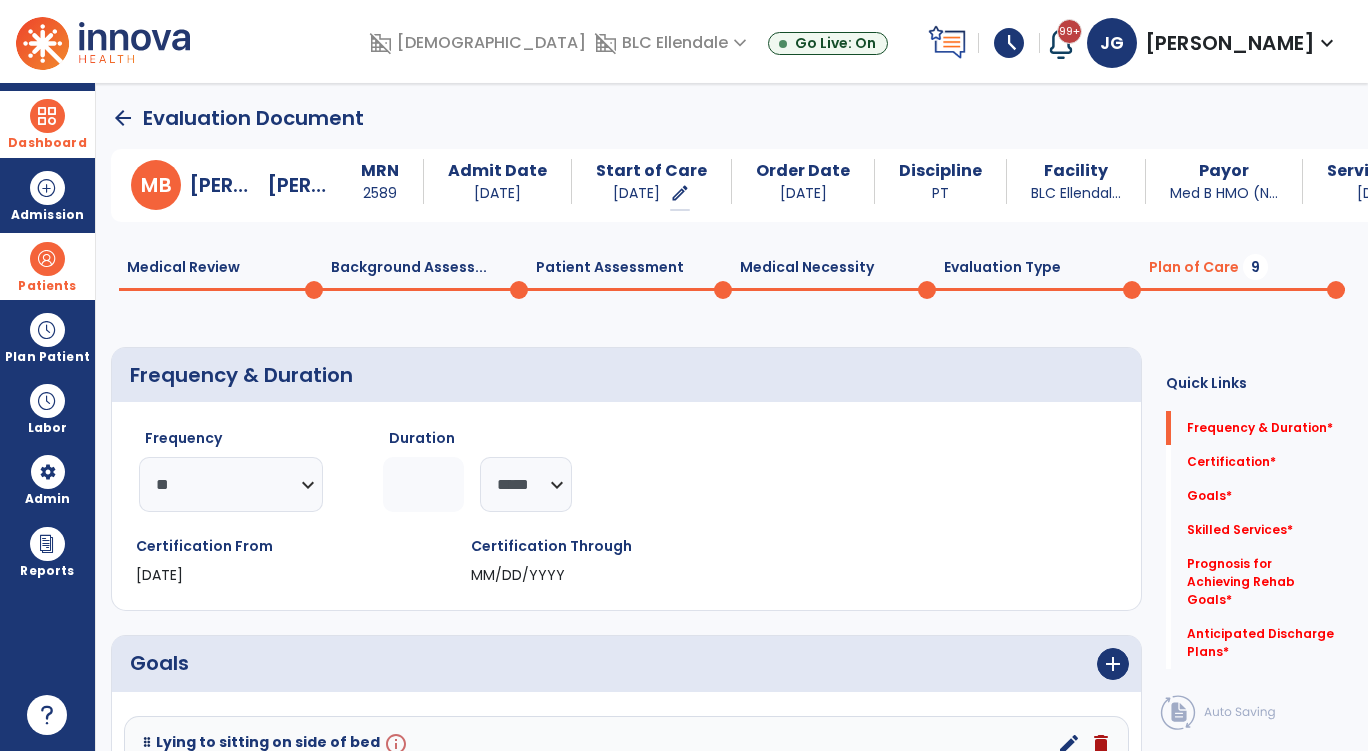 click 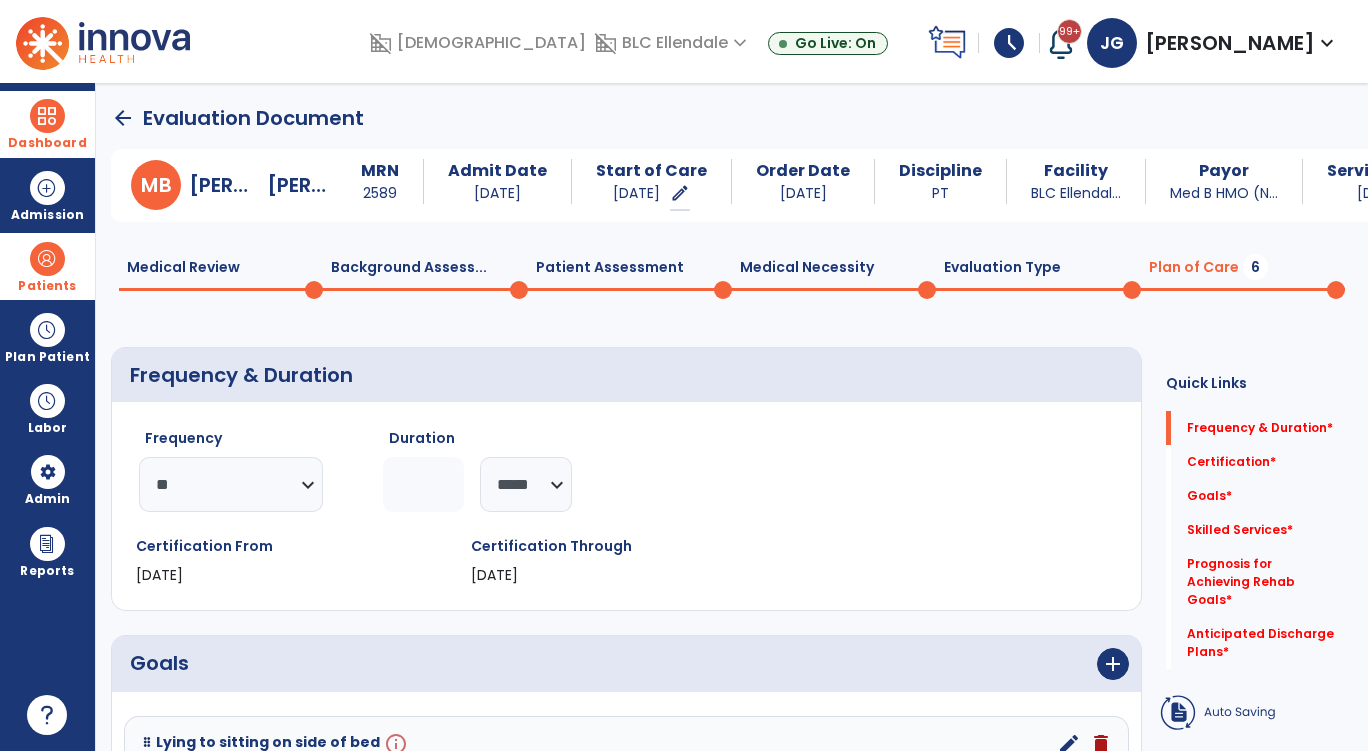 type on "*" 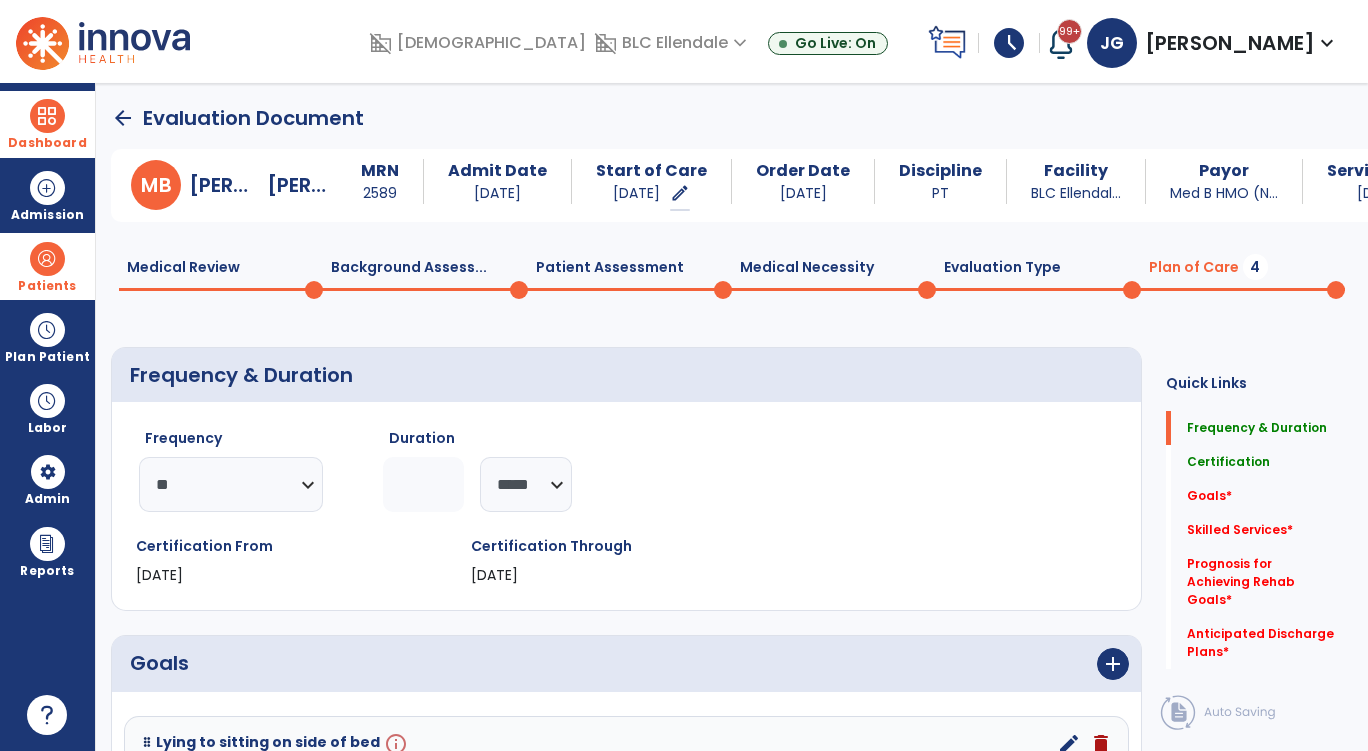 click on "*" 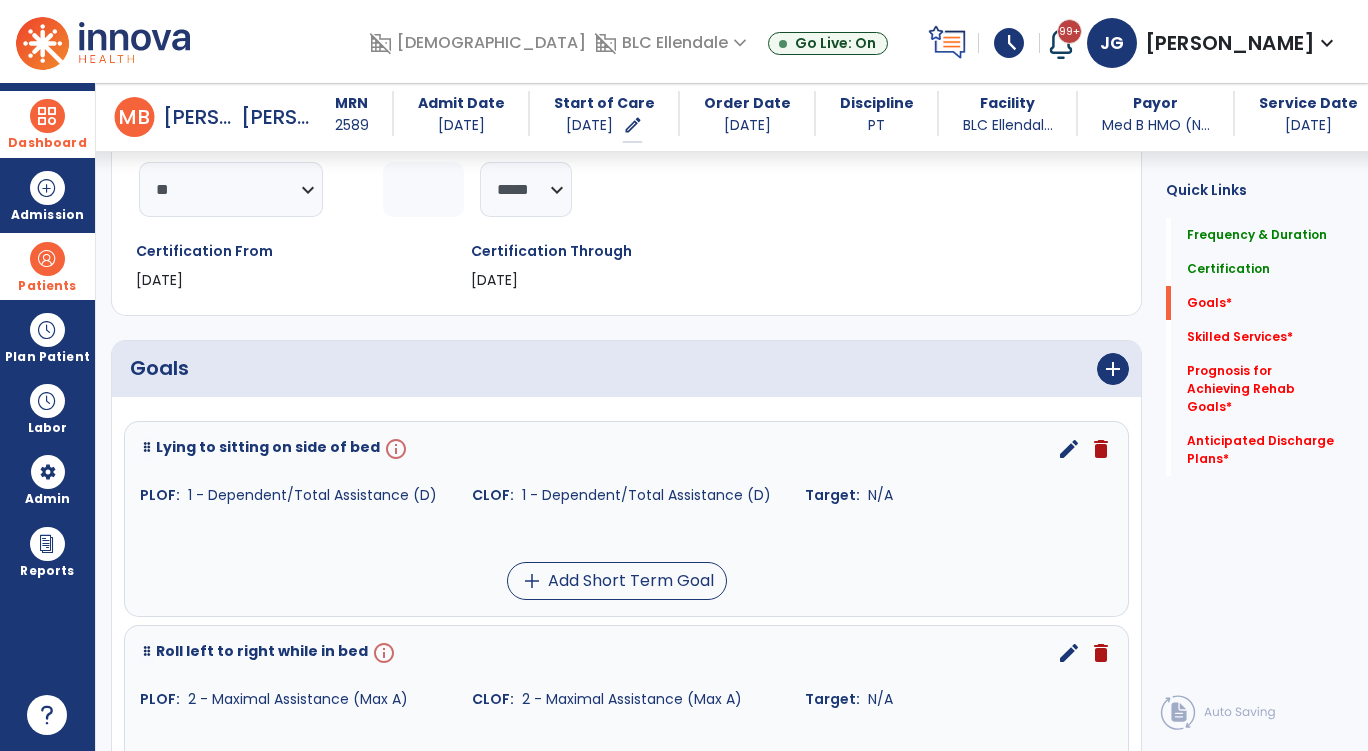 scroll, scrollTop: 300, scrollLeft: 0, axis: vertical 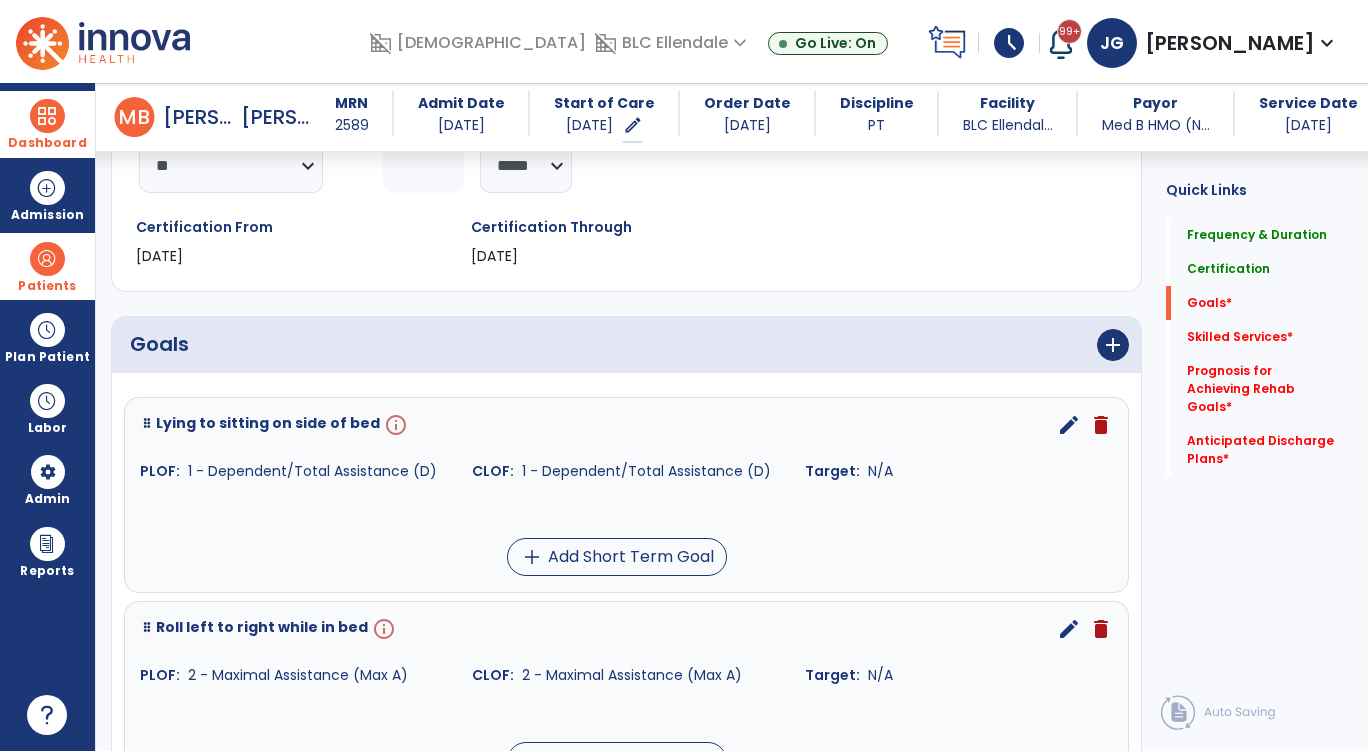click on "edit" at bounding box center [1069, 425] 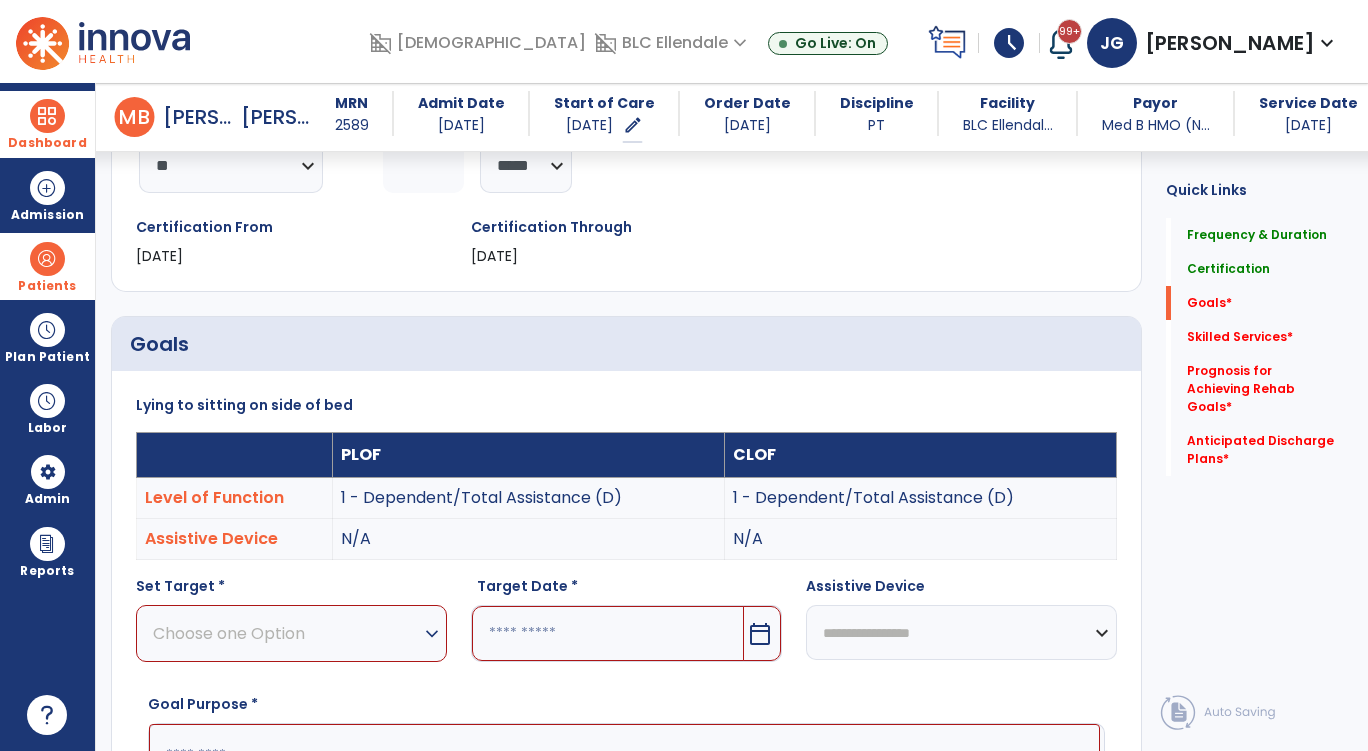 scroll, scrollTop: 83, scrollLeft: 0, axis: vertical 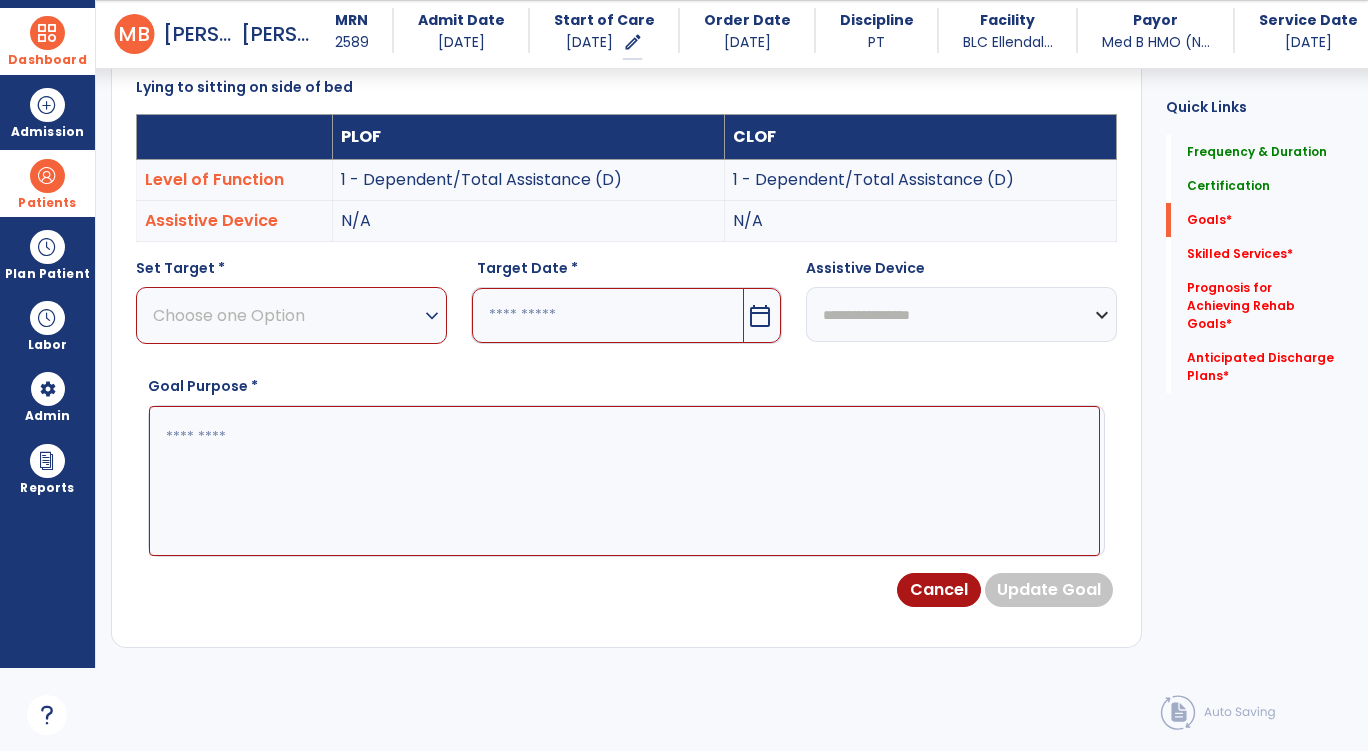 click on "Choose one Option" at bounding box center (286, 315) 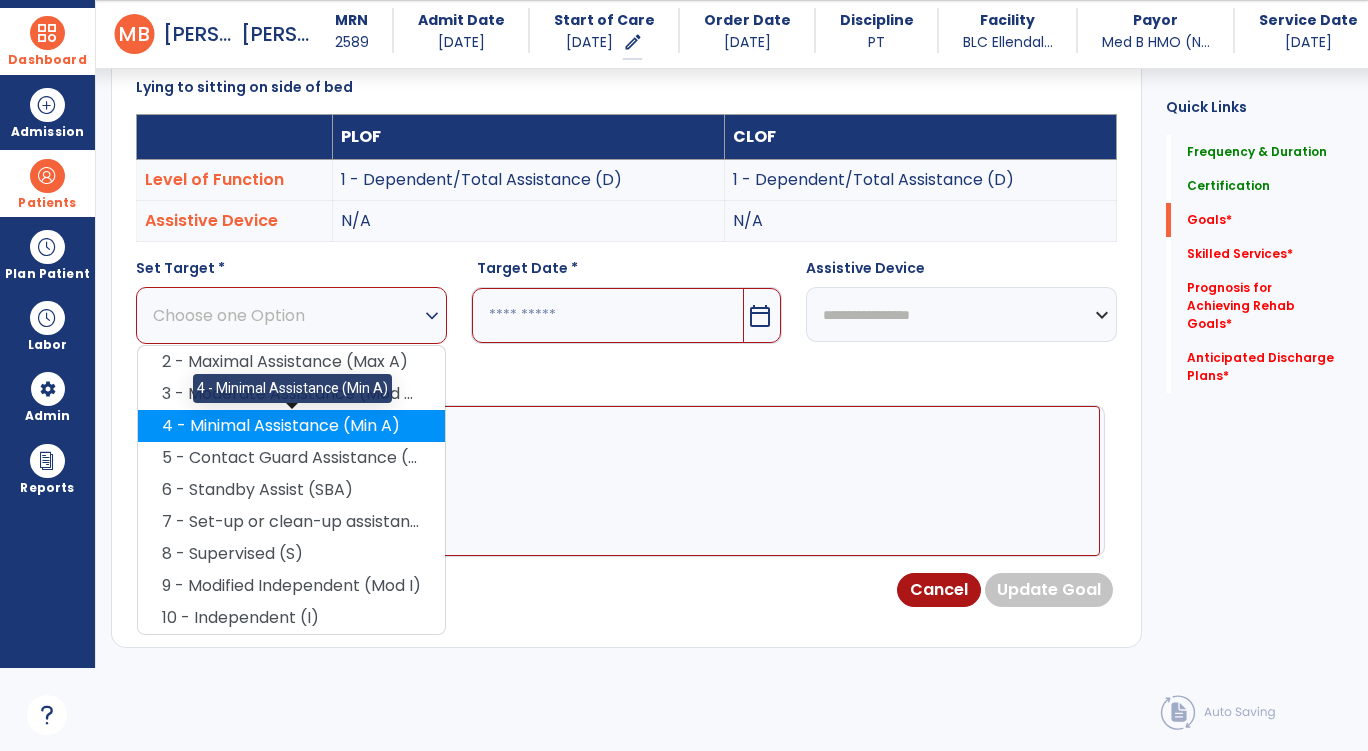 click on "4 - Minimal Assistance (Min A)" at bounding box center [291, 426] 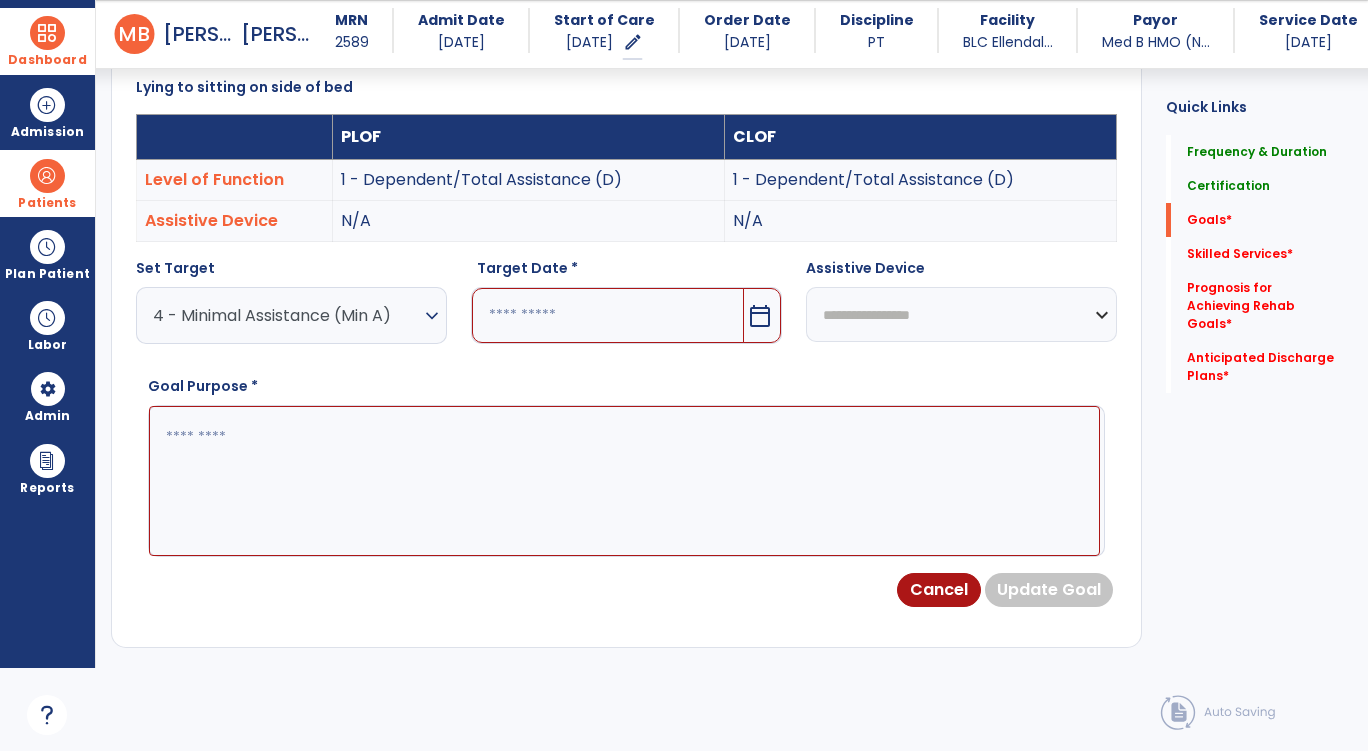 scroll, scrollTop: 335, scrollLeft: 0, axis: vertical 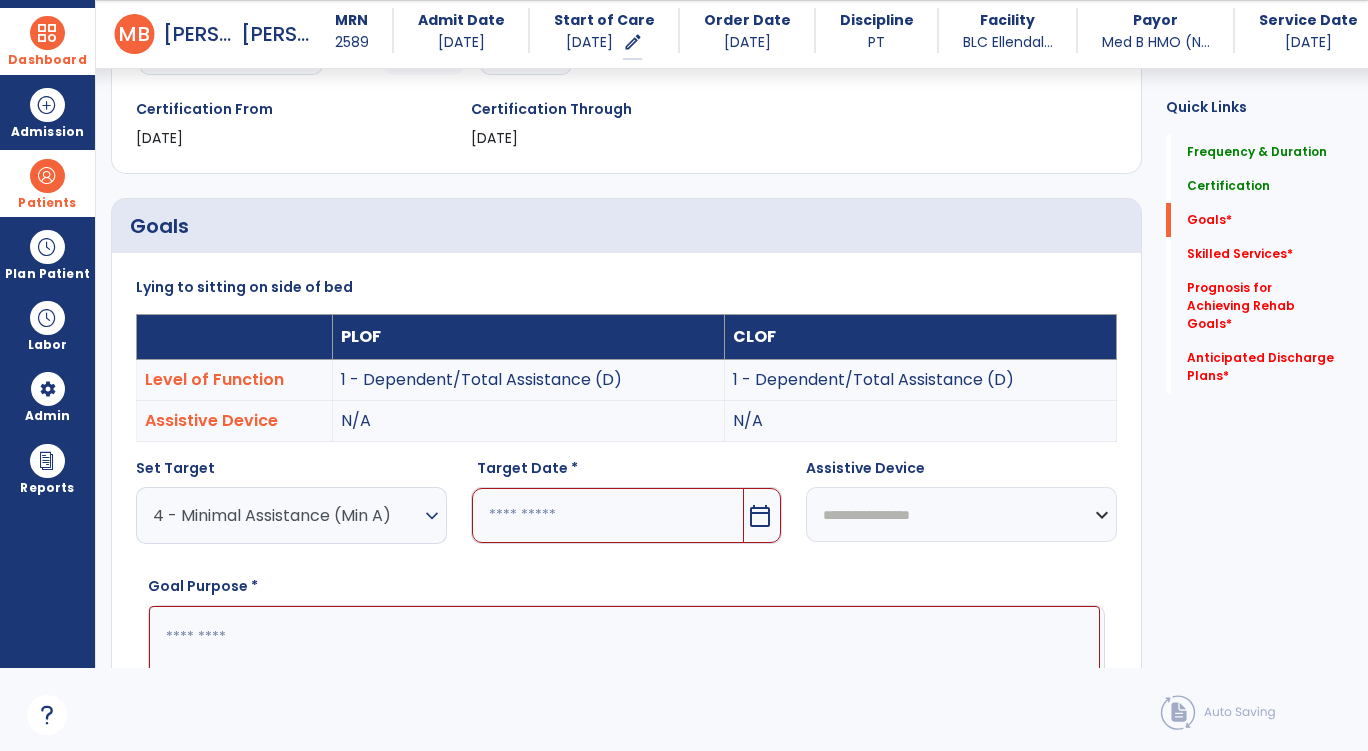 click on "calendar_today" at bounding box center (760, 516) 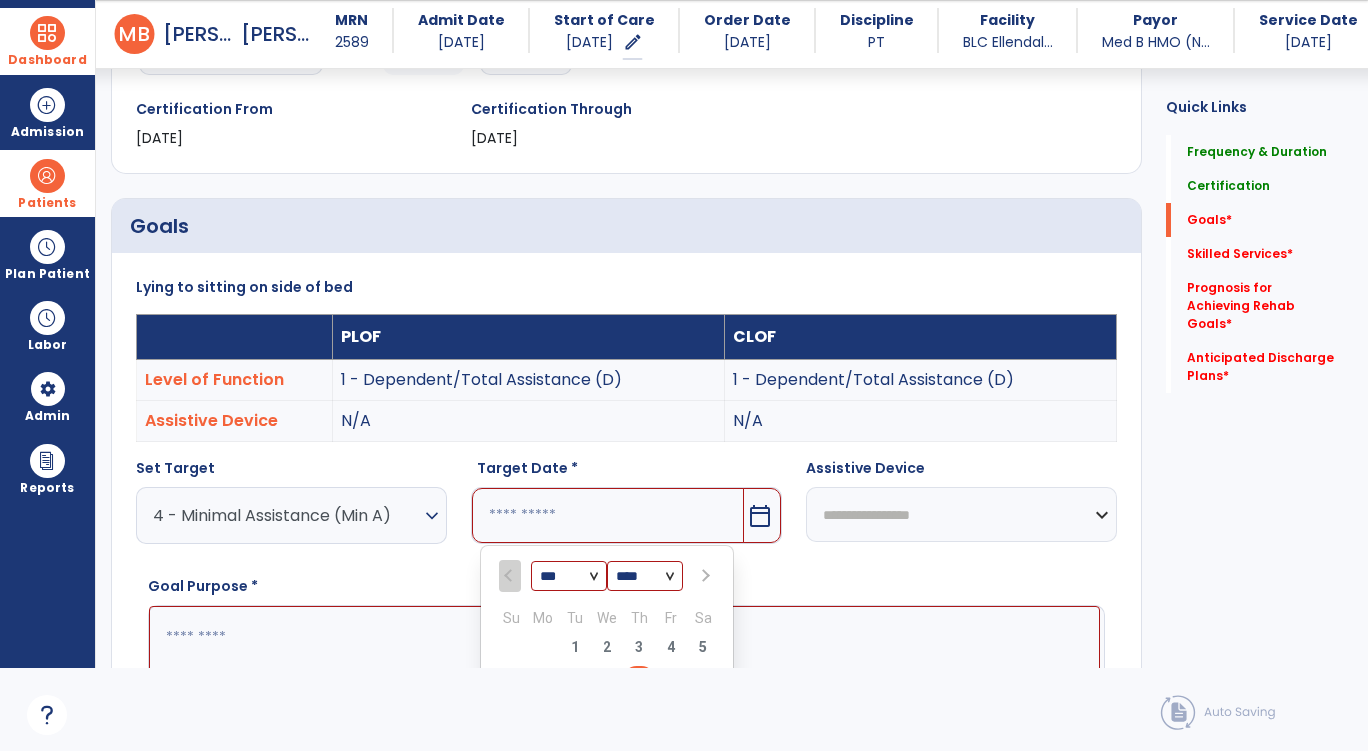 scroll, scrollTop: 367, scrollLeft: 0, axis: vertical 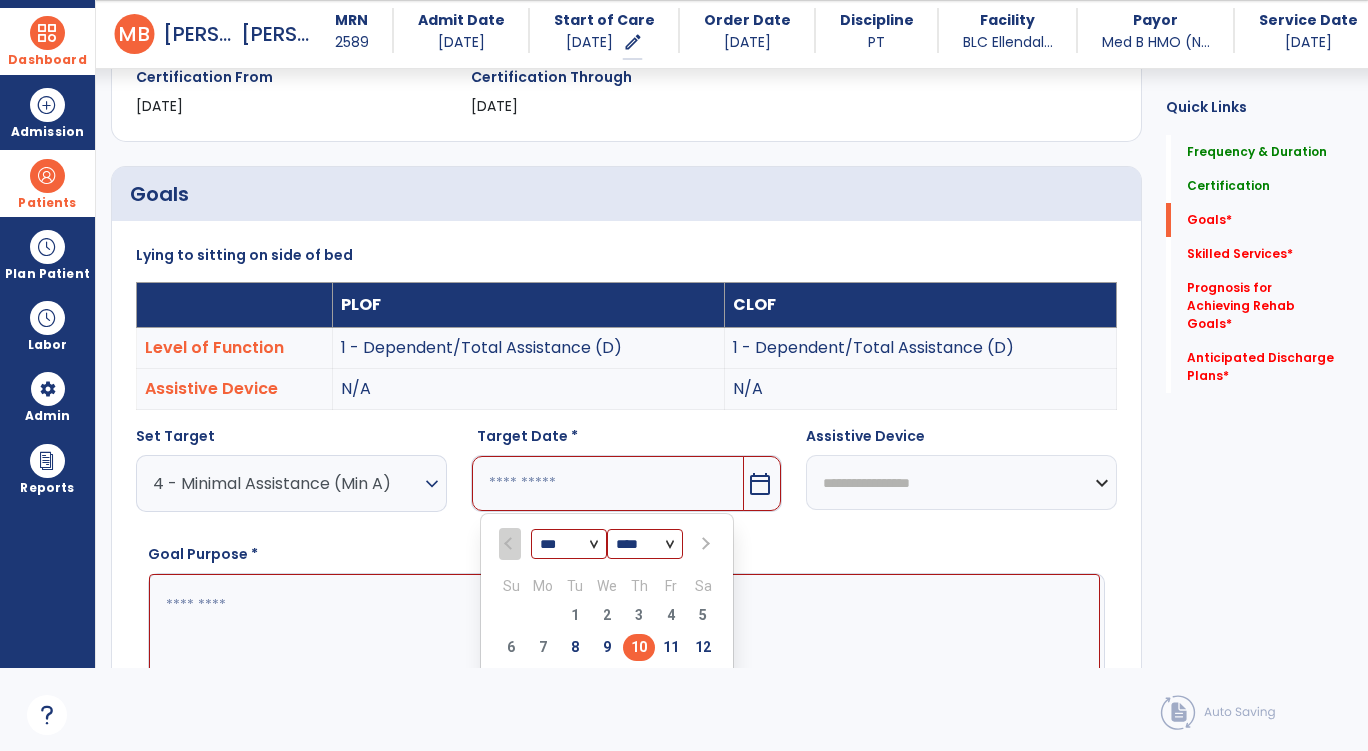 click on "*** *** **** Su Mo Tu We Th Fr Sa  29   30   1   2   3   4   5   6   7   8   9   10   11   12   13   14   15   16   17   18   19   20   21   22   23   24   25   26   27   28   29   30   31   1   2   3   4   5   6   7   8   9" at bounding box center (607, 661) 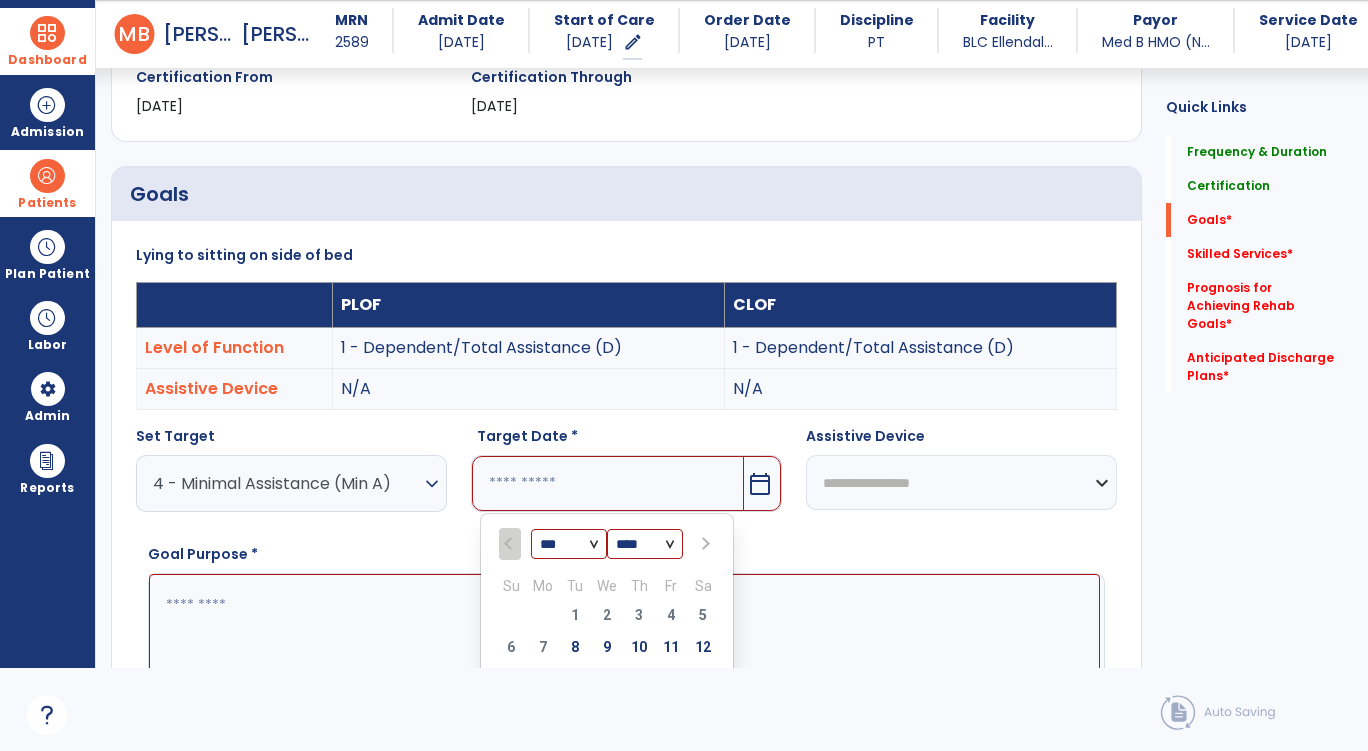 click on "*** ***" at bounding box center (569, 545) 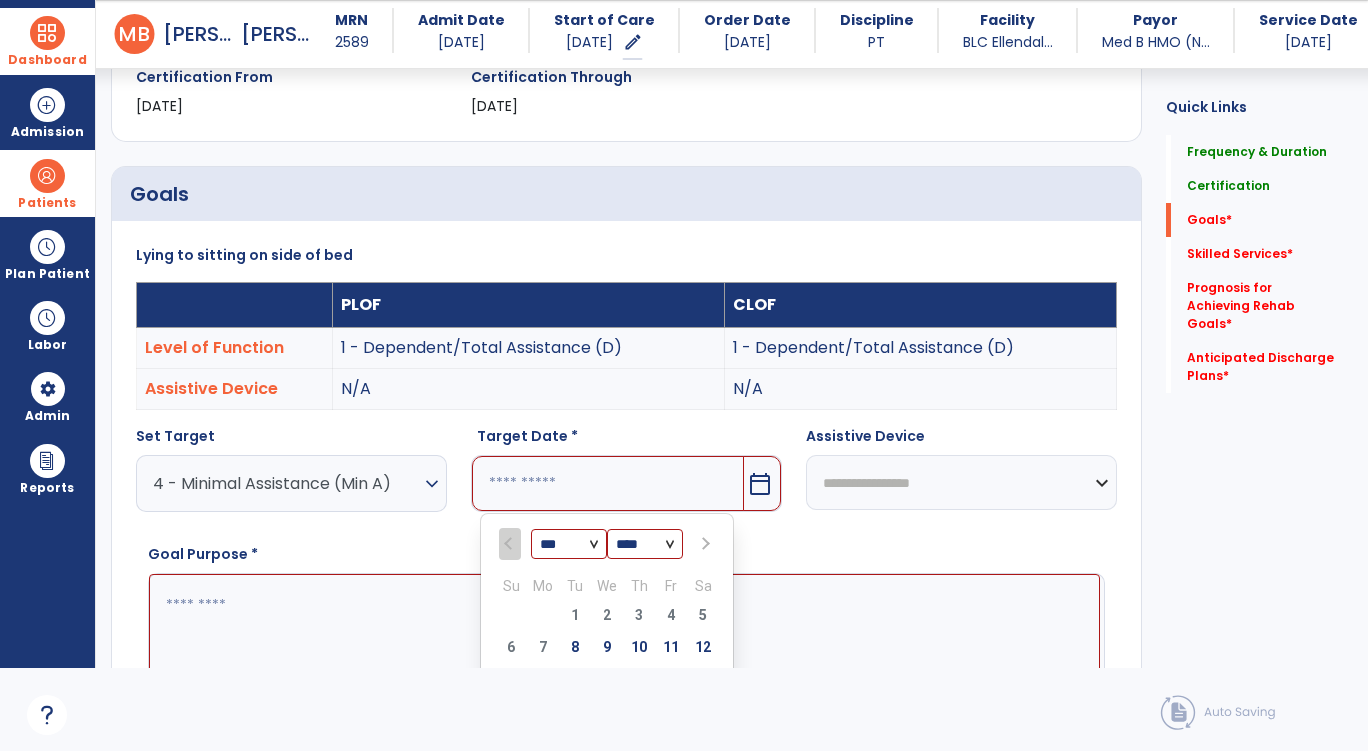 select on "*" 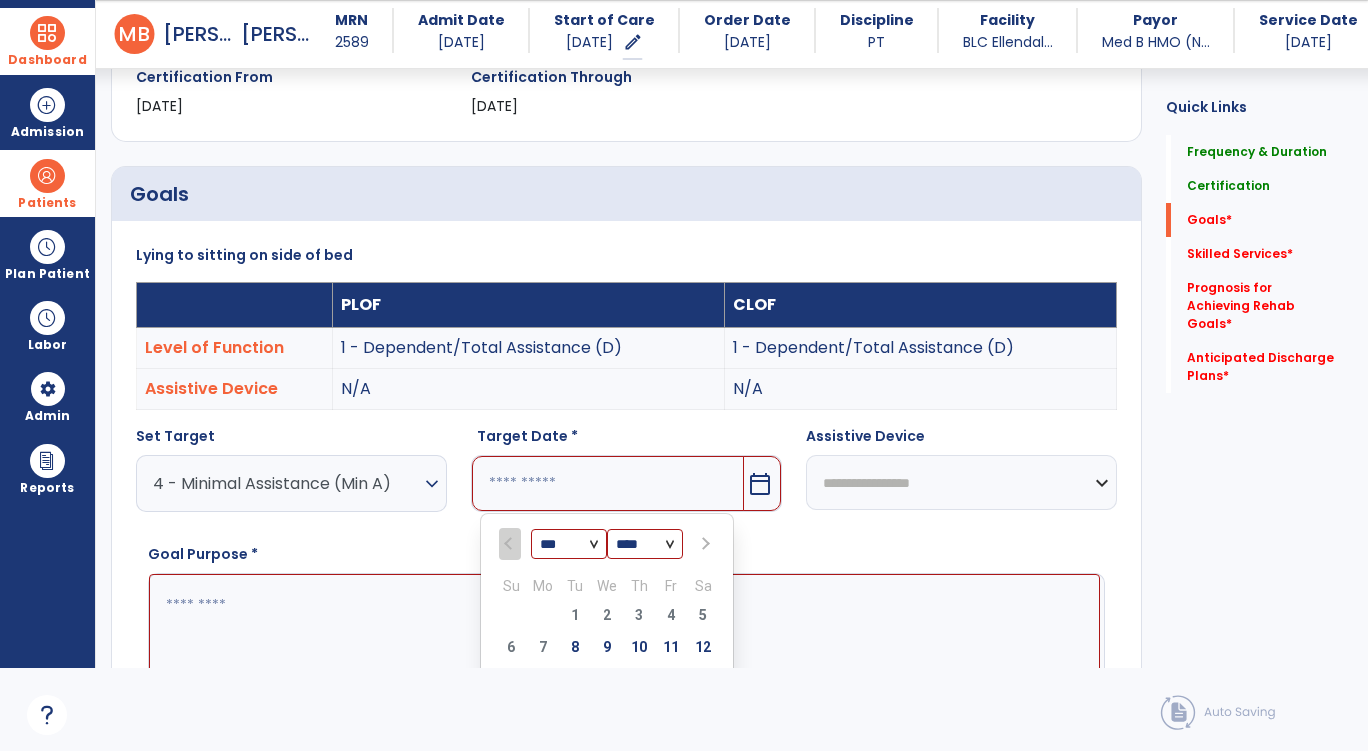 click on "*** ***" at bounding box center [569, 545] 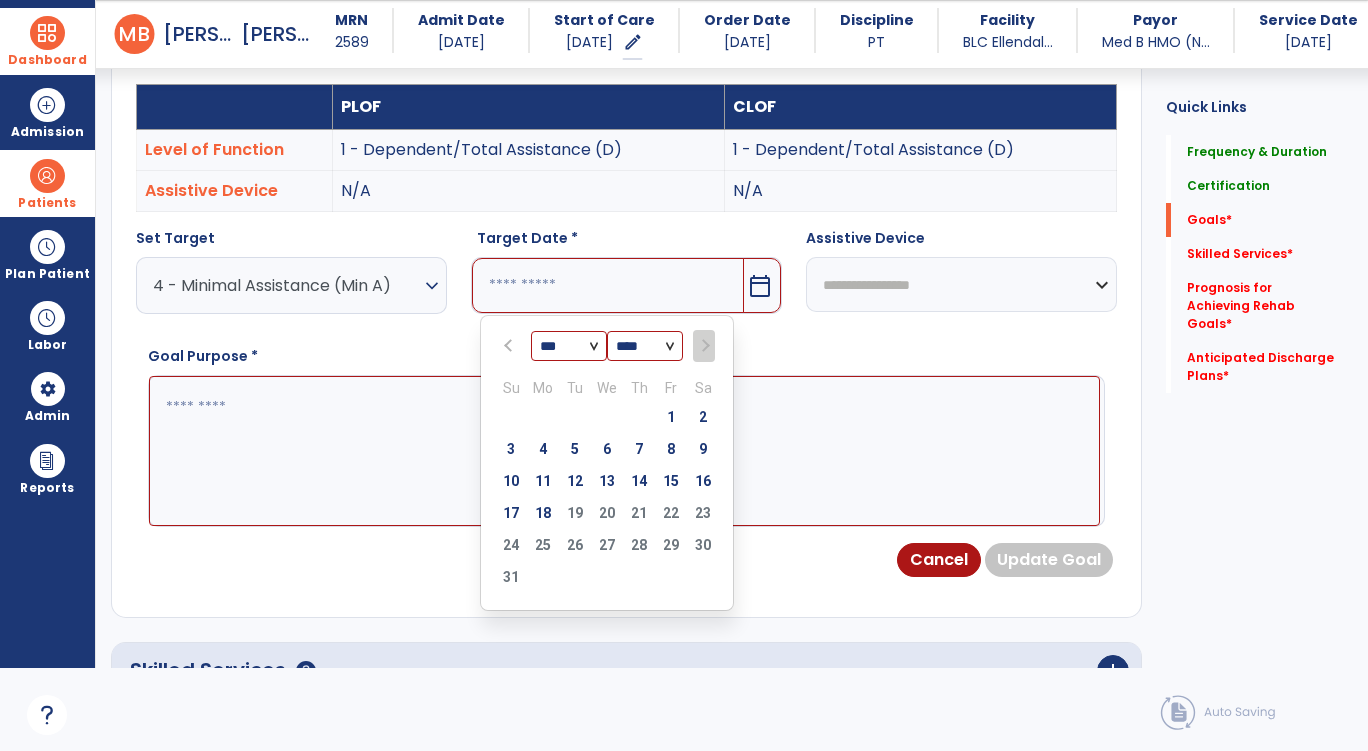 scroll, scrollTop: 567, scrollLeft: 0, axis: vertical 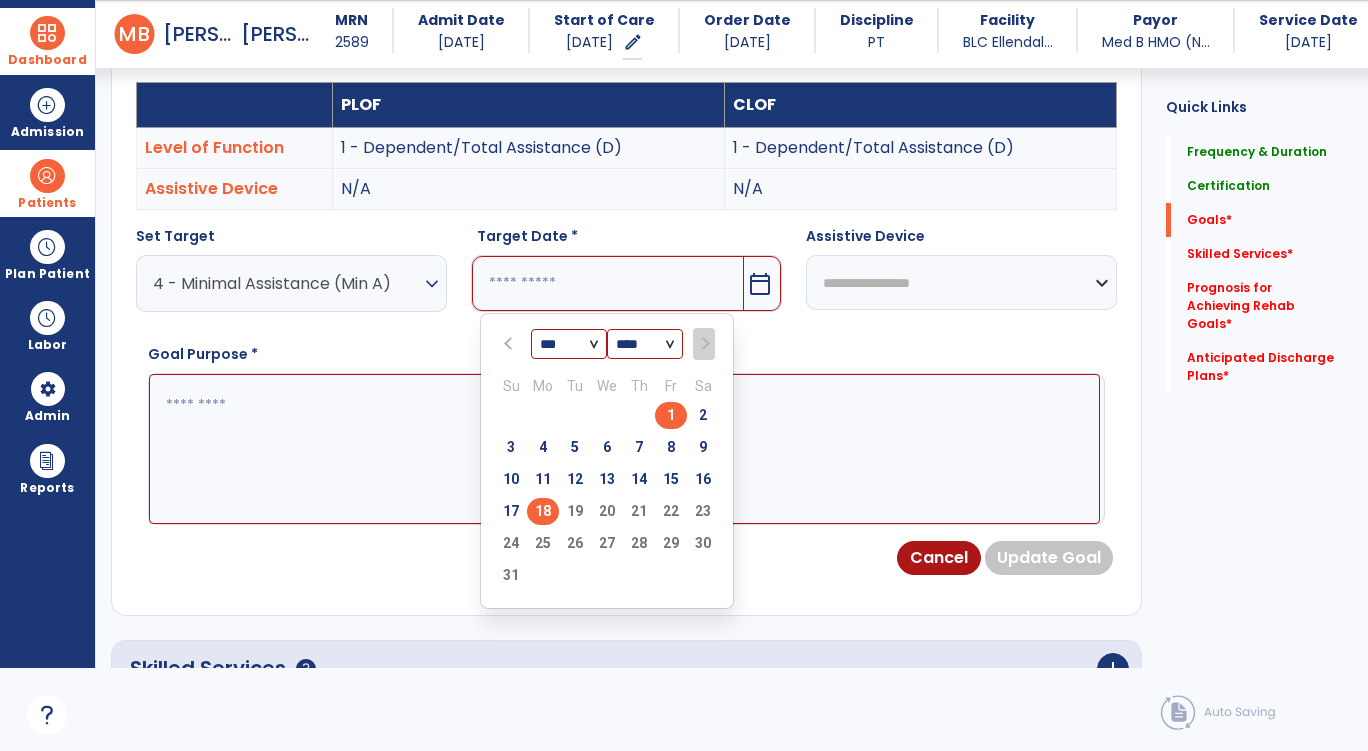click on "18" at bounding box center [543, 511] 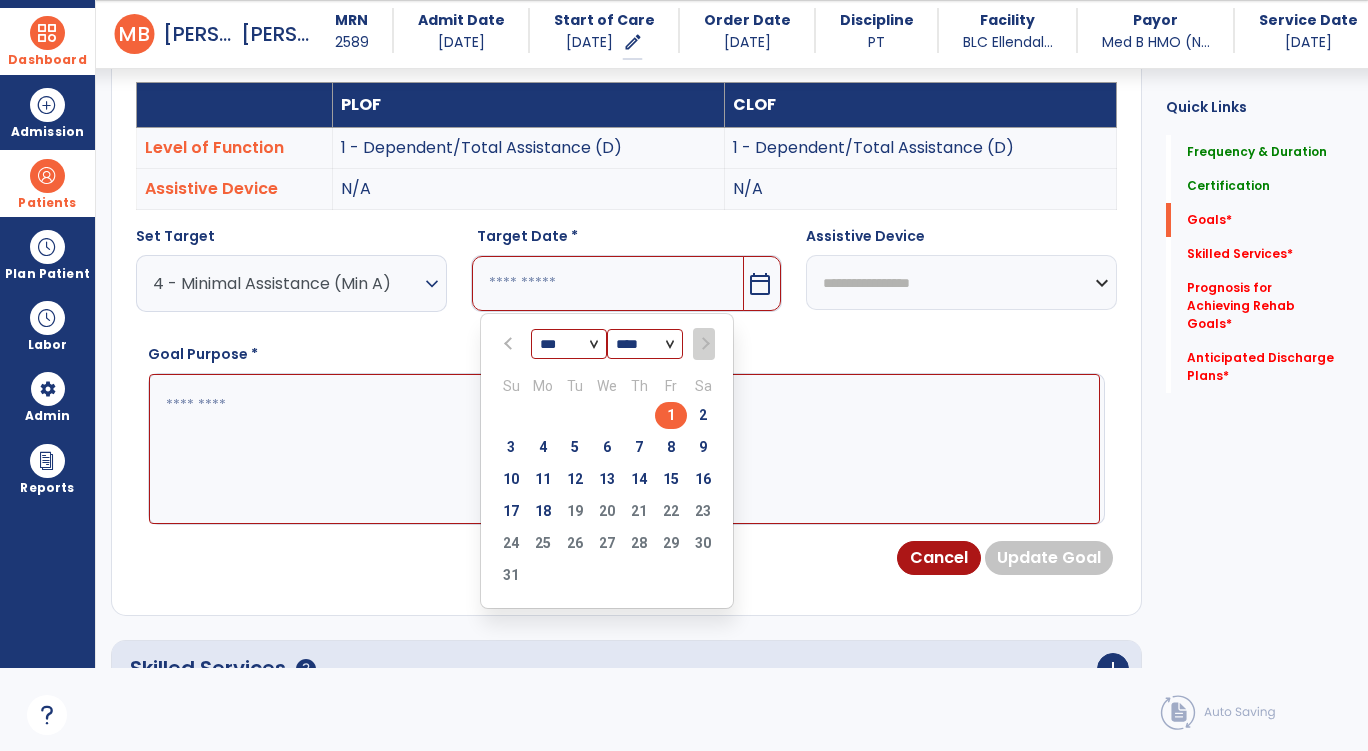 type on "*********" 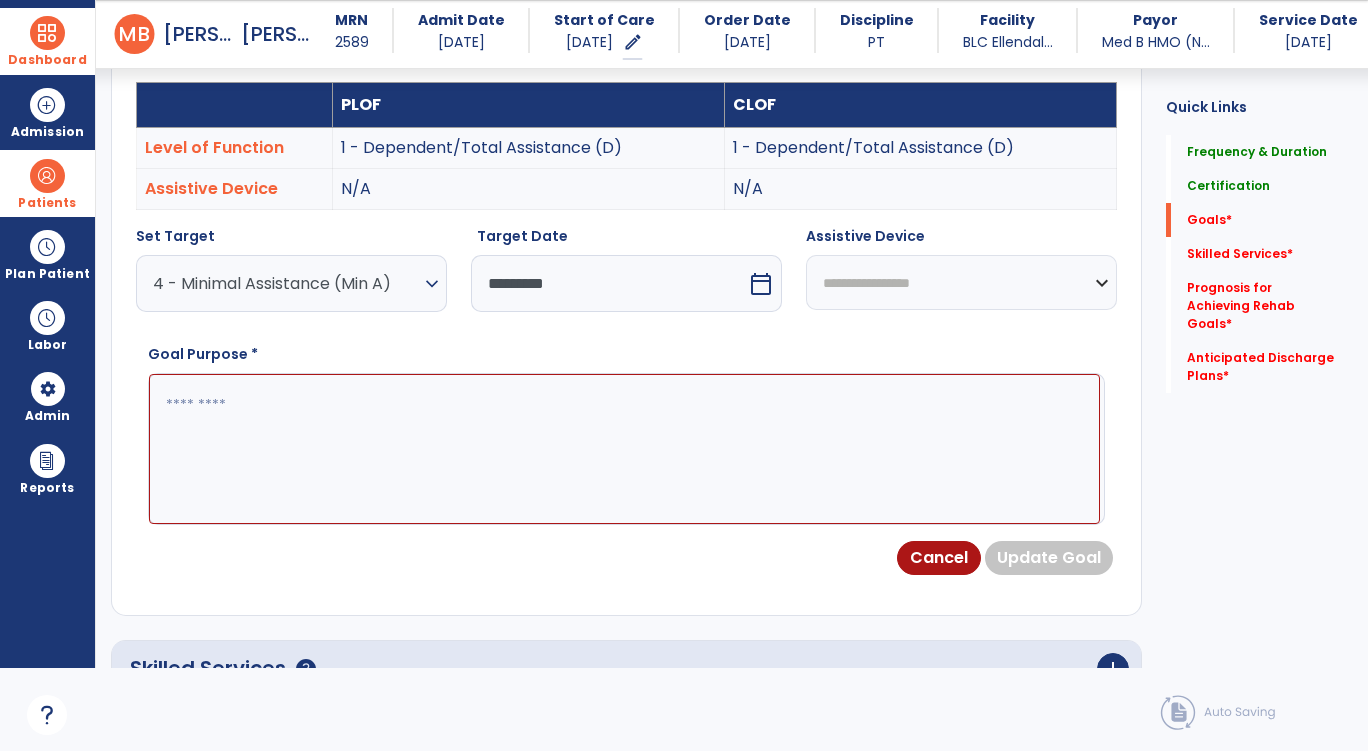 click on "**********" at bounding box center [961, 282] 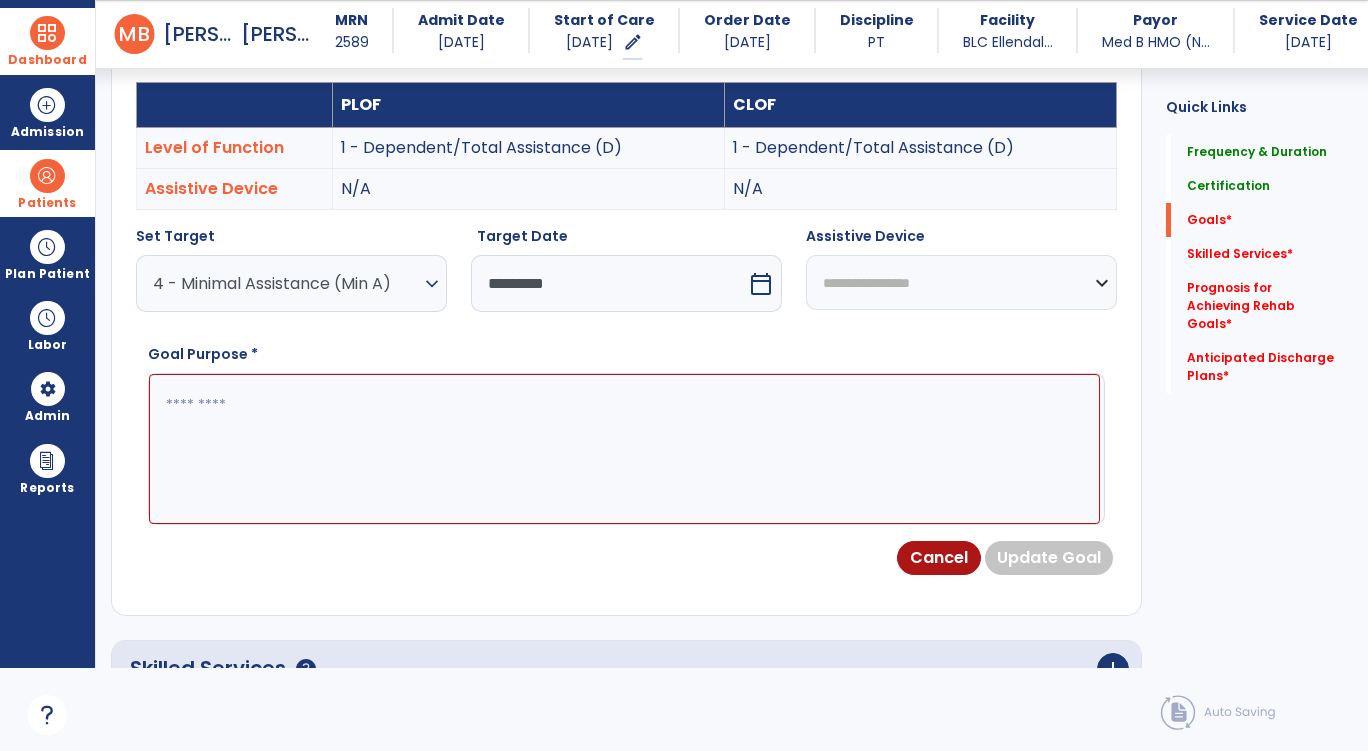 select on "*********" 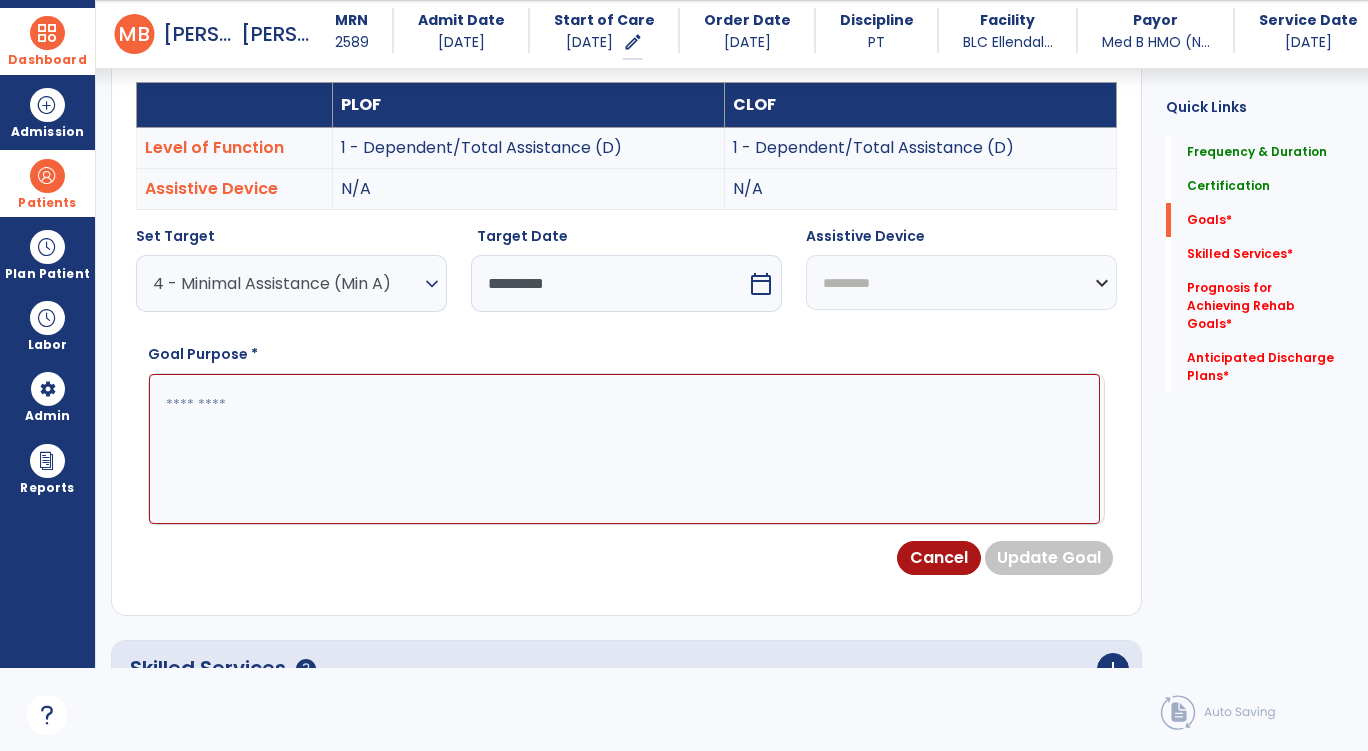 click on "**********" at bounding box center (961, 282) 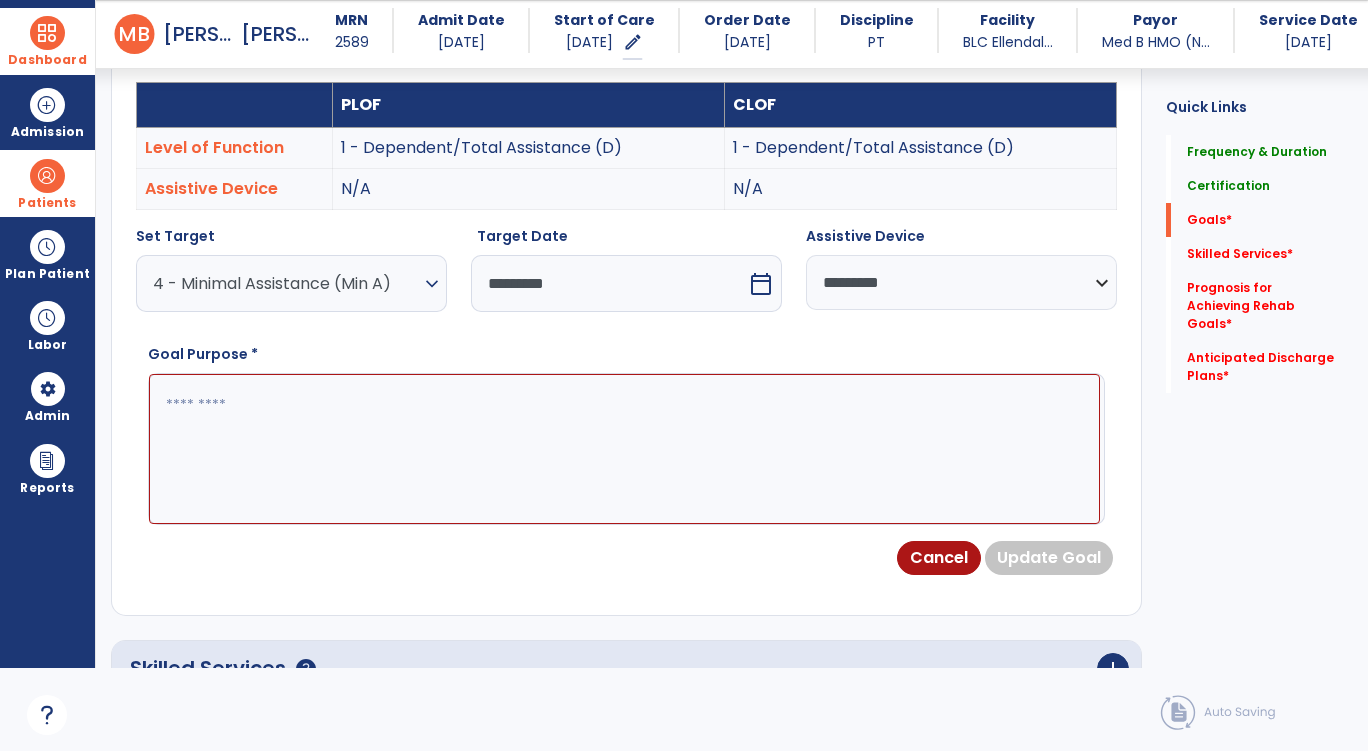 click at bounding box center (624, 449) 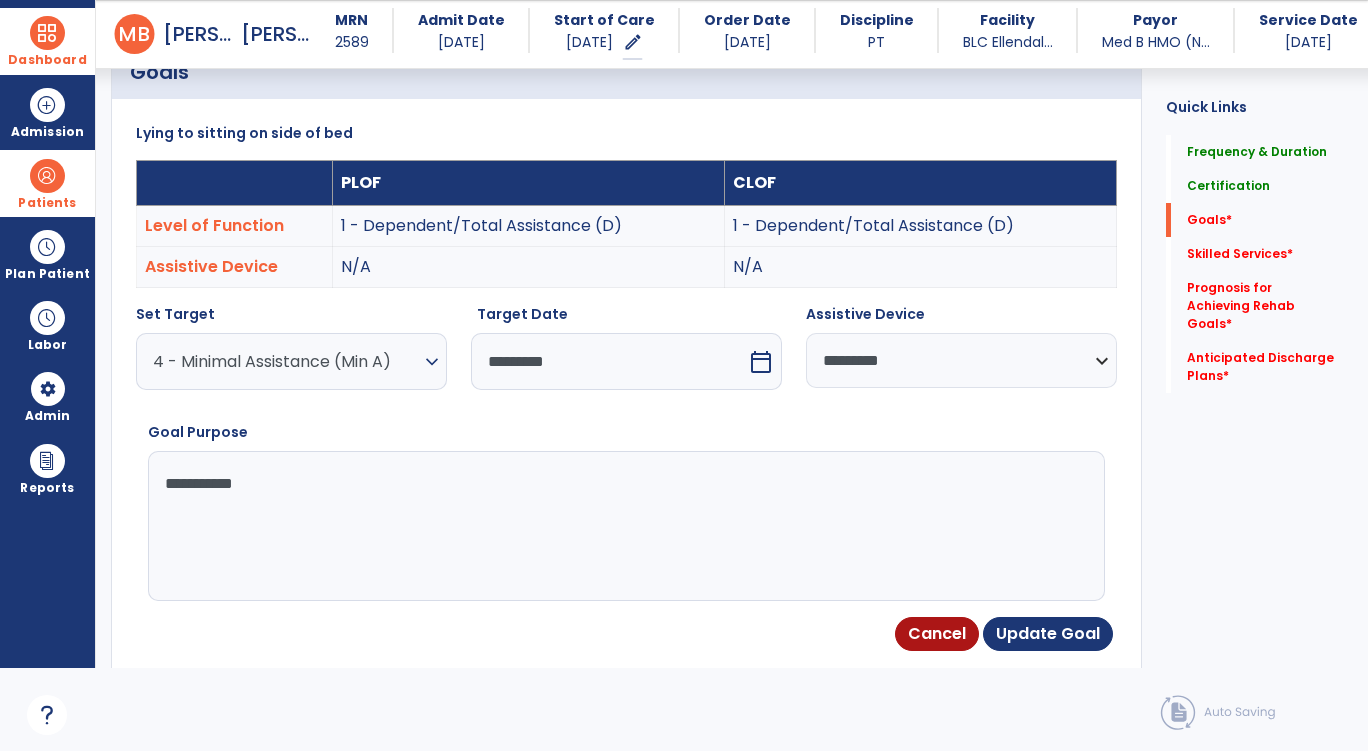 scroll, scrollTop: 467, scrollLeft: 0, axis: vertical 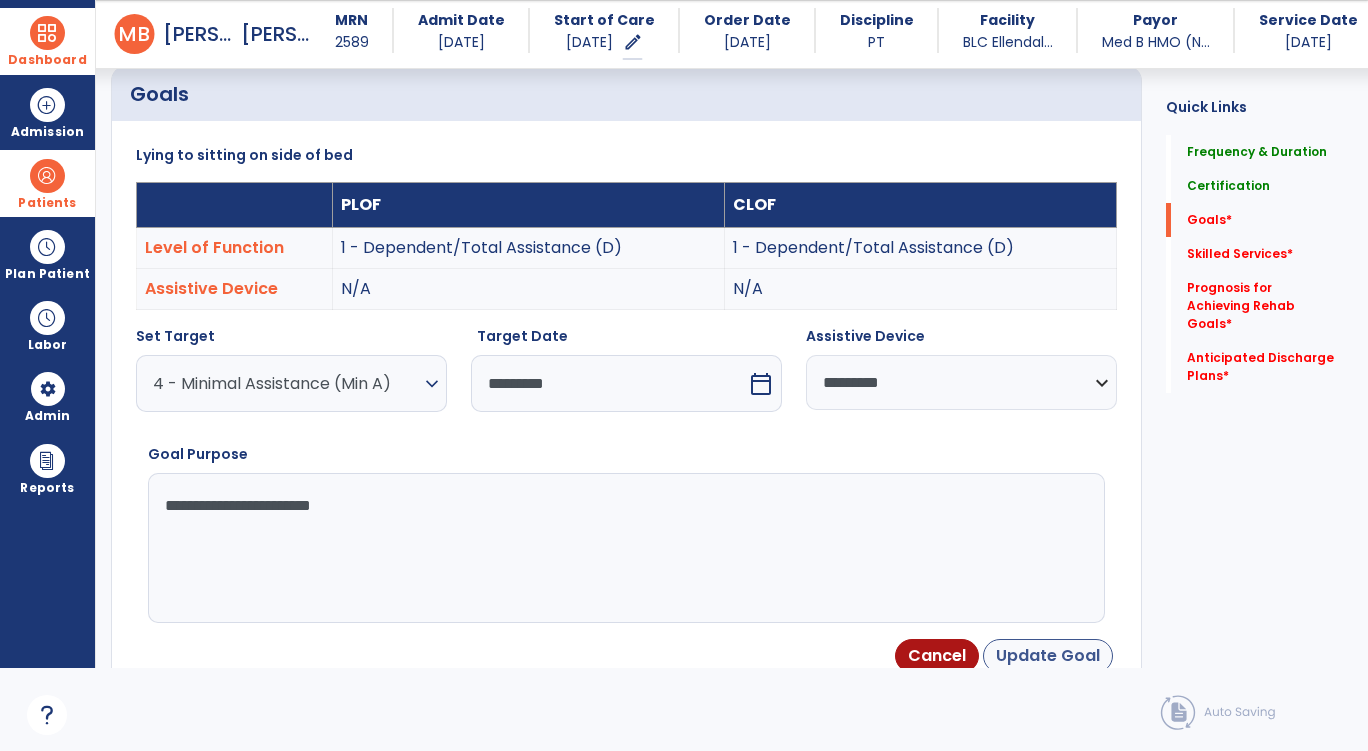type on "**********" 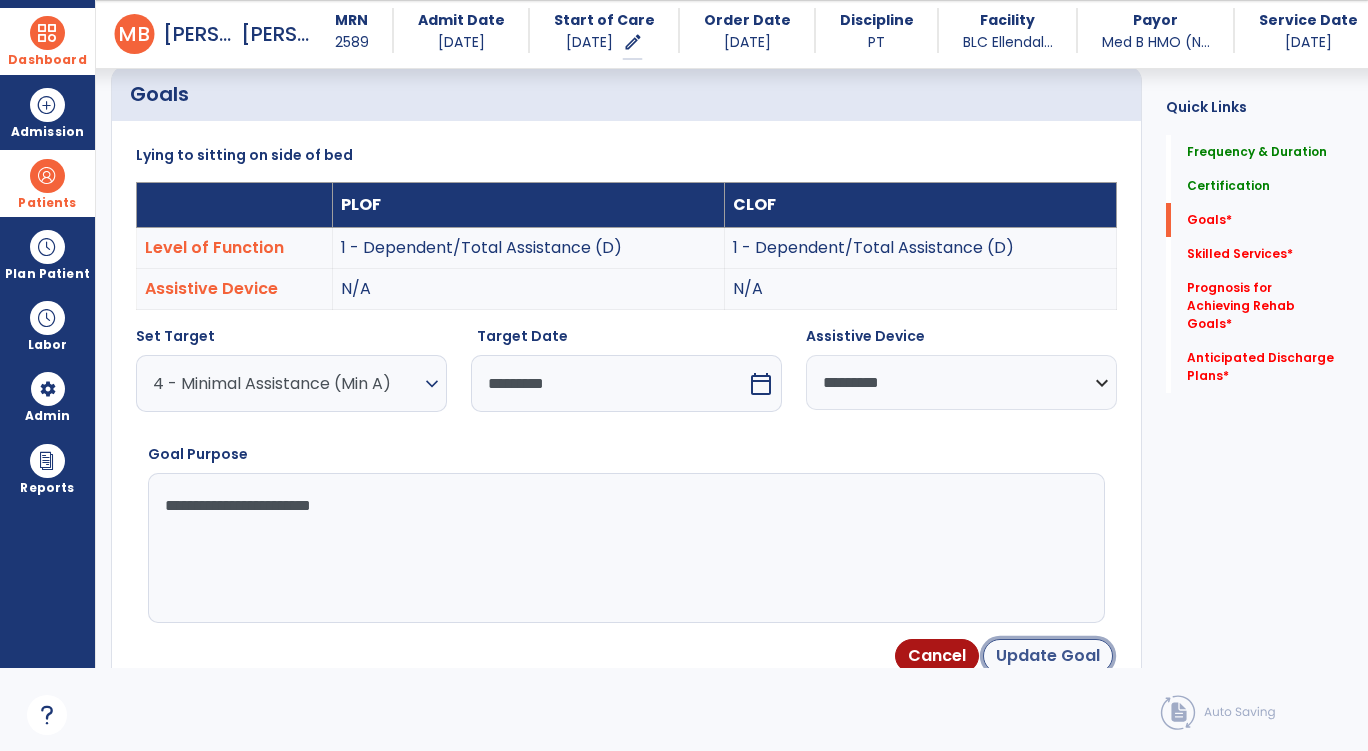 click on "Update Goal" at bounding box center [1048, 656] 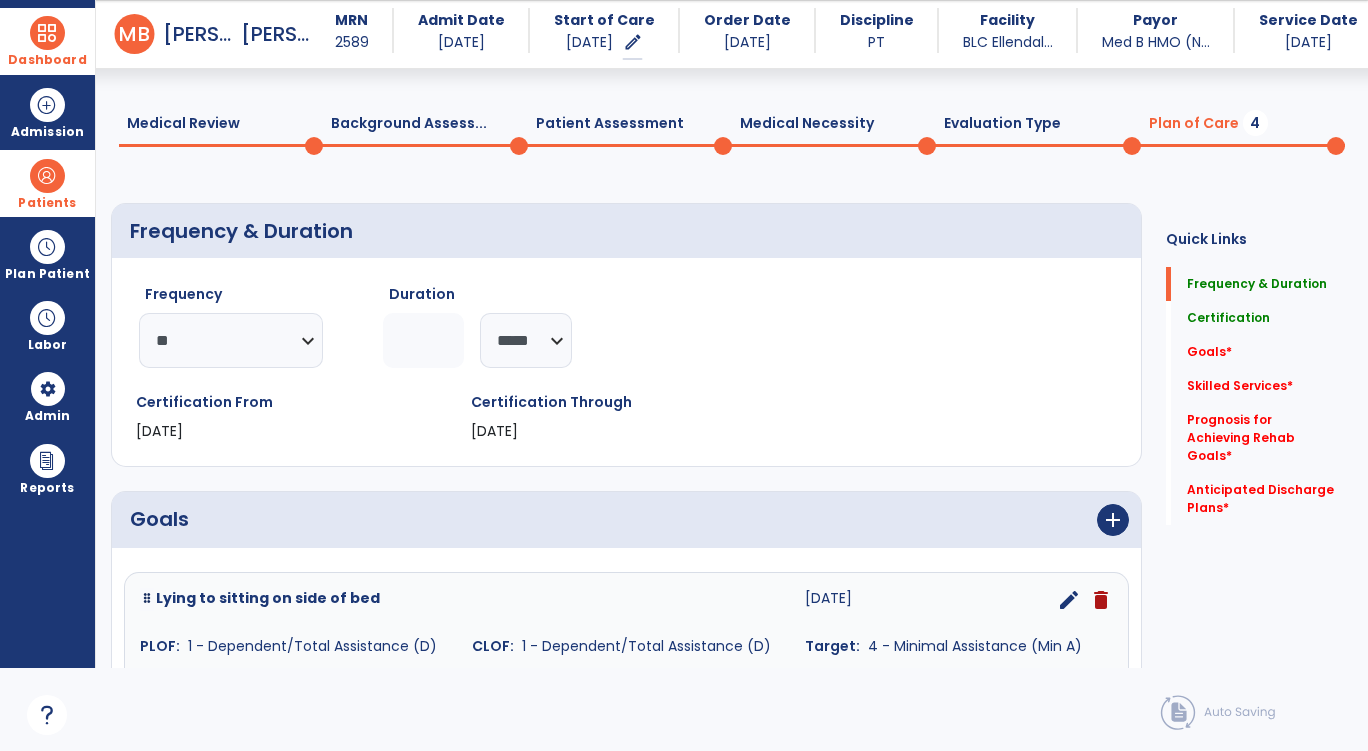 scroll, scrollTop: 0, scrollLeft: 0, axis: both 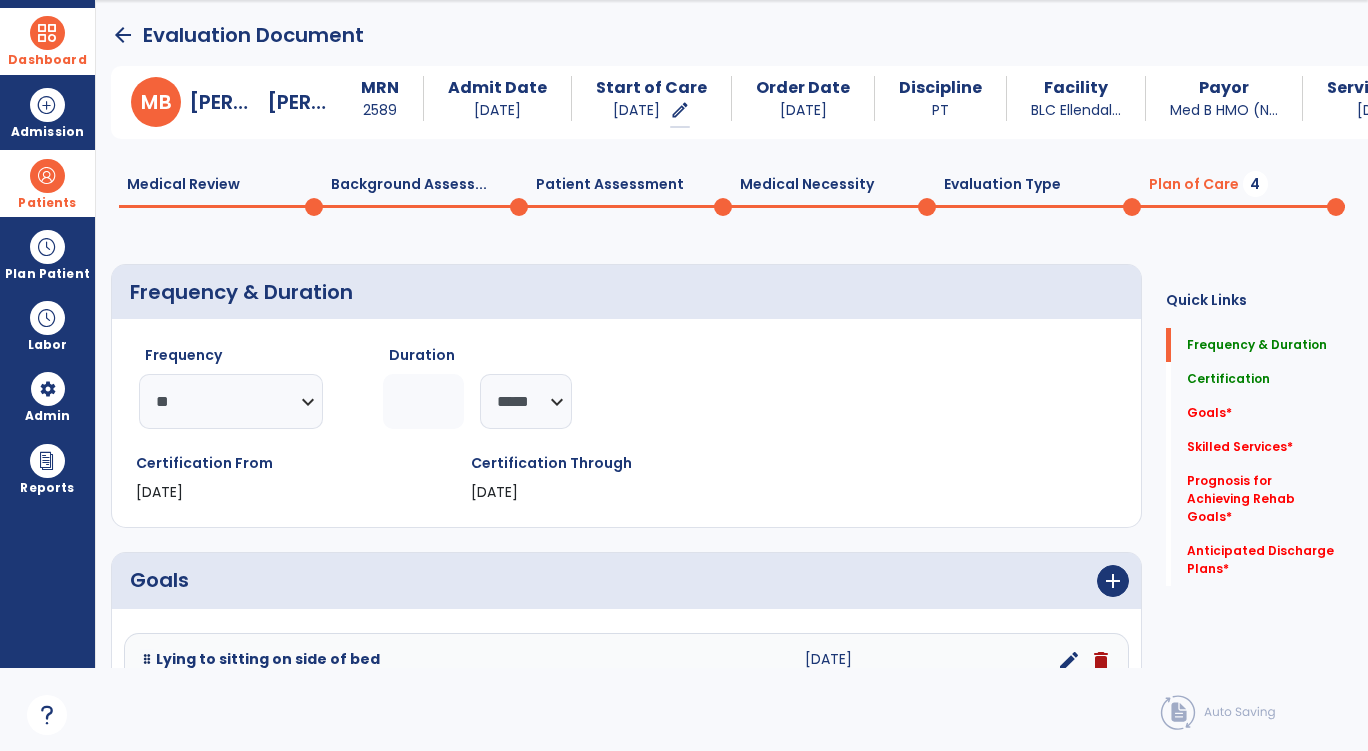 click on "Medical Necessity  0" 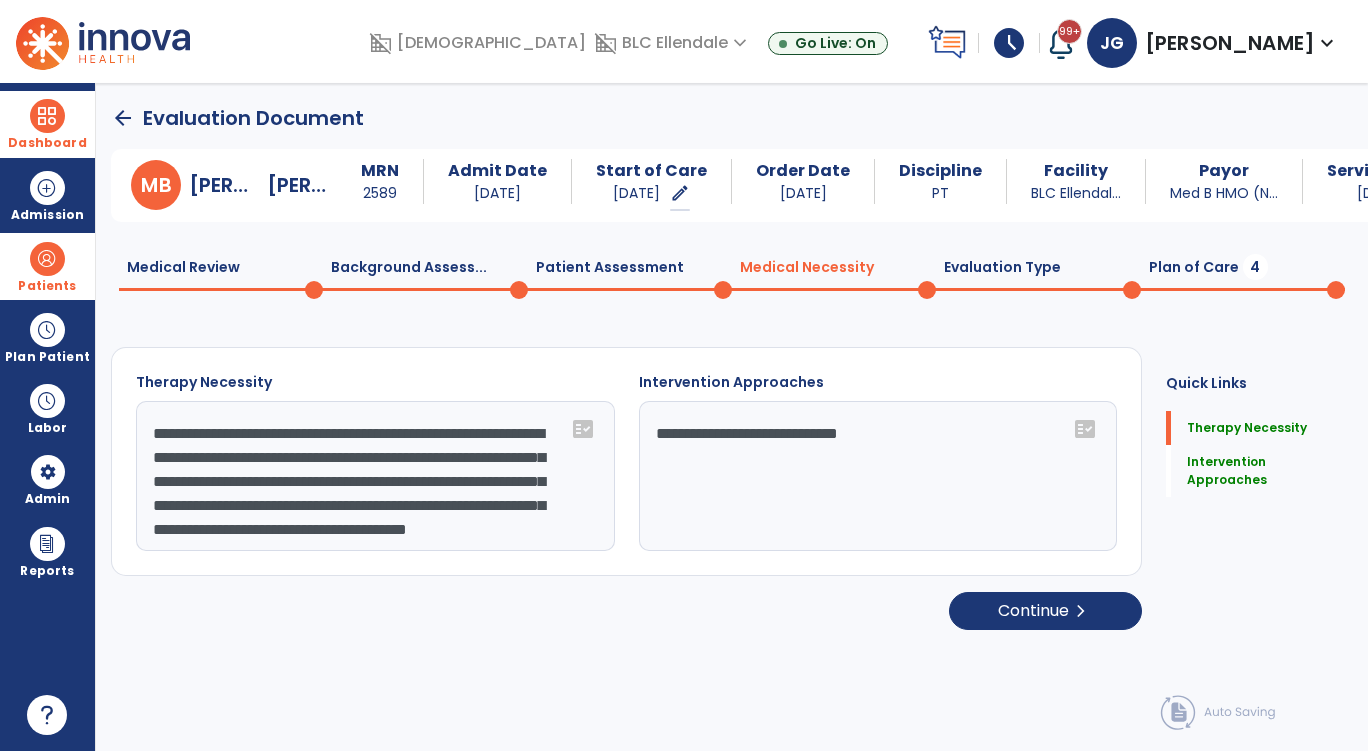 scroll, scrollTop: 0, scrollLeft: 0, axis: both 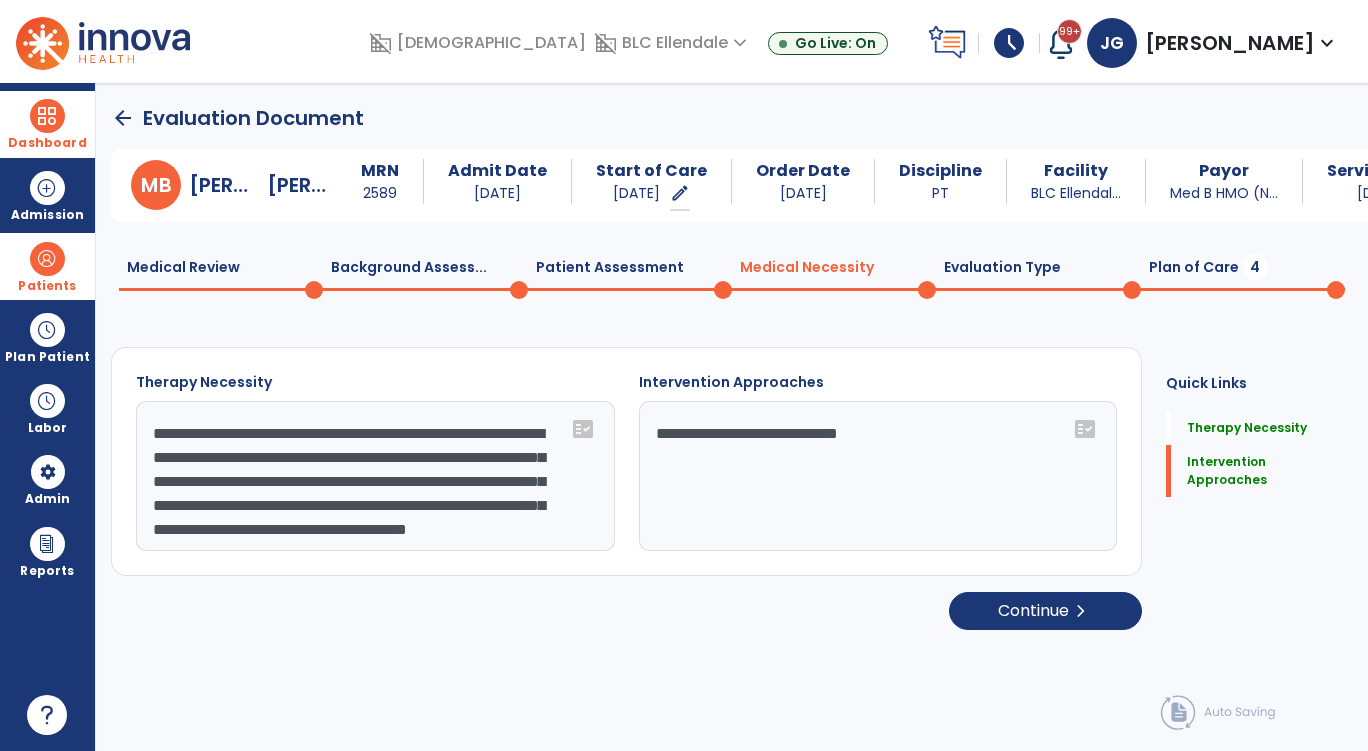 click on "Patient Assessment  0" 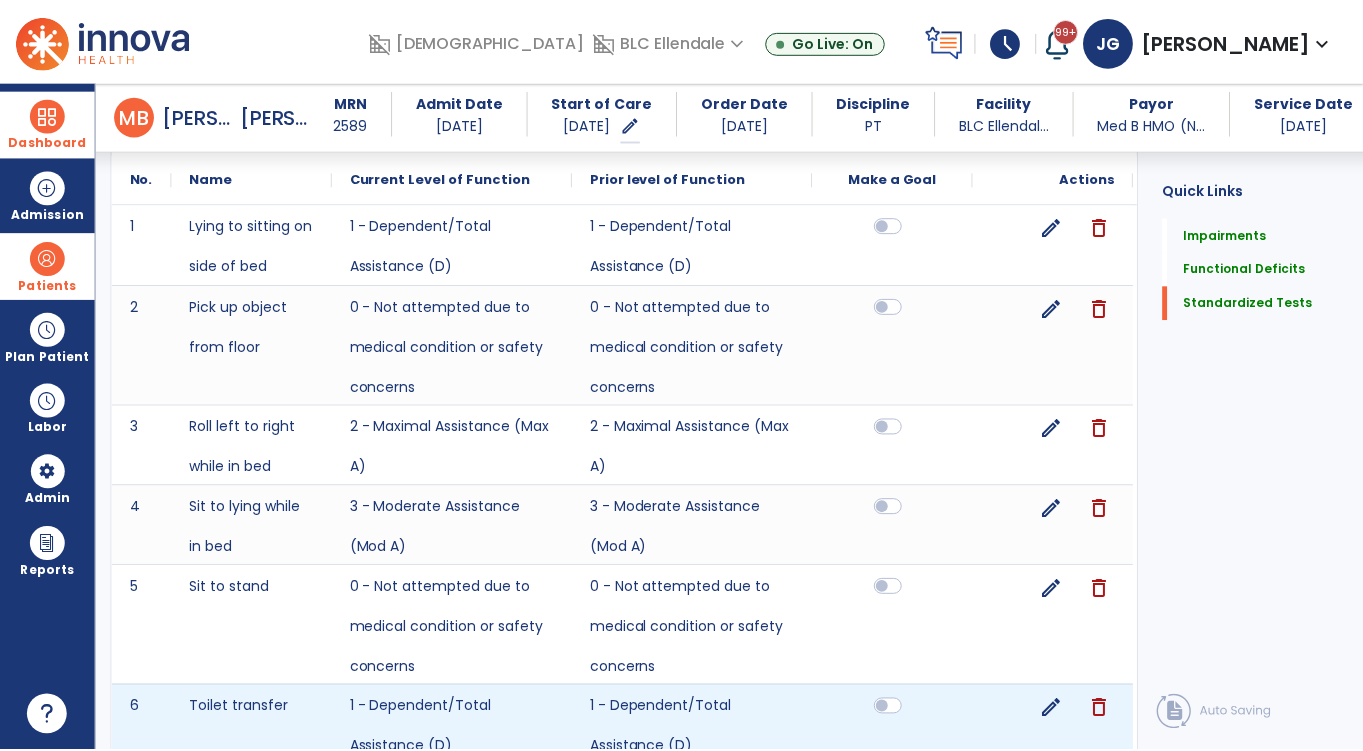 scroll, scrollTop: 1603, scrollLeft: 0, axis: vertical 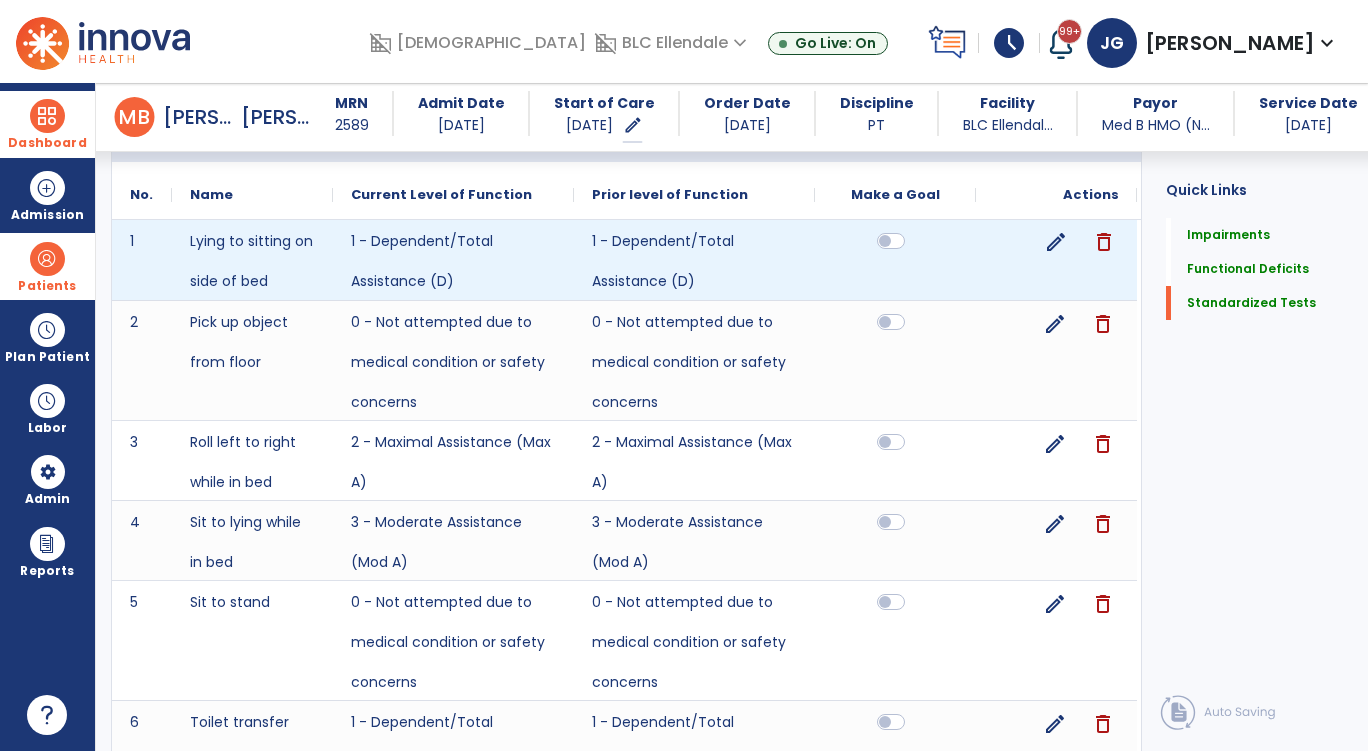 click on "edit" 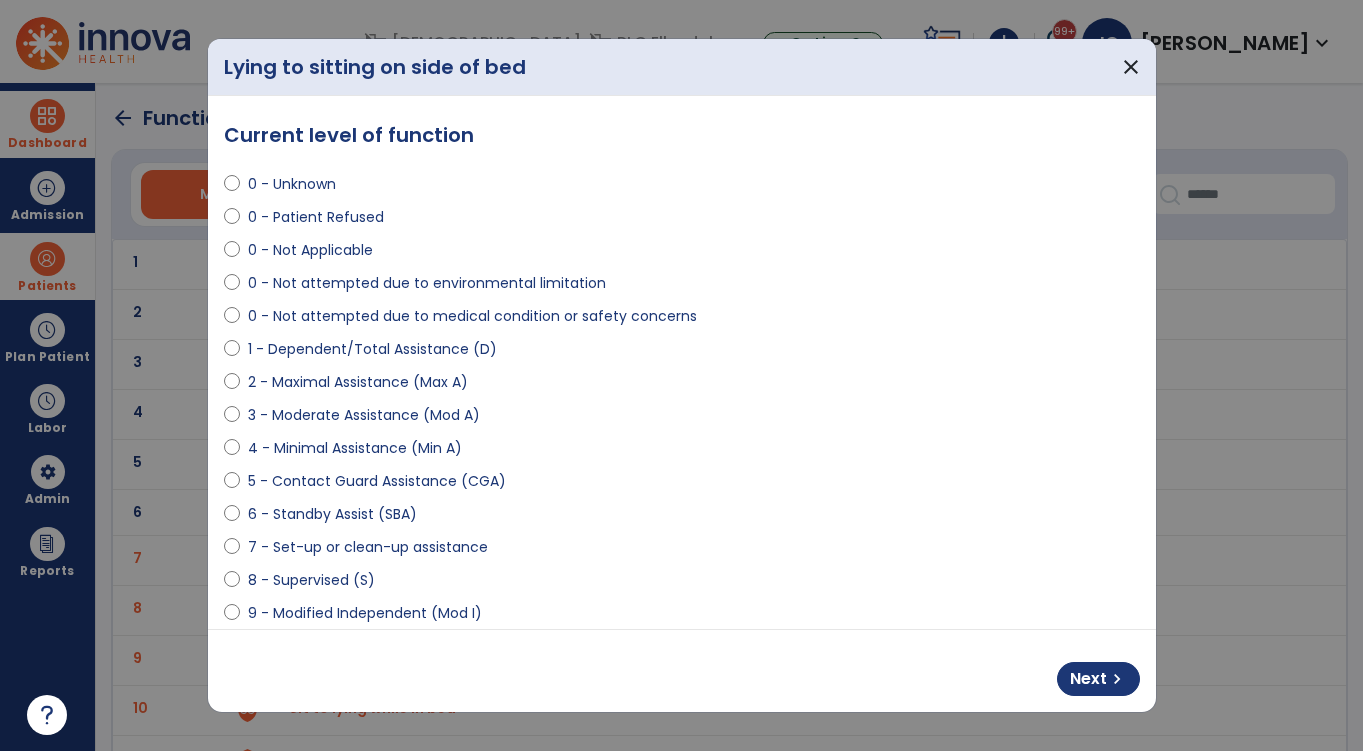 click on "2 - Maximal Assistance (Max A)" at bounding box center [358, 382] 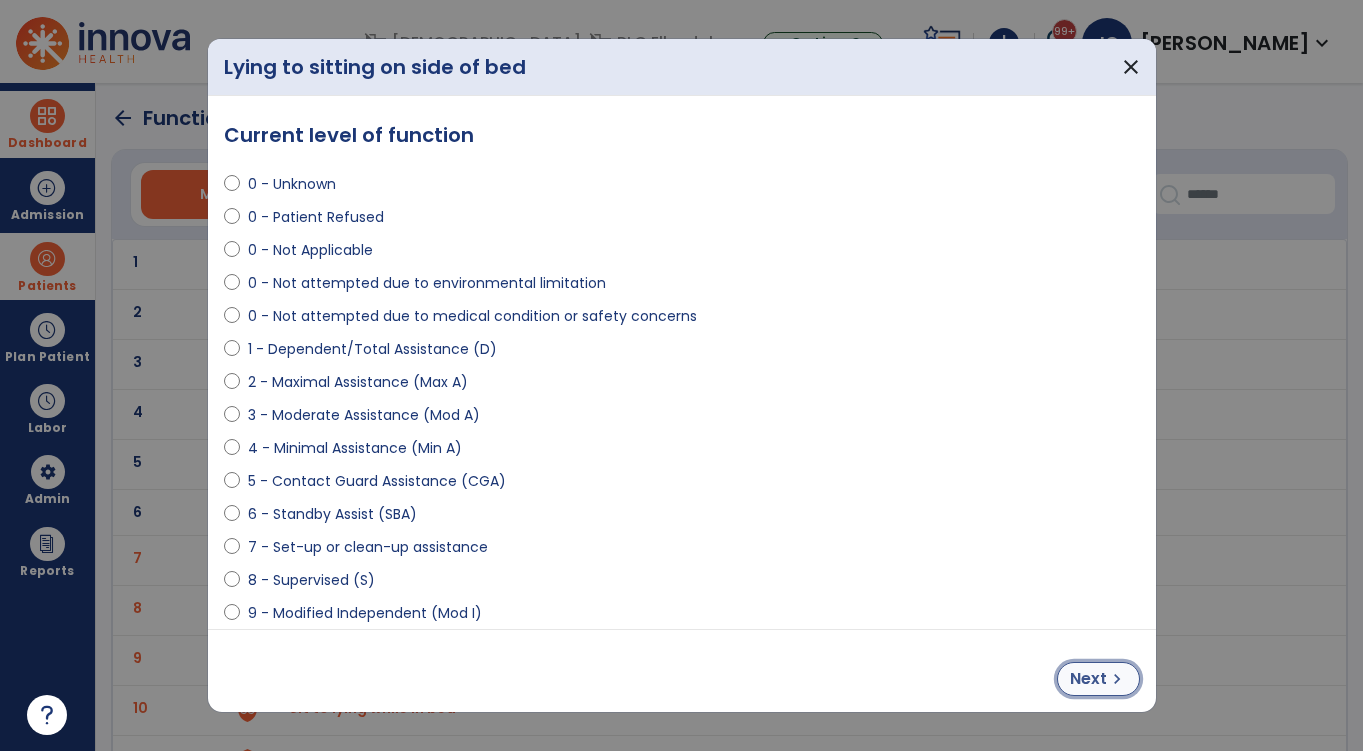 click on "chevron_right" at bounding box center [1117, 679] 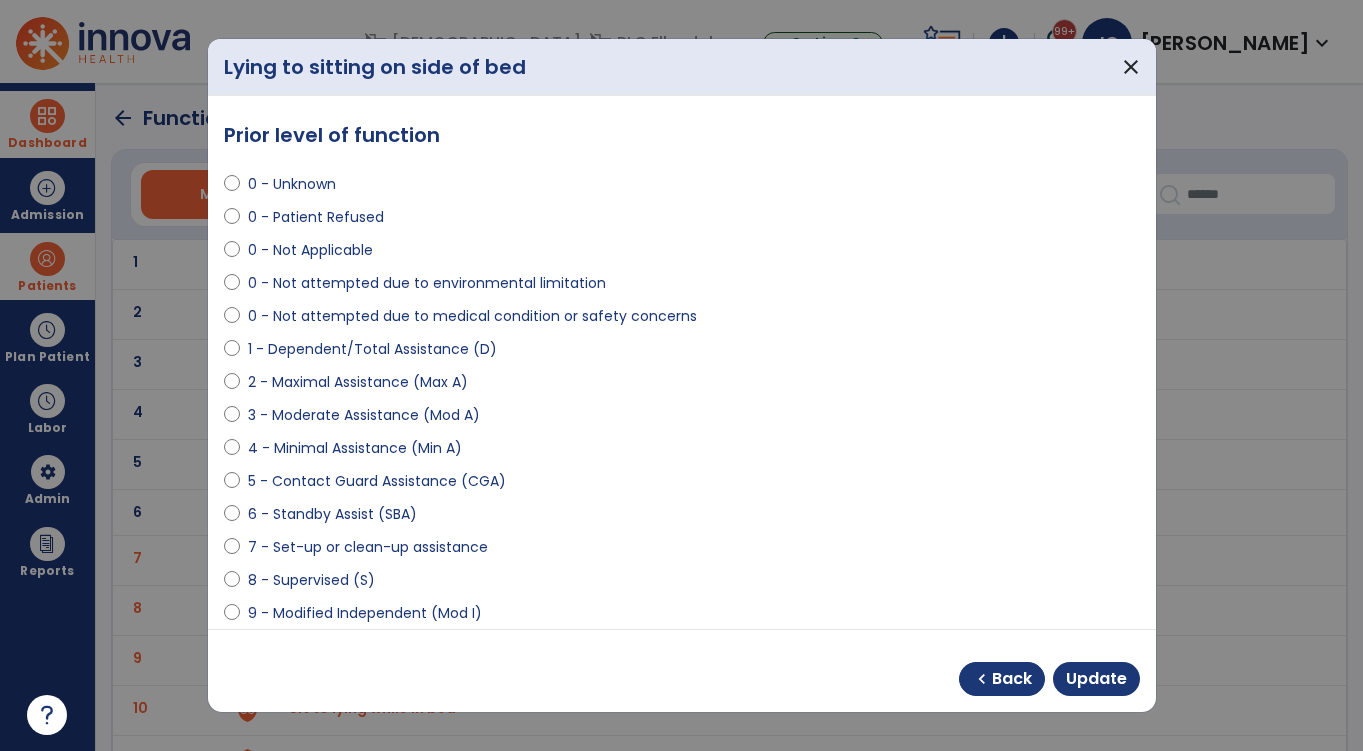 click on "2 - Maximal Assistance (Max A)" at bounding box center [358, 382] 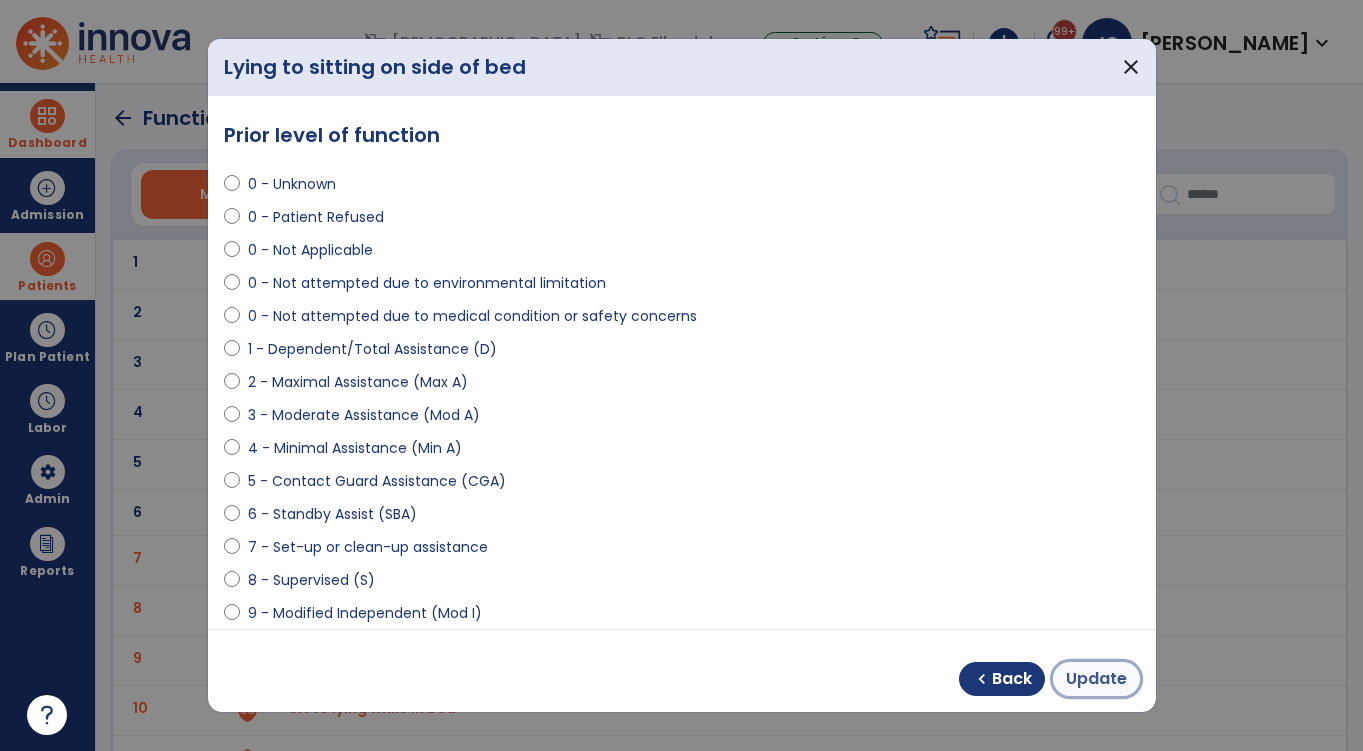 click on "Update" at bounding box center [1096, 679] 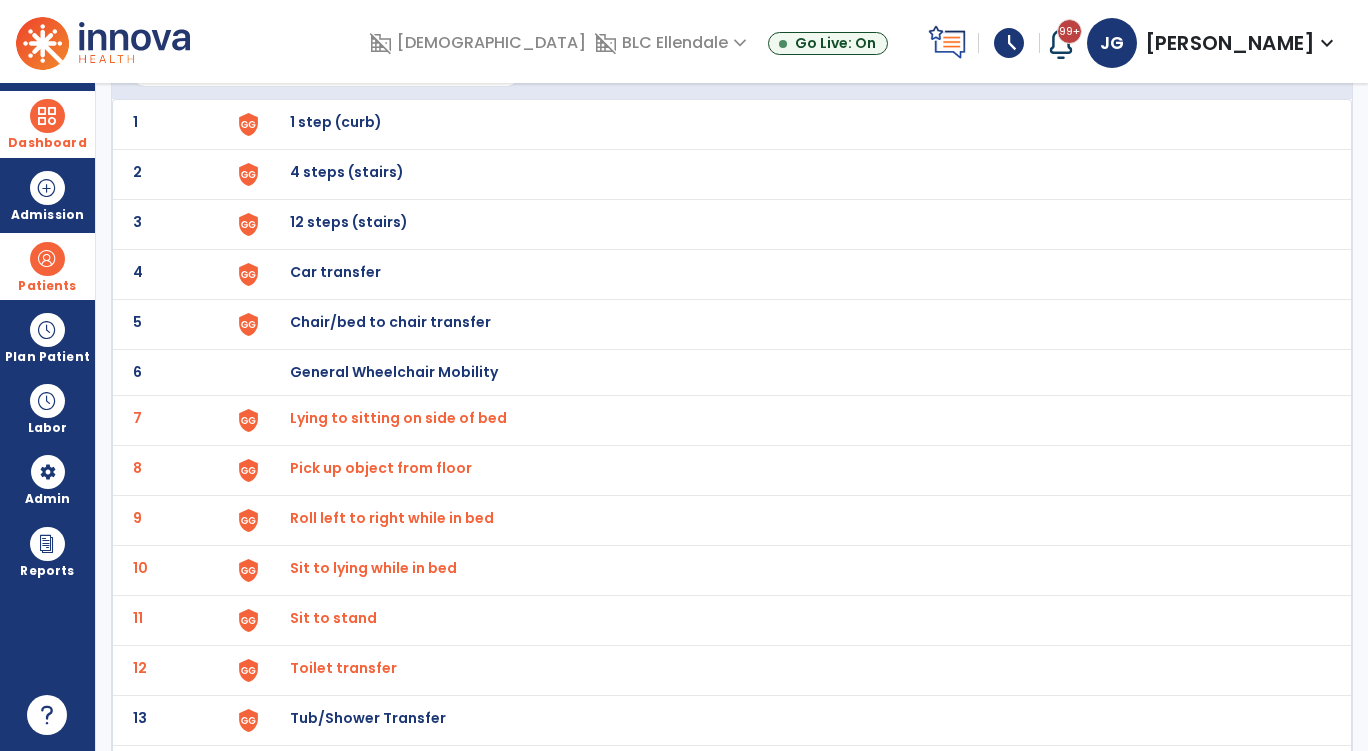 scroll, scrollTop: 0, scrollLeft: 0, axis: both 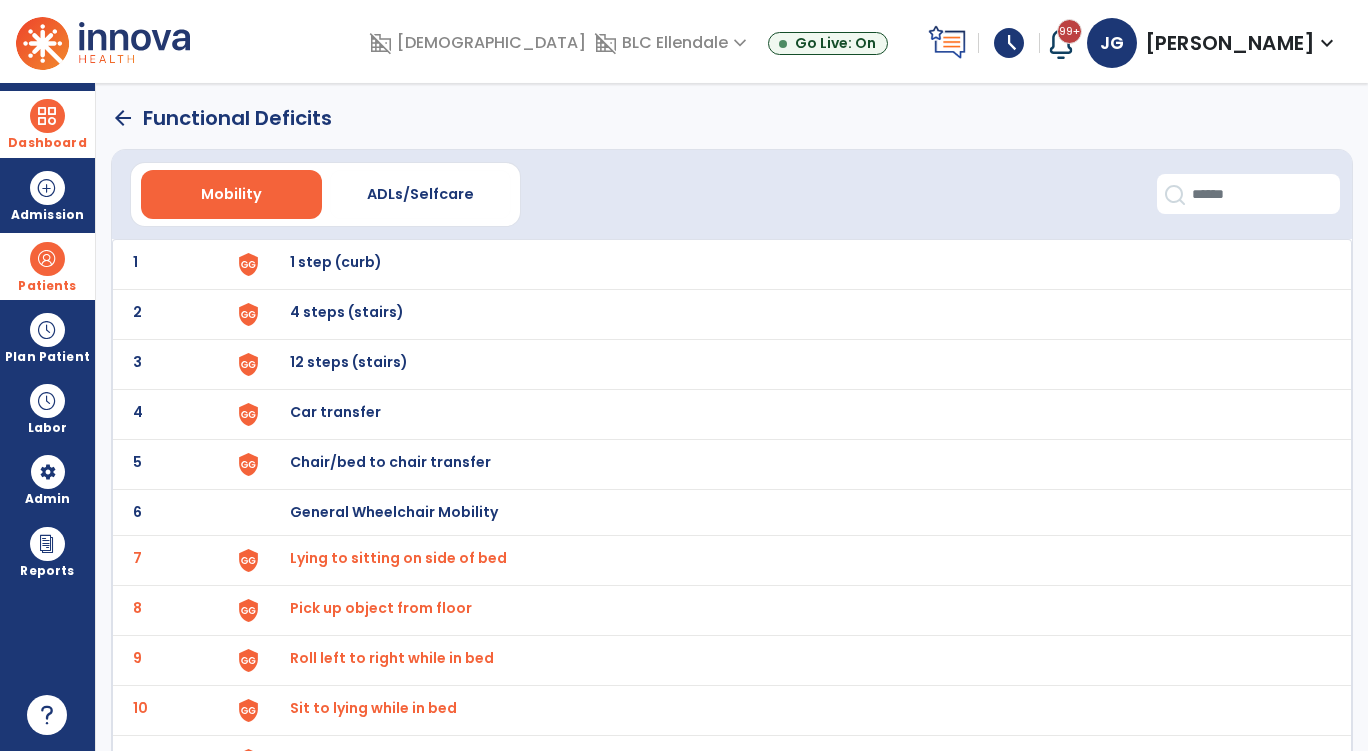 click on "arrow_back" 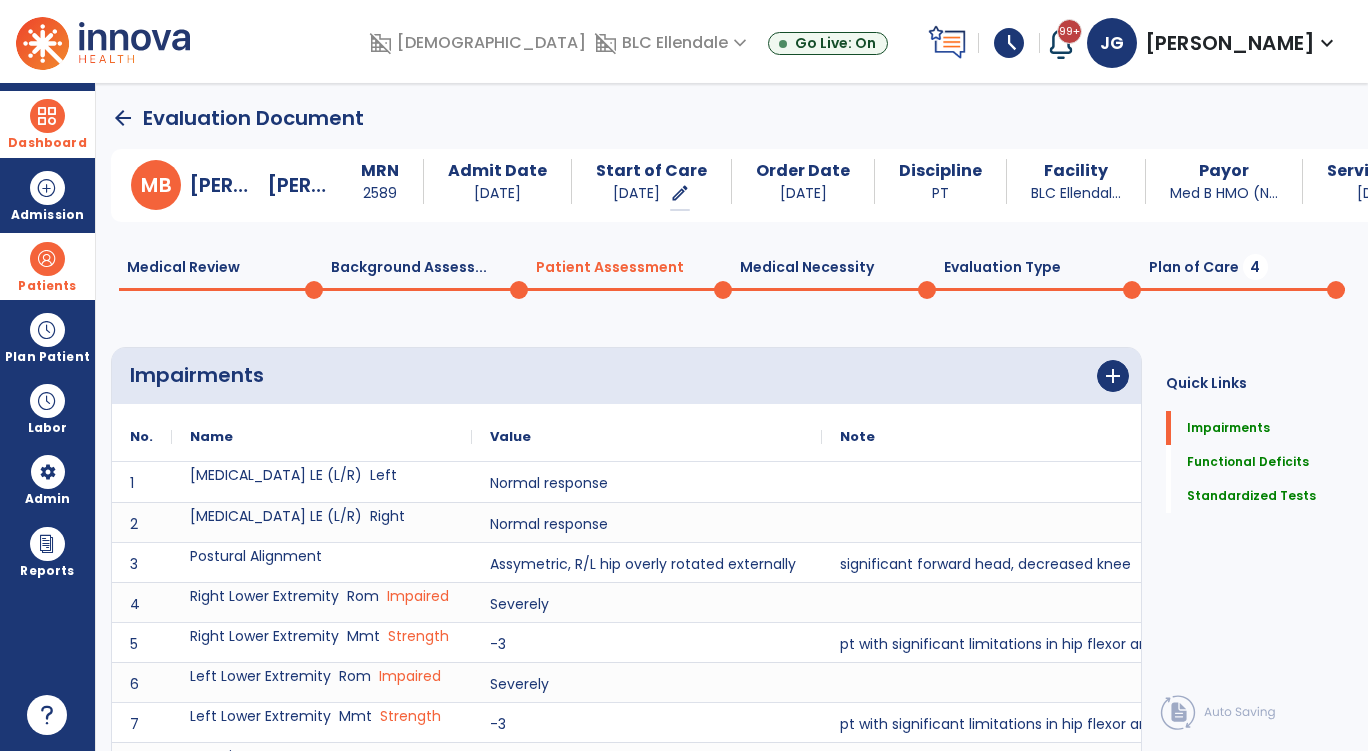 scroll, scrollTop: 1, scrollLeft: 0, axis: vertical 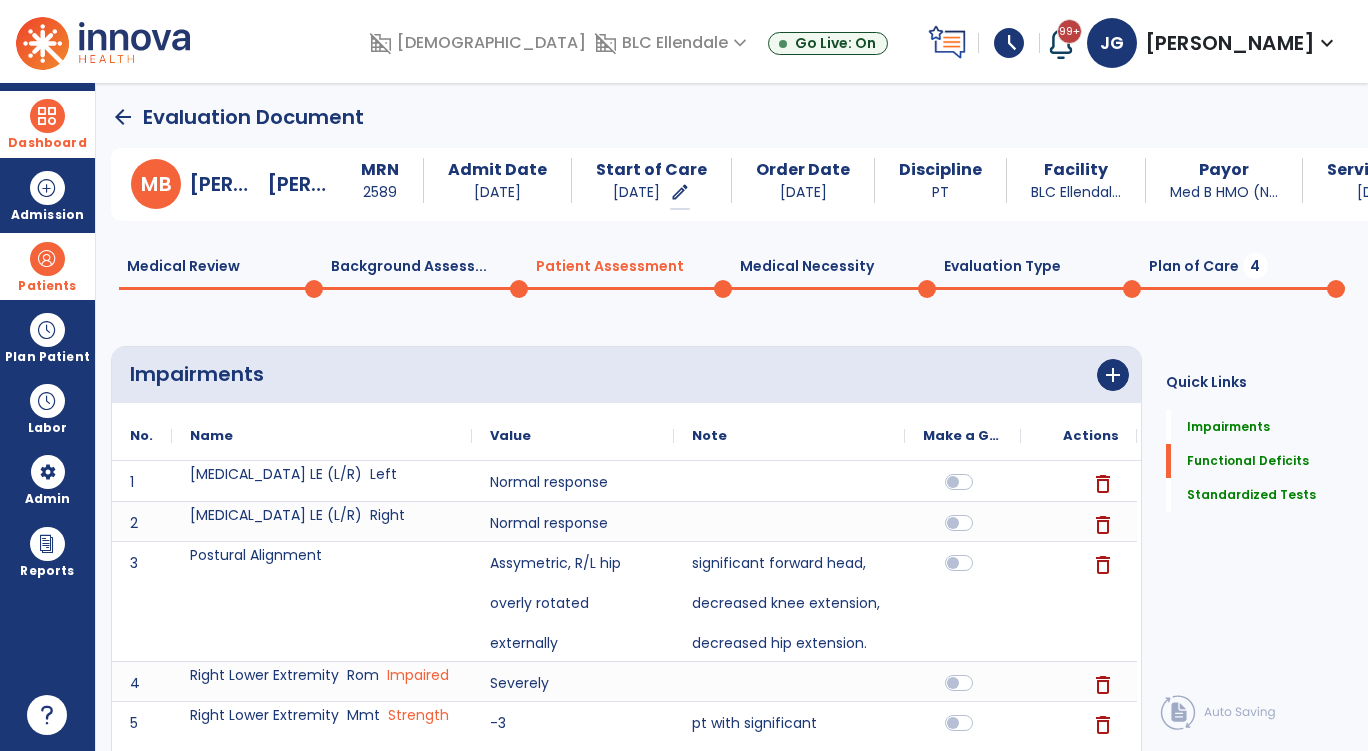 click on "Medical Necessity  0" 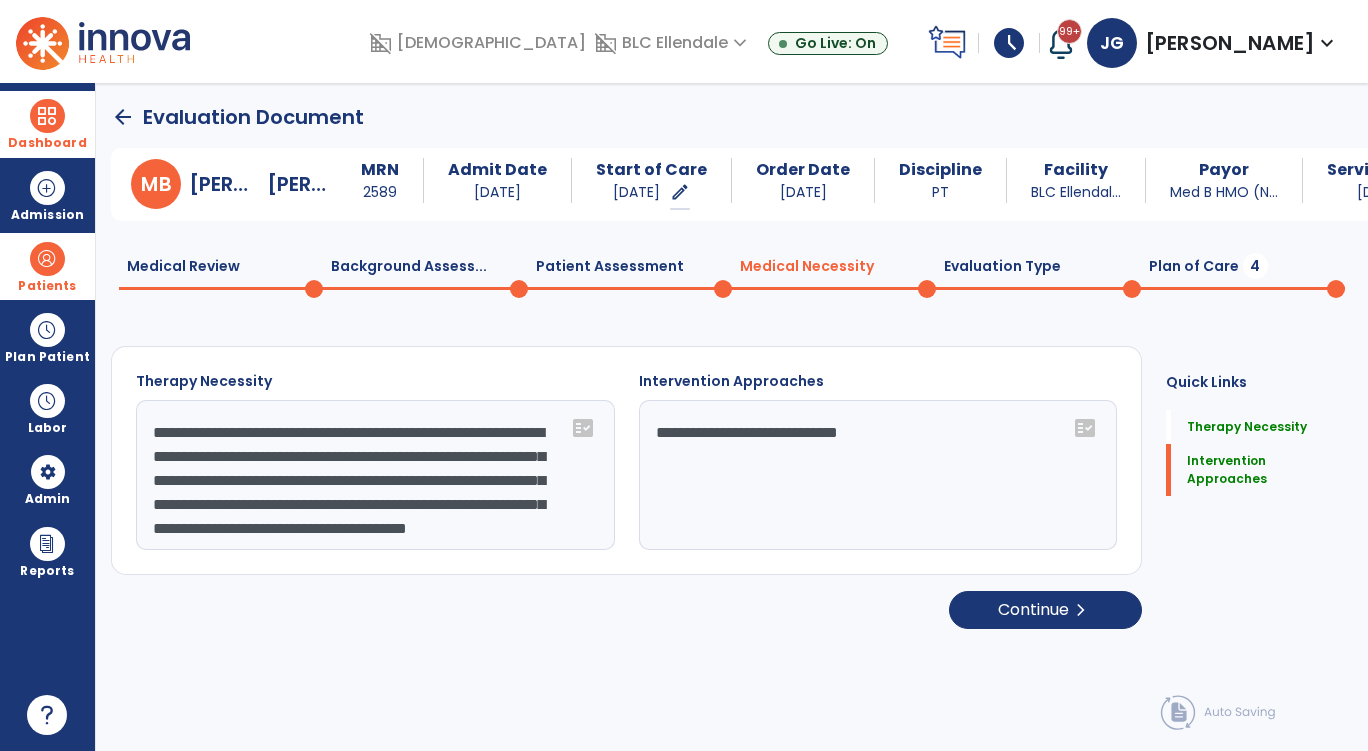 click on "**********" 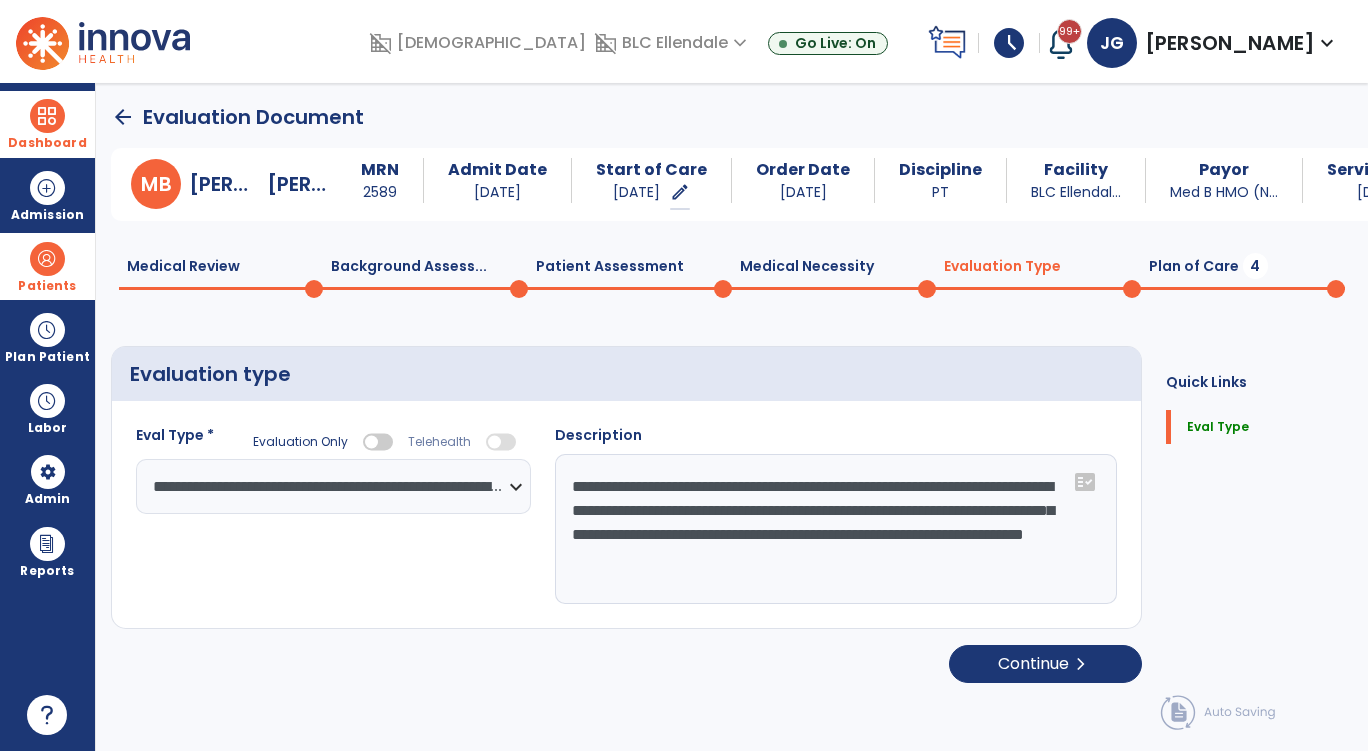 click on "Medical Necessity  0" 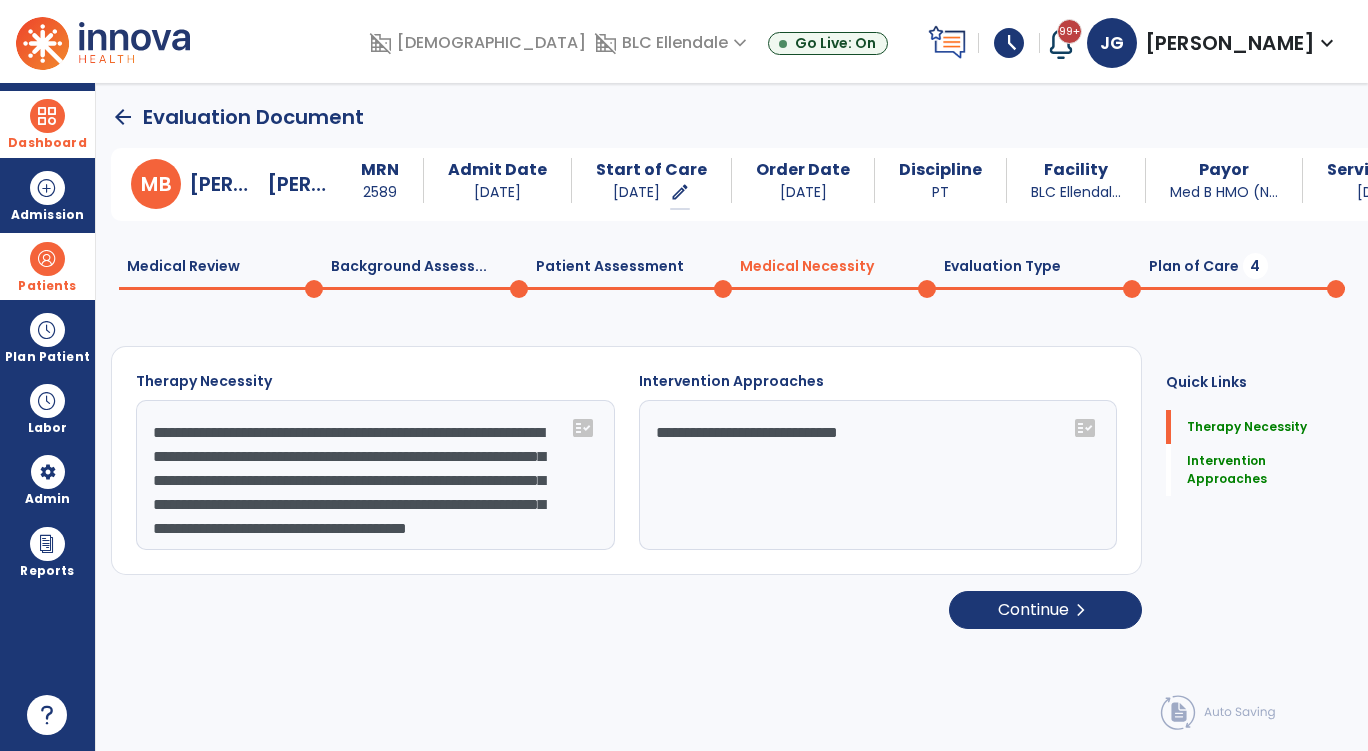 scroll, scrollTop: 31, scrollLeft: 0, axis: vertical 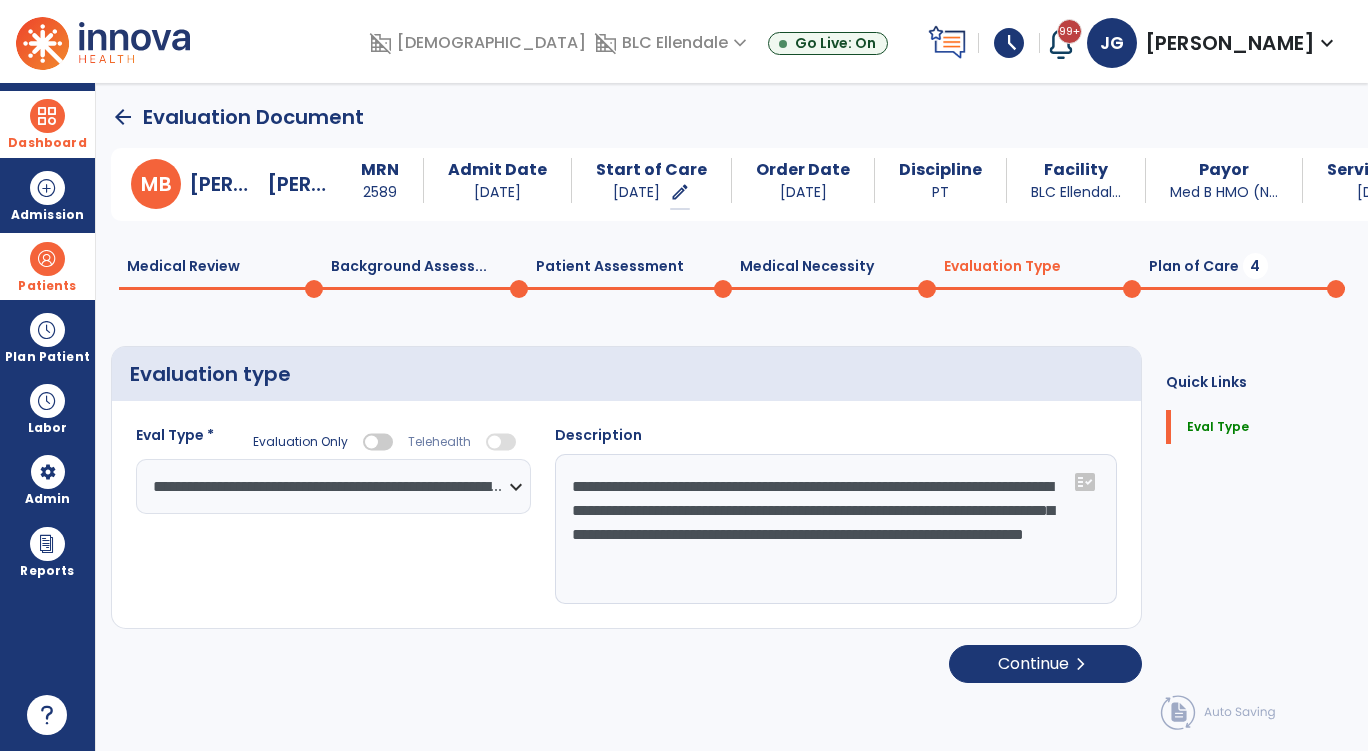 click on "Plan of Care  4" 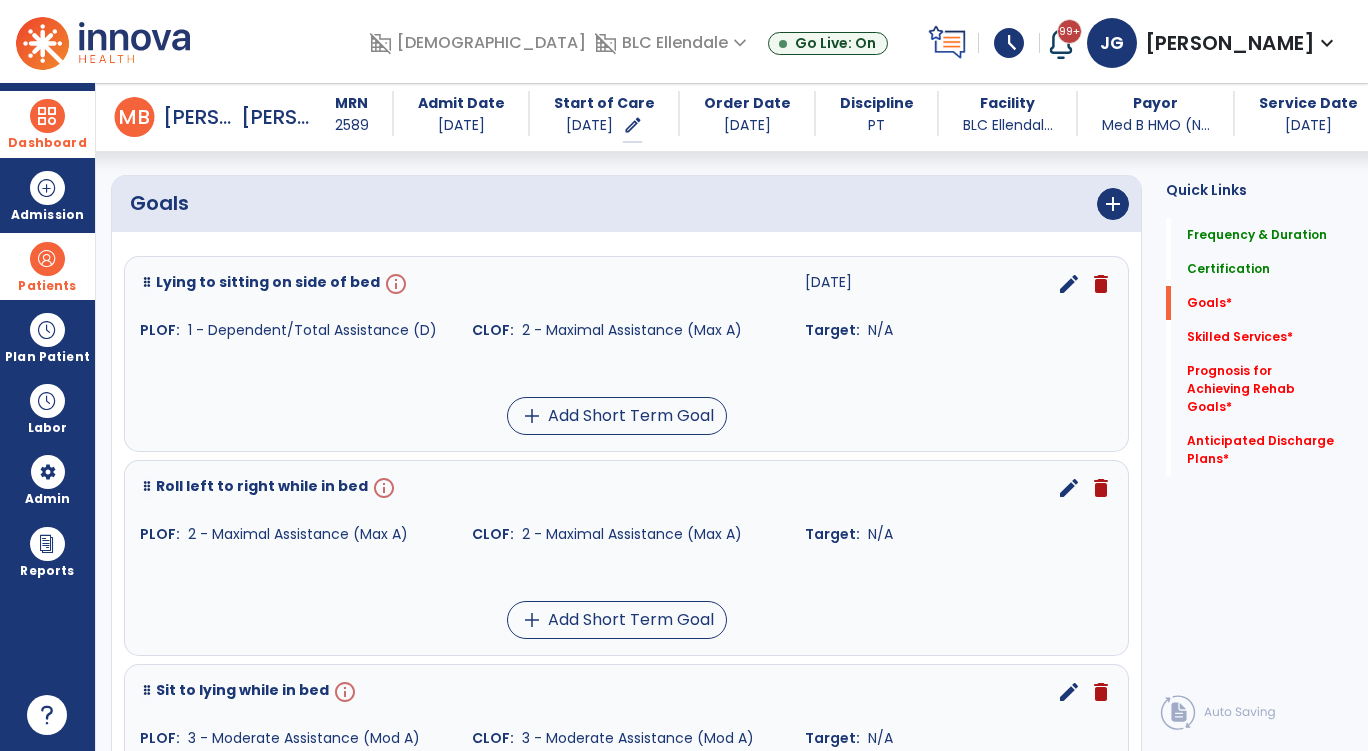 scroll, scrollTop: 501, scrollLeft: 0, axis: vertical 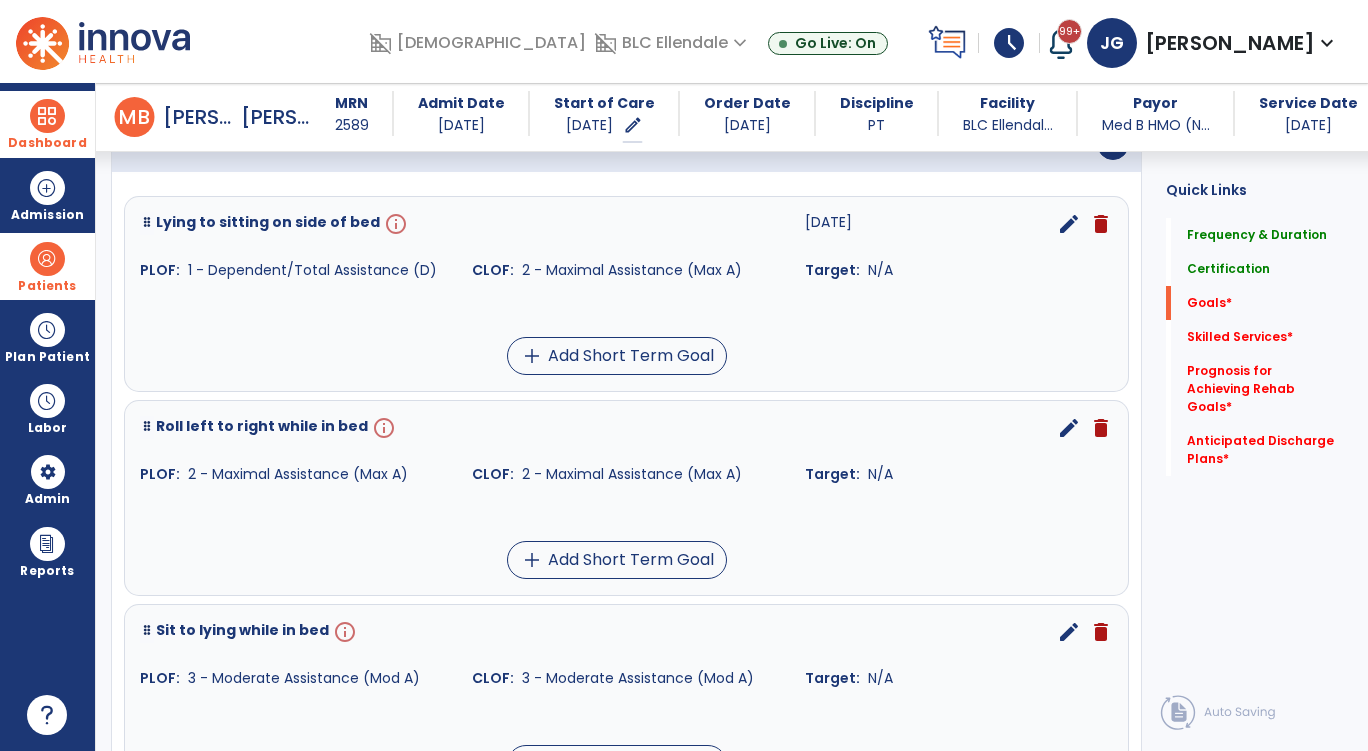 click on "edit" at bounding box center (1069, 224) 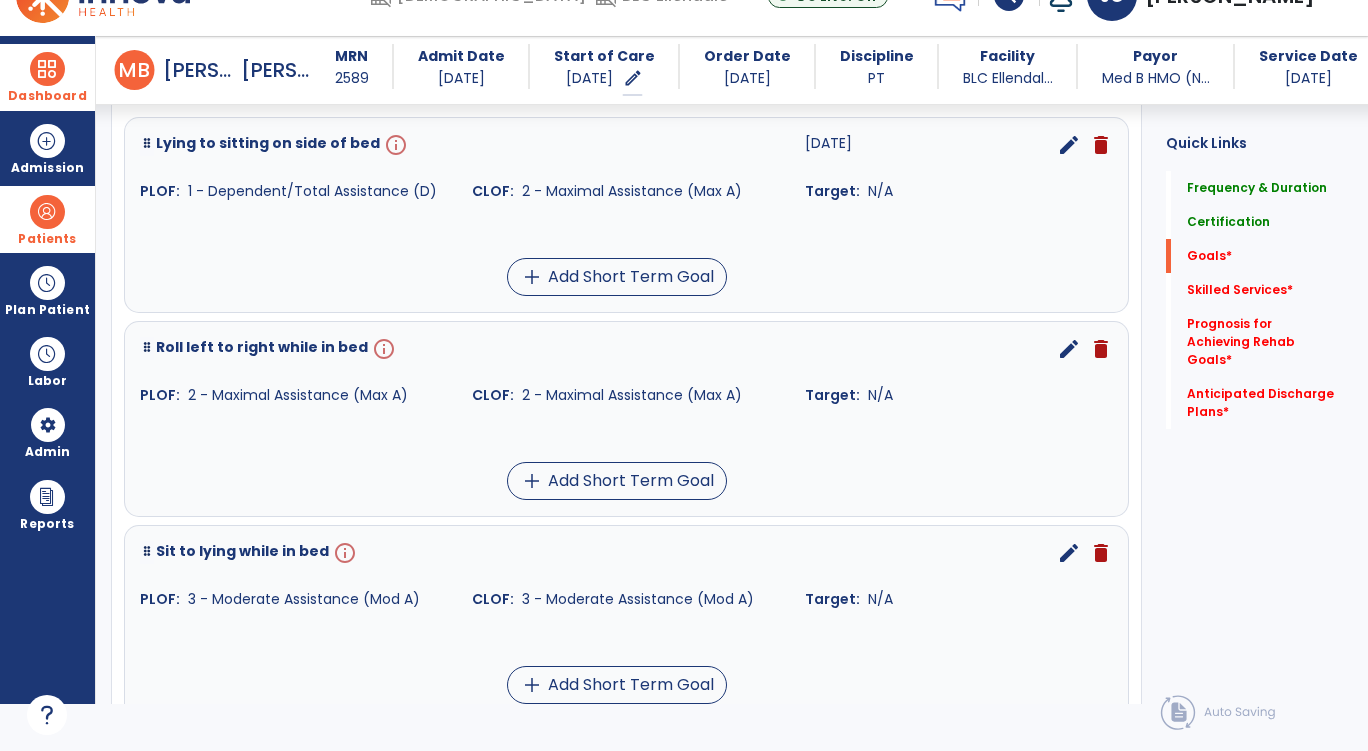 select on "*********" 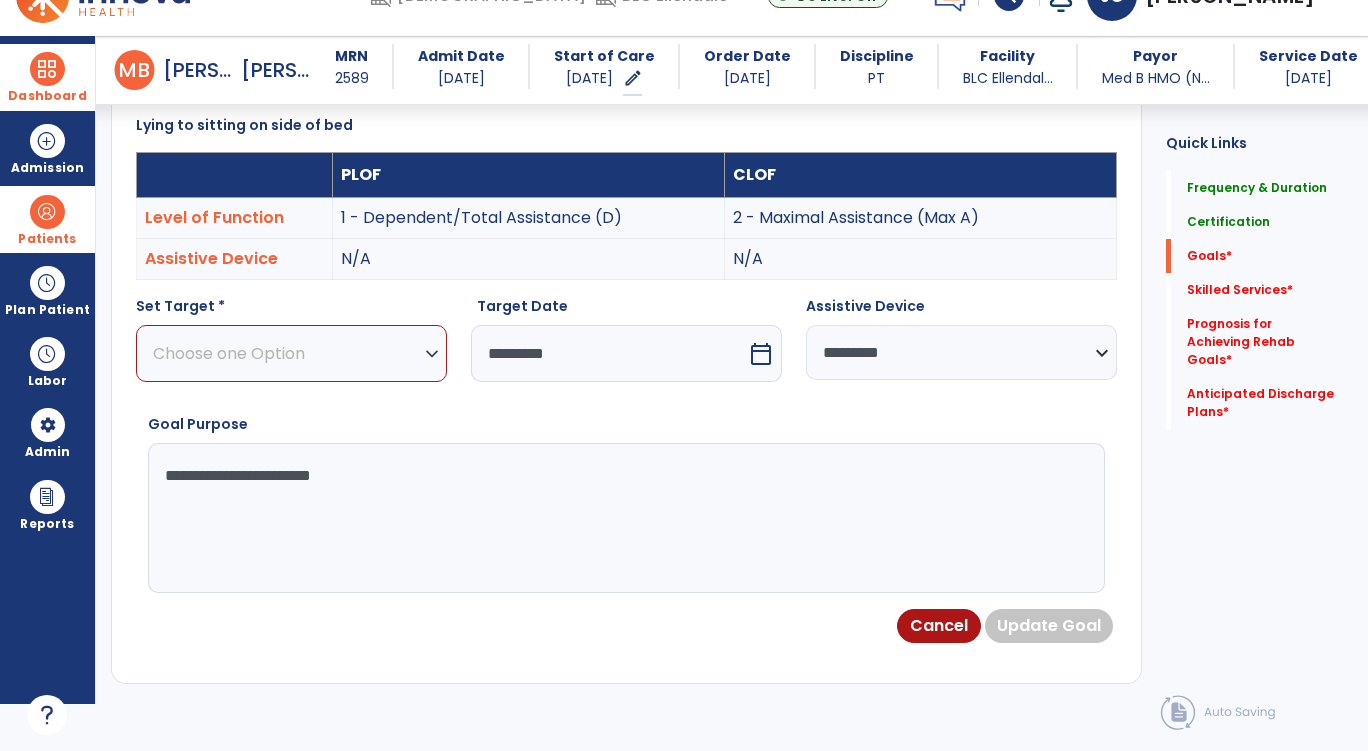 scroll, scrollTop: 82, scrollLeft: 0, axis: vertical 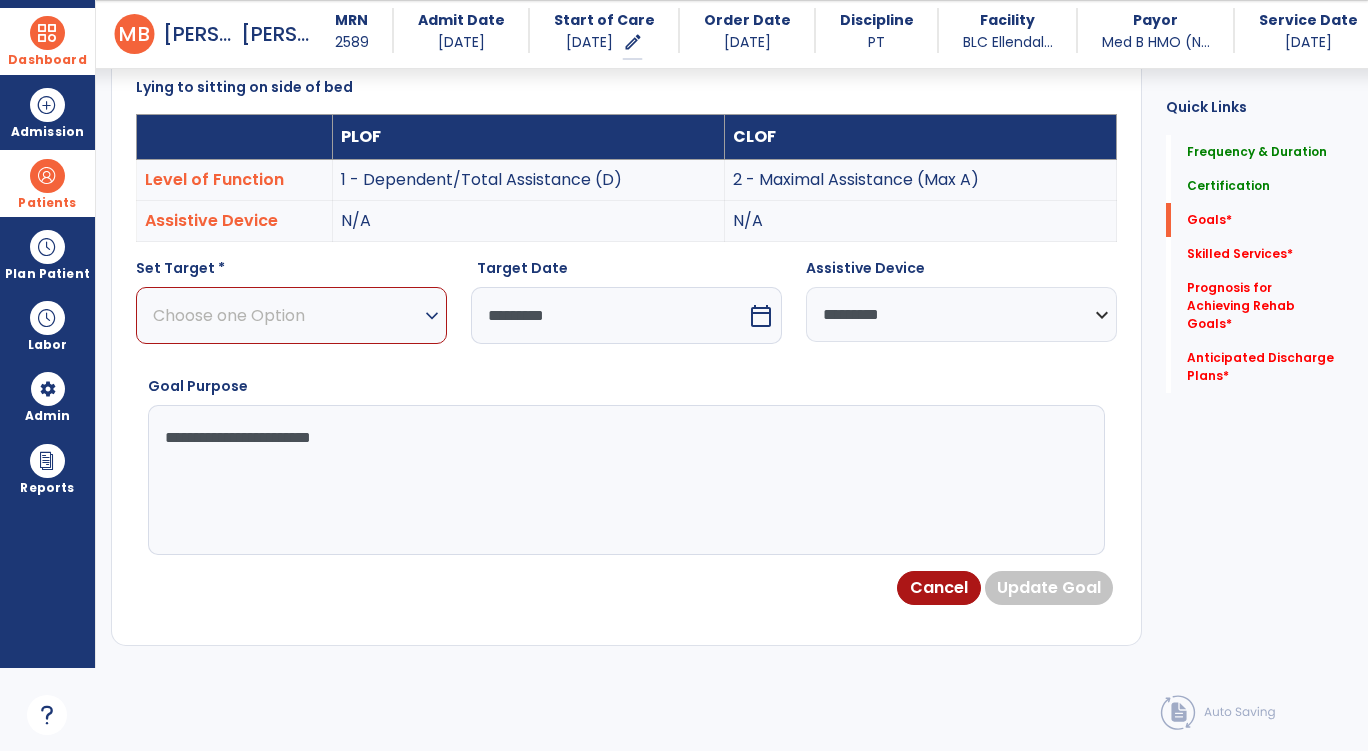click on "Choose one Option   expand_more" at bounding box center (291, 315) 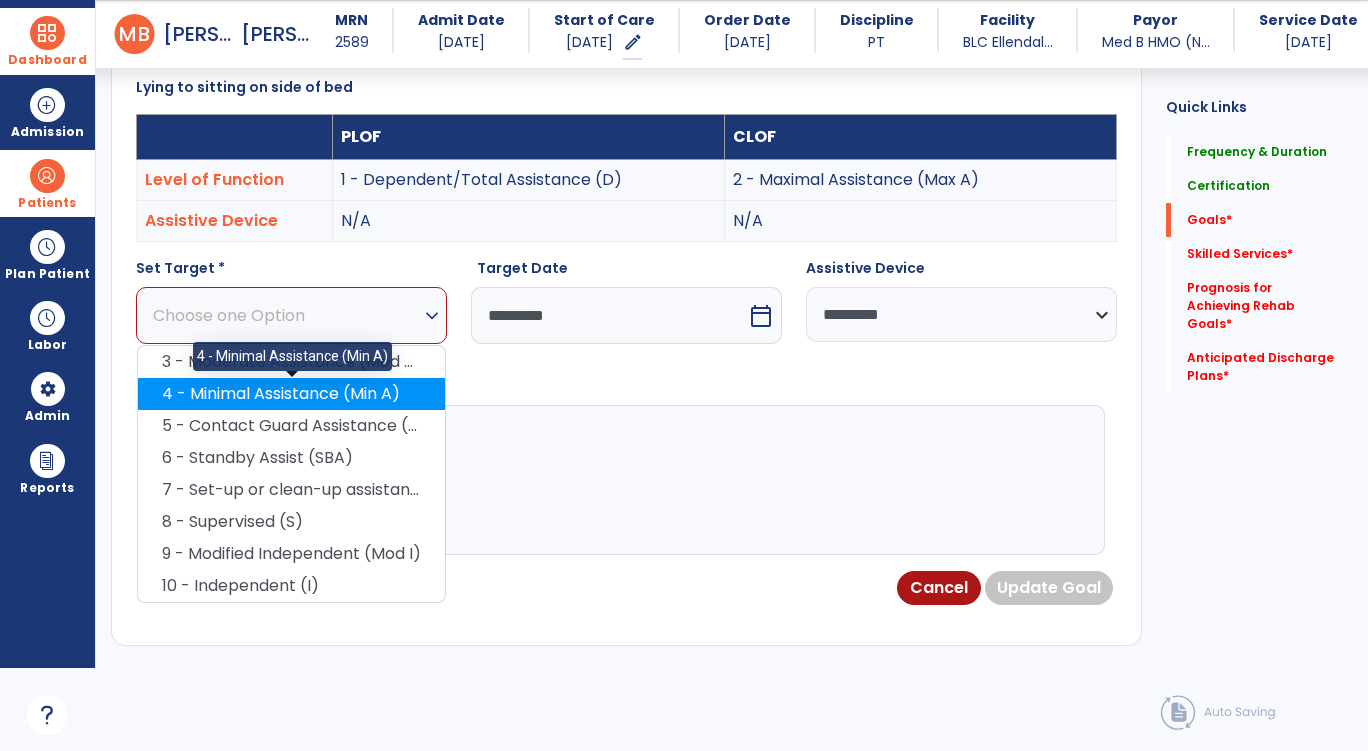 click on "4 - Minimal Assistance (Min A)" at bounding box center [291, 394] 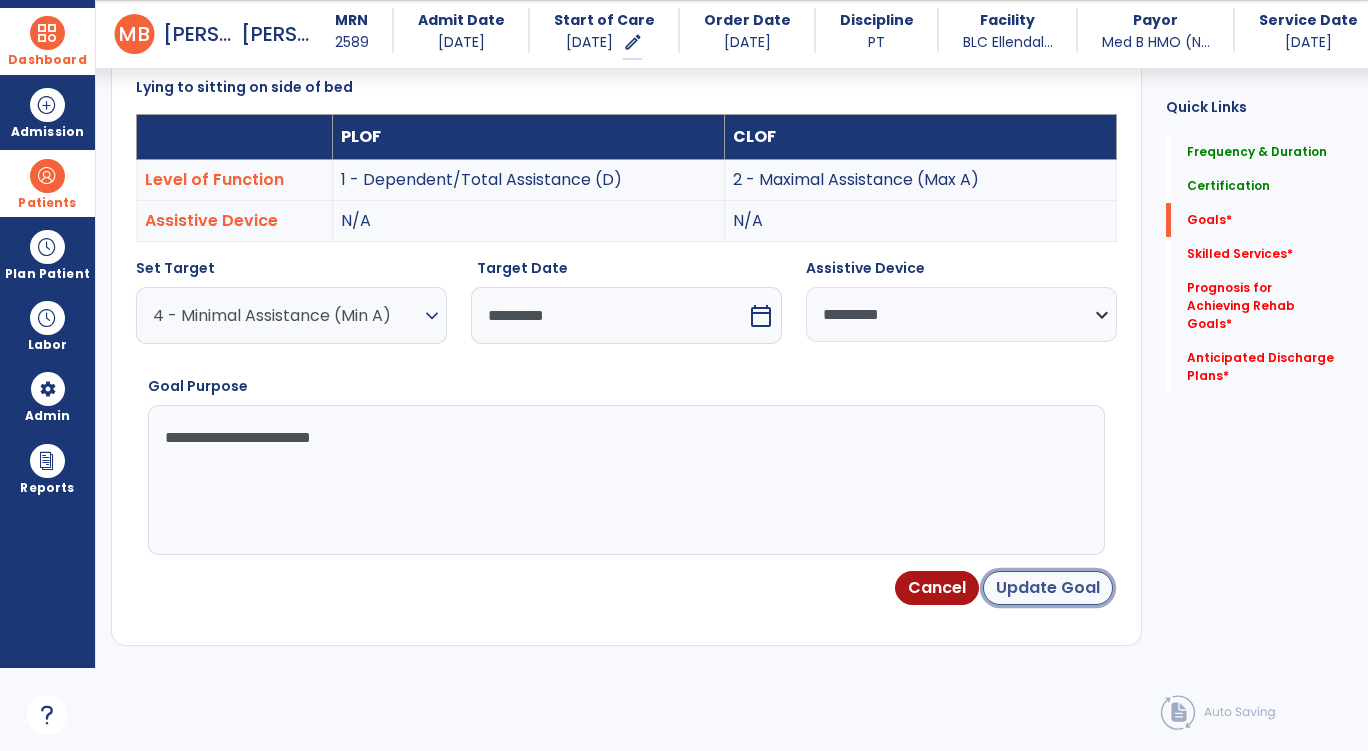 click on "Update Goal" at bounding box center [1048, 588] 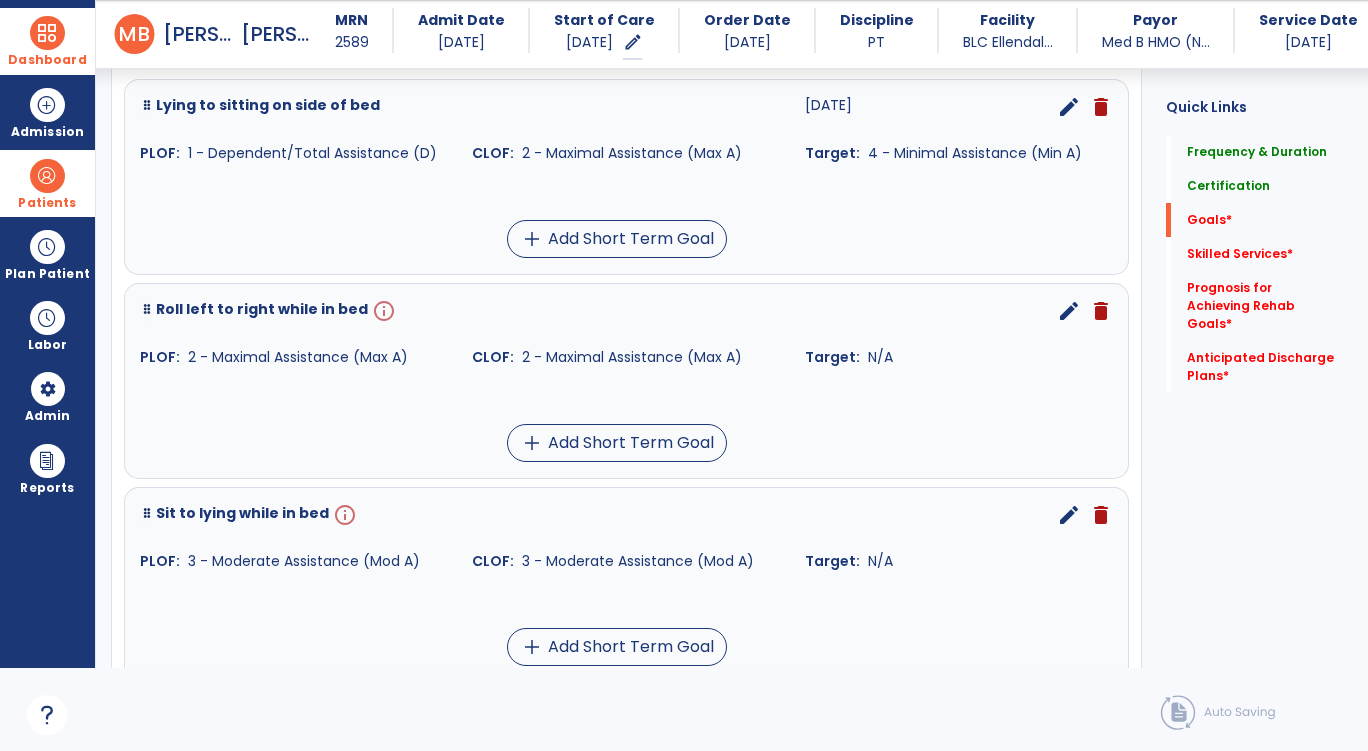 click on "edit" at bounding box center [1069, 311] 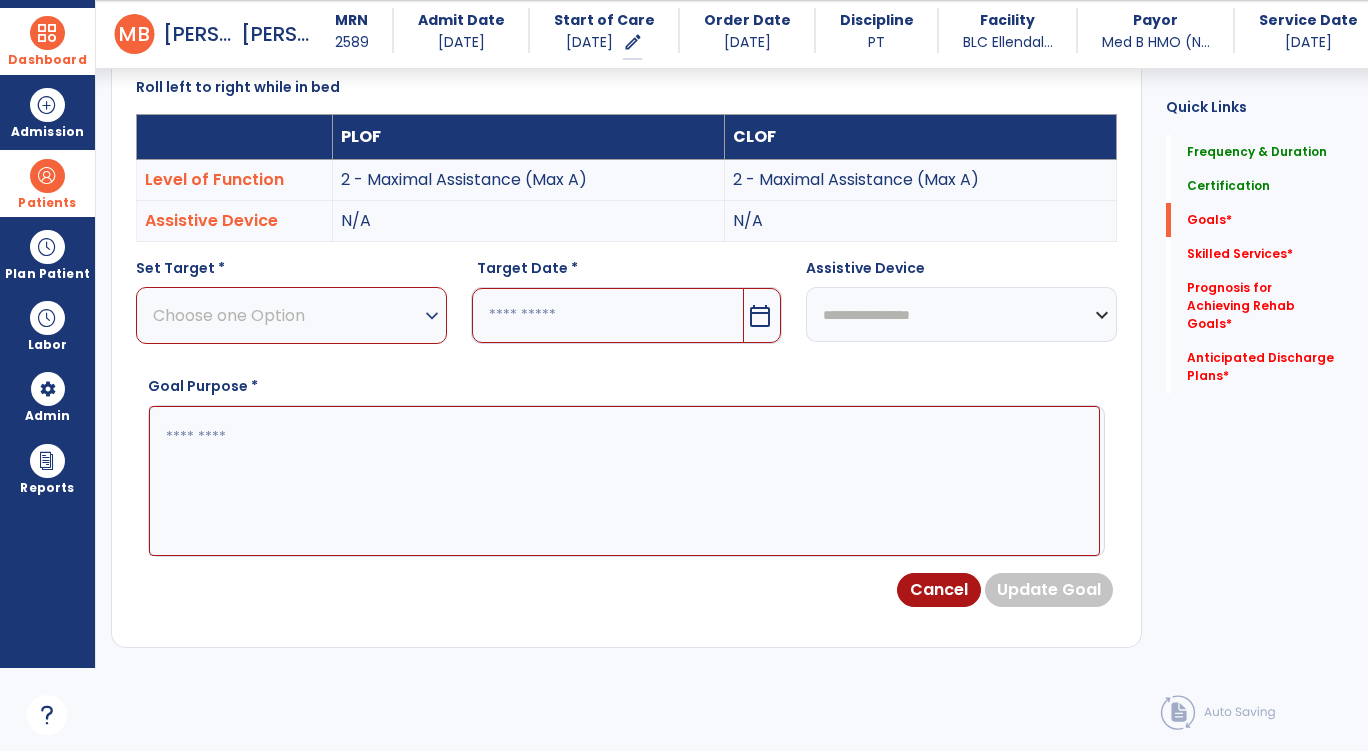 click on "Choose one Option" at bounding box center (286, 315) 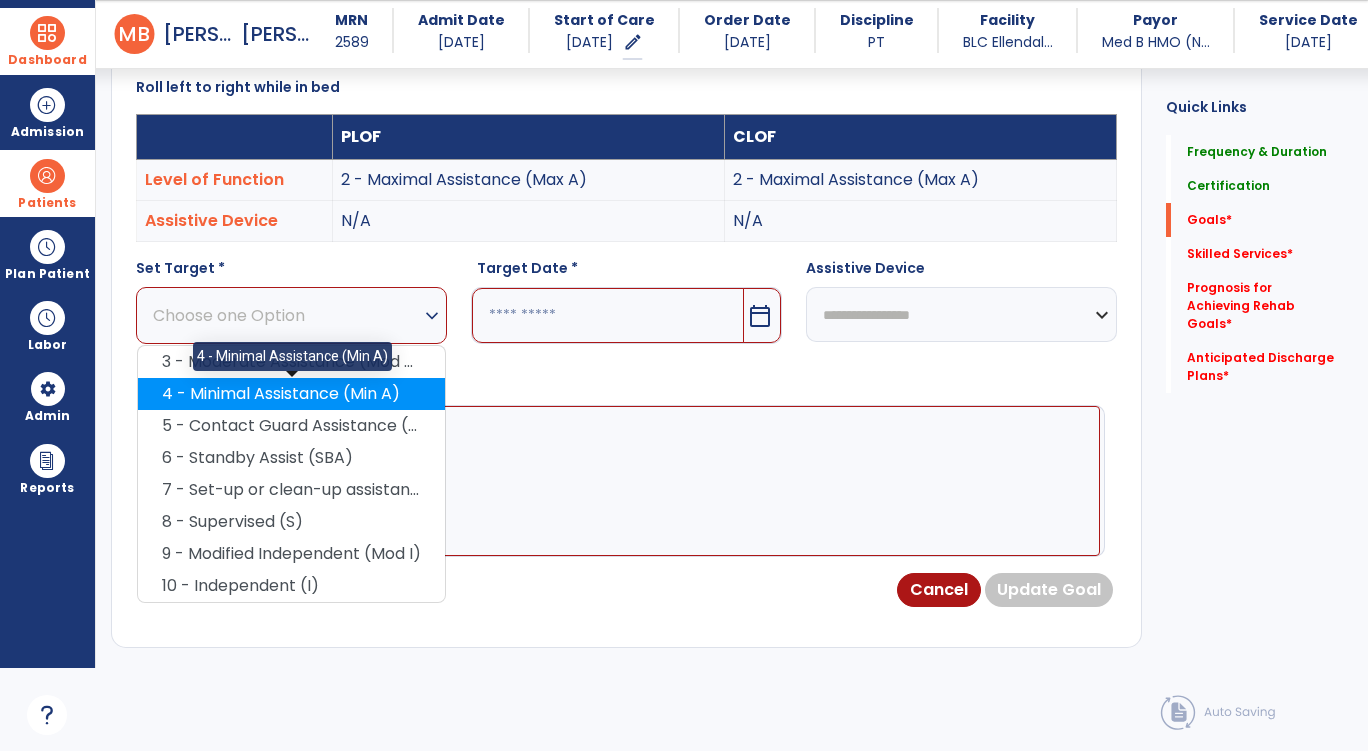 click on "4 - Minimal Assistance (Min A)" at bounding box center (291, 394) 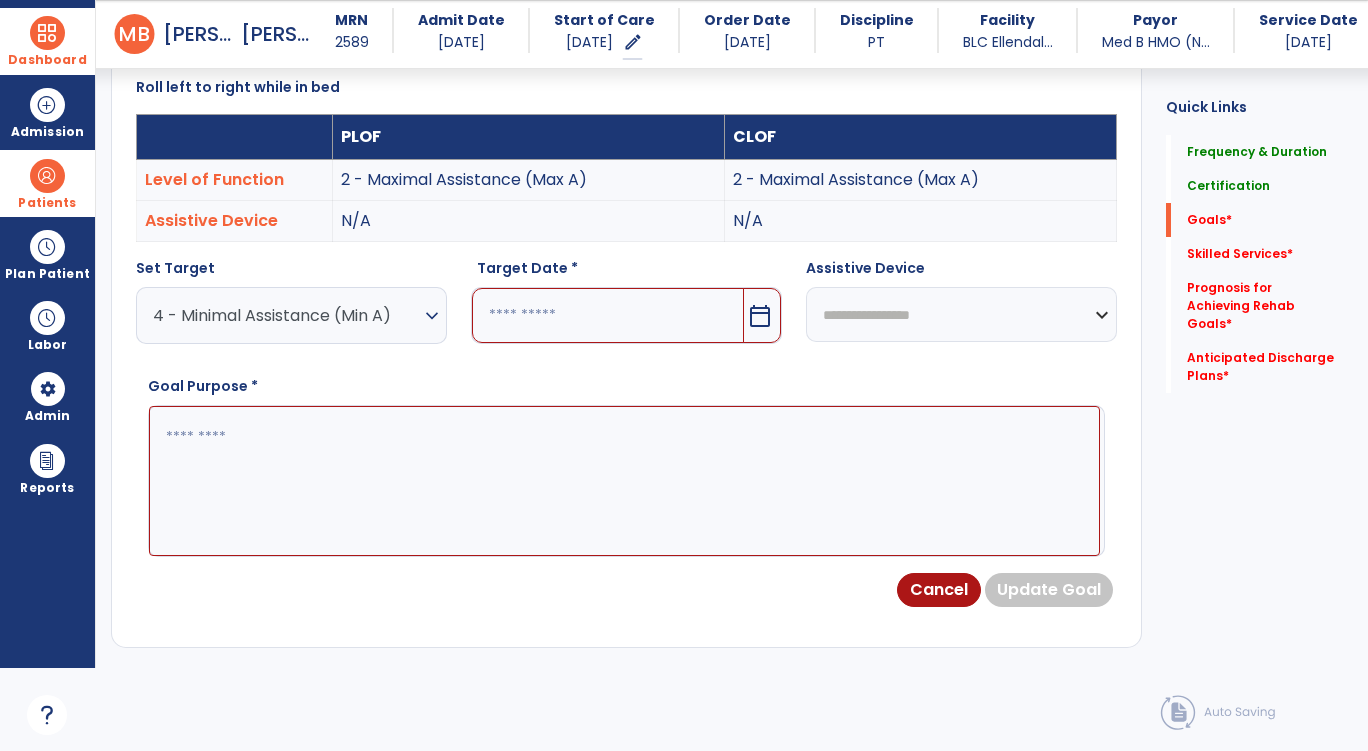 click at bounding box center [608, 315] 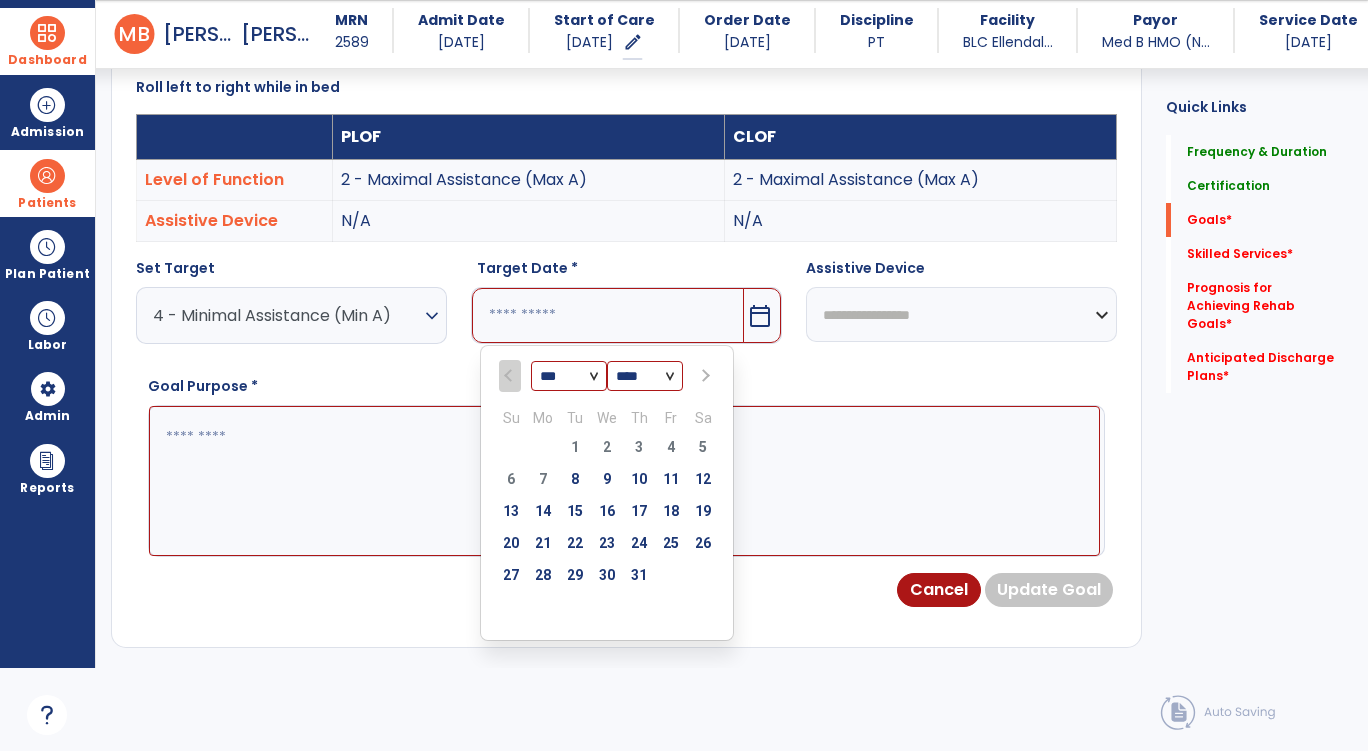 click on "*** ***" at bounding box center (569, 377) 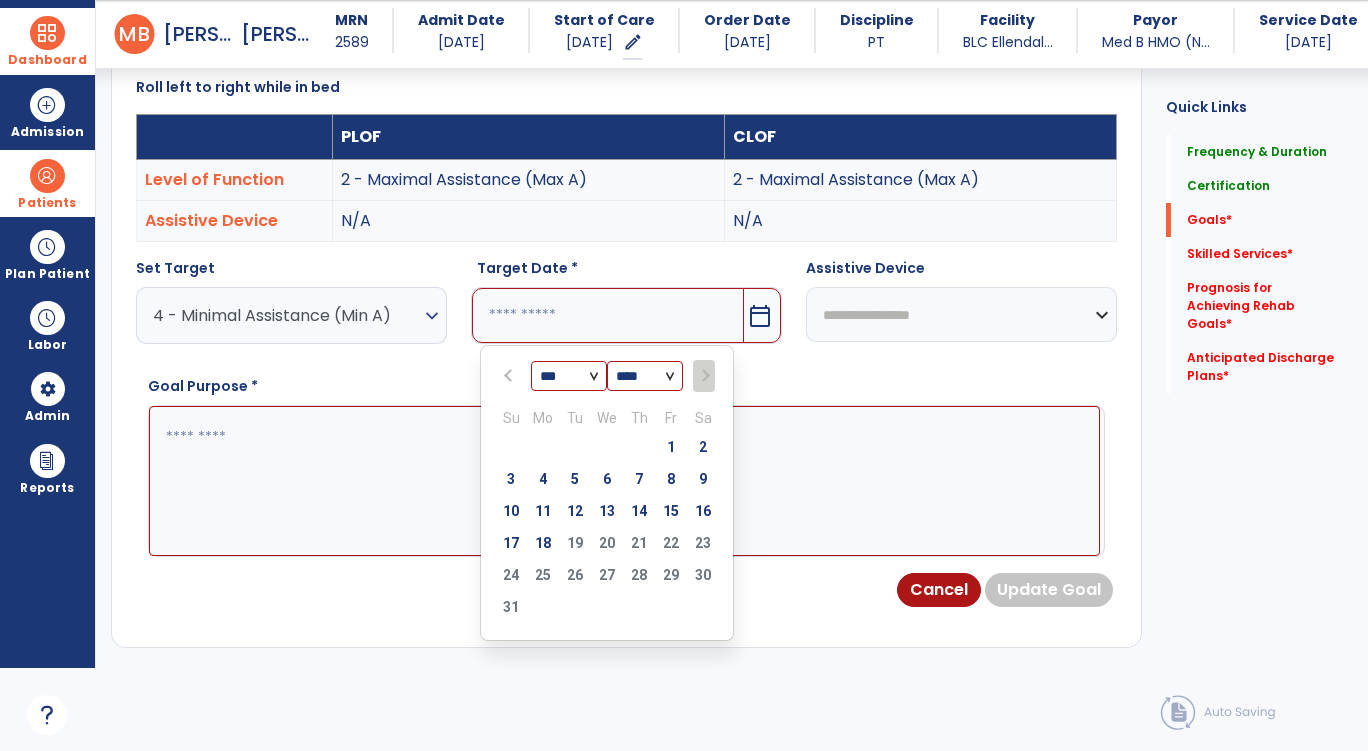 click on "18" at bounding box center (543, 543) 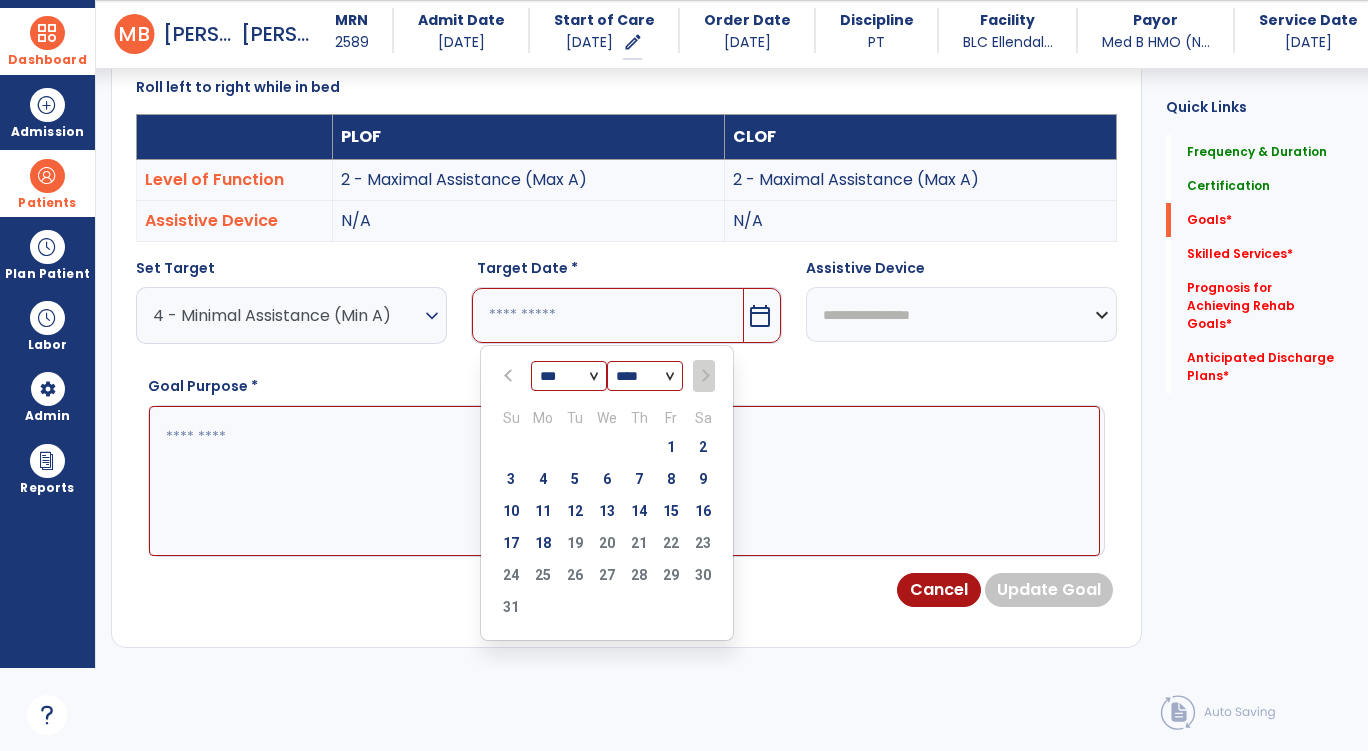 type on "*********" 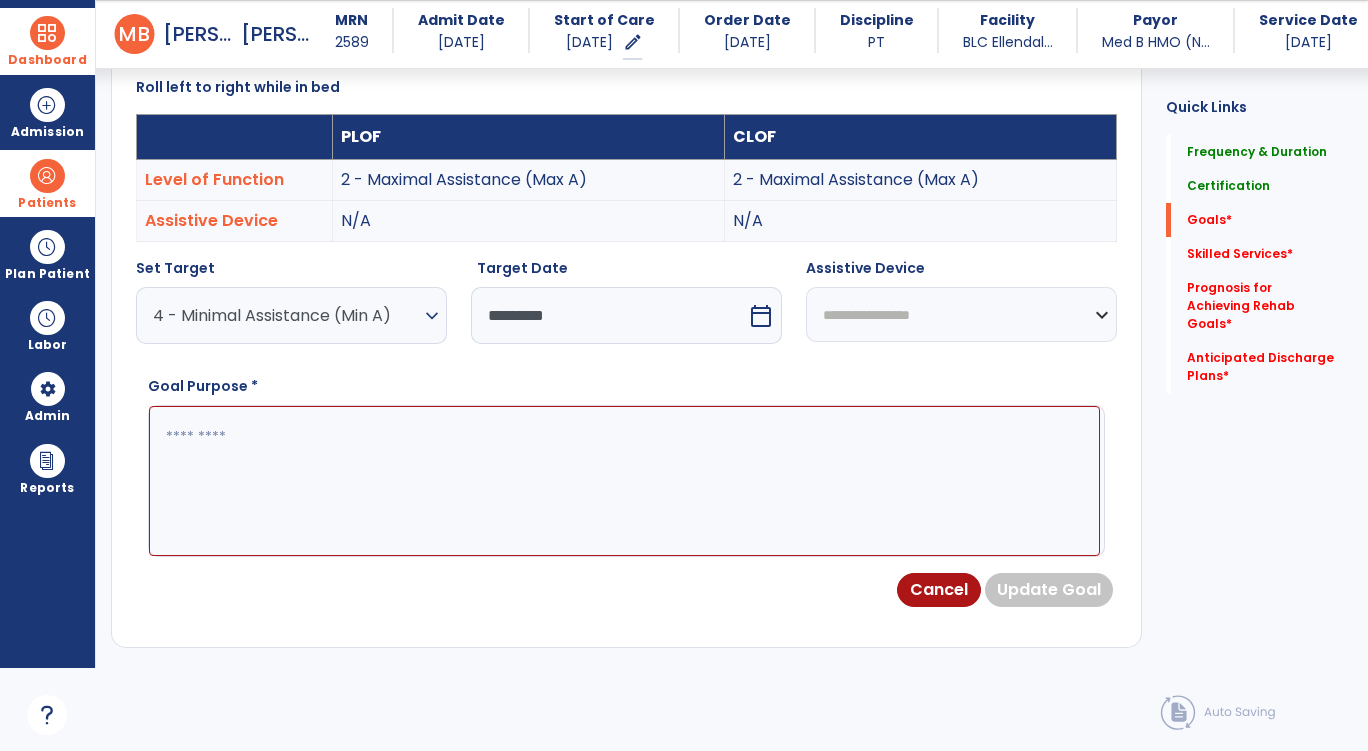 click at bounding box center [624, 481] 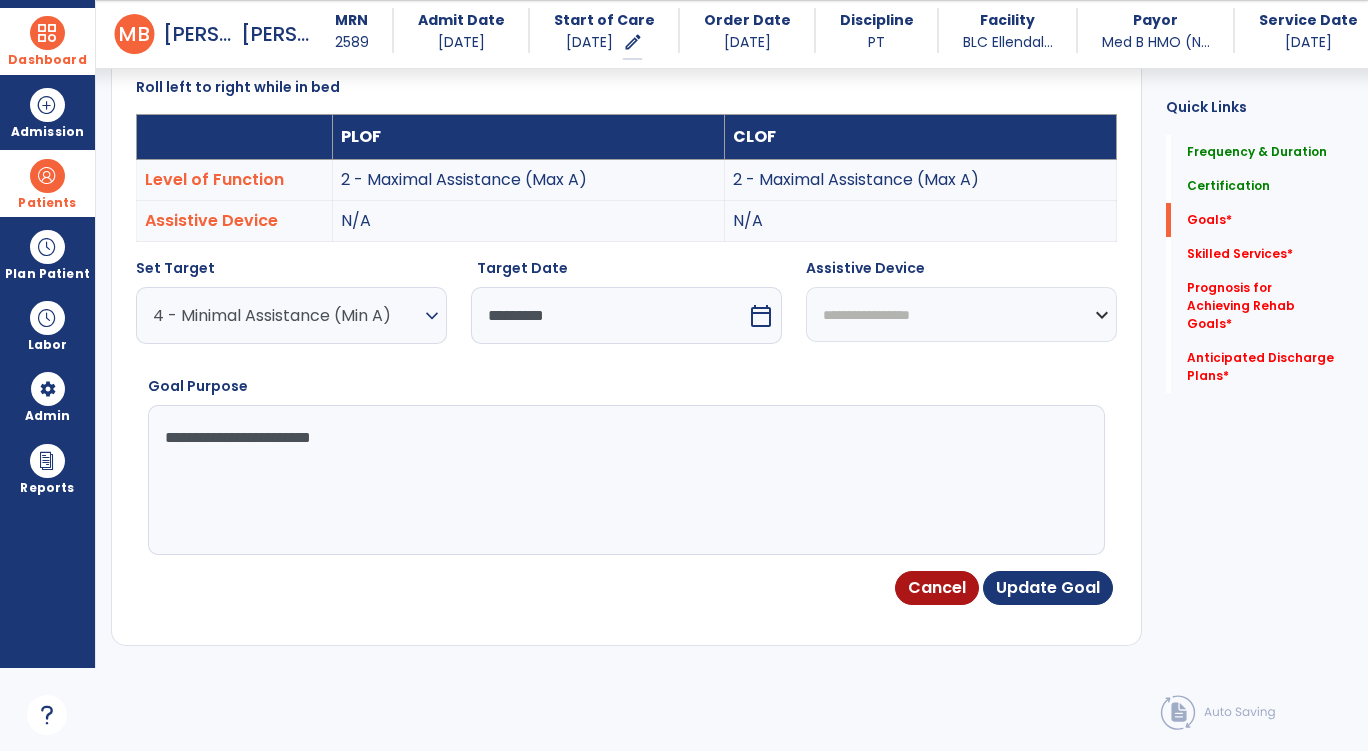 type on "**********" 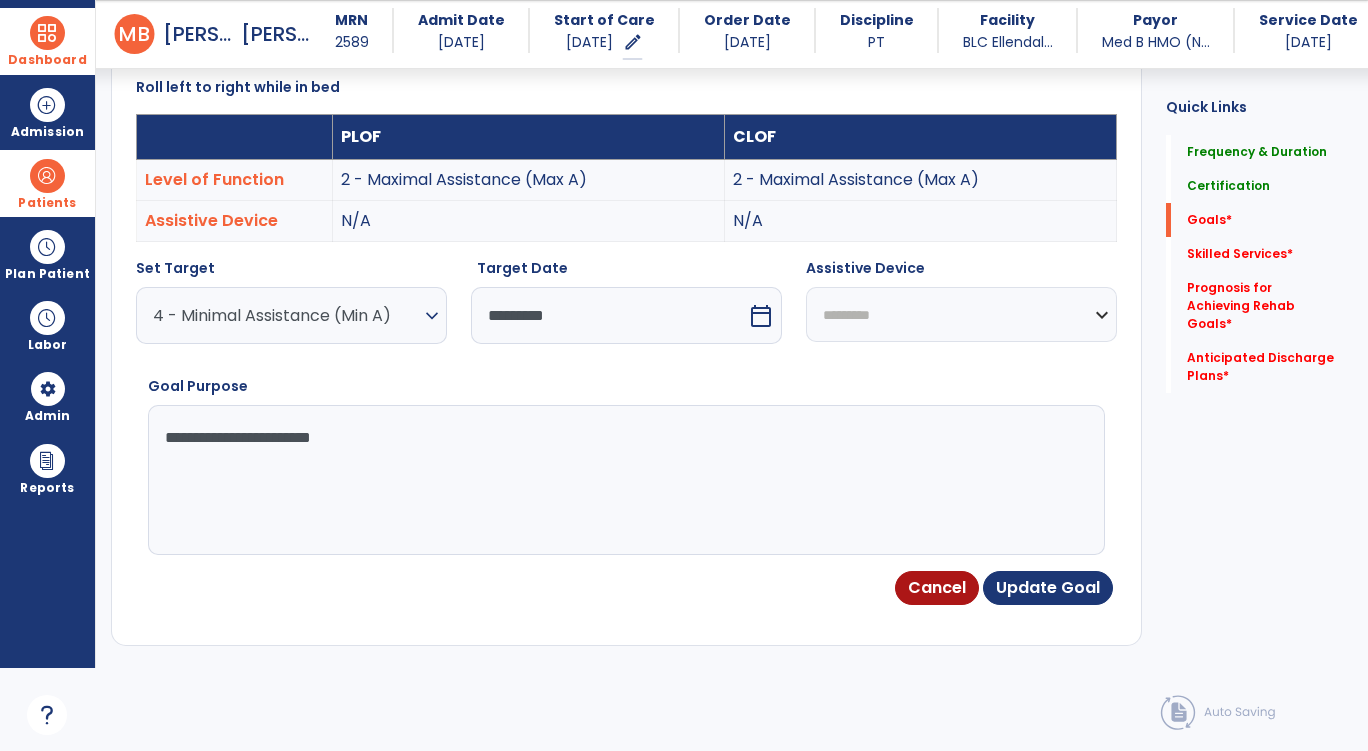 click on "**********" at bounding box center [961, 314] 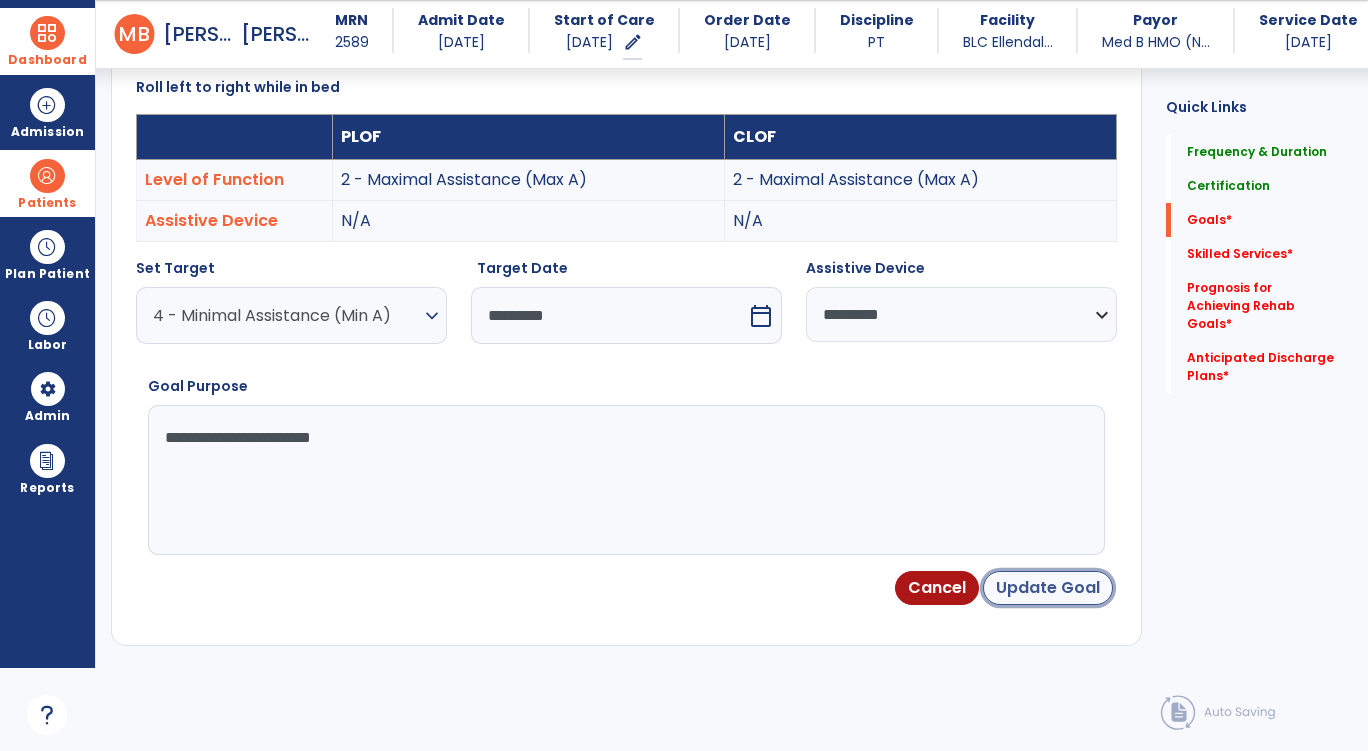 click on "Update Goal" at bounding box center (1048, 588) 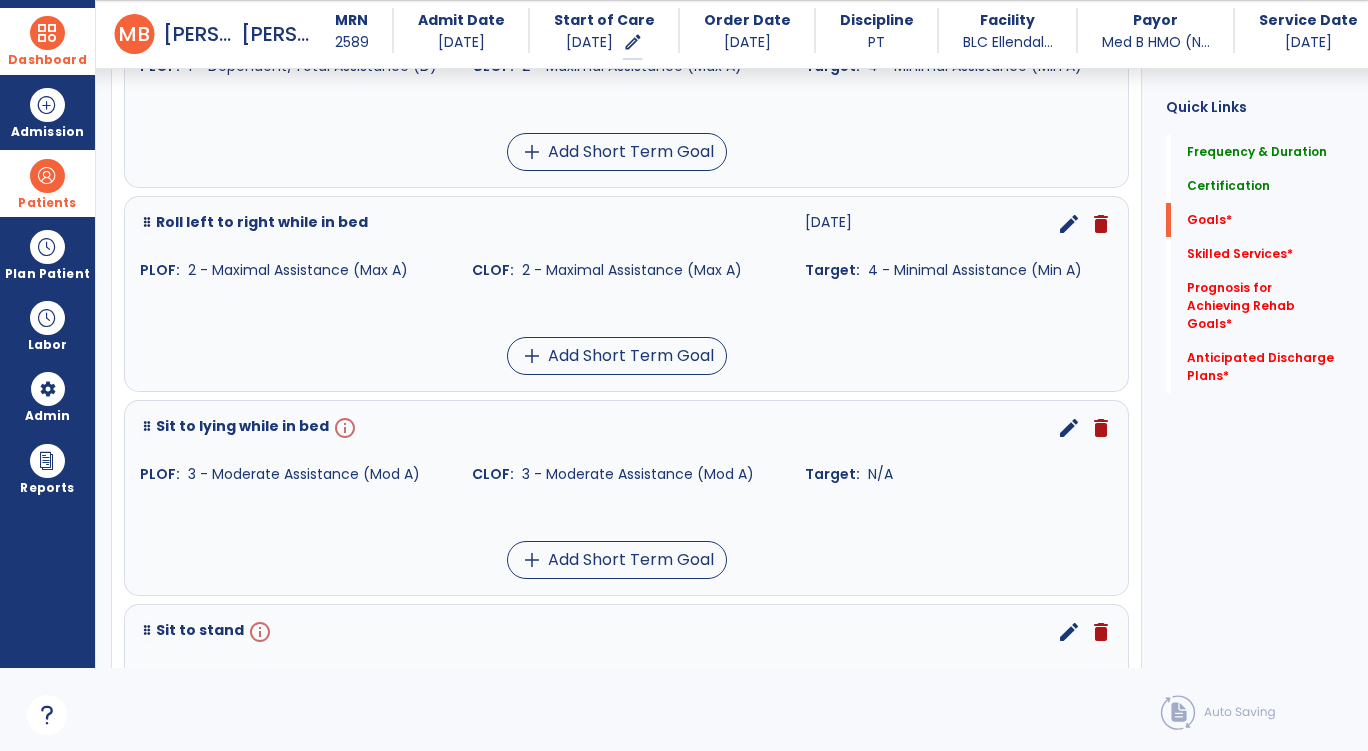 scroll, scrollTop: 635, scrollLeft: 0, axis: vertical 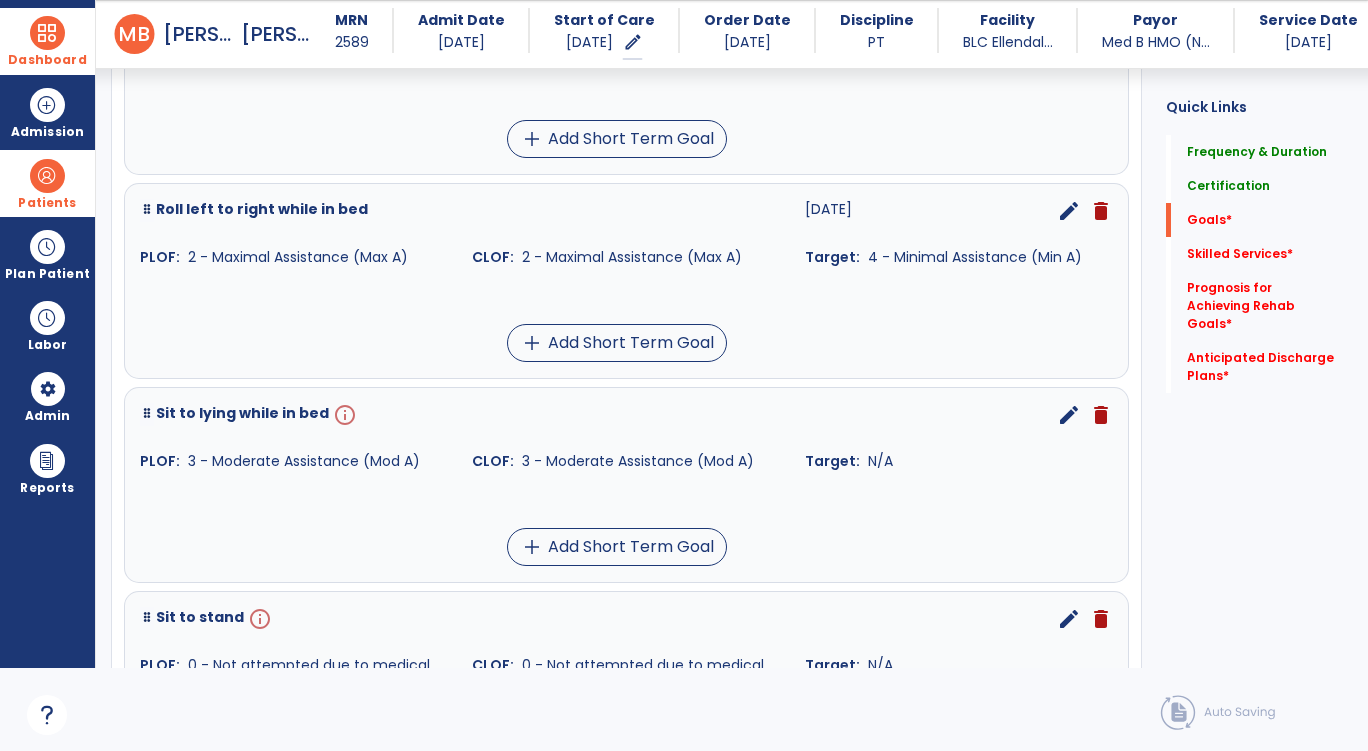 click on "edit" at bounding box center [1069, 415] 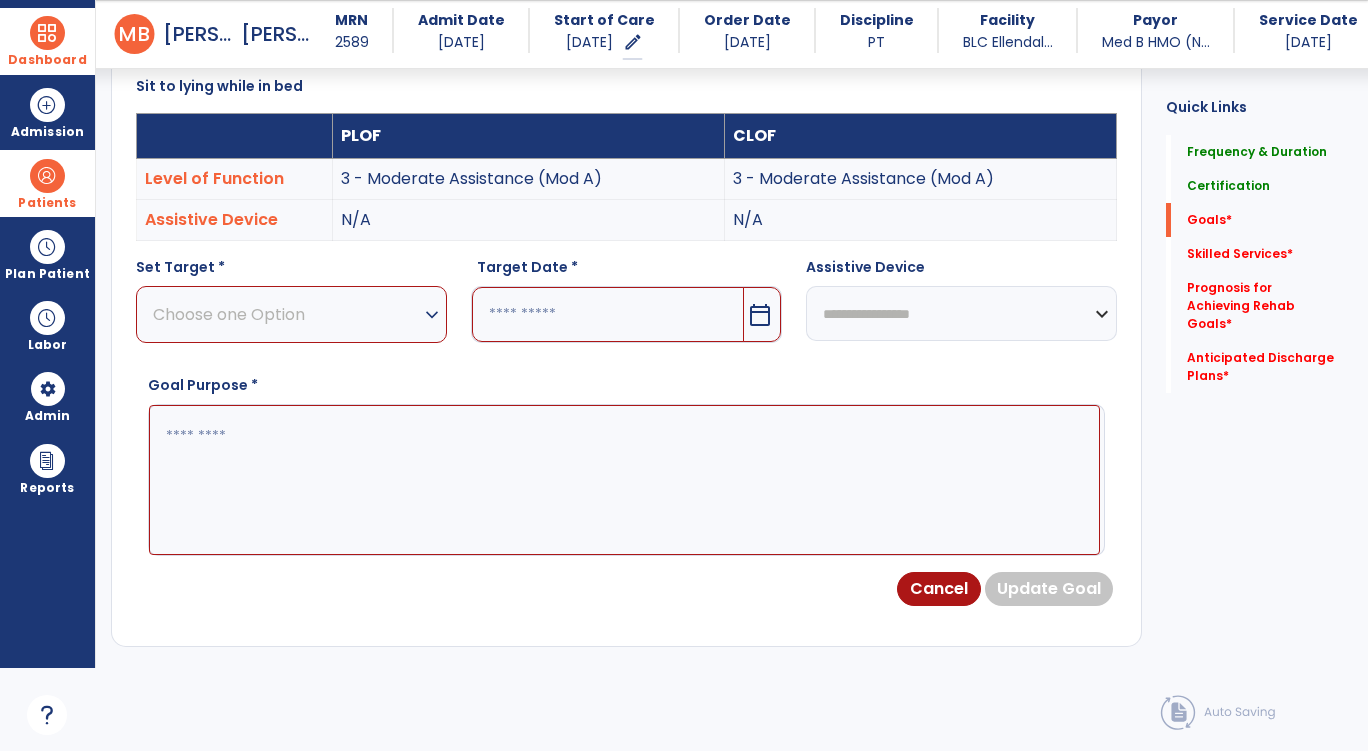 scroll, scrollTop: 535, scrollLeft: 0, axis: vertical 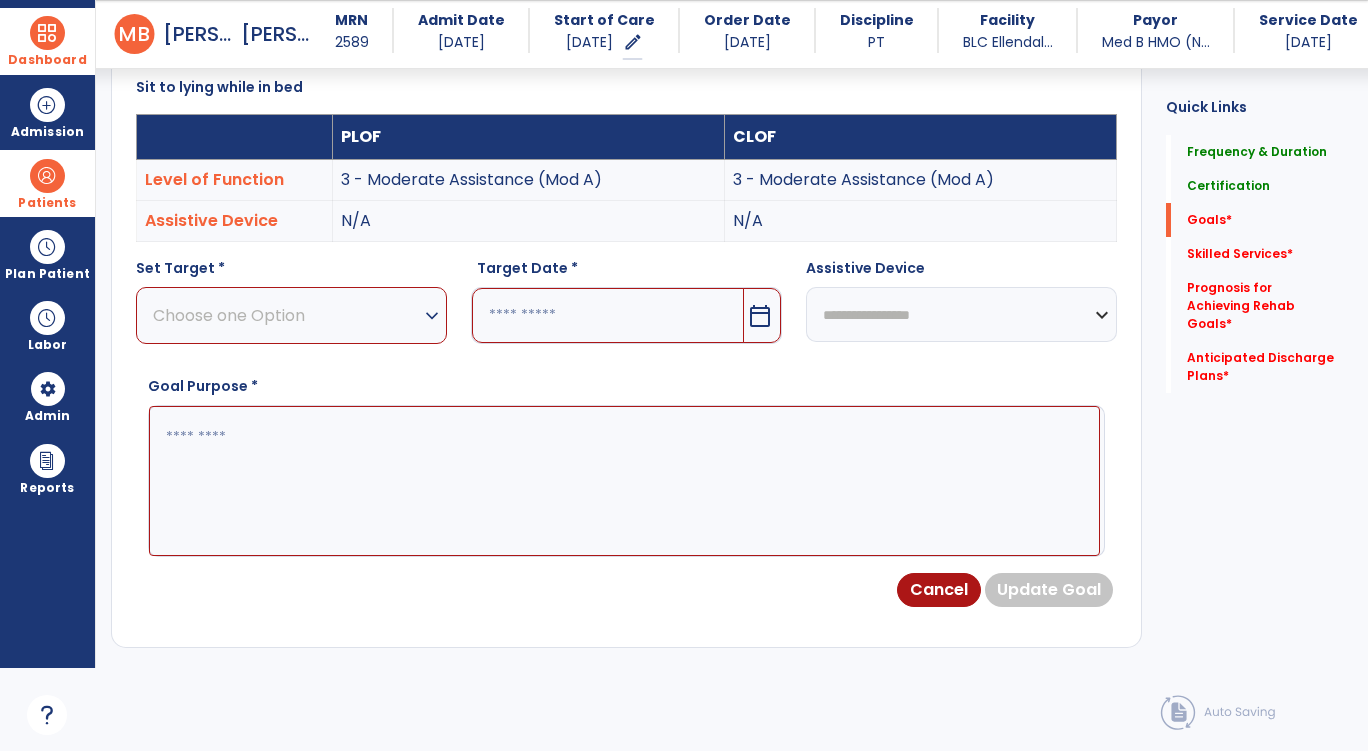 click on "Choose one Option" at bounding box center [286, 315] 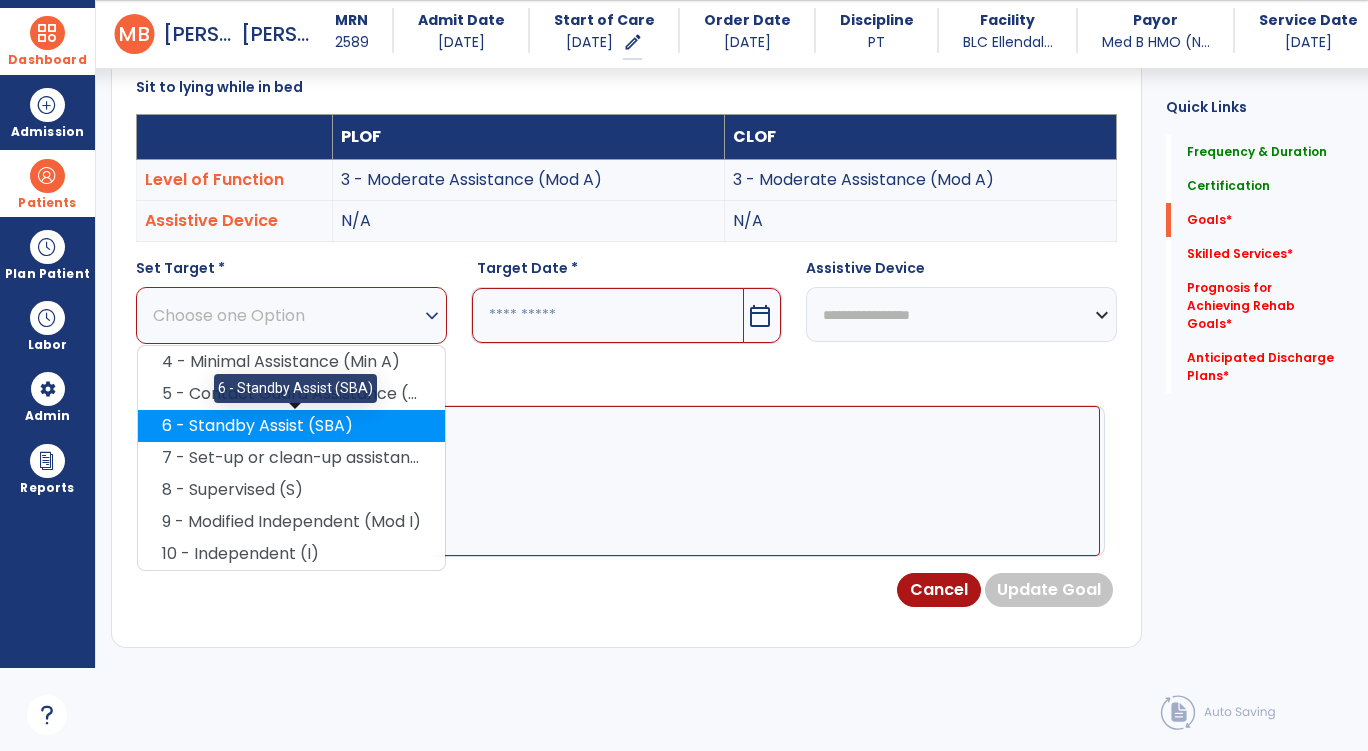 click on "6 - Standby Assist (SBA)" at bounding box center (291, 426) 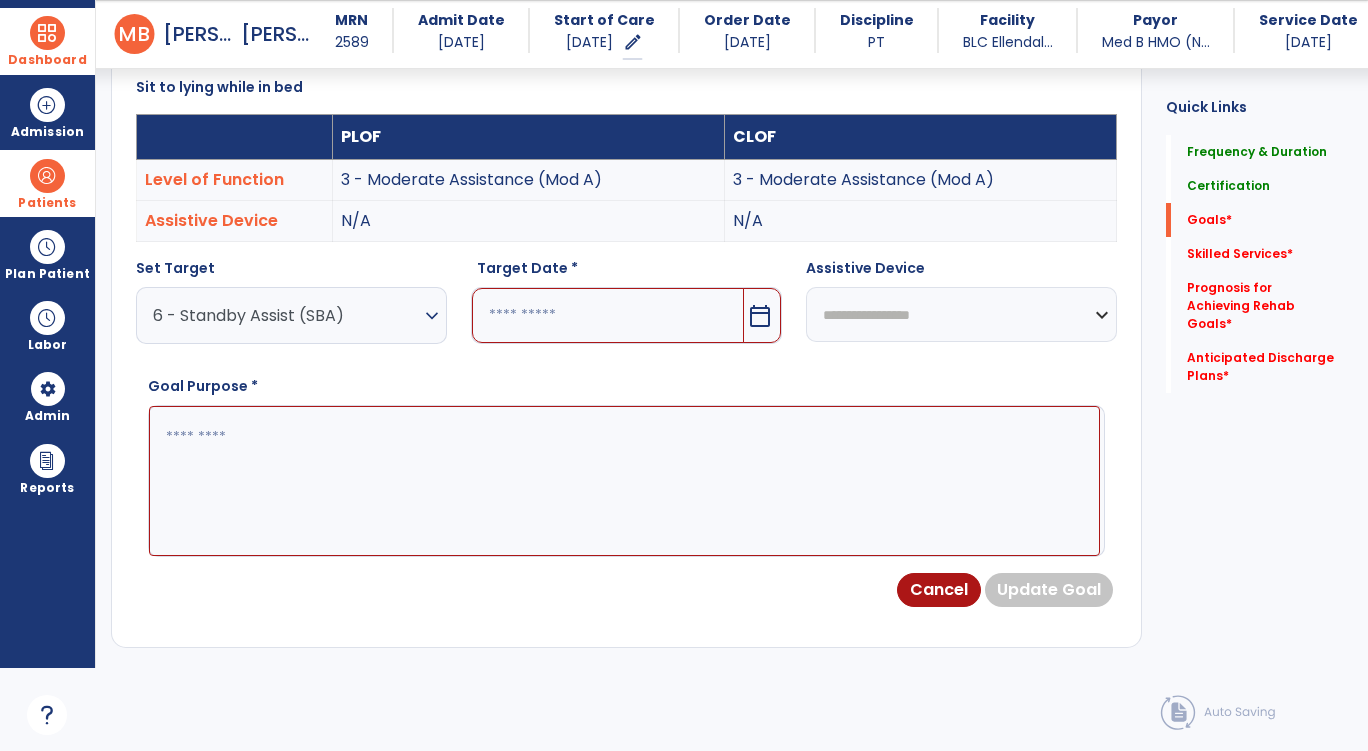 click on "calendar_today" at bounding box center (760, 316) 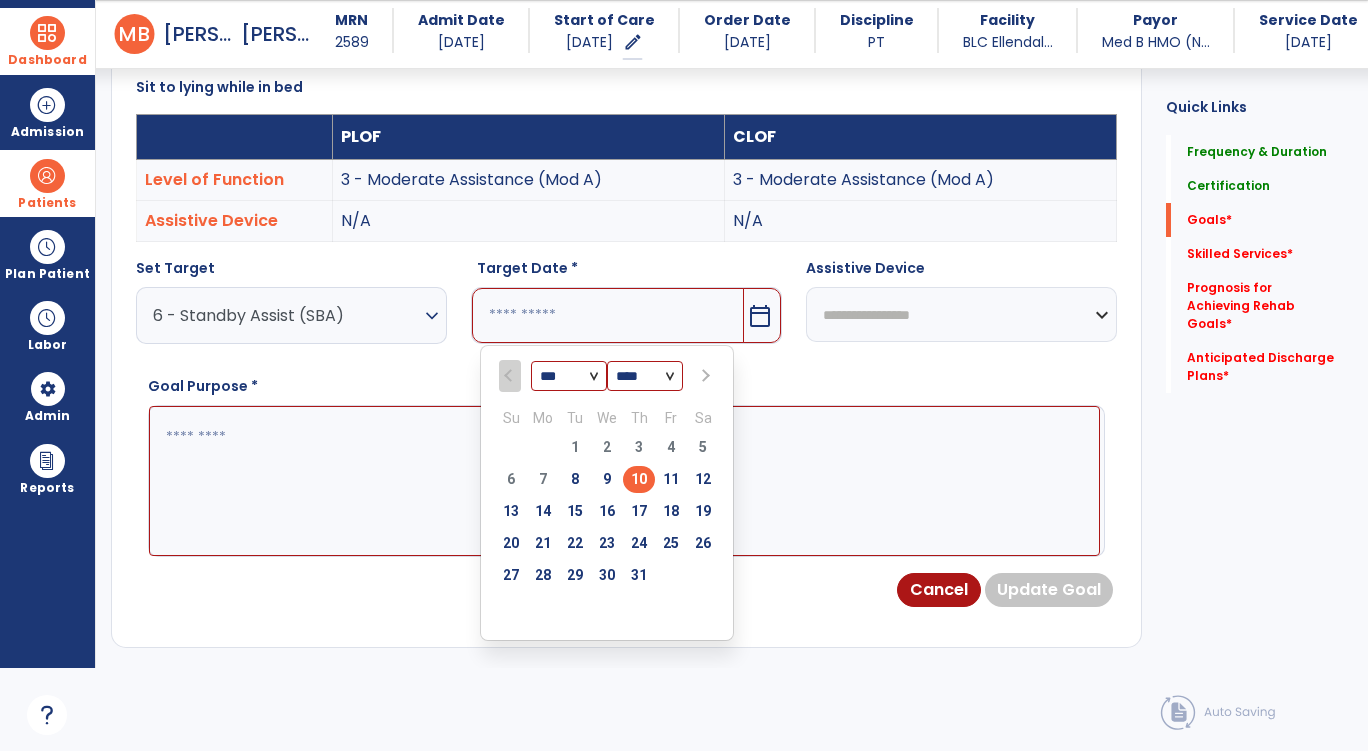 drag, startPoint x: 590, startPoint y: 370, endPoint x: 589, endPoint y: 384, distance: 14.035668 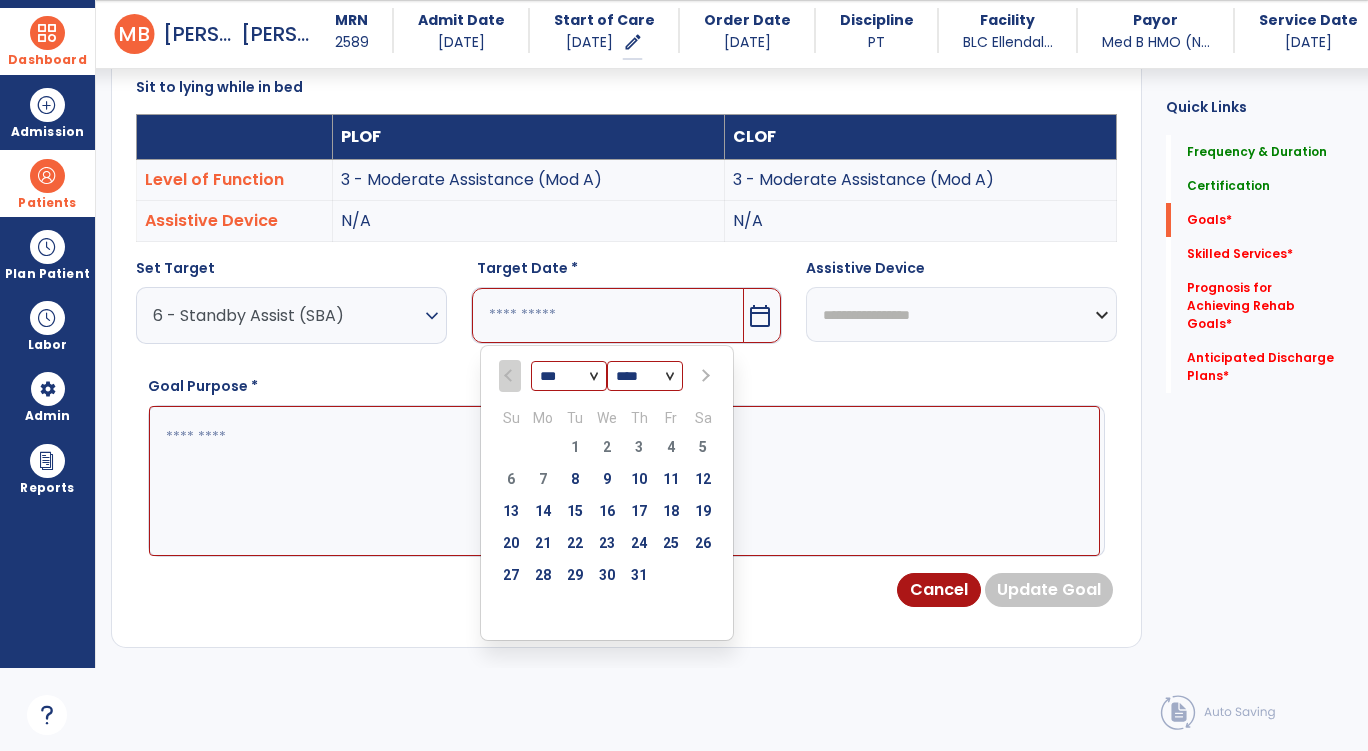 select on "*" 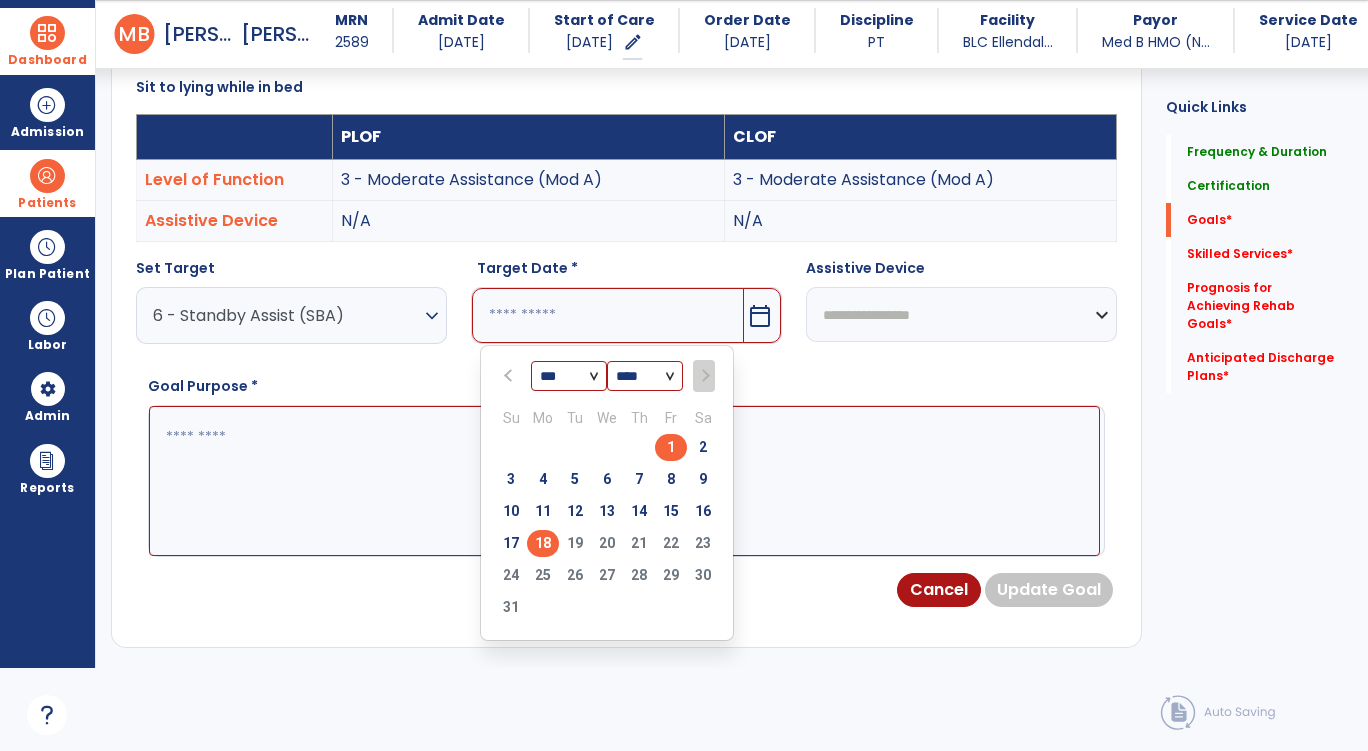 click on "18" at bounding box center [543, 543] 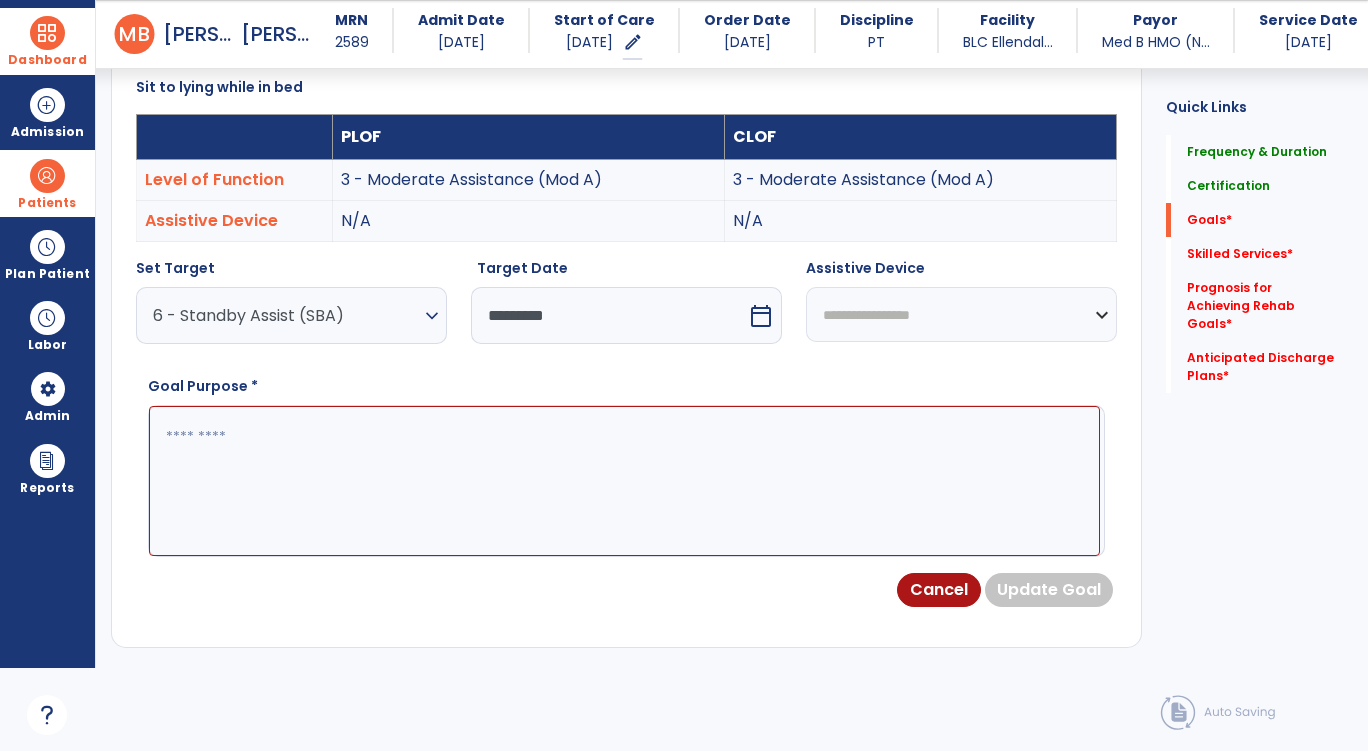click at bounding box center (624, 481) 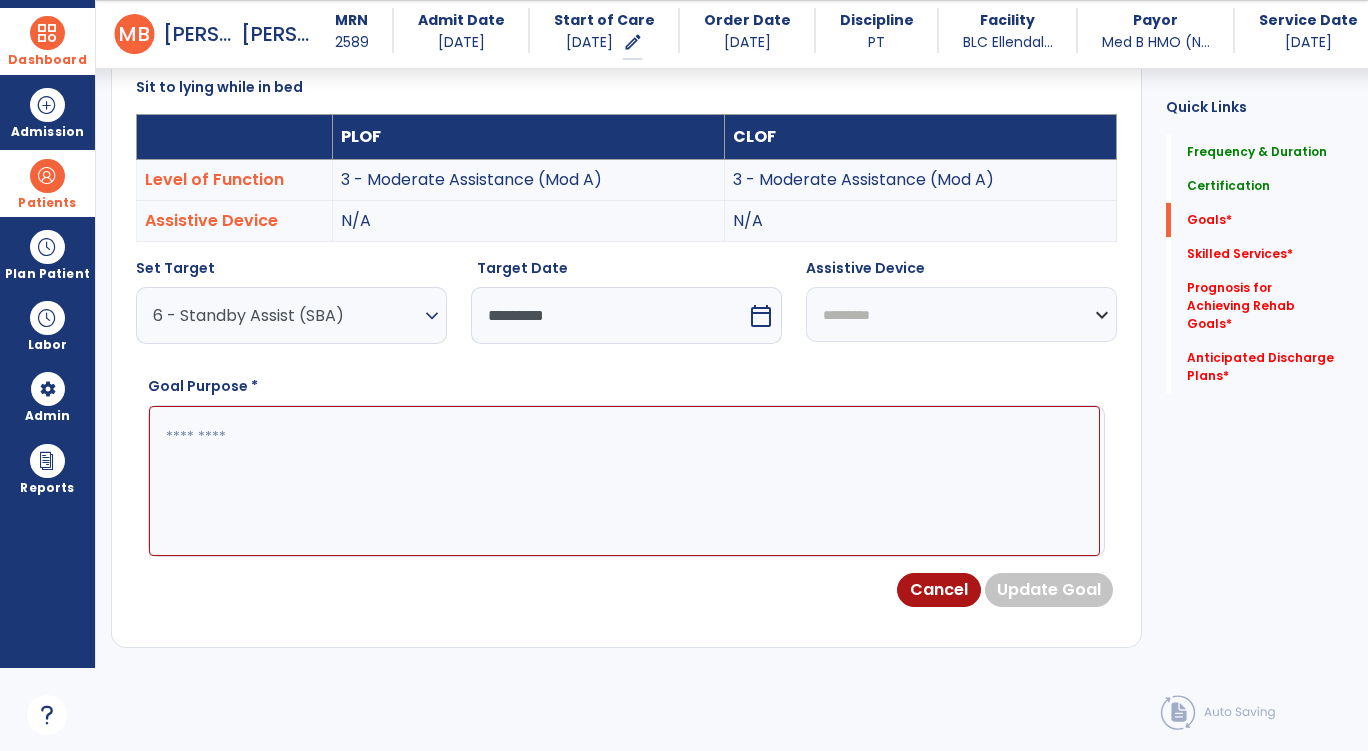 click on "**********" at bounding box center (961, 314) 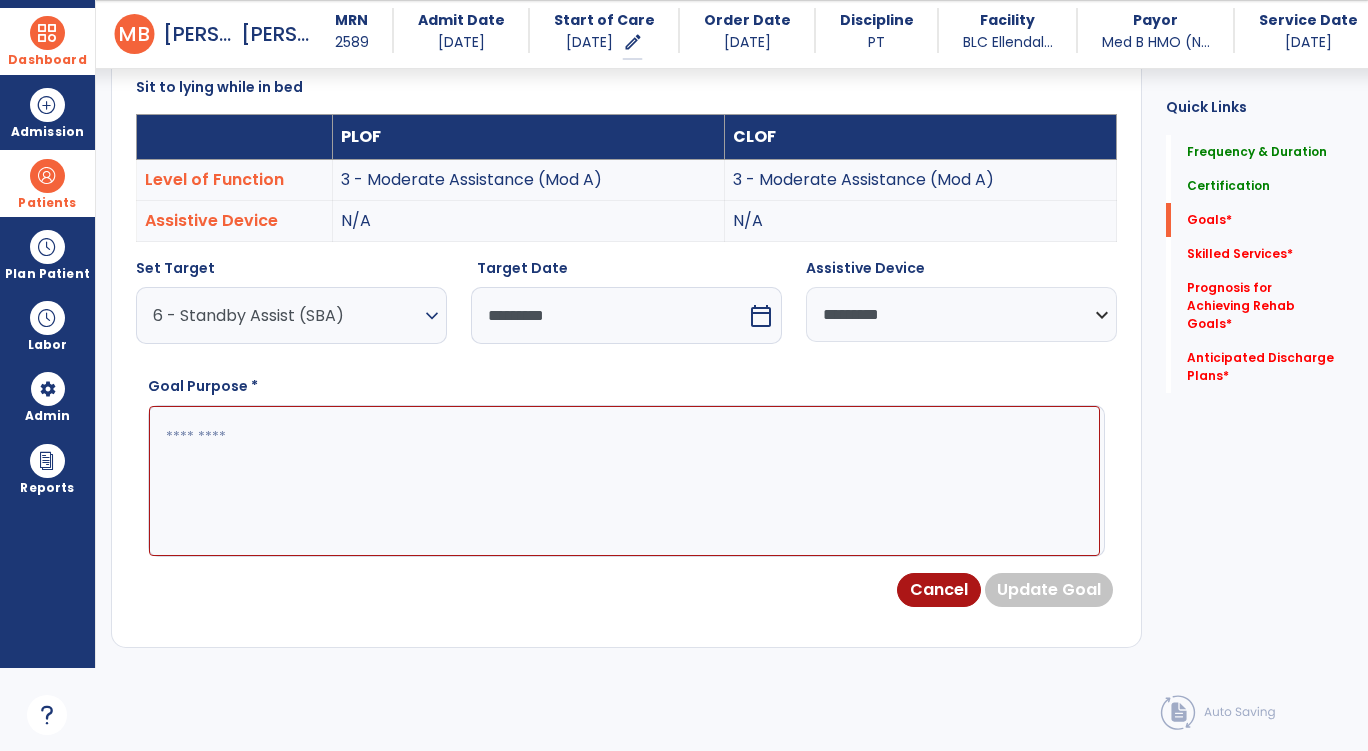 click at bounding box center [624, 481] 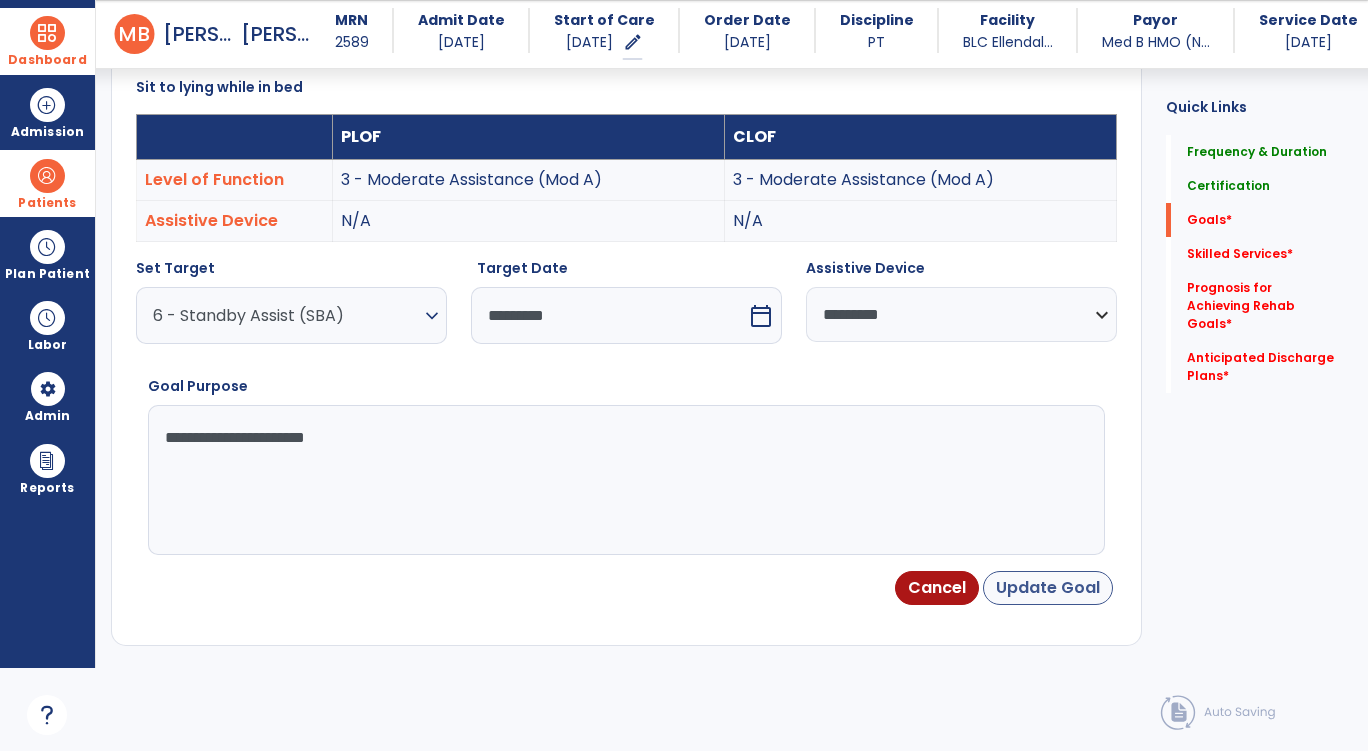 type on "**********" 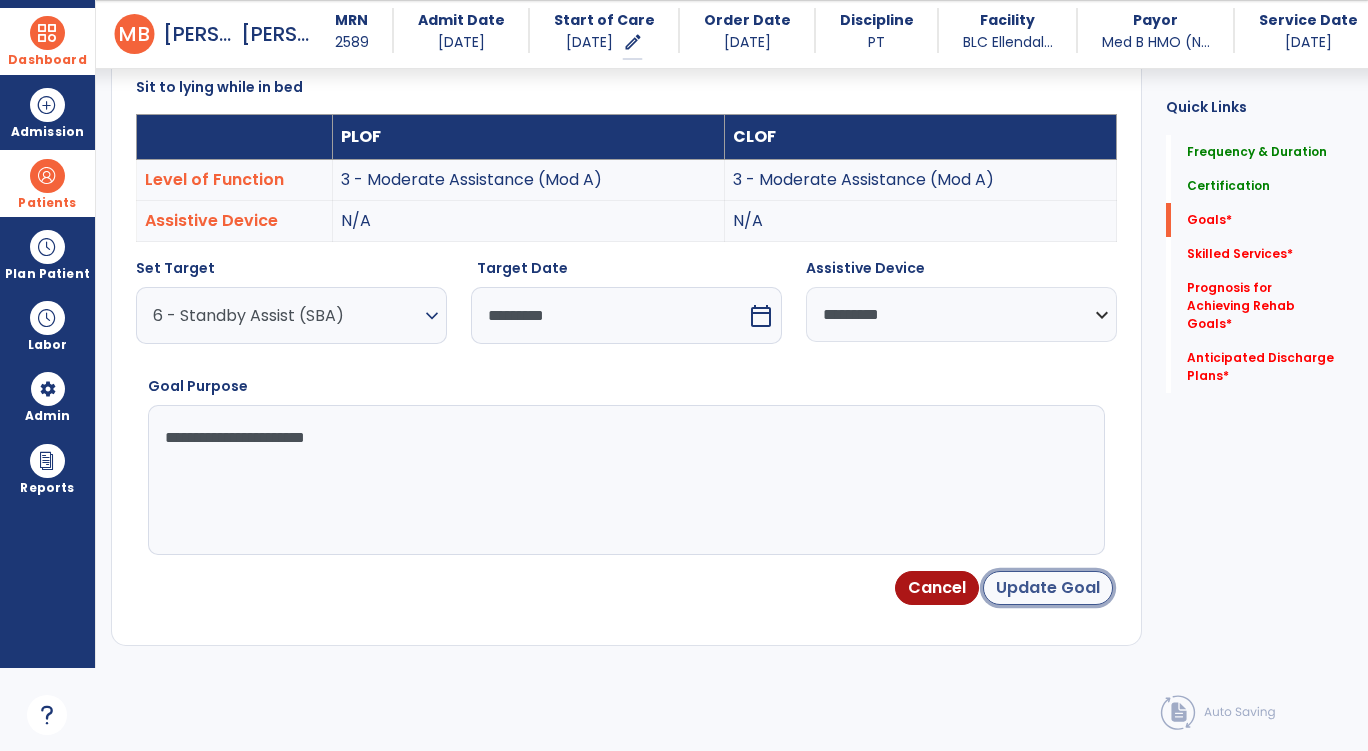 click on "Update Goal" at bounding box center [1048, 588] 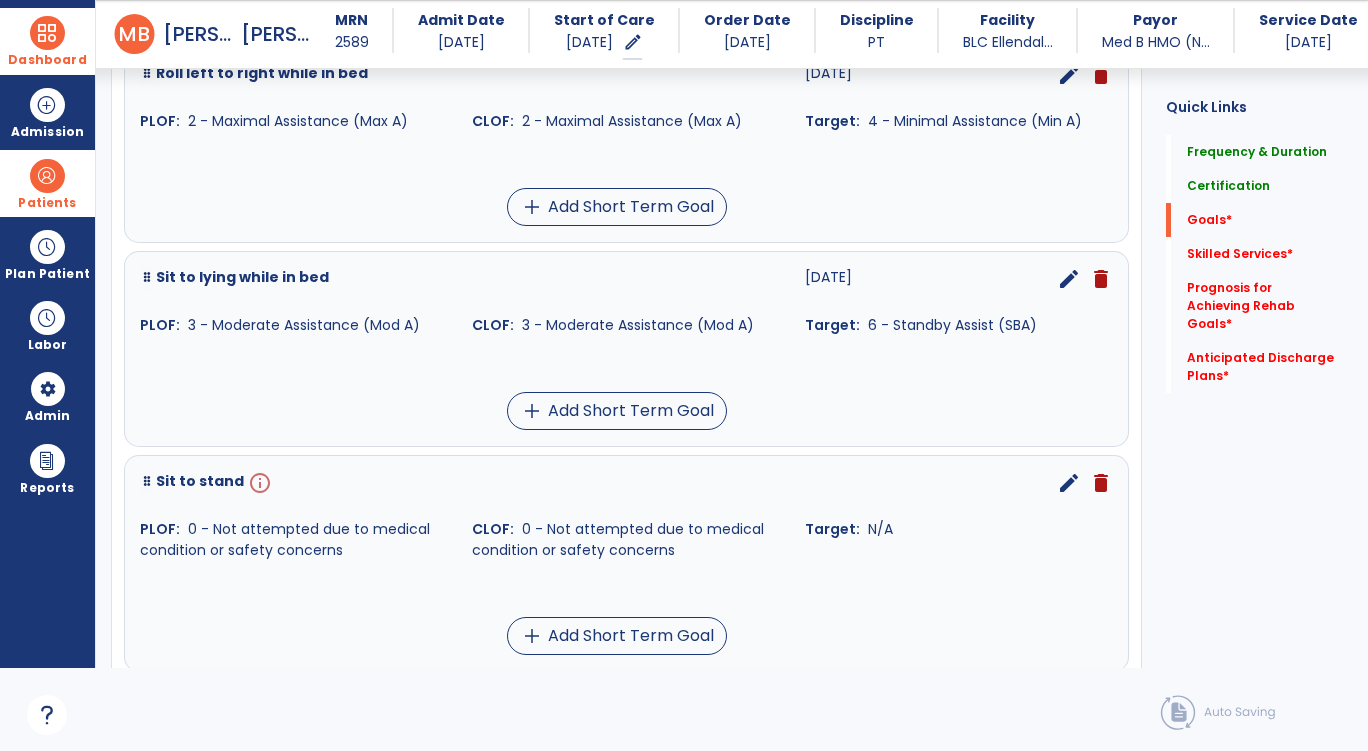scroll, scrollTop: 935, scrollLeft: 0, axis: vertical 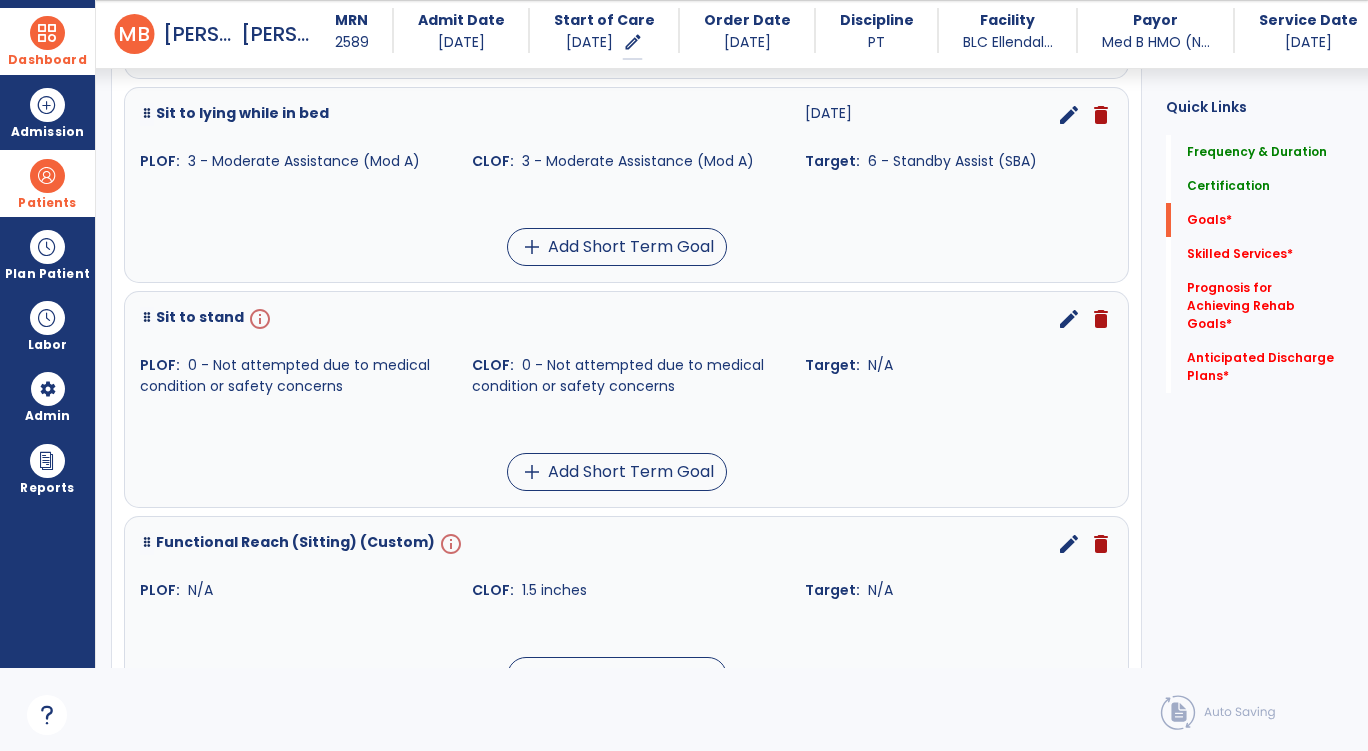 click on "edit" at bounding box center (1069, 319) 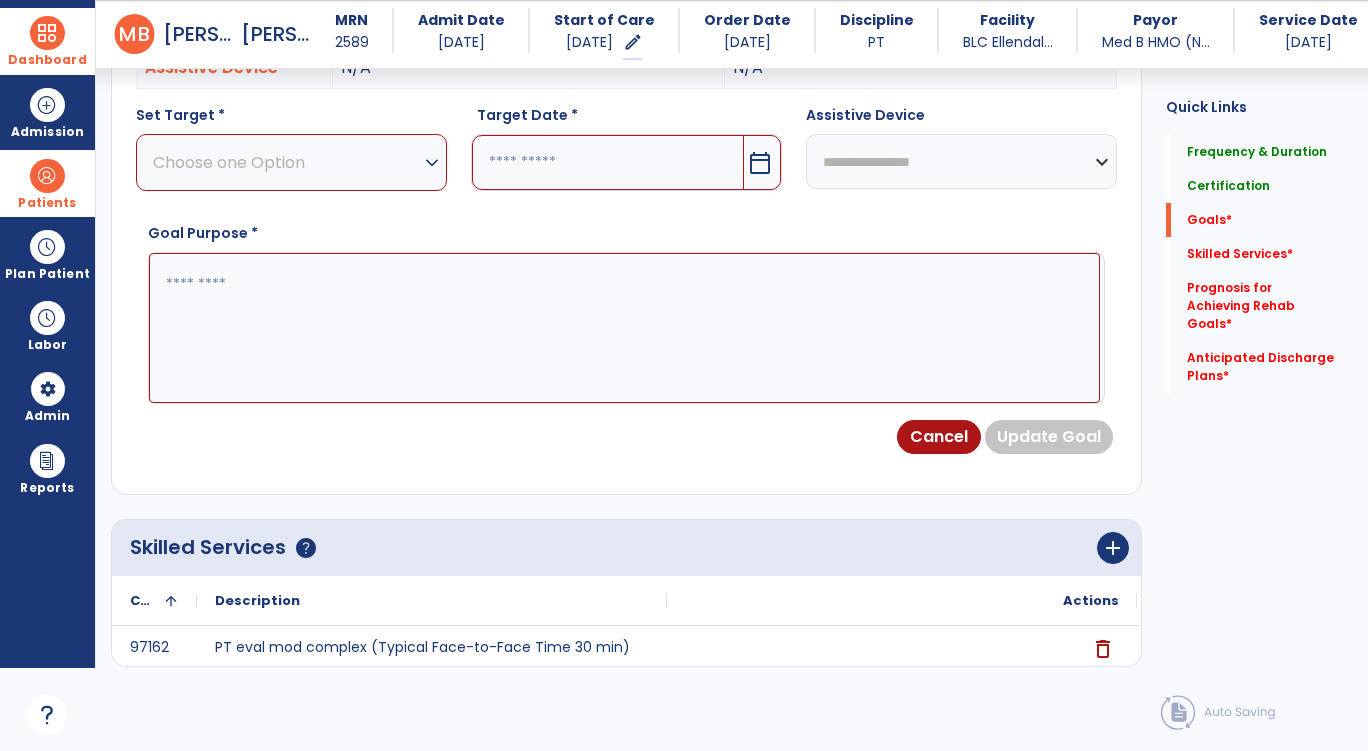 scroll, scrollTop: 535, scrollLeft: 0, axis: vertical 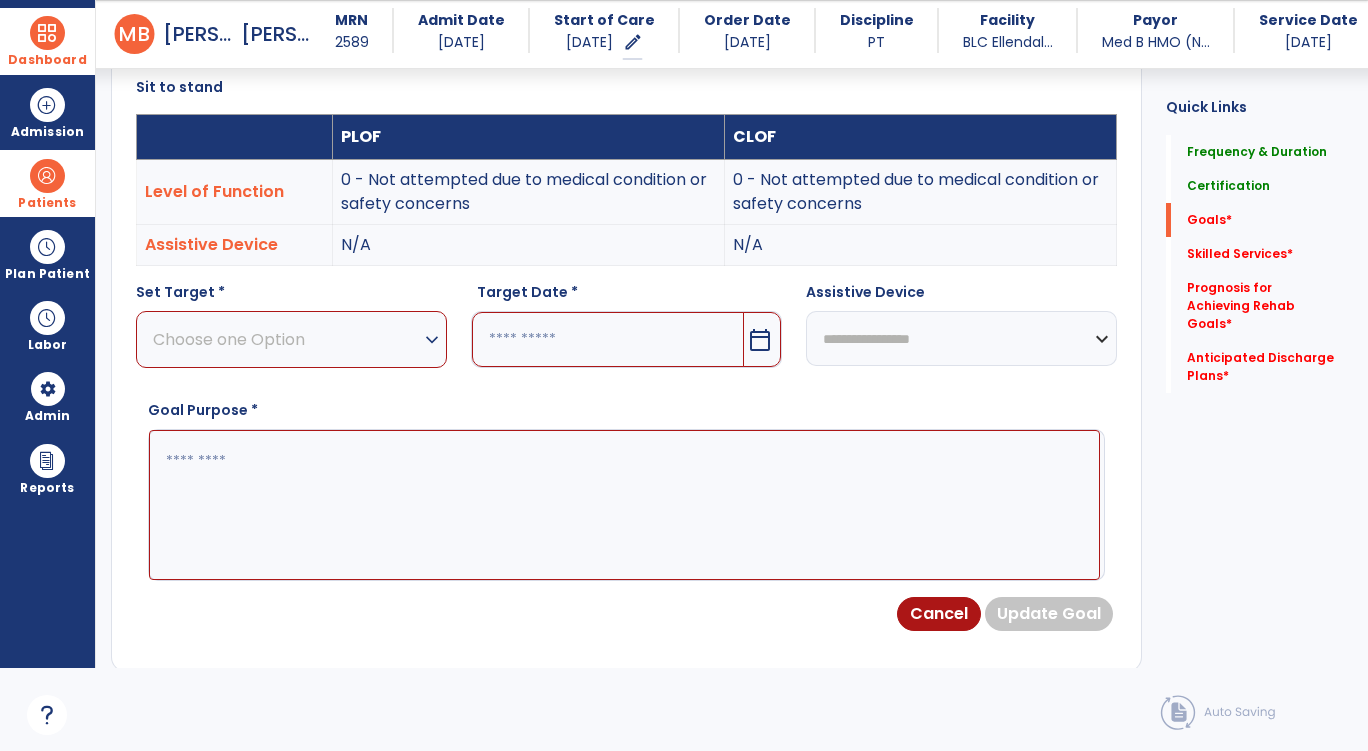 click on "Choose one Option" at bounding box center (286, 339) 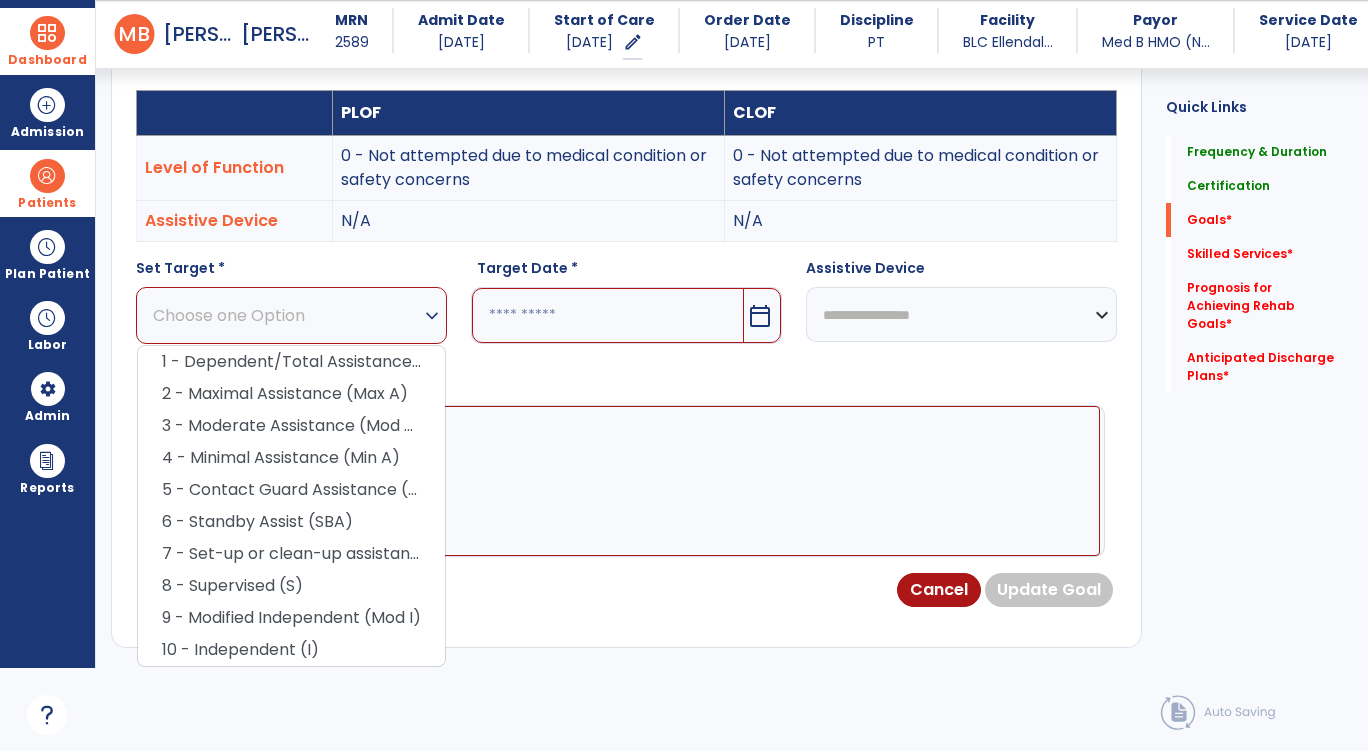 scroll, scrollTop: 535, scrollLeft: 0, axis: vertical 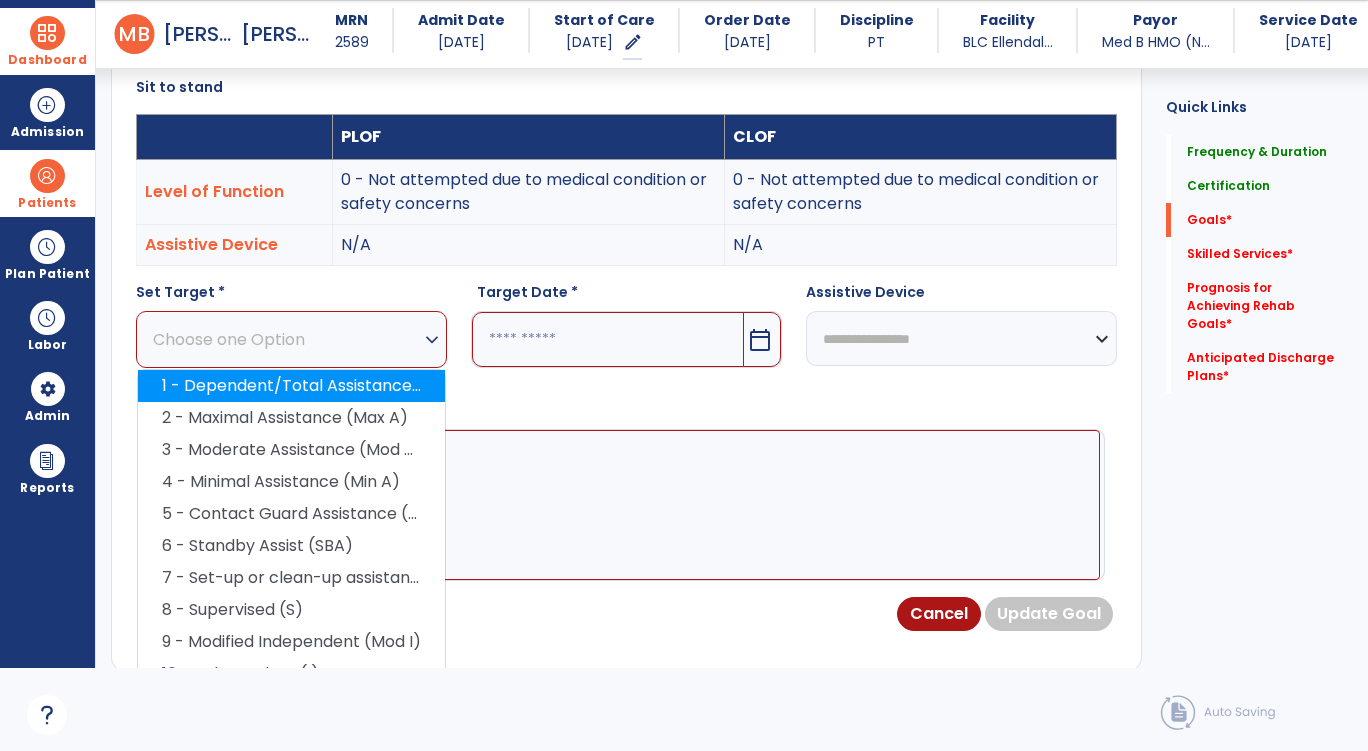 click on "1 - Dependent/Total Assistance (D)" at bounding box center [291, 386] 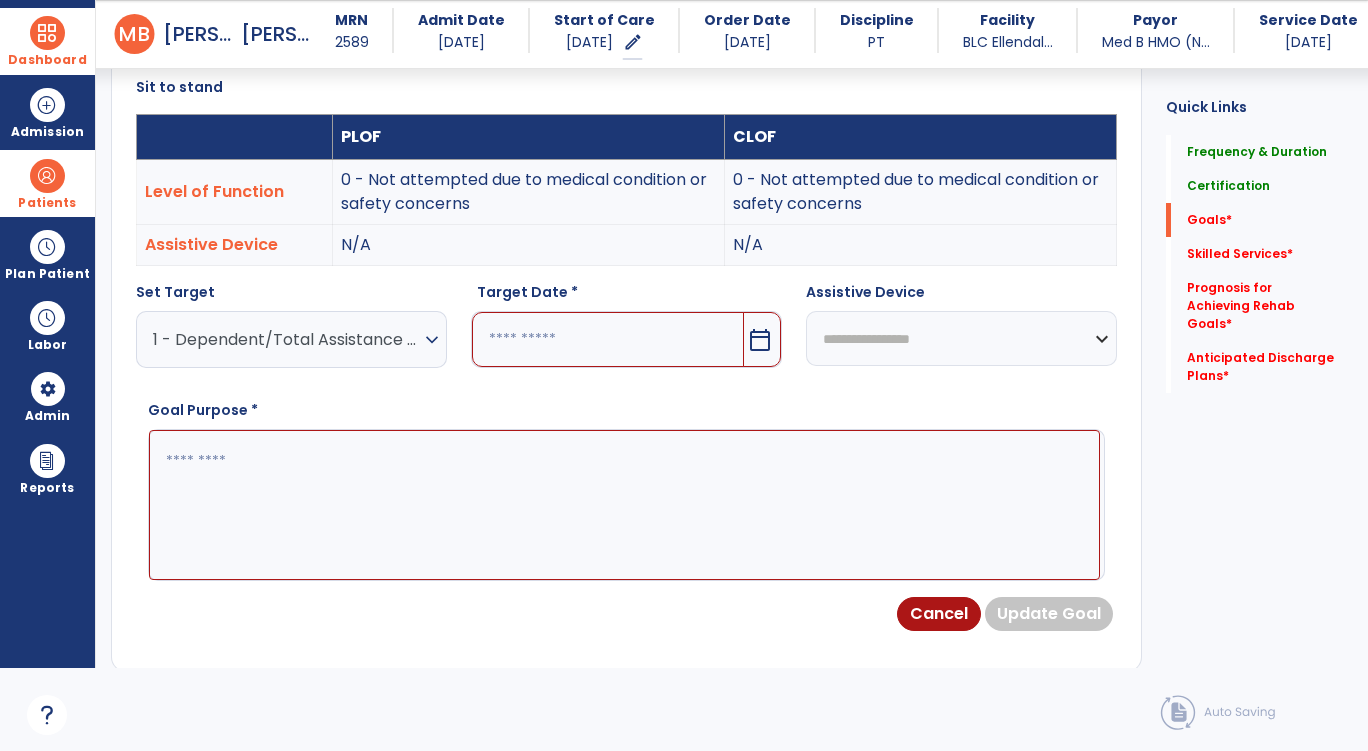 click at bounding box center [608, 339] 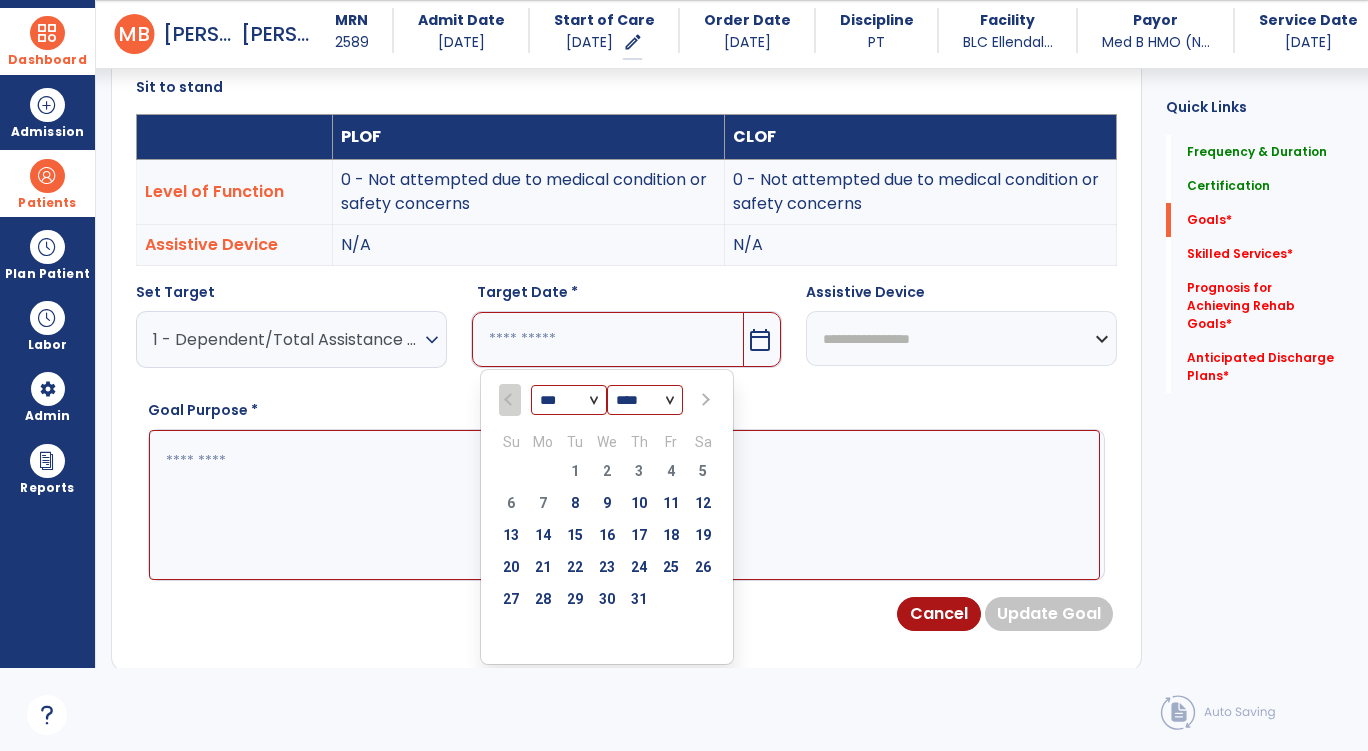 click on "**********" at bounding box center [961, 338] 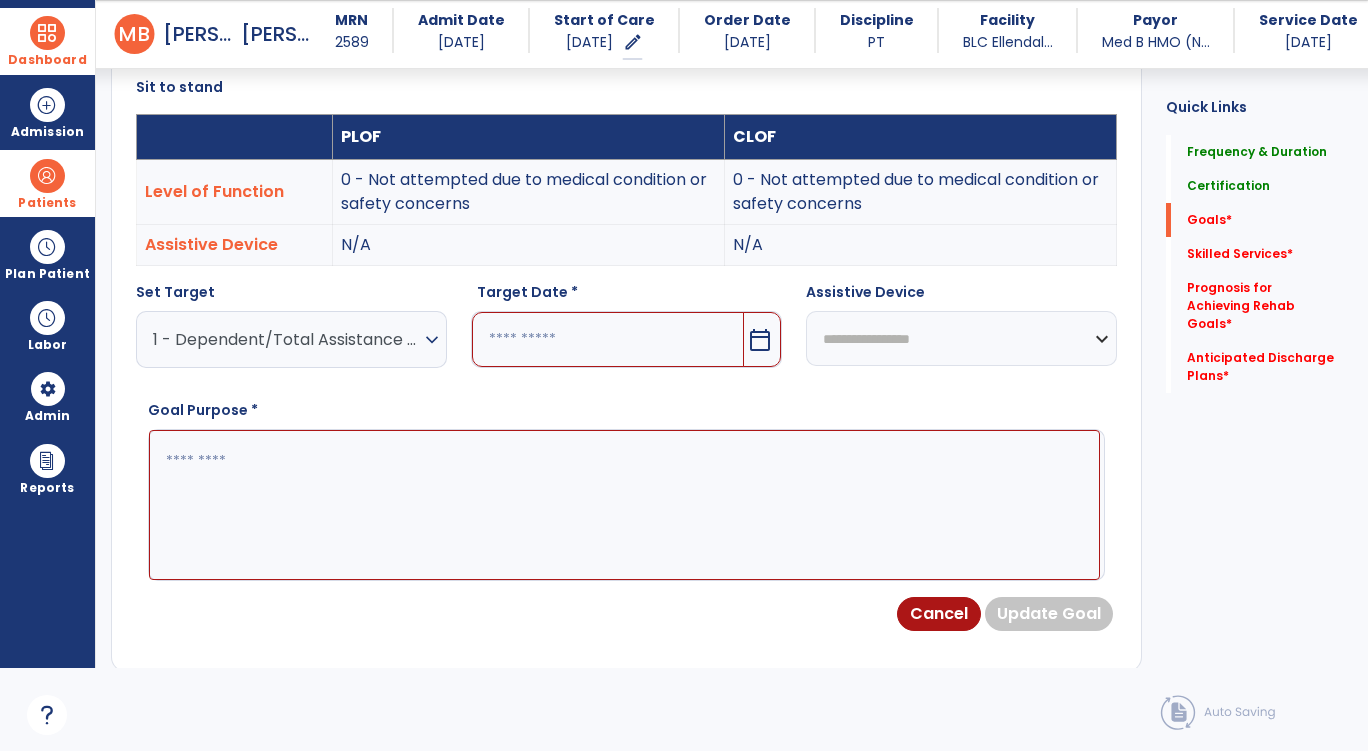 click on "**********" at bounding box center [961, 338] 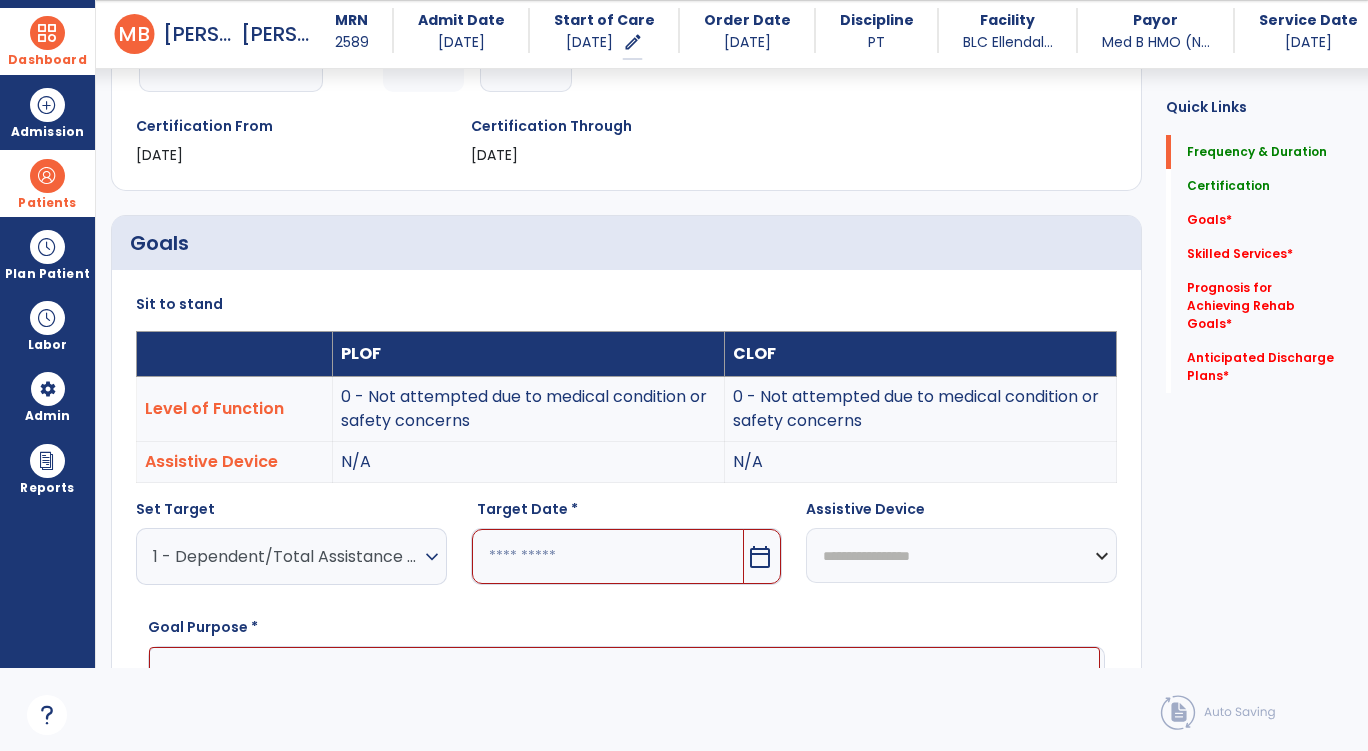 scroll, scrollTop: 535, scrollLeft: 0, axis: vertical 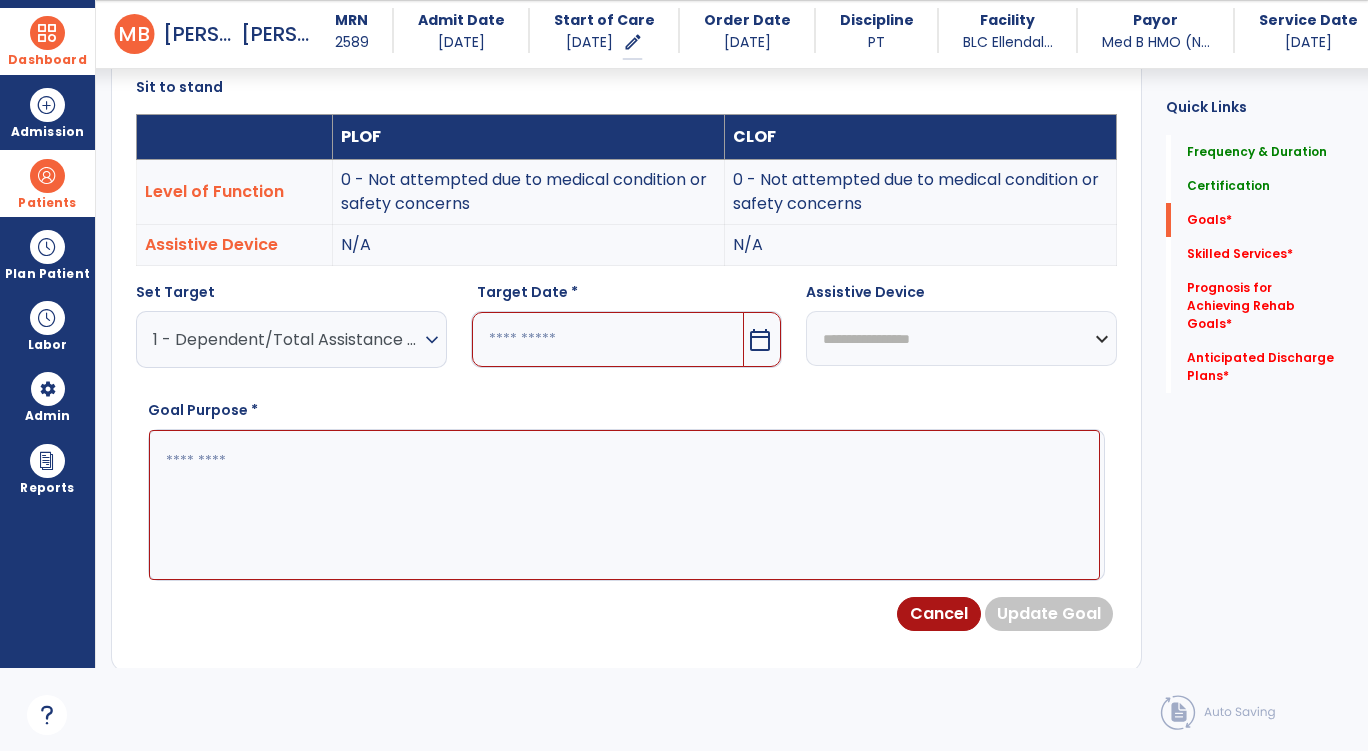 click on "**********" at bounding box center (961, 338) 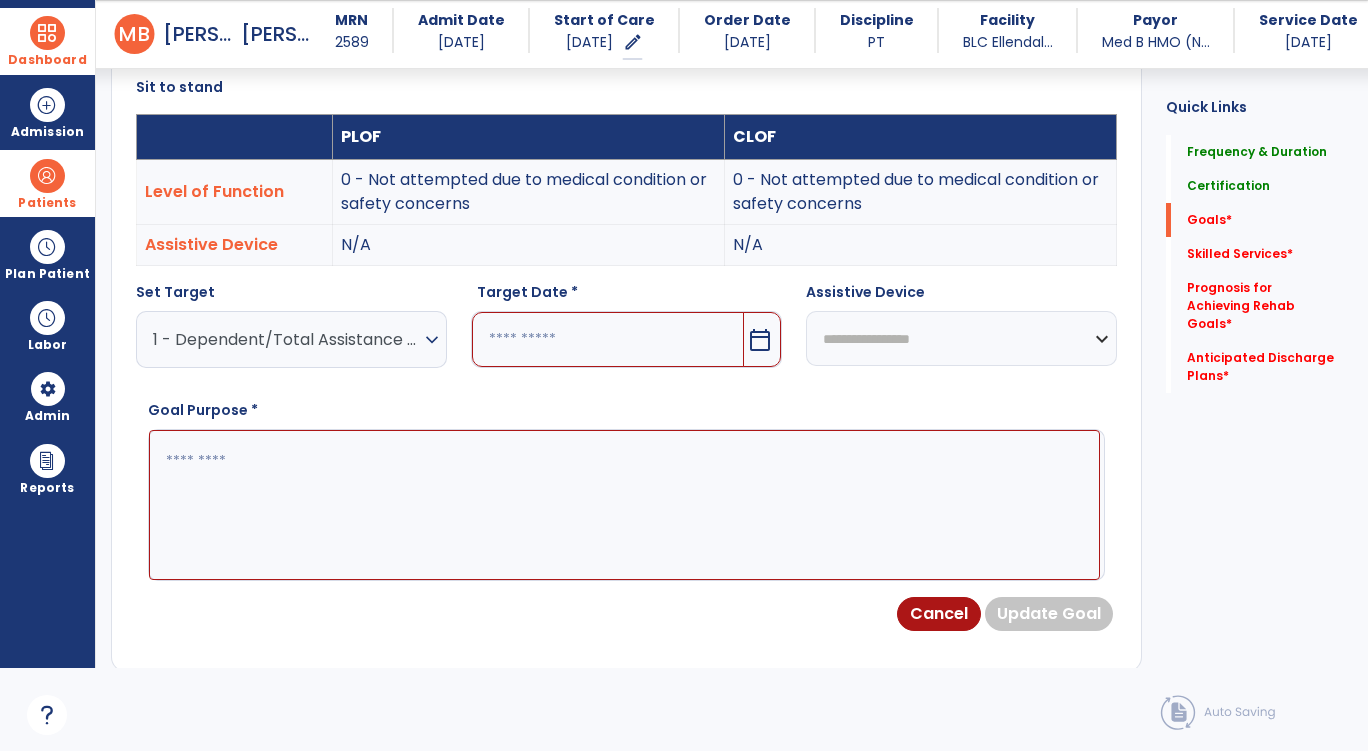 click at bounding box center (624, 505) 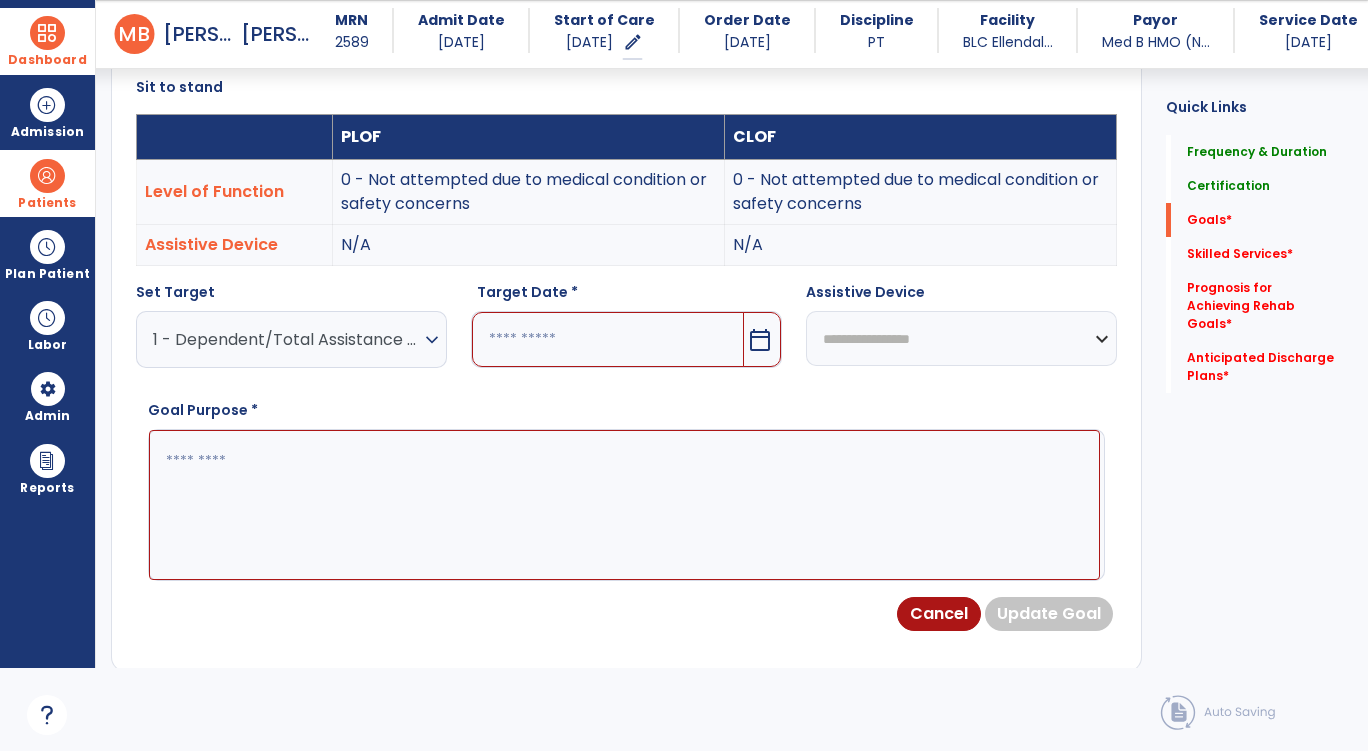 click at bounding box center (608, 339) 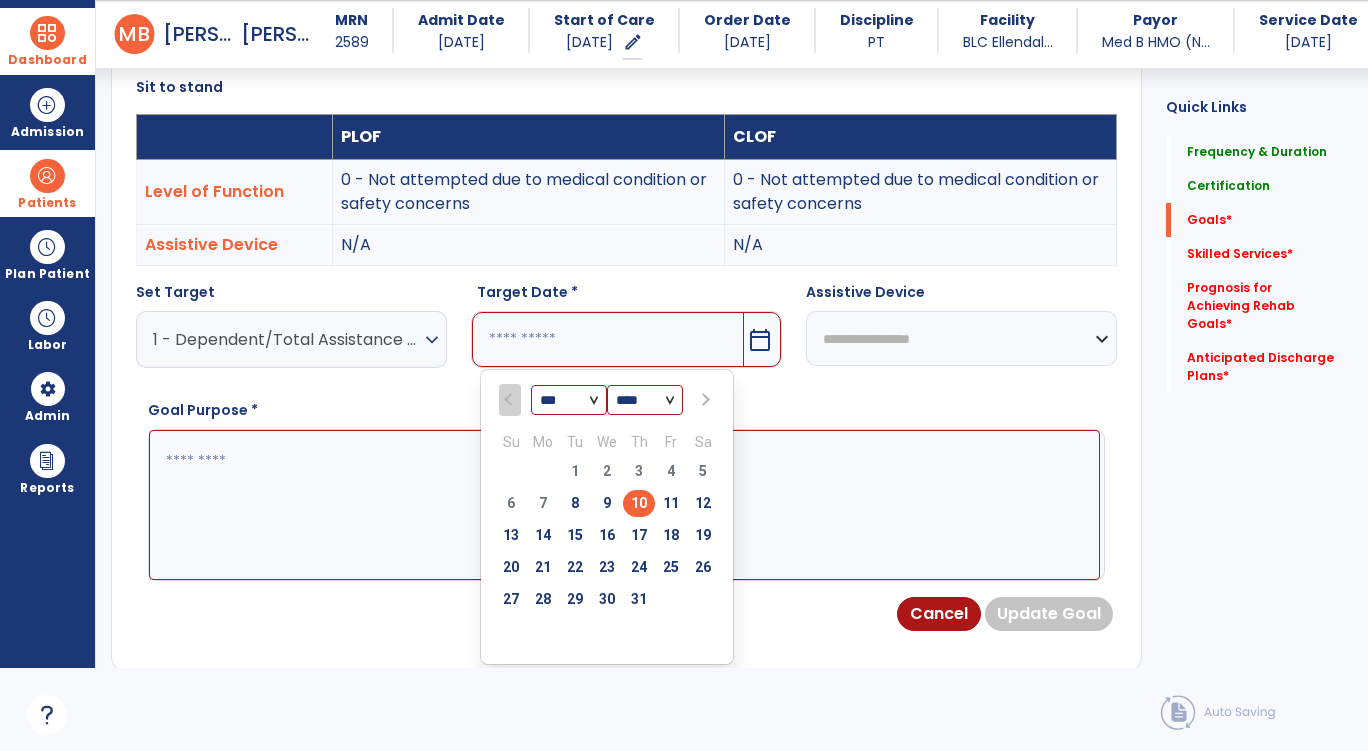 click on "*** ***" at bounding box center [569, 401] 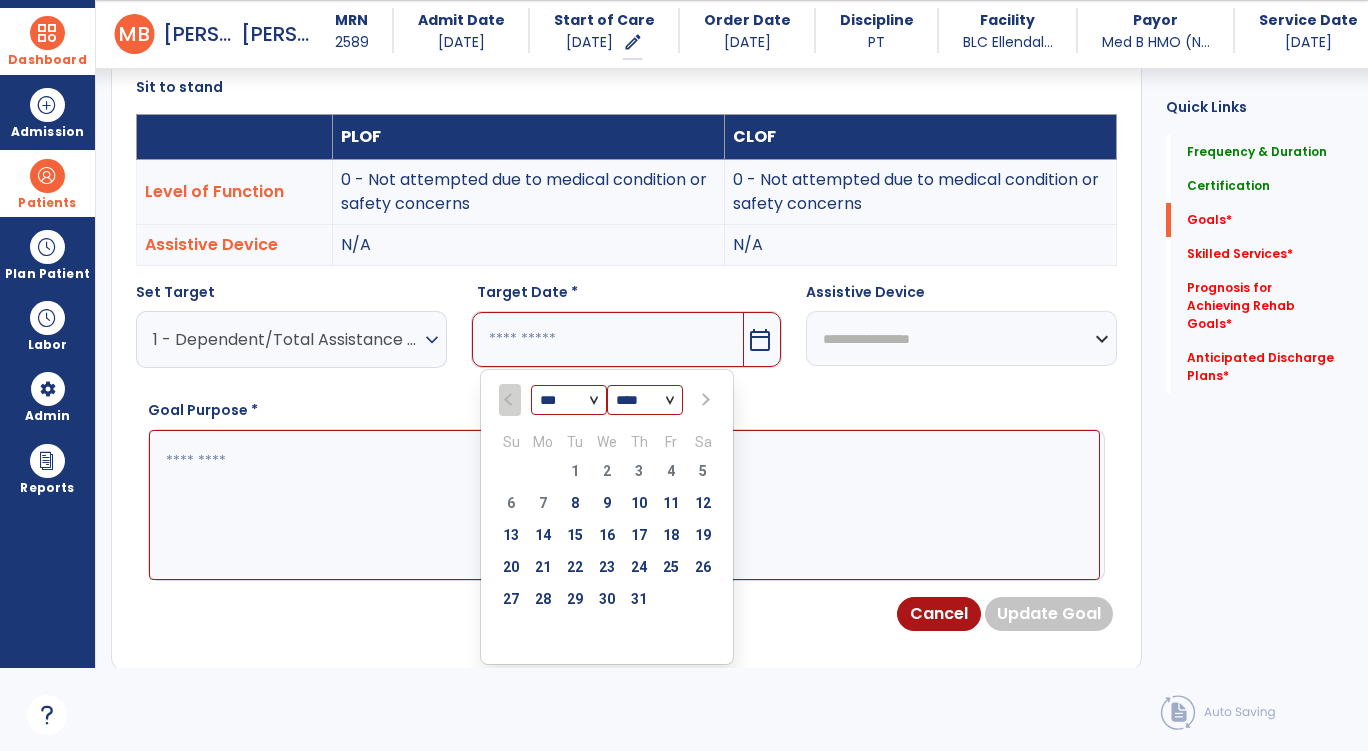 select on "*" 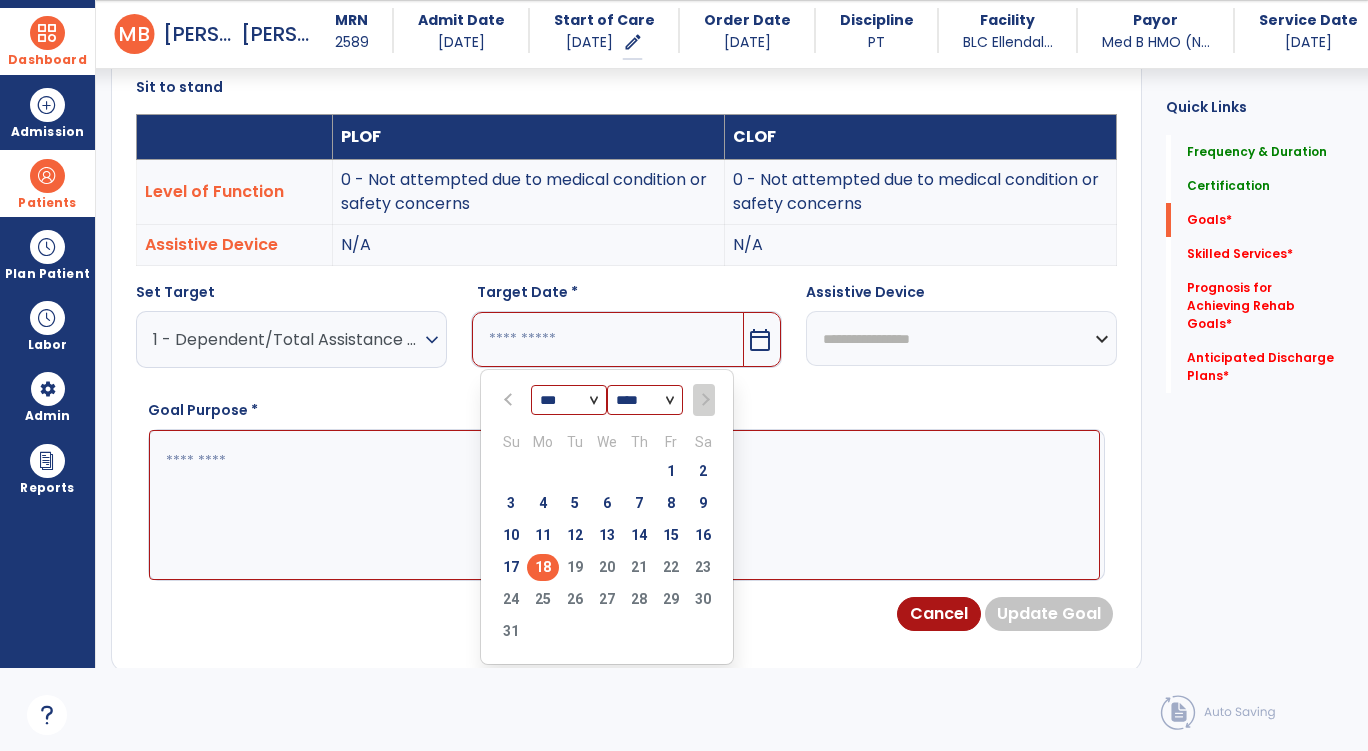 click on "18" at bounding box center [543, 567] 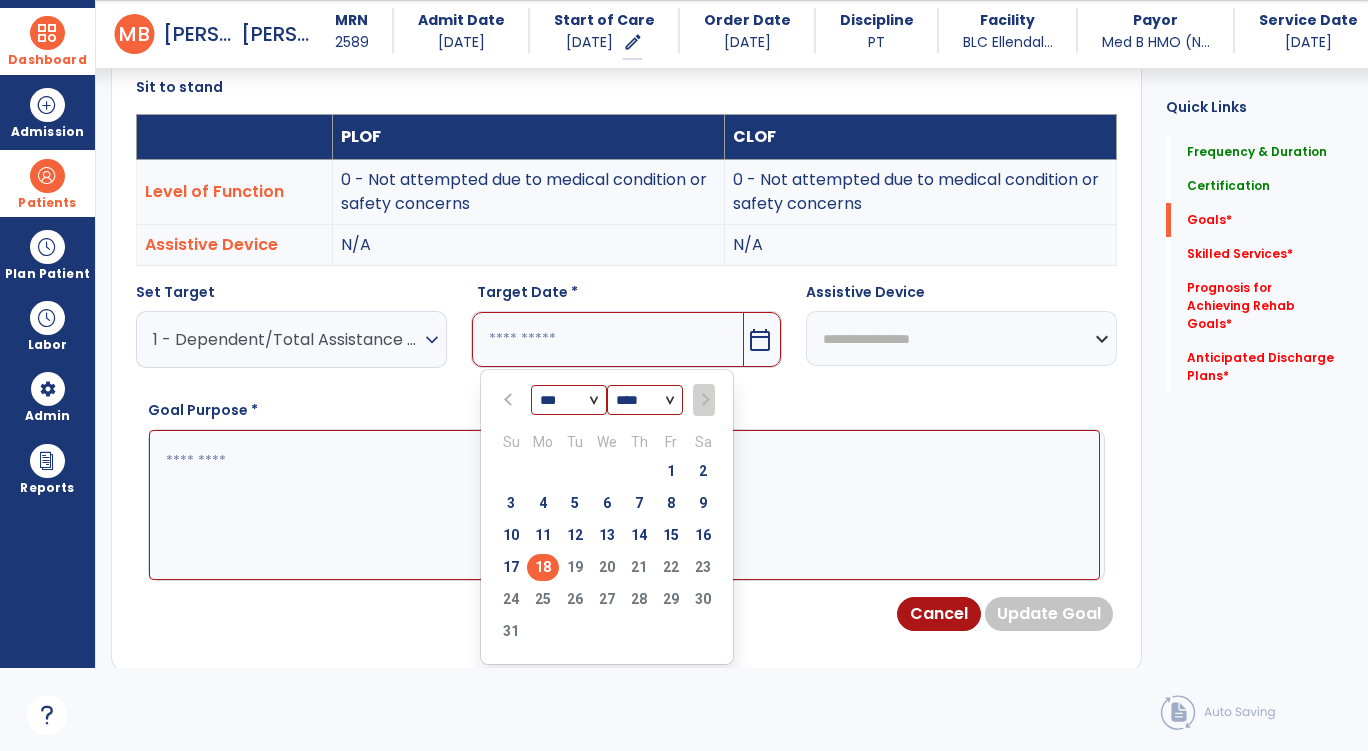 type on "*********" 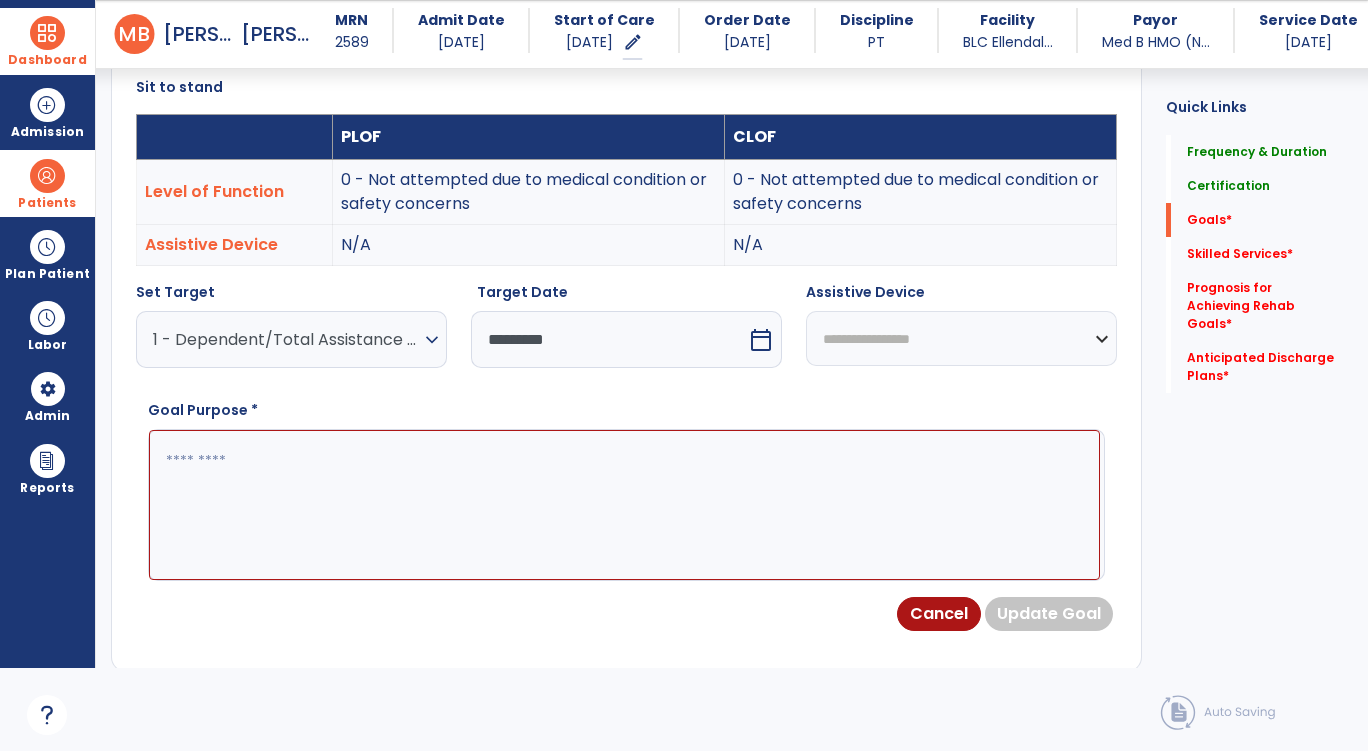 click at bounding box center [624, 505] 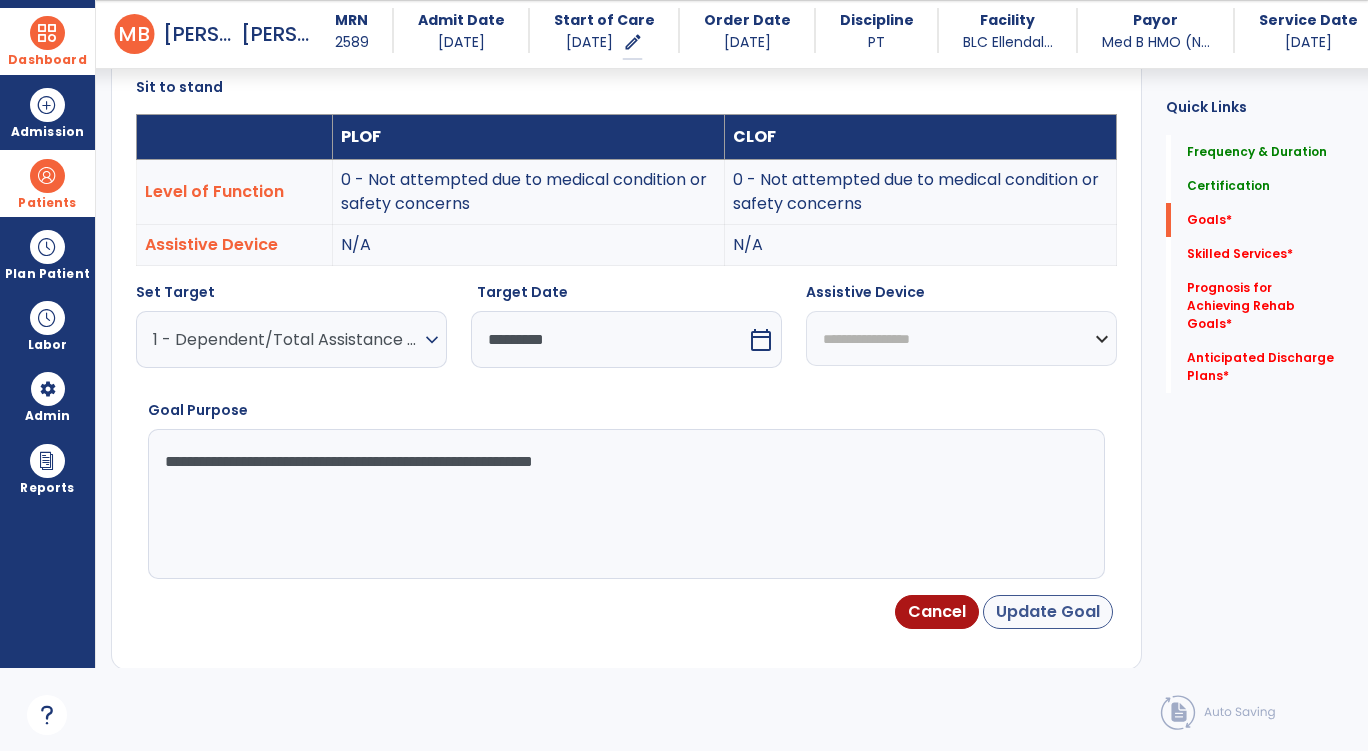 type on "**********" 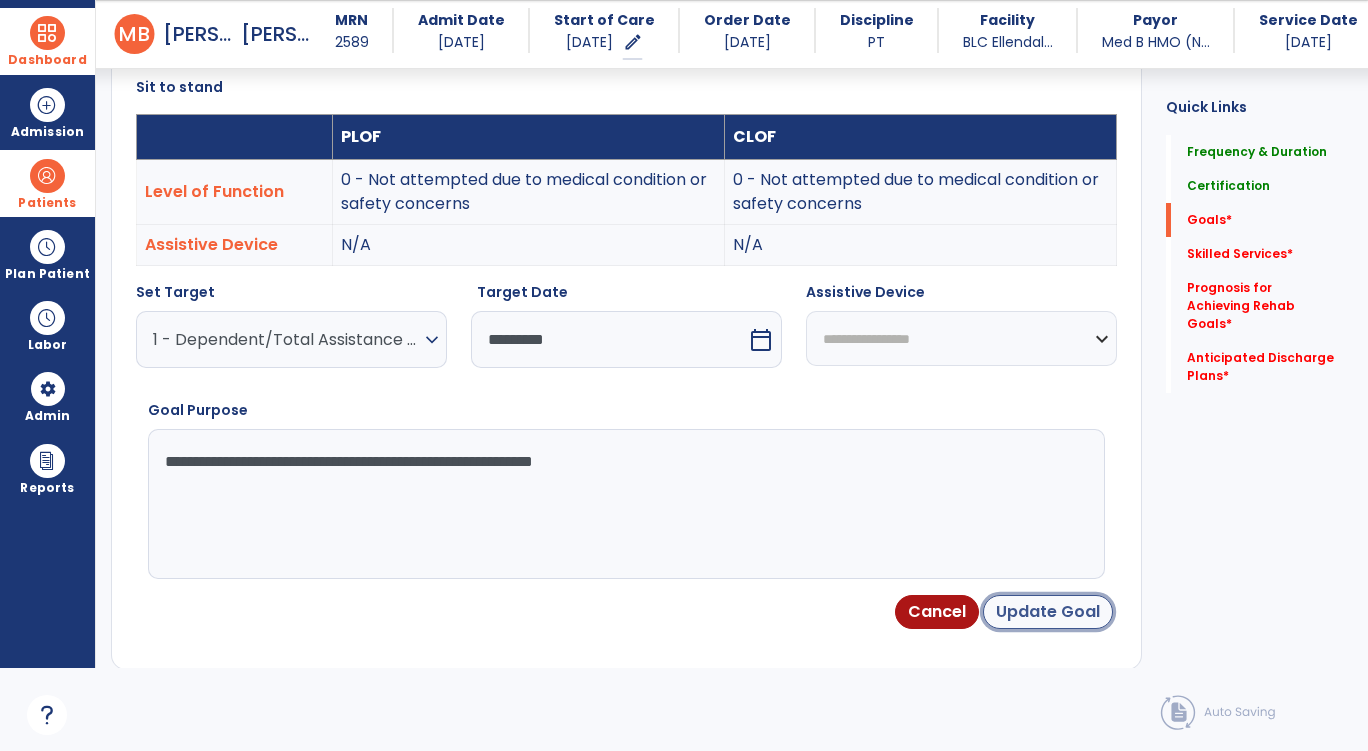click on "Update Goal" at bounding box center [1048, 612] 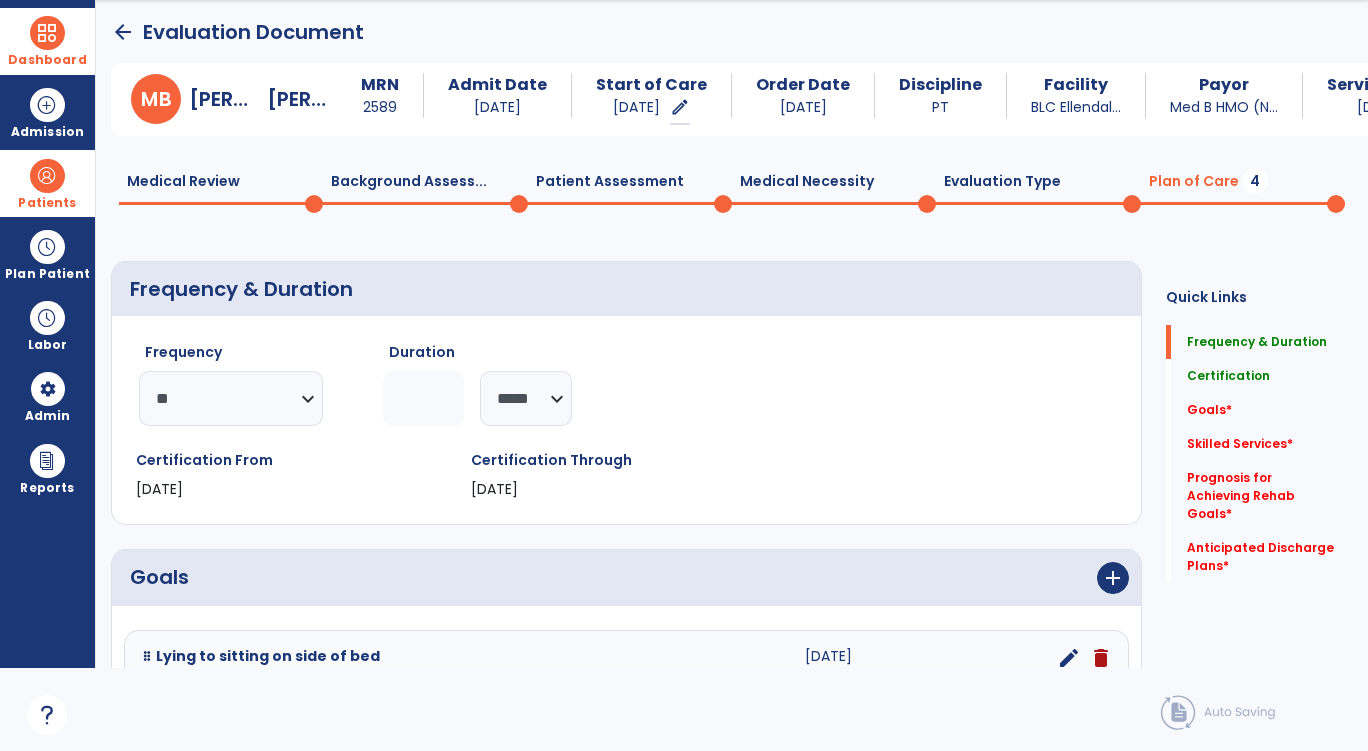 scroll, scrollTop: 0, scrollLeft: 0, axis: both 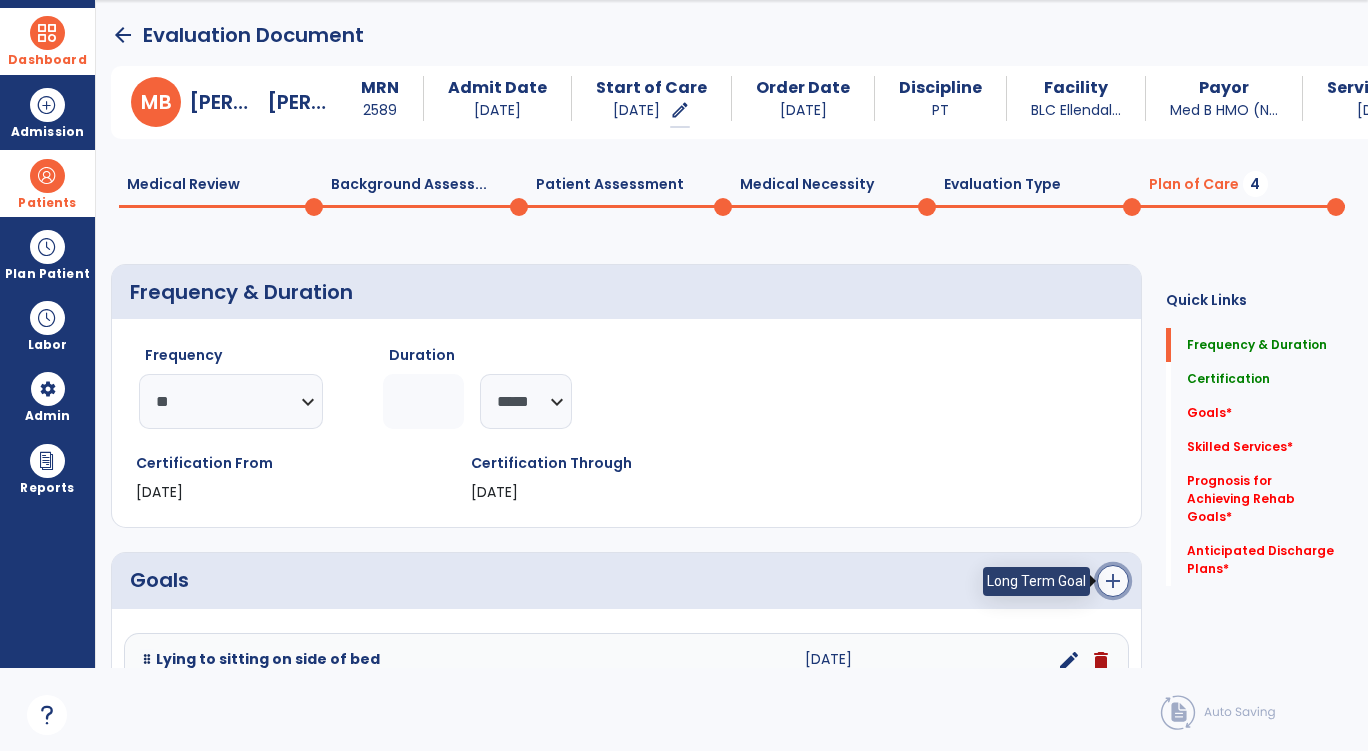 click on "add" at bounding box center [1113, 581] 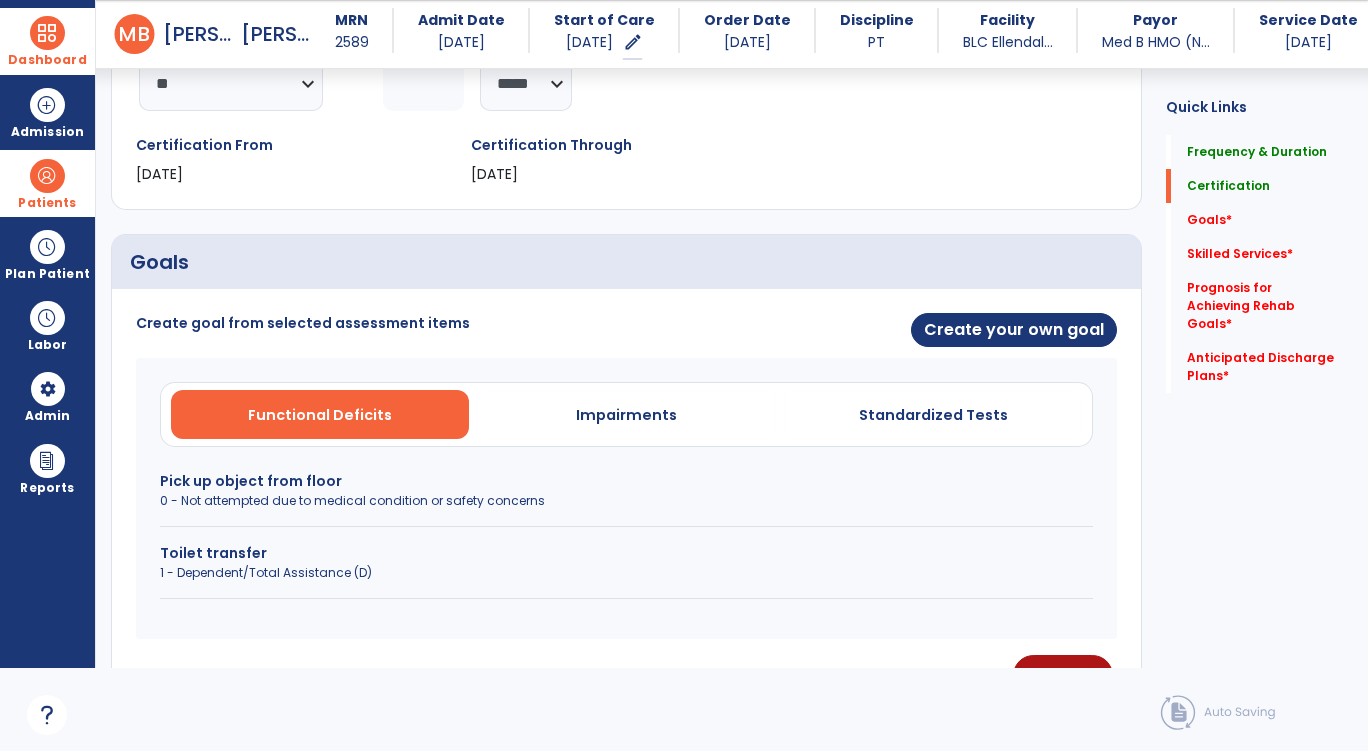 scroll, scrollTop: 300, scrollLeft: 0, axis: vertical 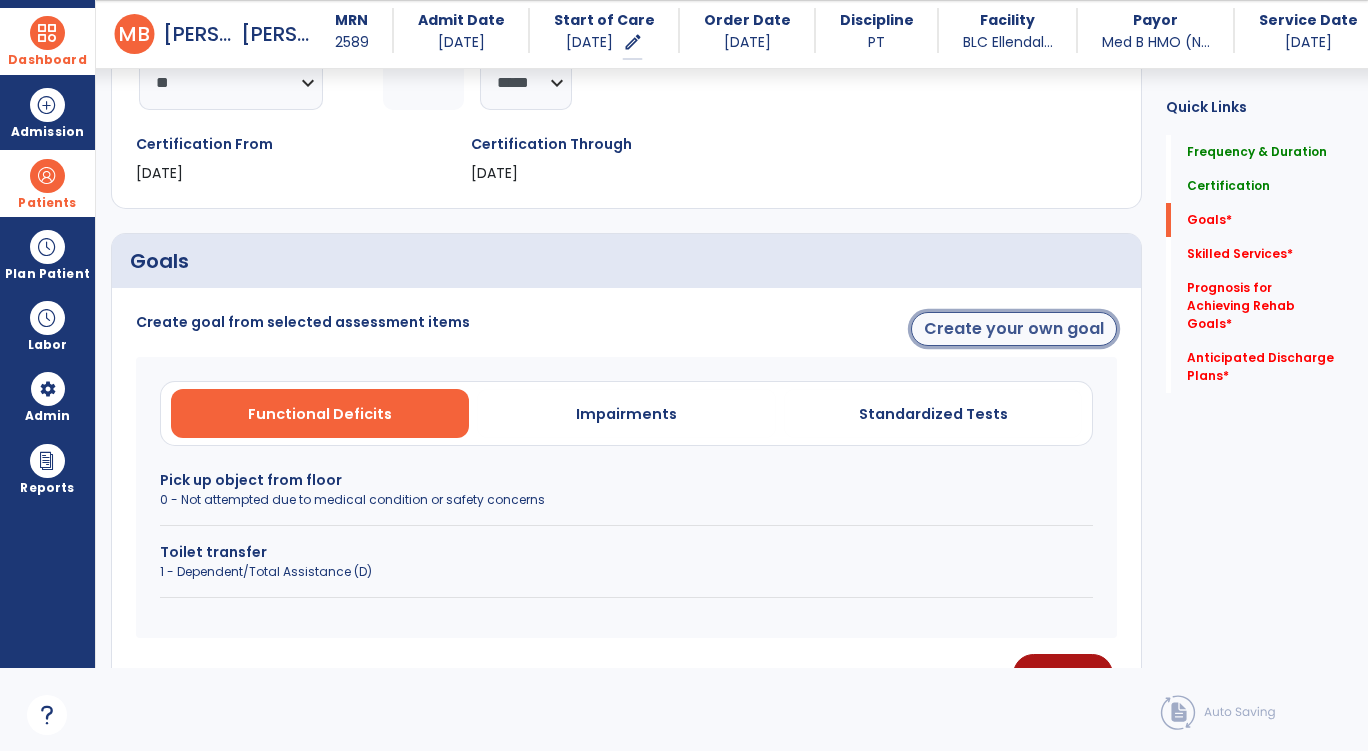 click on "Create your own goal" at bounding box center (1014, 329) 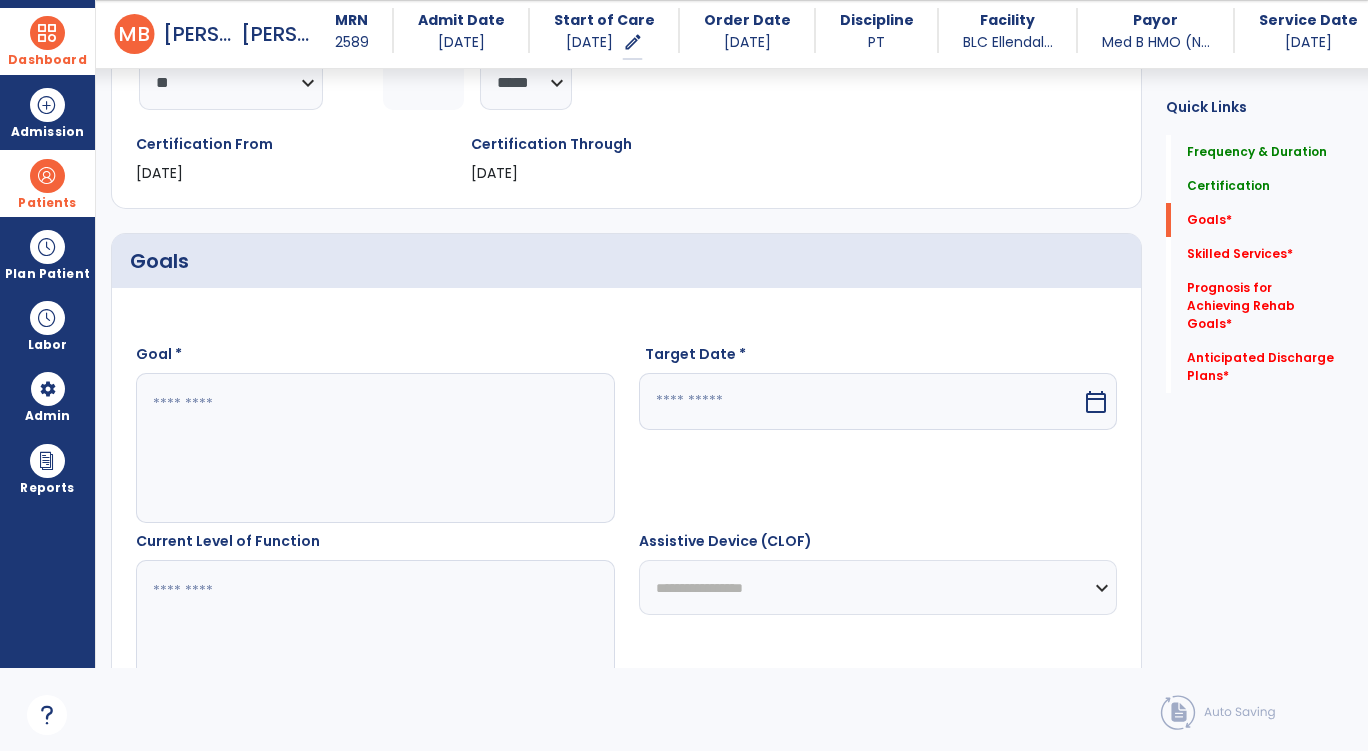 click at bounding box center [374, 448] 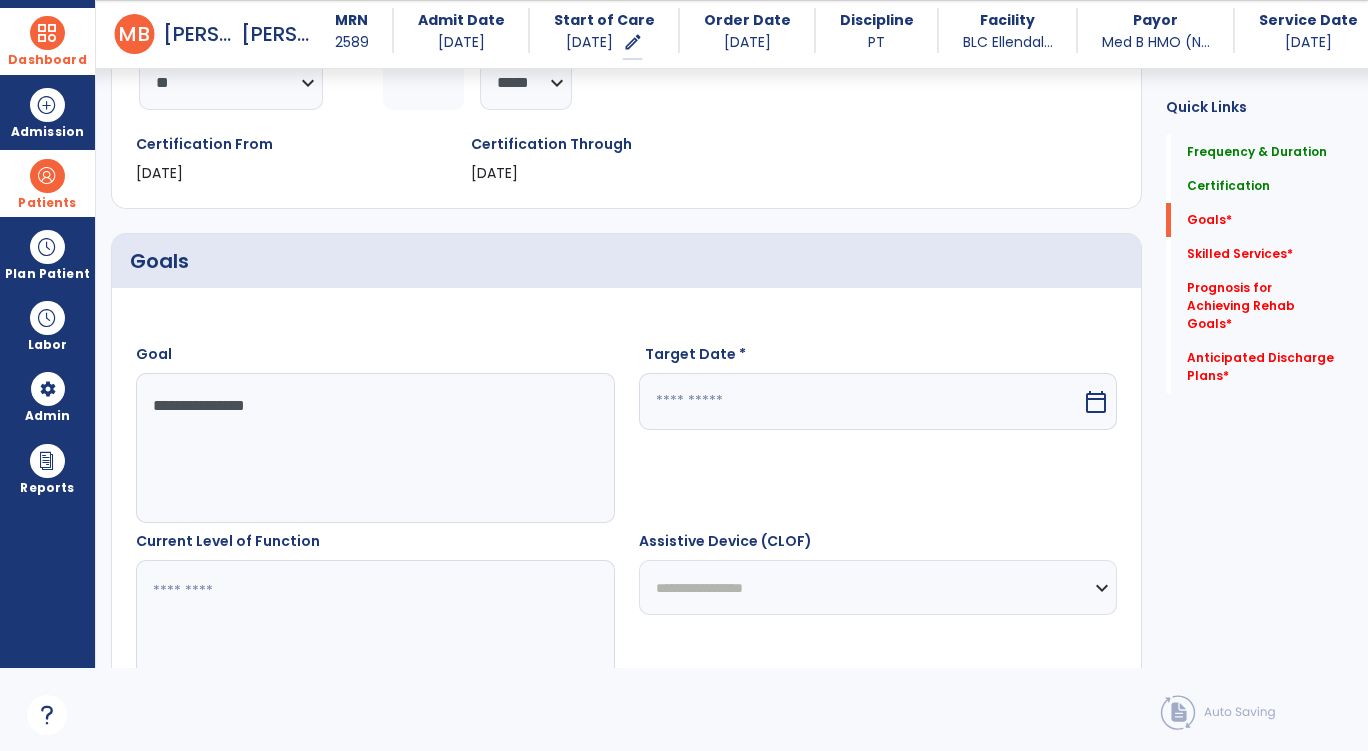 type on "**********" 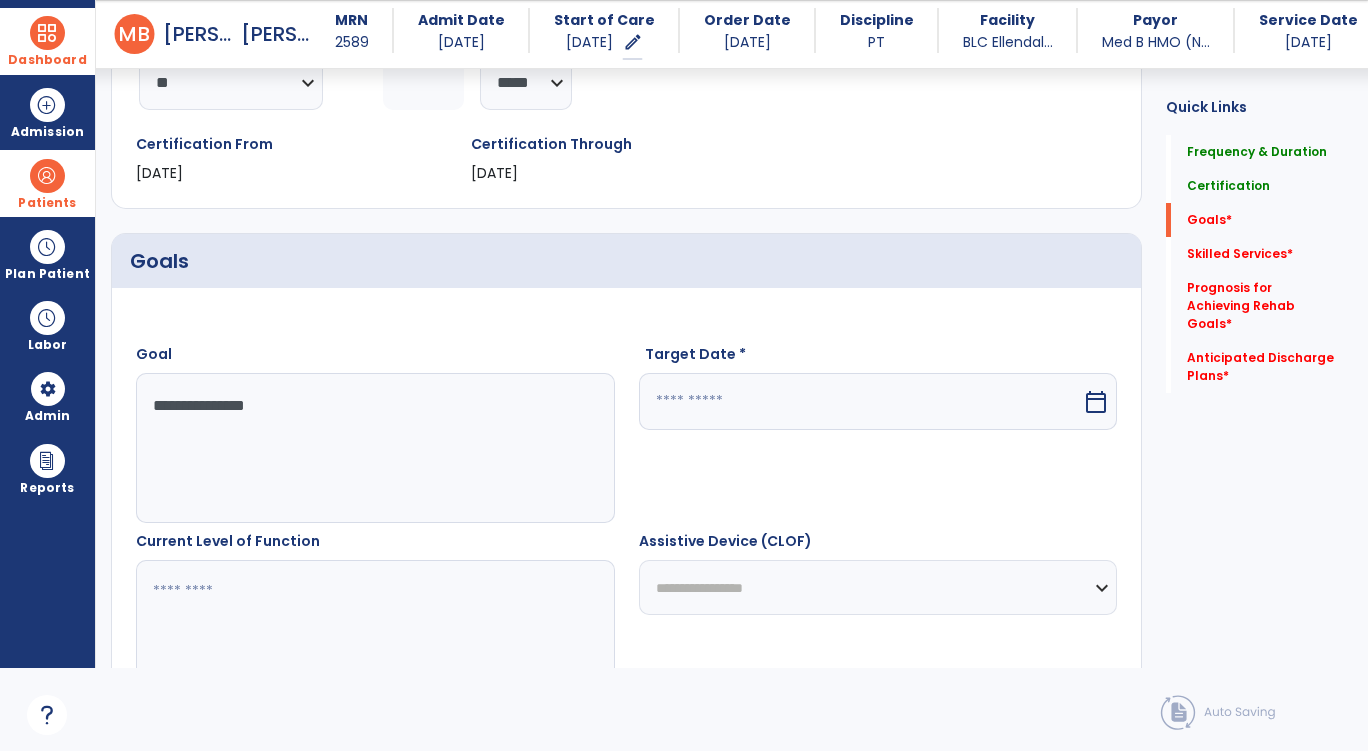 click at bounding box center [861, 401] 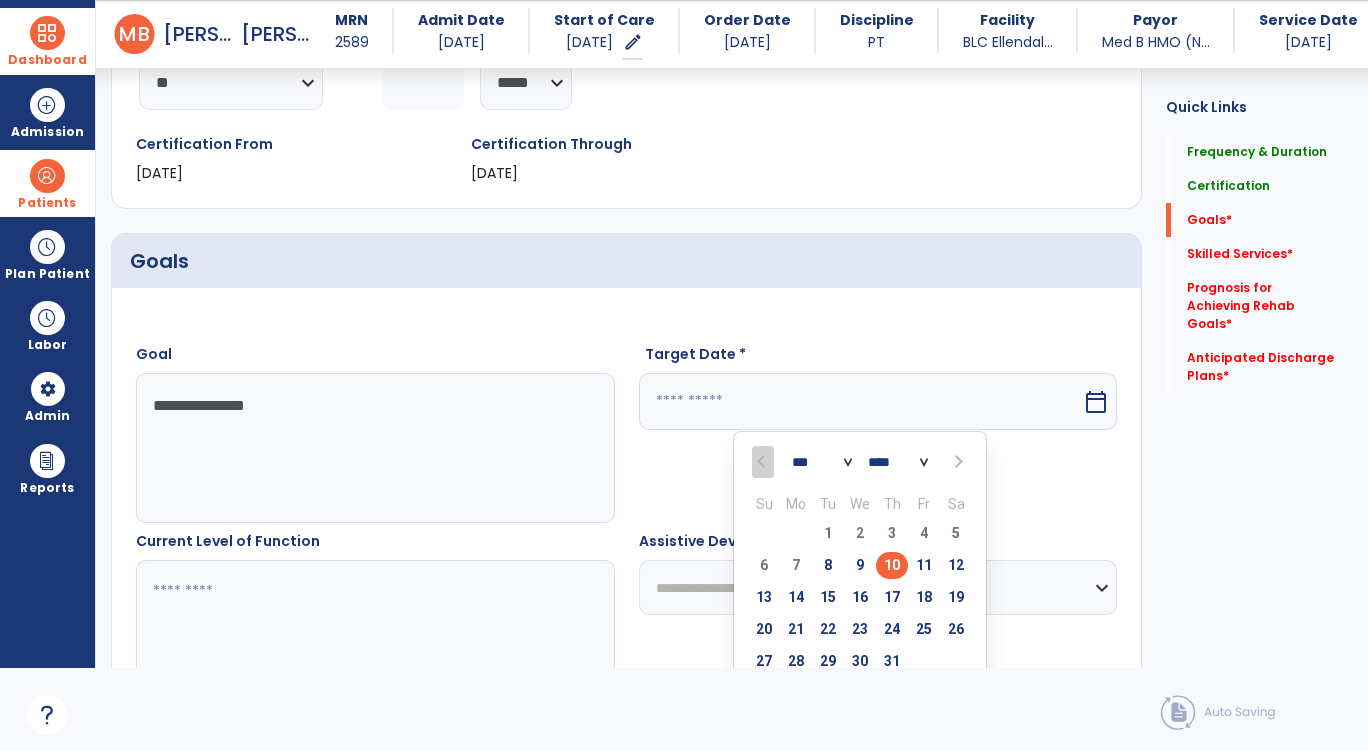 click on "*** ***" at bounding box center [822, 463] 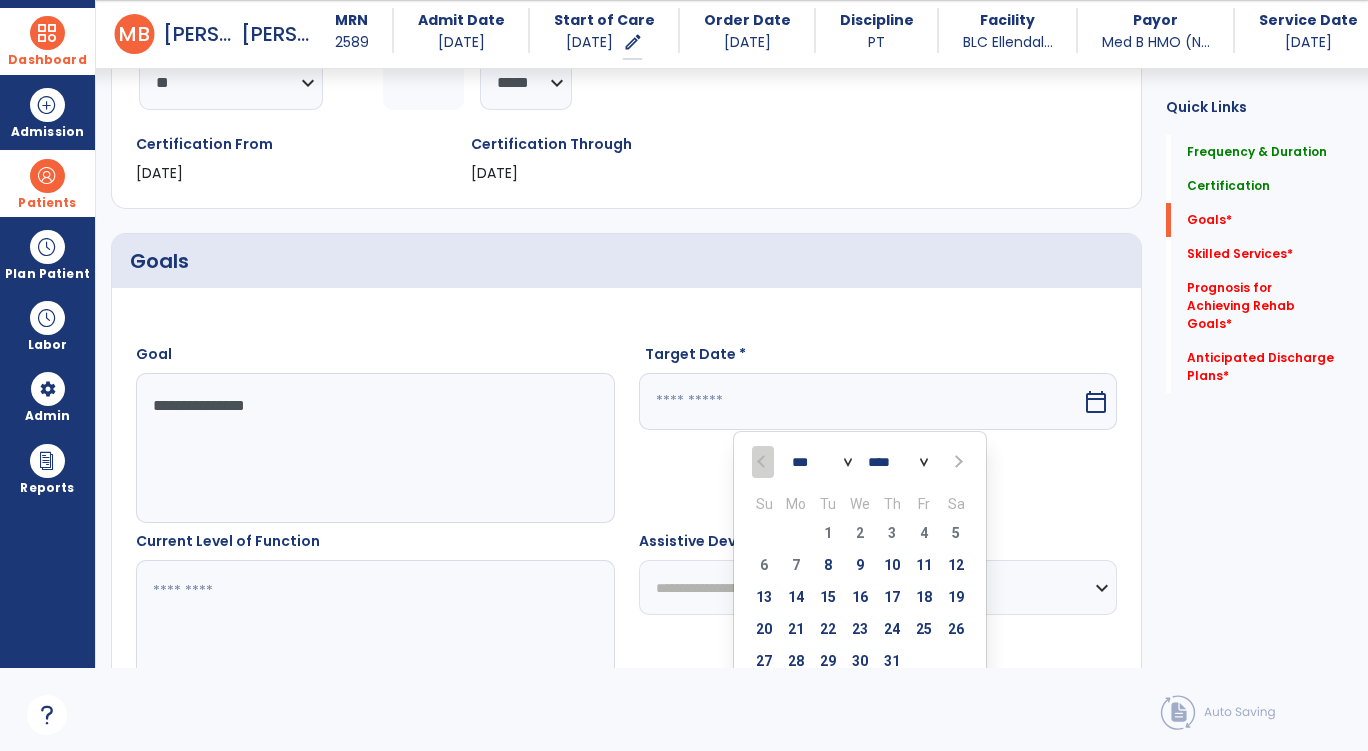 select on "*" 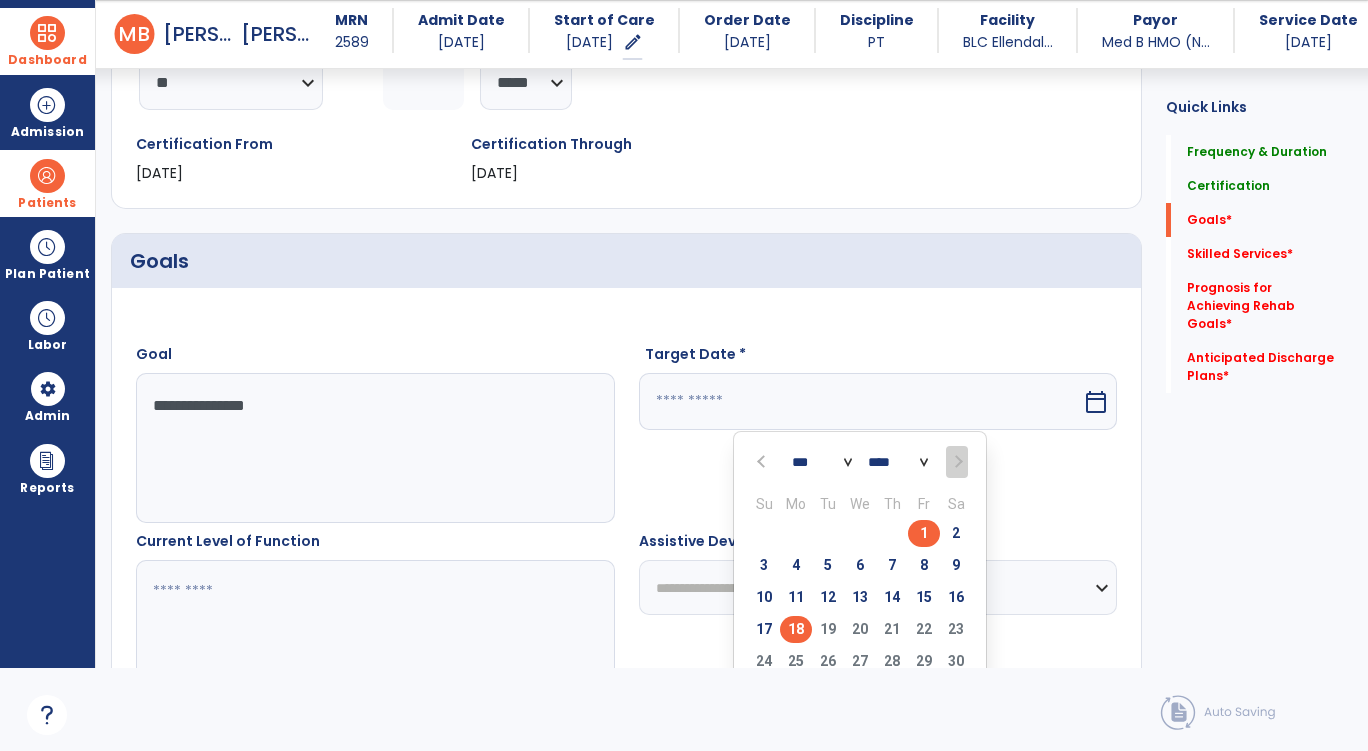 click on "18" at bounding box center [796, 629] 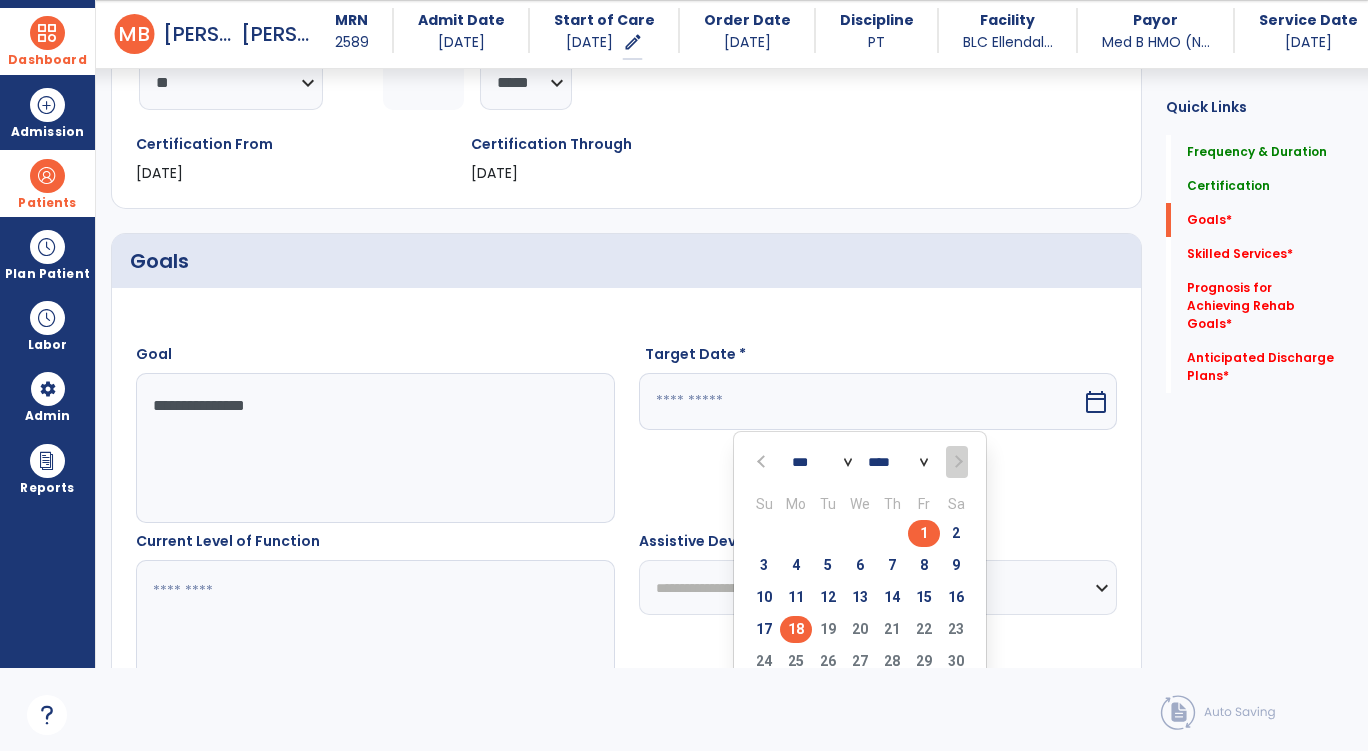type on "*********" 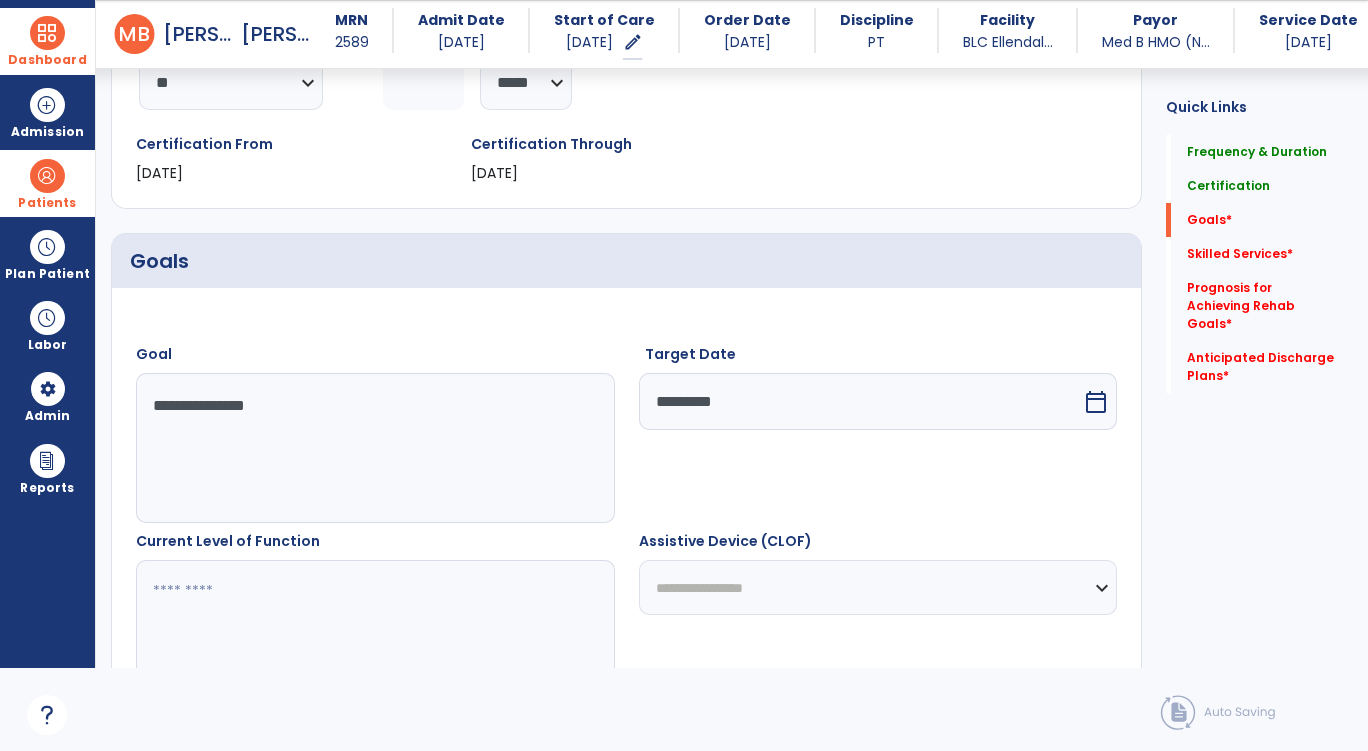click at bounding box center [374, 635] 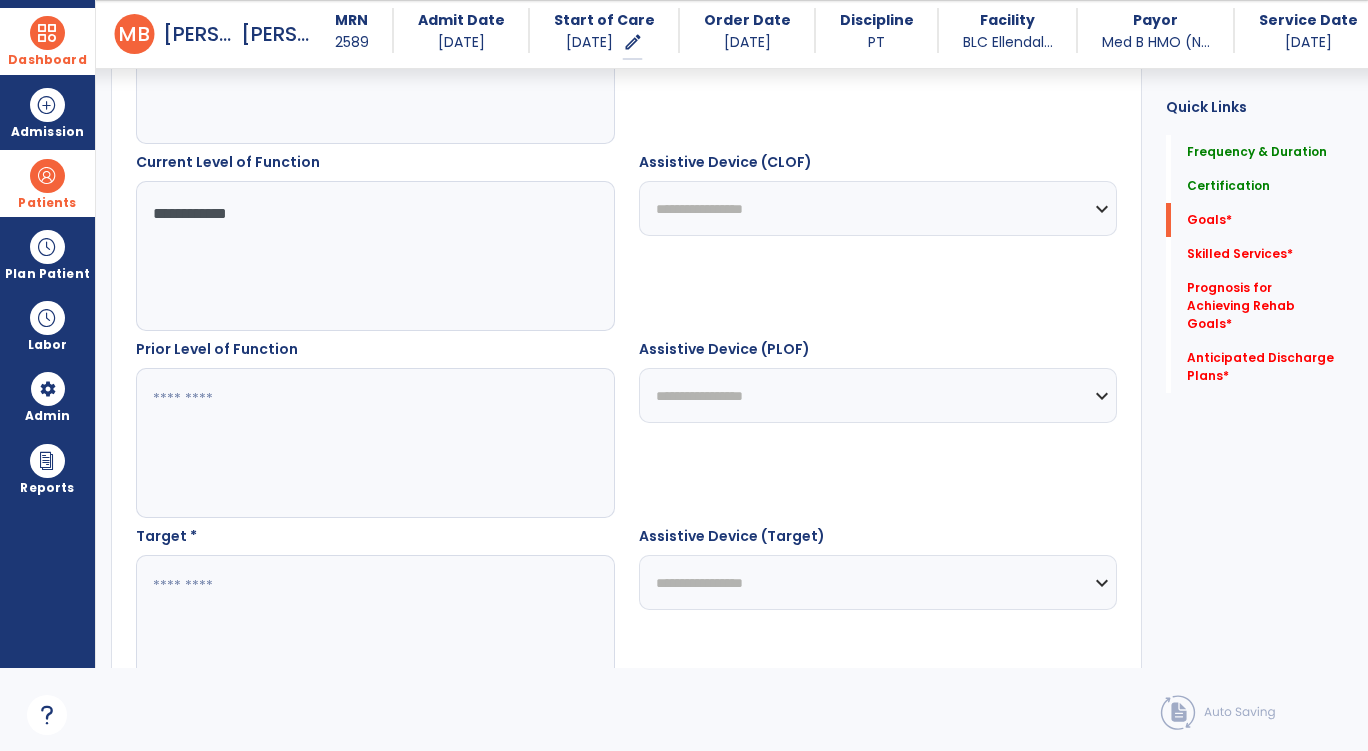 scroll, scrollTop: 700, scrollLeft: 0, axis: vertical 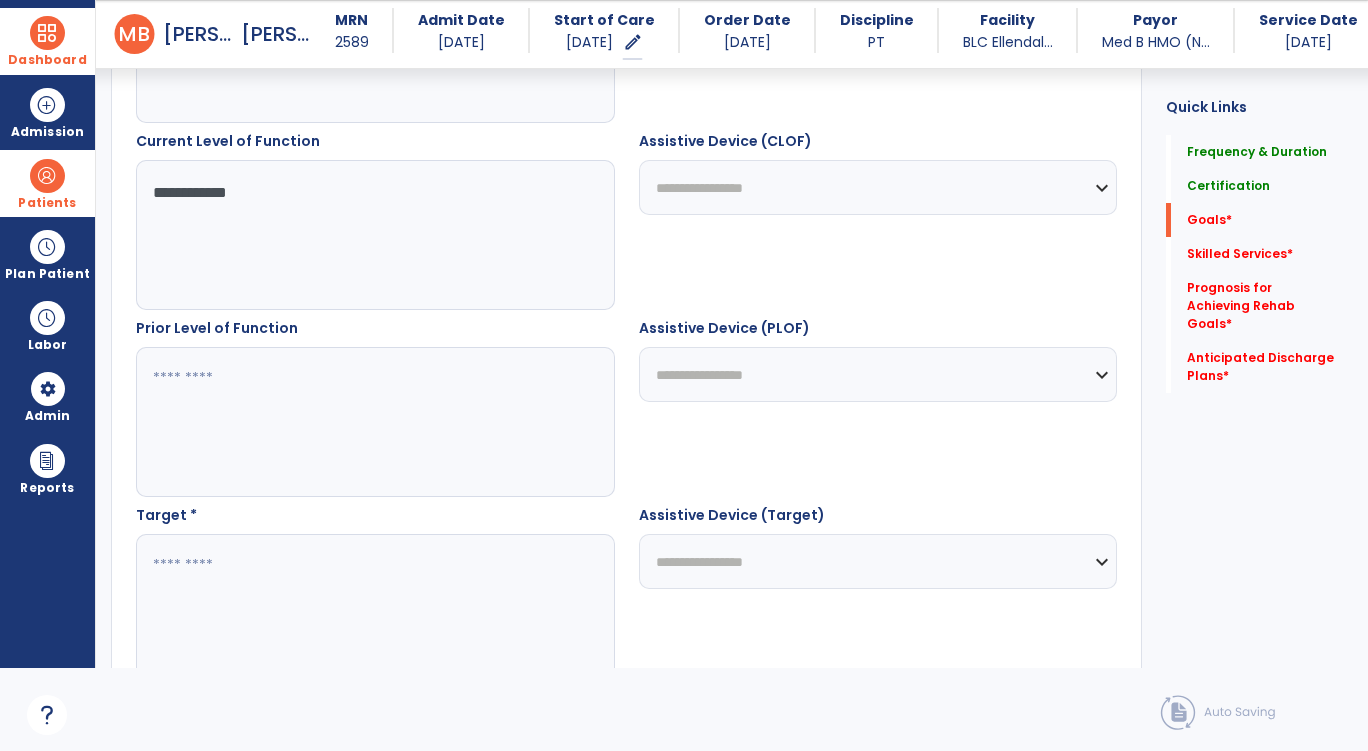 type on "**********" 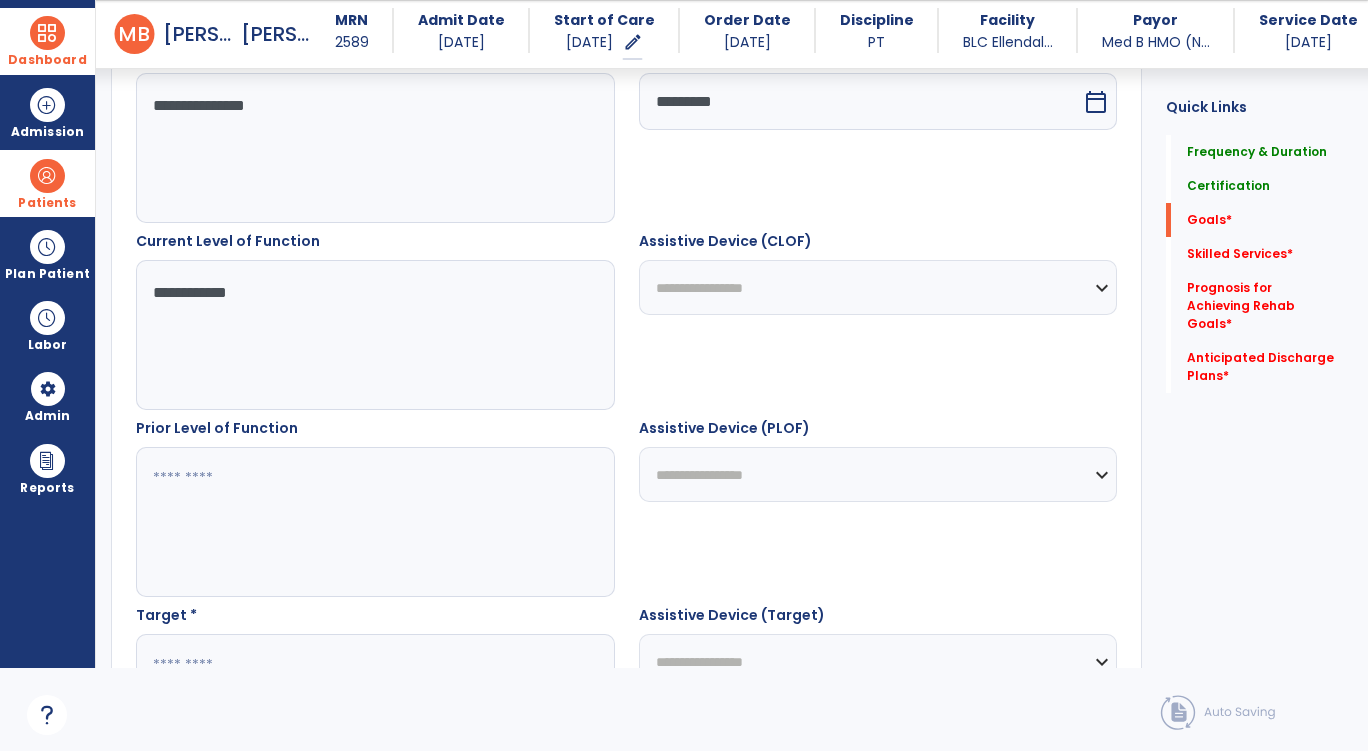scroll, scrollTop: 500, scrollLeft: 0, axis: vertical 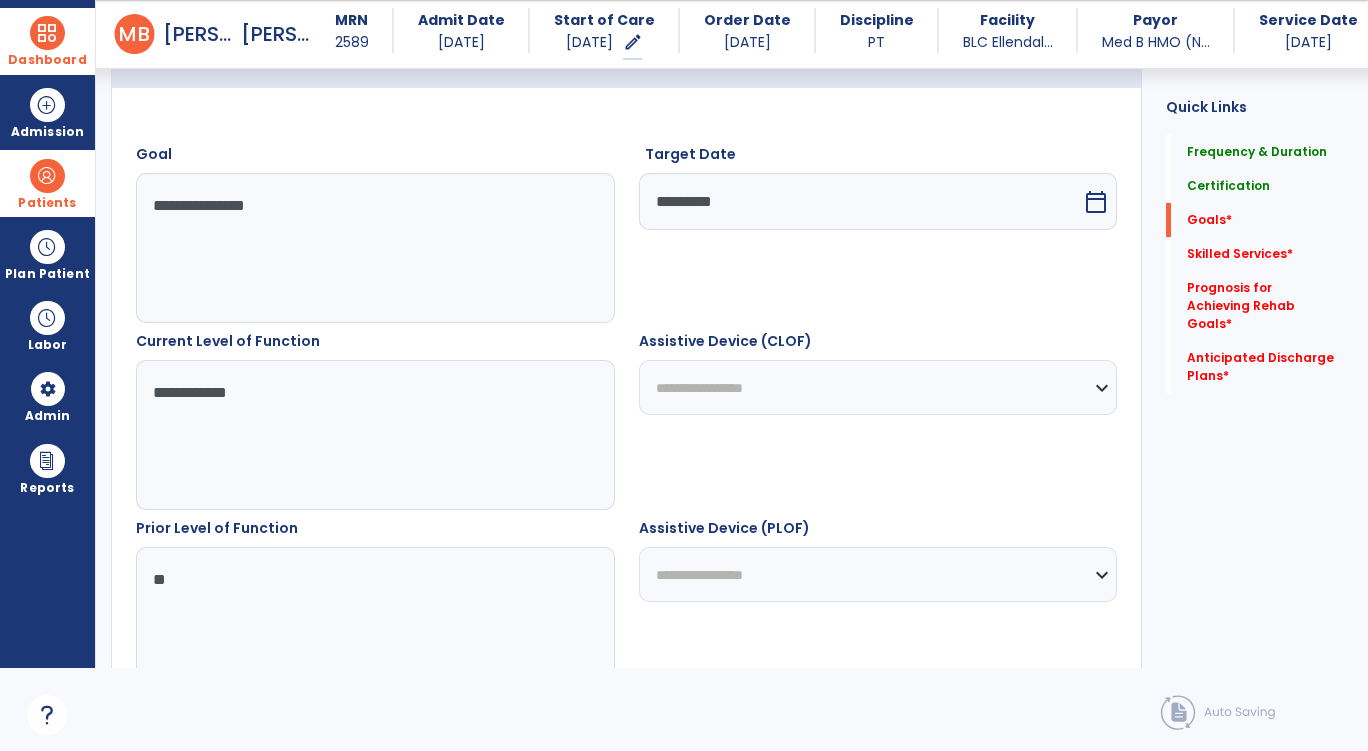 type on "**" 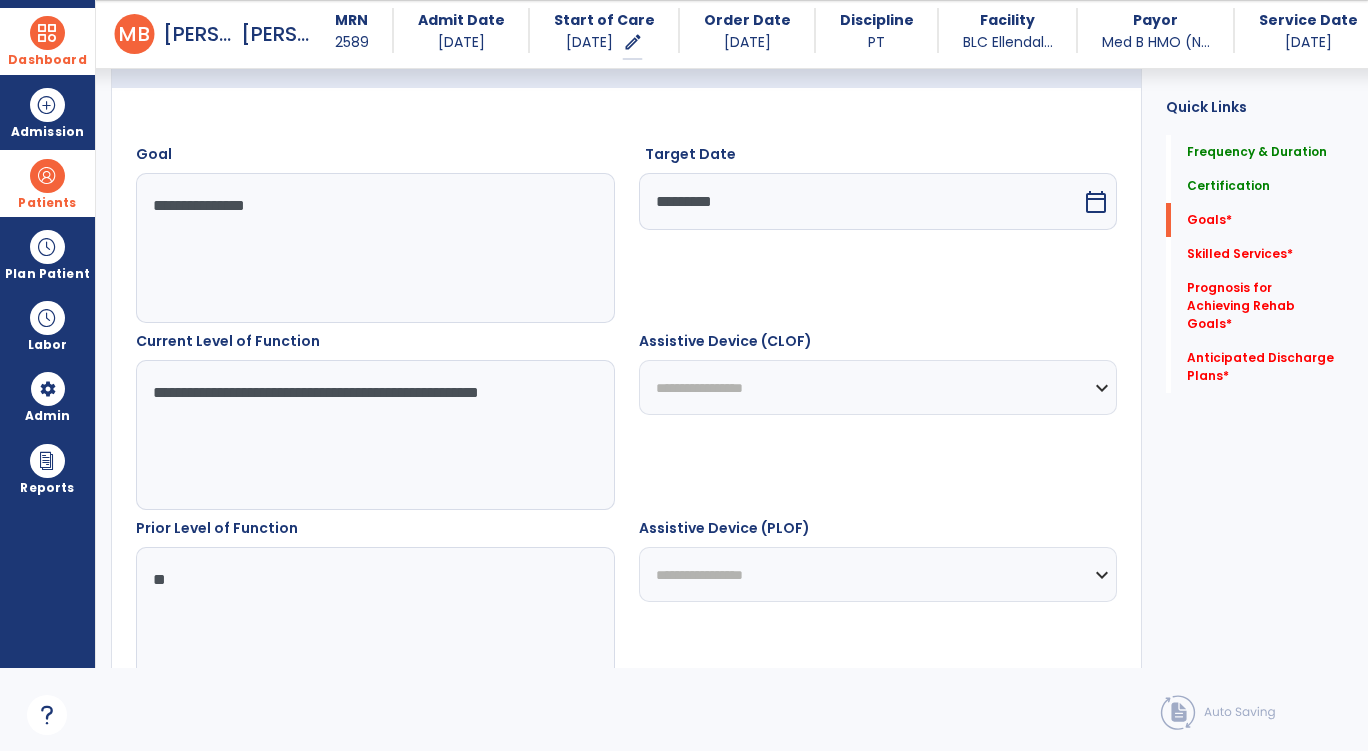 scroll, scrollTop: 900, scrollLeft: 0, axis: vertical 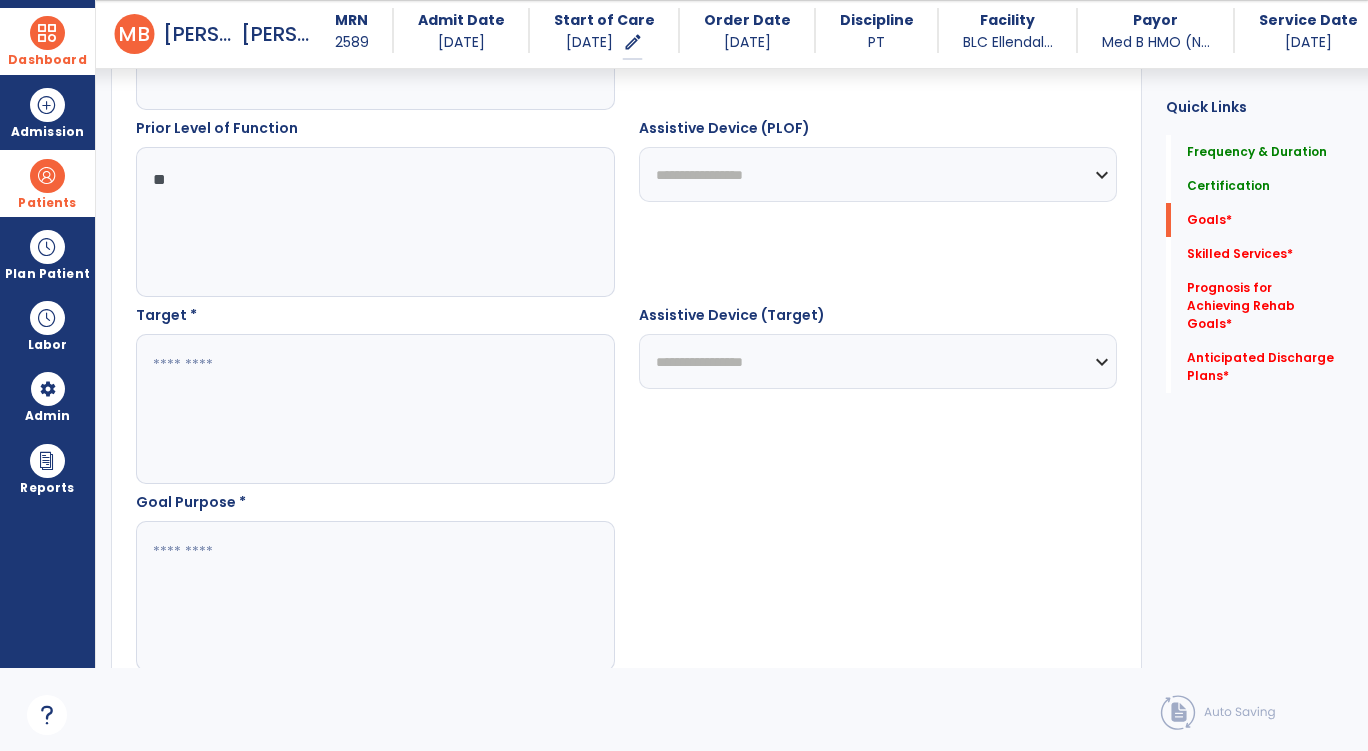 type on "**********" 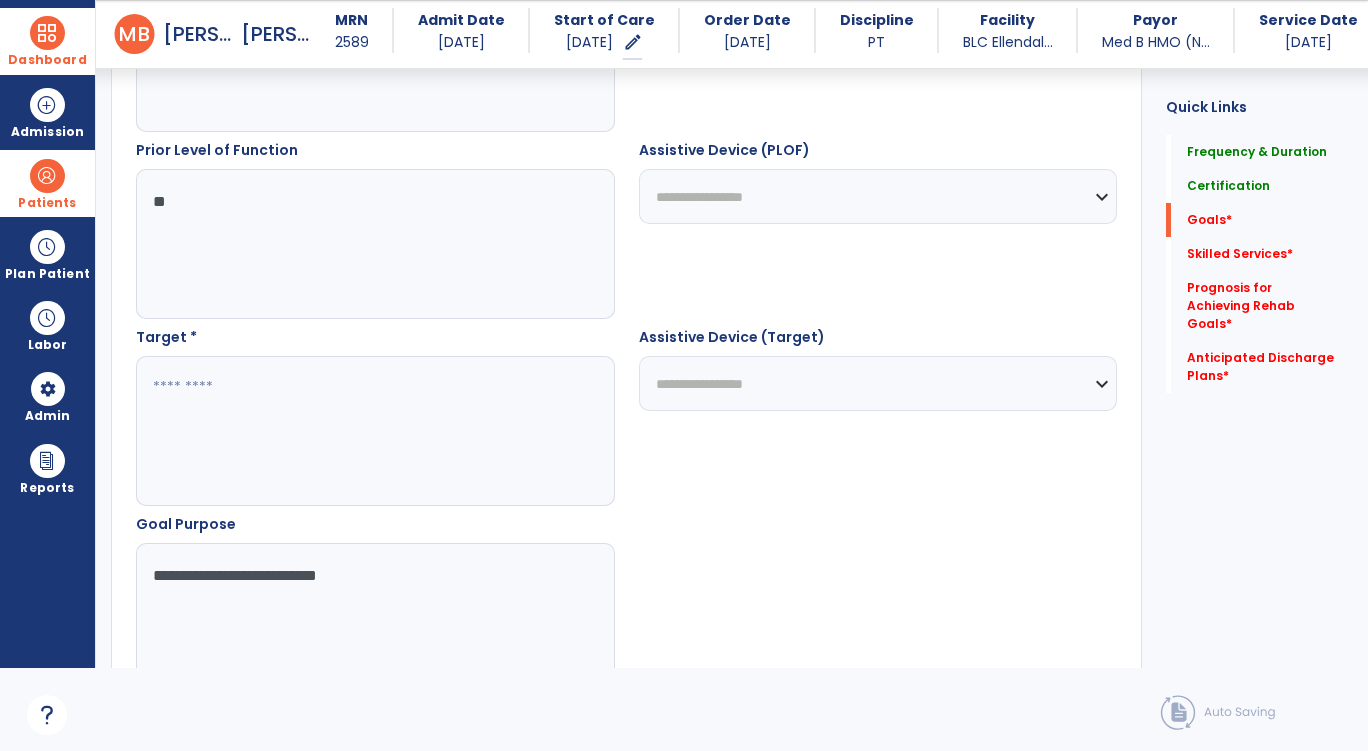 scroll, scrollTop: 900, scrollLeft: 0, axis: vertical 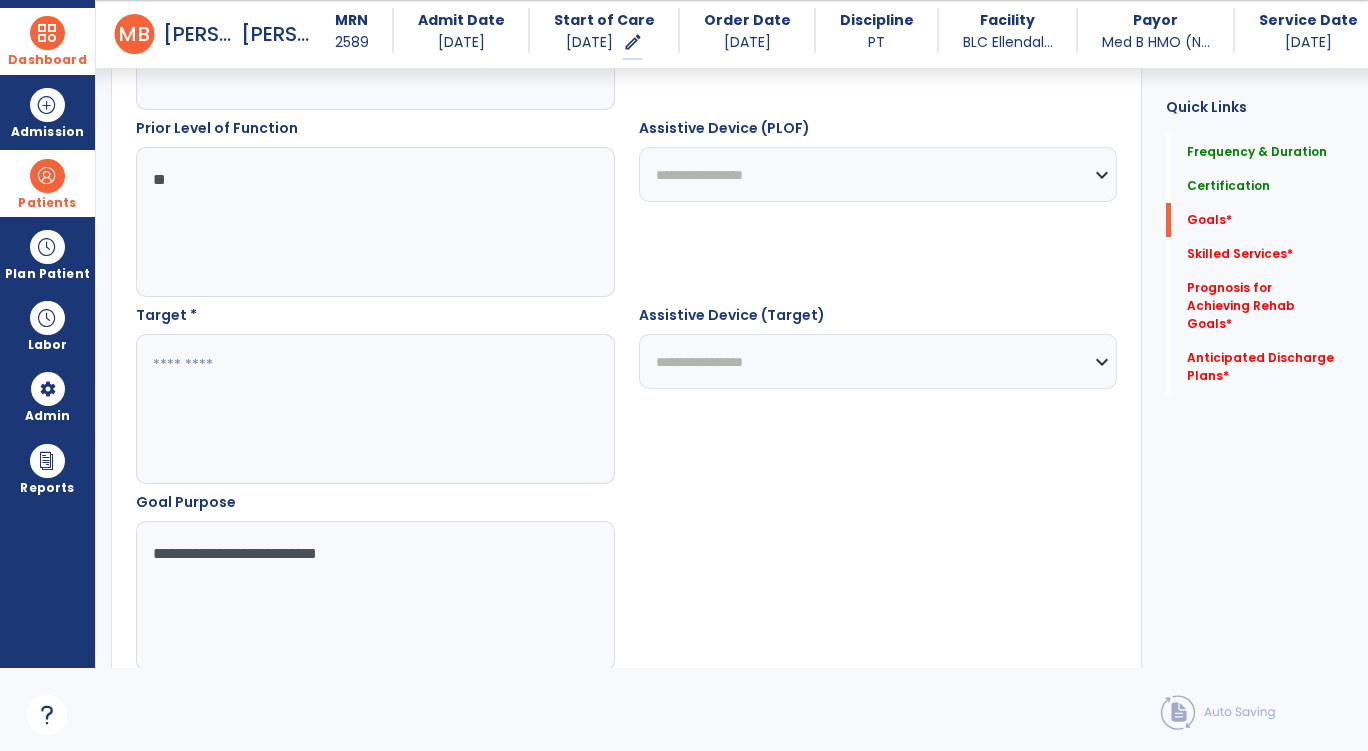 type on "**********" 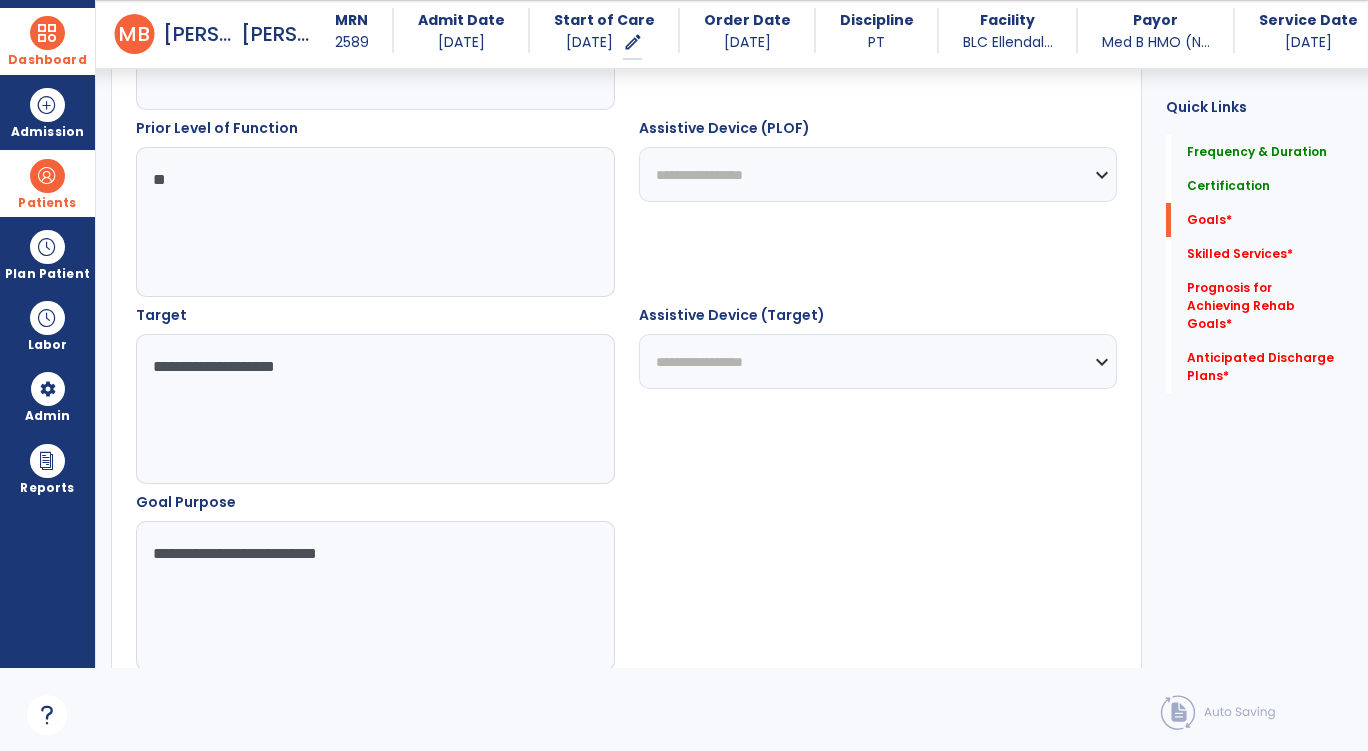 type on "**********" 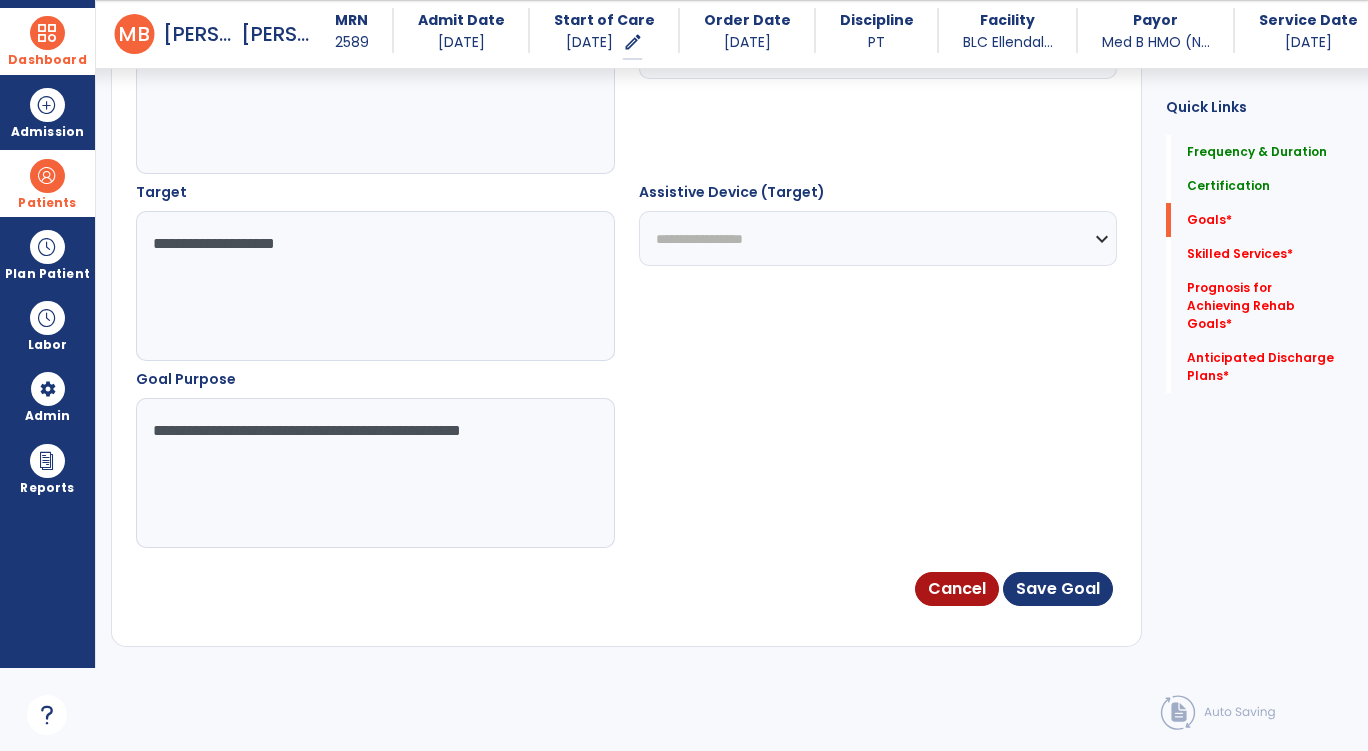 scroll, scrollTop: 1200, scrollLeft: 0, axis: vertical 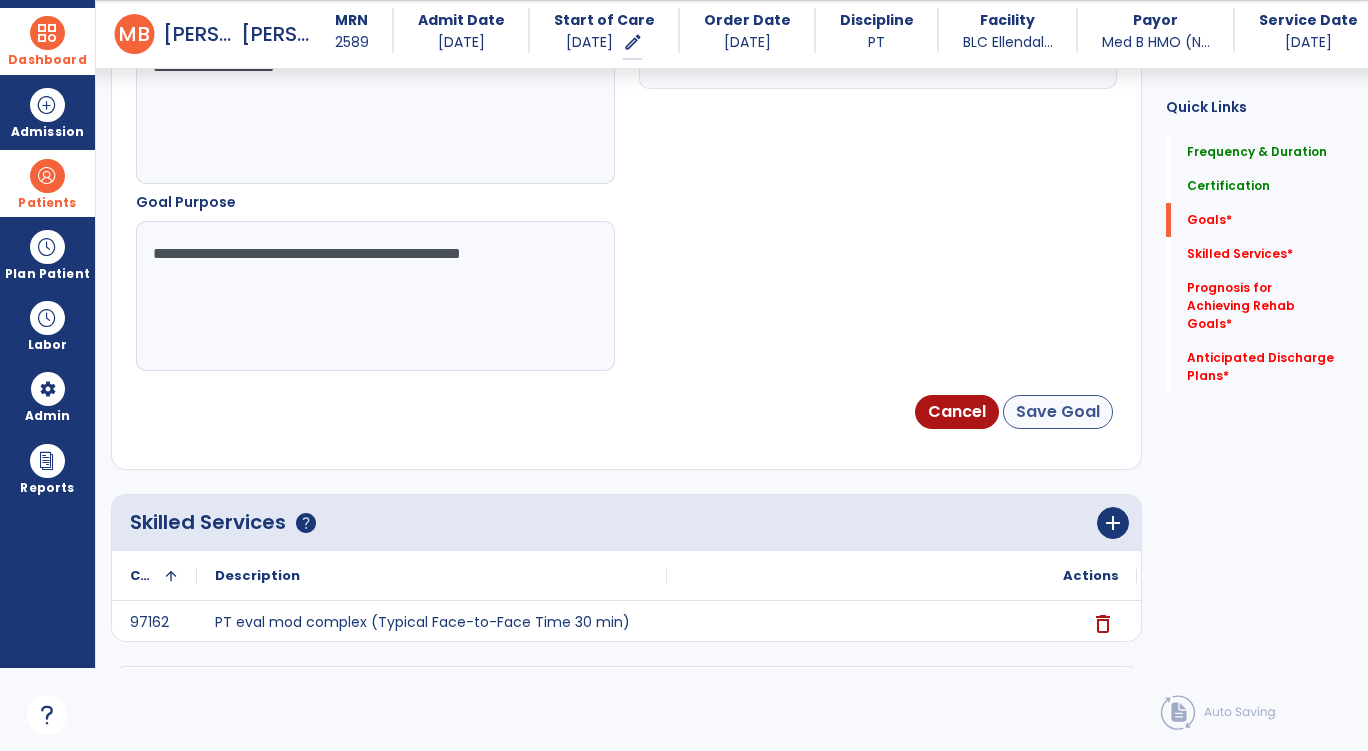 type on "**********" 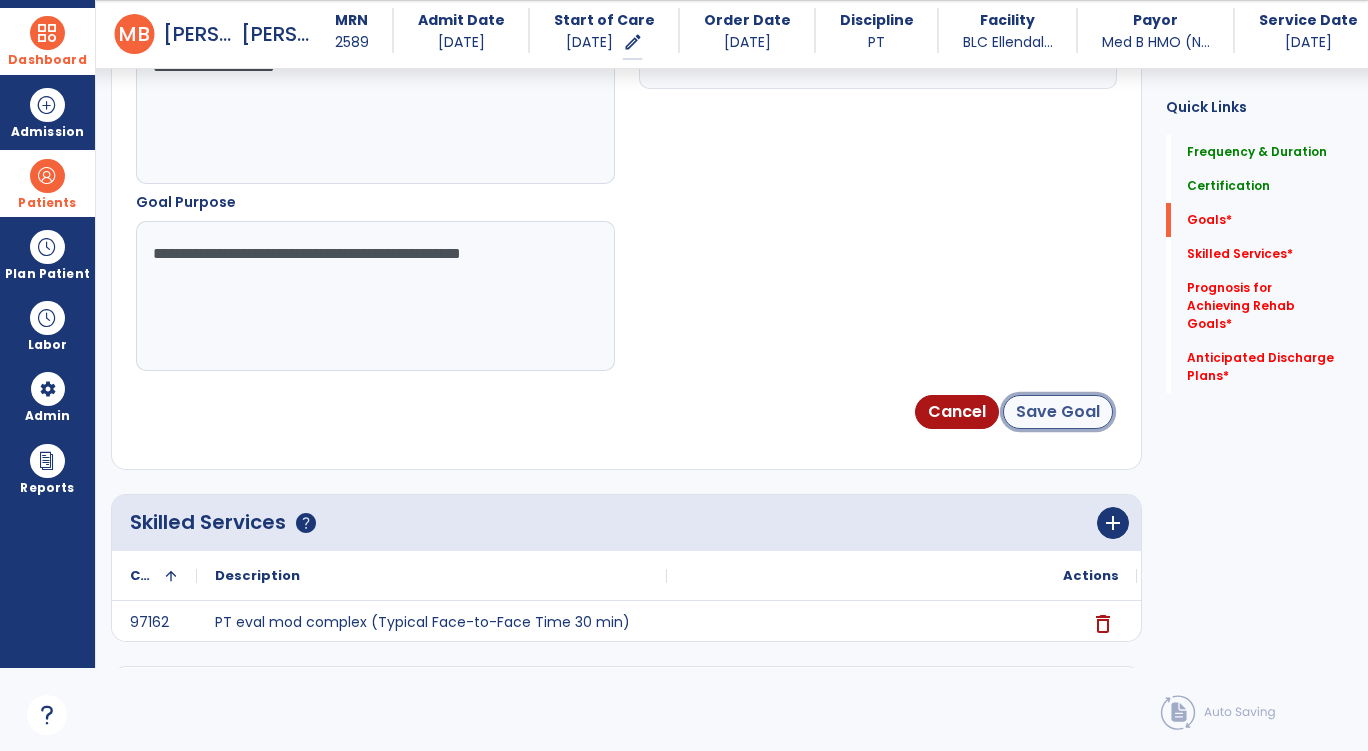 click on "Save Goal" at bounding box center (1058, 412) 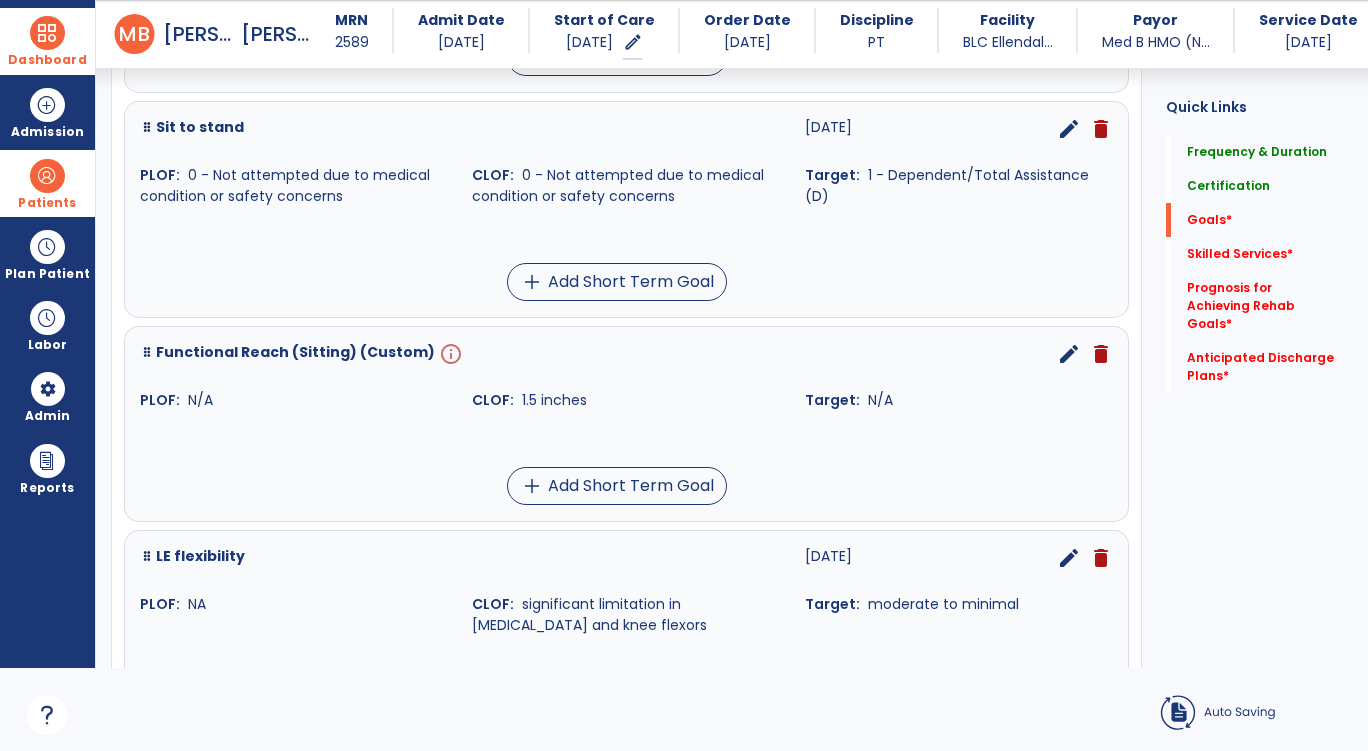 scroll, scrollTop: 1200, scrollLeft: 0, axis: vertical 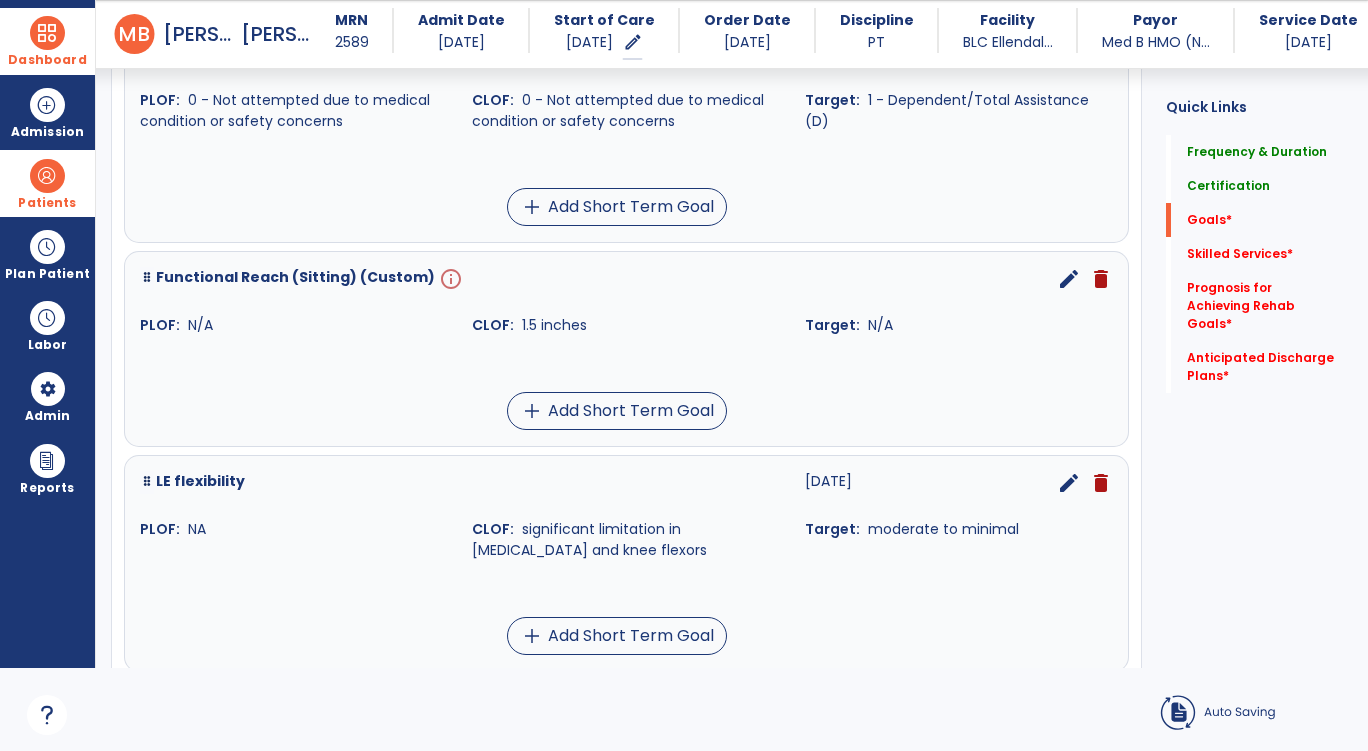 click on "edit delete" at bounding box center (1042, 279) 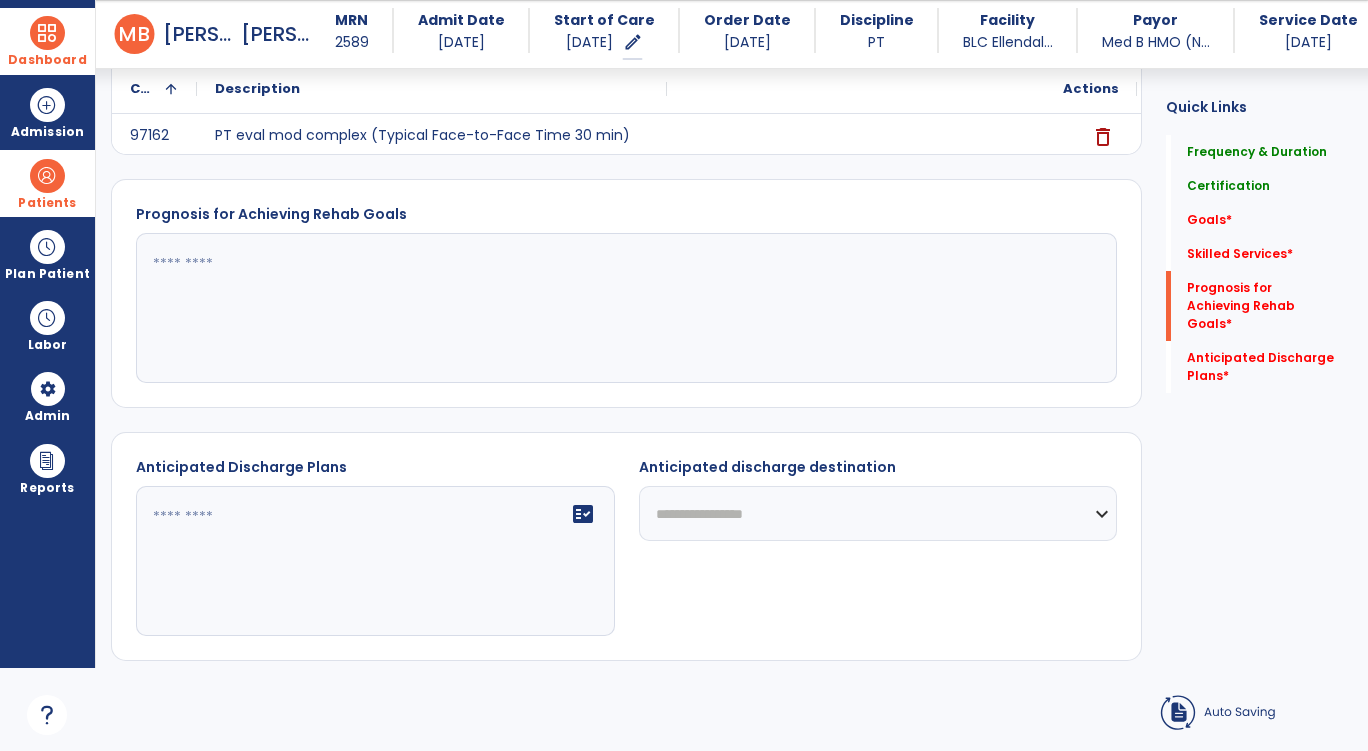 scroll, scrollTop: 1047, scrollLeft: 0, axis: vertical 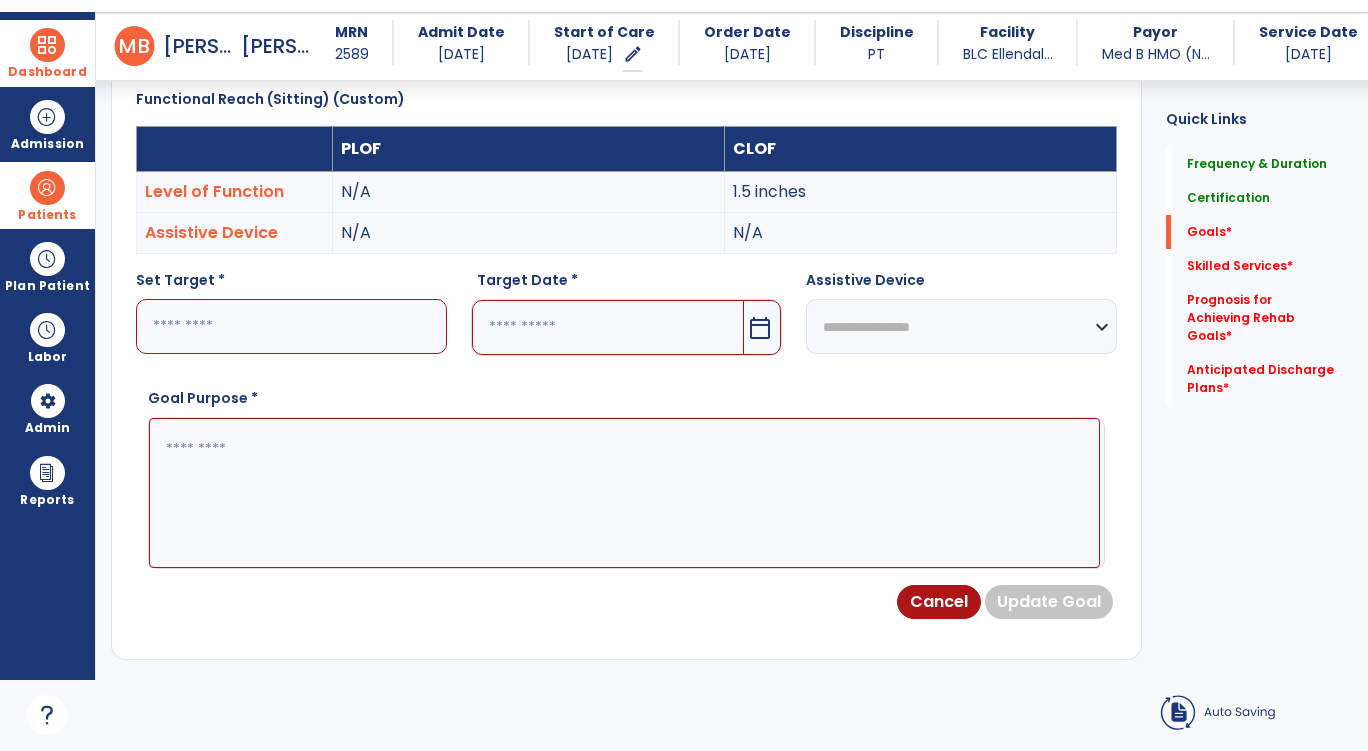 click at bounding box center [291, 326] 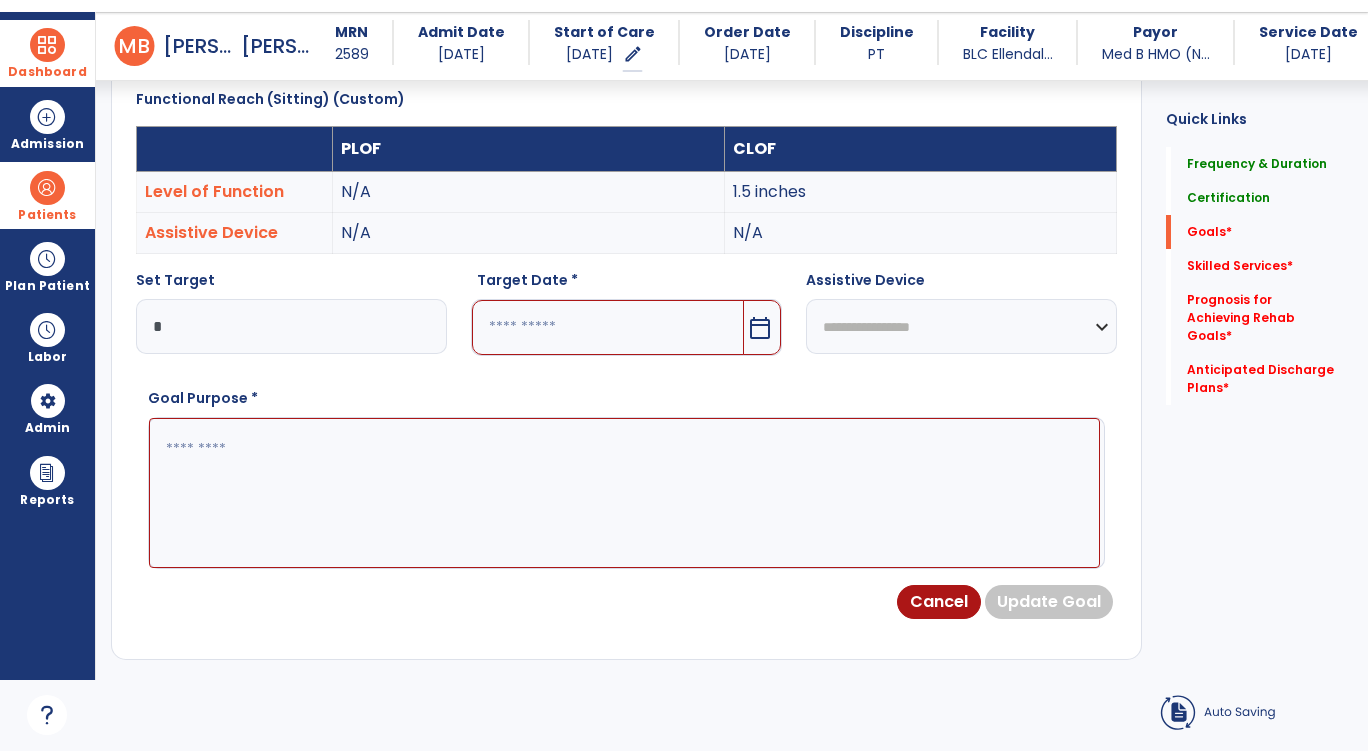 type on "*" 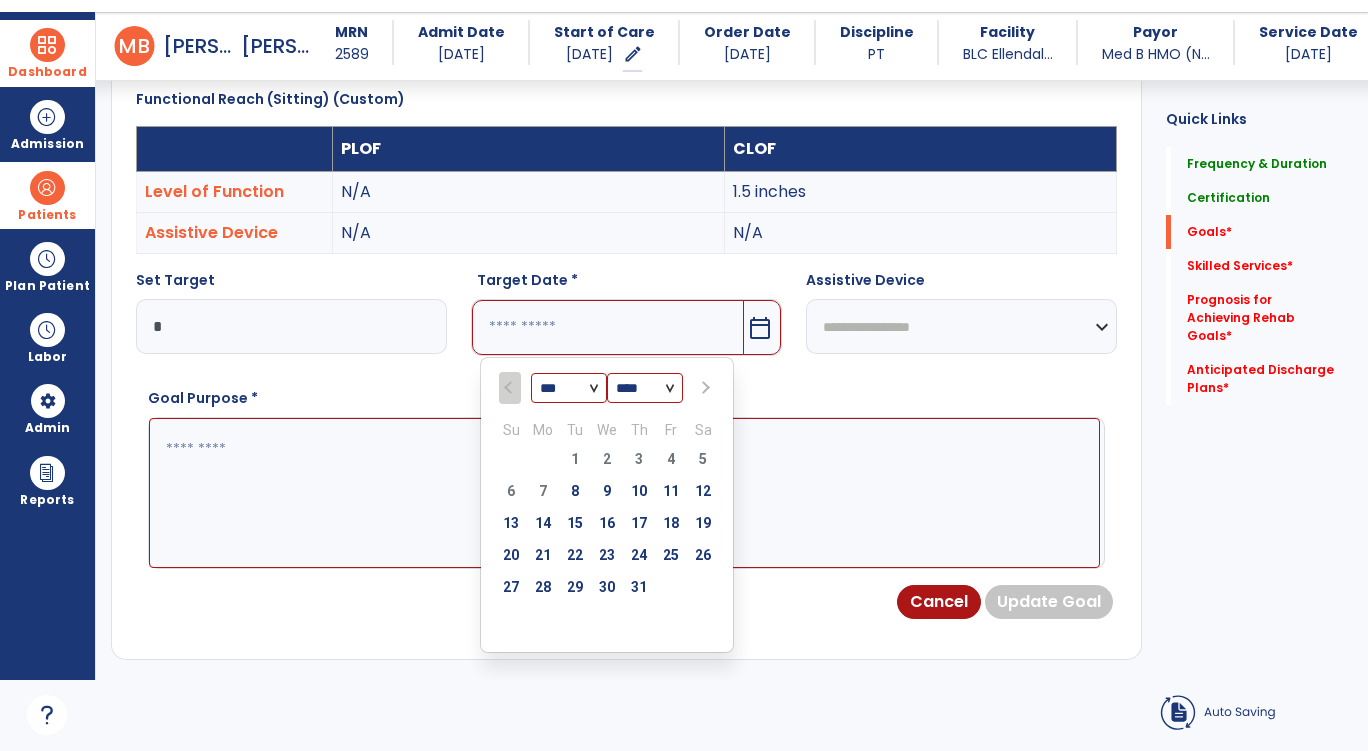 click on "*** ***" at bounding box center [569, 389] 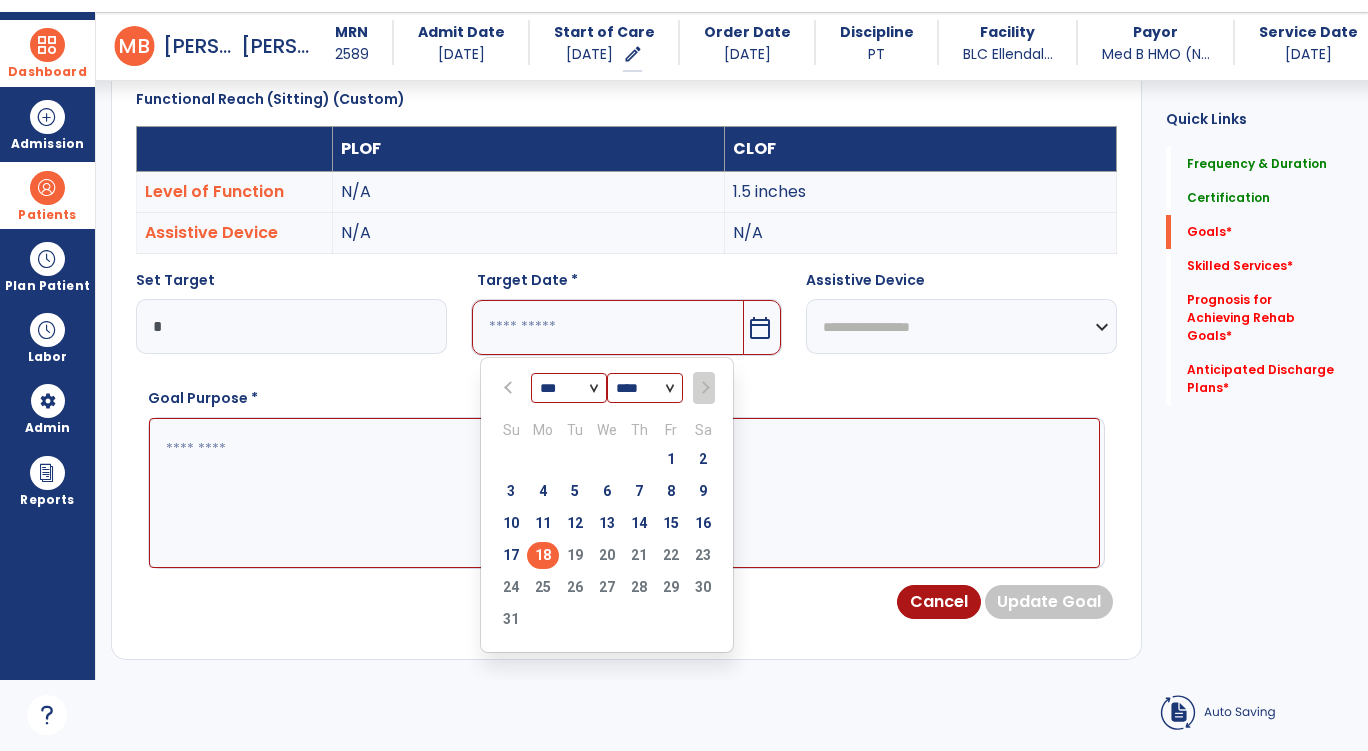 click on "18" at bounding box center (543, 555) 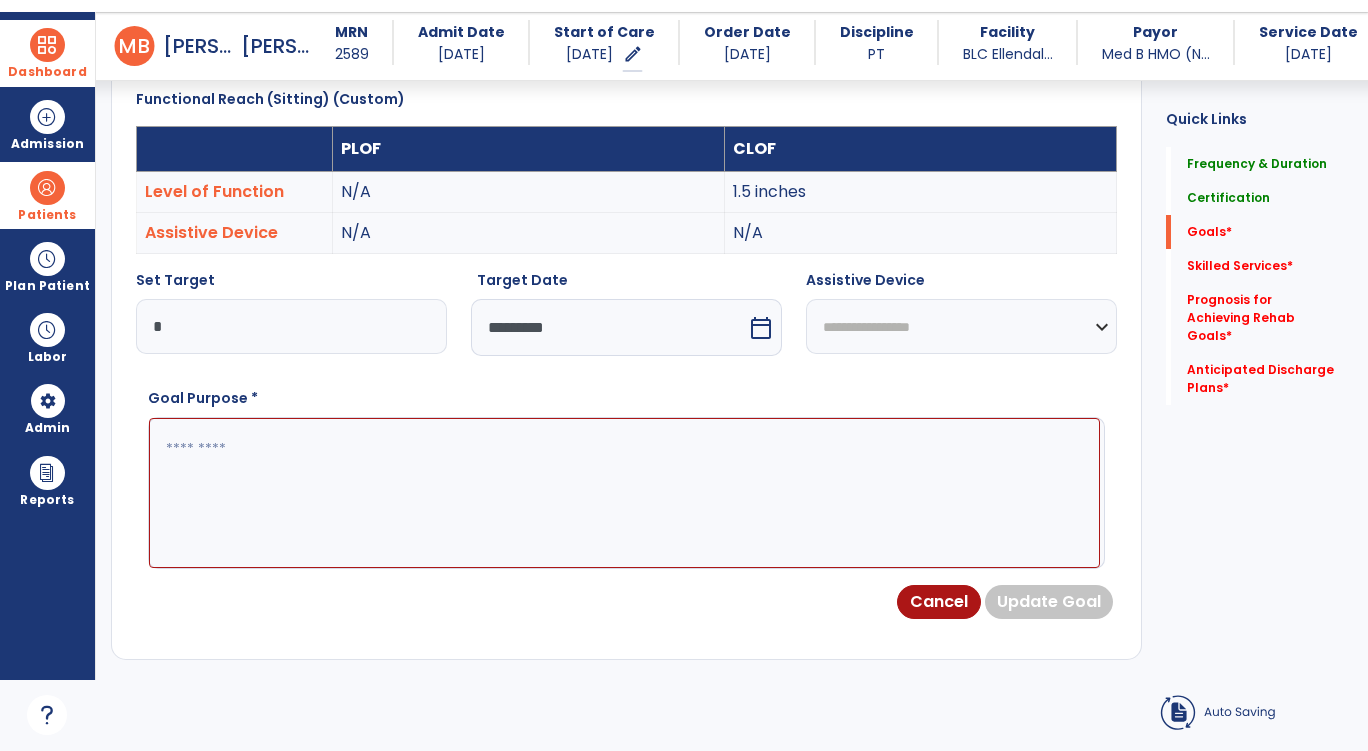 click at bounding box center [624, 493] 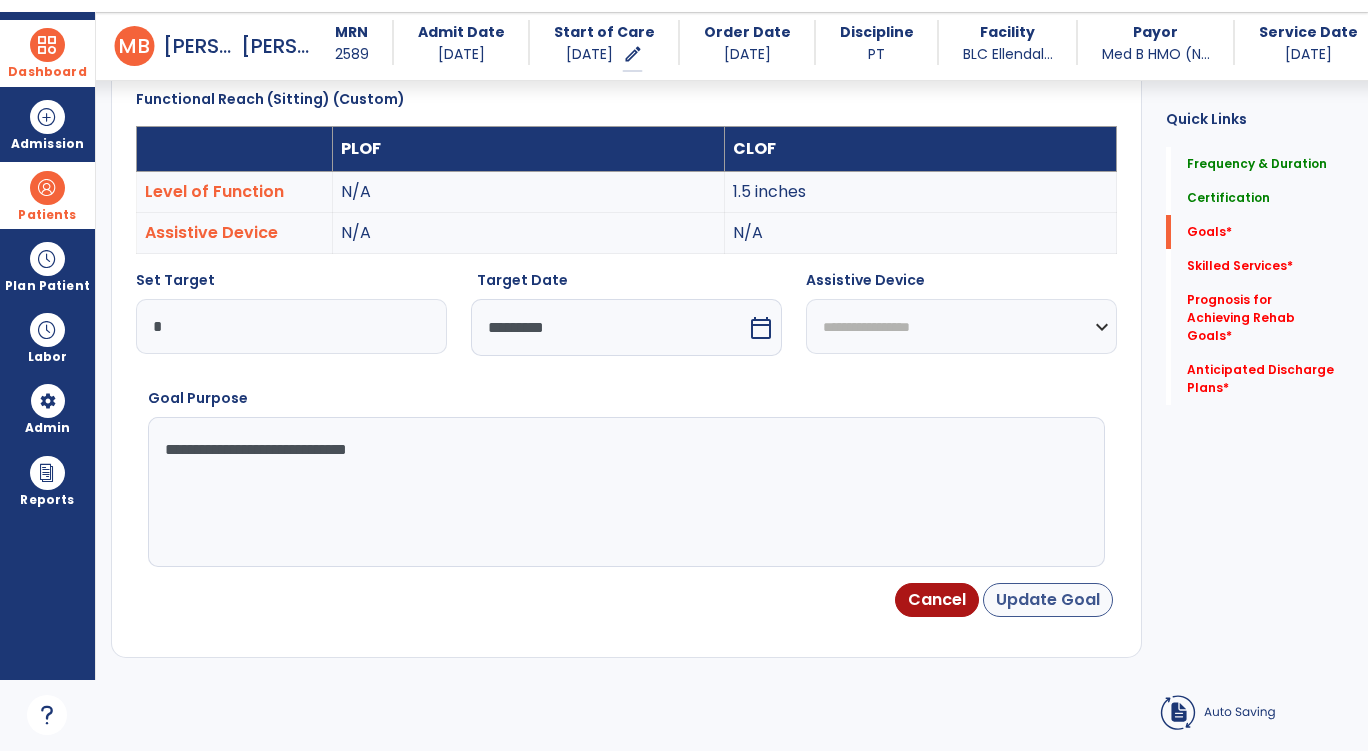 type on "**********" 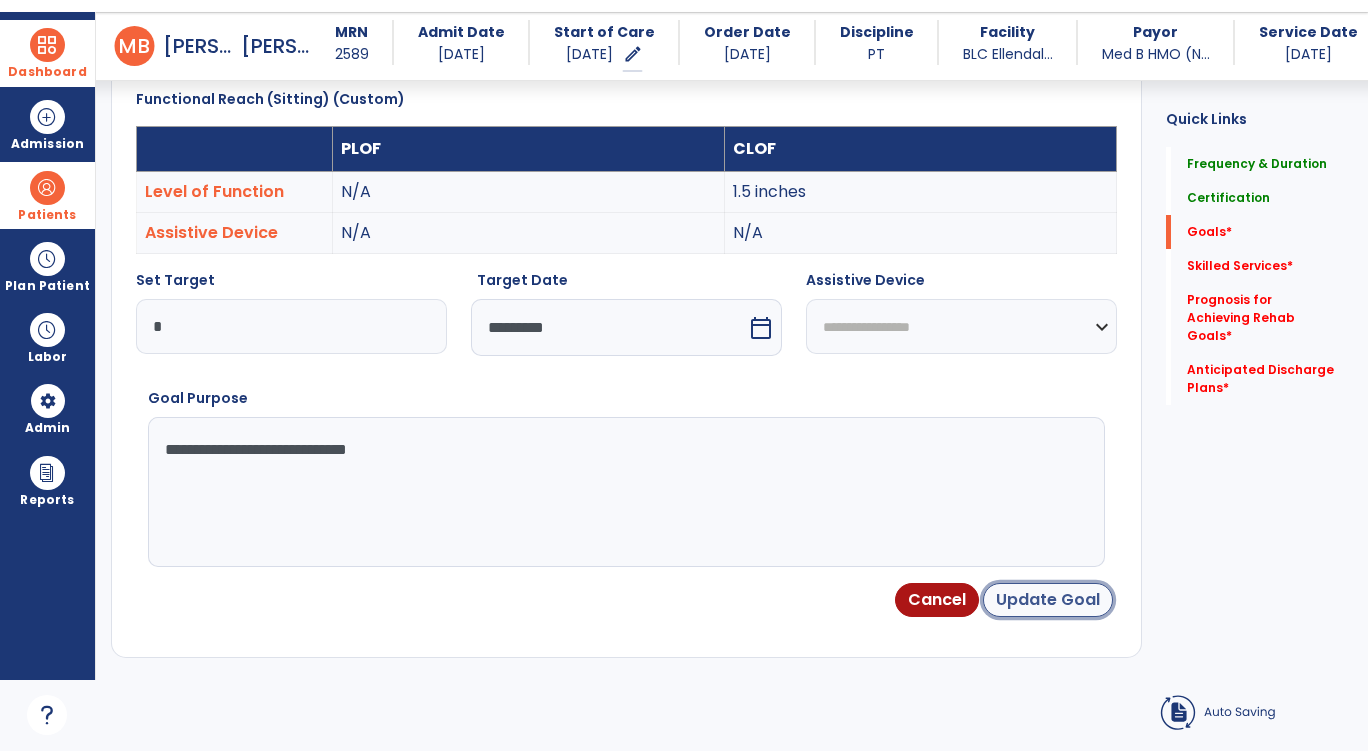 click on "Update Goal" at bounding box center (1048, 600) 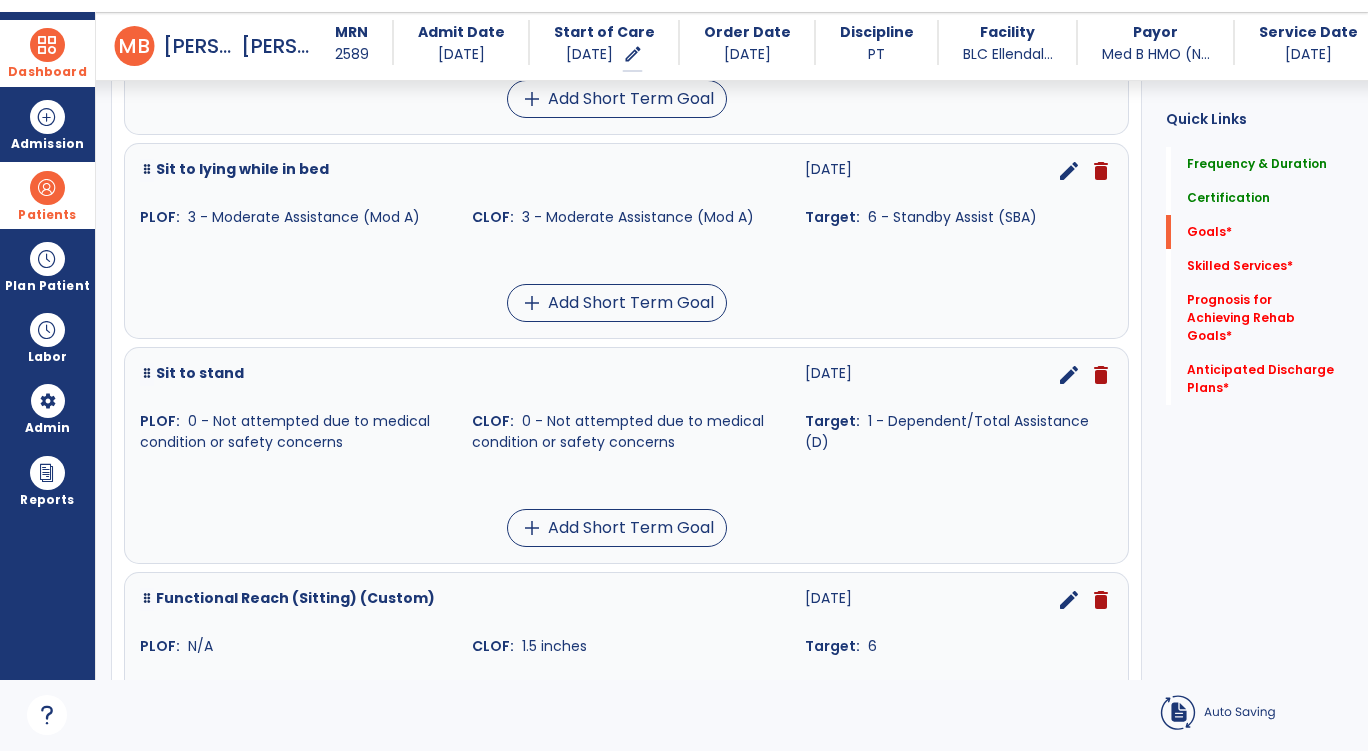 scroll, scrollTop: 1135, scrollLeft: 0, axis: vertical 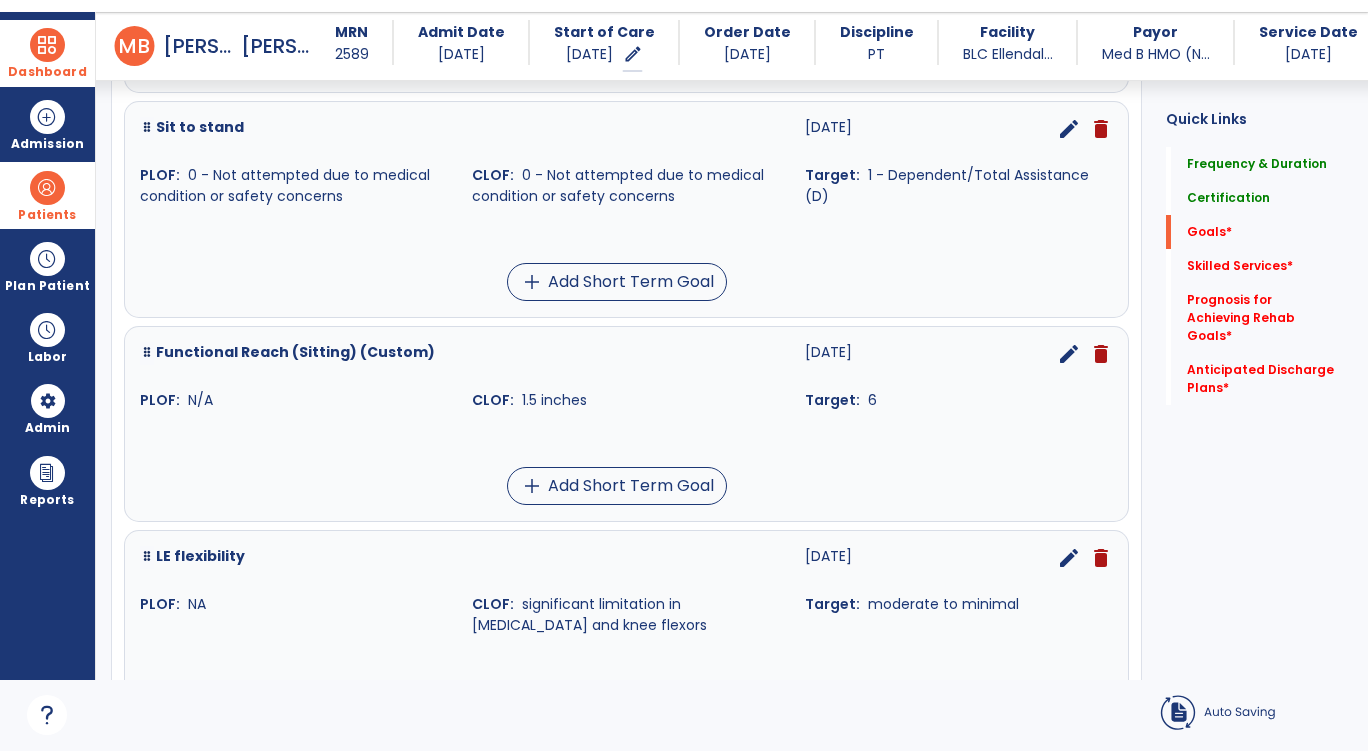 click on "edit" at bounding box center [1069, 354] 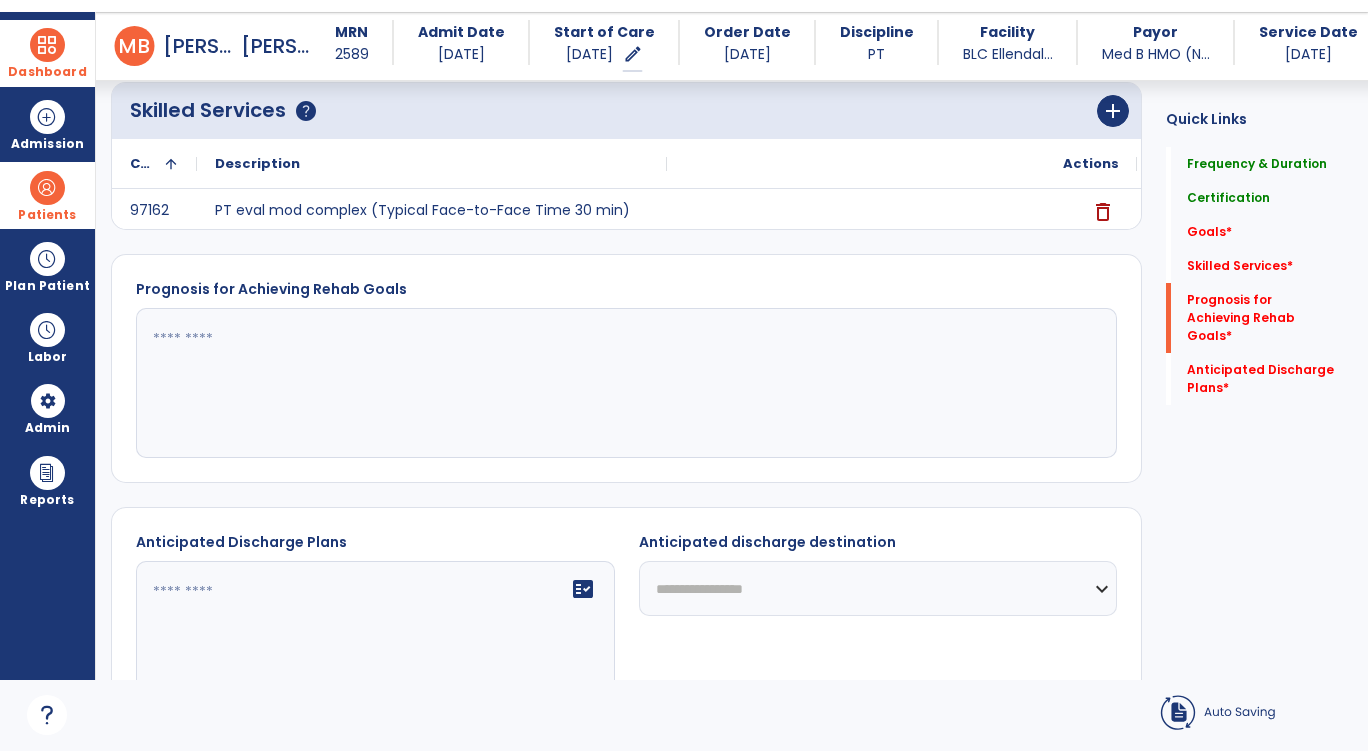 scroll, scrollTop: 83, scrollLeft: 0, axis: vertical 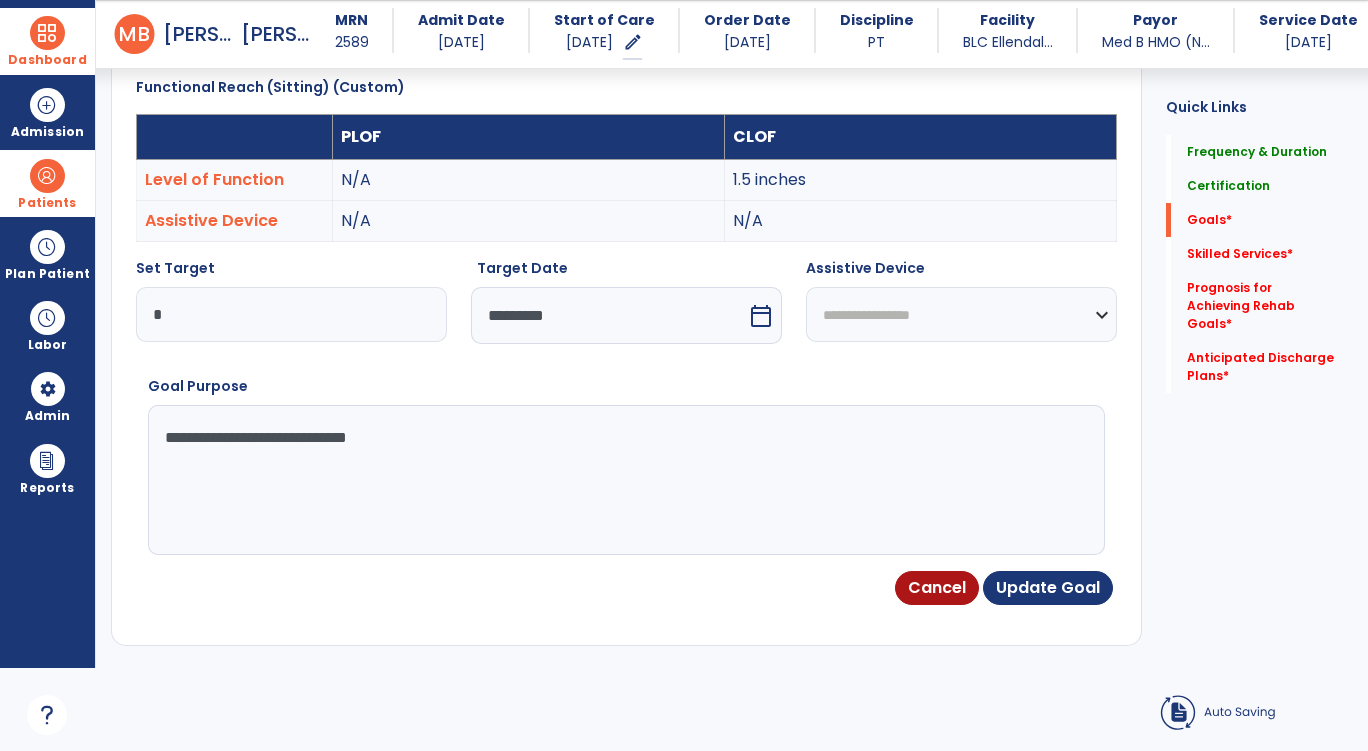 click on "**********" at bounding box center [624, 480] 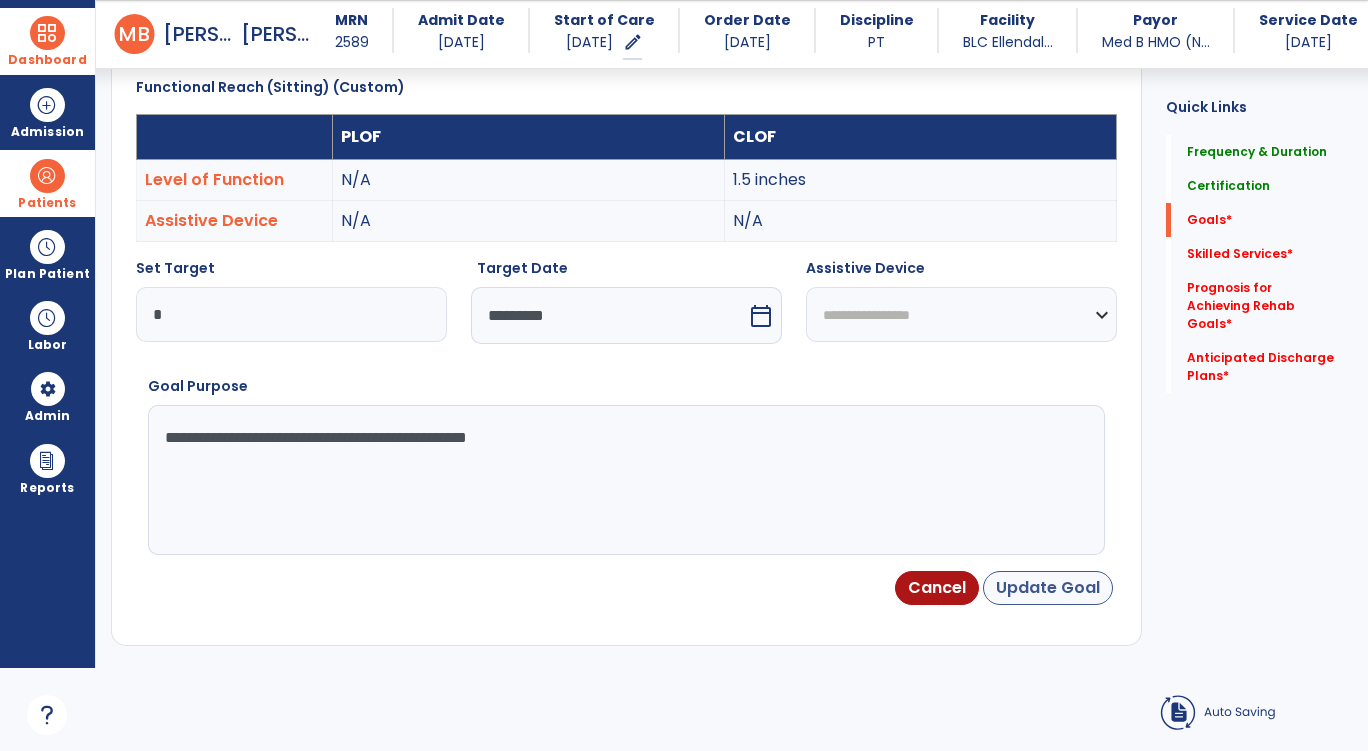type on "**********" 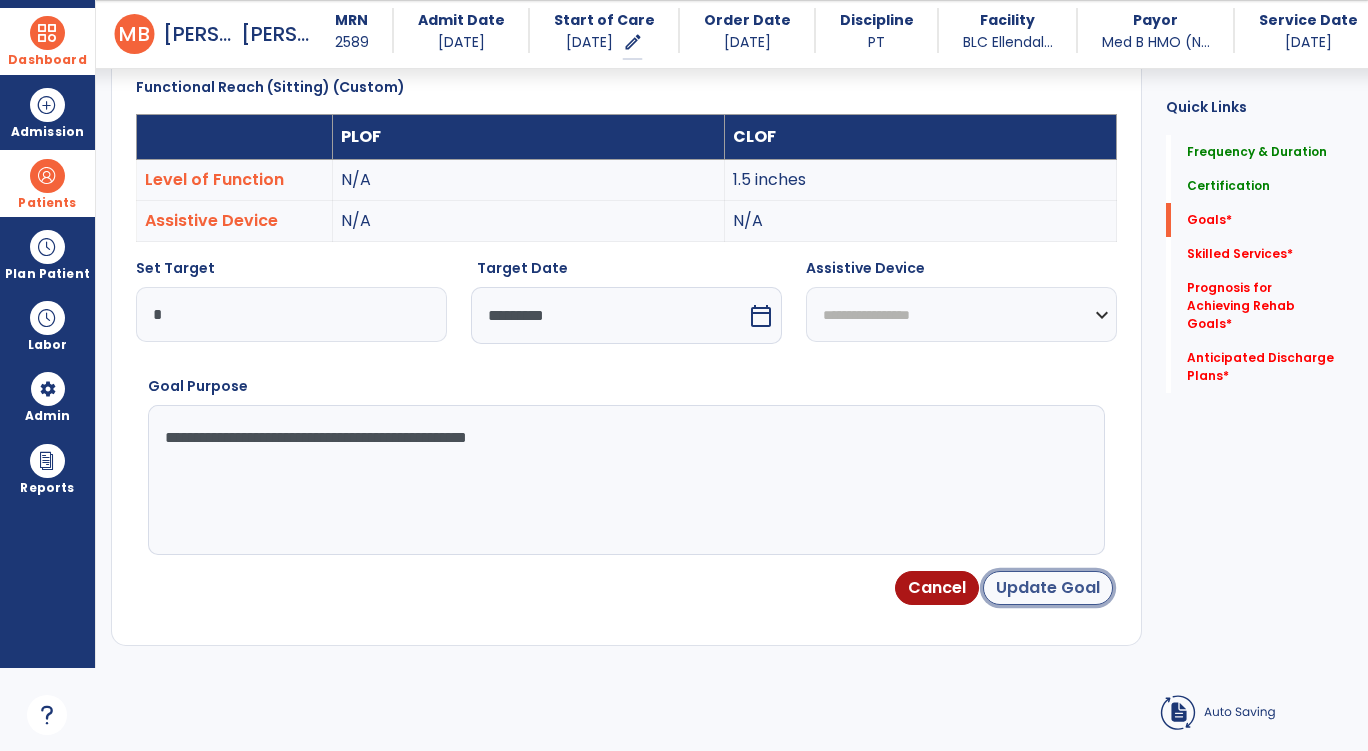 click on "Update Goal" at bounding box center [1048, 588] 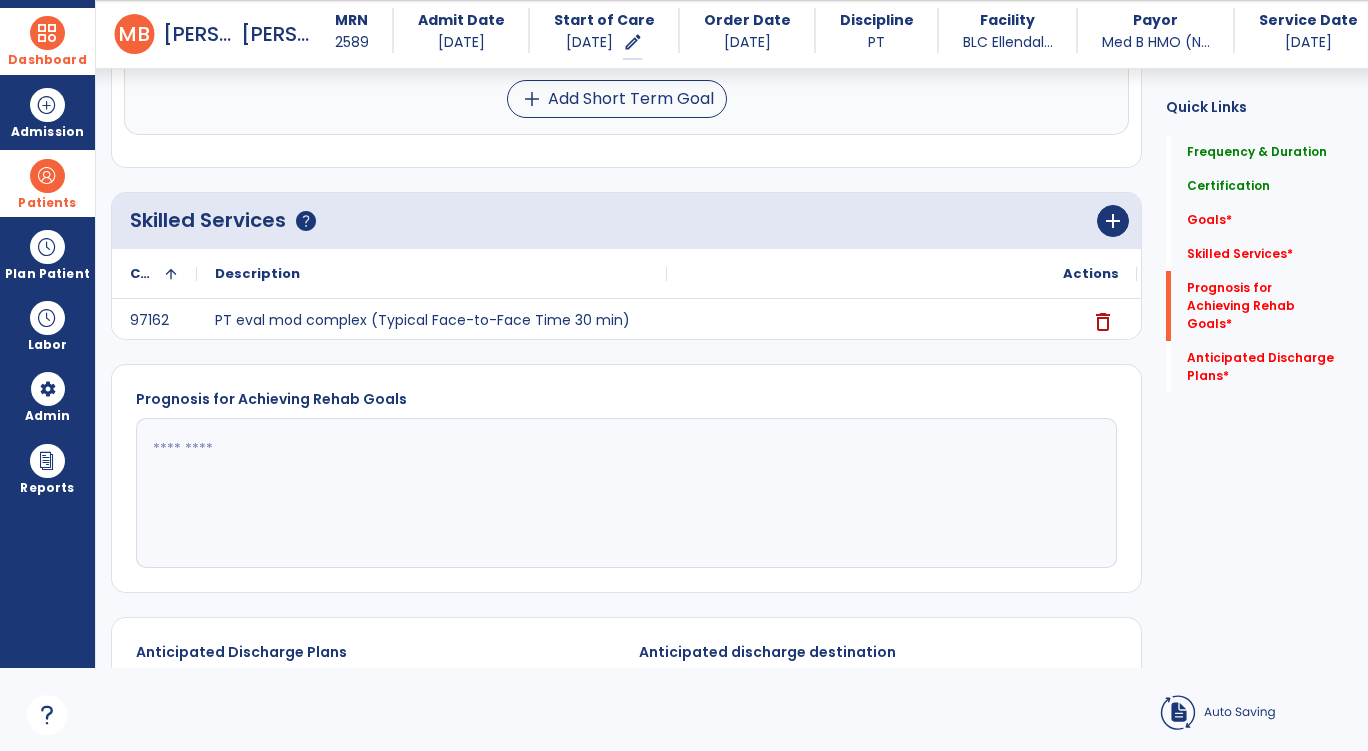 scroll, scrollTop: 1863, scrollLeft: 0, axis: vertical 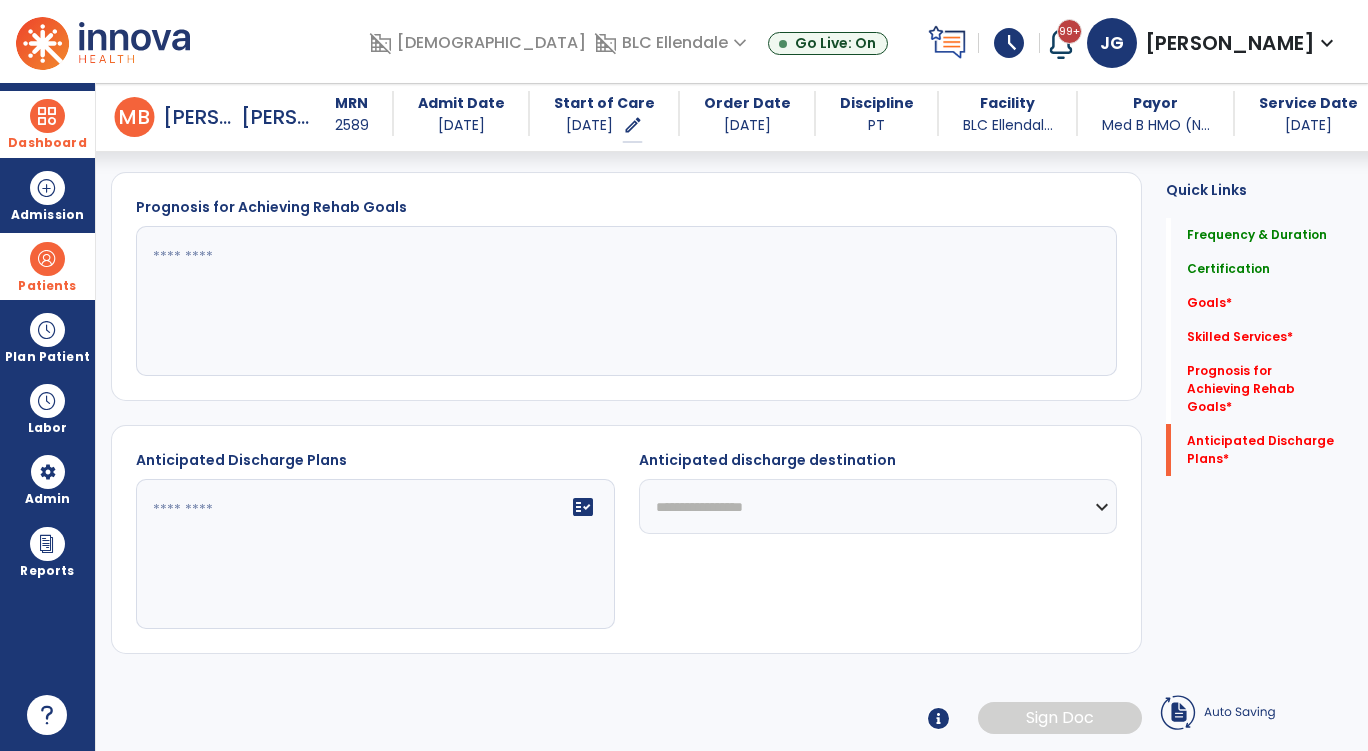 click 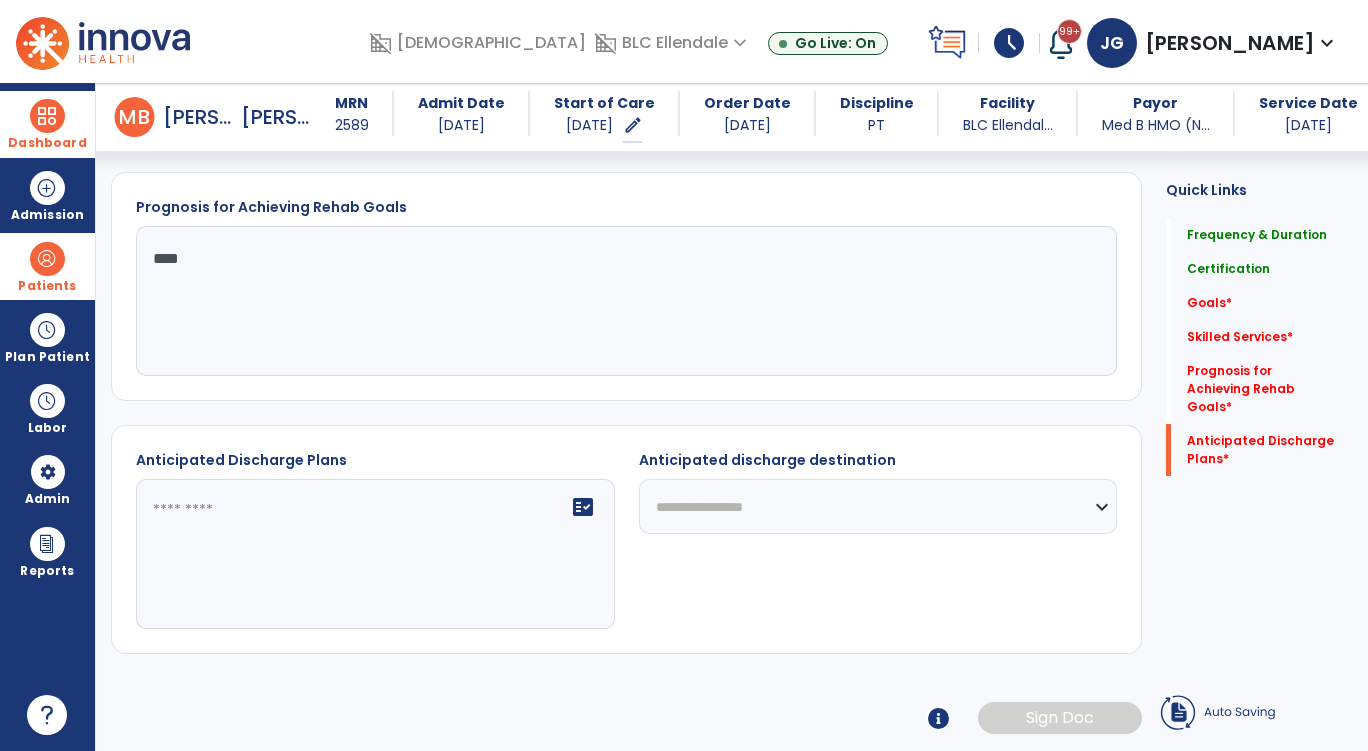type on "****" 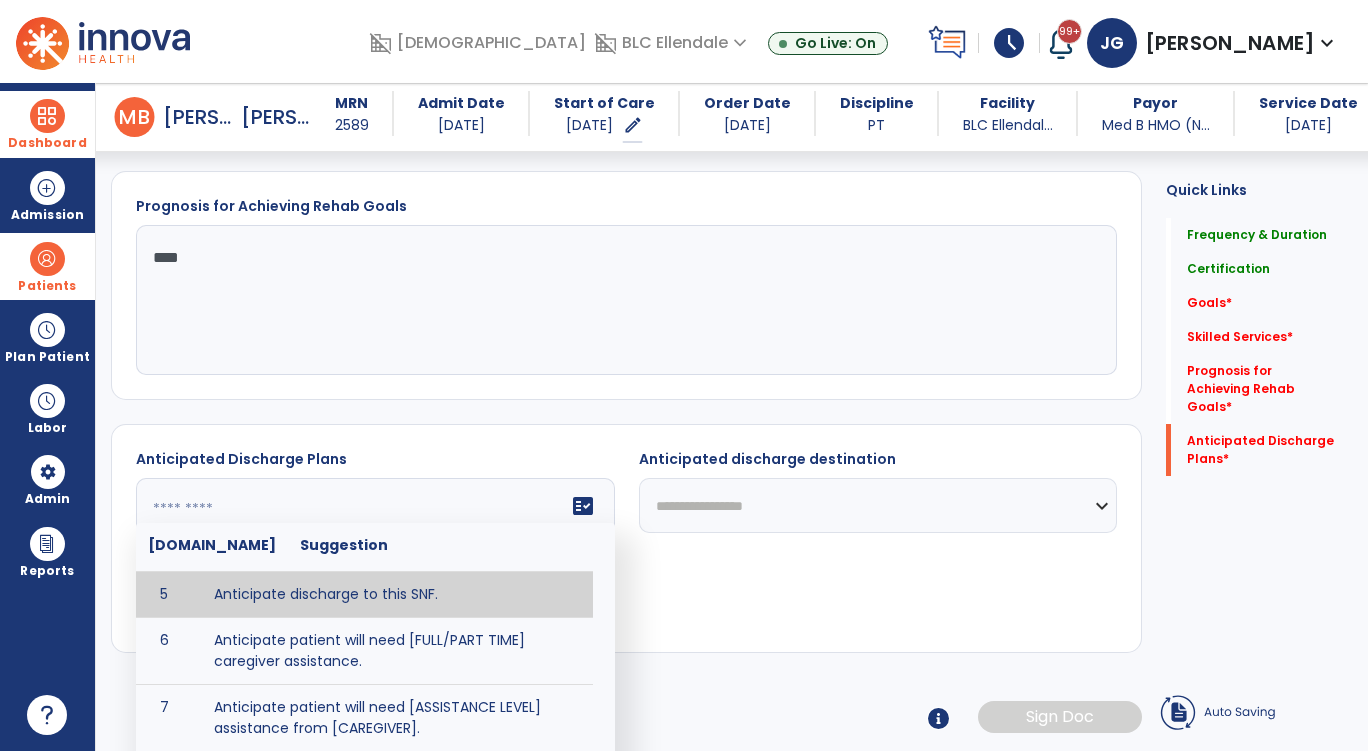 scroll, scrollTop: 200, scrollLeft: 0, axis: vertical 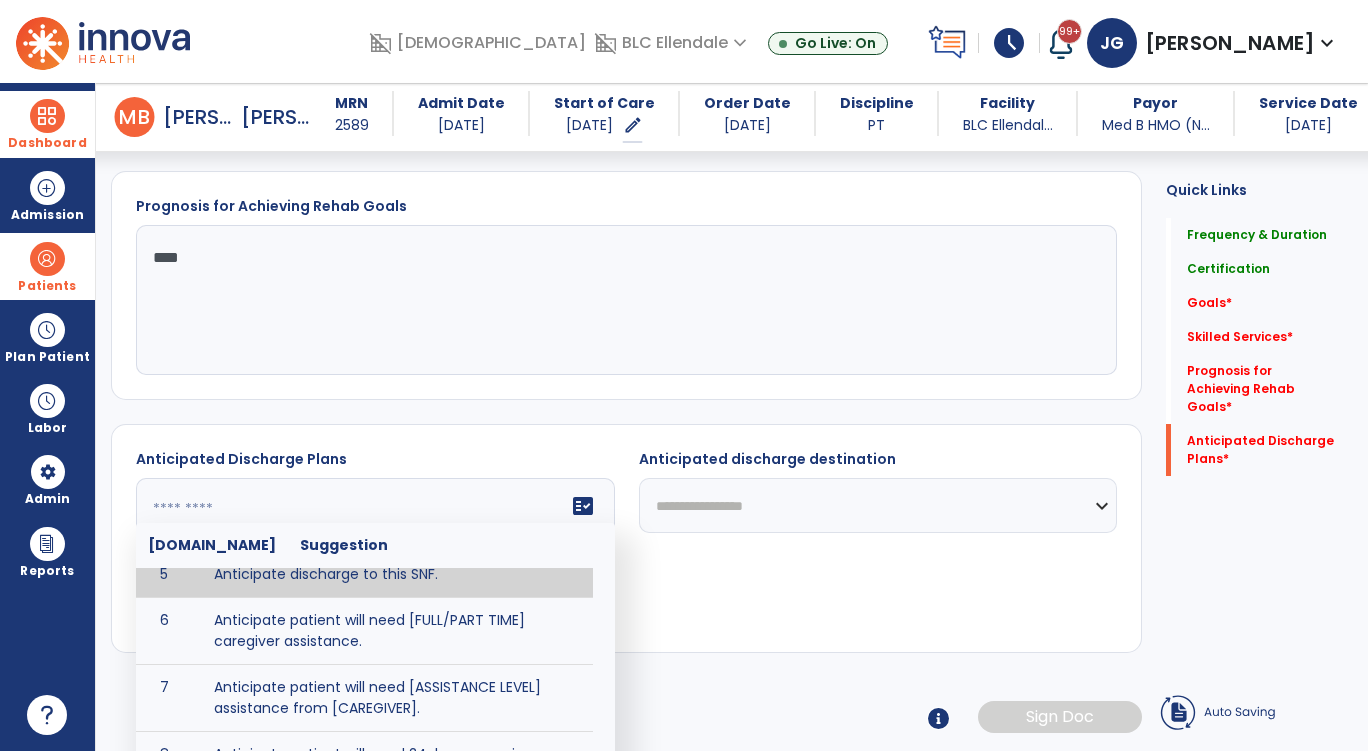 type on "**********" 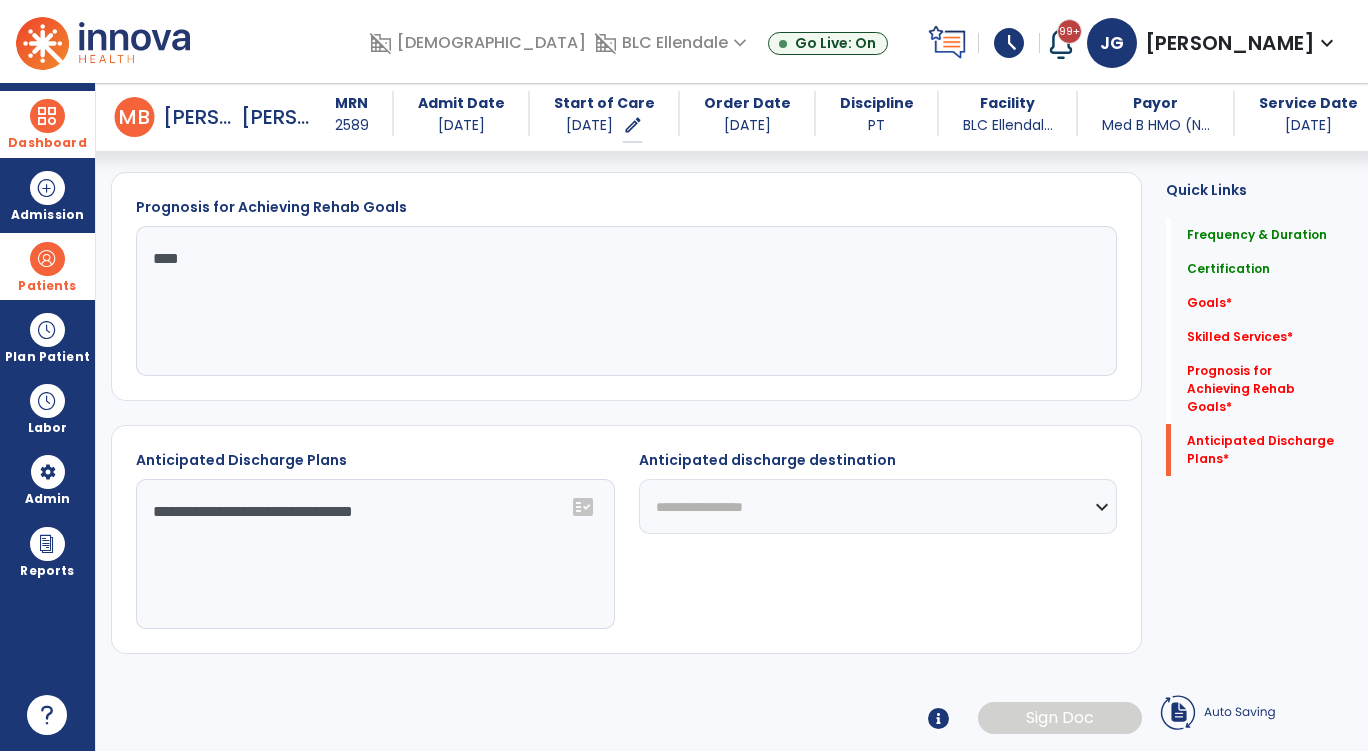 click on "**********" 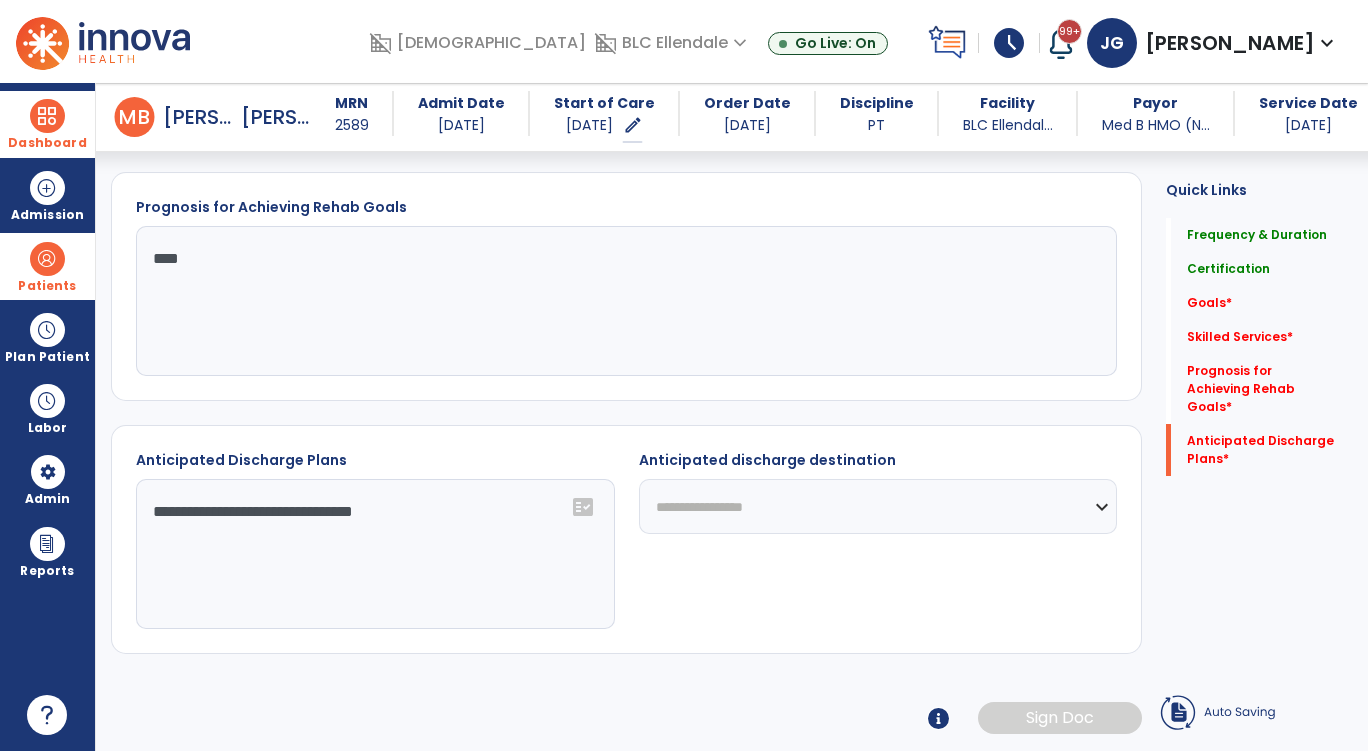 select on "***" 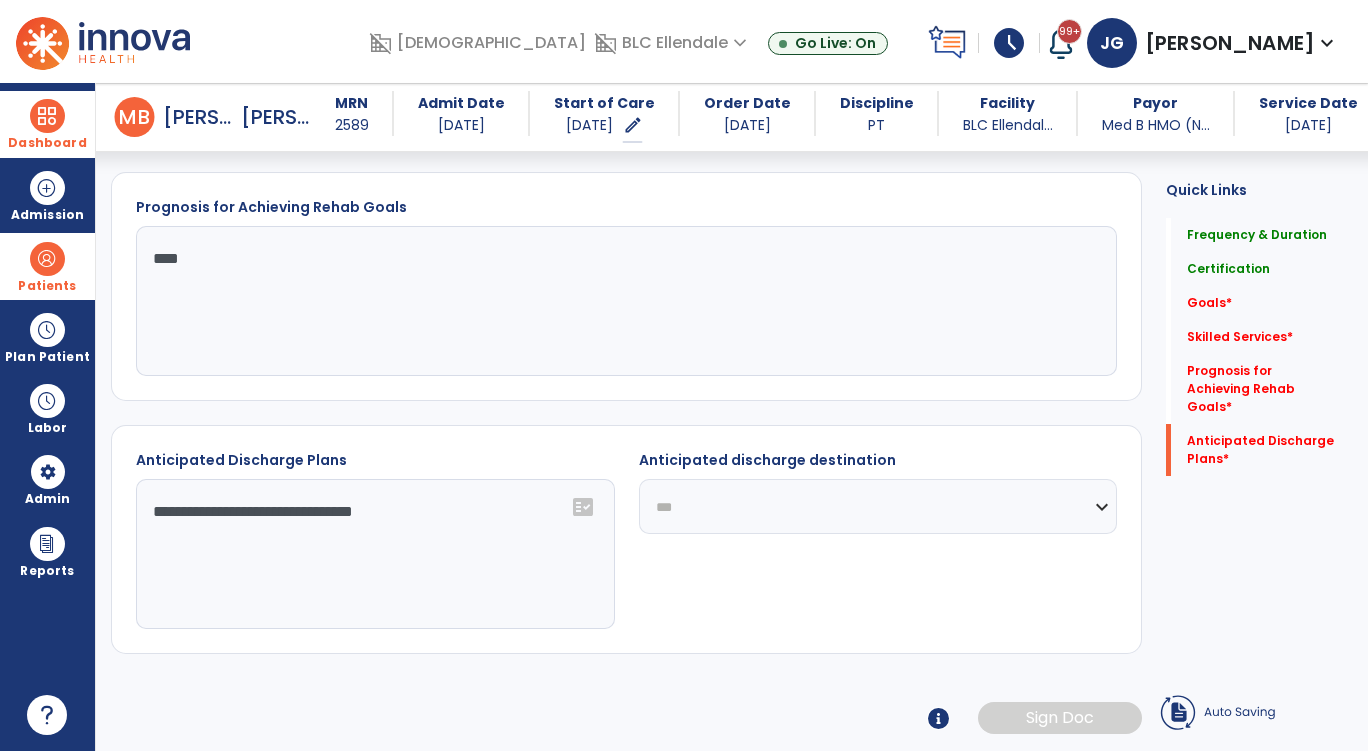click on "**********" 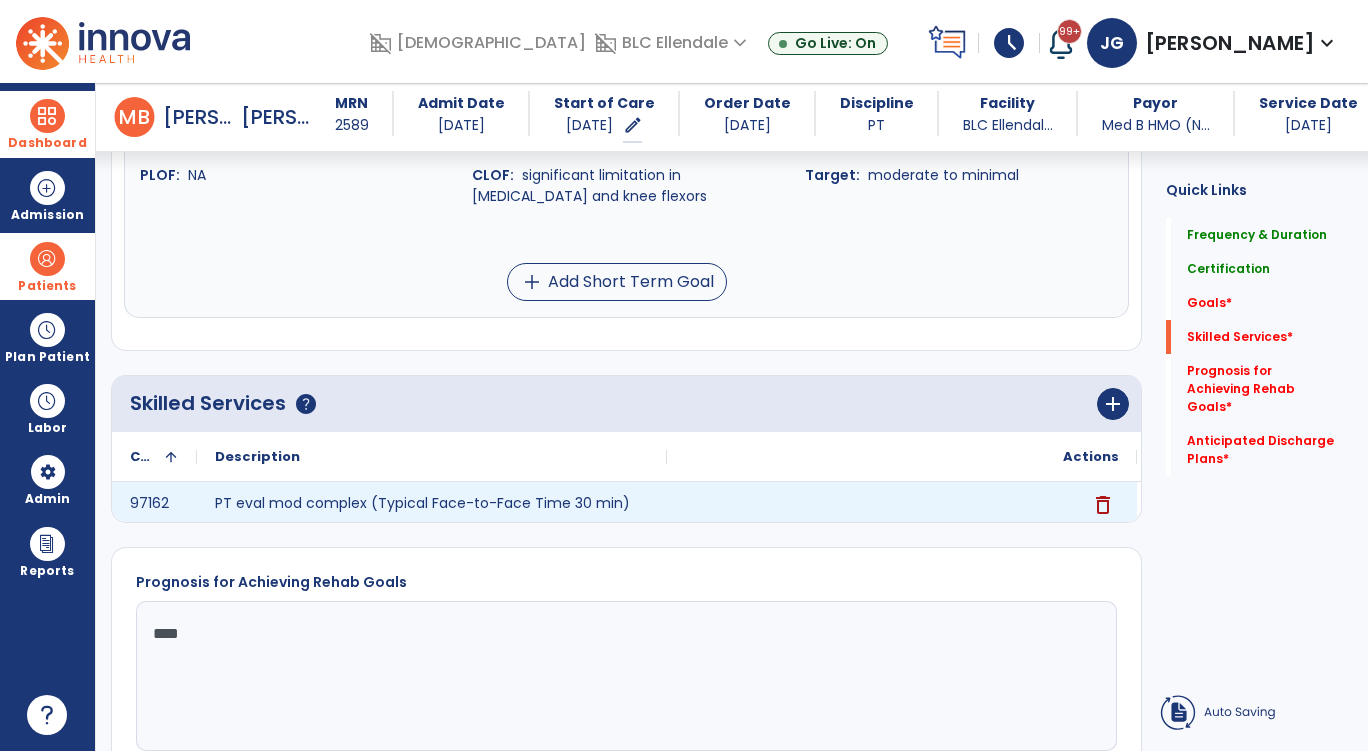 scroll, scrollTop: 1611, scrollLeft: 0, axis: vertical 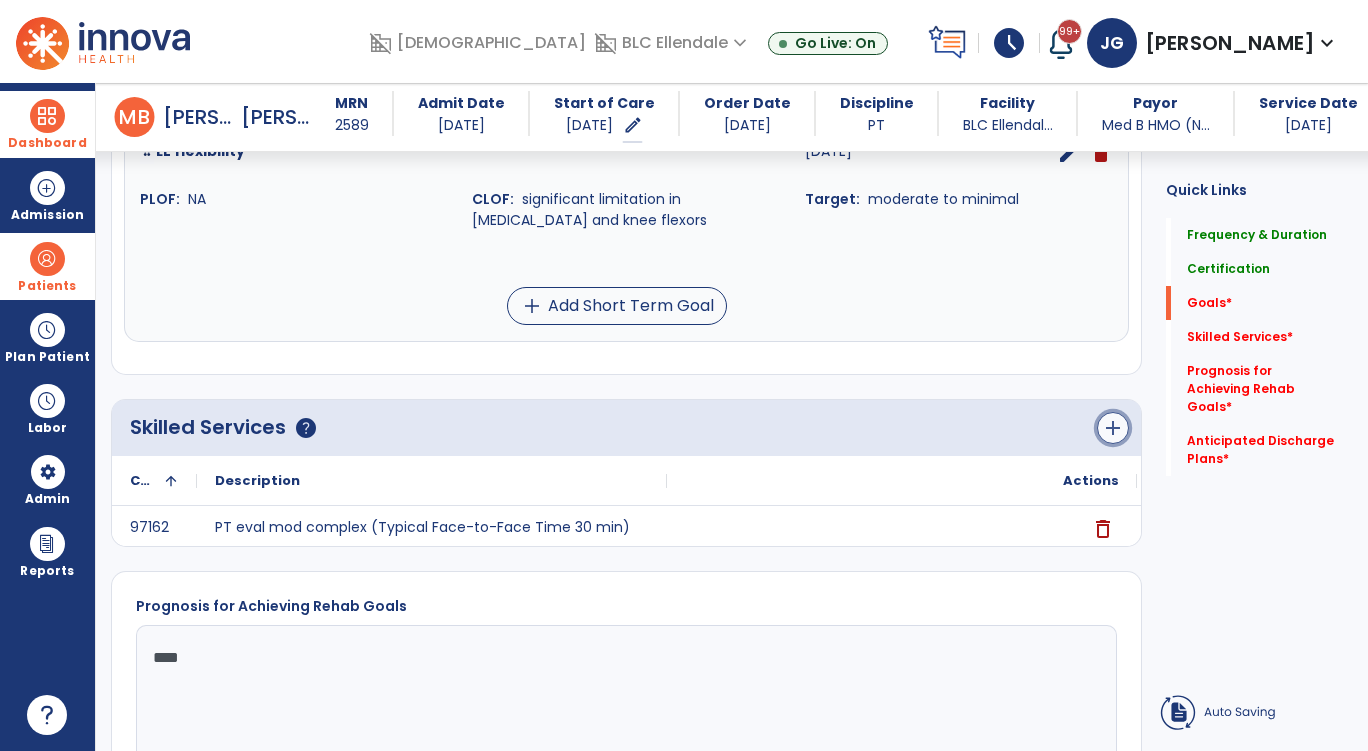 click on "add" 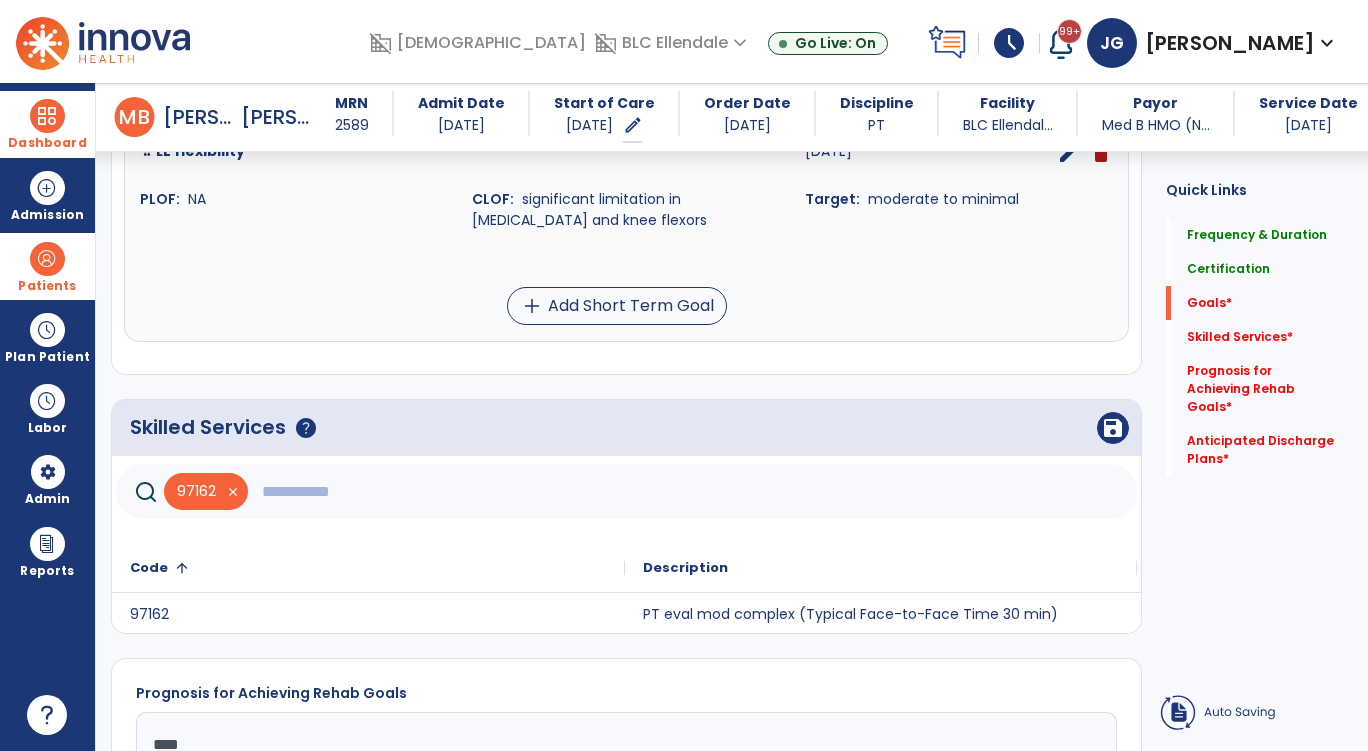 click 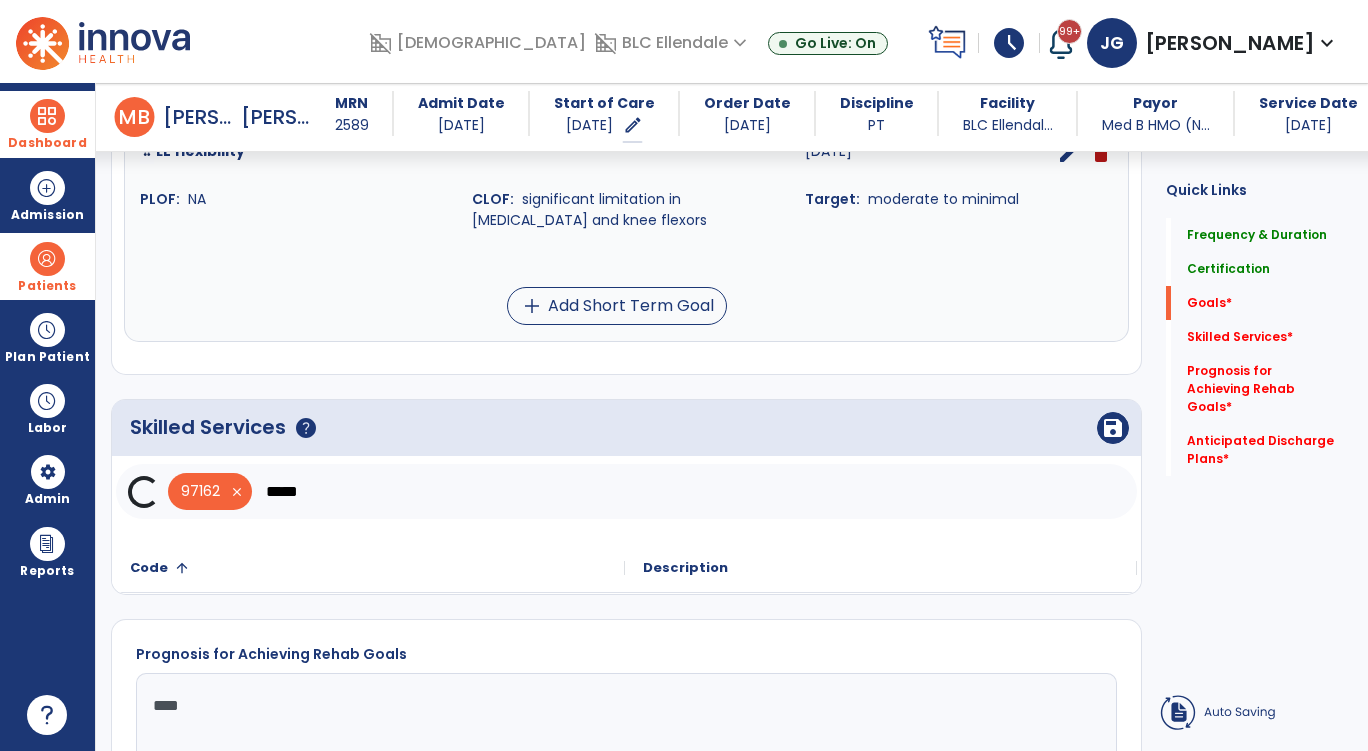 type on "*****" 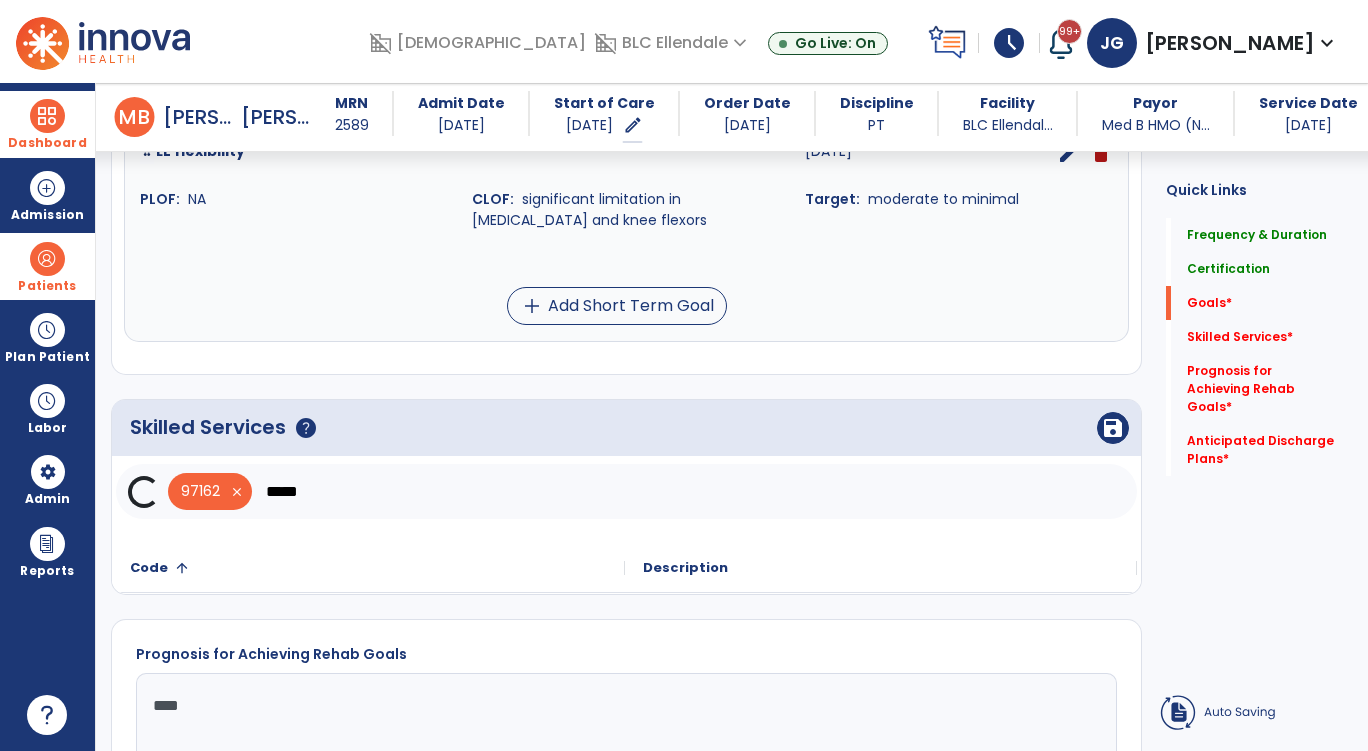 click on "97162   close  *****" 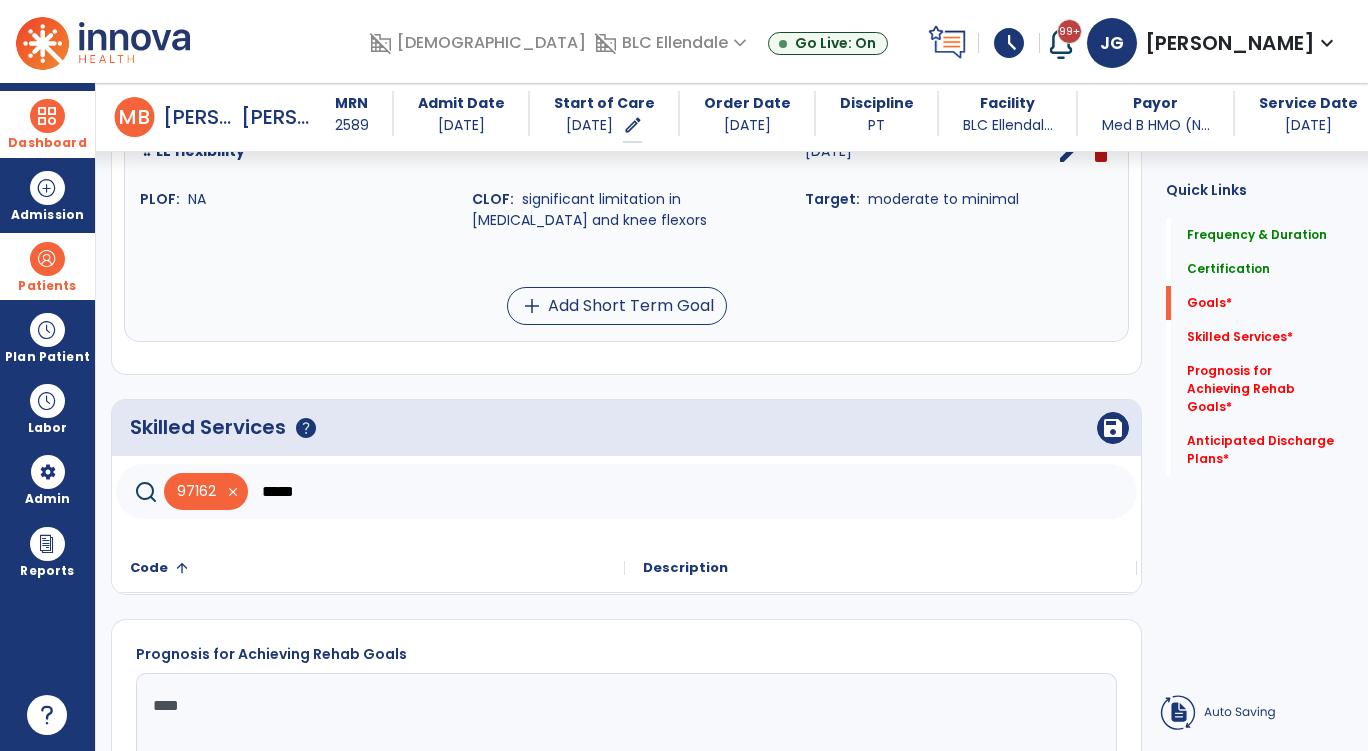 click on "save" 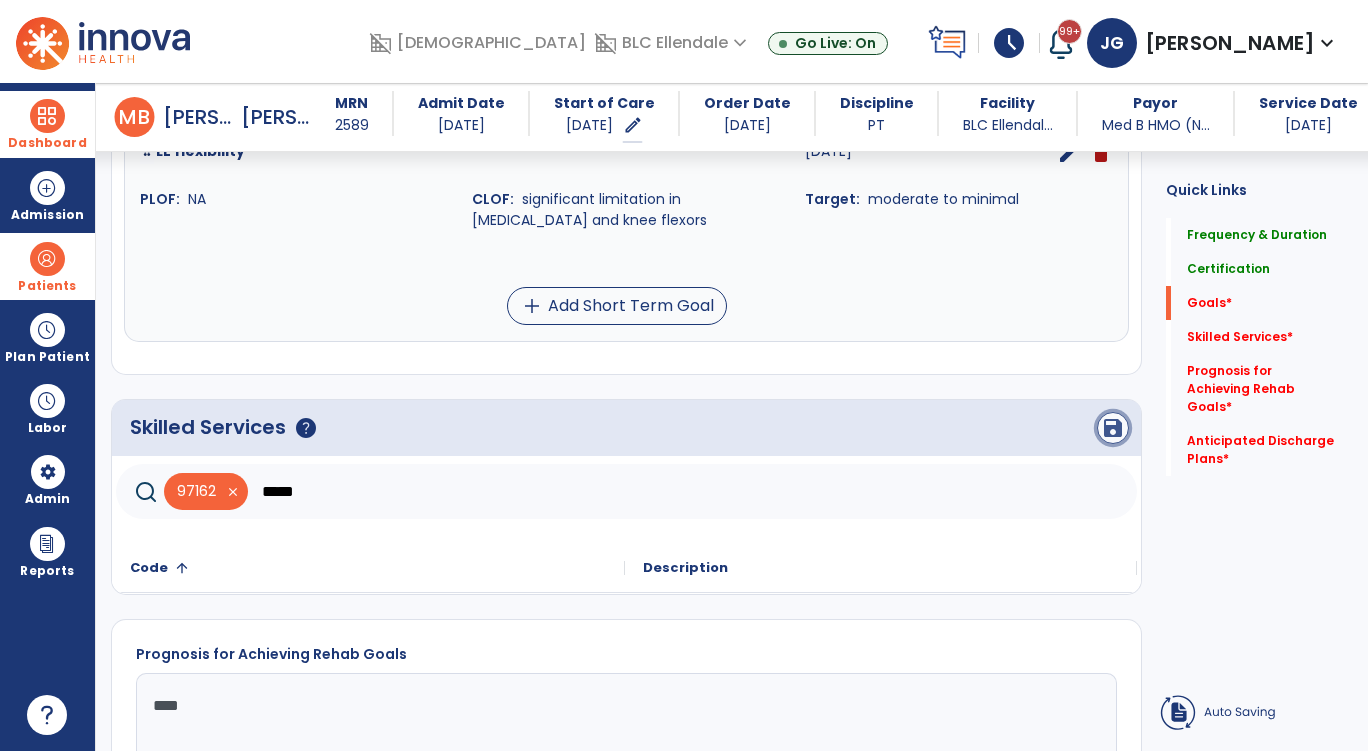 click on "save" 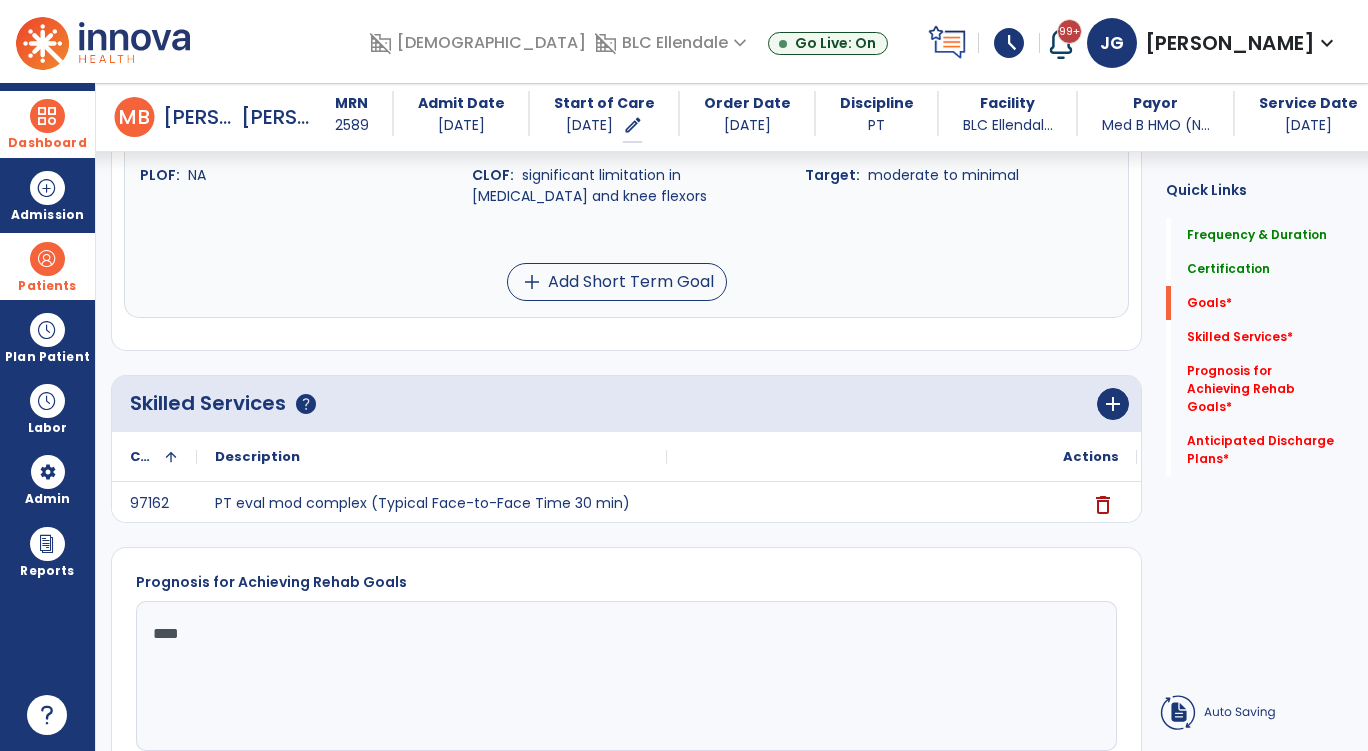 scroll, scrollTop: 1611, scrollLeft: 0, axis: vertical 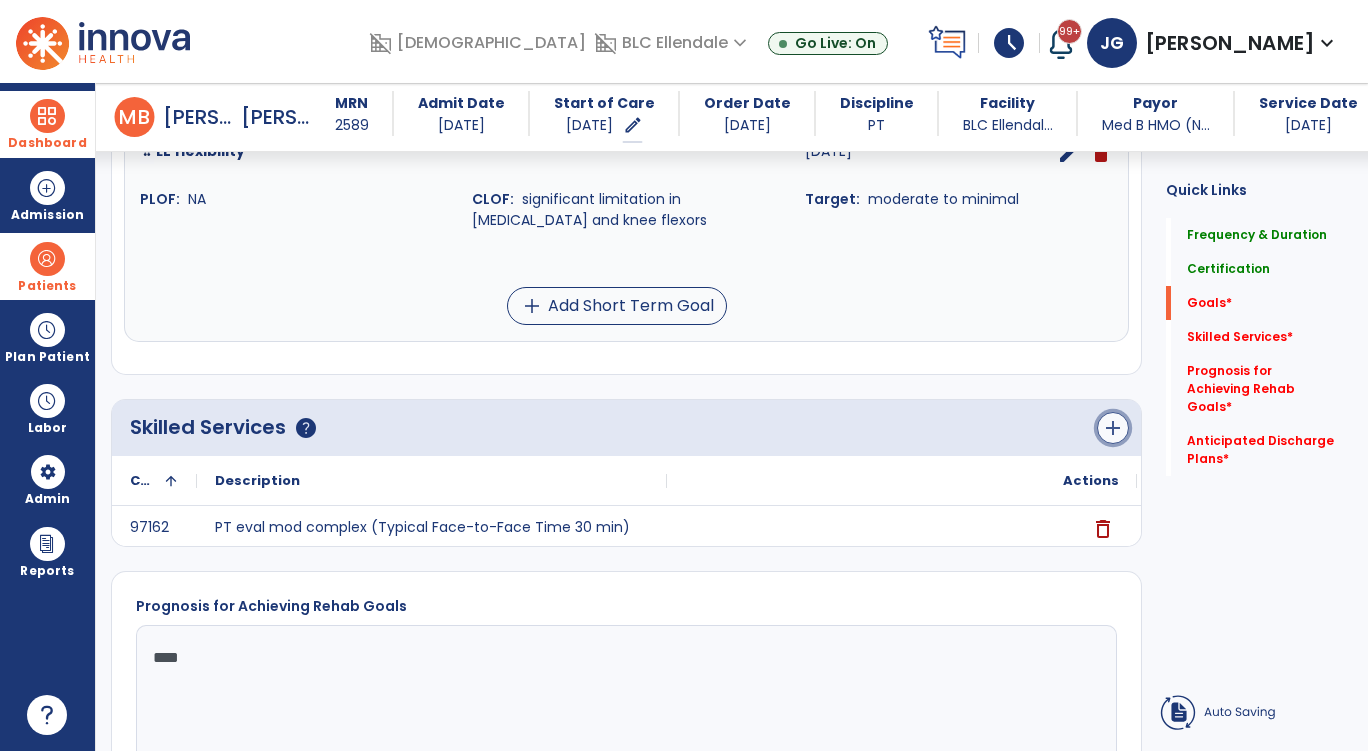 click on "add" 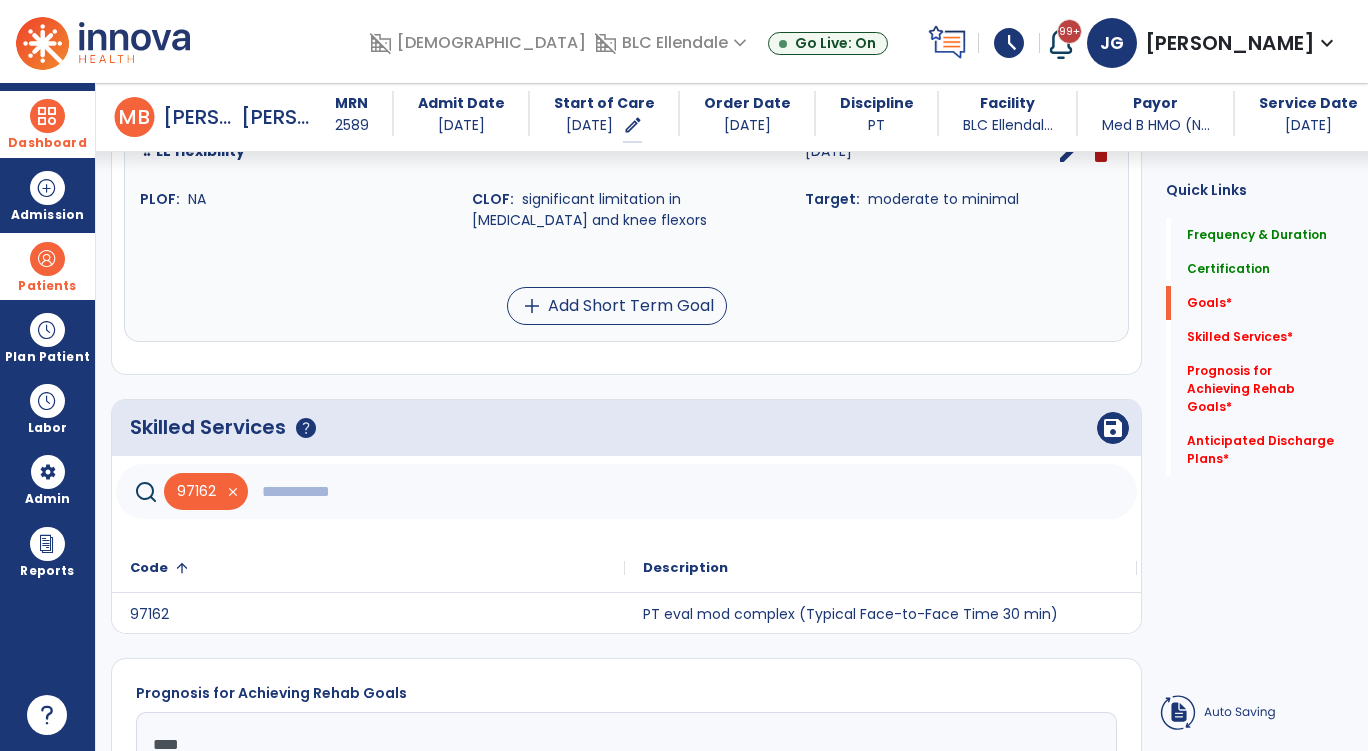 click 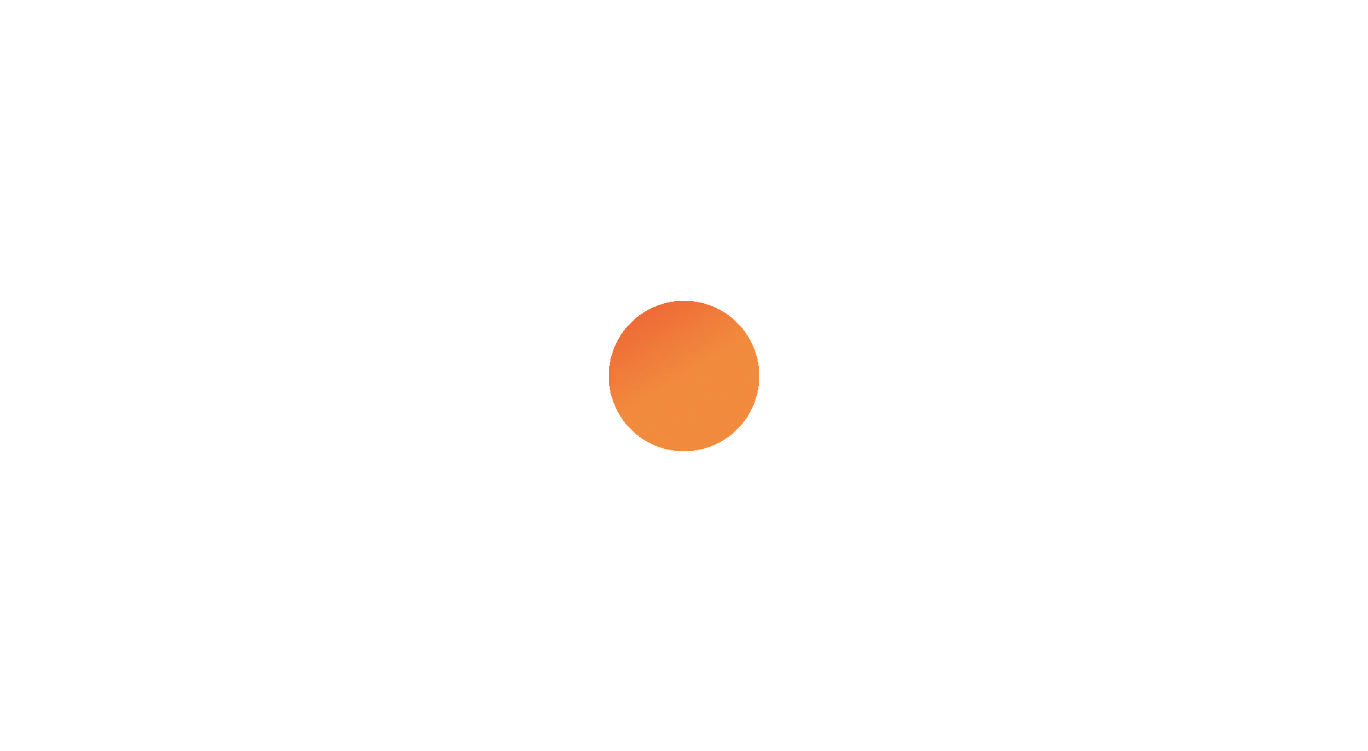 scroll, scrollTop: 0, scrollLeft: 0, axis: both 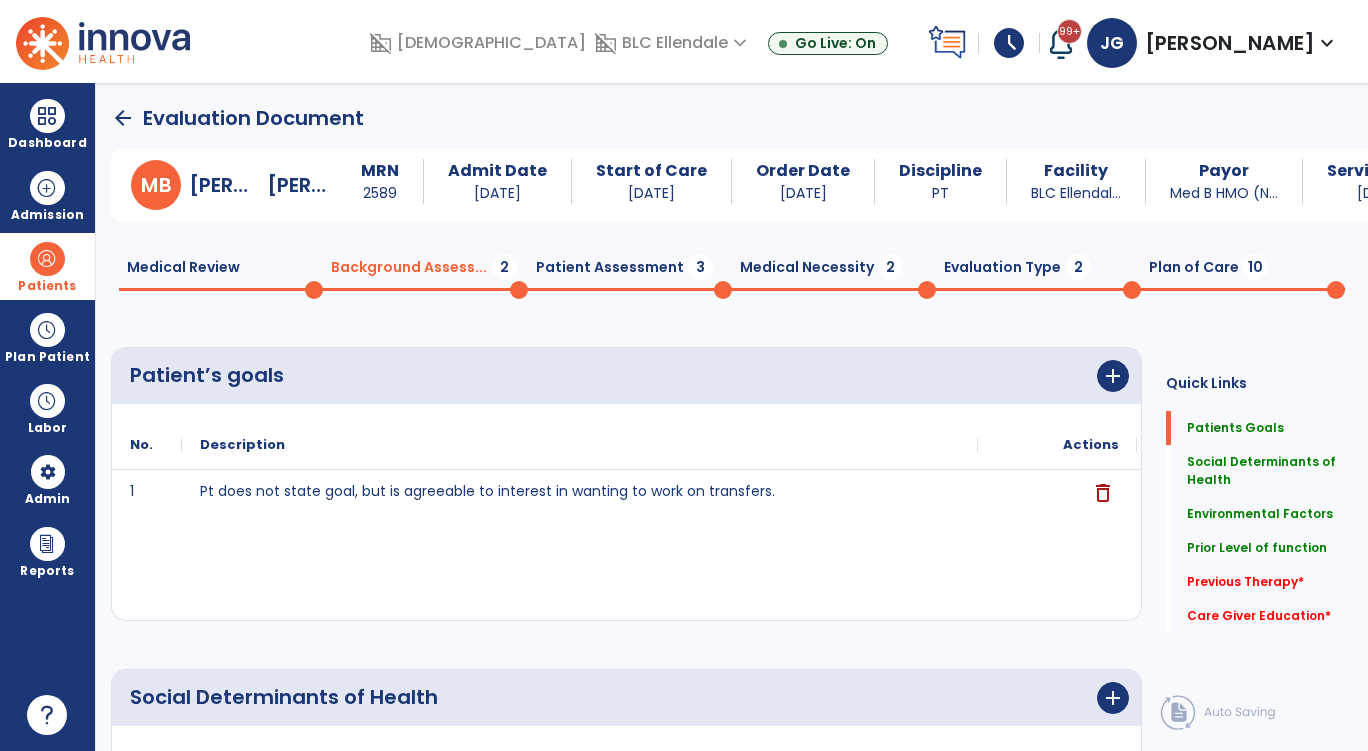click at bounding box center [47, 259] 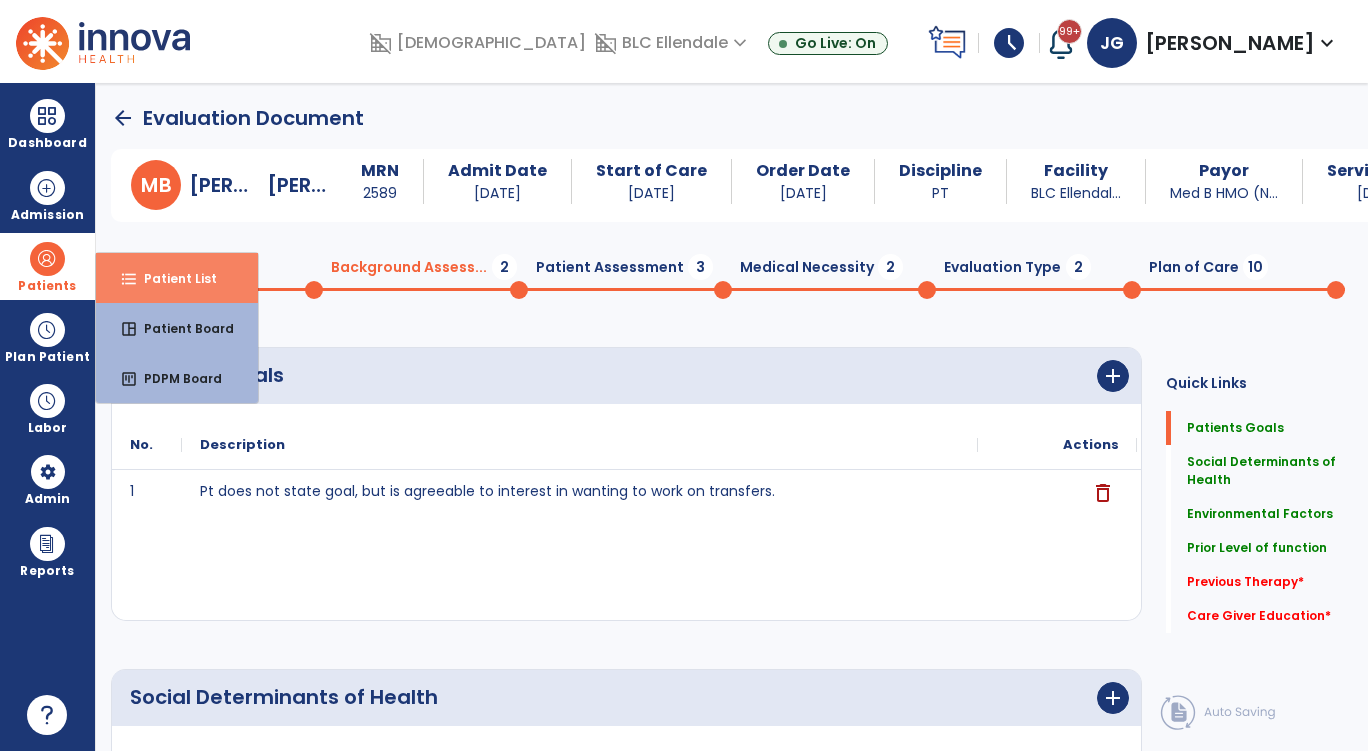 click on "format_list_bulleted  Patient List" at bounding box center (177, 278) 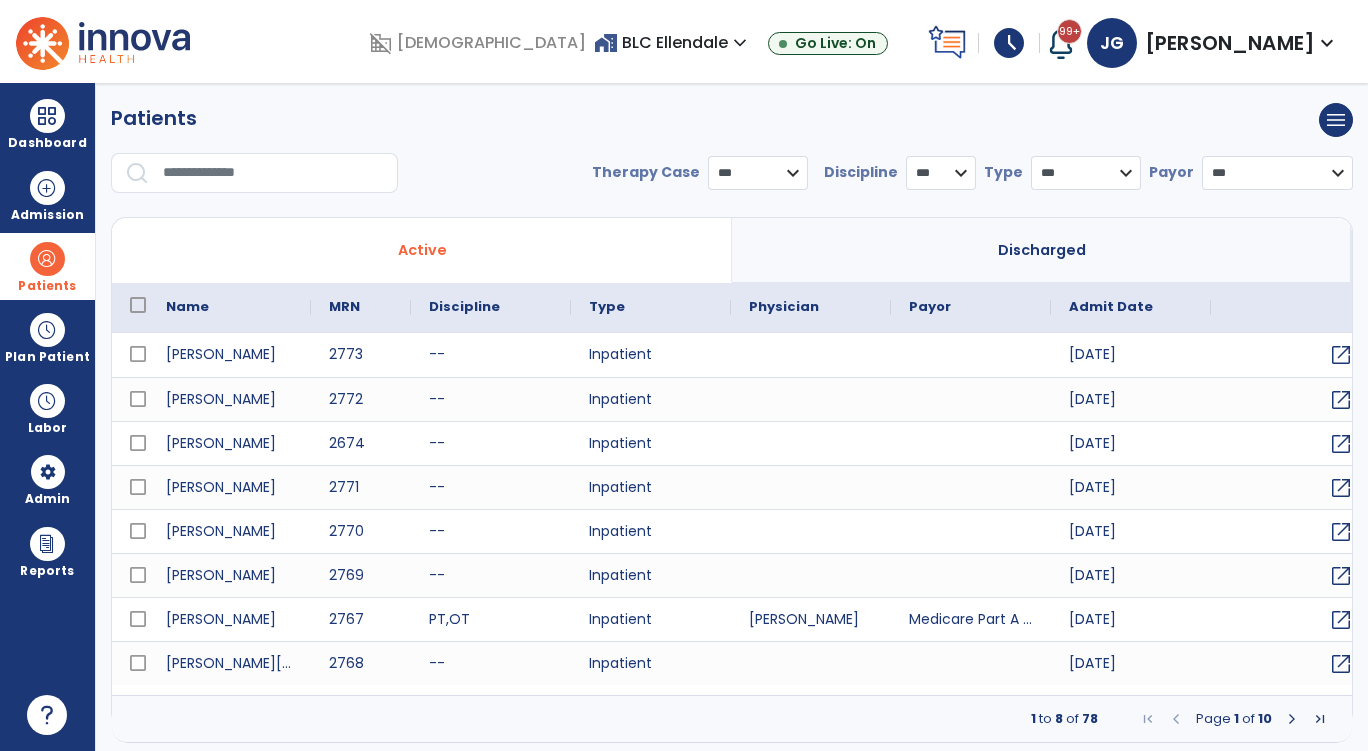 select on "***" 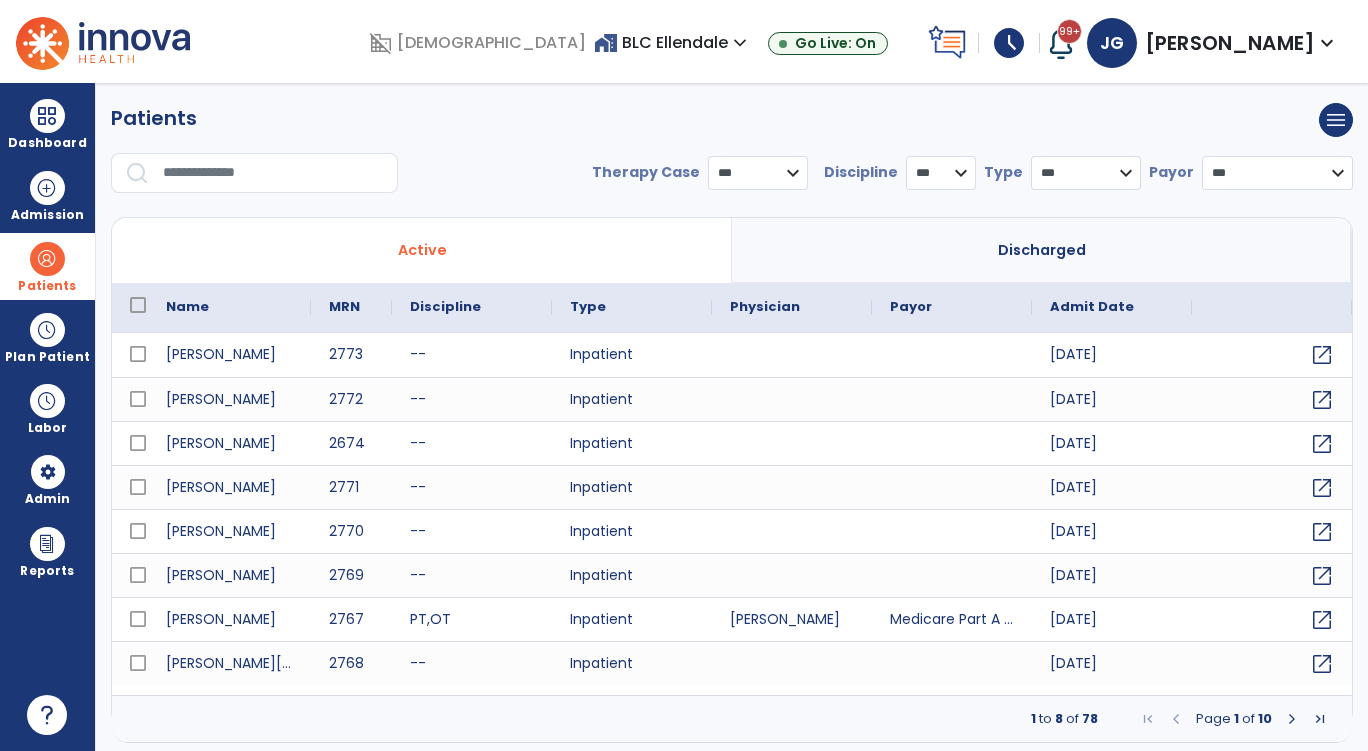 click at bounding box center [273, 173] 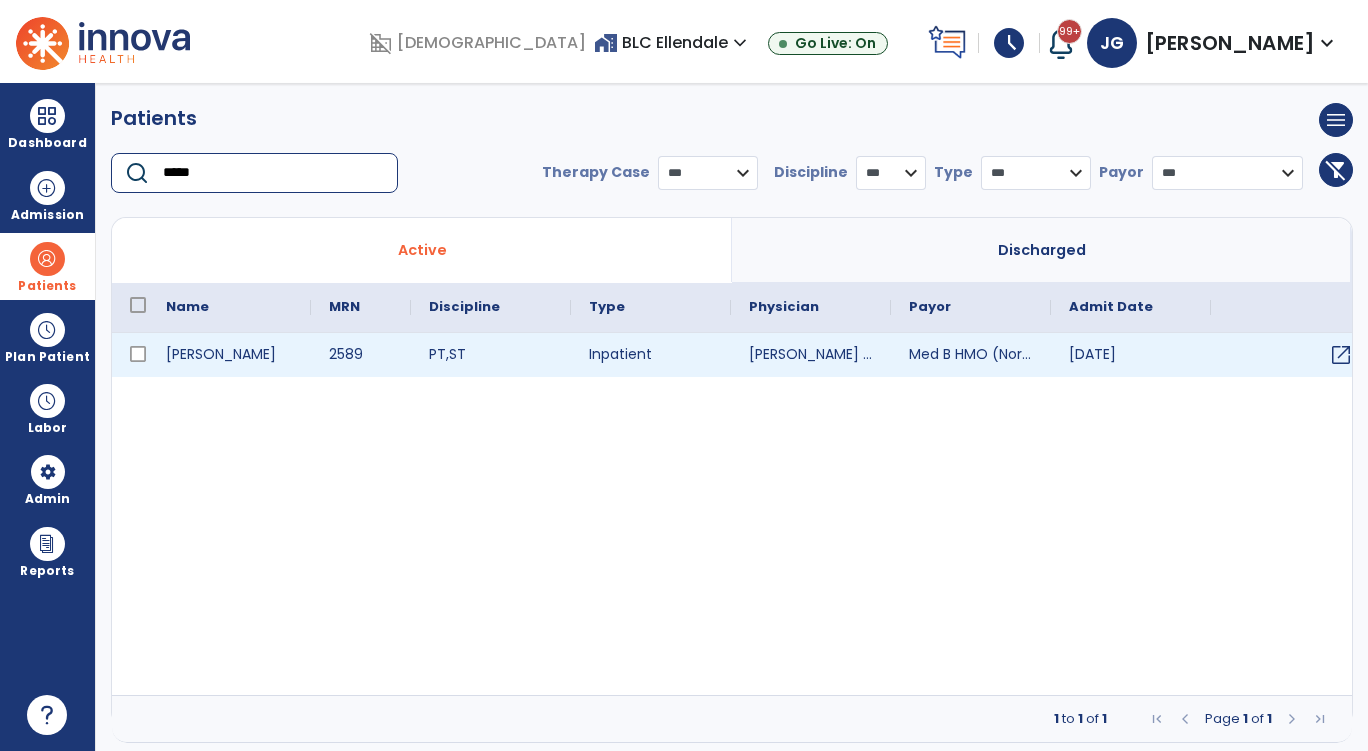 type on "*****" 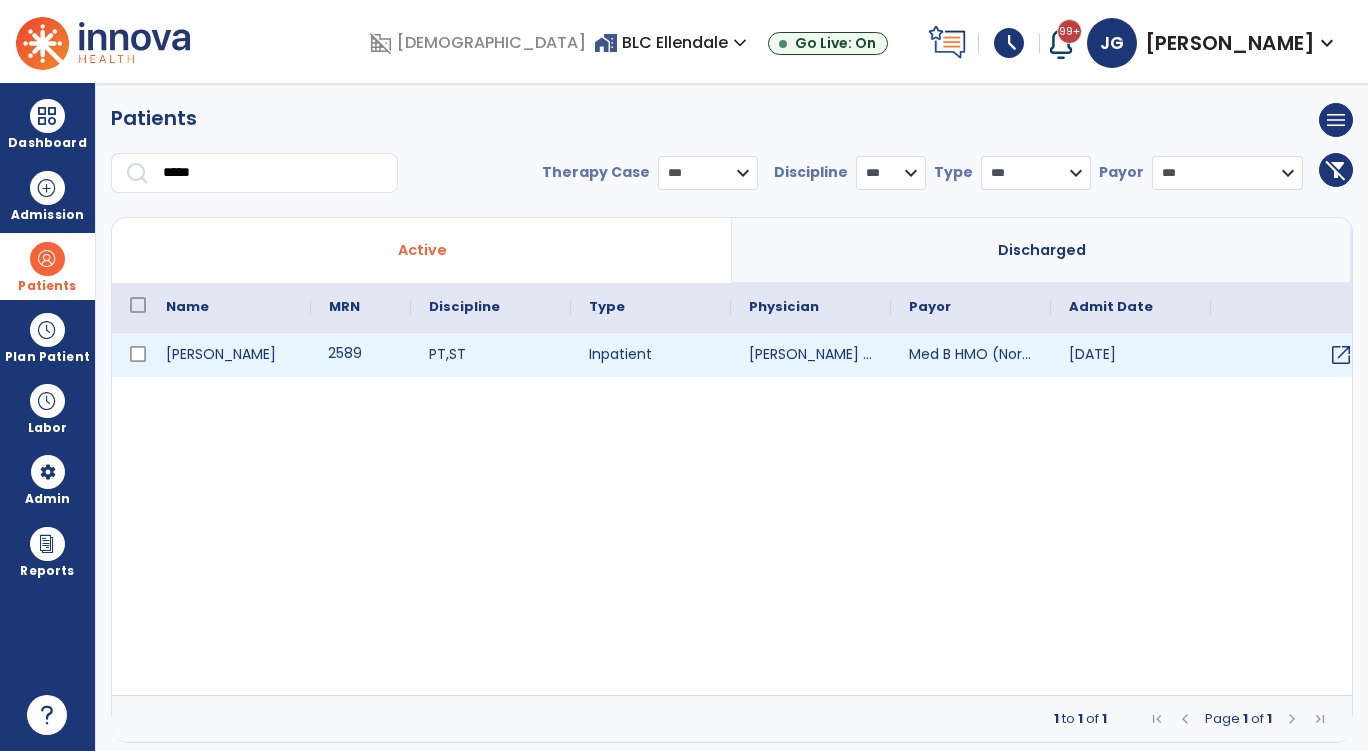 click on "2589" at bounding box center [361, 355] 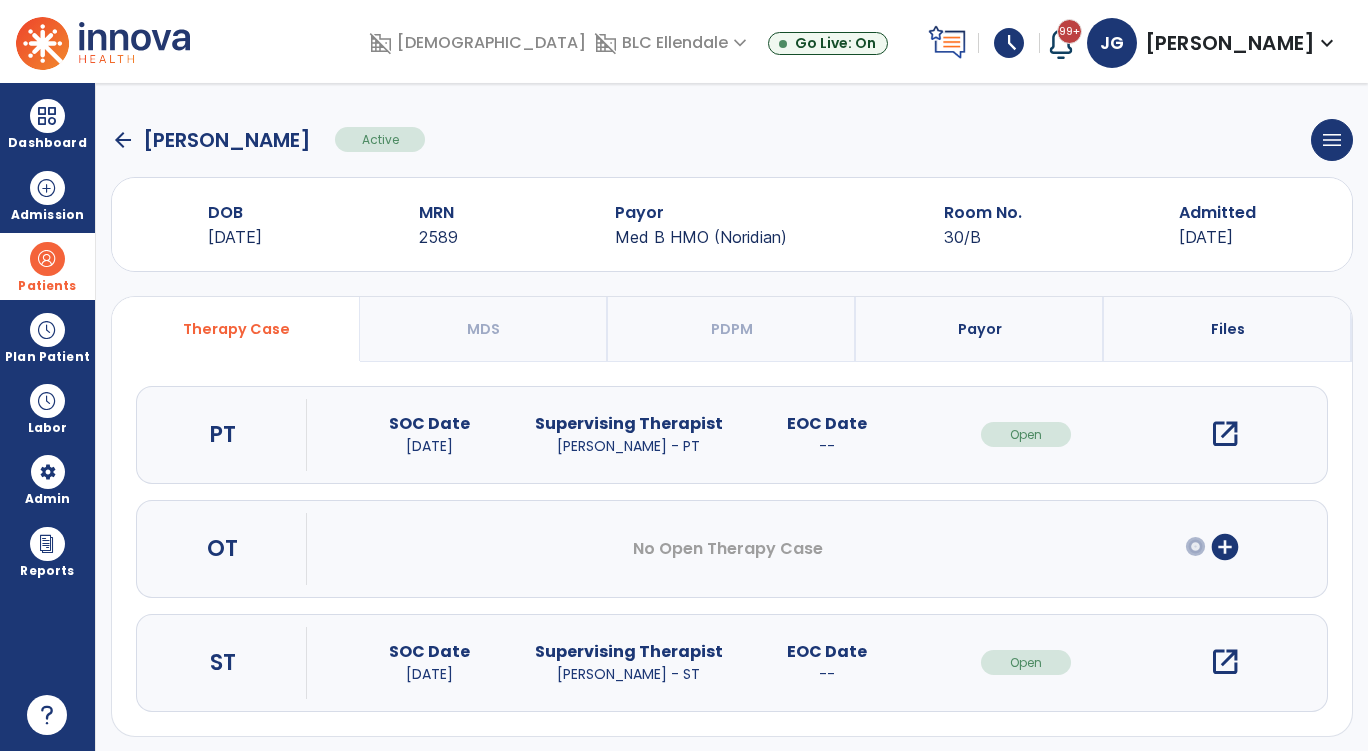 scroll, scrollTop: 9, scrollLeft: 0, axis: vertical 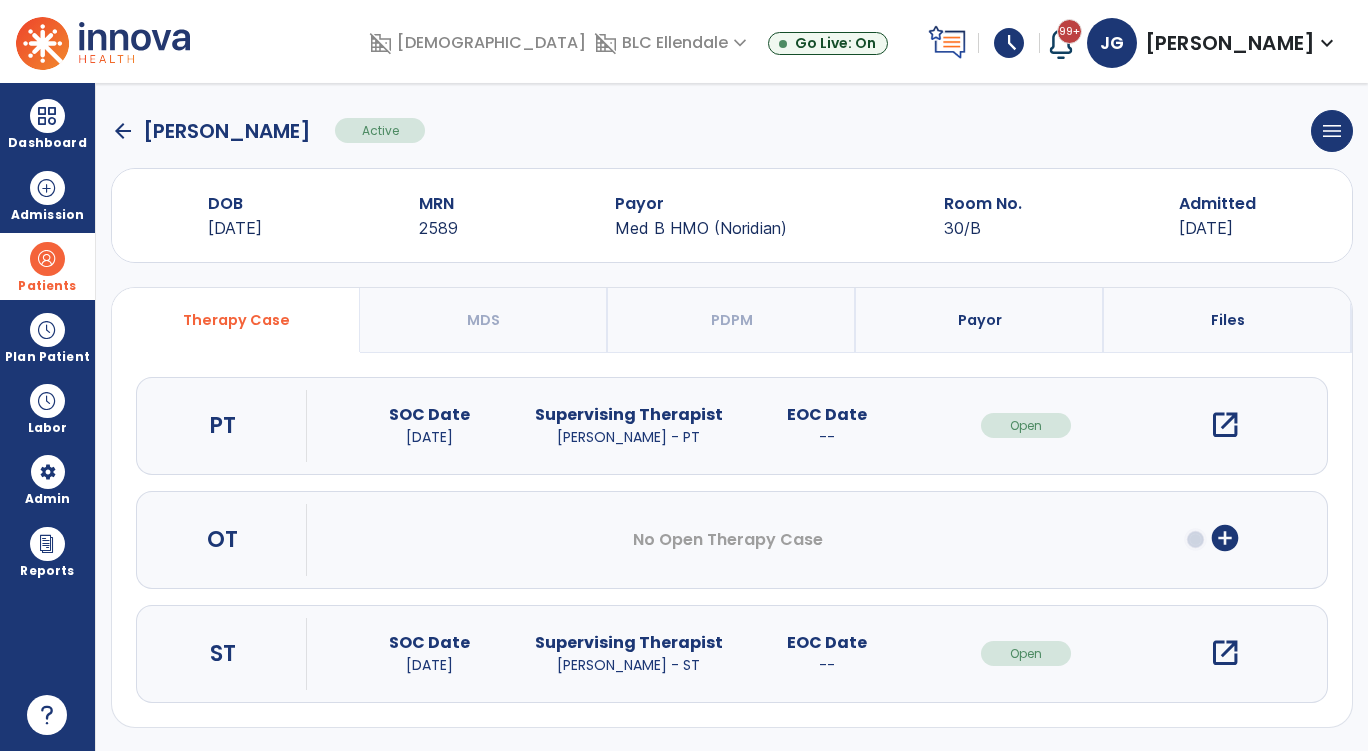 click on "Payor" at bounding box center [980, 320] 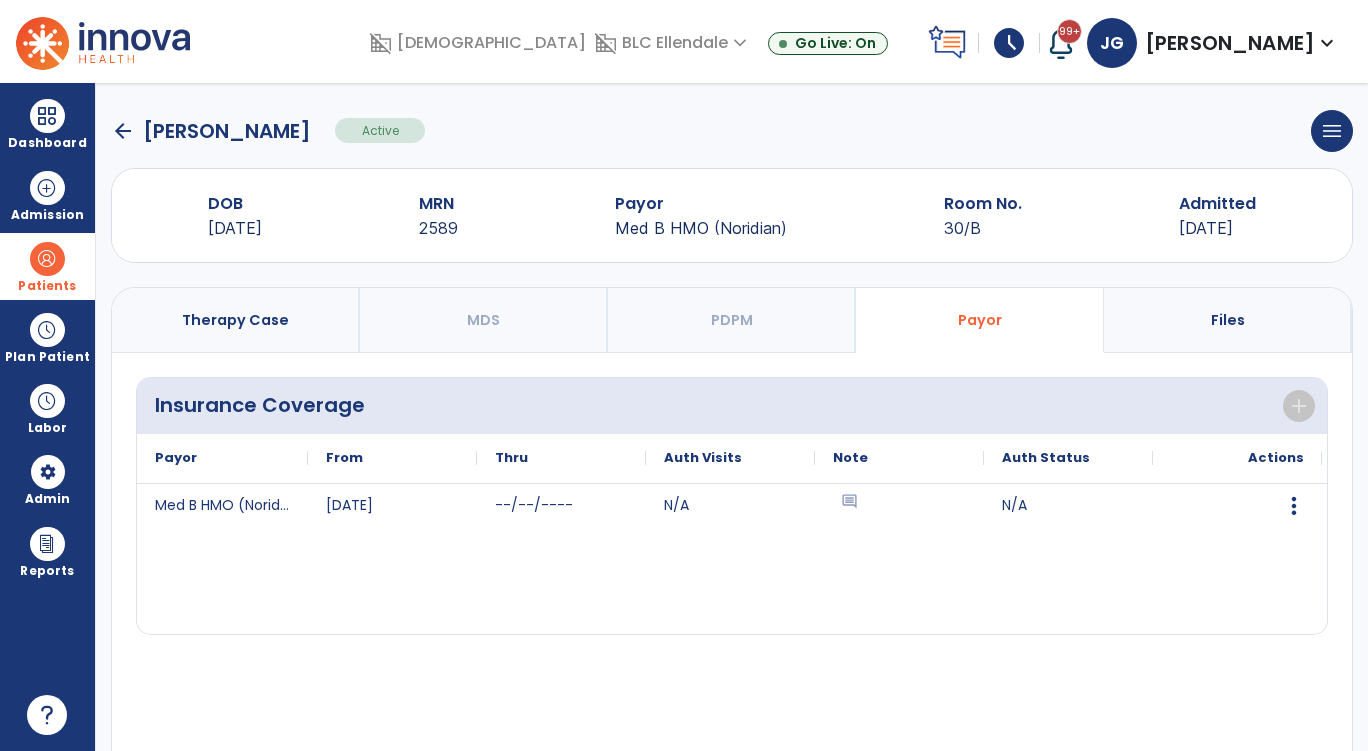click on "Files" at bounding box center [1228, 320] 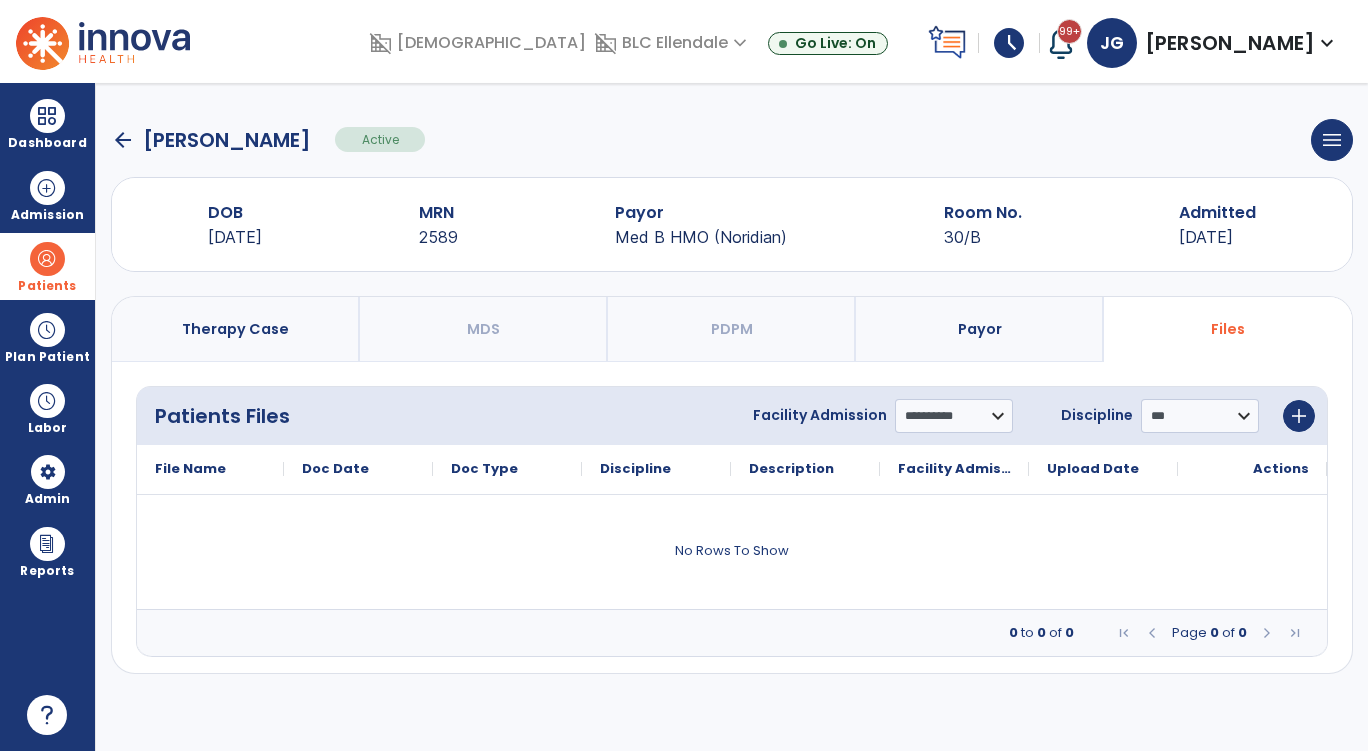 scroll, scrollTop: 0, scrollLeft: 0, axis: both 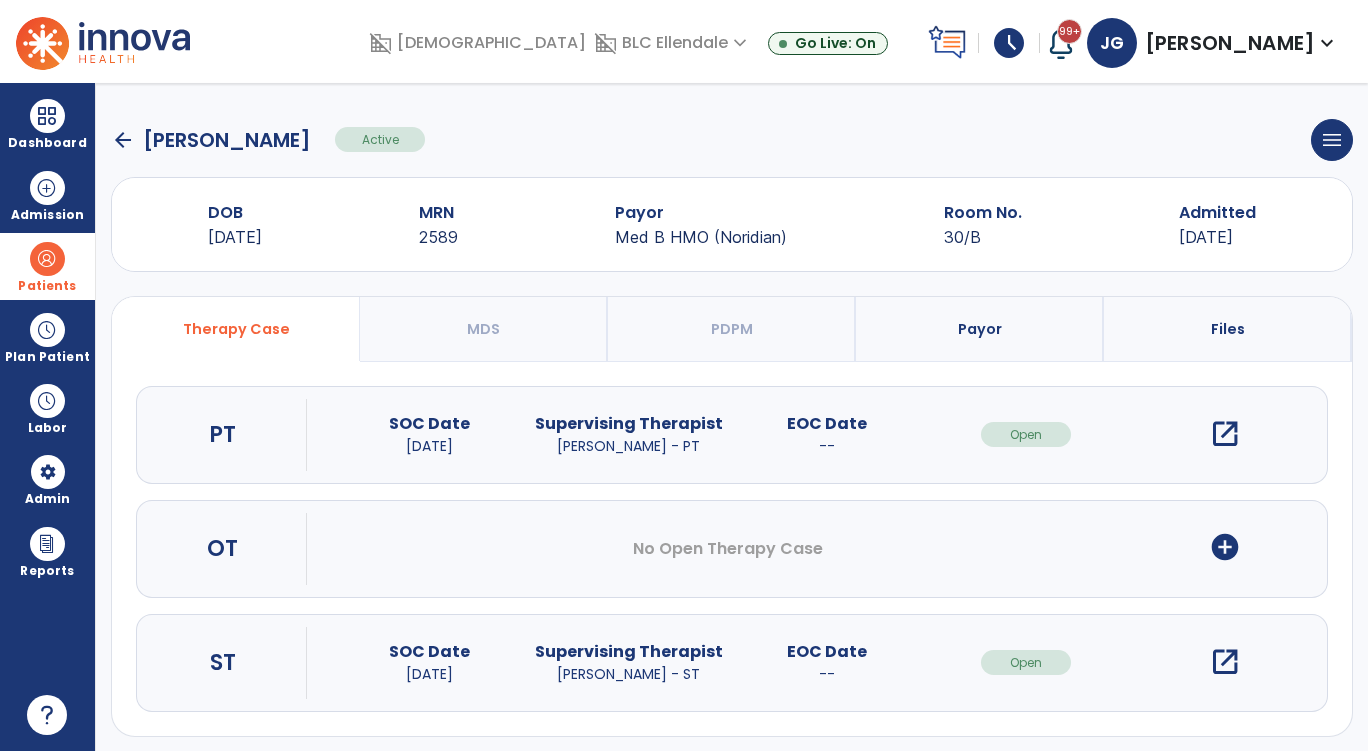 click on "arrow_back" 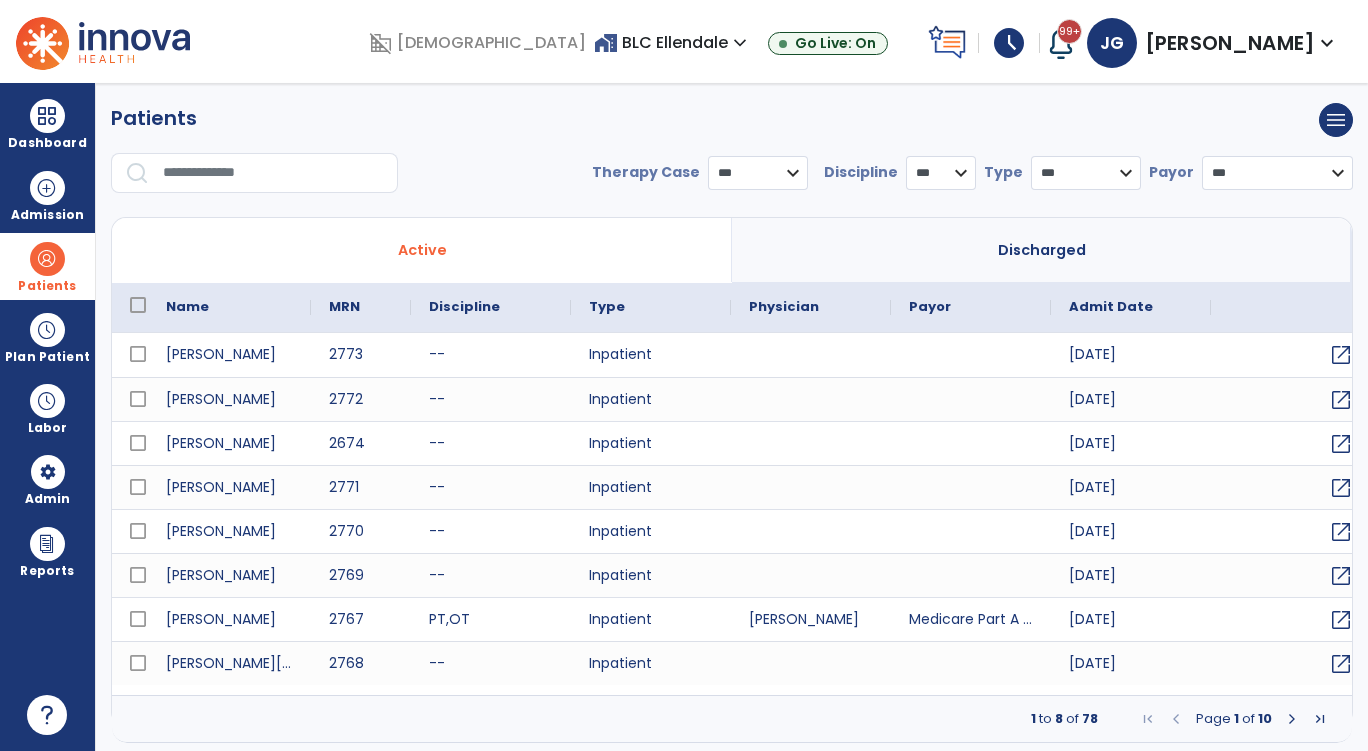 select on "***" 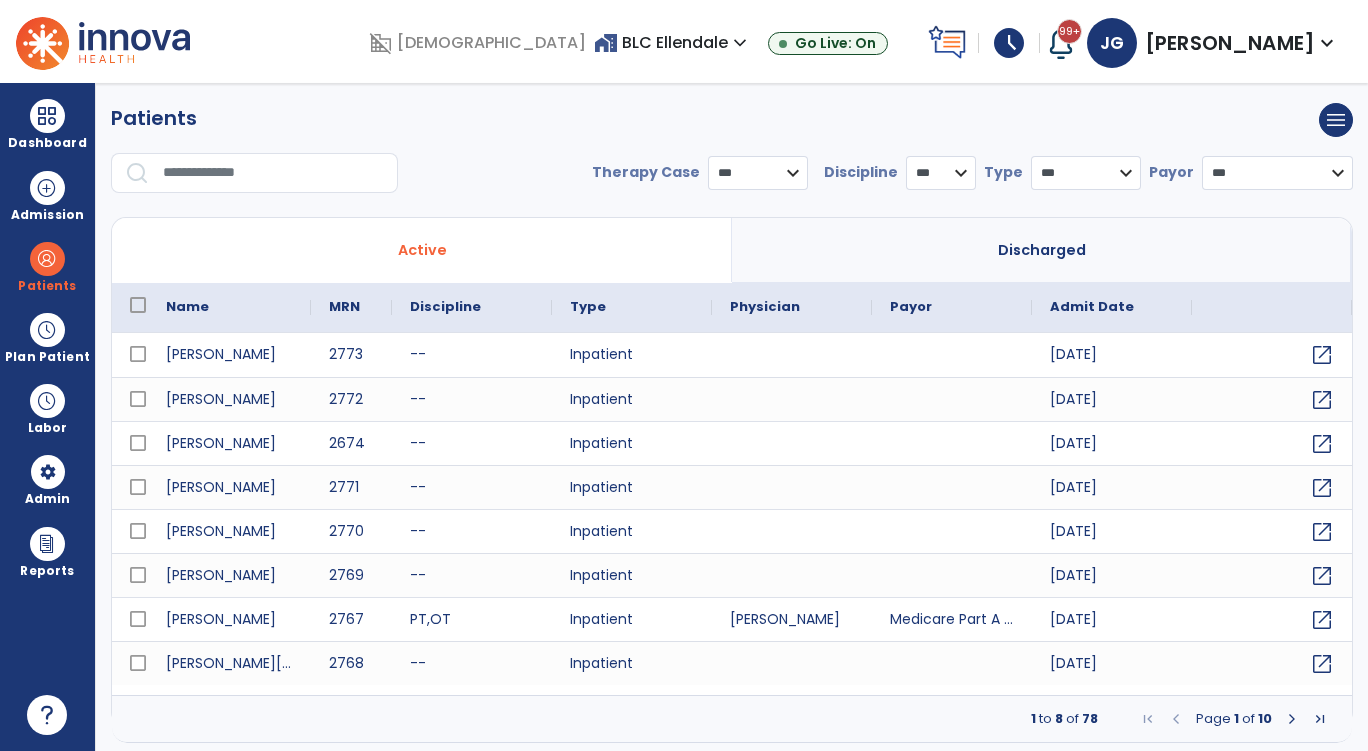scroll, scrollTop: 0, scrollLeft: 0, axis: both 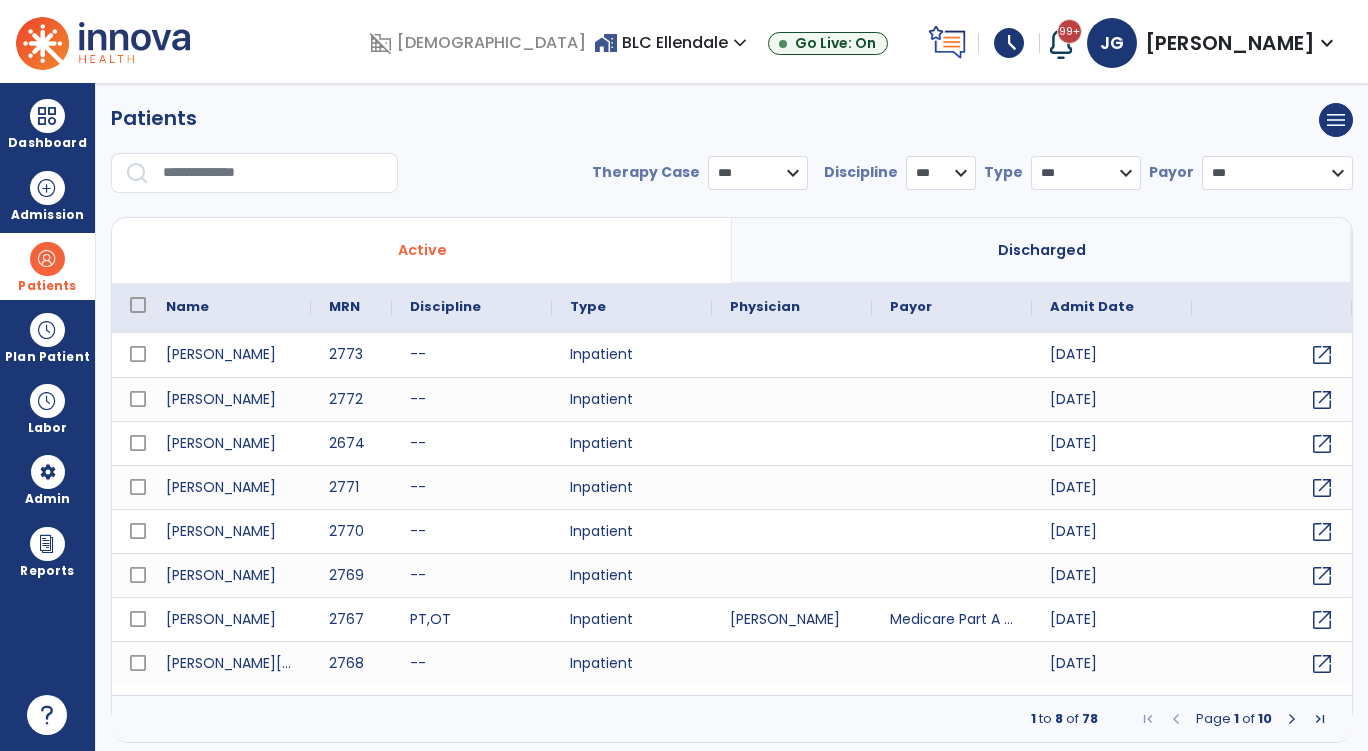 click at bounding box center [47, 259] 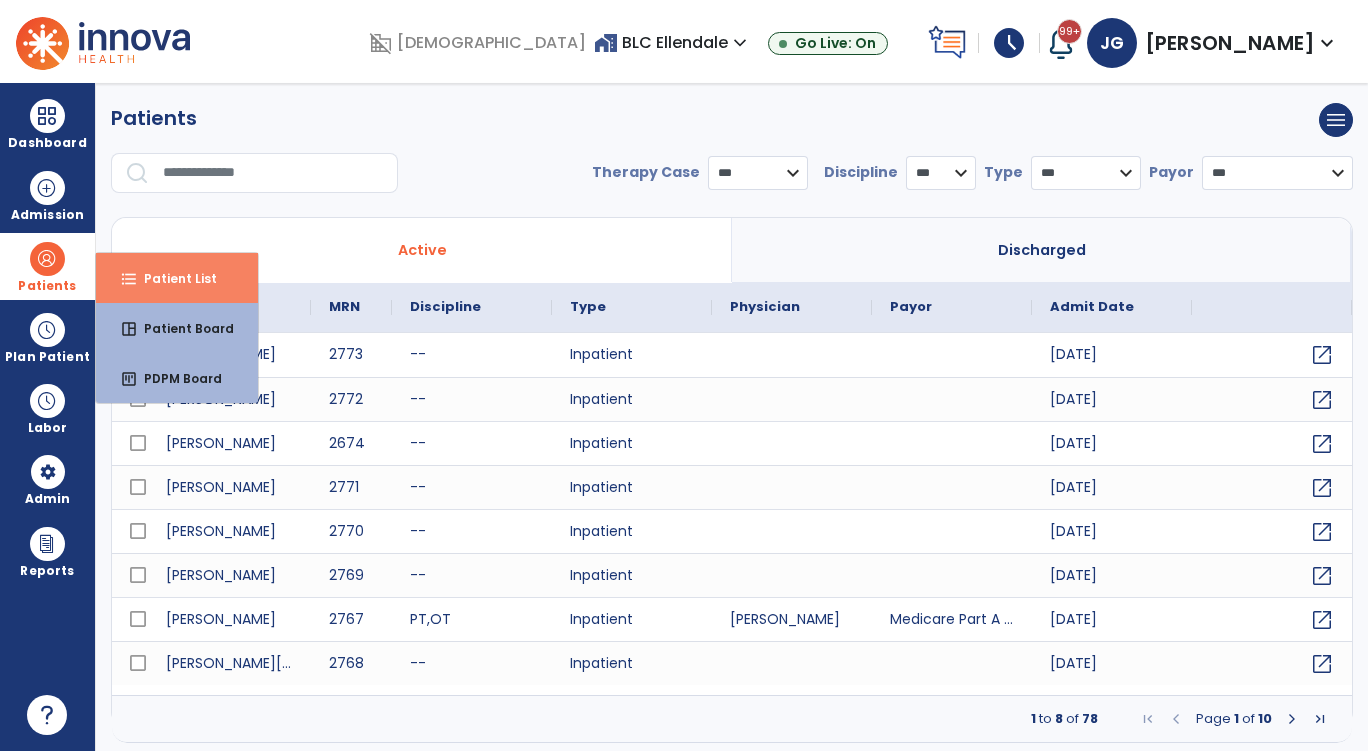 click on "Patient List" at bounding box center [172, 278] 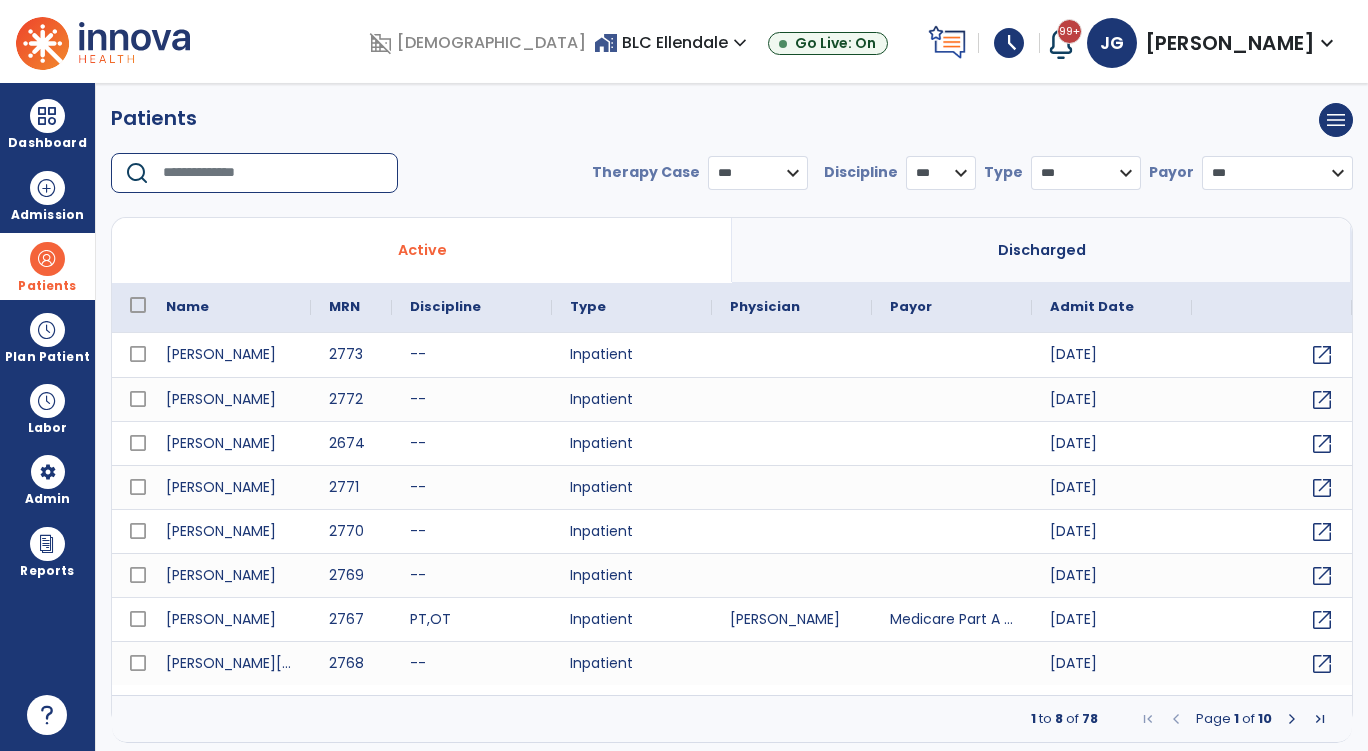 click at bounding box center (273, 173) 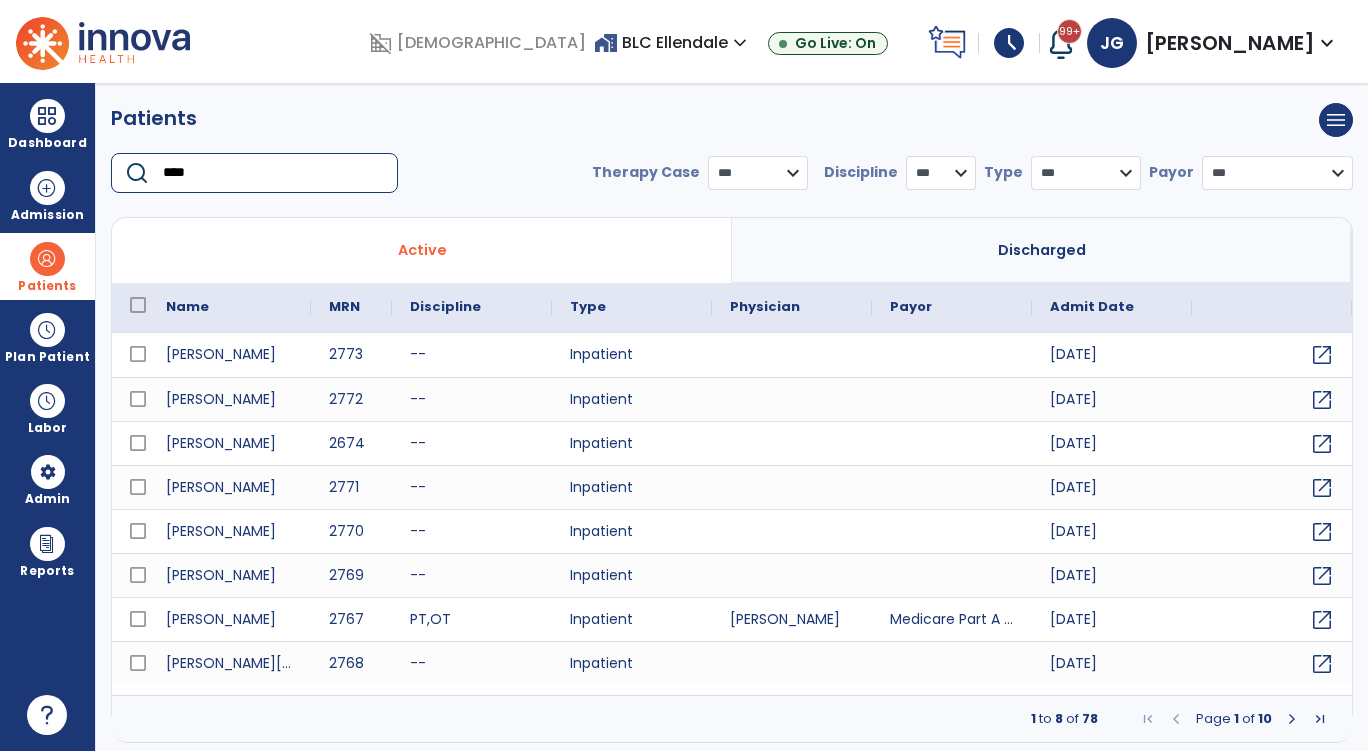 type on "*****" 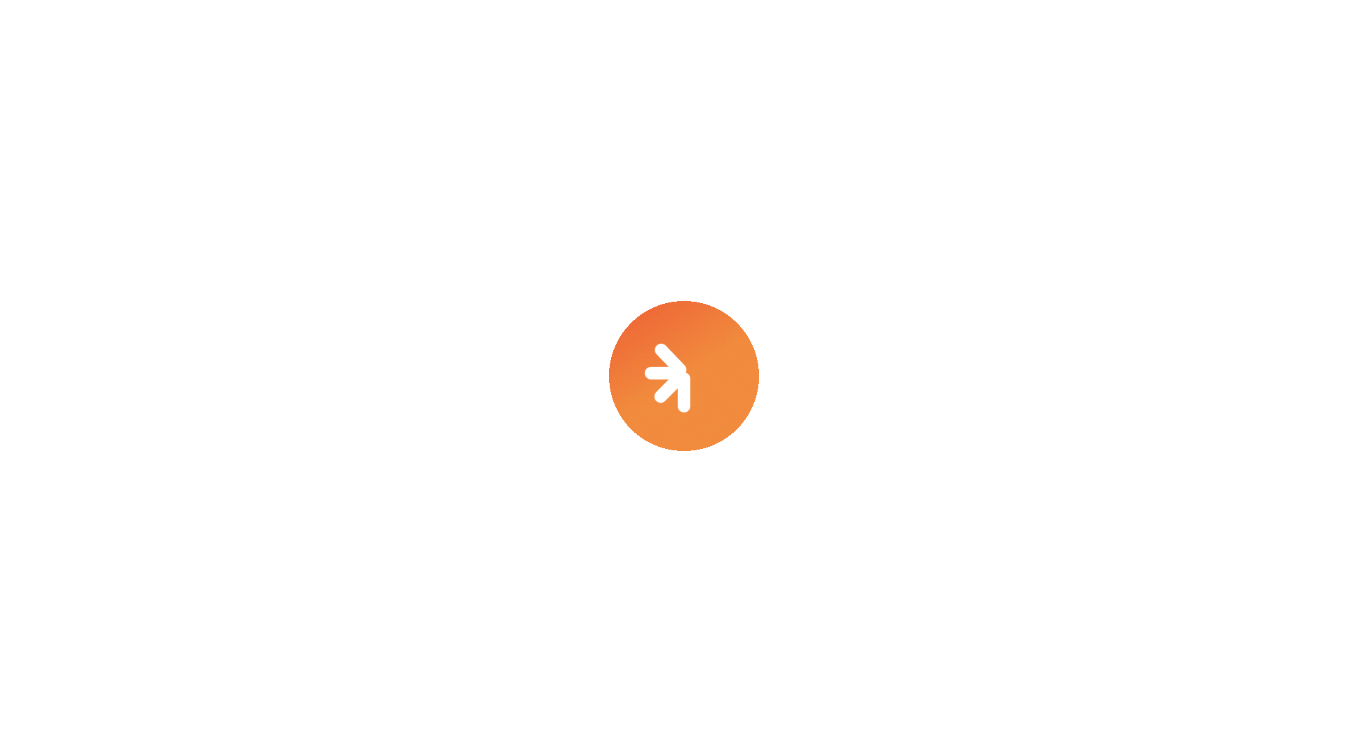 scroll, scrollTop: 0, scrollLeft: 0, axis: both 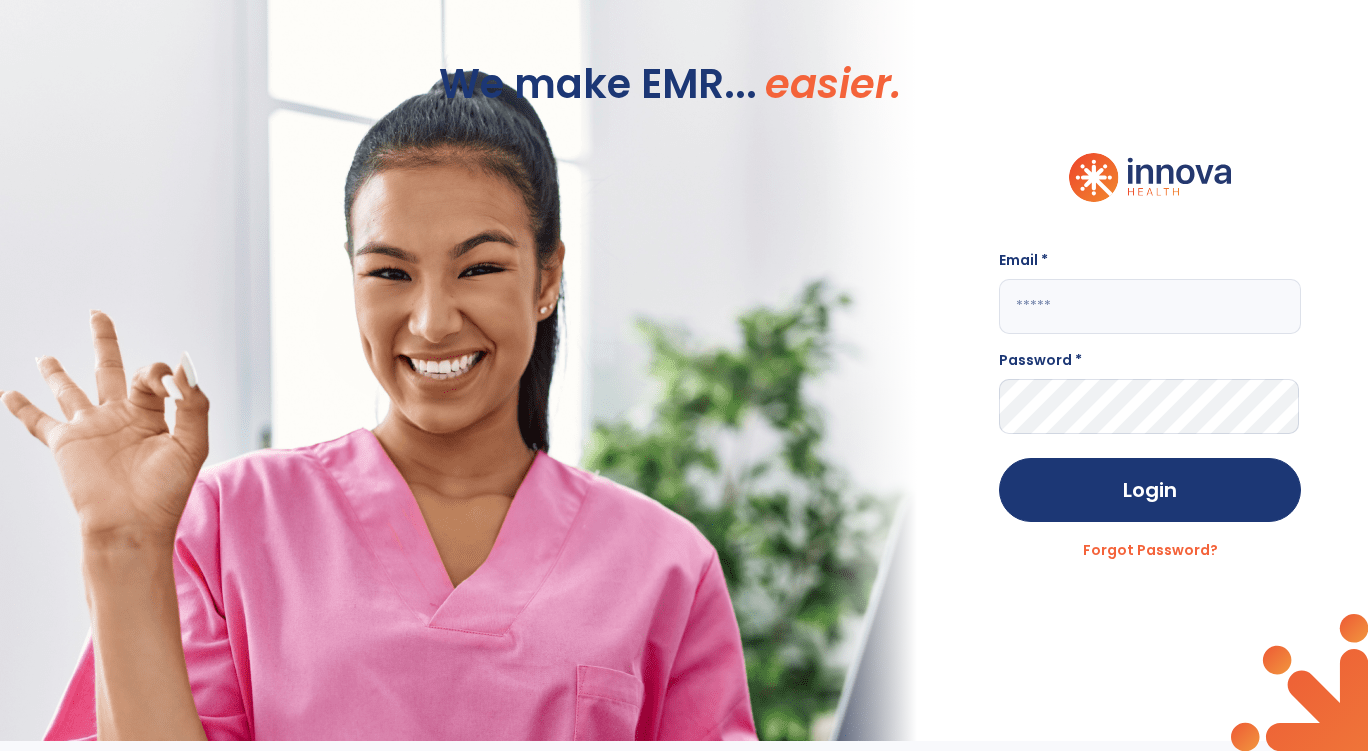 click 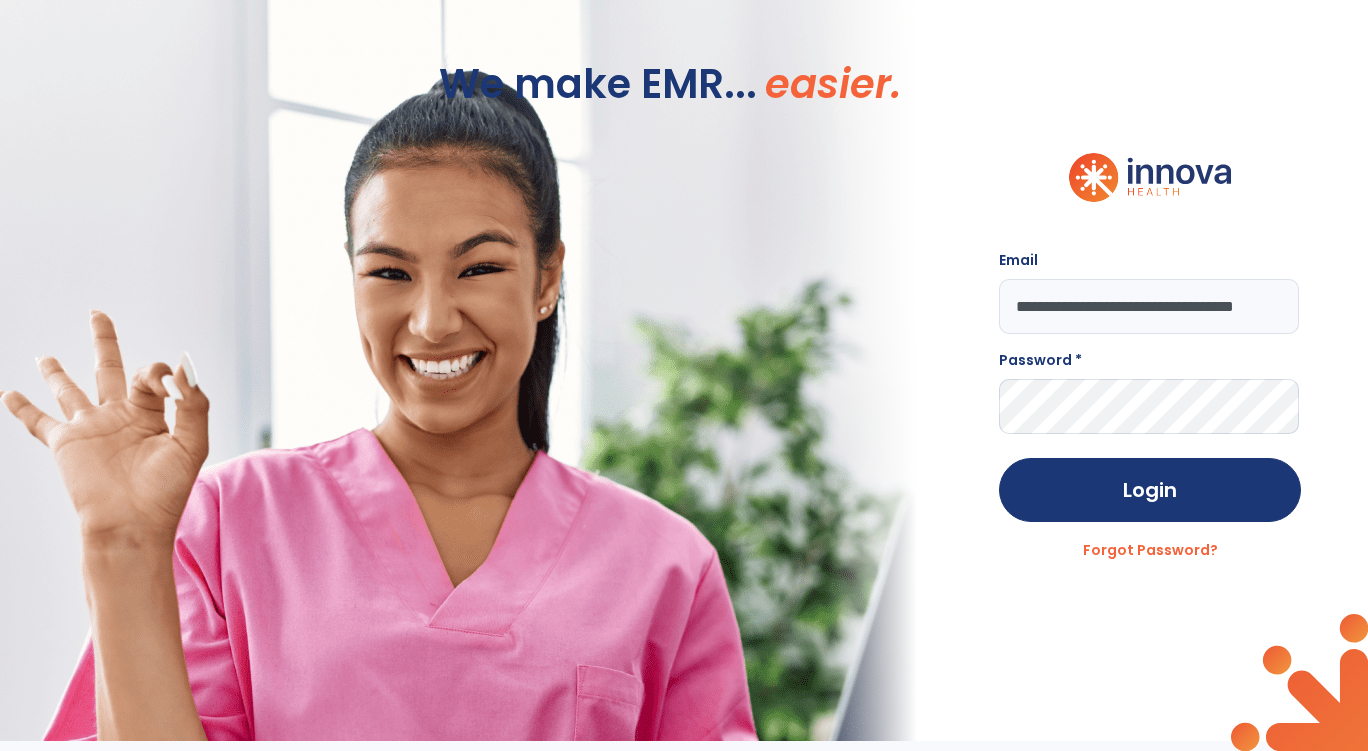 scroll, scrollTop: 0, scrollLeft: 28, axis: horizontal 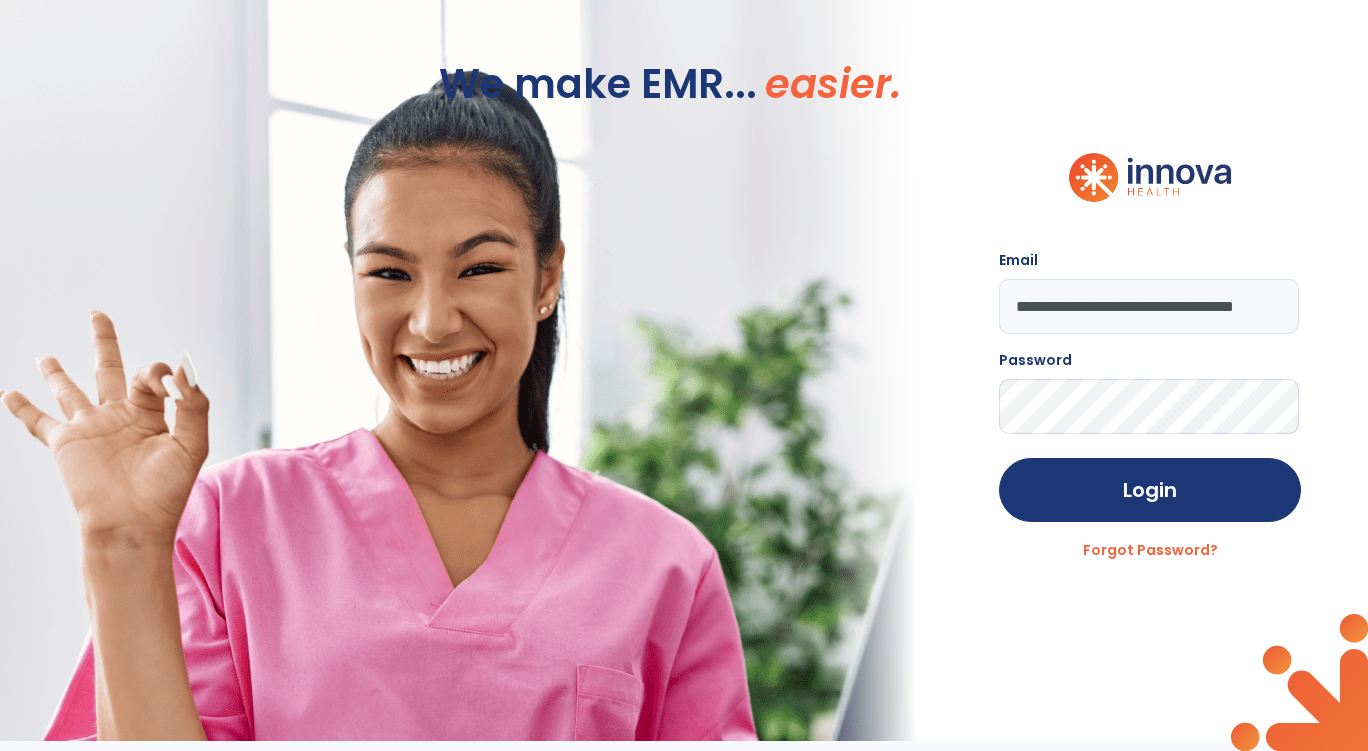 click on "Login" 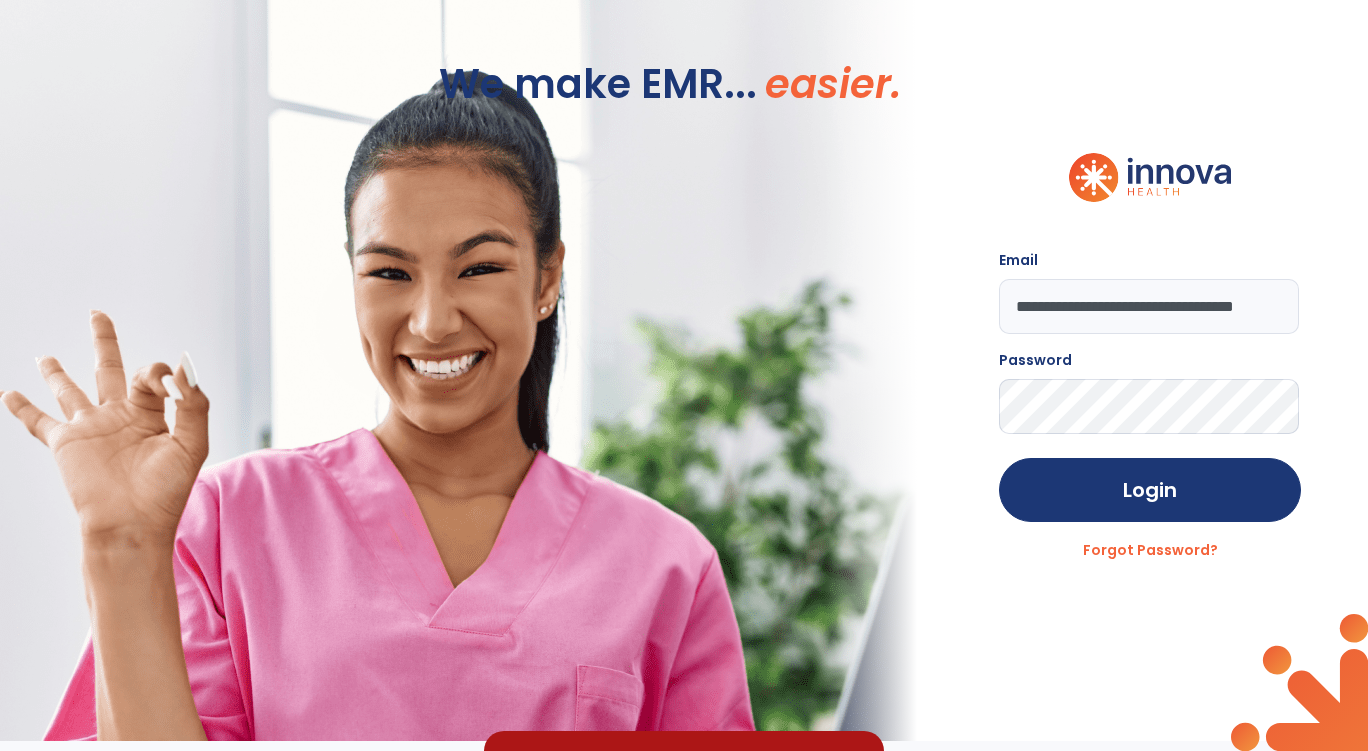click on "Login" 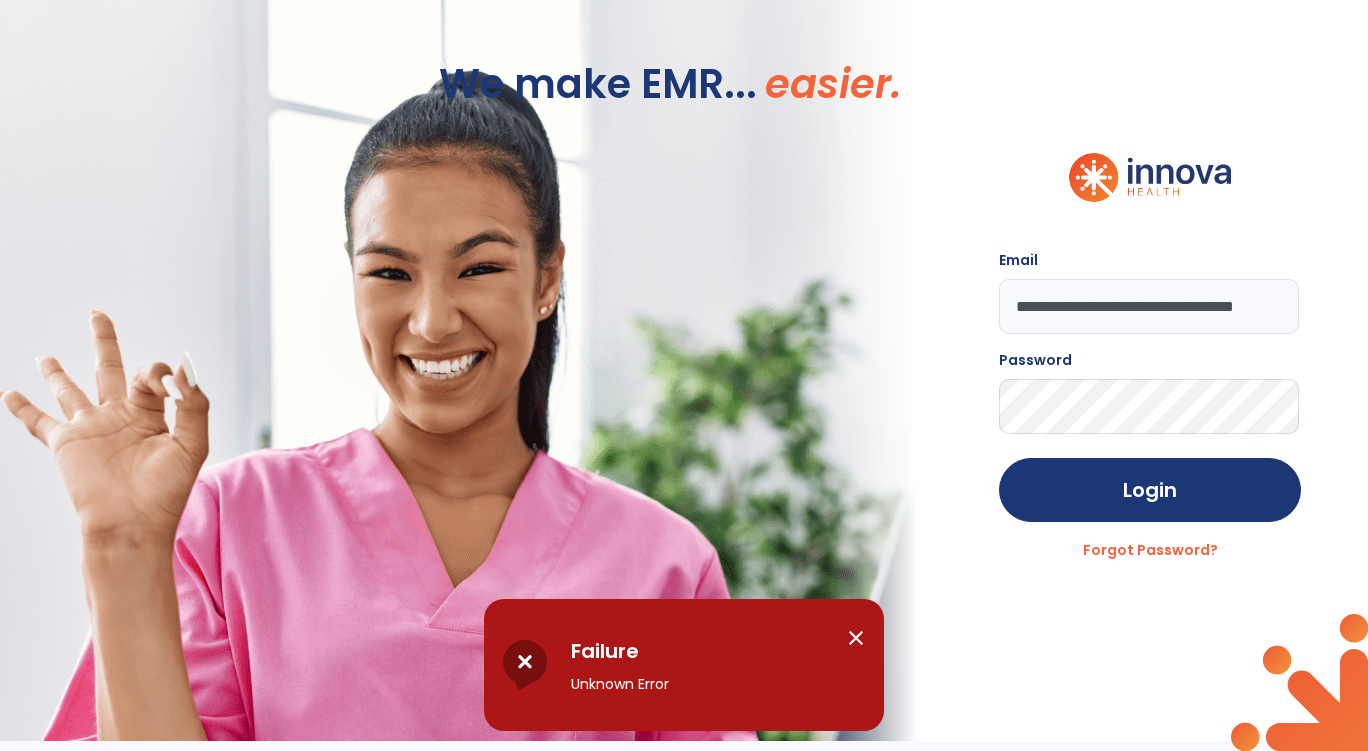 scroll, scrollTop: 0, scrollLeft: 28, axis: horizontal 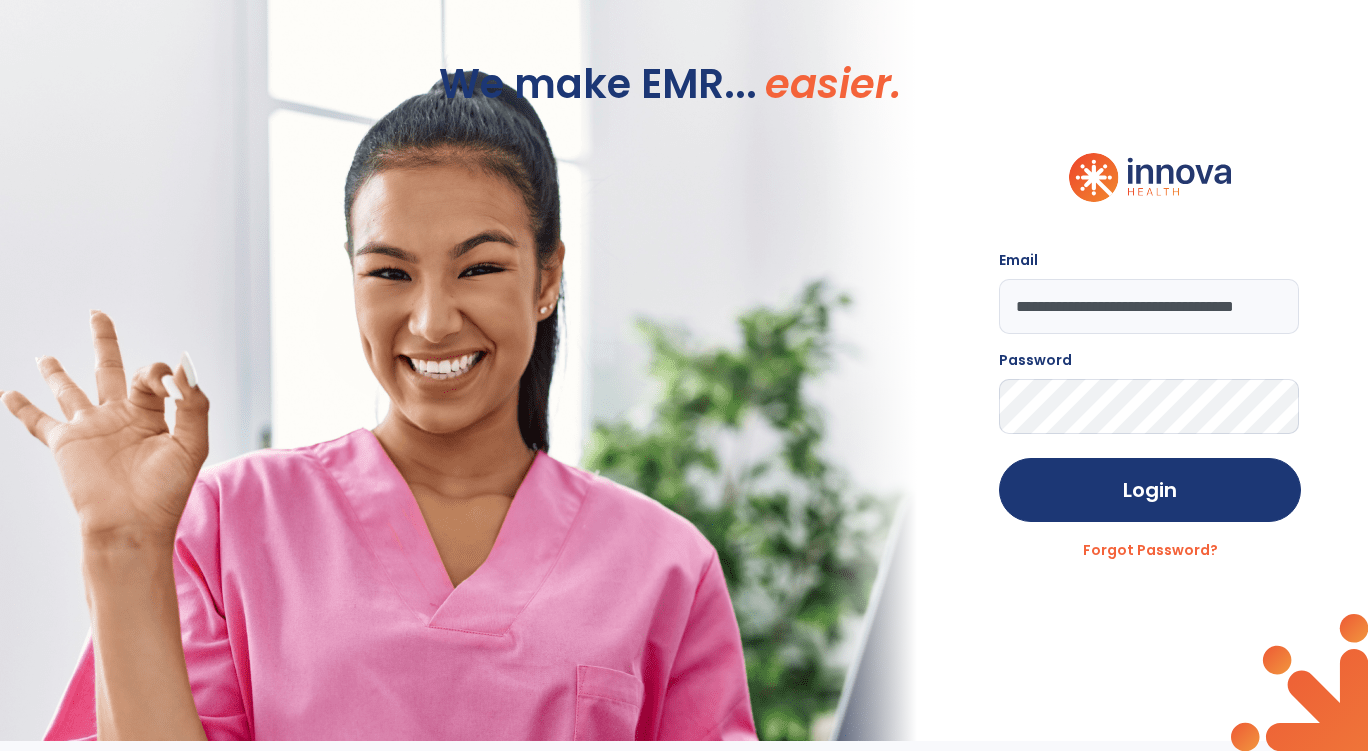 click on "**********" 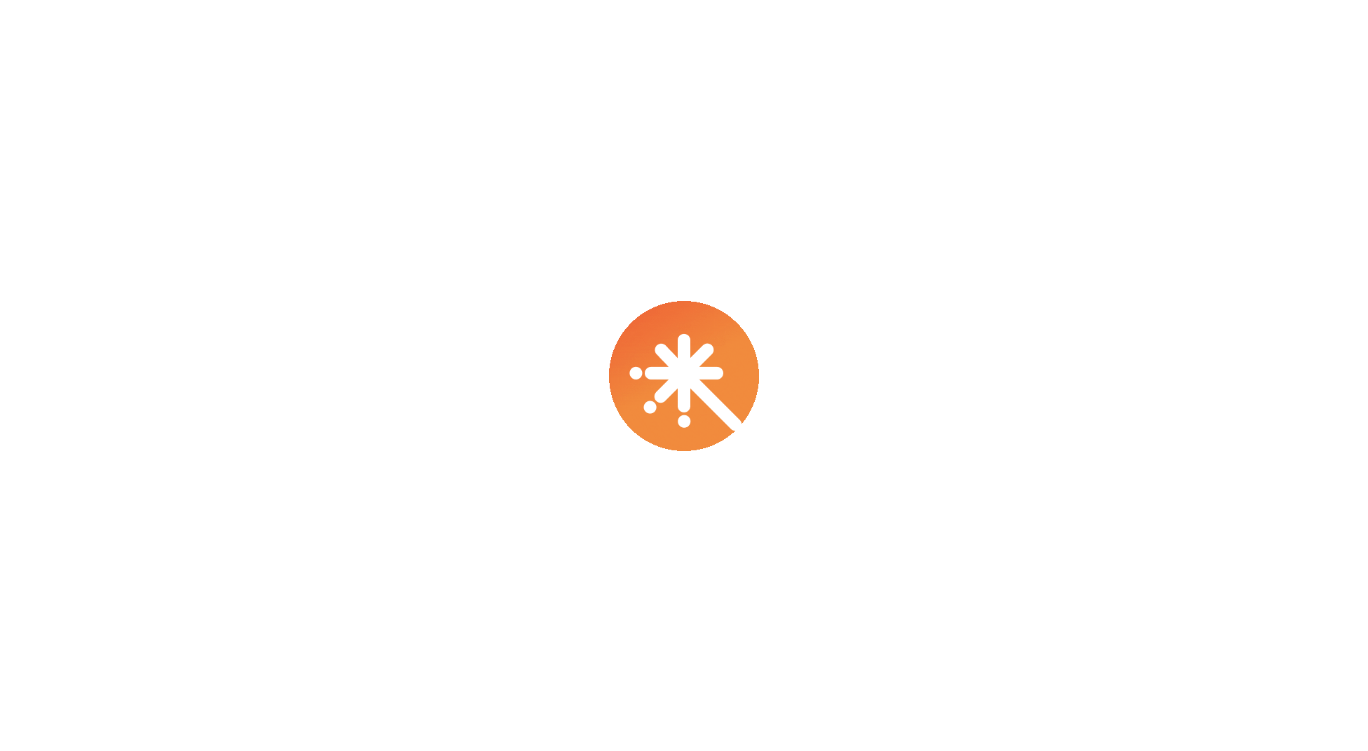 scroll, scrollTop: 0, scrollLeft: 0, axis: both 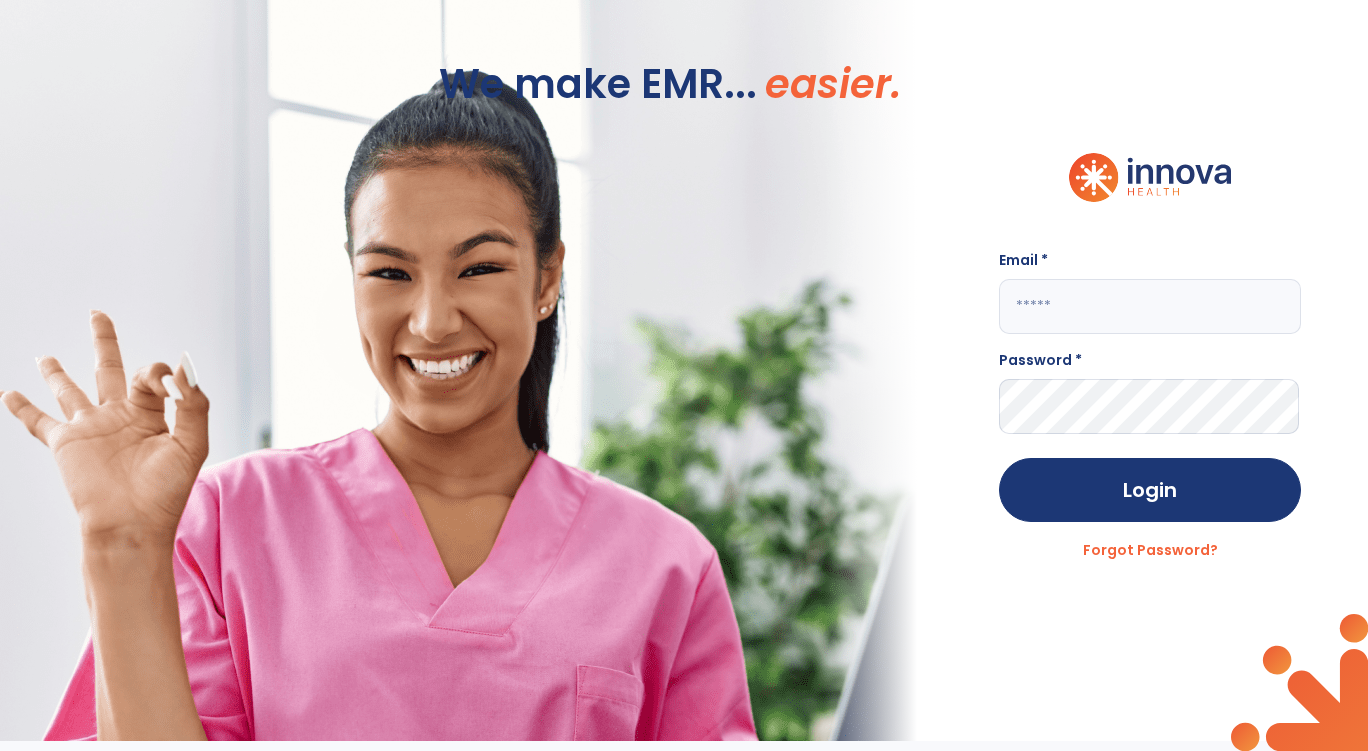click 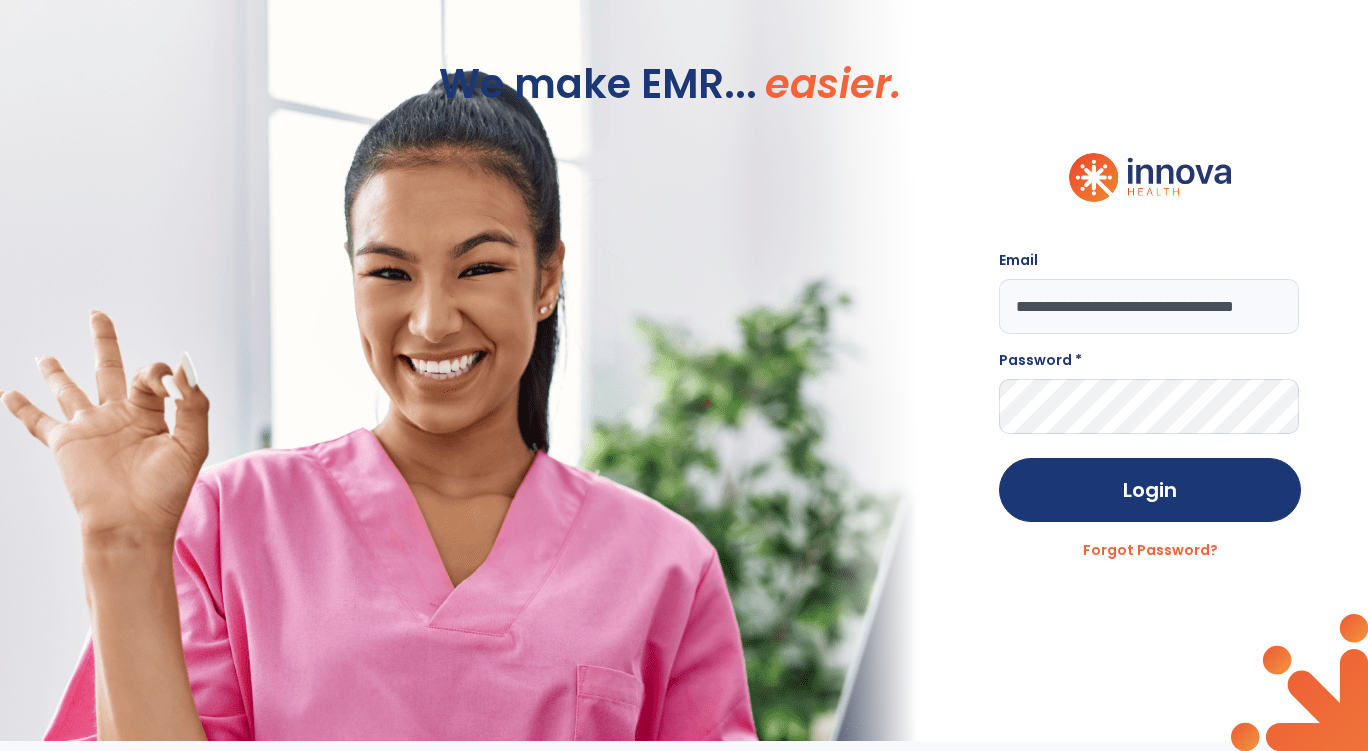 scroll, scrollTop: 0, scrollLeft: 28, axis: horizontal 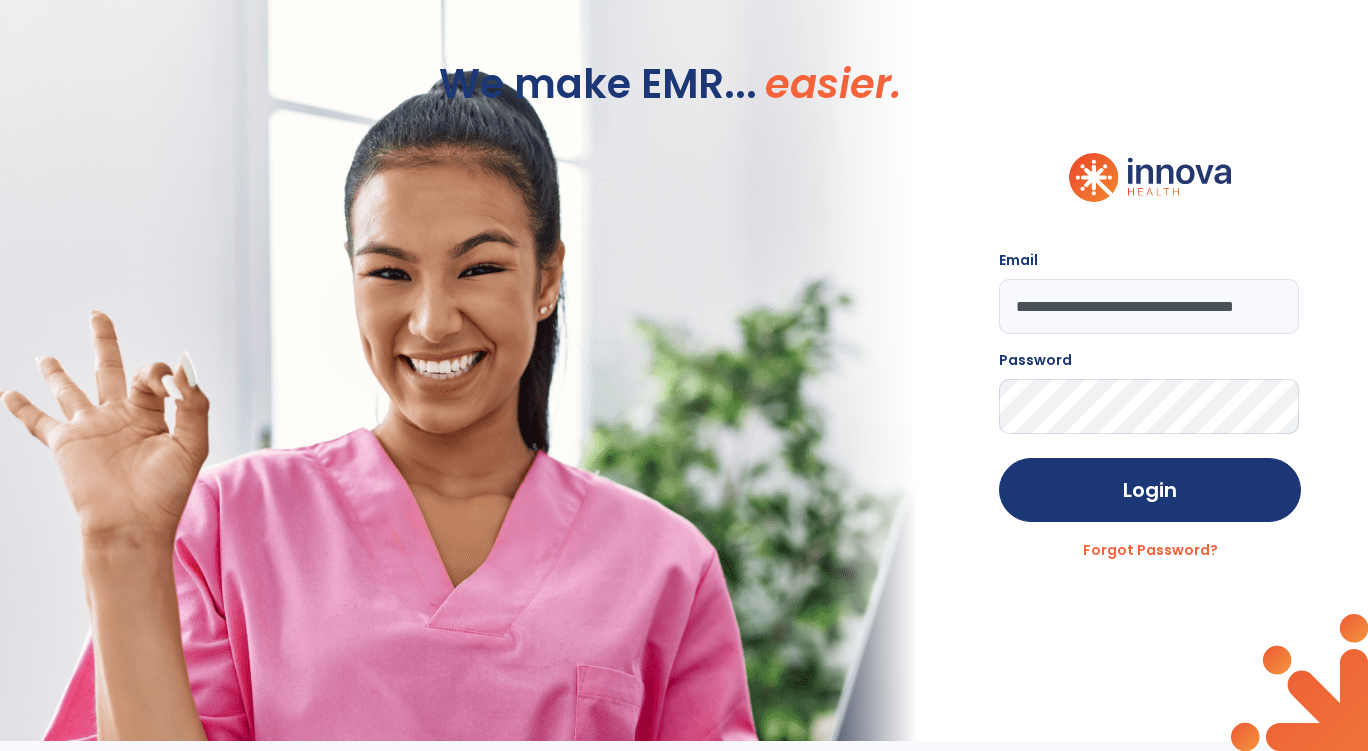 click on "Login" 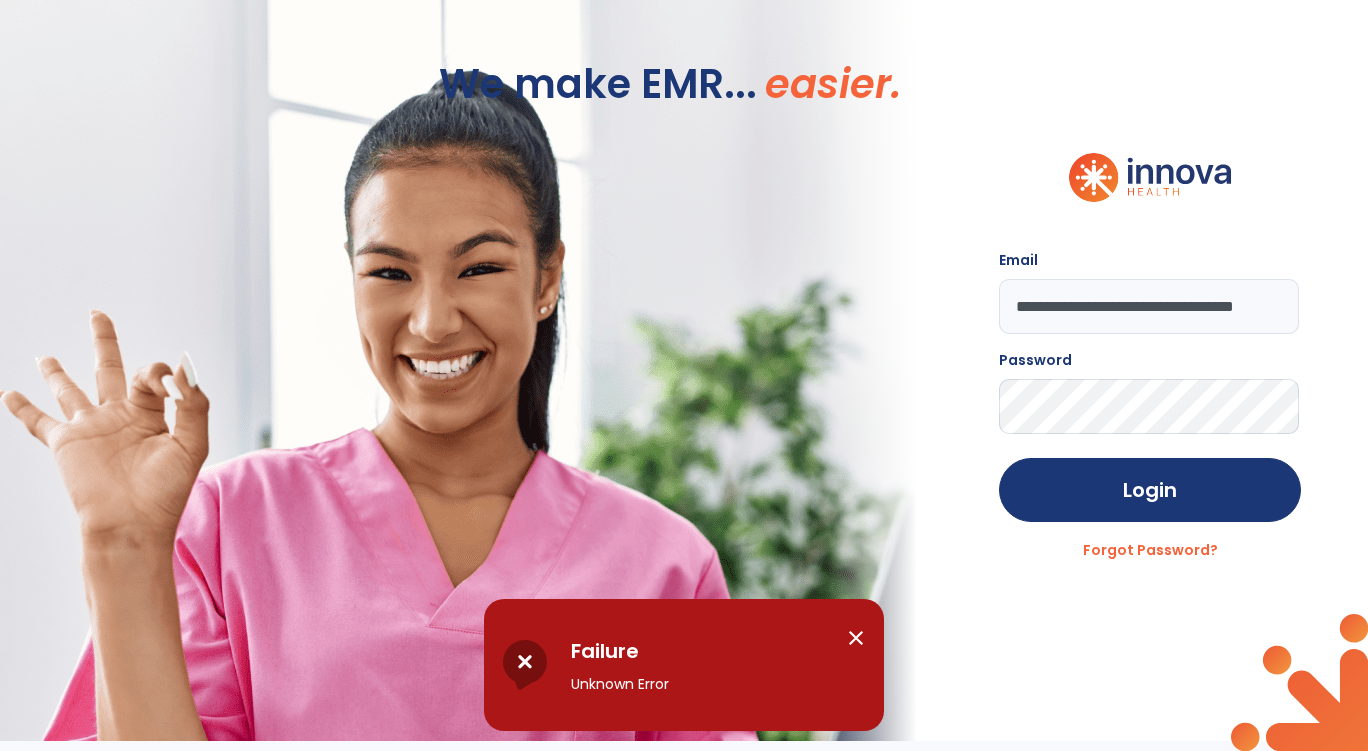 click on "**********" 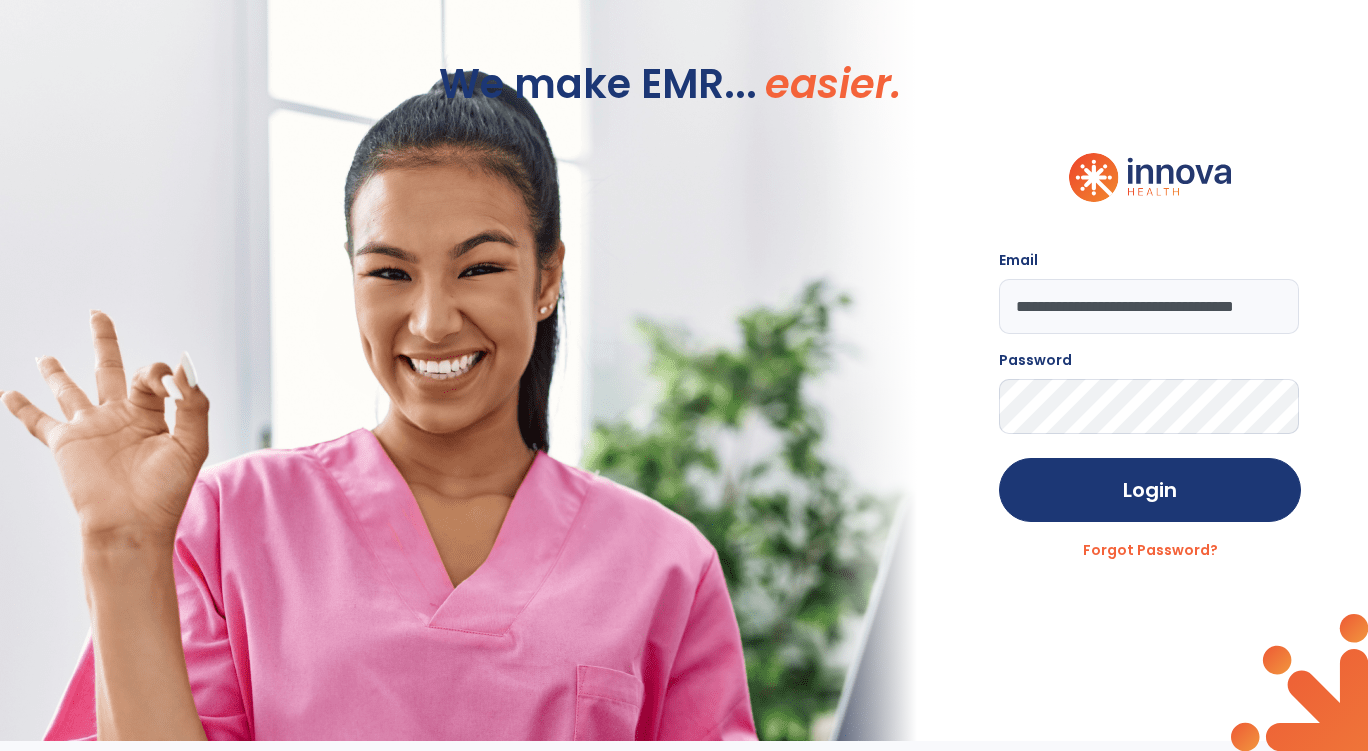 click on "Login" 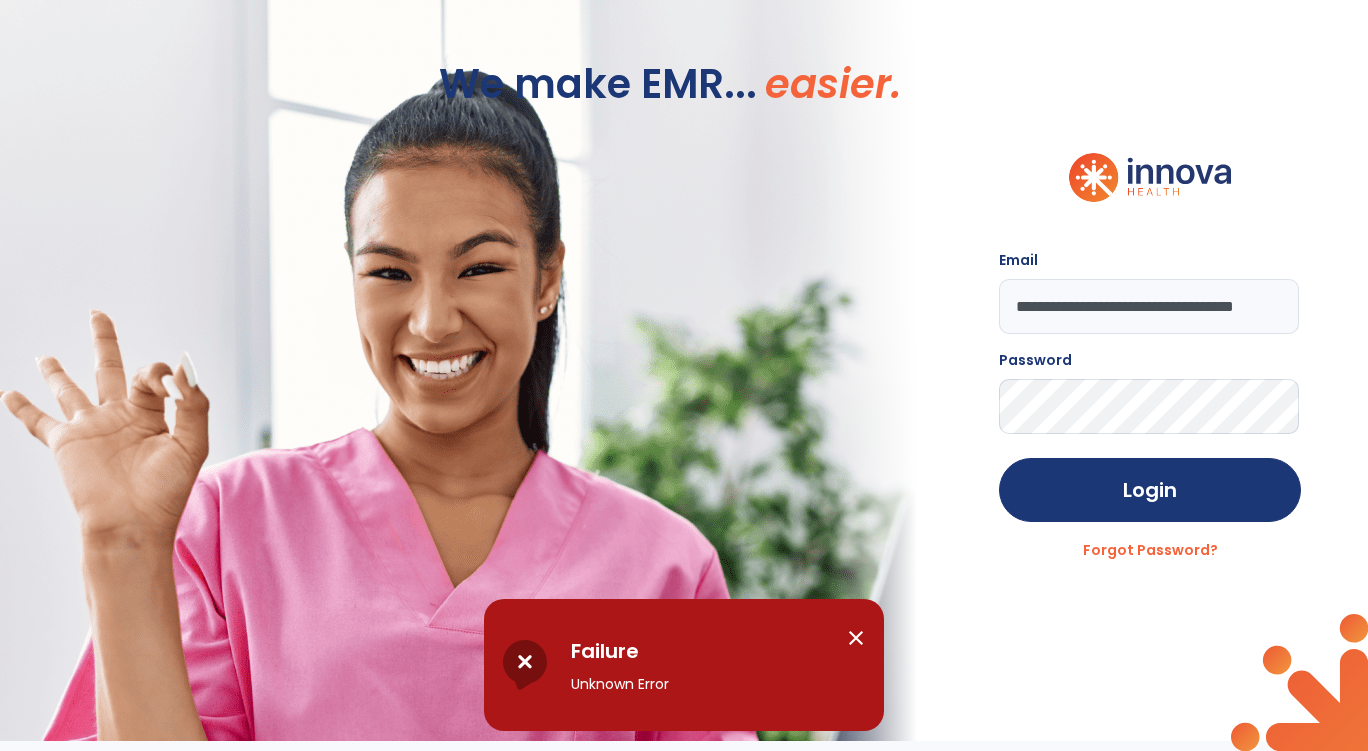 drag, startPoint x: 993, startPoint y: 306, endPoint x: 1282, endPoint y: 307, distance: 289.00174 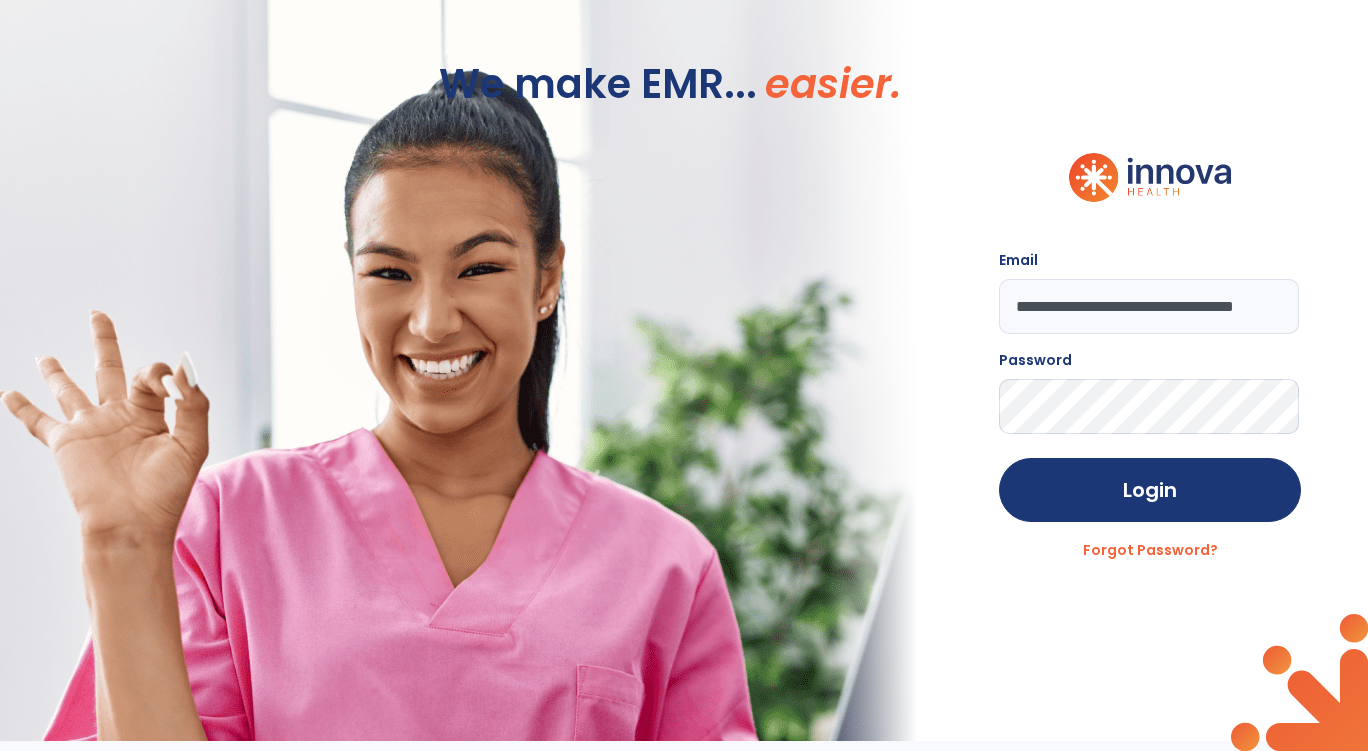 drag, startPoint x: 1261, startPoint y: 307, endPoint x: 983, endPoint y: 307, distance: 278 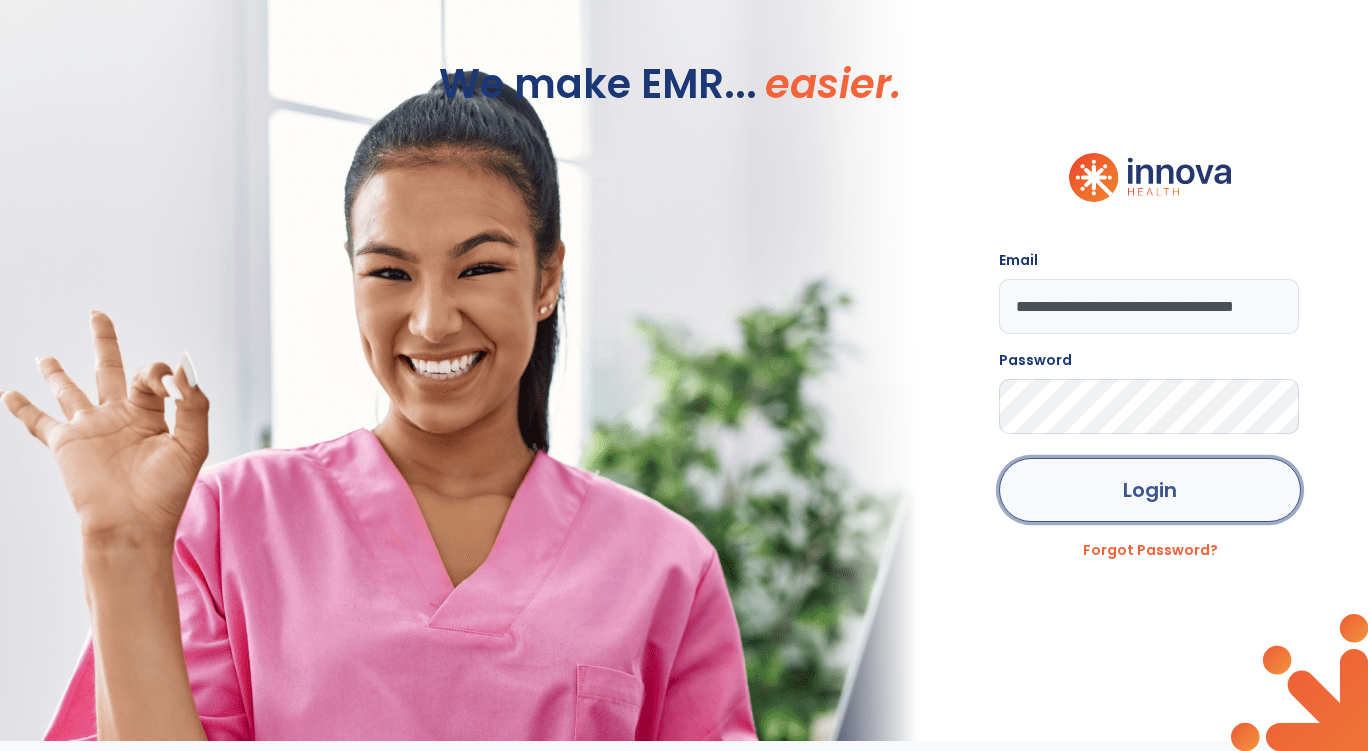 click on "Login" 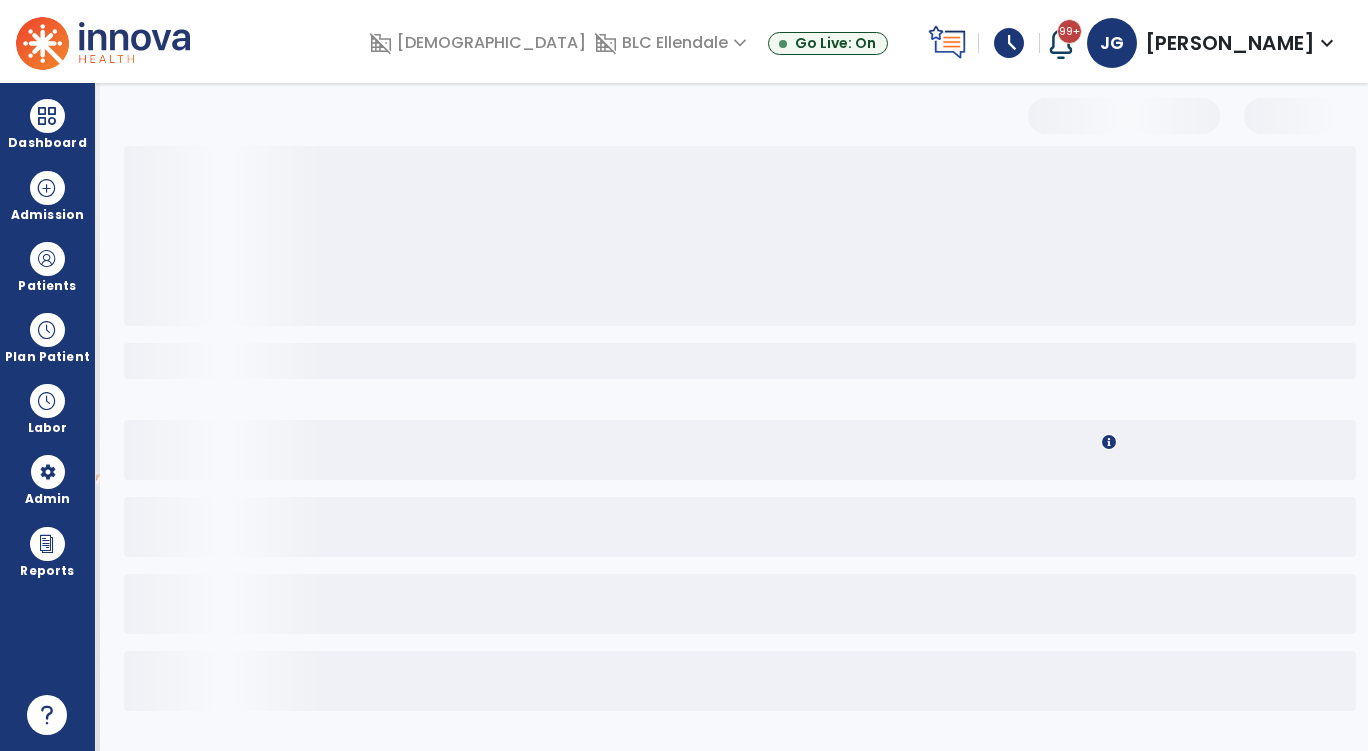 select on "**" 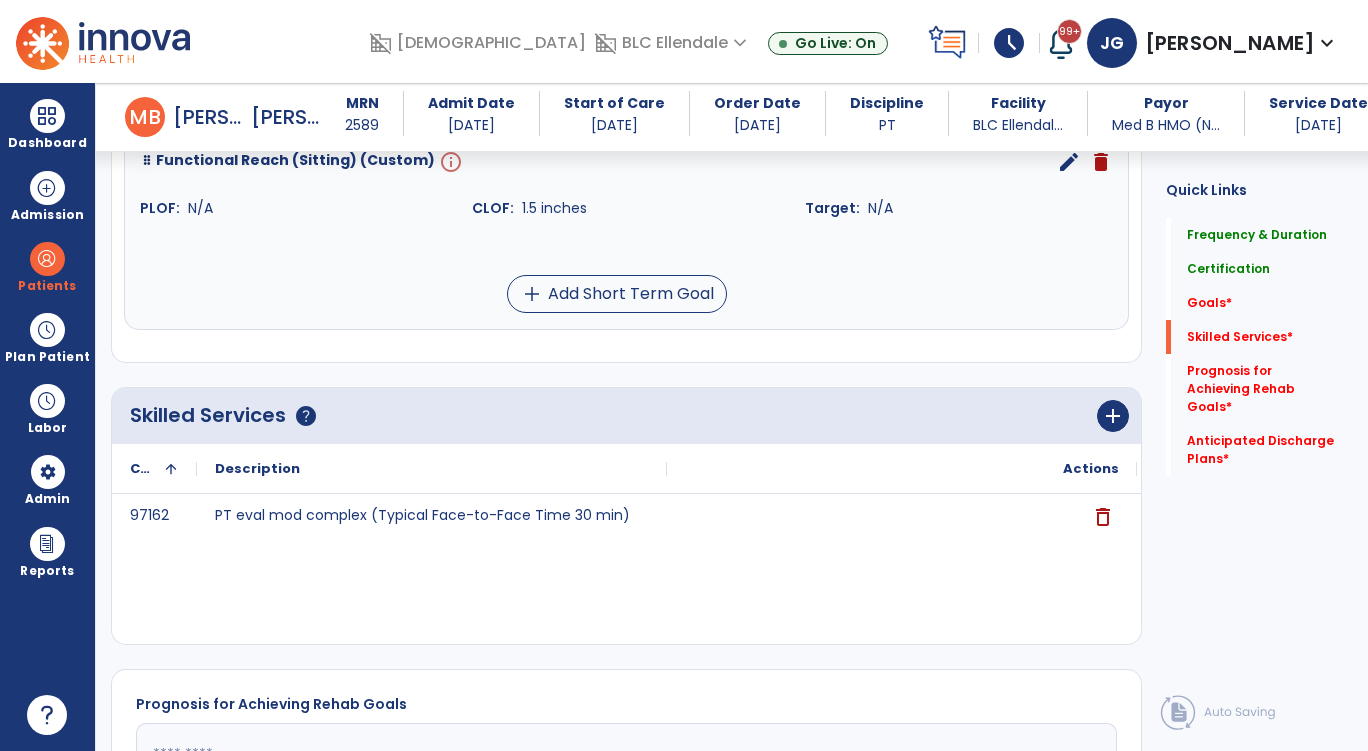 scroll, scrollTop: 1898, scrollLeft: 0, axis: vertical 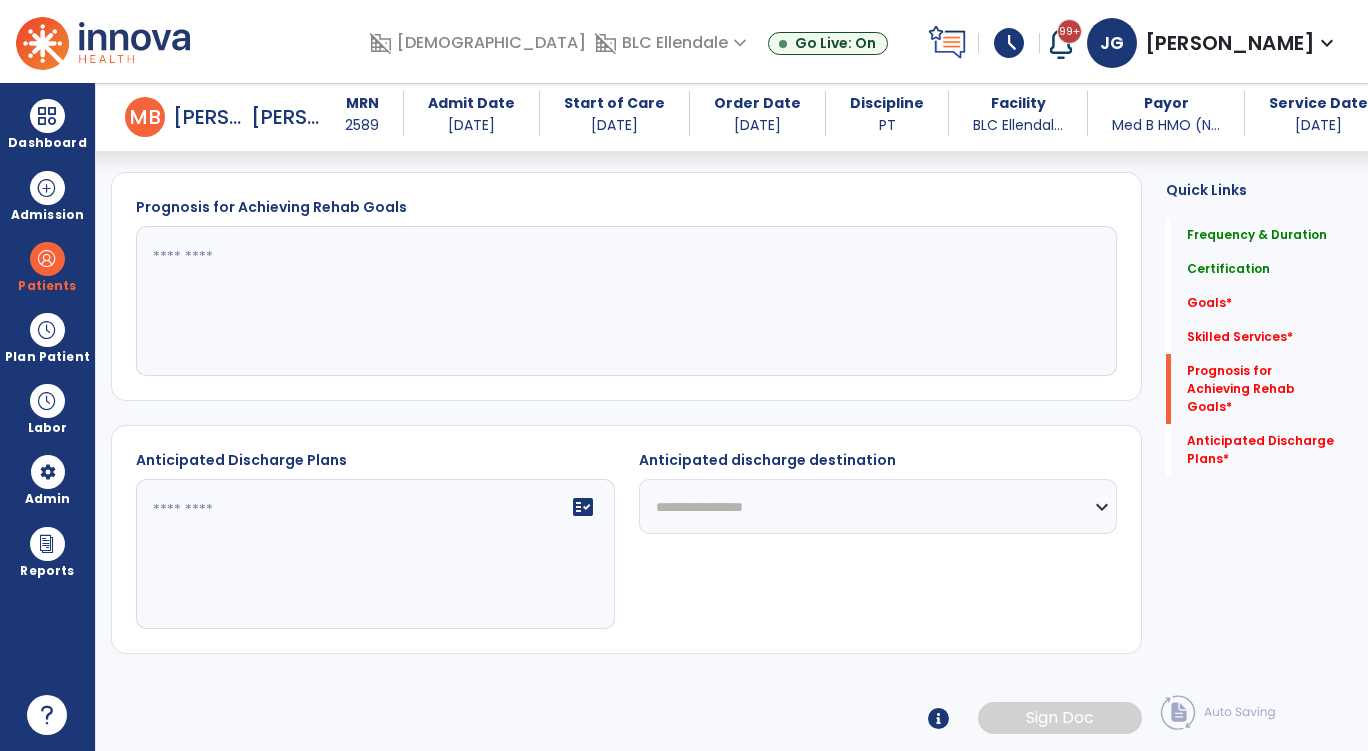 click on "schedule" at bounding box center [1009, 43] 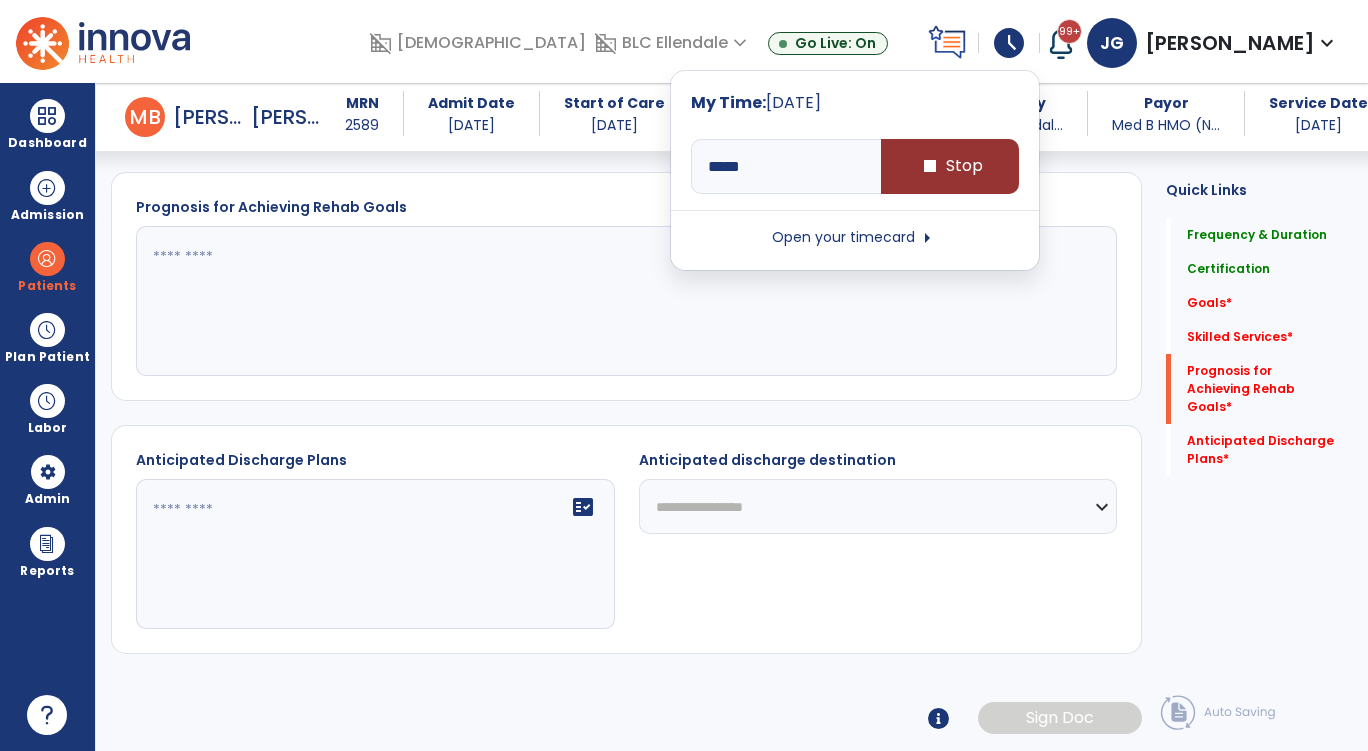click on "stop  Stop" at bounding box center (950, 166) 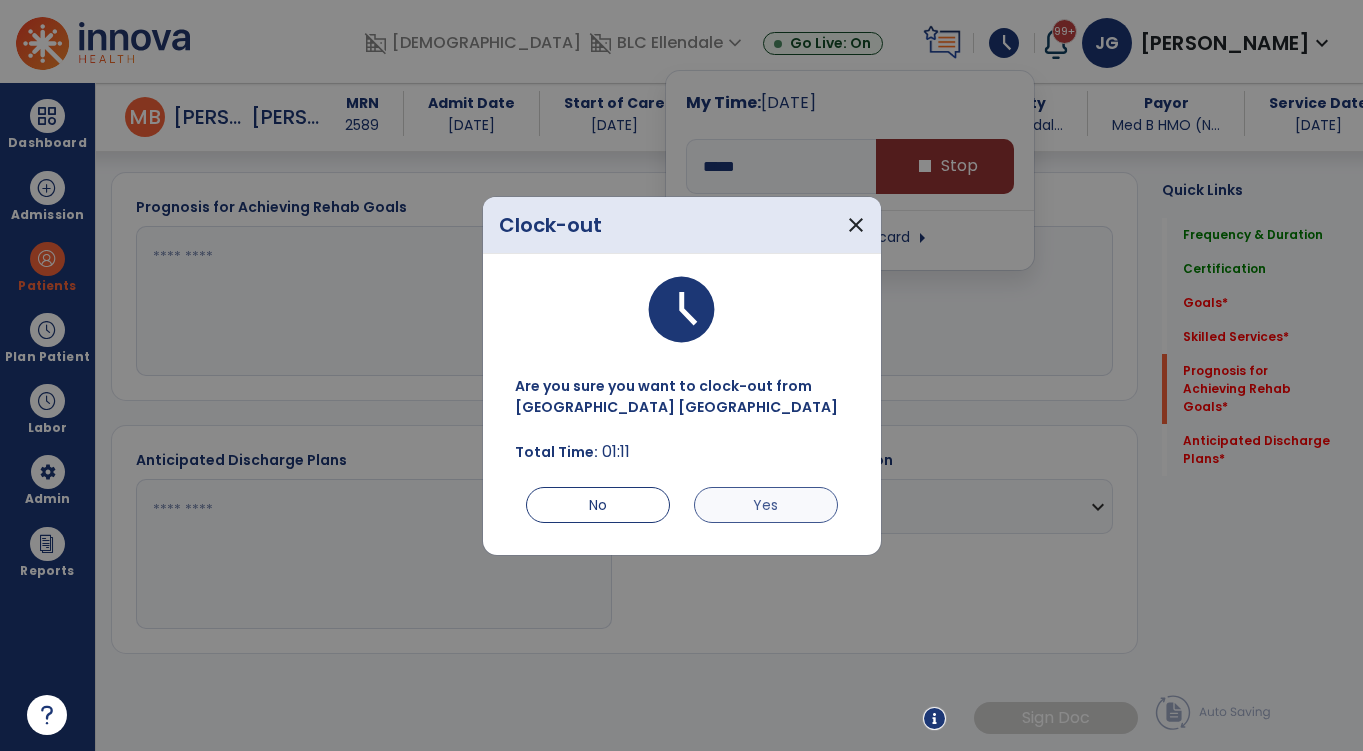 type on "*****" 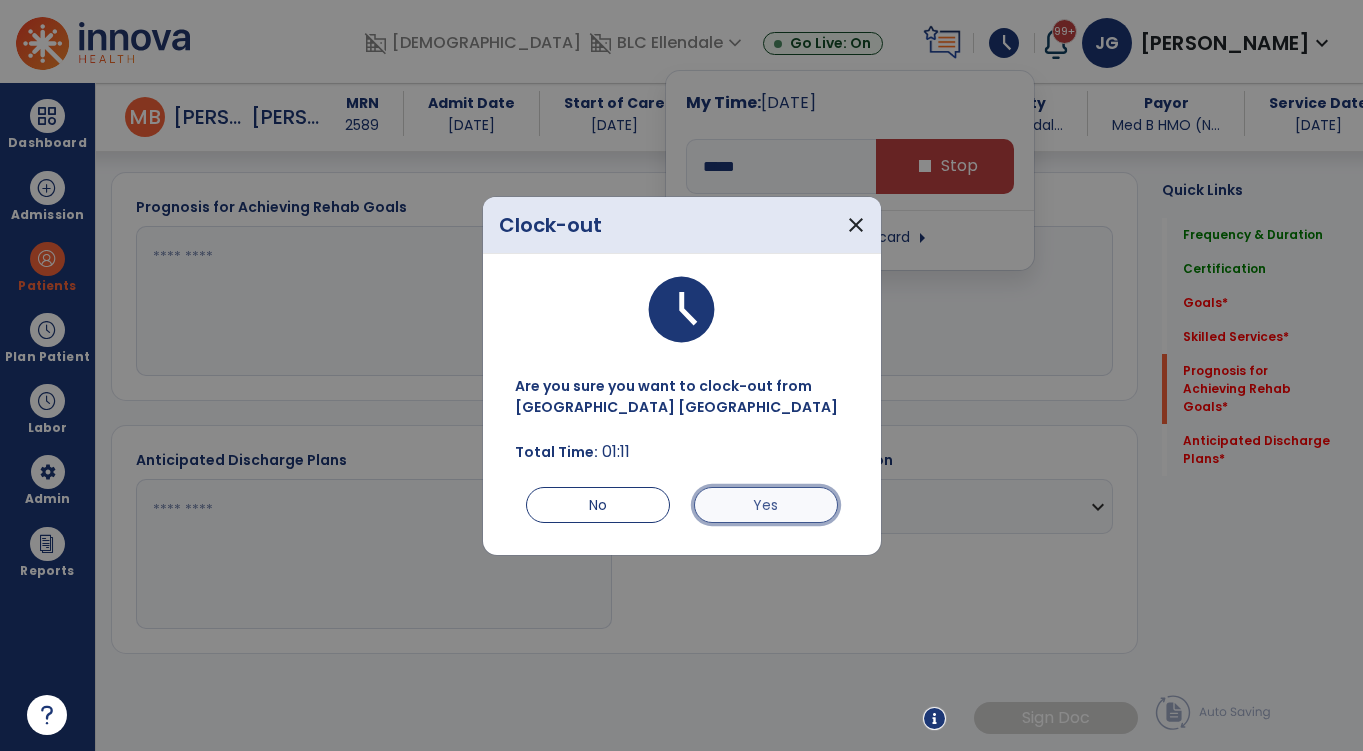 click on "Yes" at bounding box center (766, 505) 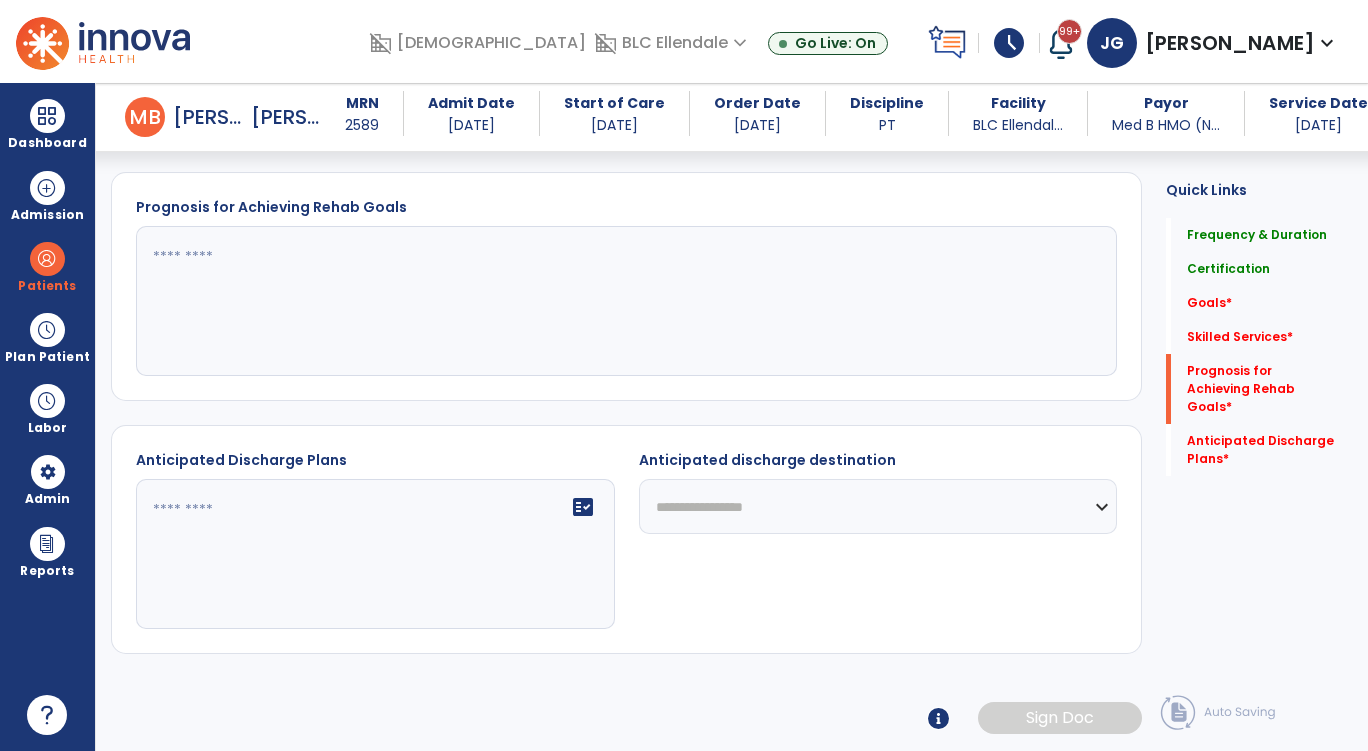 click on "domain_disabled   BLC Ellendale   expand_more   BLC Bismarck   BLC Ellendale   BLC Garrison   BLC La Moure  Go Live: On" at bounding box center (757, 43) 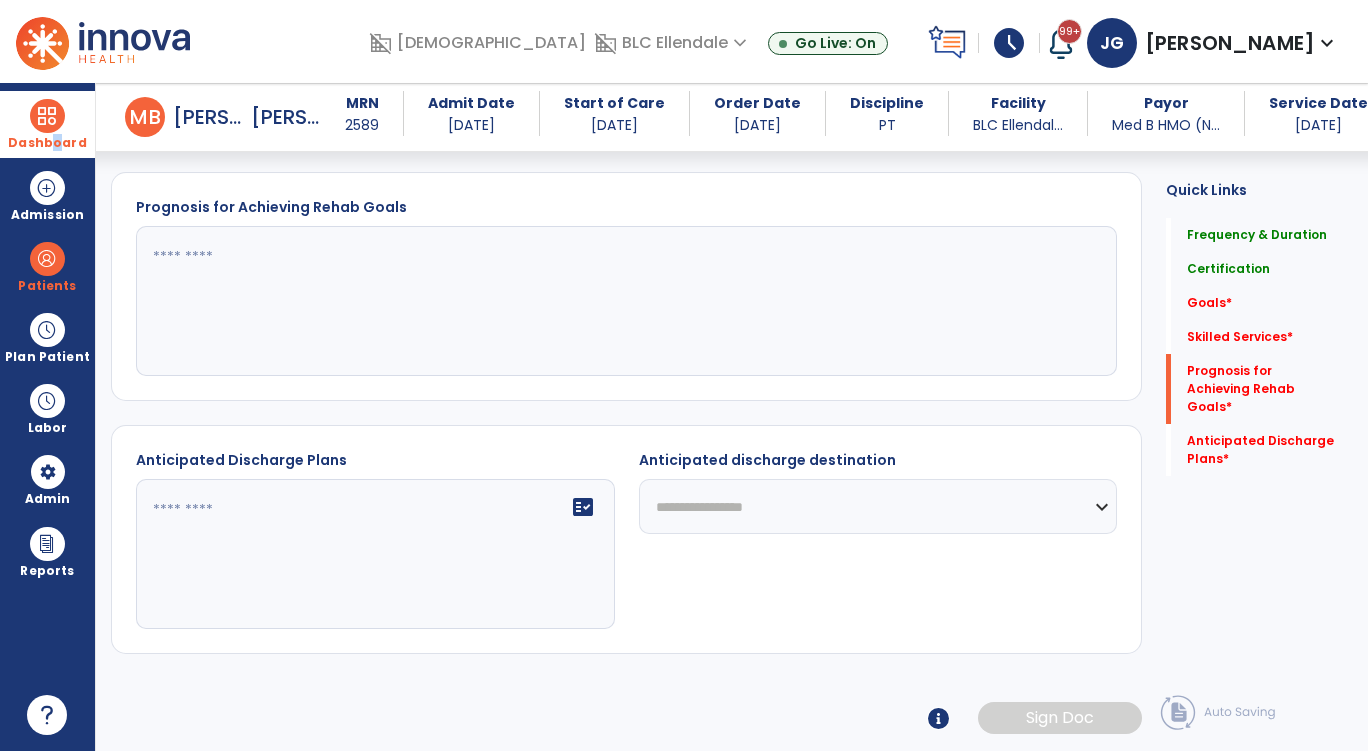 click on "Dashboard" at bounding box center [47, 143] 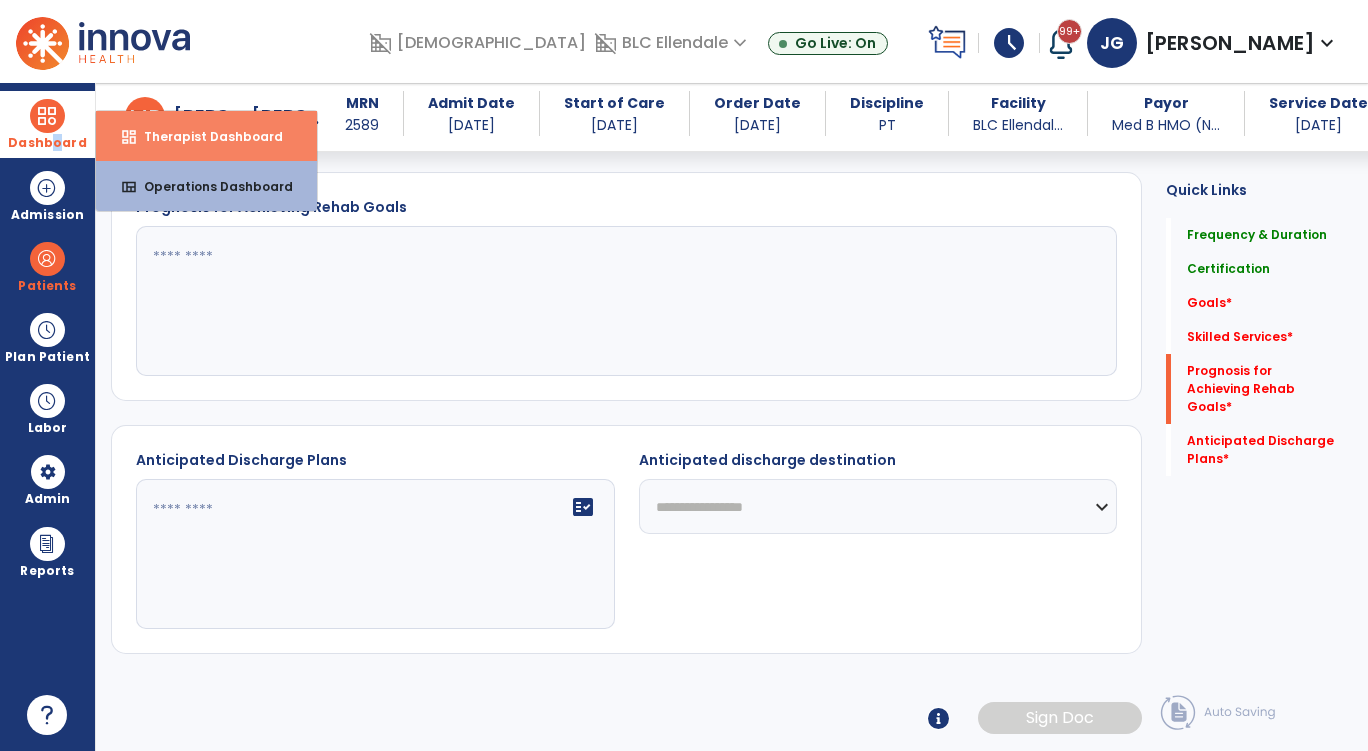 click on "dashboard  Therapist Dashboard" at bounding box center (206, 136) 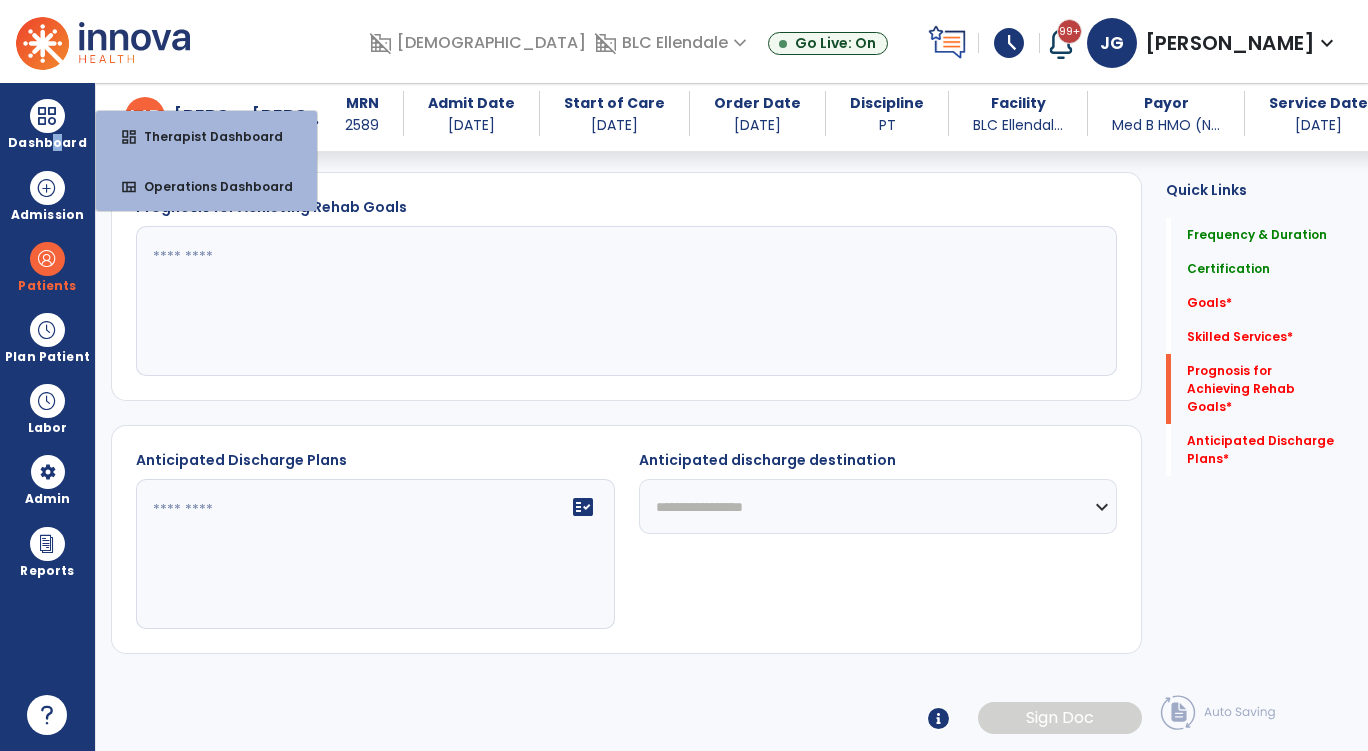 select on "****" 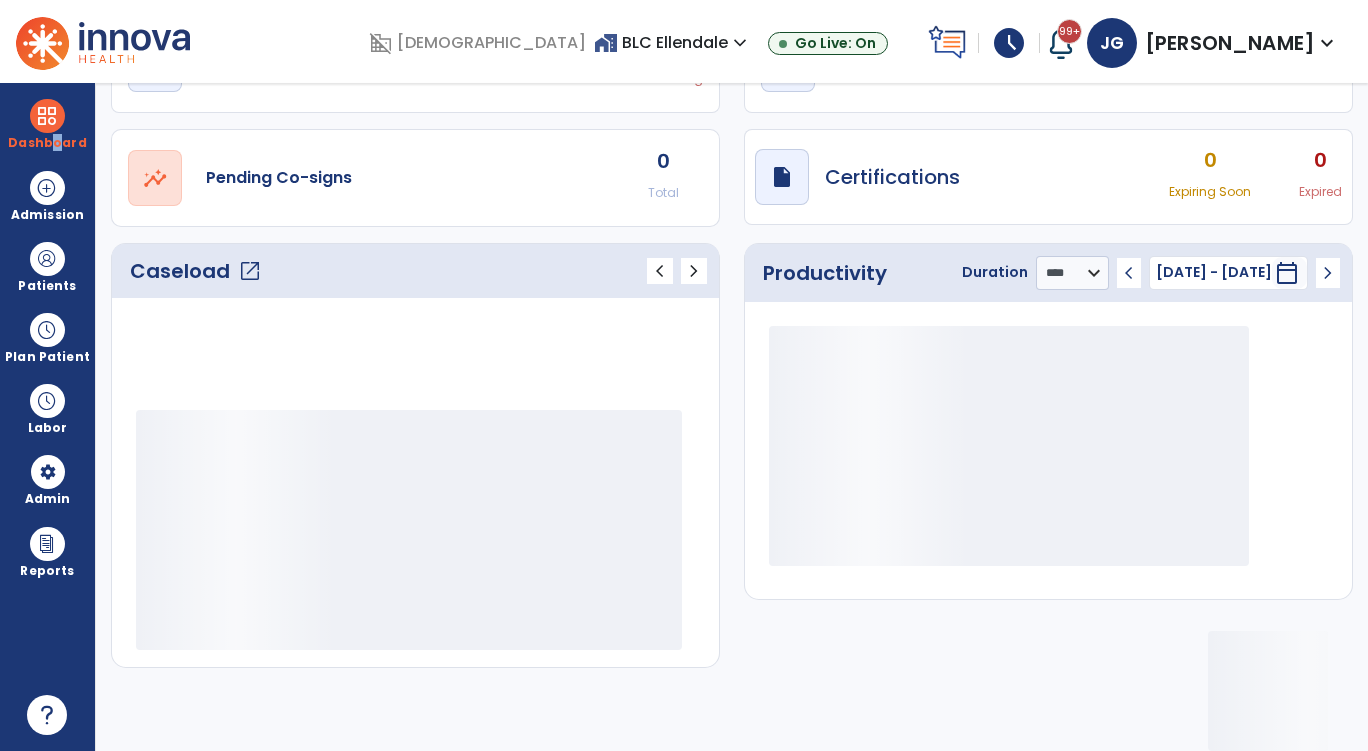 scroll, scrollTop: 124, scrollLeft: 0, axis: vertical 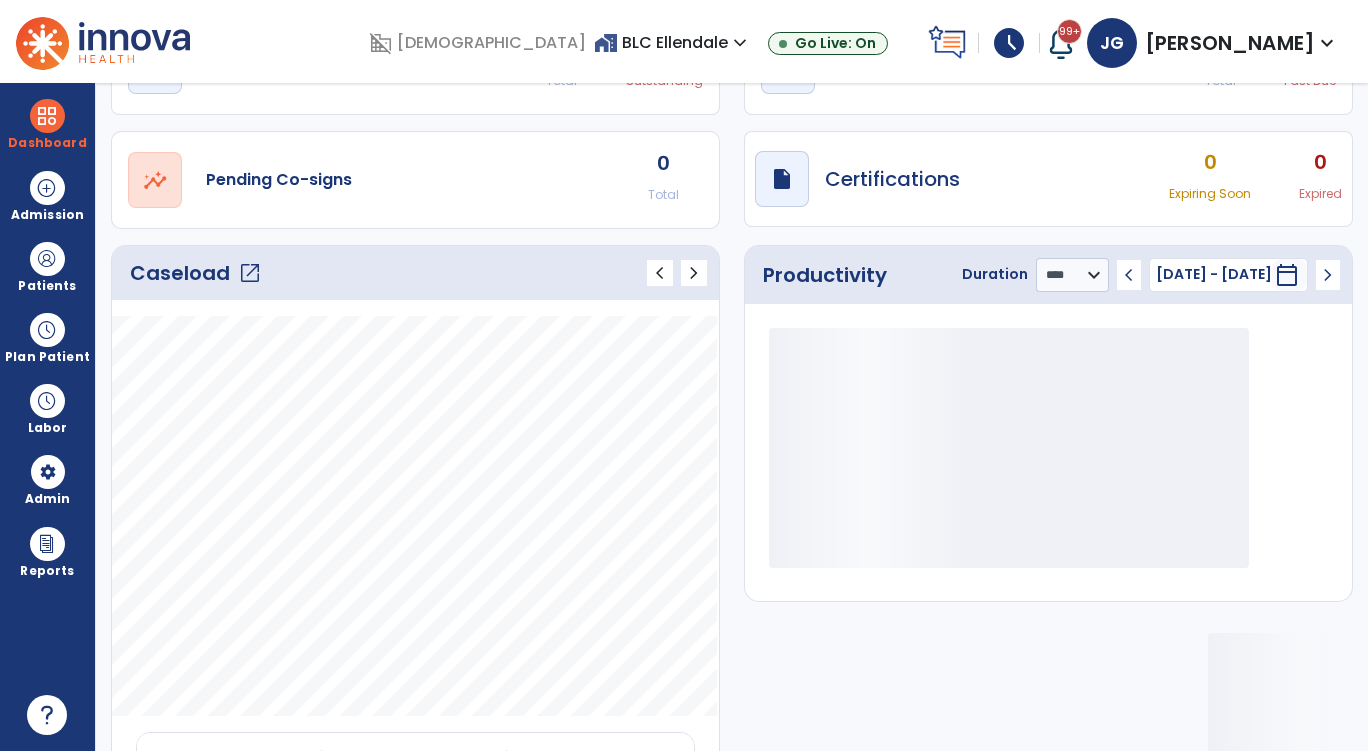 click on "home_work   BLC Ellendale   expand_more   BLC Bismarck   BLC Ellendale   BLC Garrison   BLC La Moure  Go Live: On" at bounding box center [757, 43] 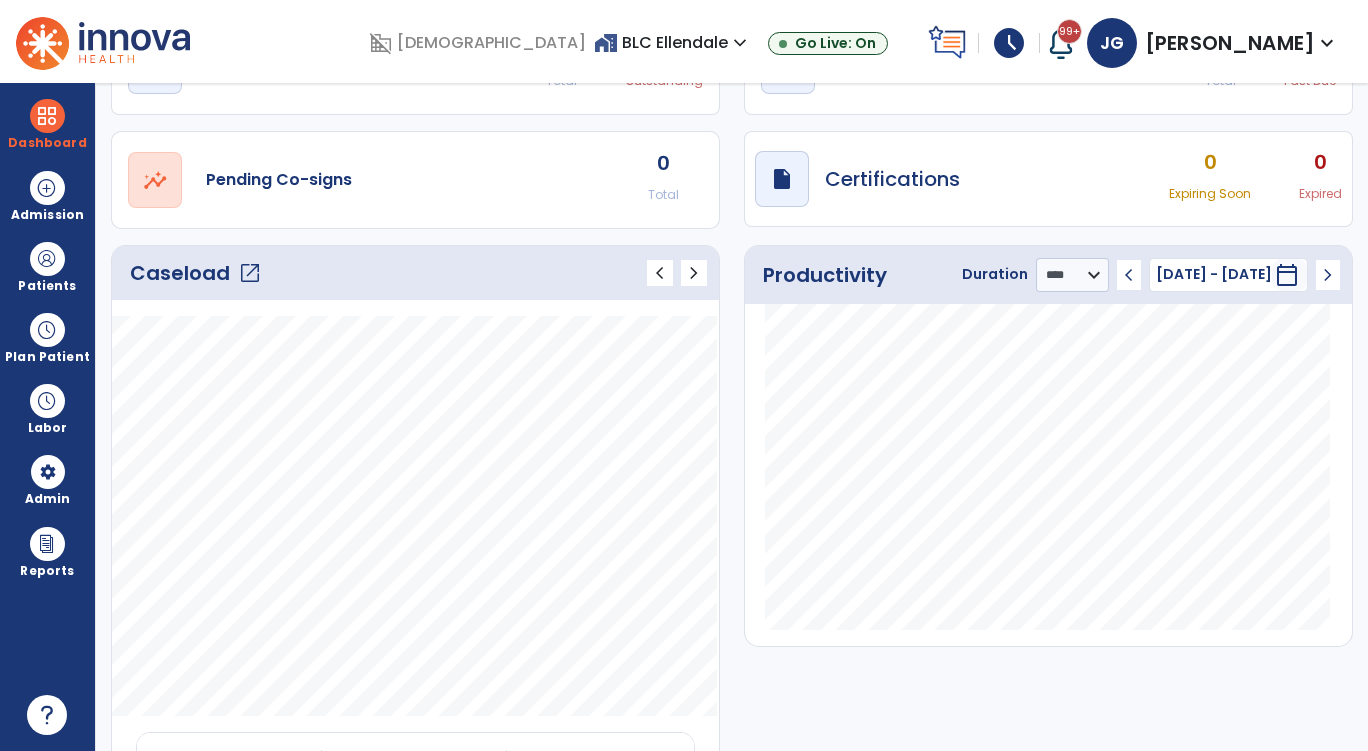 click on "home_work   BLC Ellendale   expand_more" at bounding box center [673, 42] 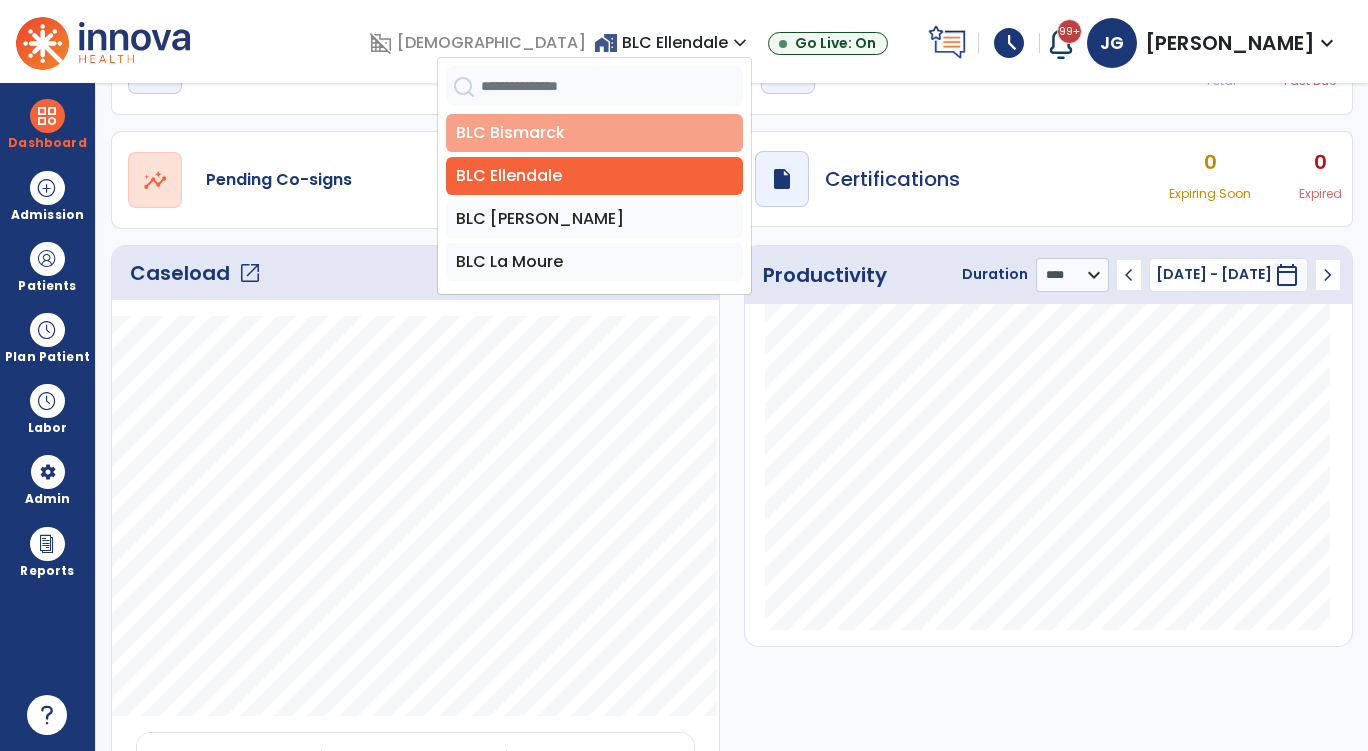 click on "BLC Bismarck" at bounding box center (594, 133) 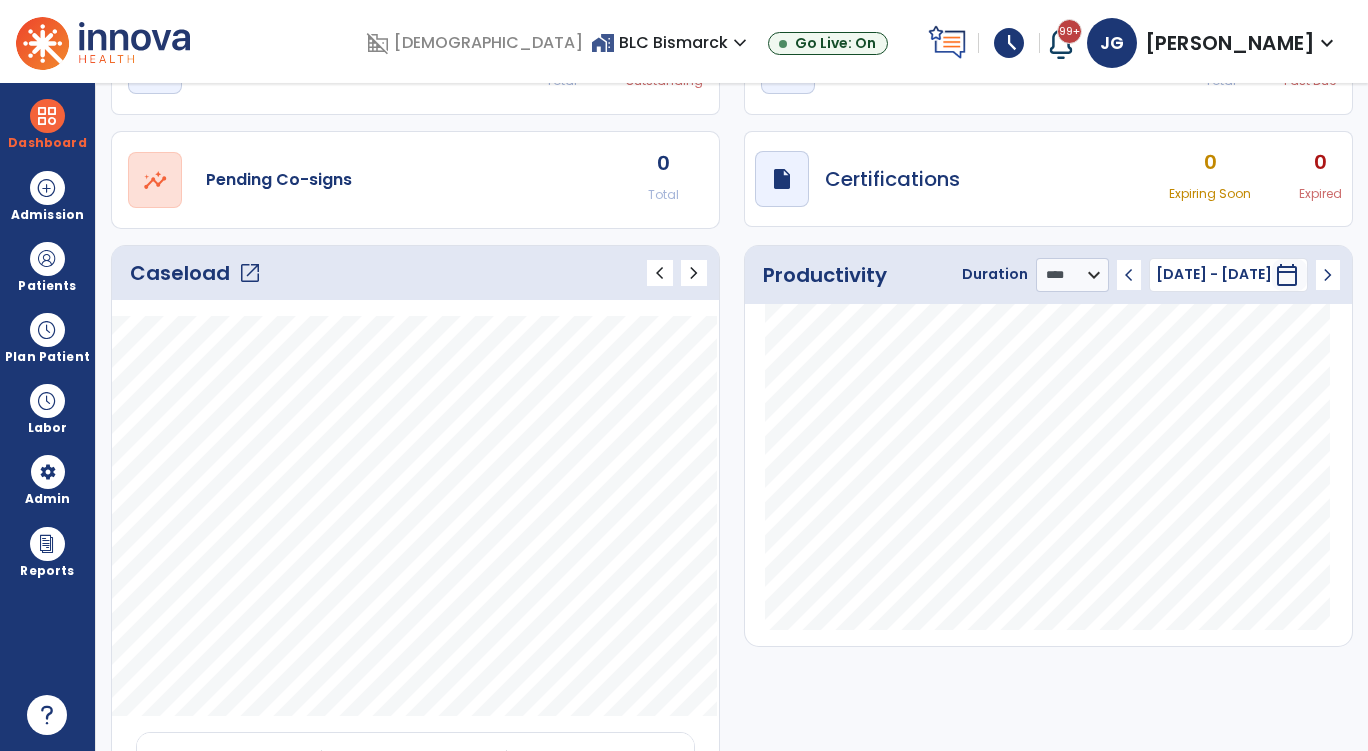 click on "schedule" at bounding box center [1009, 43] 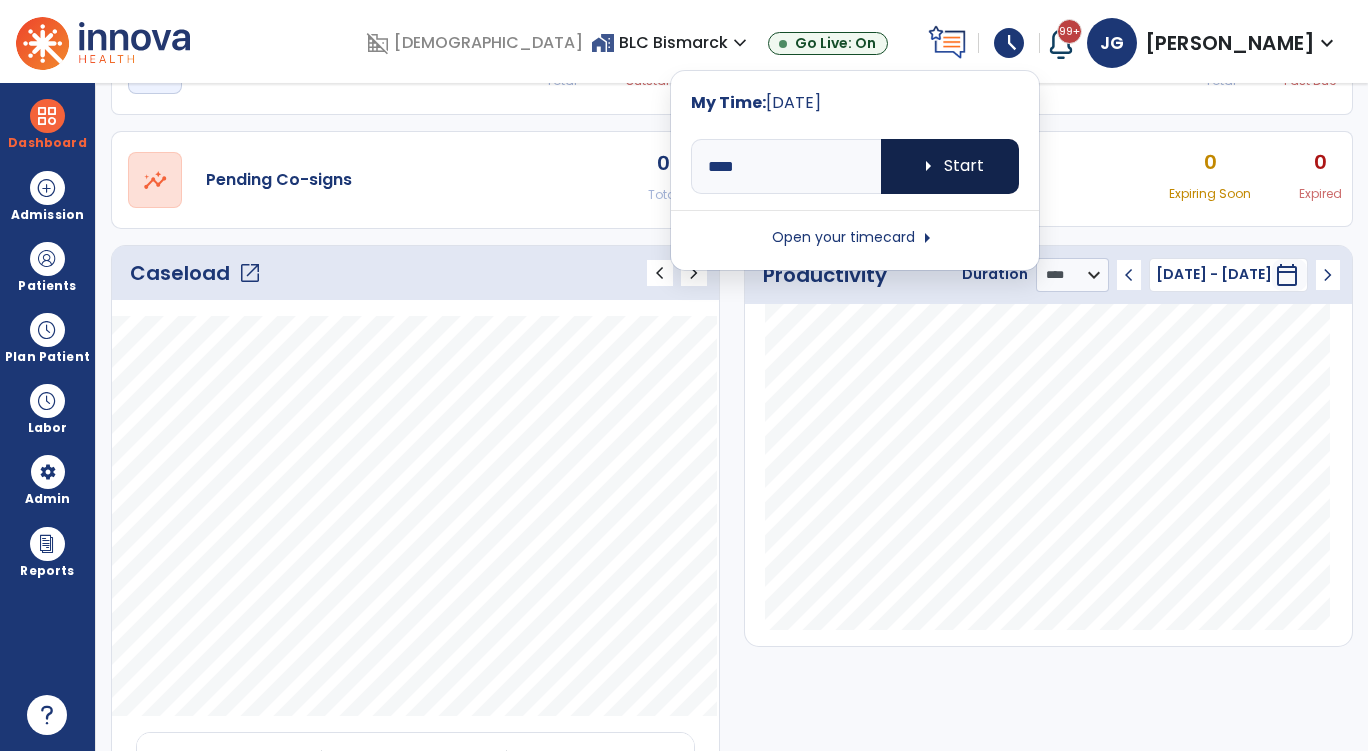 drag, startPoint x: 925, startPoint y: 161, endPoint x: 915, endPoint y: 160, distance: 10.049875 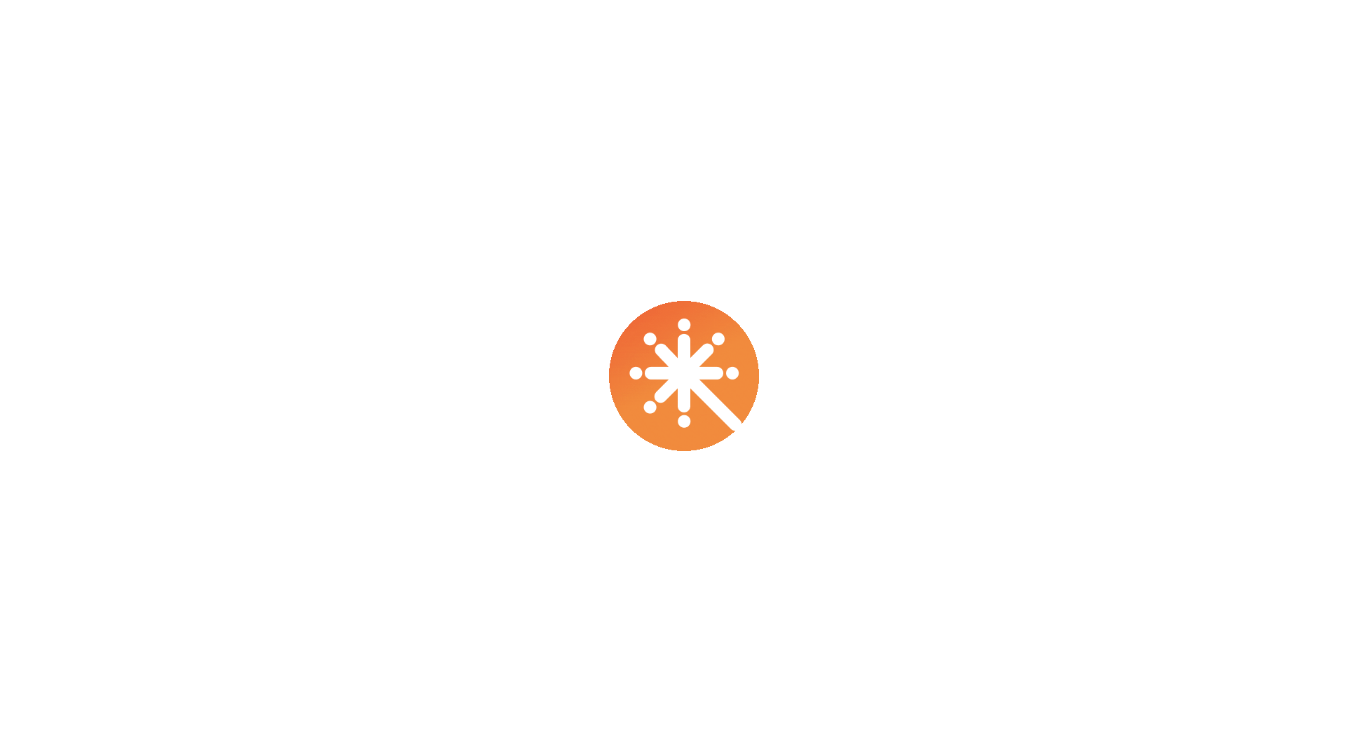 scroll, scrollTop: 0, scrollLeft: 0, axis: both 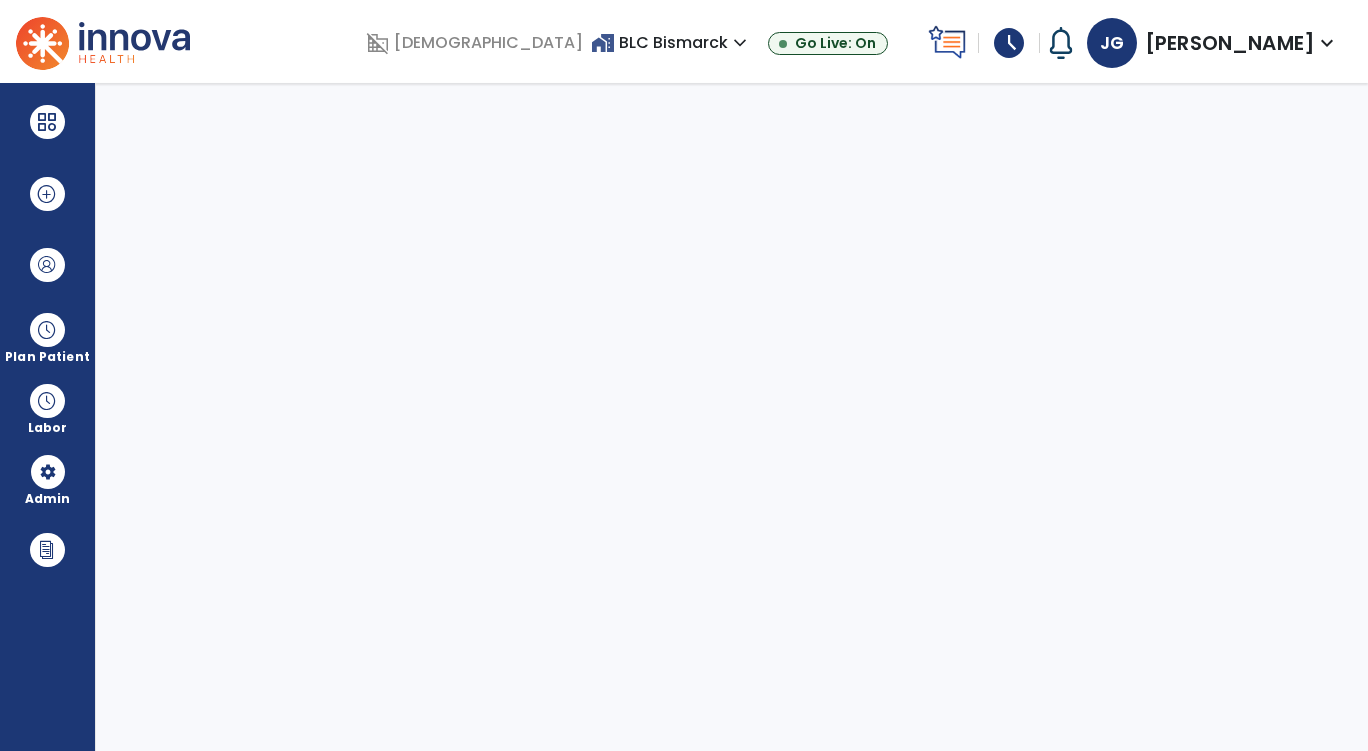 select on "***" 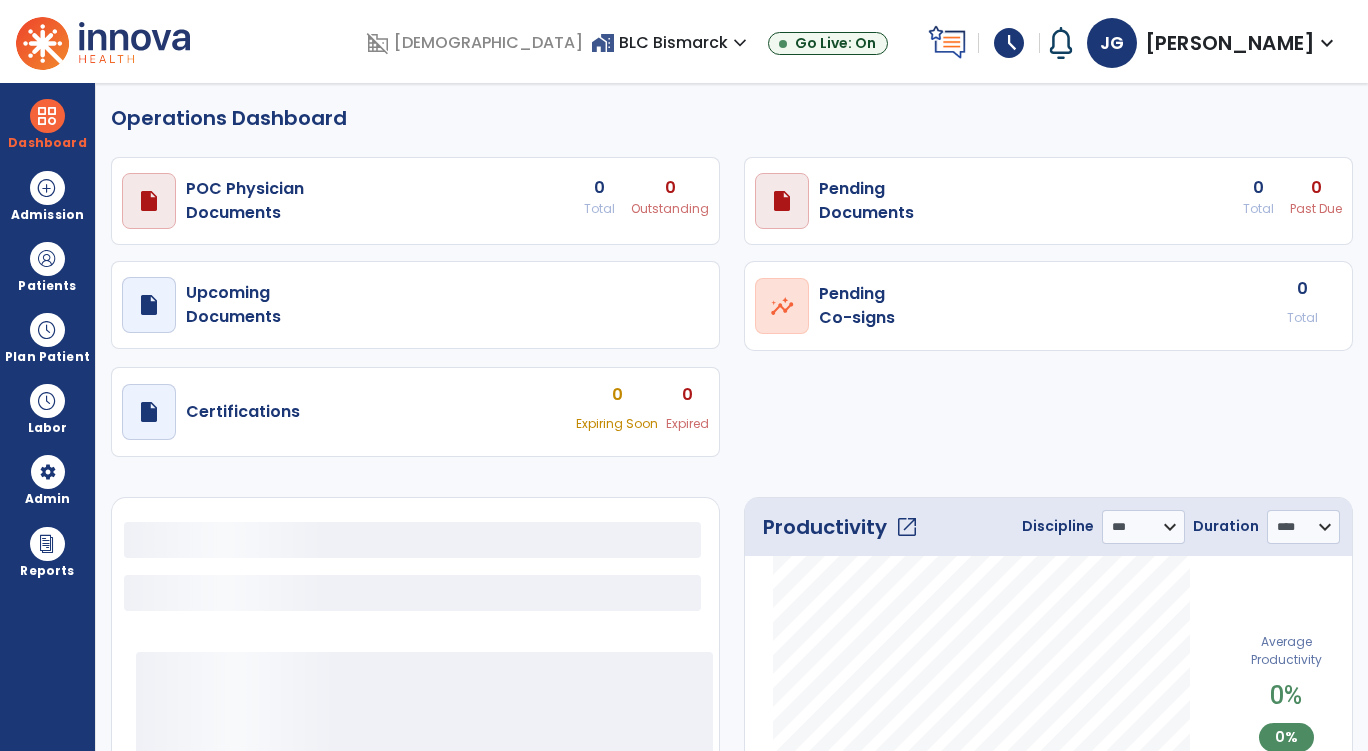 select on "***" 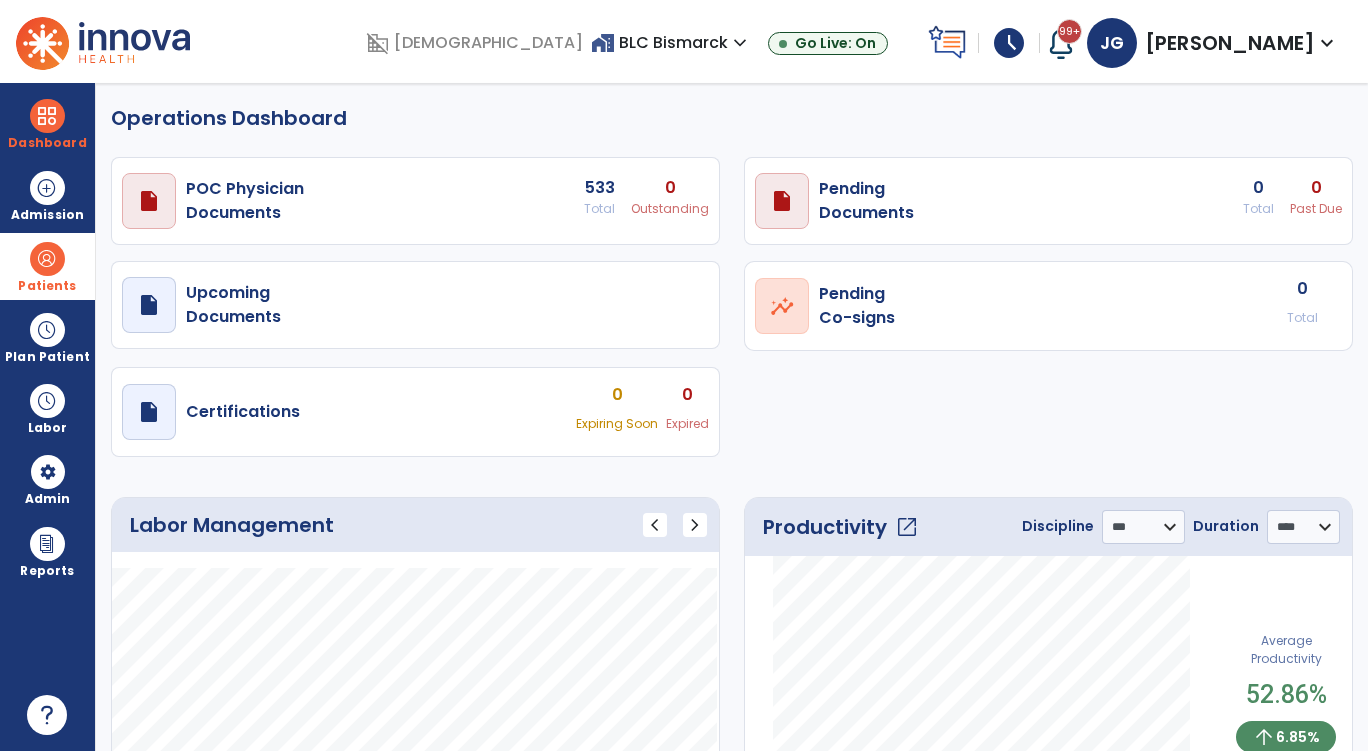 click at bounding box center [47, 259] 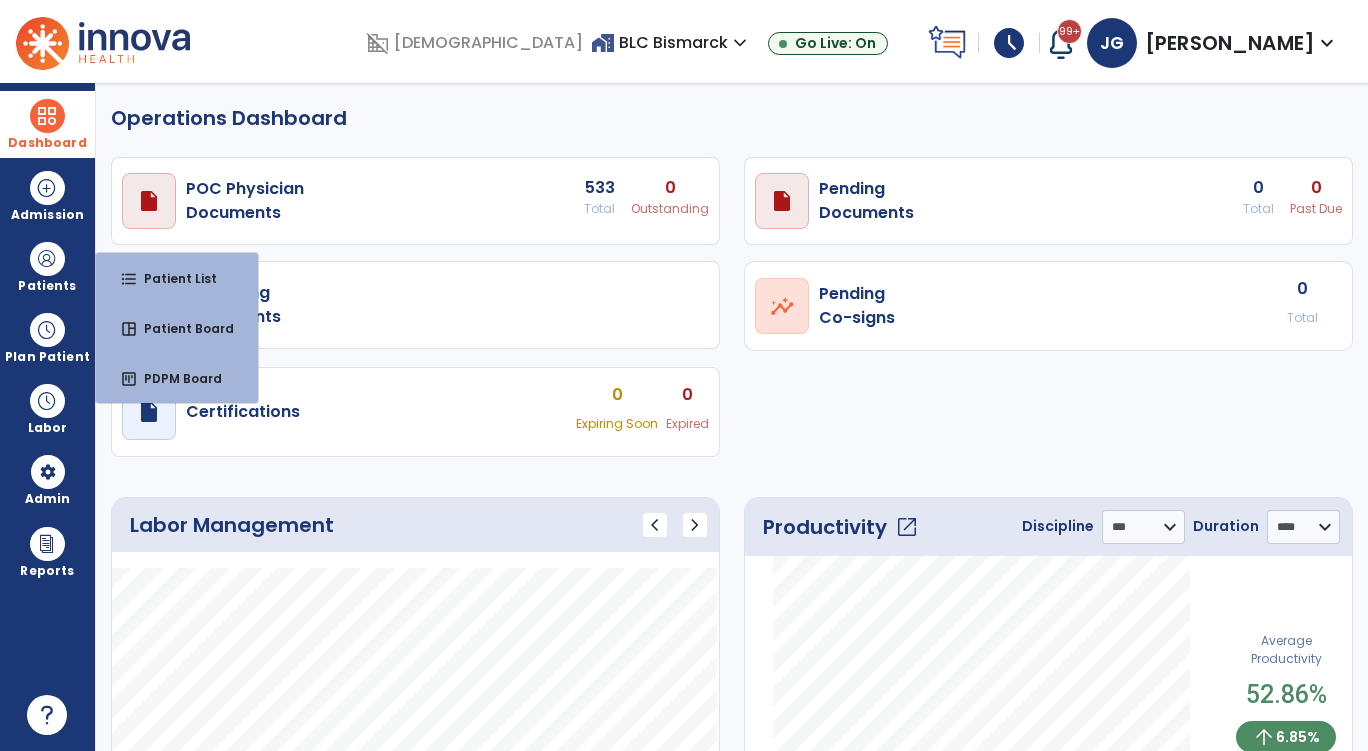 click at bounding box center [47, 116] 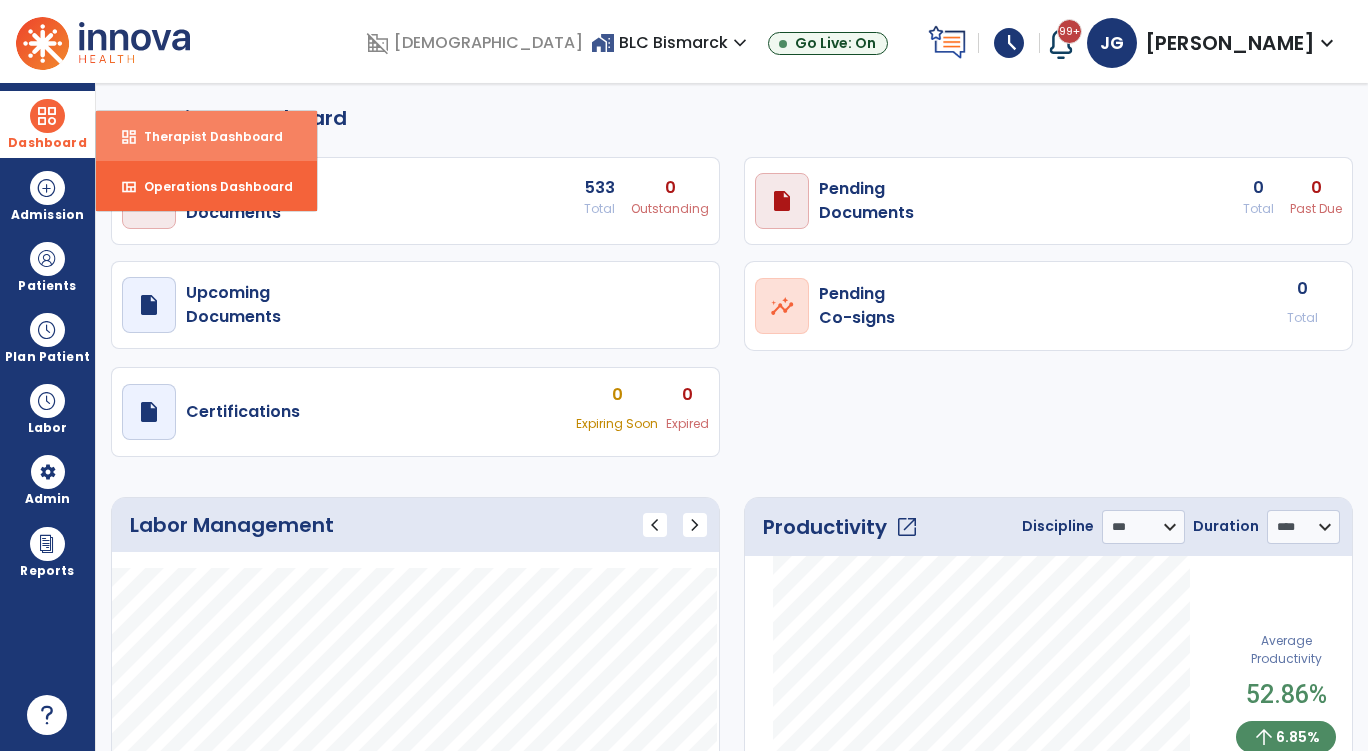 click on "Therapist Dashboard" at bounding box center (205, 136) 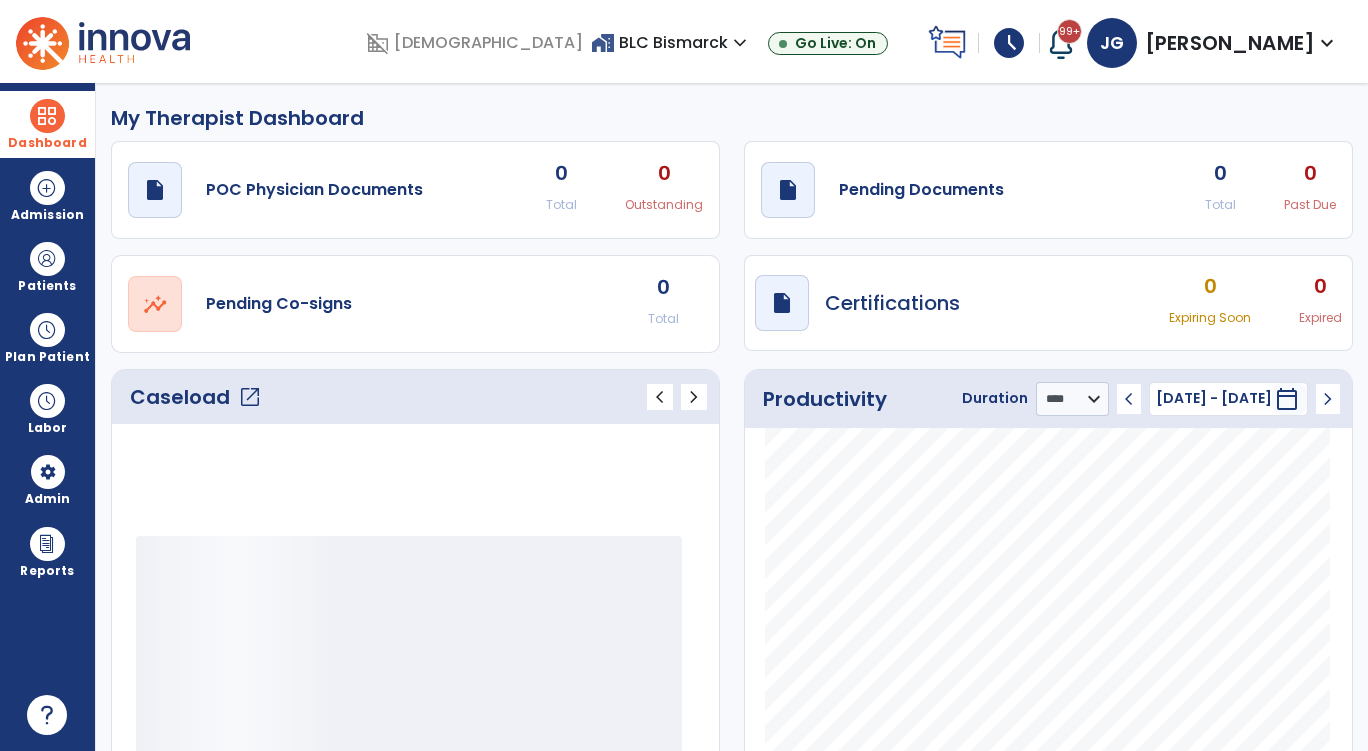 click on "Dashboard" at bounding box center [47, 124] 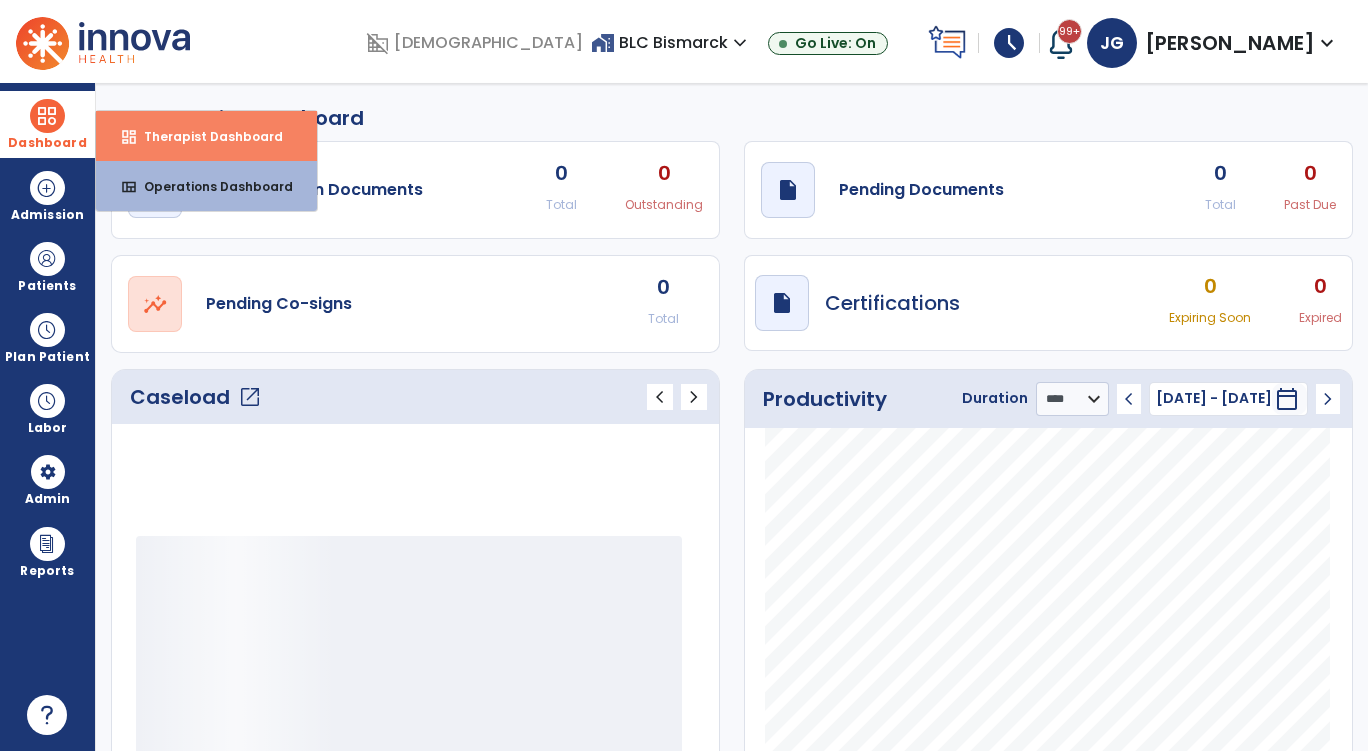 click on "Therapist Dashboard" at bounding box center [205, 136] 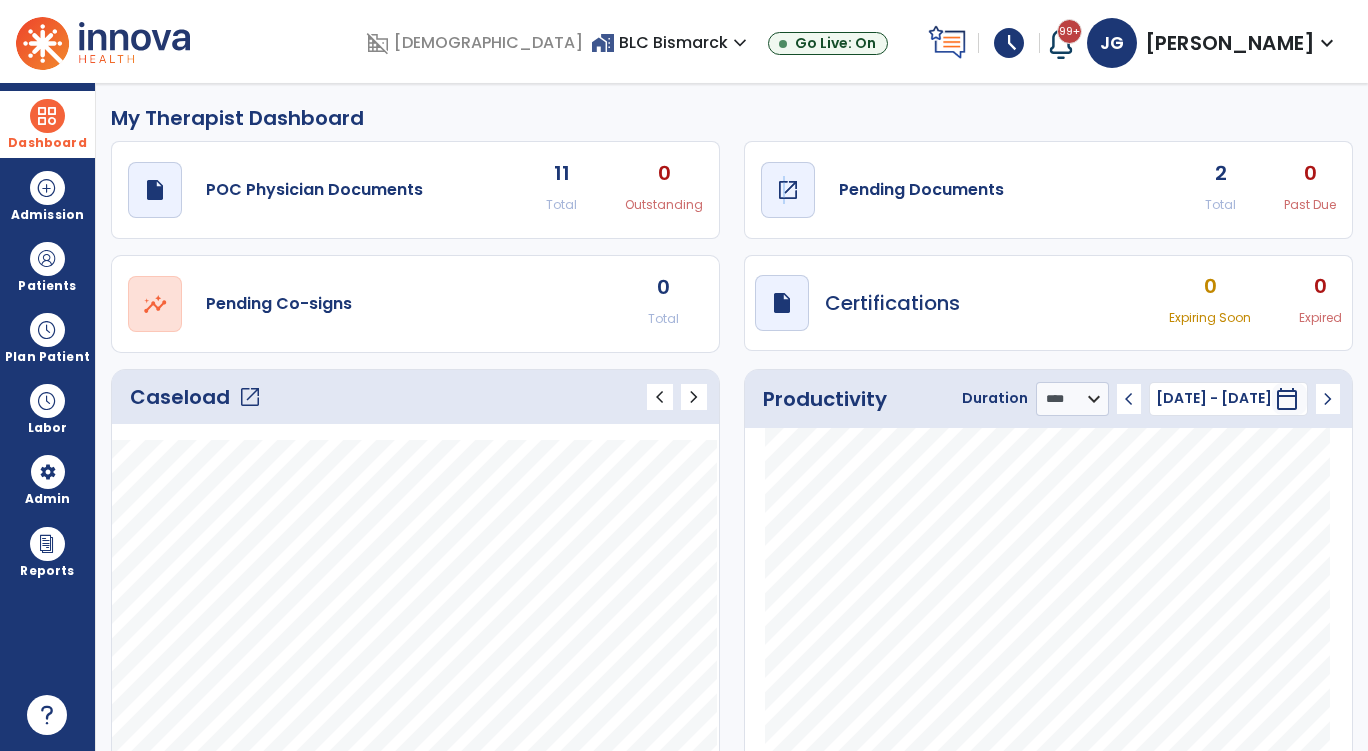 click on "open_in_new" 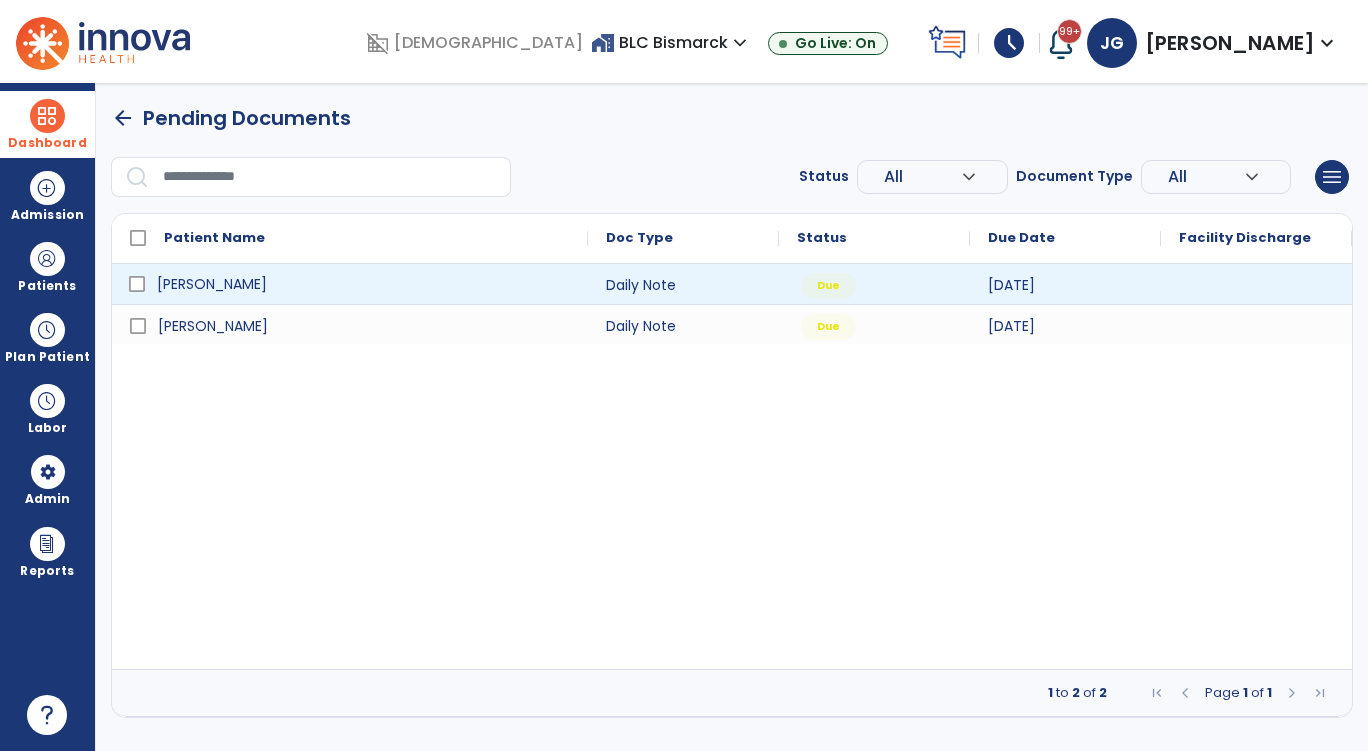 click on "[PERSON_NAME]" at bounding box center (212, 284) 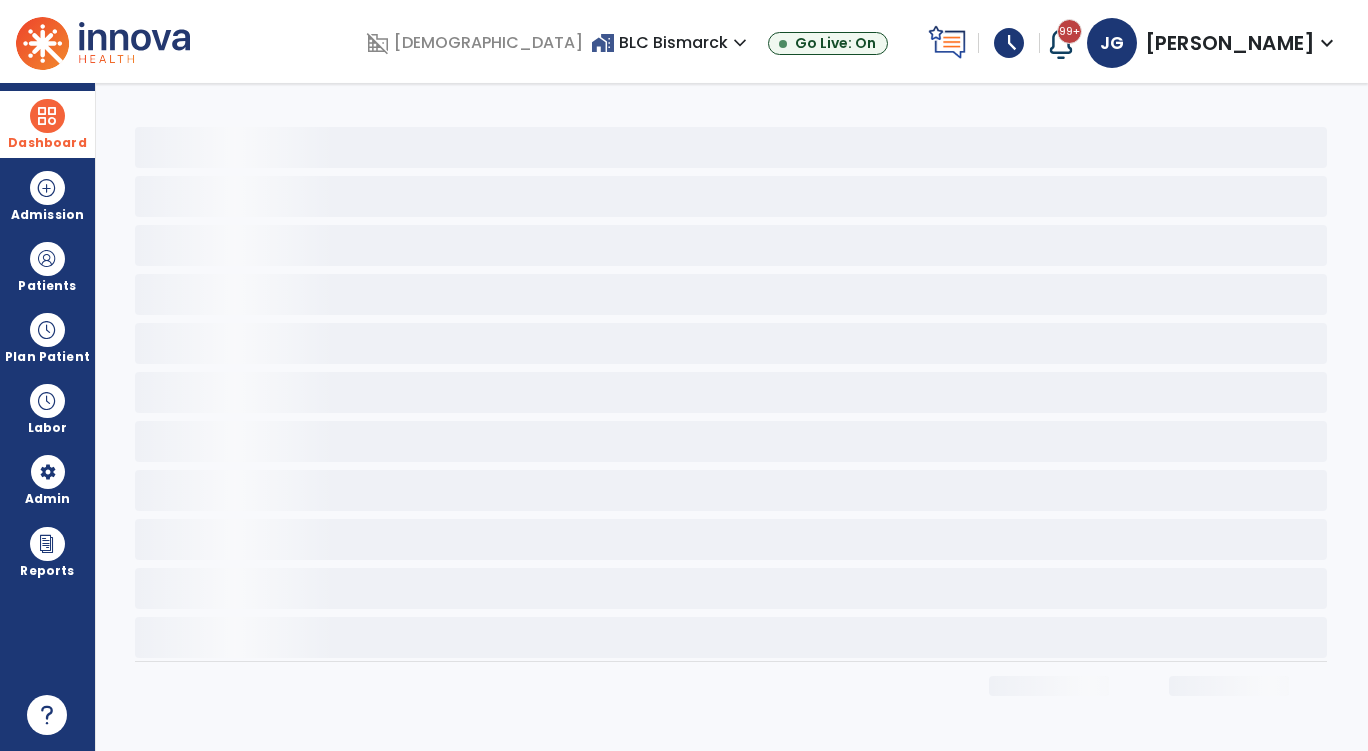 click on "schedule" at bounding box center (1009, 43) 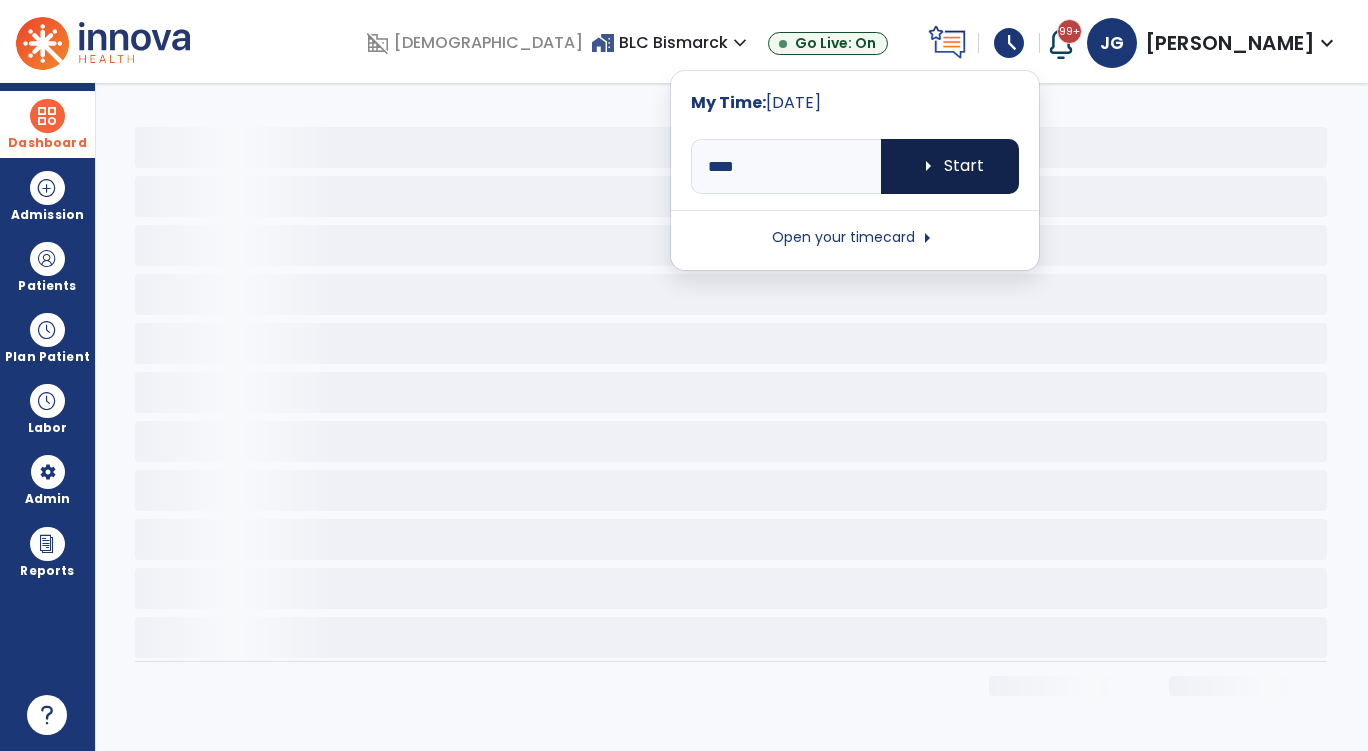 click on "arrow_right  Start" at bounding box center (950, 166) 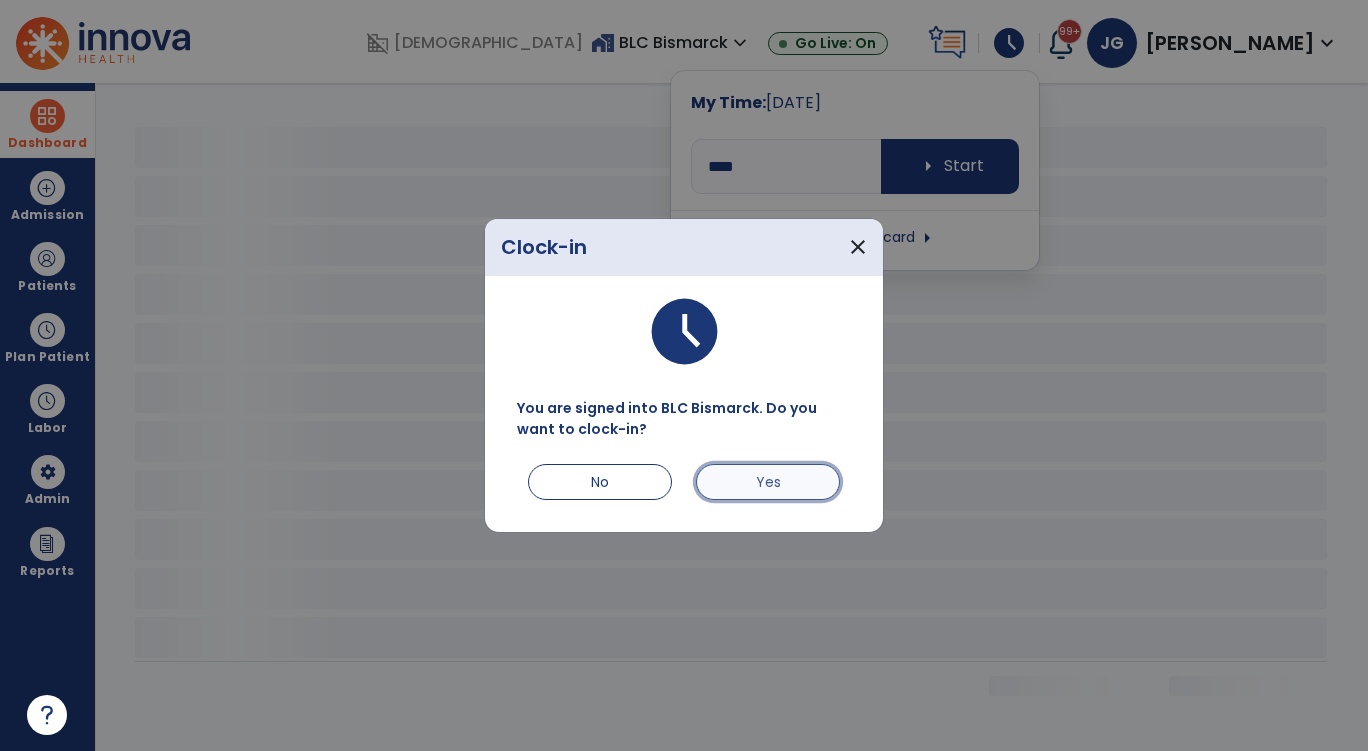 click on "Yes" at bounding box center [768, 482] 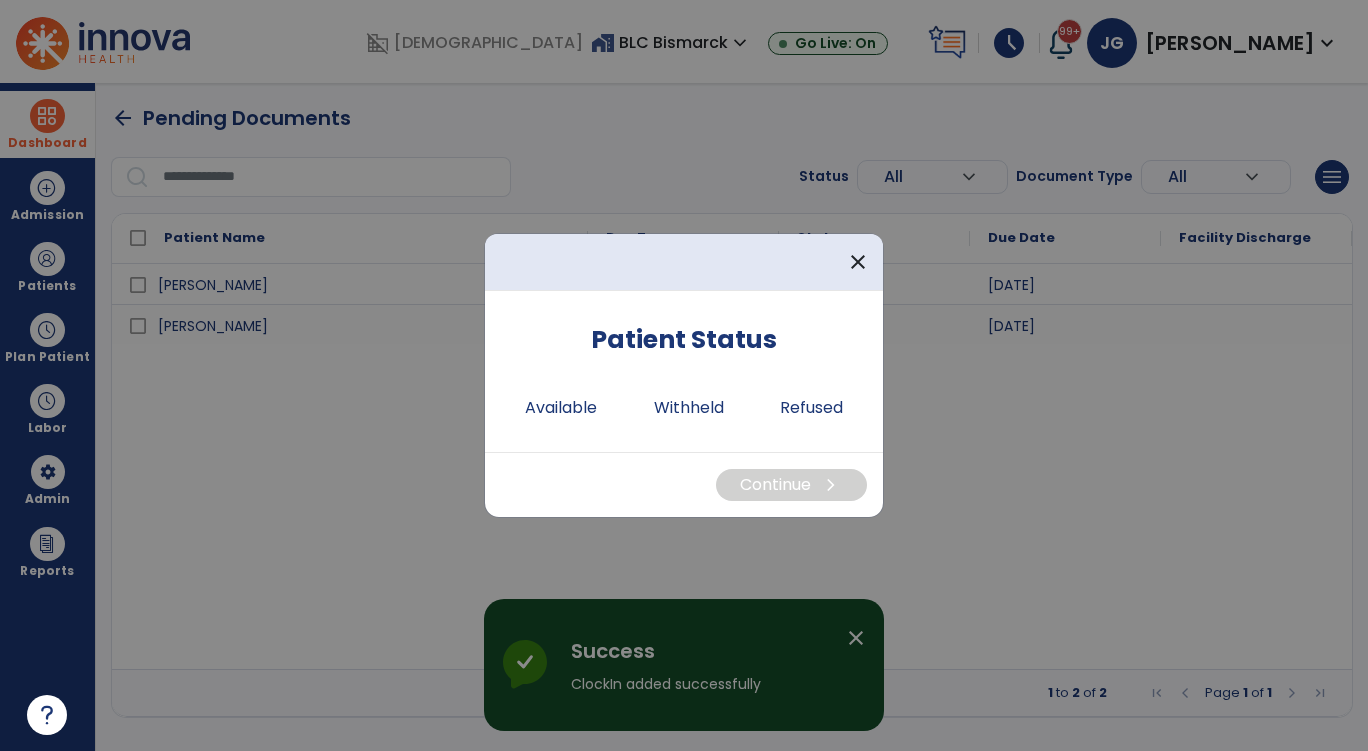 click at bounding box center [684, 375] 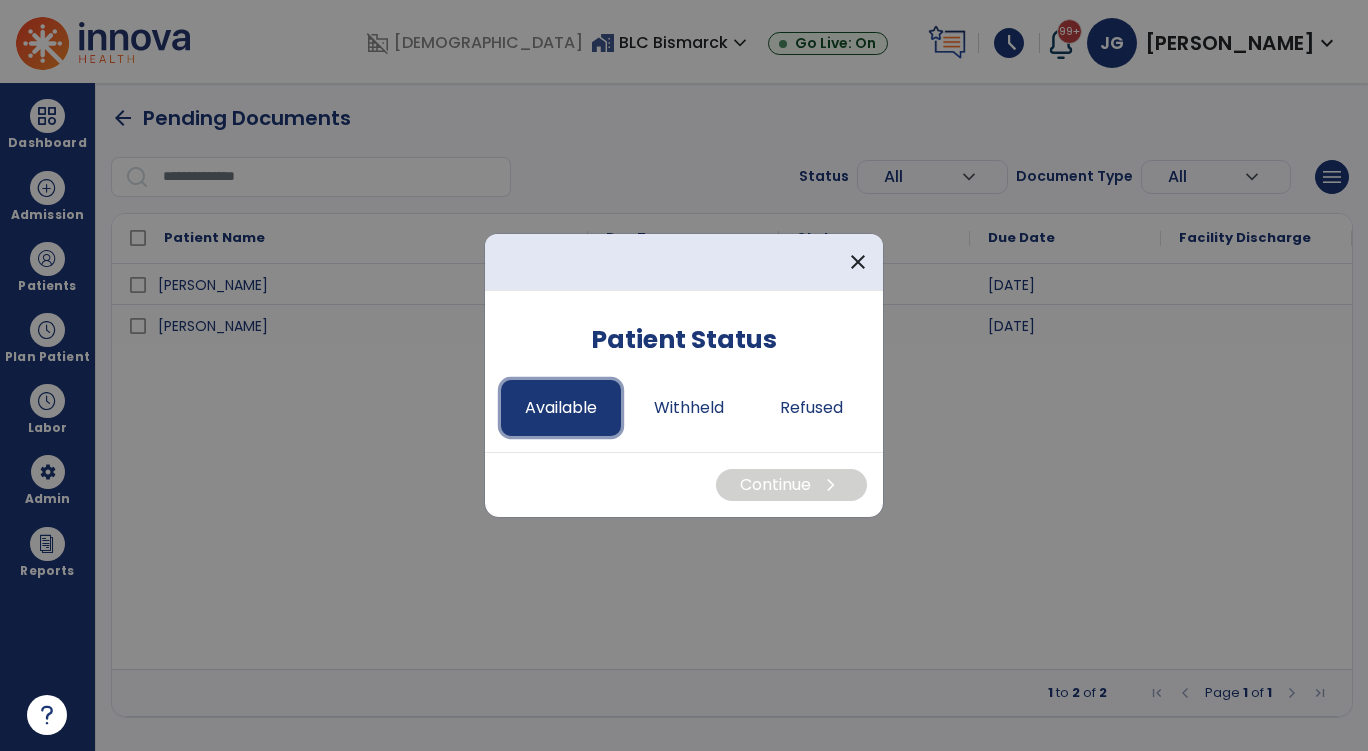 click on "Available" at bounding box center [561, 408] 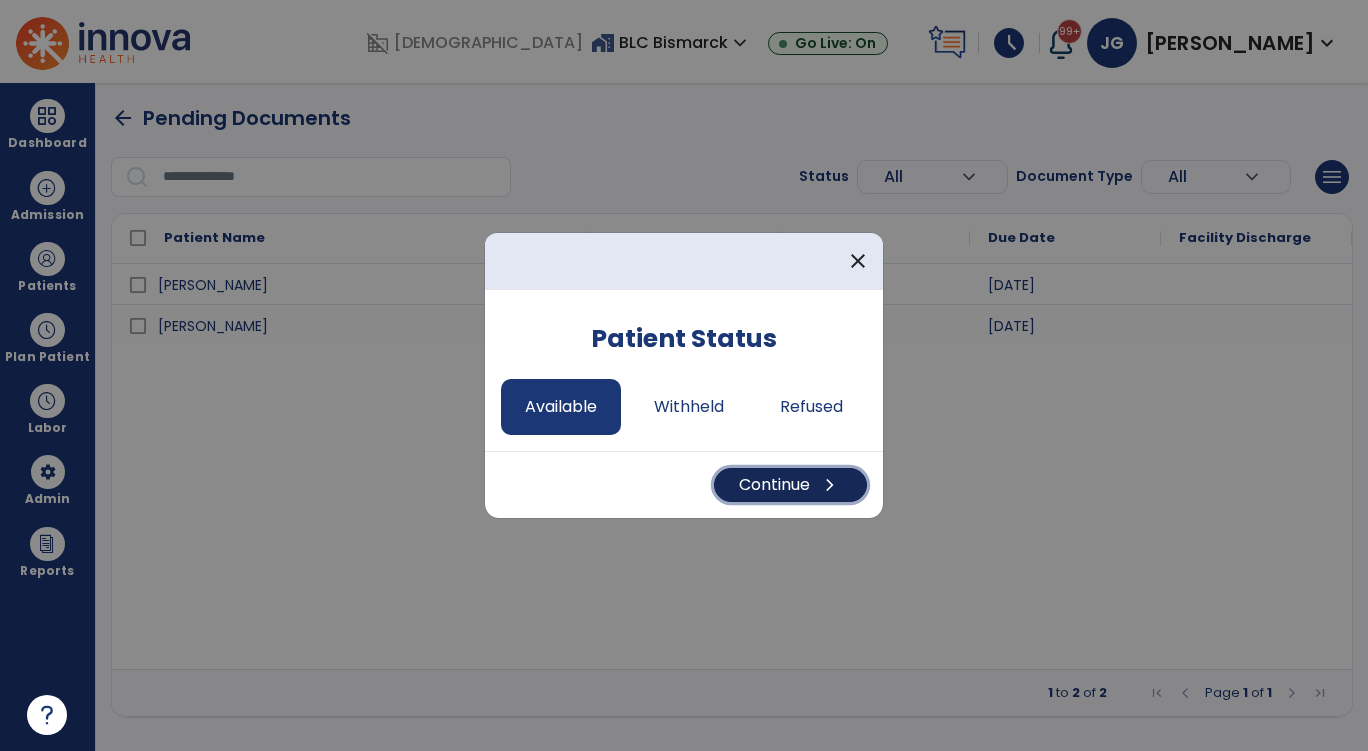 click on "Continue   chevron_right" at bounding box center [790, 485] 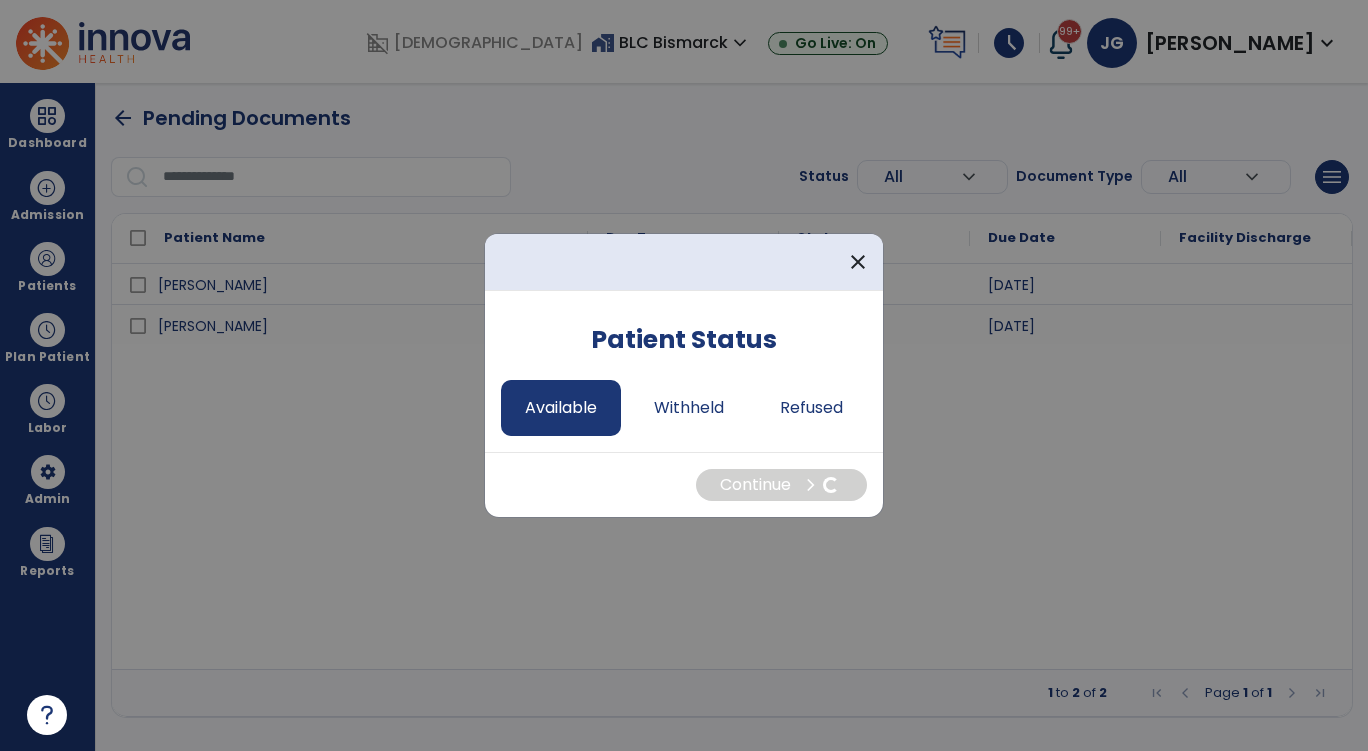 select on "*" 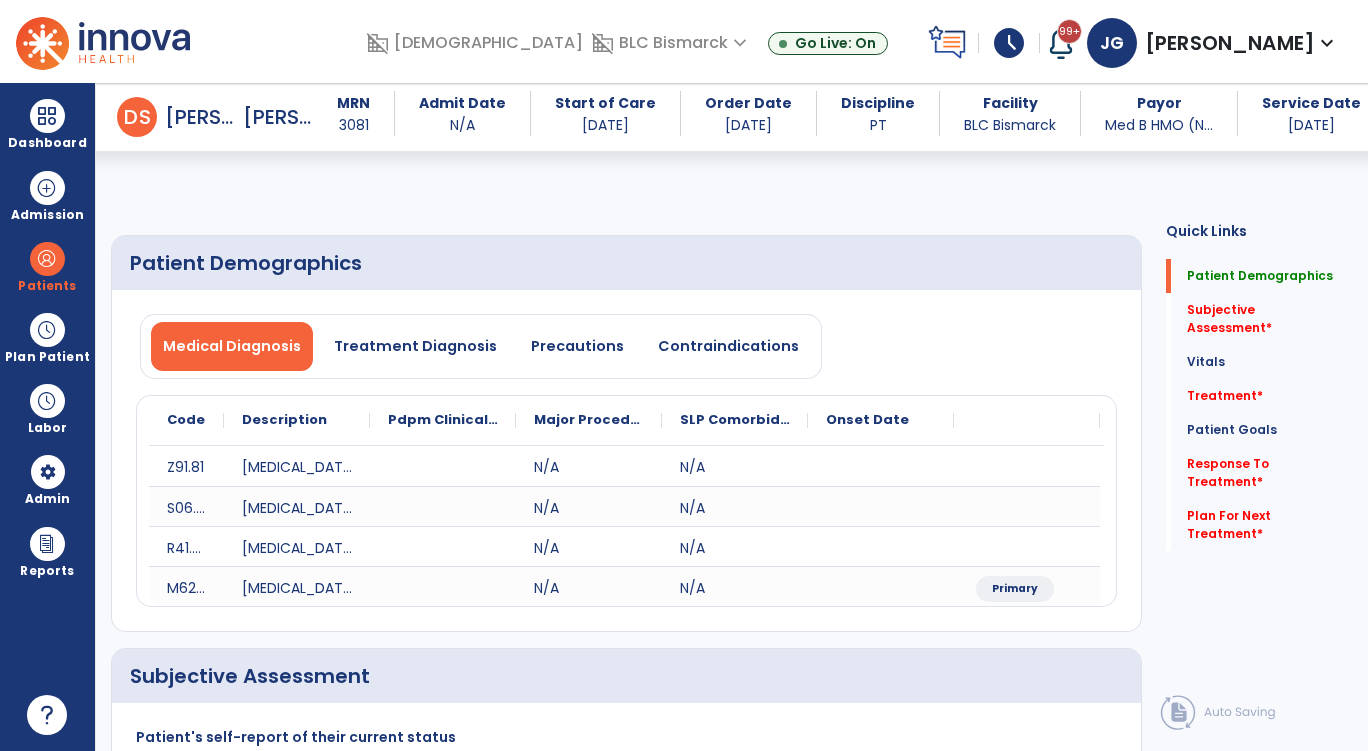 scroll, scrollTop: 400, scrollLeft: 0, axis: vertical 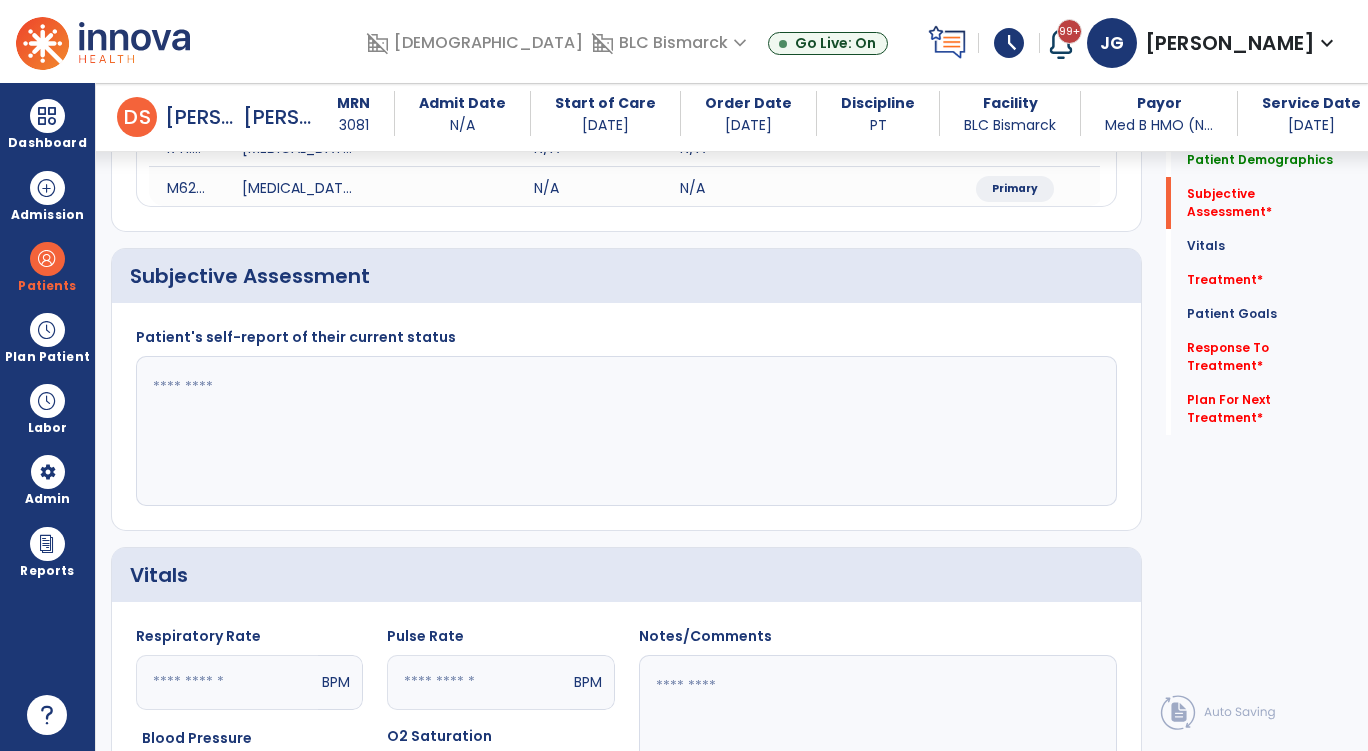 click 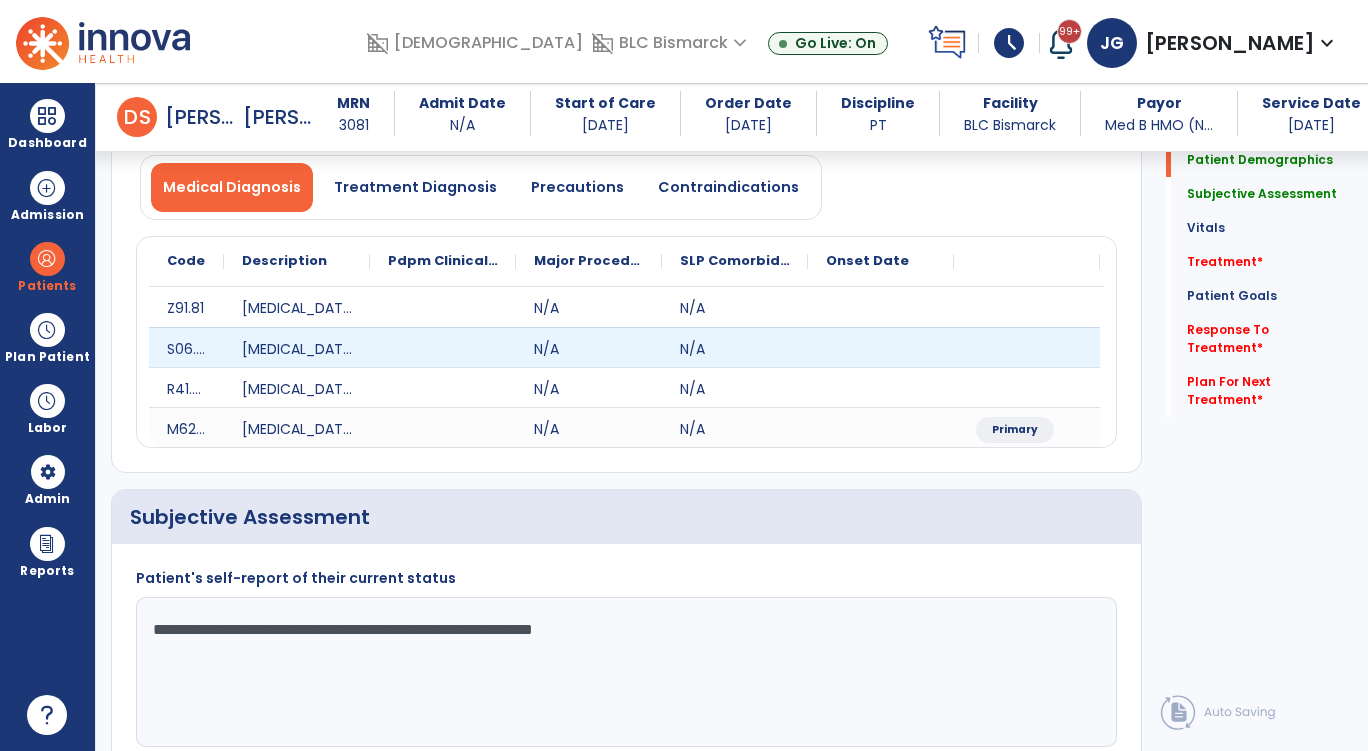 scroll, scrollTop: 100, scrollLeft: 0, axis: vertical 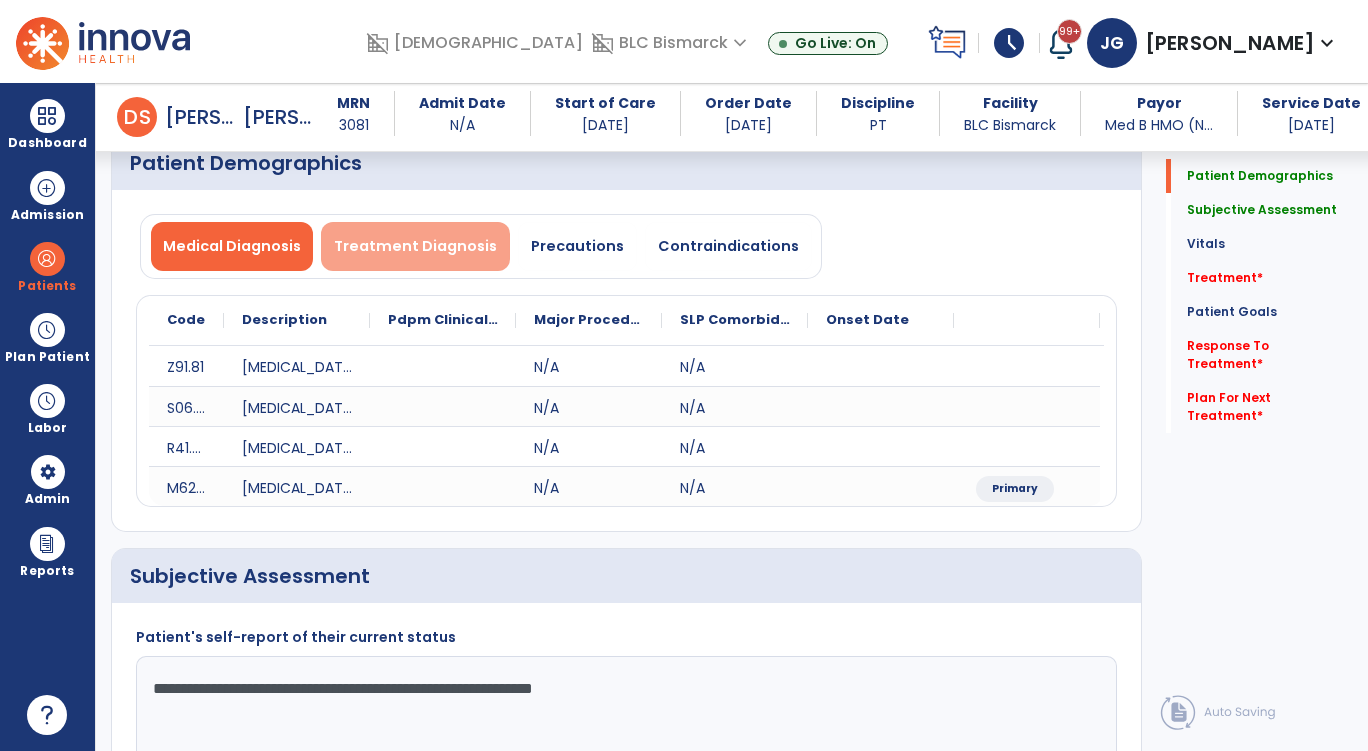 click on "Treatment Diagnosis" at bounding box center (415, 246) 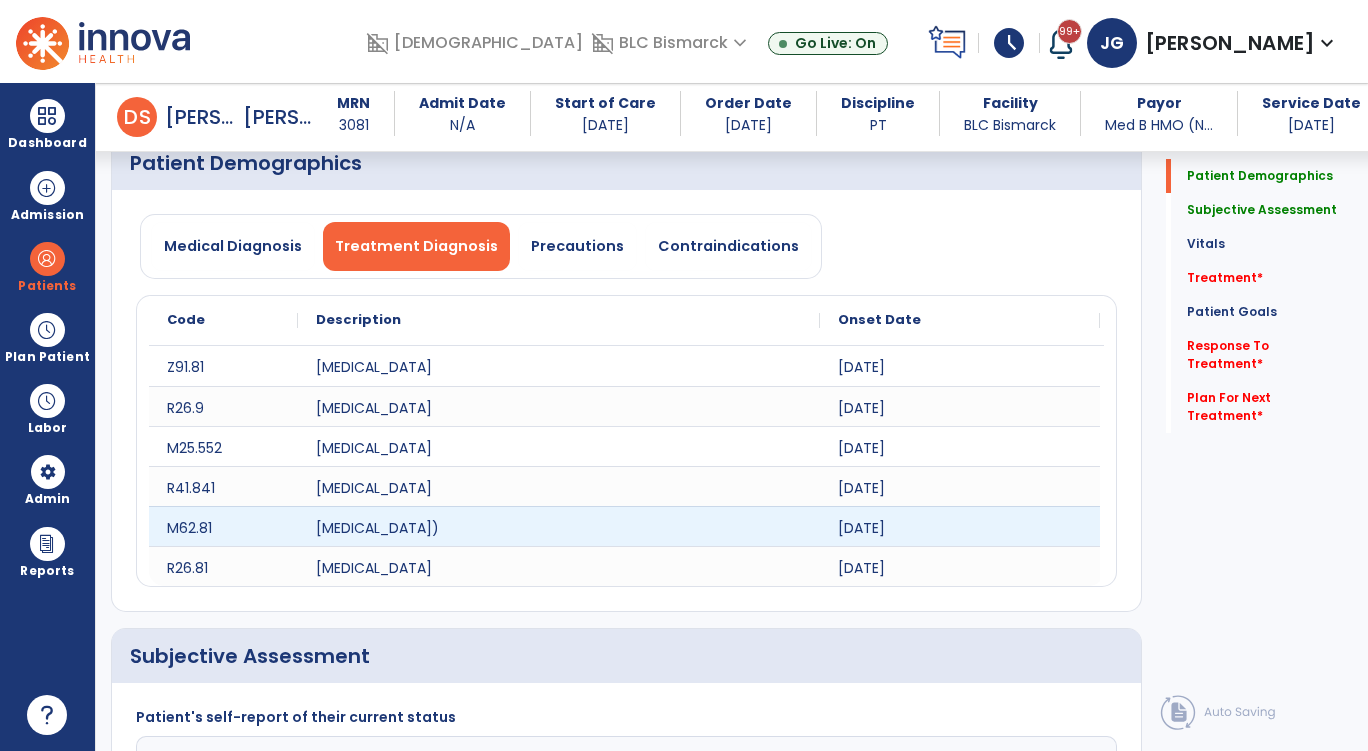 scroll, scrollTop: 500, scrollLeft: 0, axis: vertical 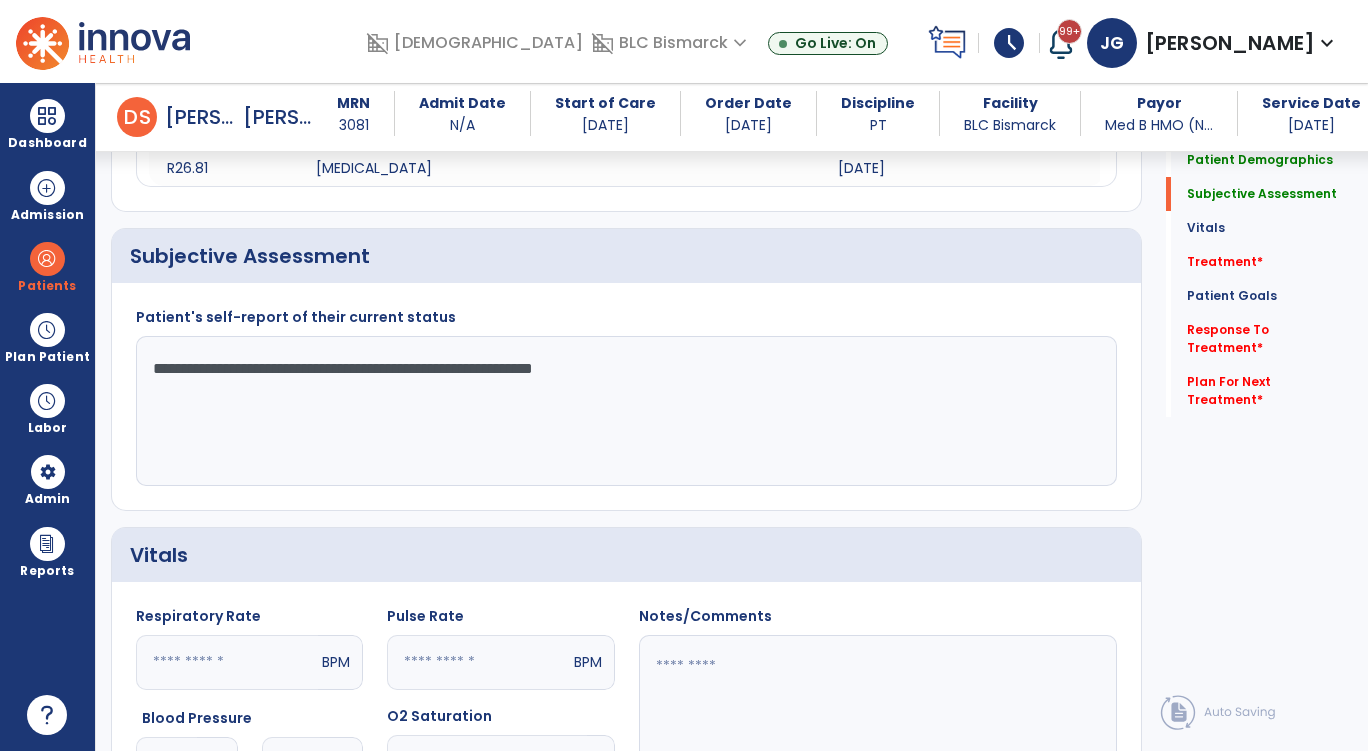 click on "**********" 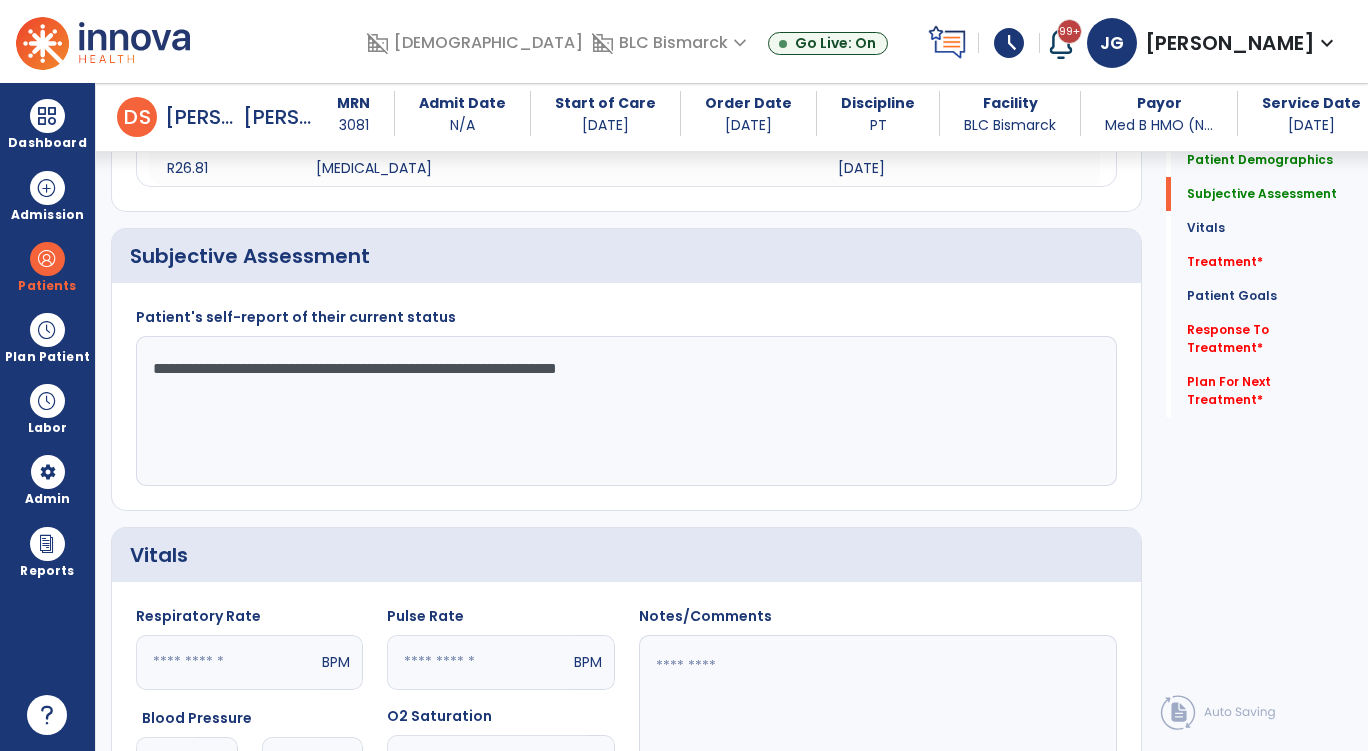 click on "**********" 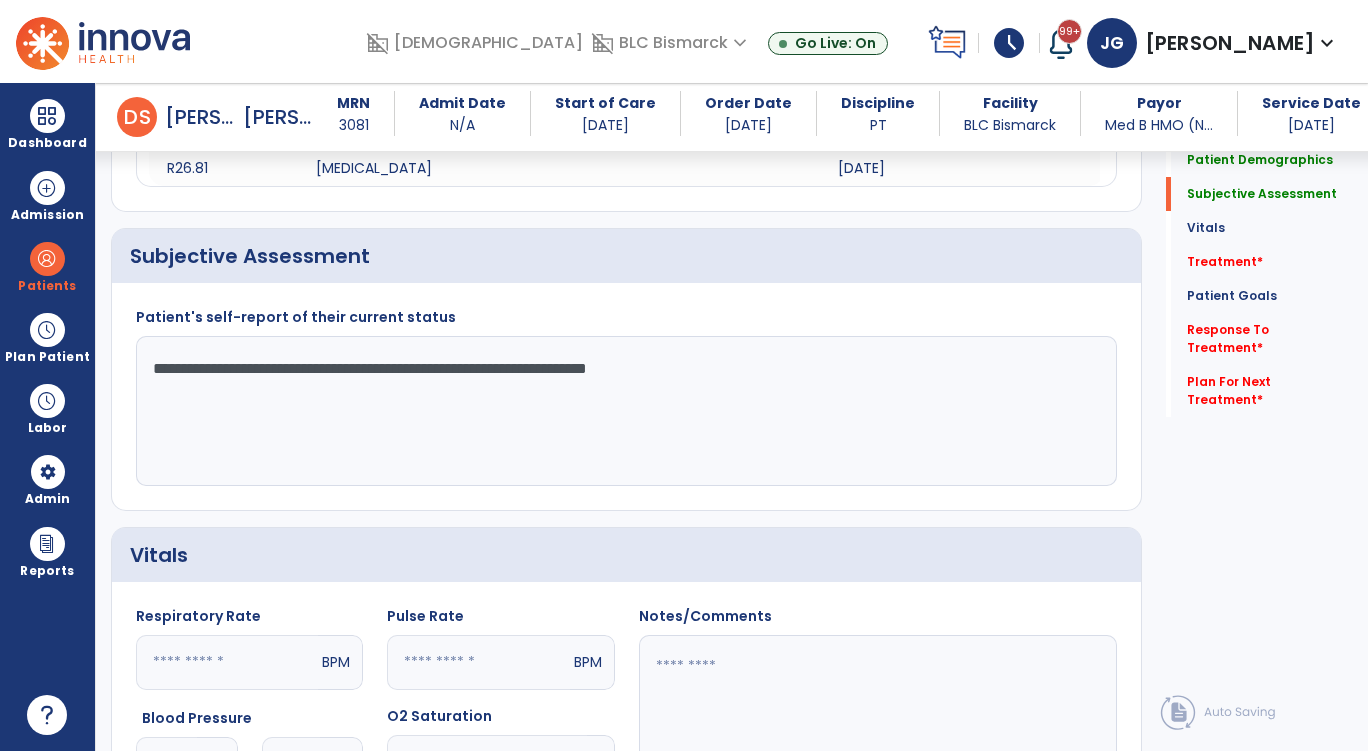 click on "**********" 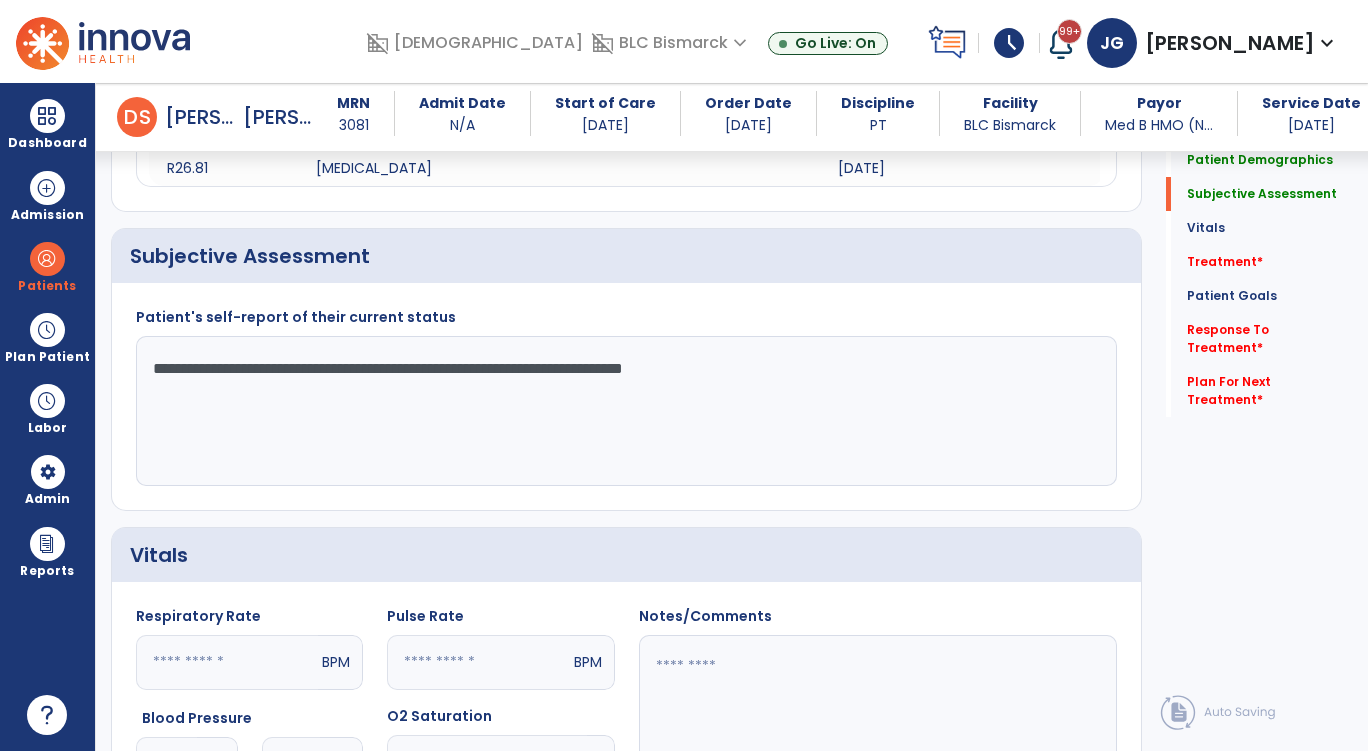click on "**********" 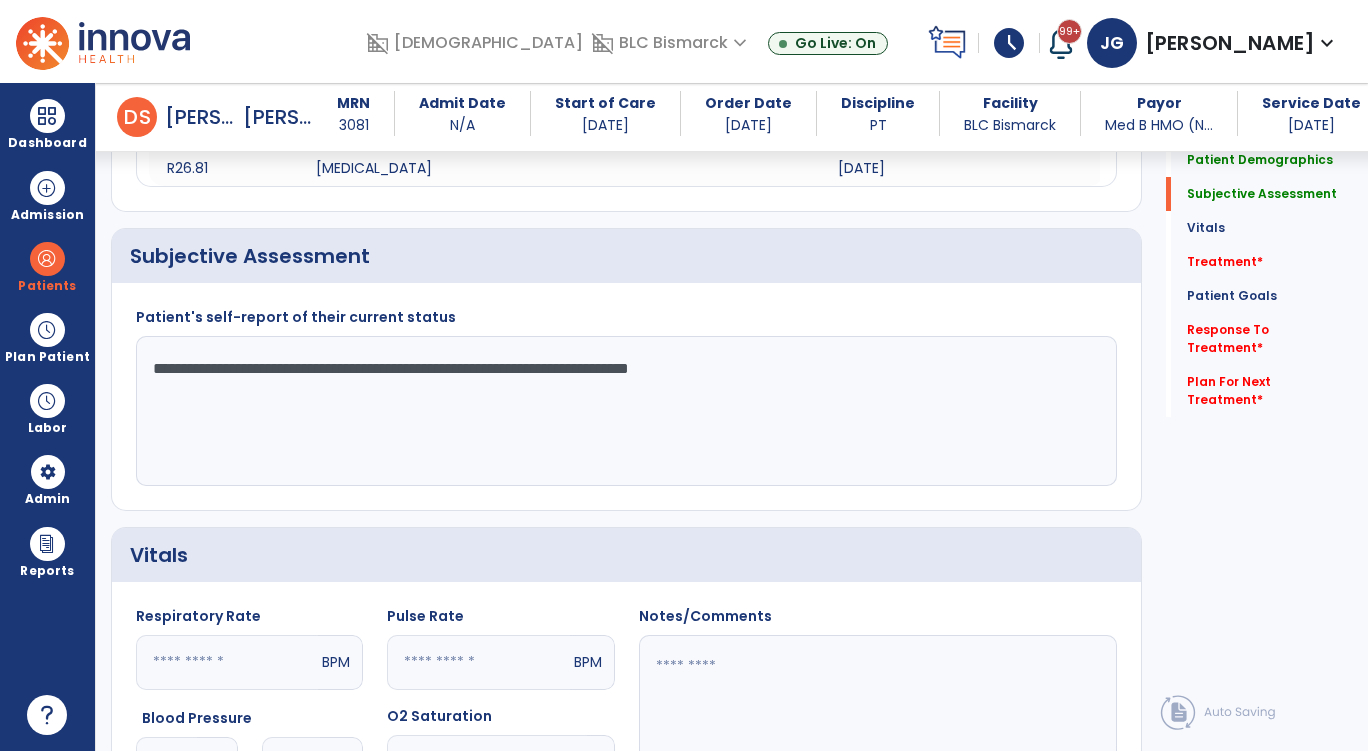 click on "**********" 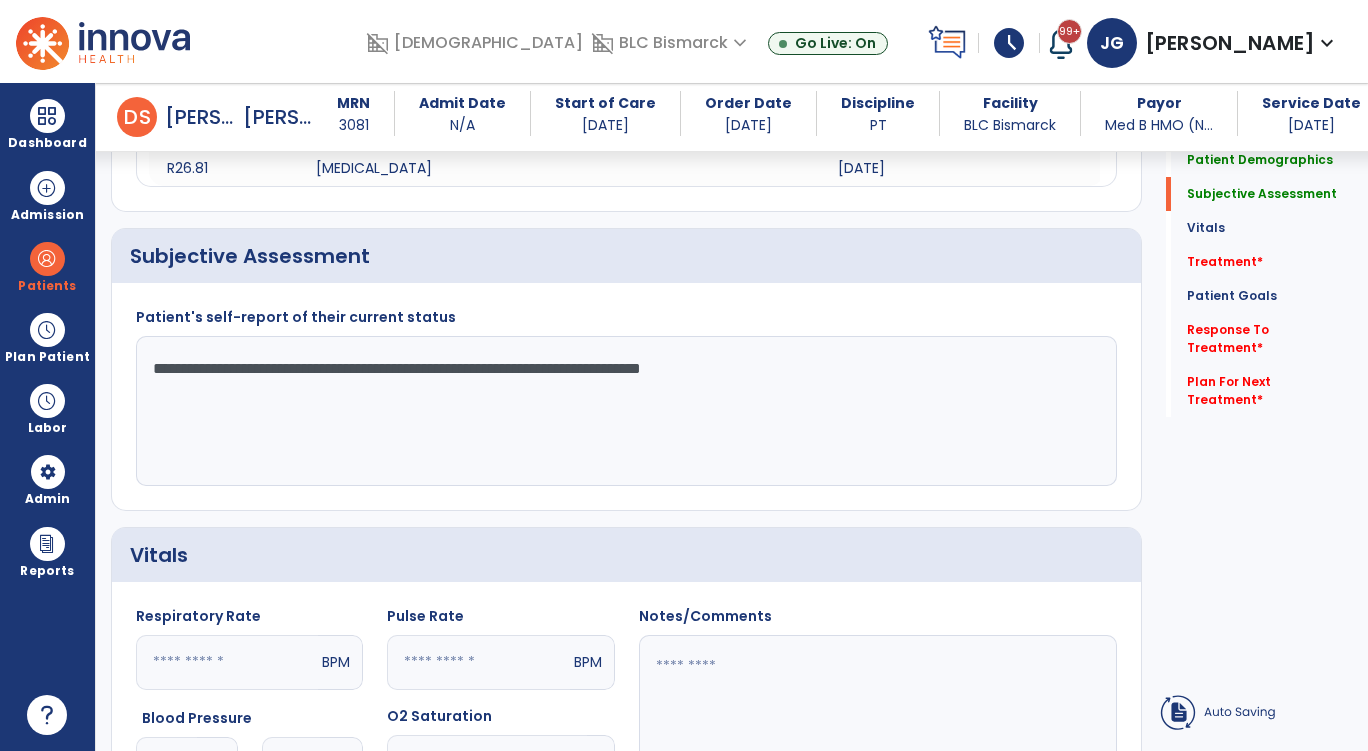 click on "**********" 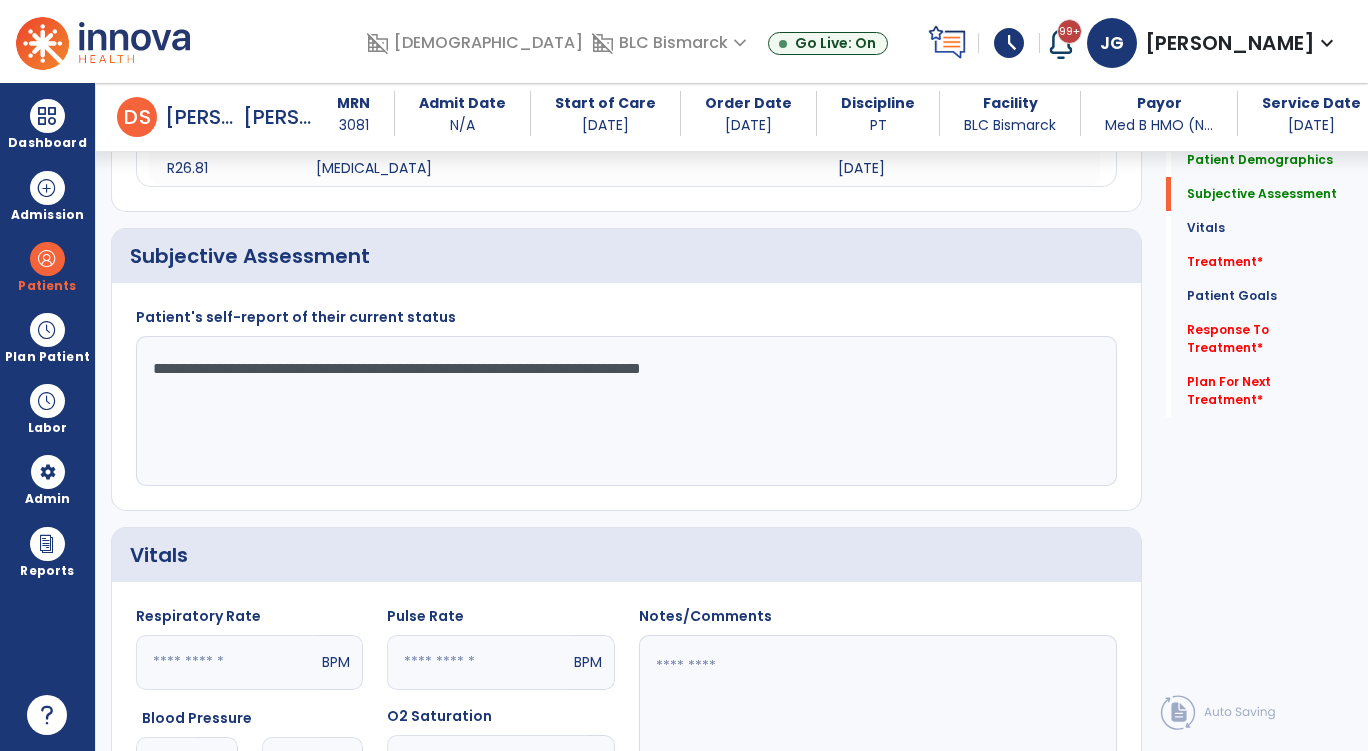 drag, startPoint x: 376, startPoint y: 374, endPoint x: 387, endPoint y: 370, distance: 11.7046995 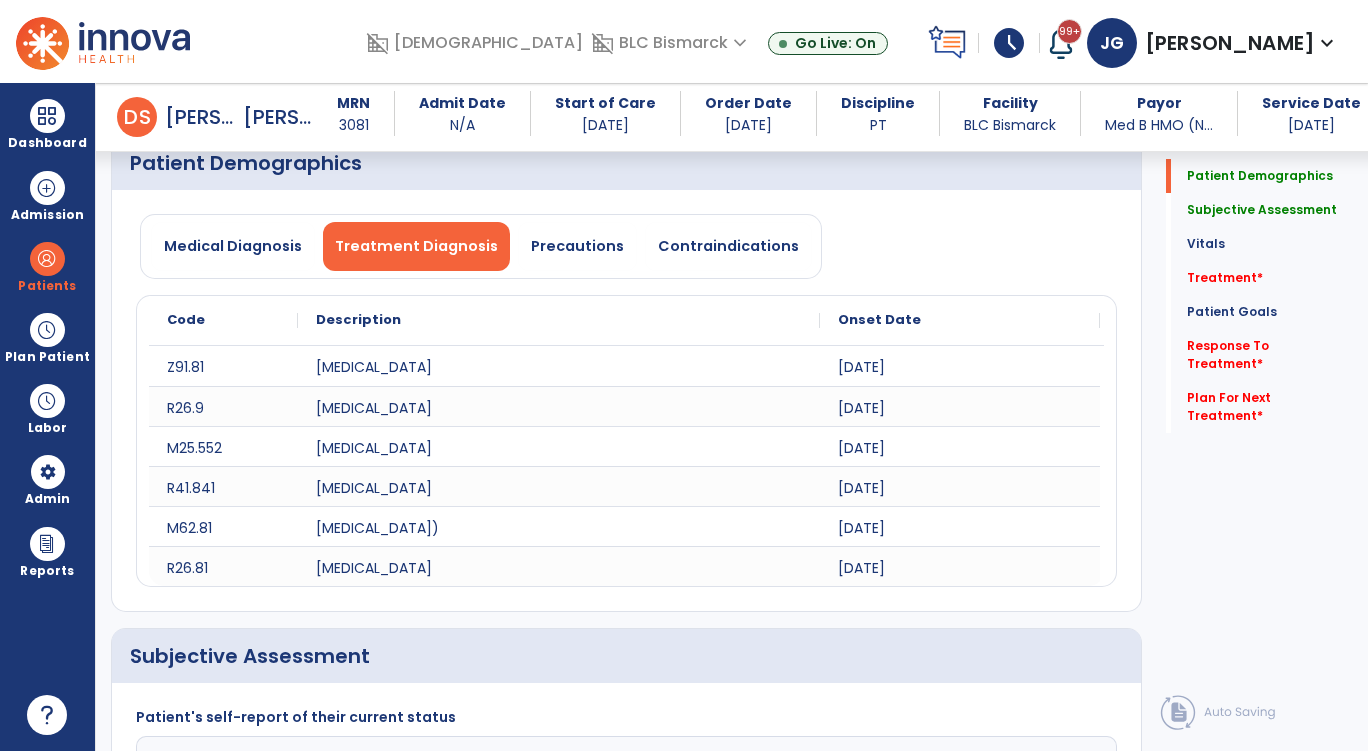 scroll, scrollTop: 500, scrollLeft: 0, axis: vertical 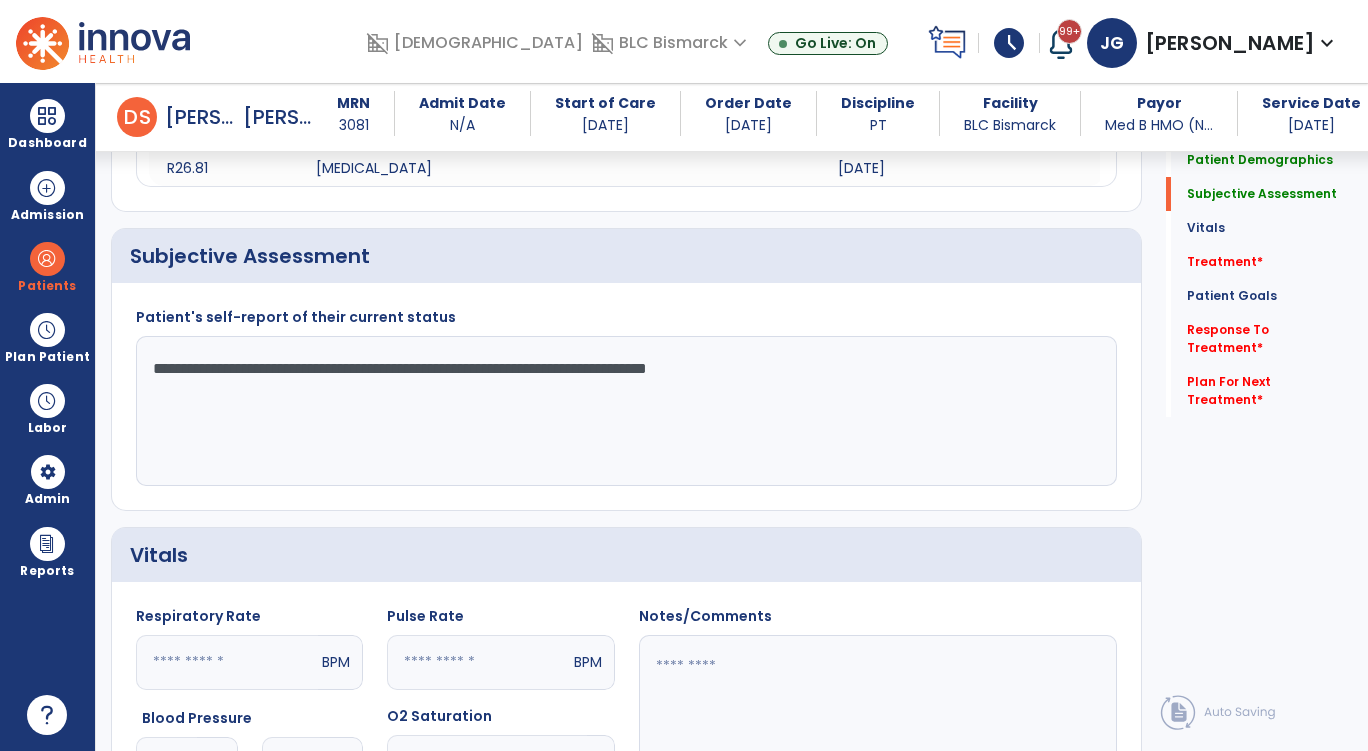click on "**********" 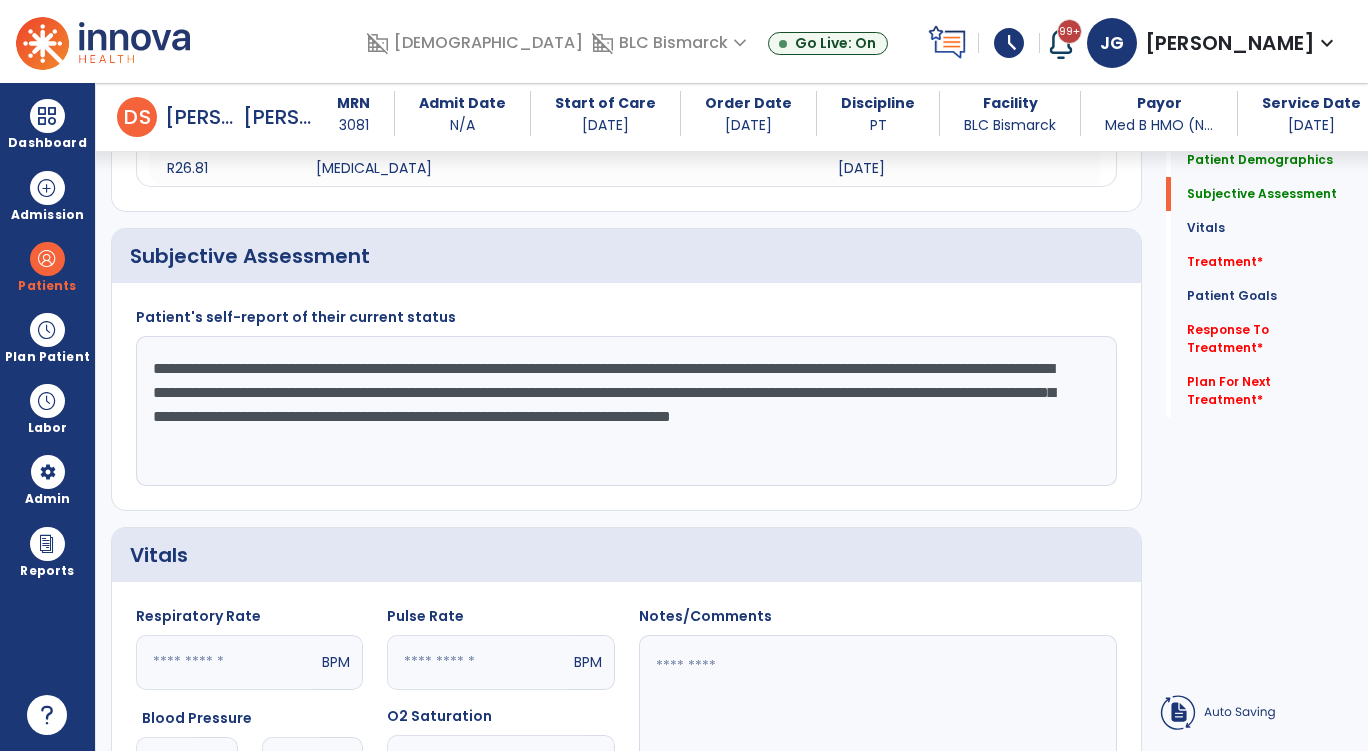drag, startPoint x: 256, startPoint y: 387, endPoint x: 440, endPoint y: 392, distance: 184.06792 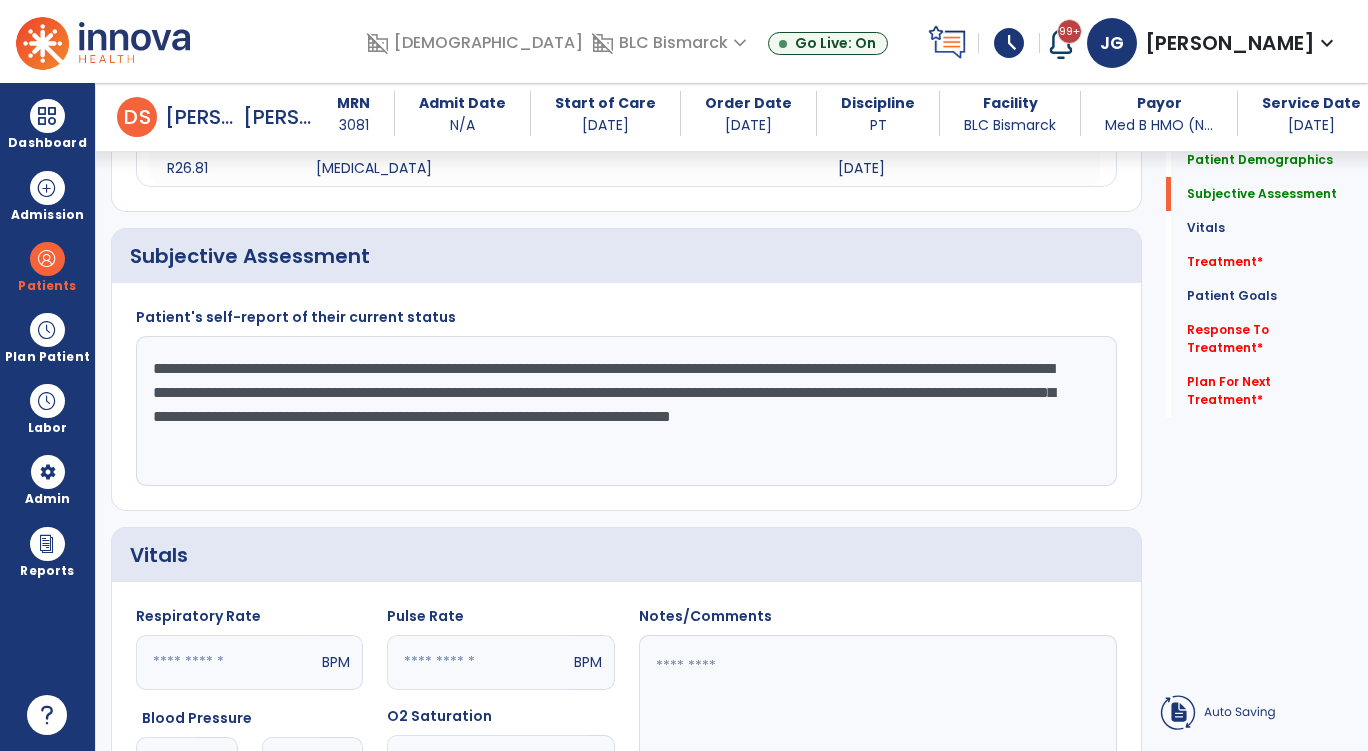 click on "**********" 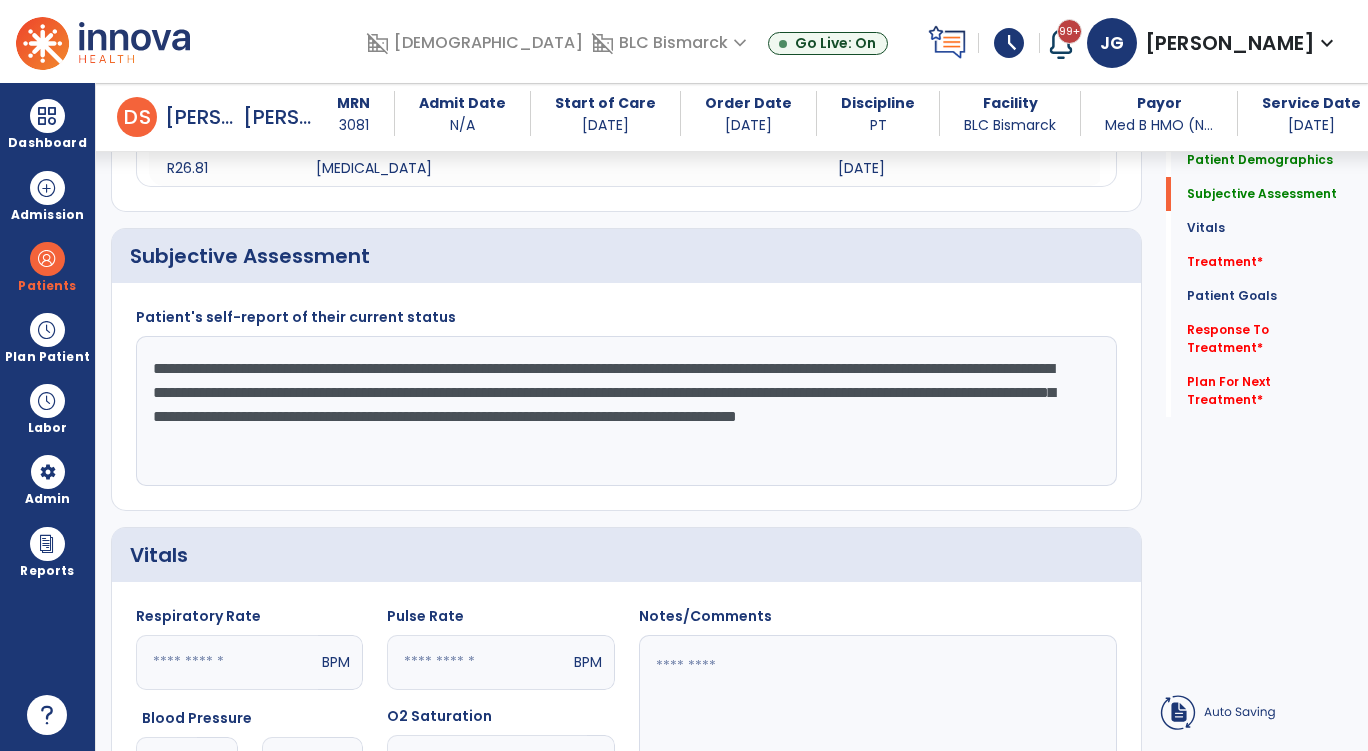 drag, startPoint x: 447, startPoint y: 388, endPoint x: 258, endPoint y: 392, distance: 189.04233 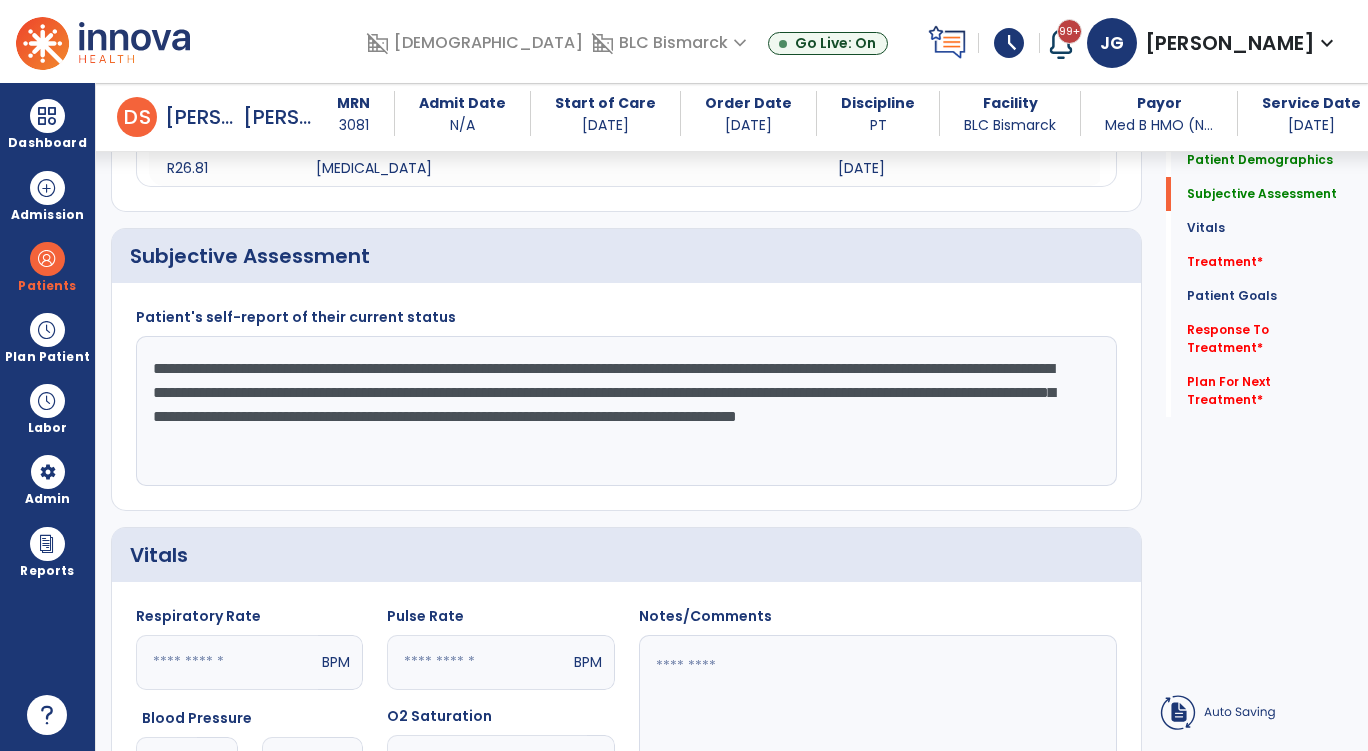 click on "**********" 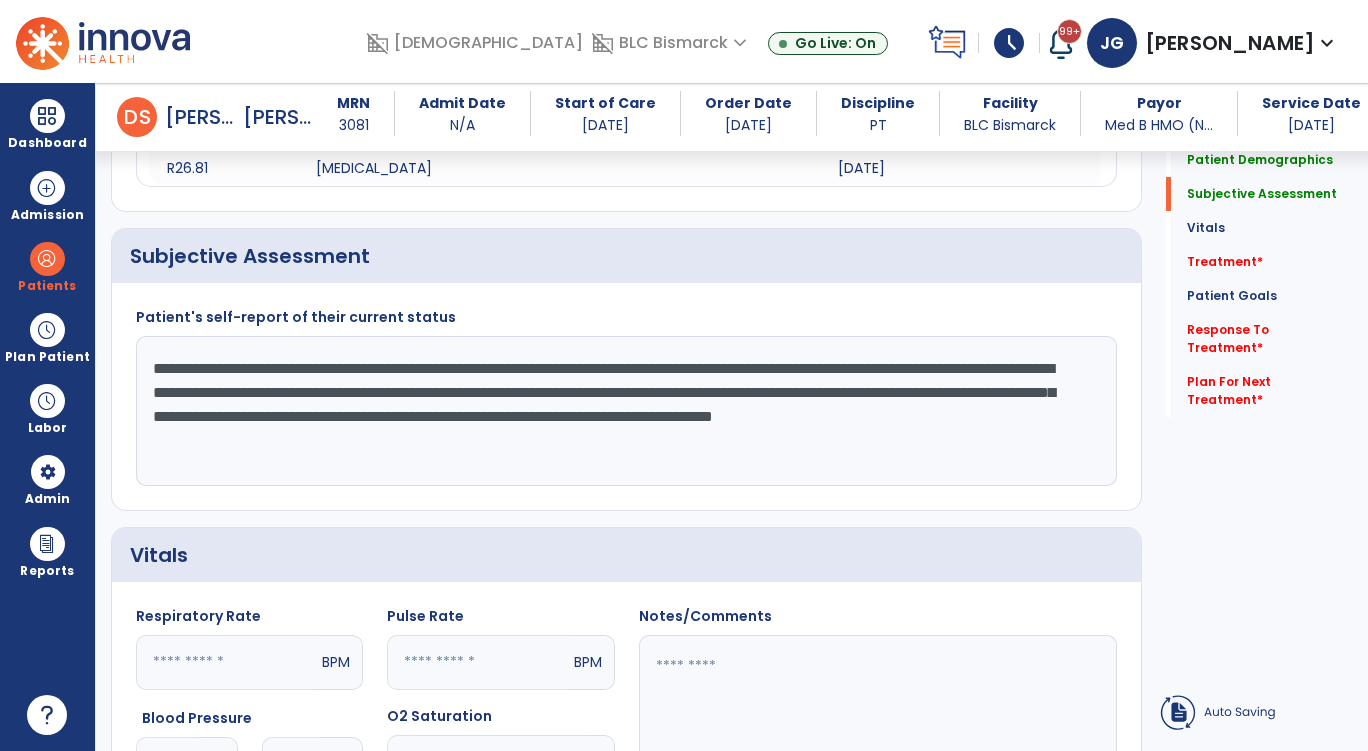 click on "**********" 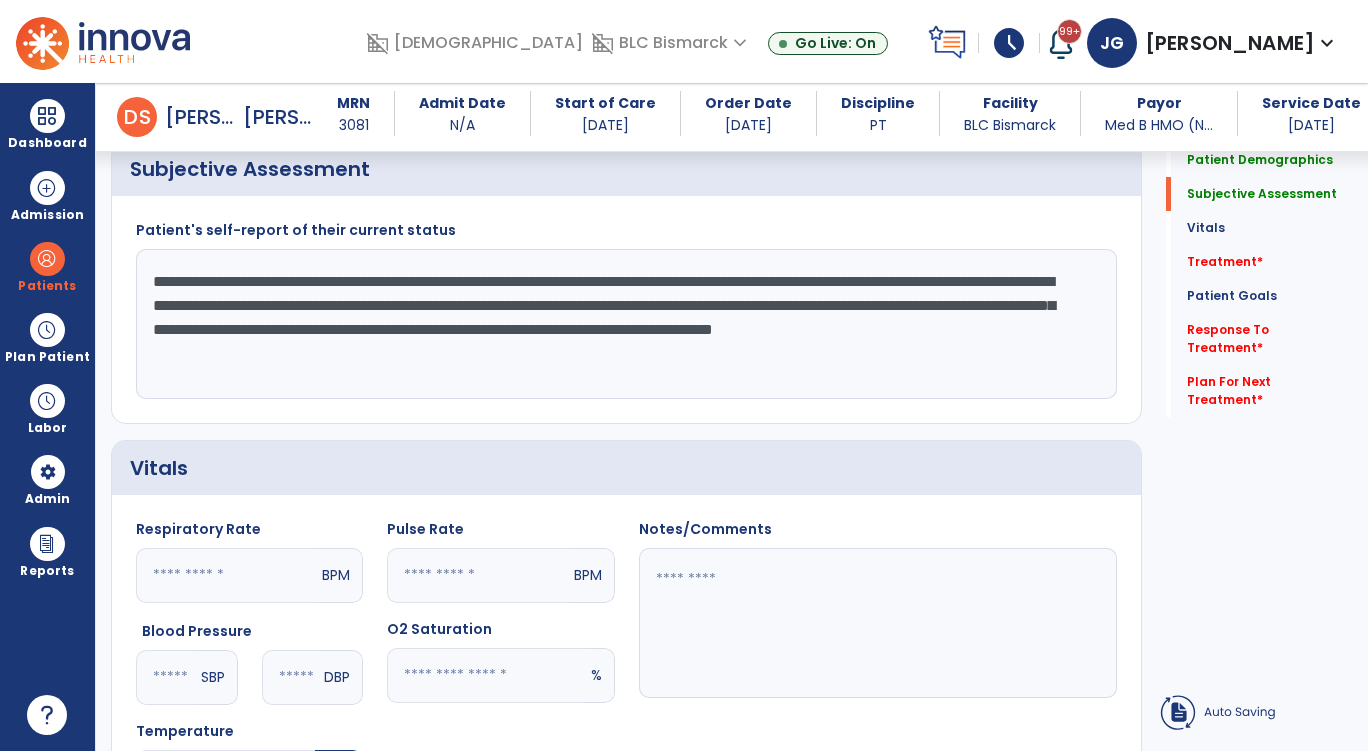 scroll, scrollTop: 600, scrollLeft: 0, axis: vertical 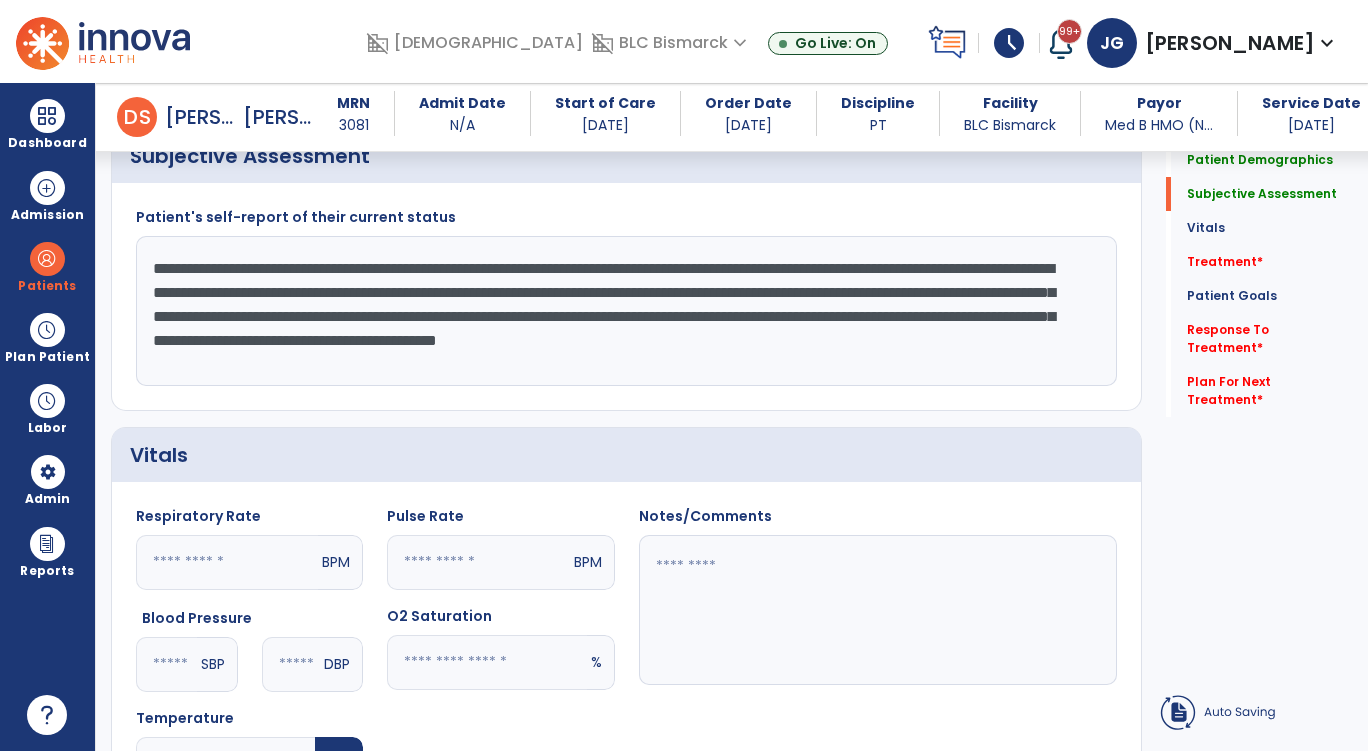 click on "**********" 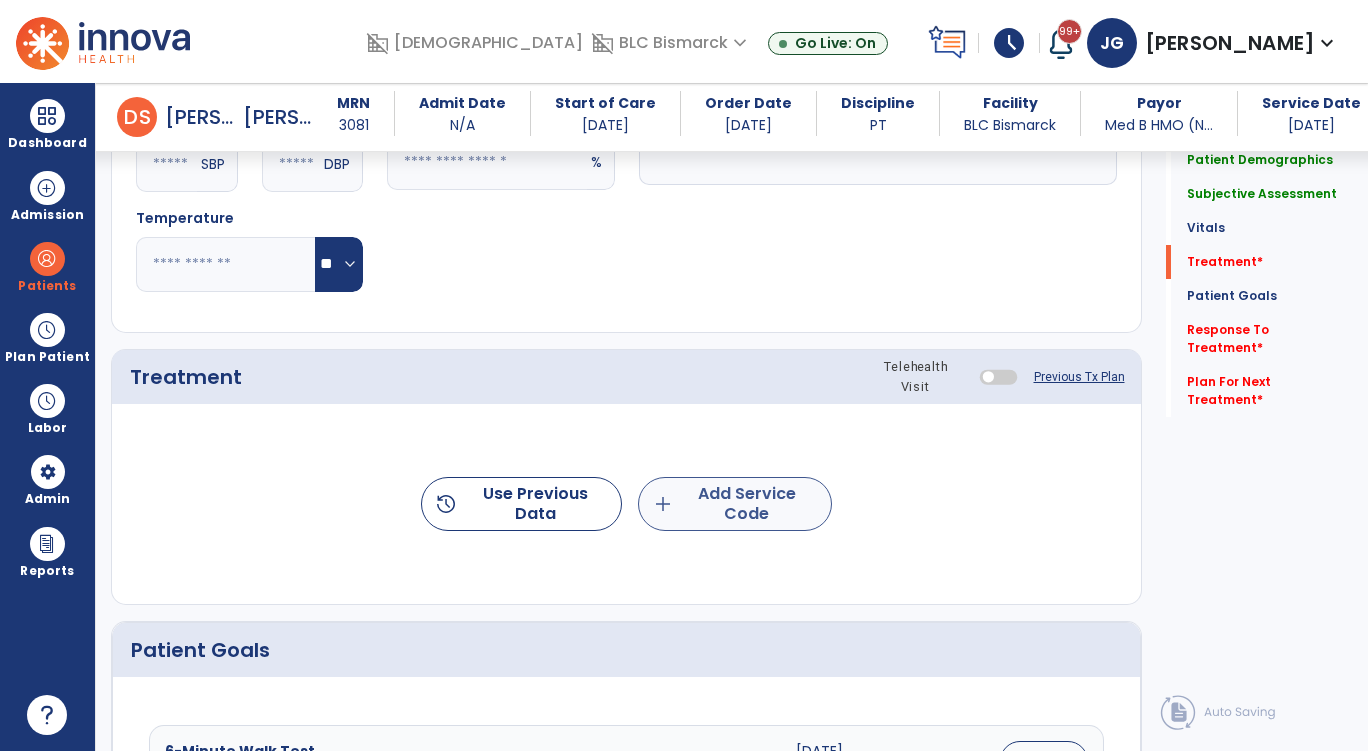 type on "**********" 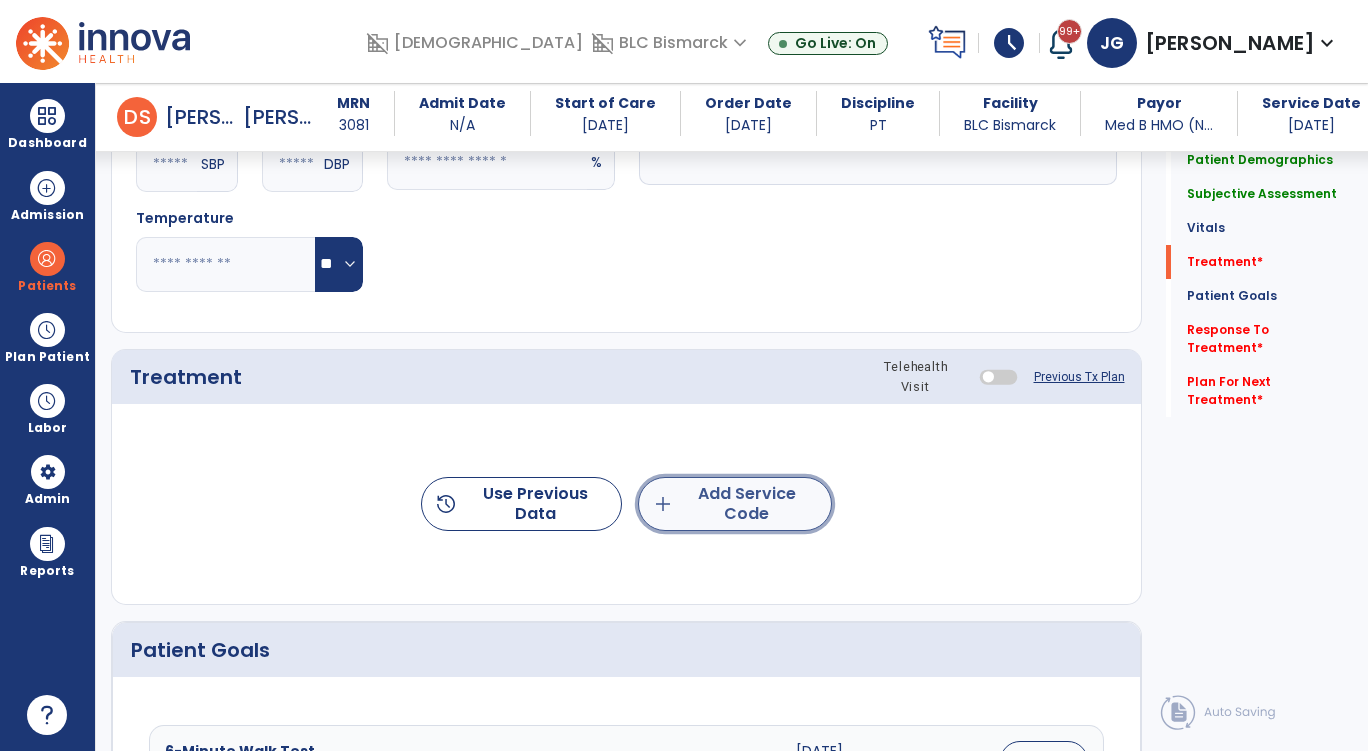 click on "add  Add Service Code" 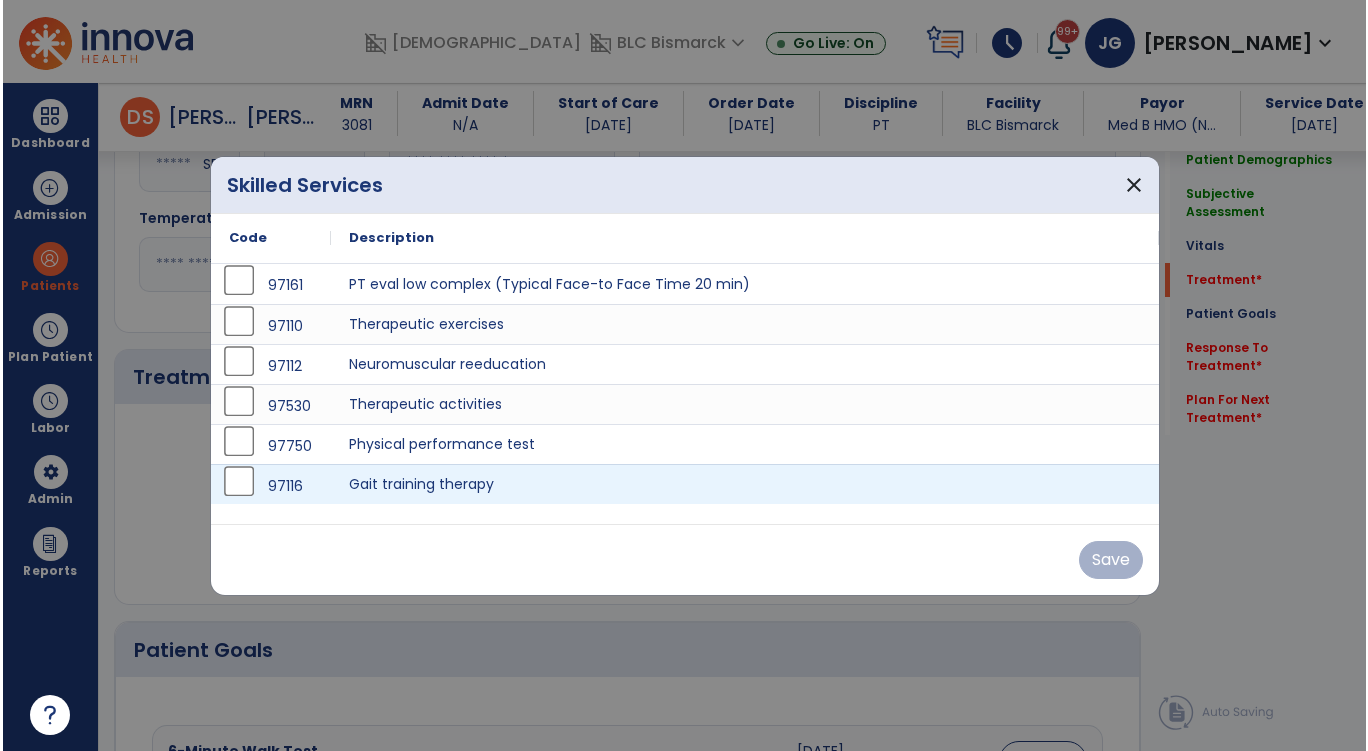 scroll, scrollTop: 1100, scrollLeft: 0, axis: vertical 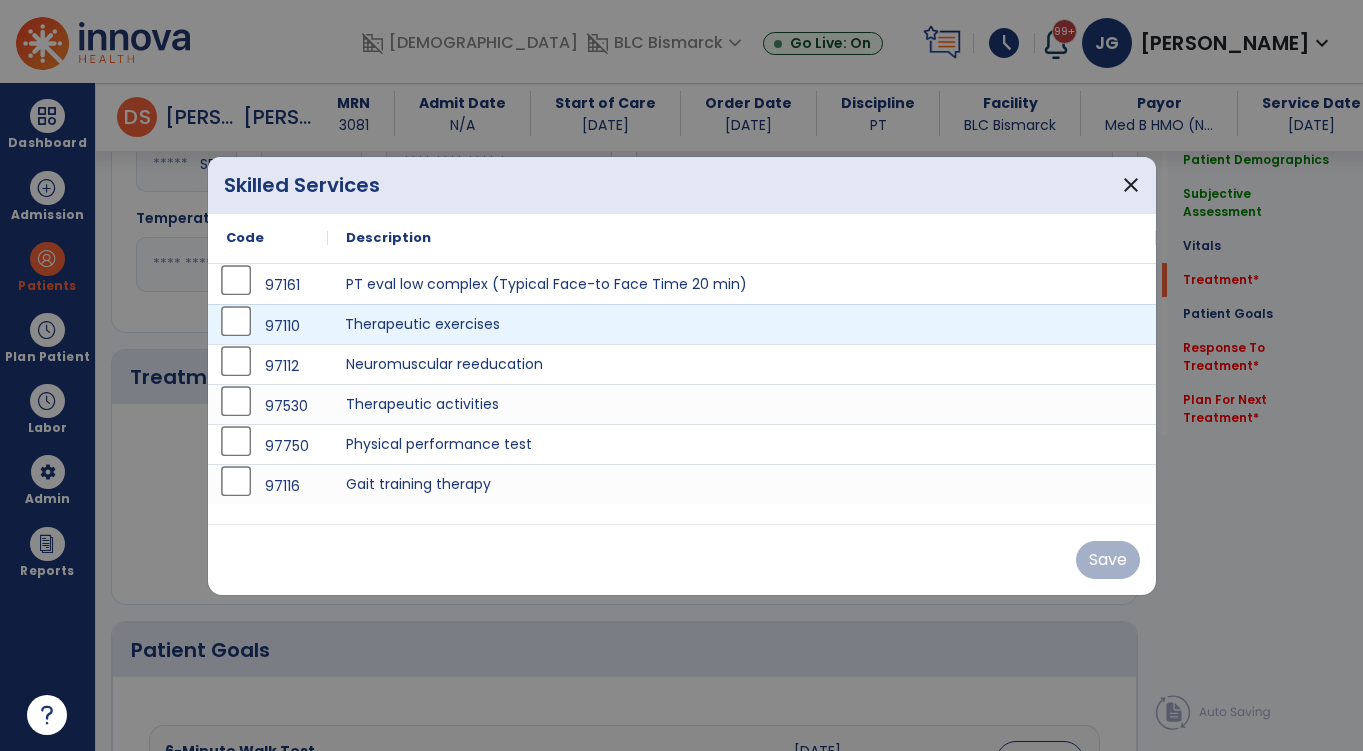 click on "Therapeutic exercises" at bounding box center [742, 324] 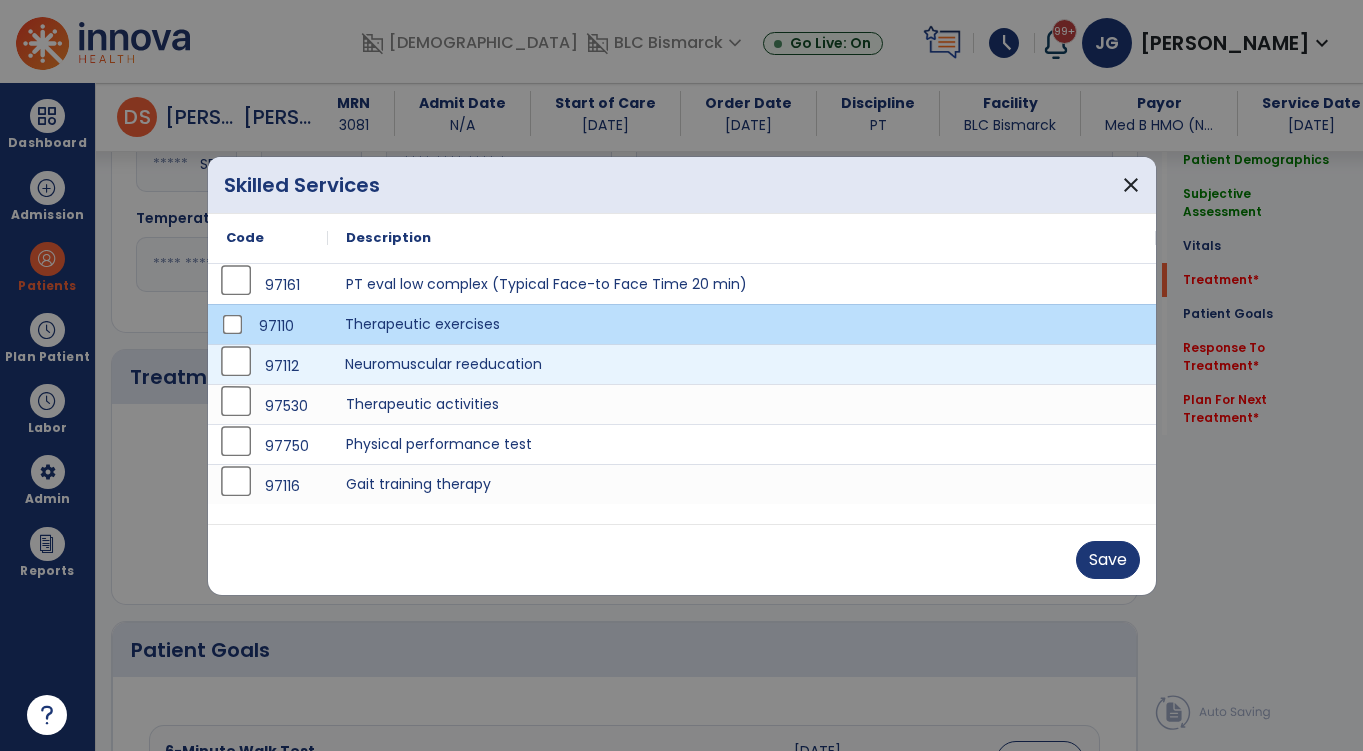 click on "Neuromuscular reeducation" at bounding box center (742, 364) 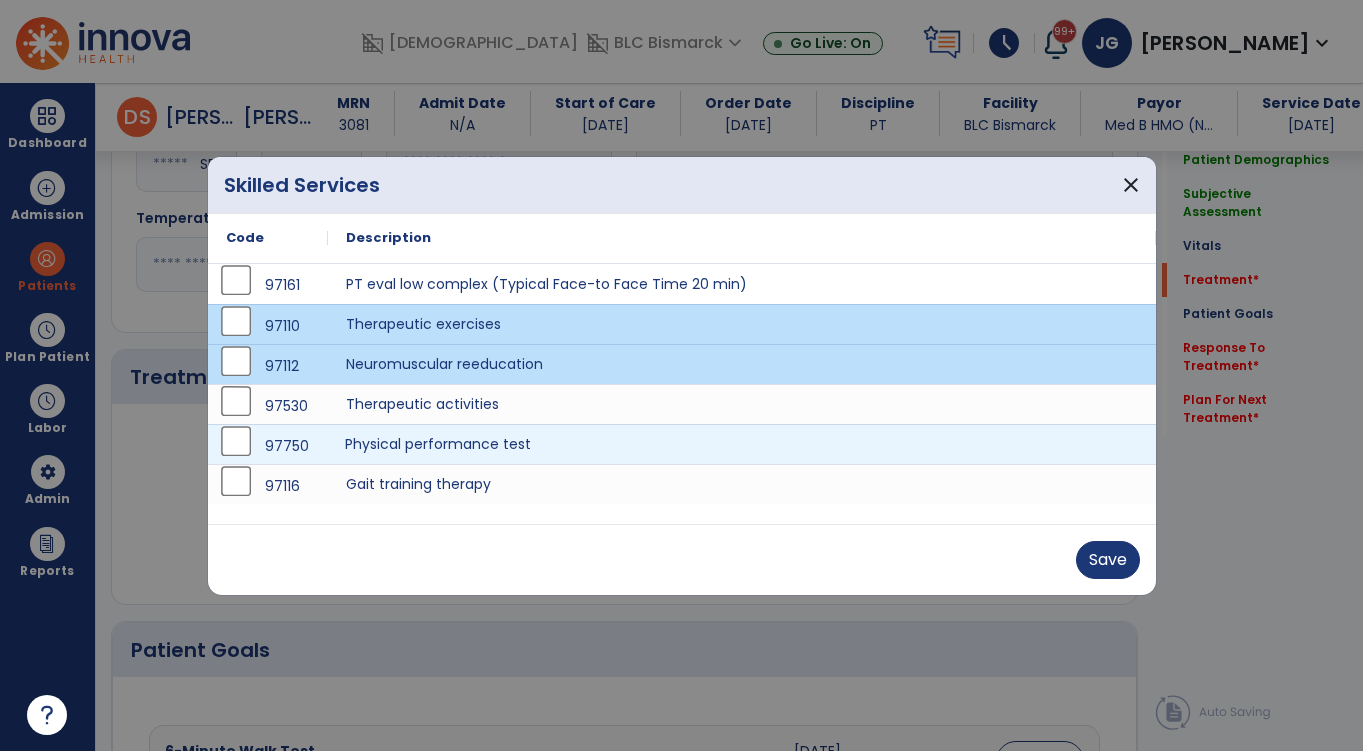 click on "Physical performance test" at bounding box center (742, 444) 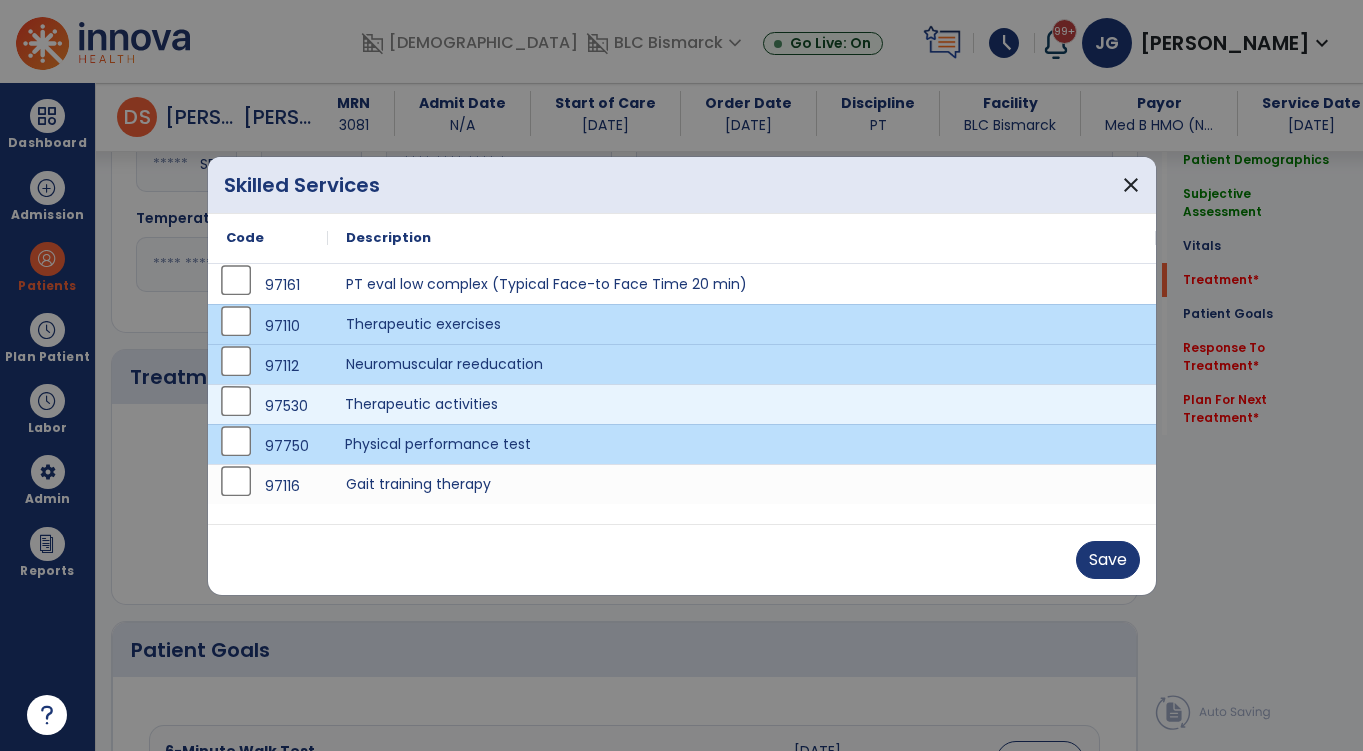 click on "Therapeutic activities" at bounding box center (742, 404) 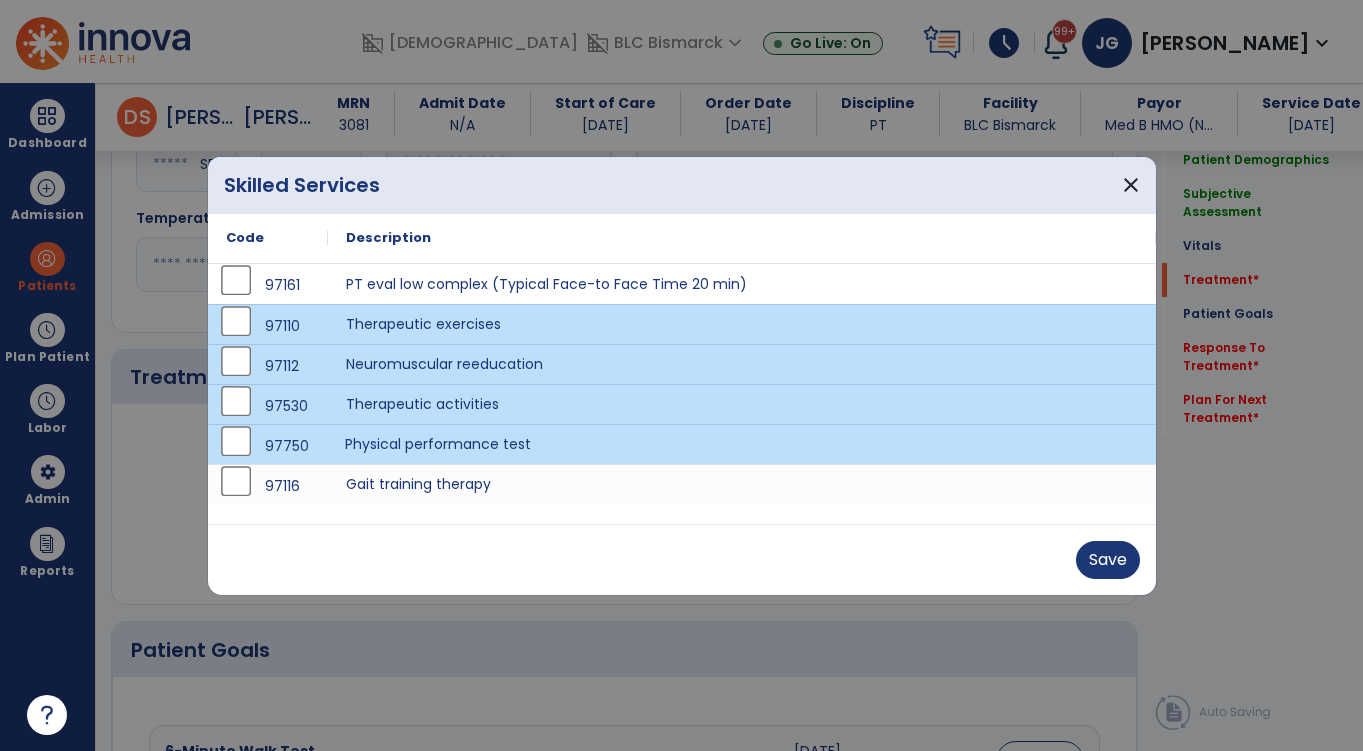 click on "Physical performance test" at bounding box center [742, 444] 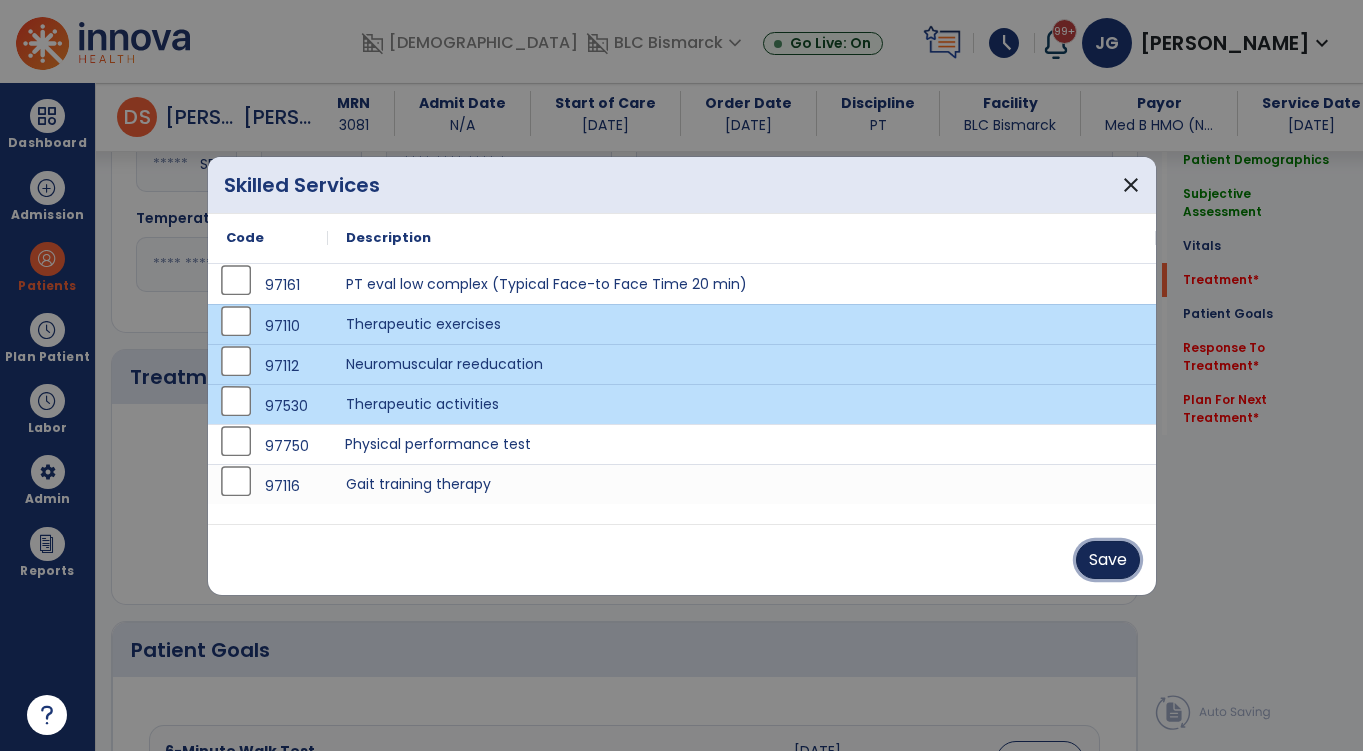 click on "Save" at bounding box center [1108, 560] 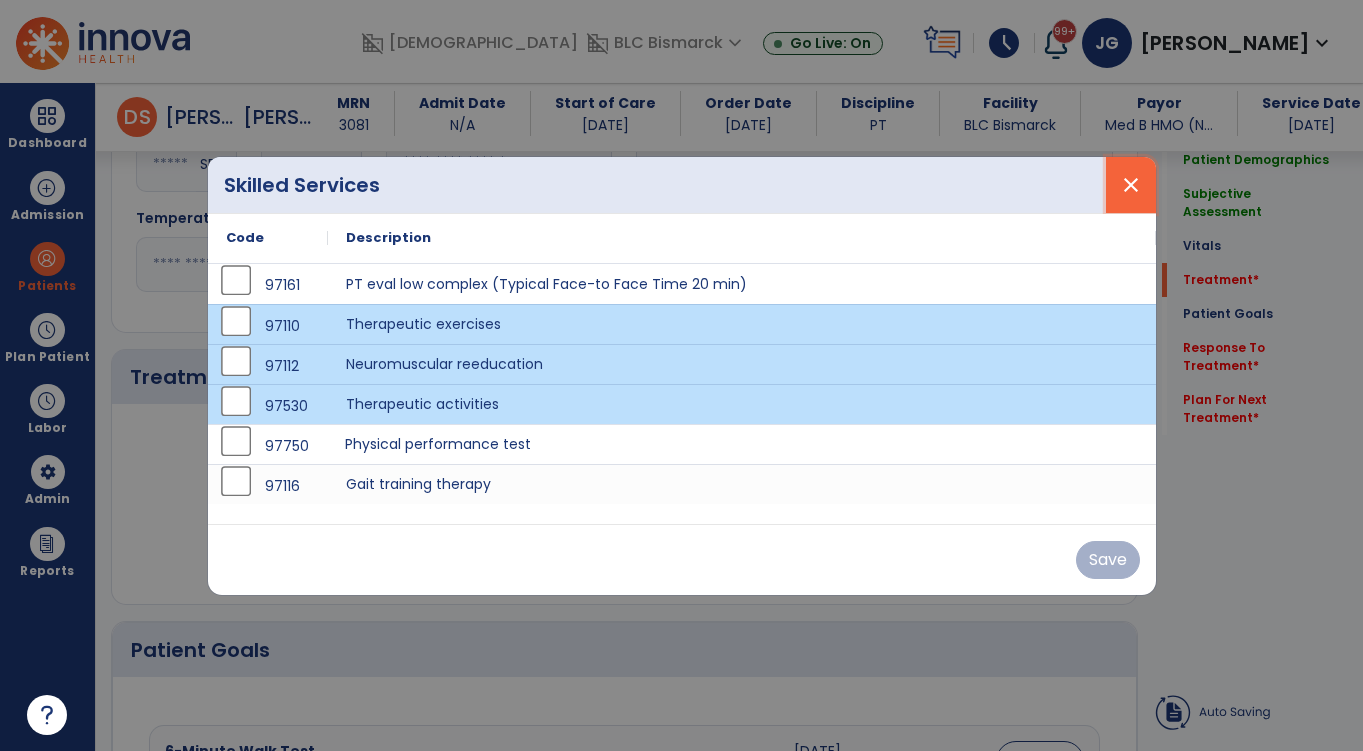 click on "close" at bounding box center (1131, 185) 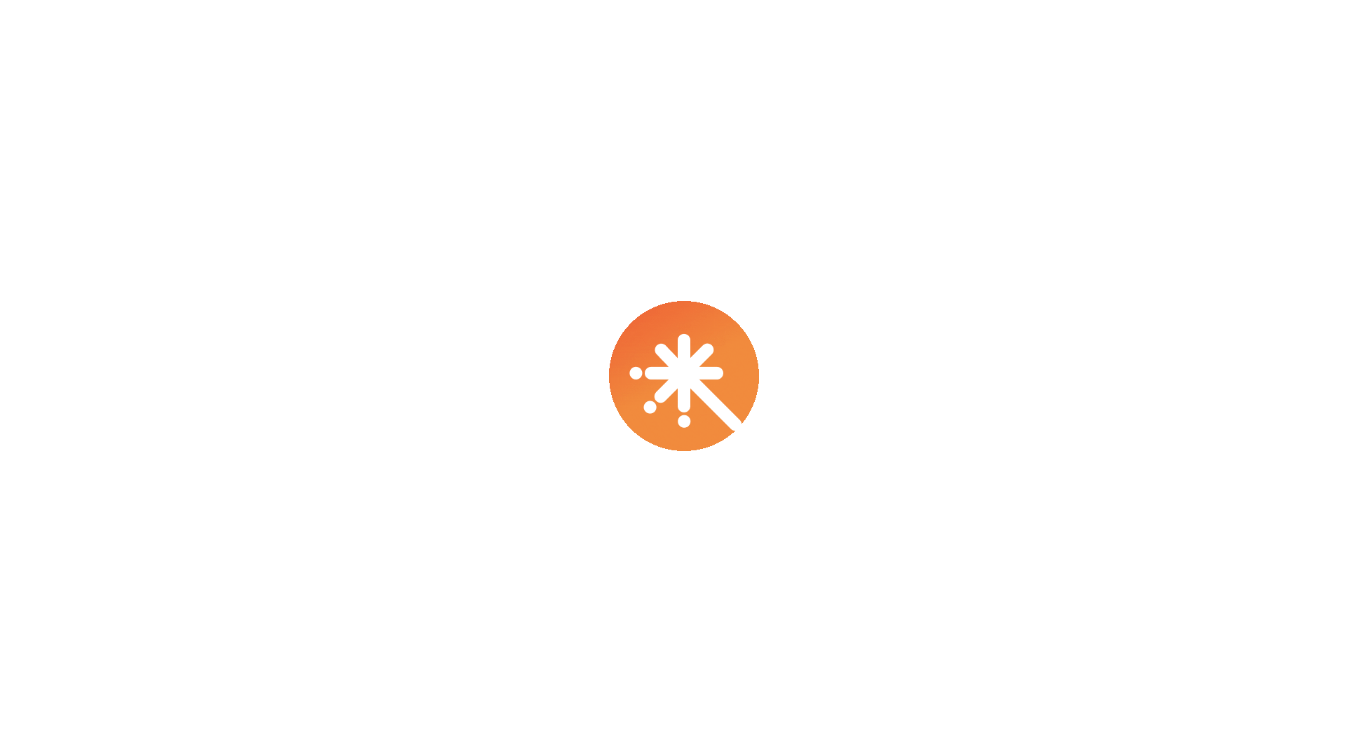 scroll, scrollTop: 0, scrollLeft: 0, axis: both 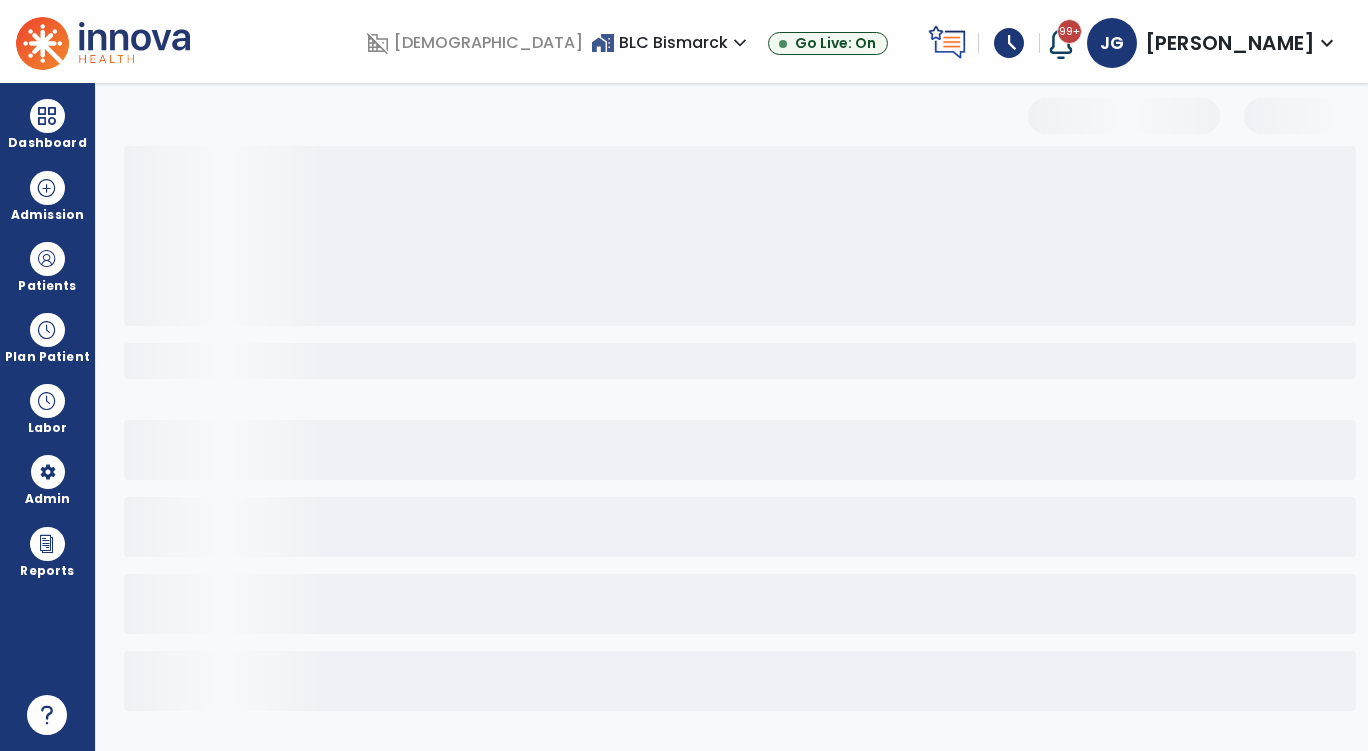 select on "*" 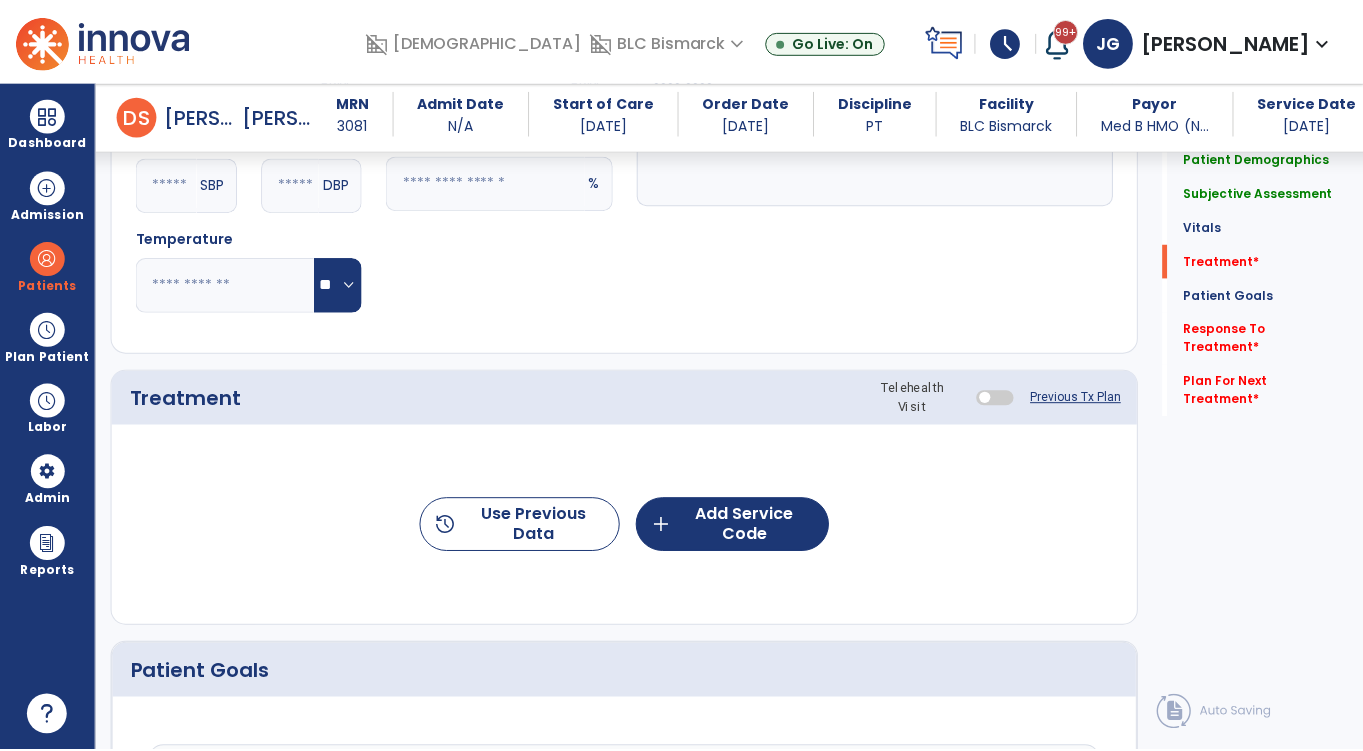 scroll, scrollTop: 1100, scrollLeft: 0, axis: vertical 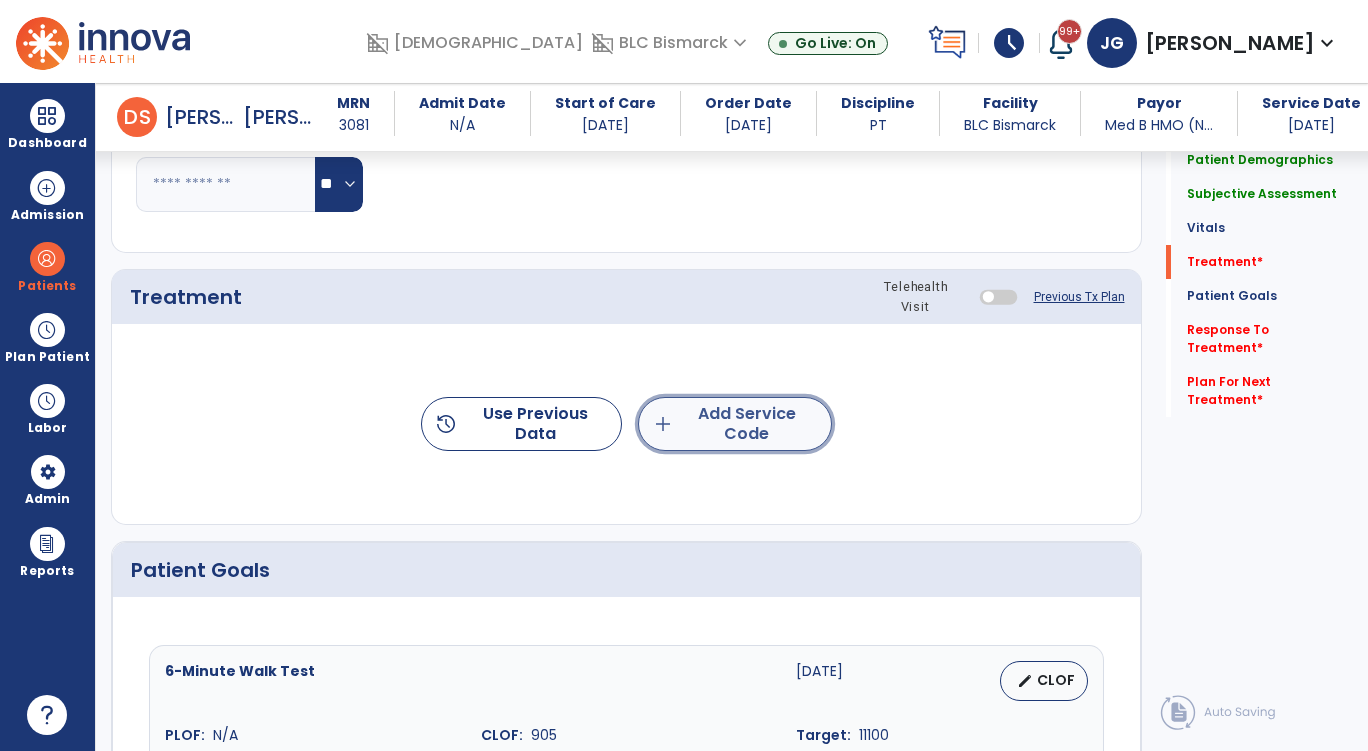 click on "add  Add Service Code" 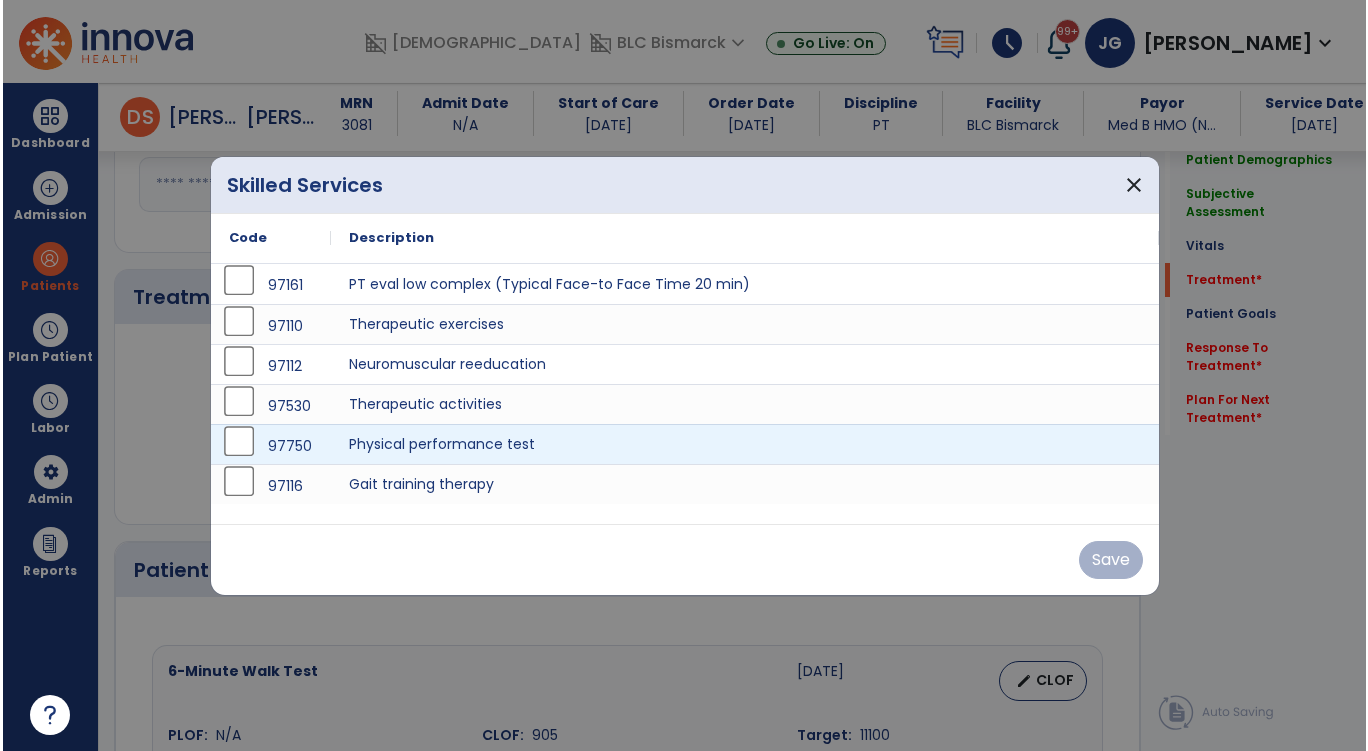 scroll, scrollTop: 1100, scrollLeft: 0, axis: vertical 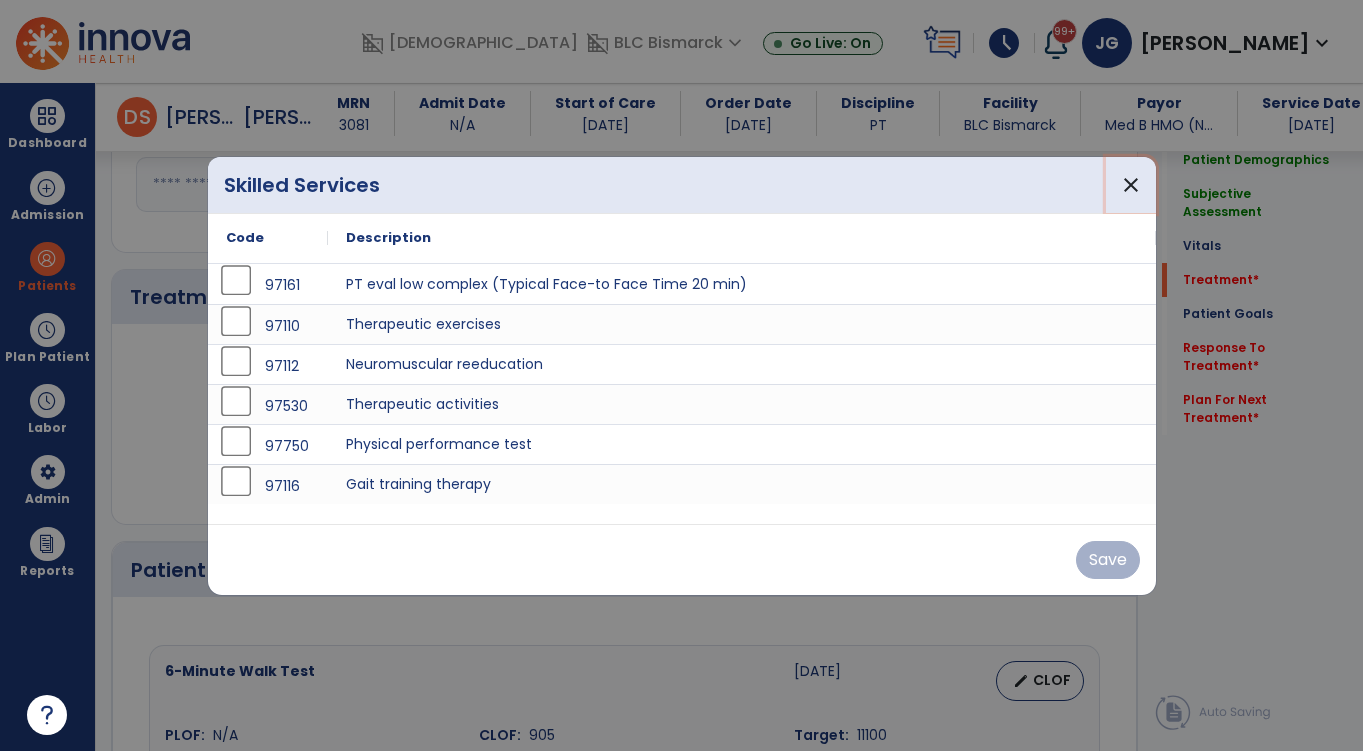 click on "close" at bounding box center (1131, 185) 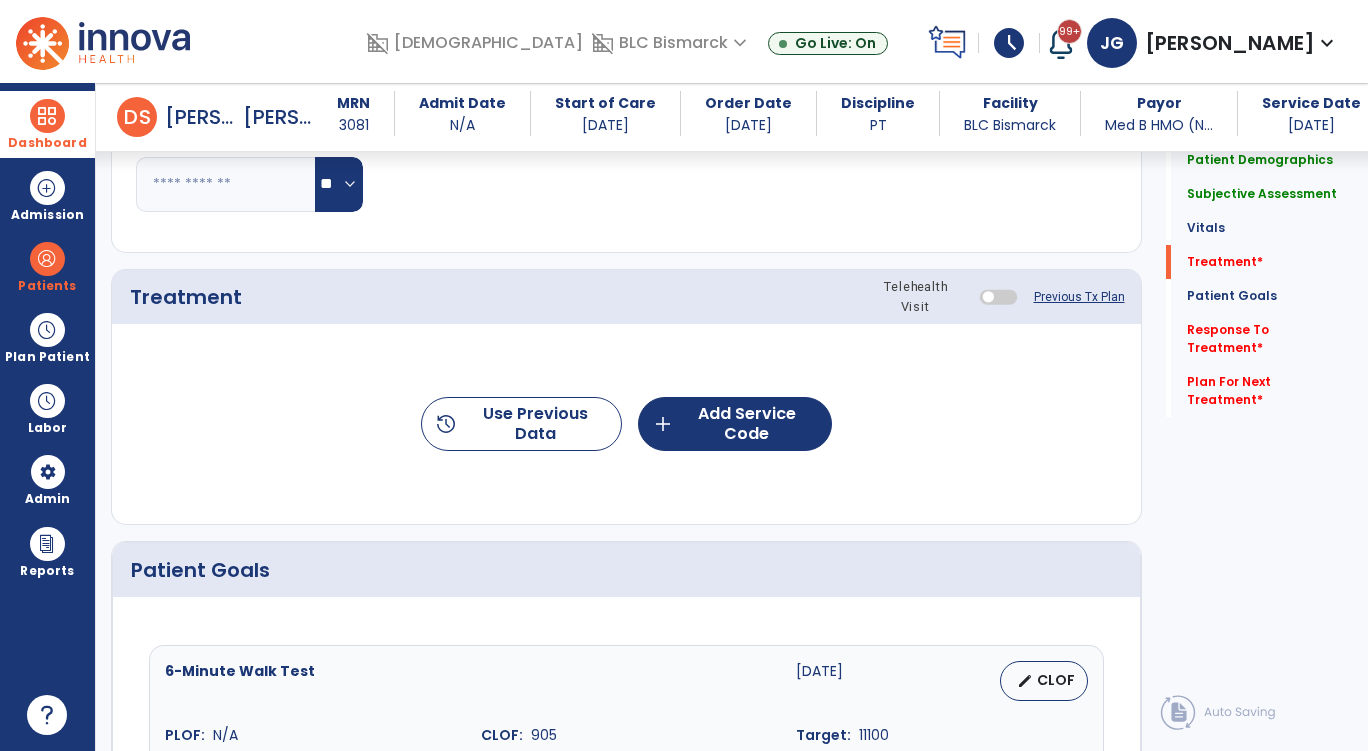 click on "Dashboard" at bounding box center [47, 124] 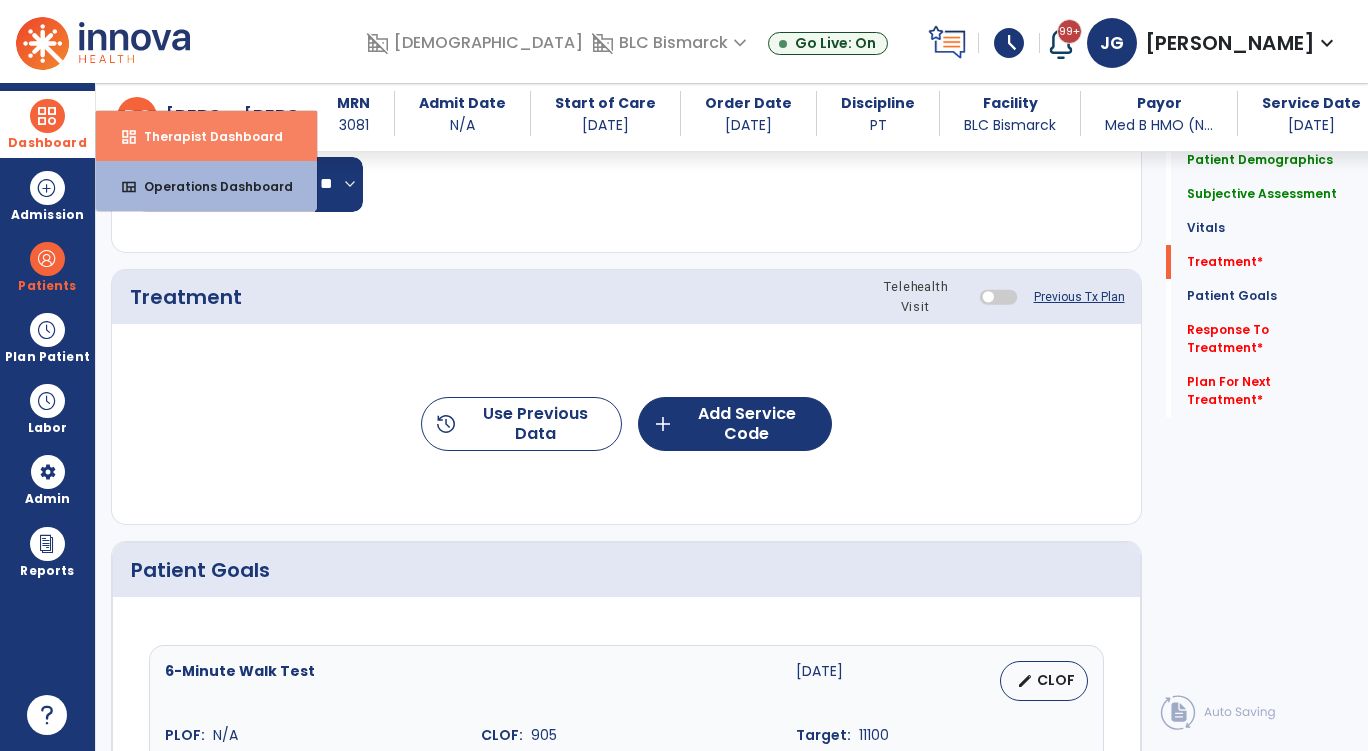 click on "Therapist Dashboard" at bounding box center [205, 136] 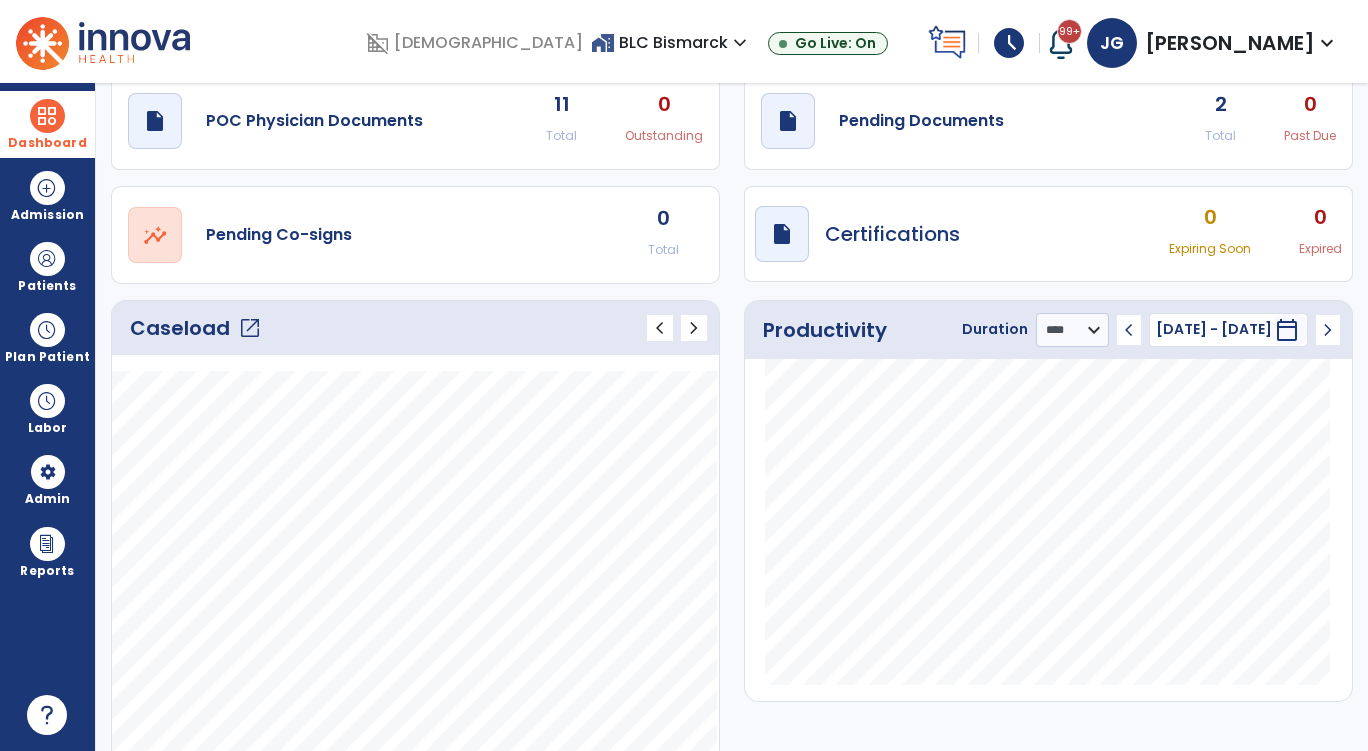 scroll, scrollTop: 24, scrollLeft: 0, axis: vertical 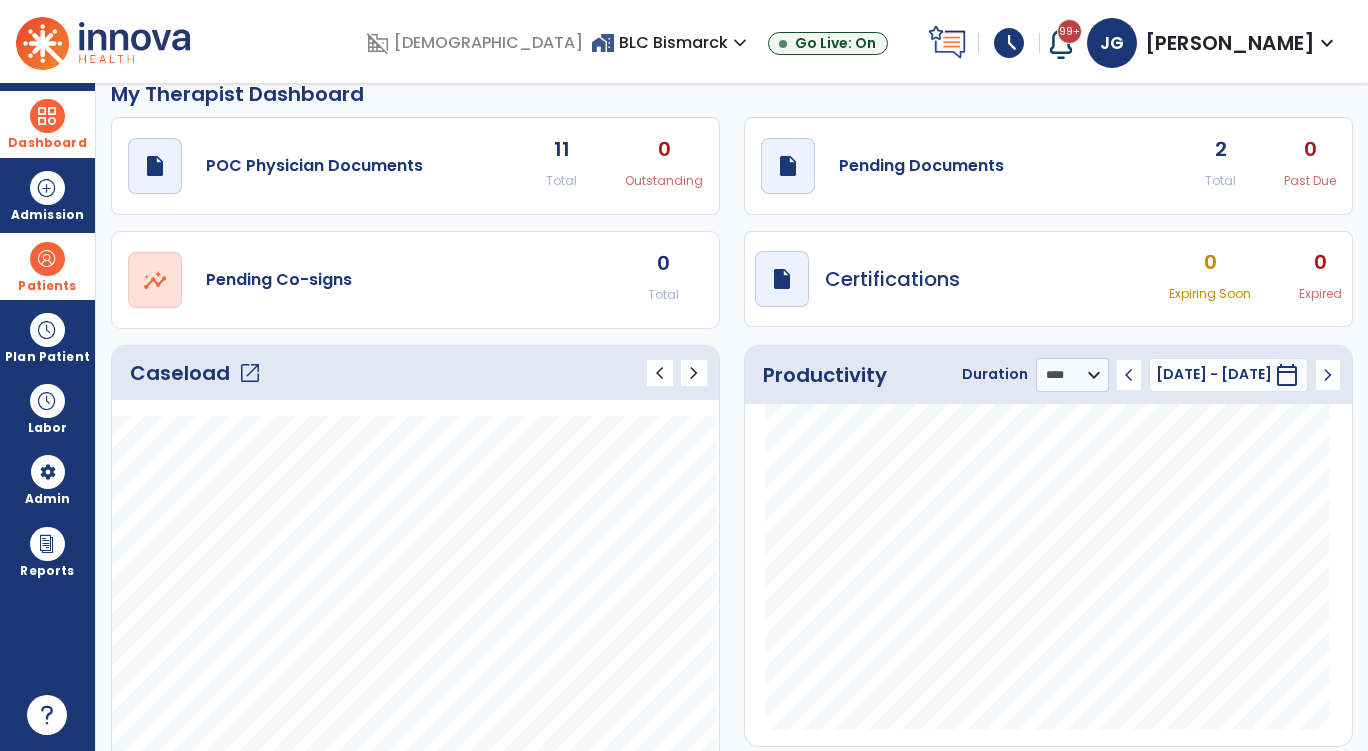 click at bounding box center [47, 259] 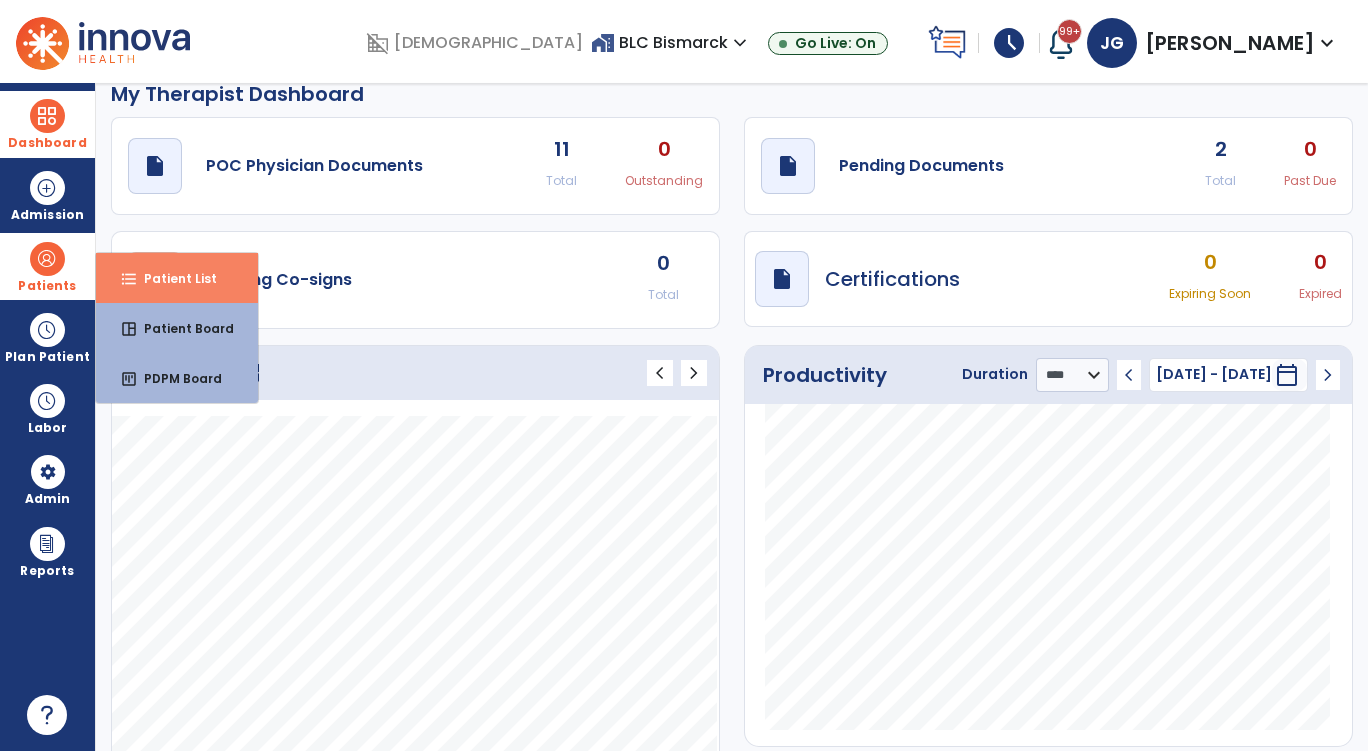 click on "Patient List" at bounding box center (172, 278) 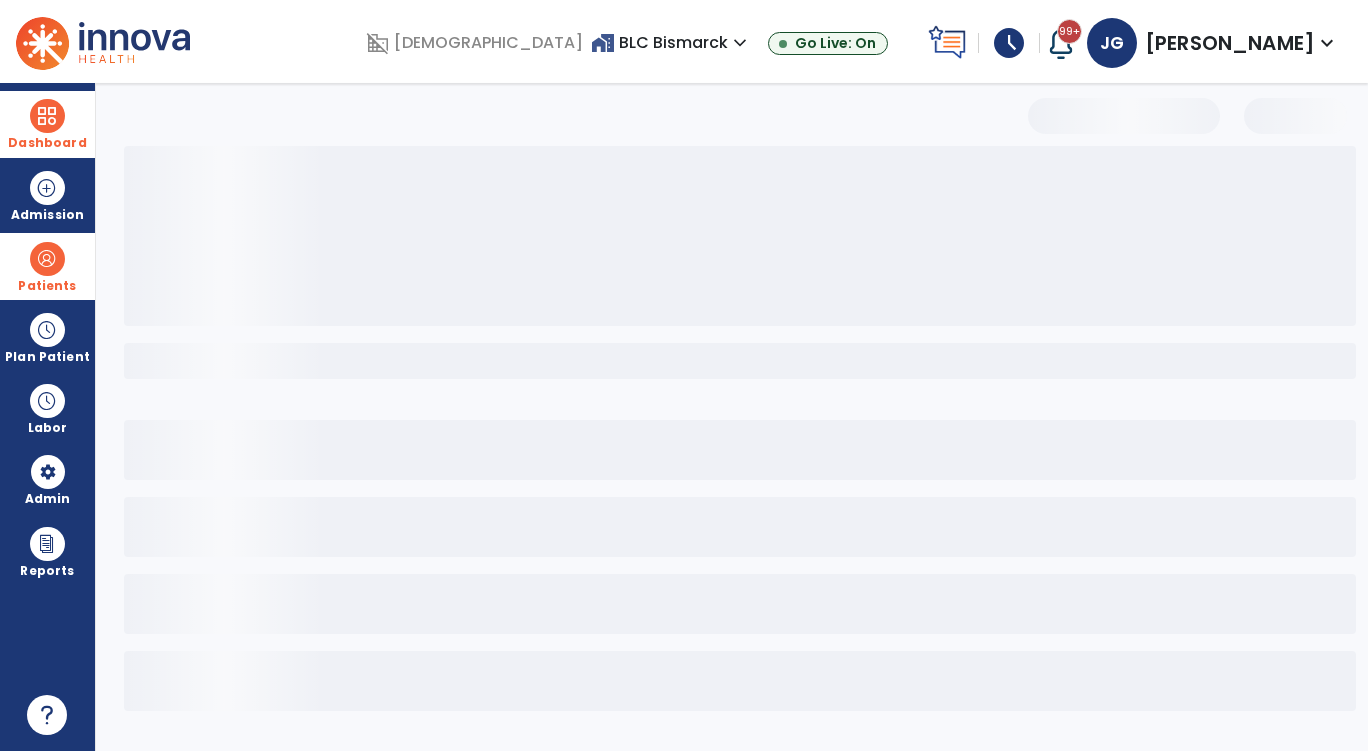 scroll, scrollTop: 0, scrollLeft: 0, axis: both 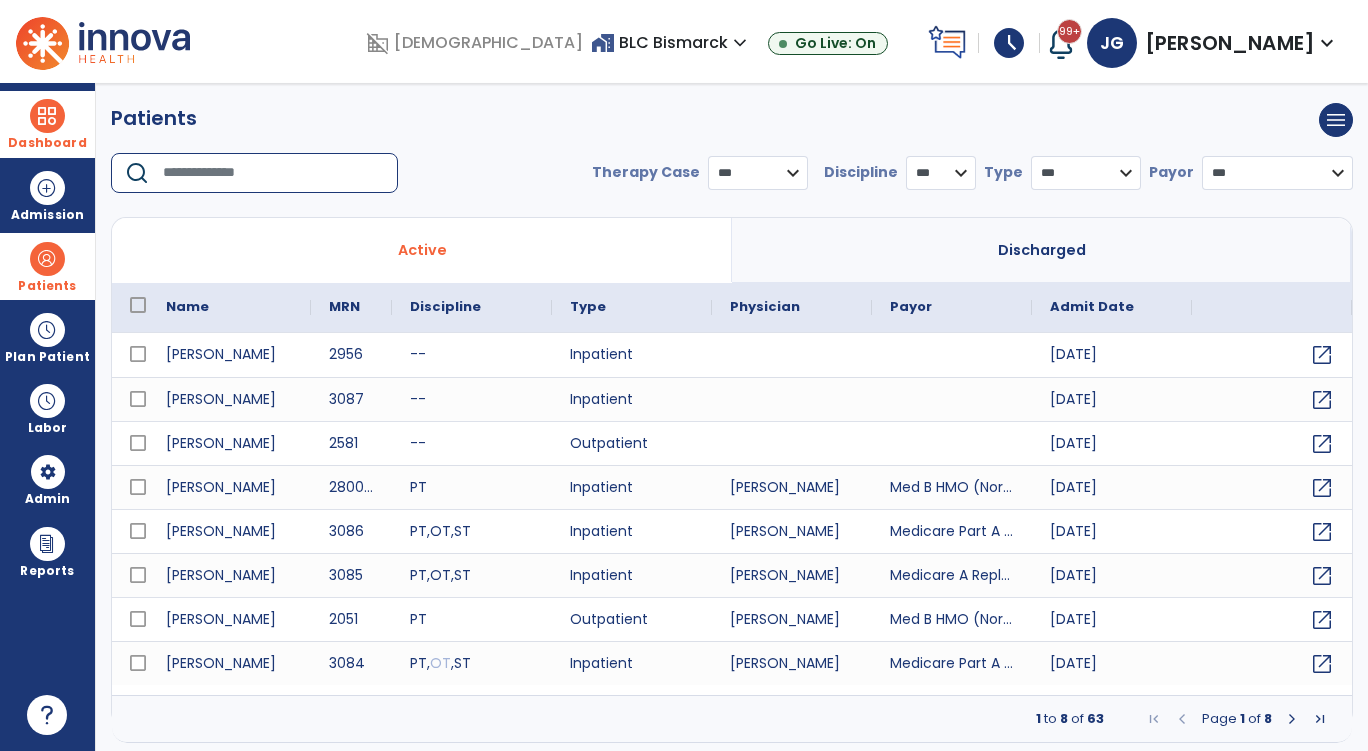 click at bounding box center (273, 173) 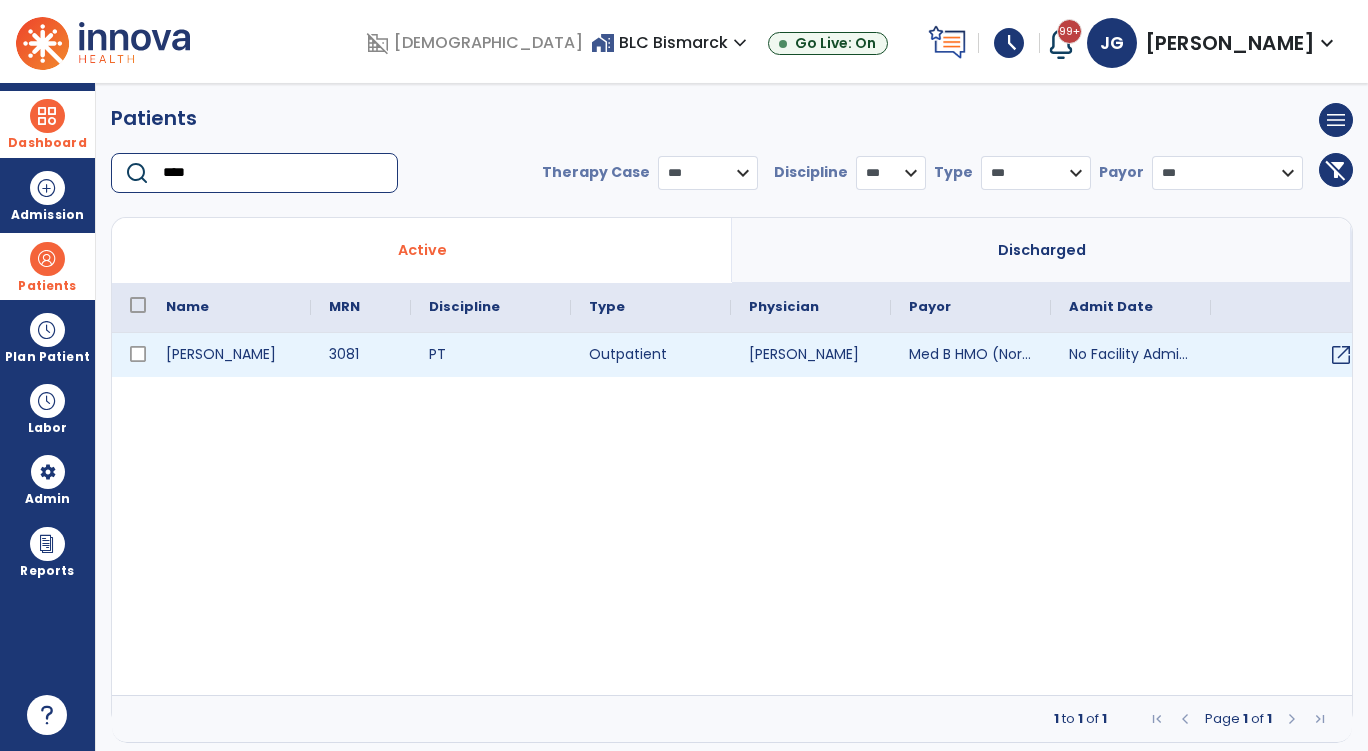 type on "****" 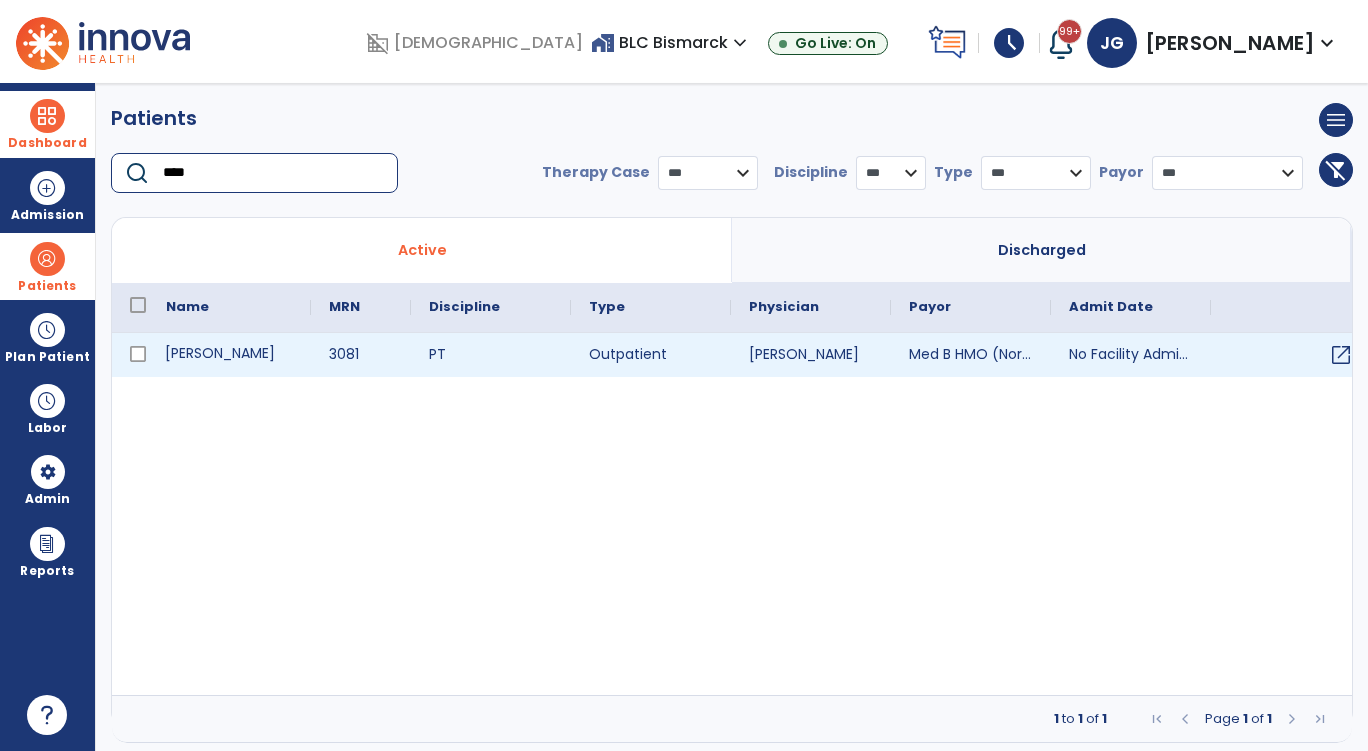 click on "[PERSON_NAME]" at bounding box center (229, 355) 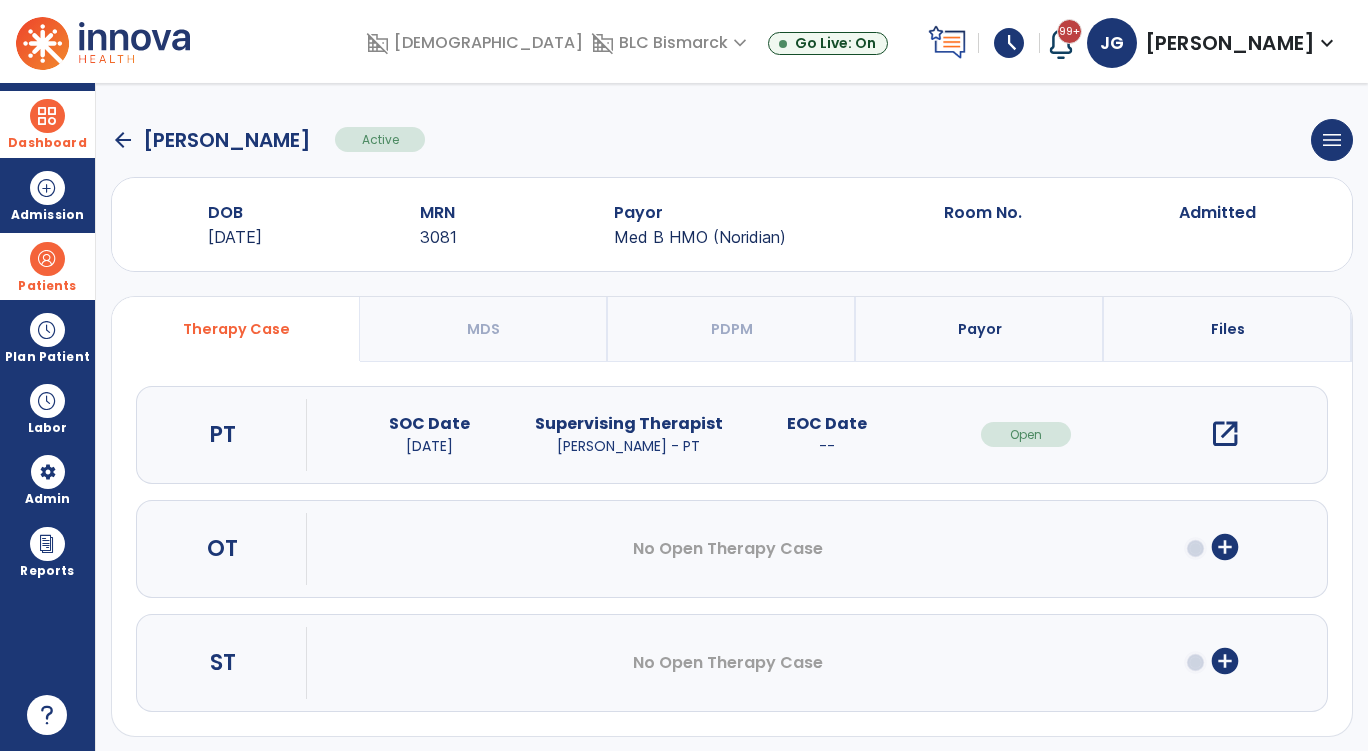 click on "open_in_new" at bounding box center (1224, 434) 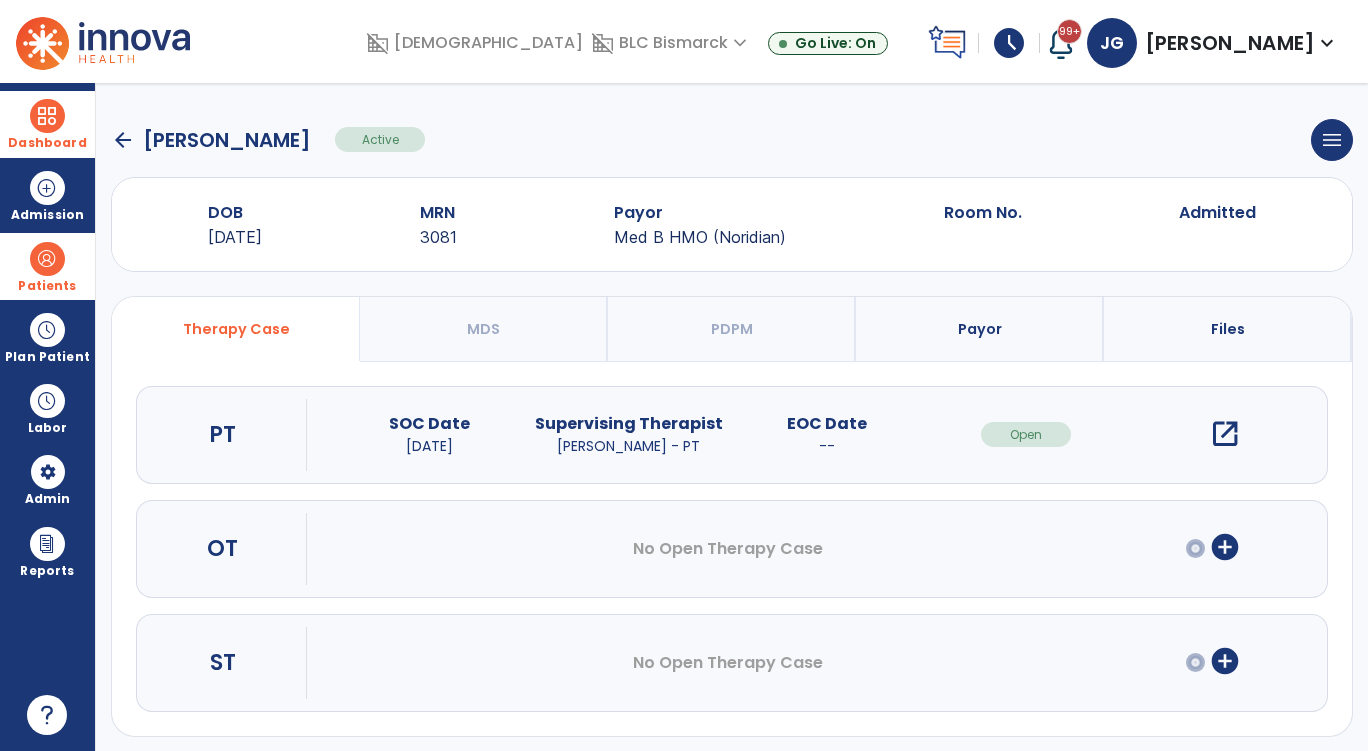 click on "open_in_new" at bounding box center [1225, 434] 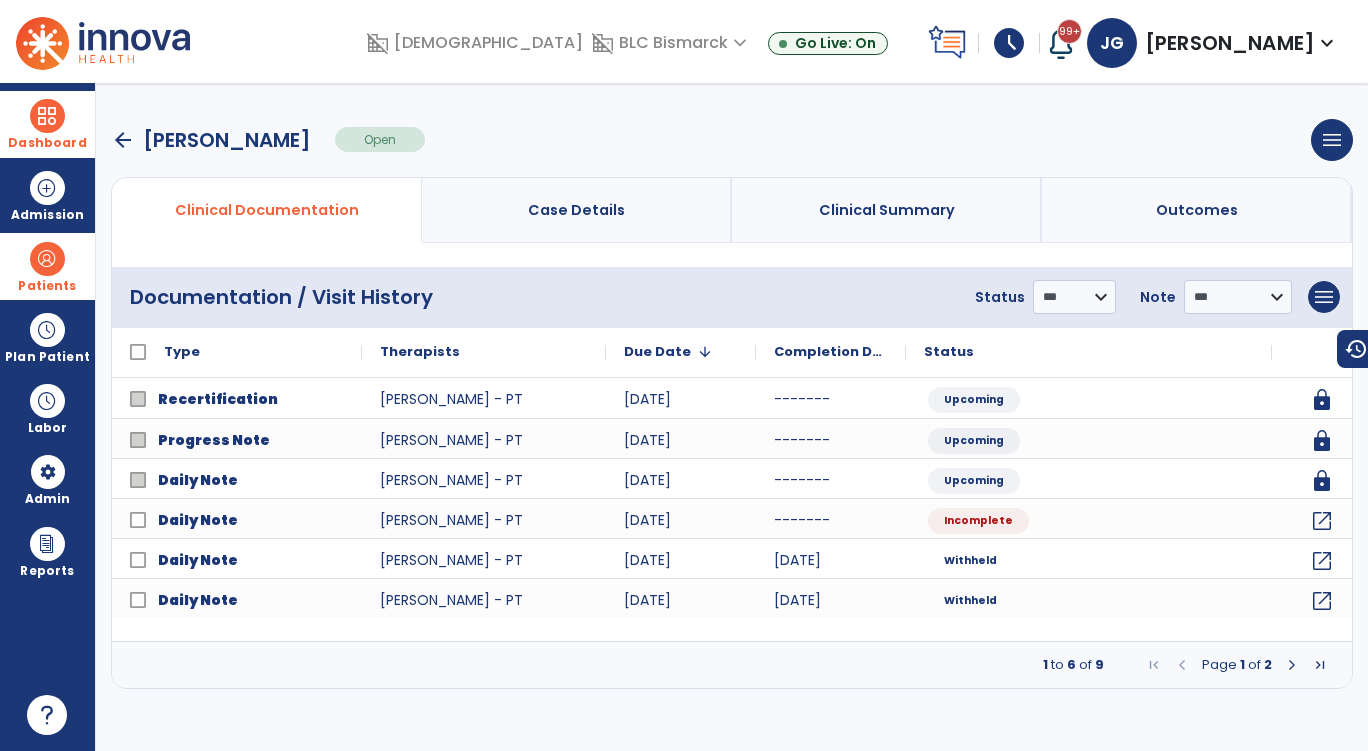 click at bounding box center (47, 116) 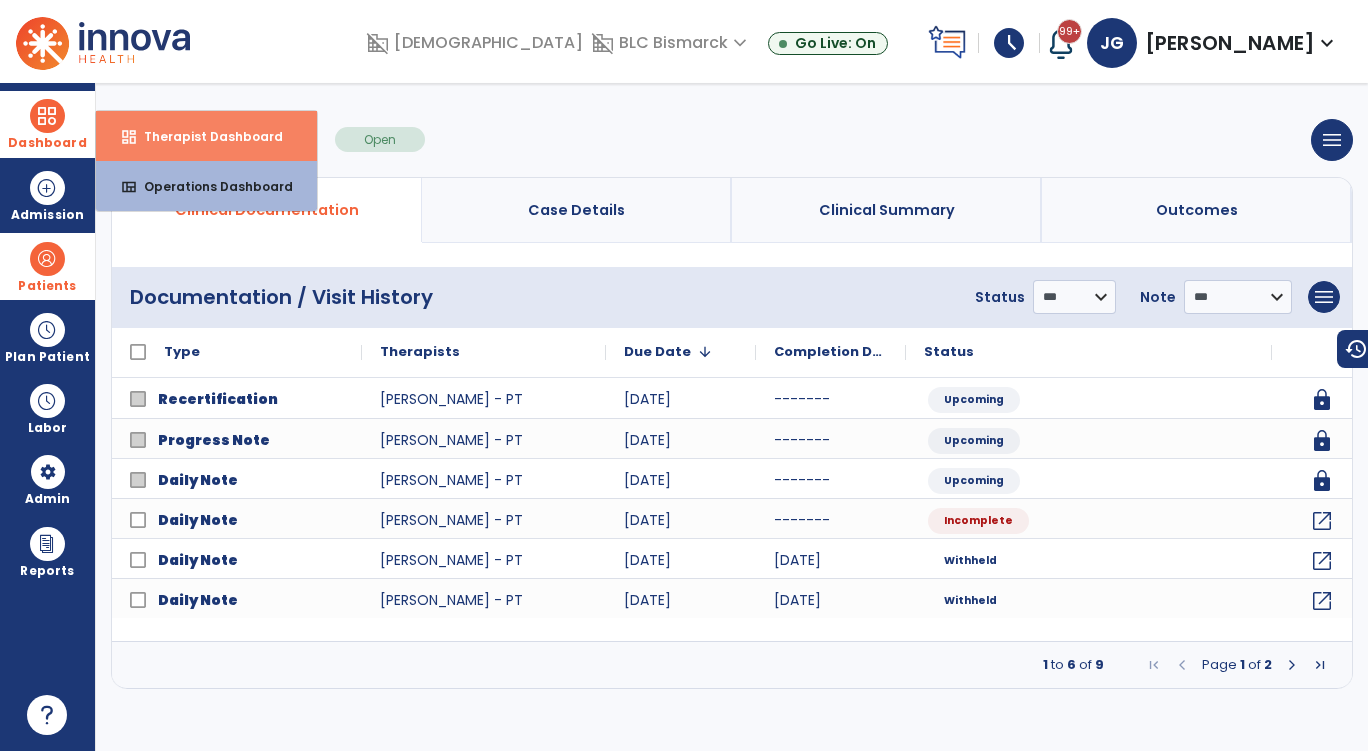 click on "Therapist Dashboard" at bounding box center [205, 136] 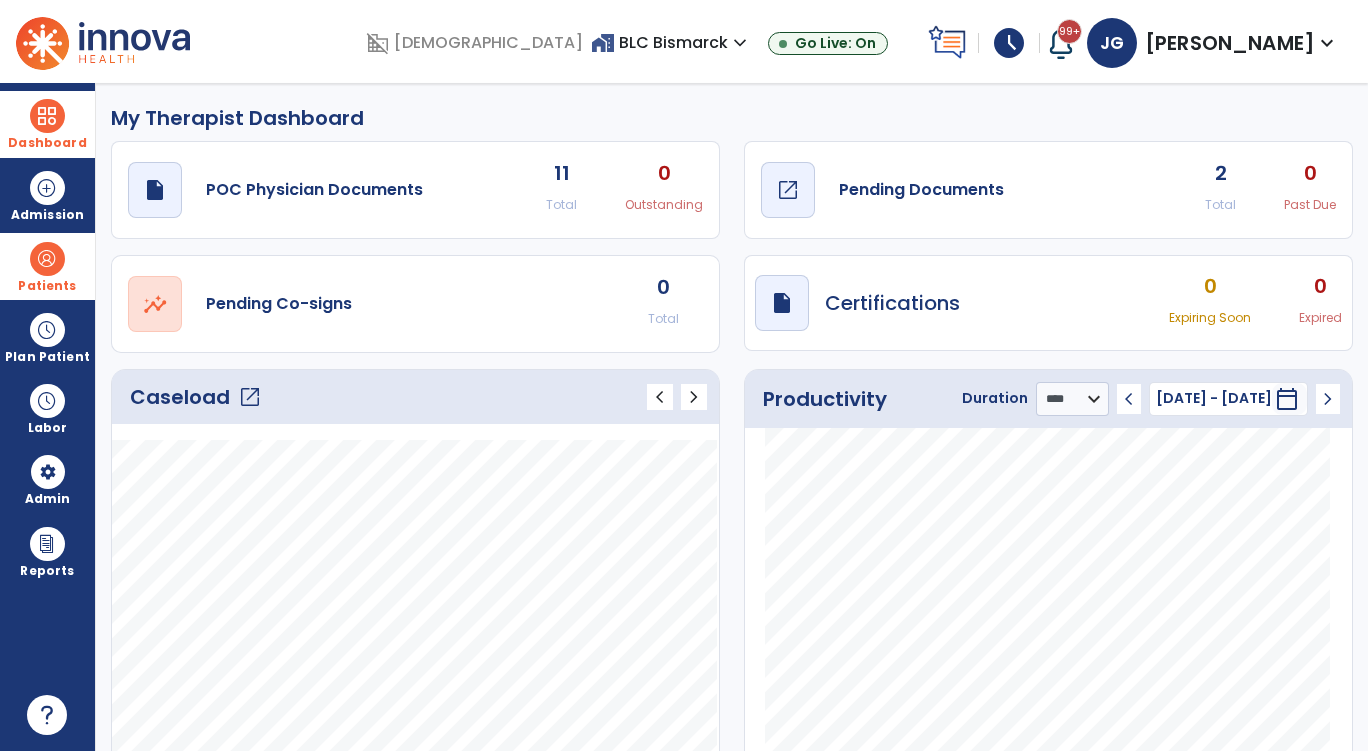 click on "open_in_new" 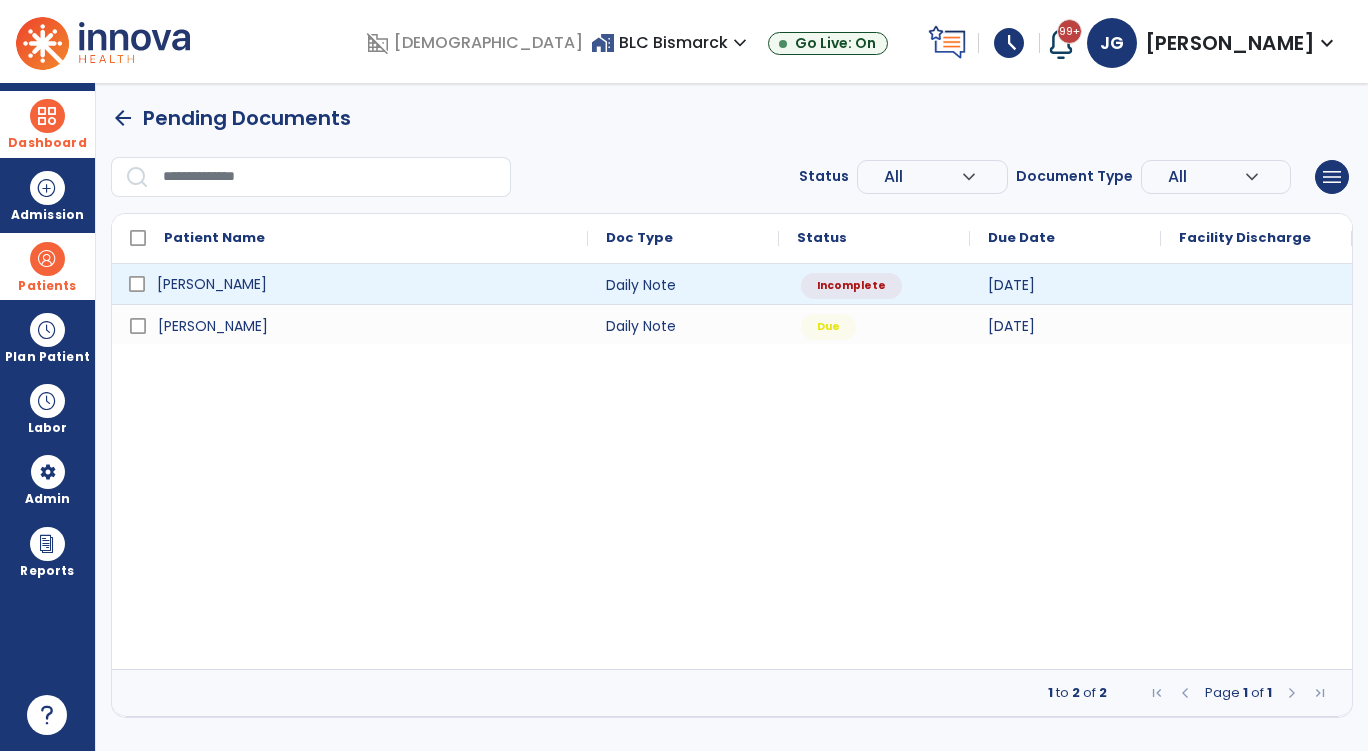 click on "[PERSON_NAME]" at bounding box center [212, 284] 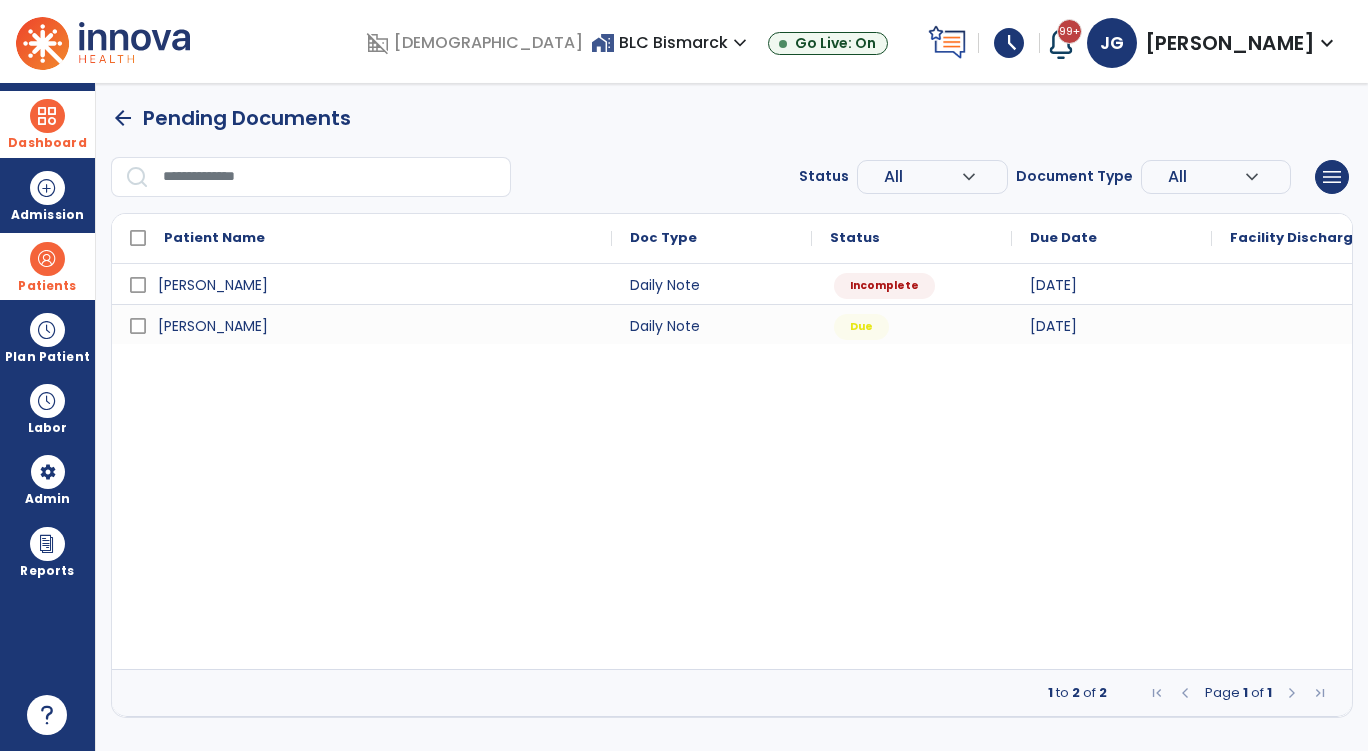 select on "*" 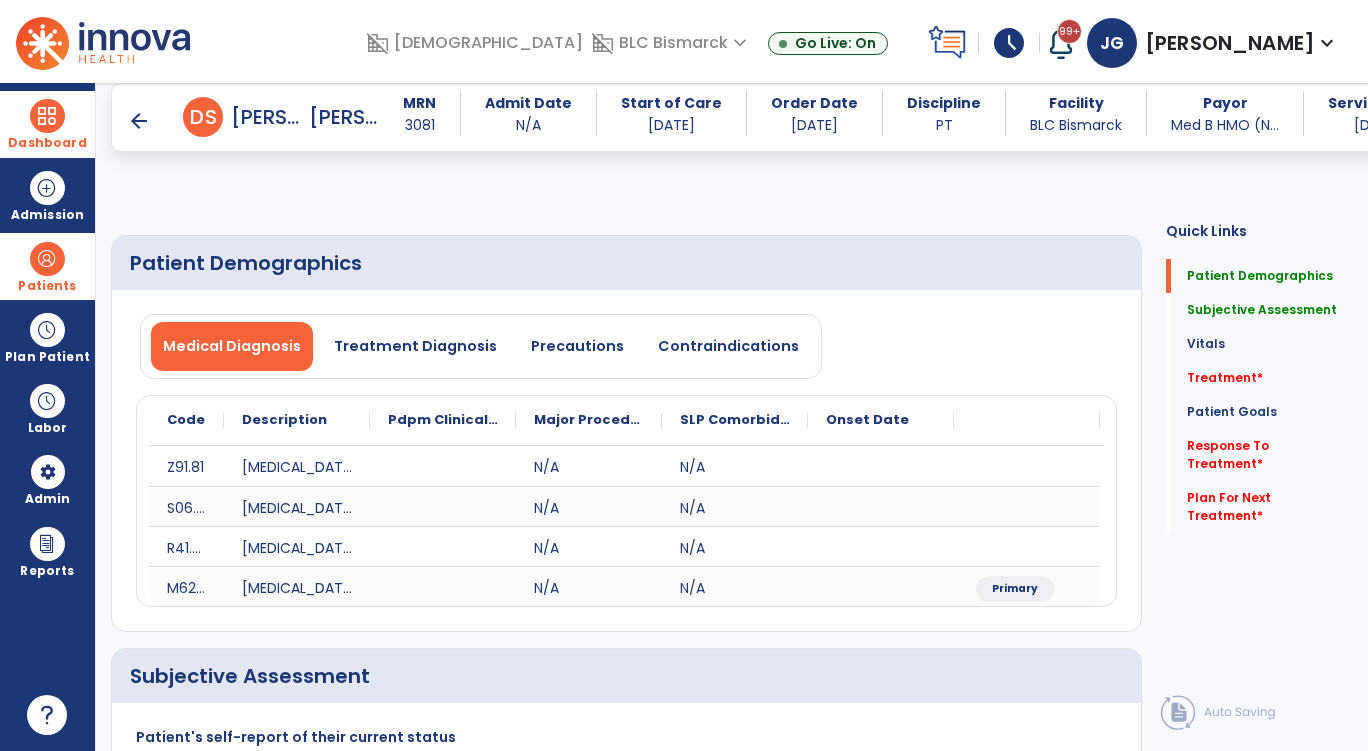scroll, scrollTop: 300, scrollLeft: 0, axis: vertical 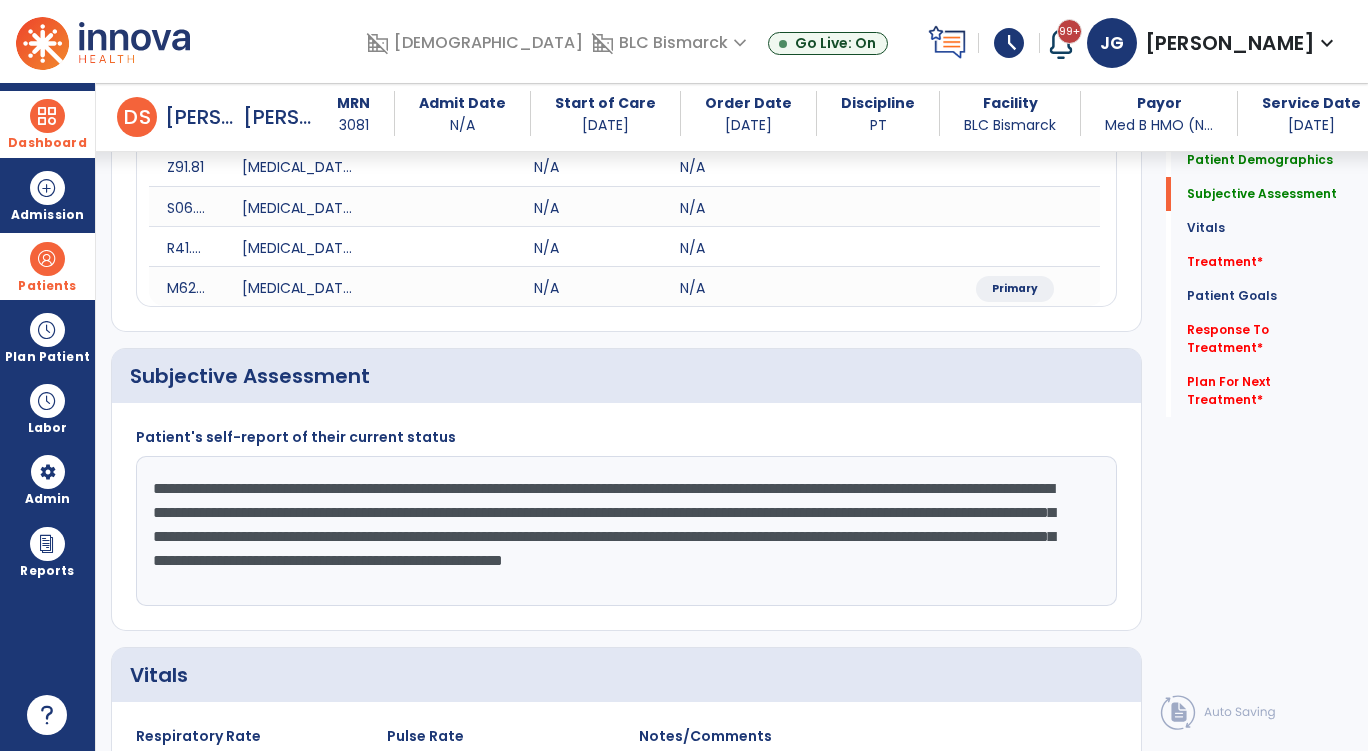 click on "**********" 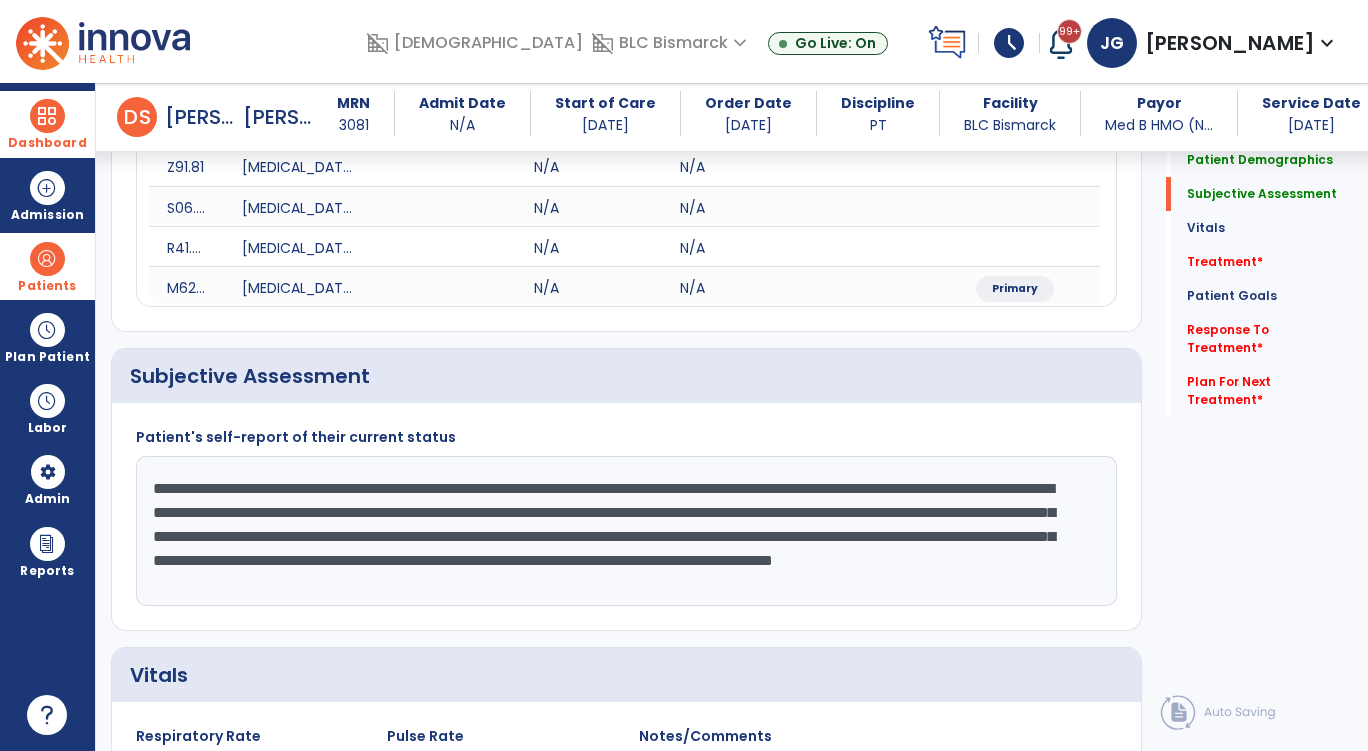 scroll, scrollTop: 15, scrollLeft: 0, axis: vertical 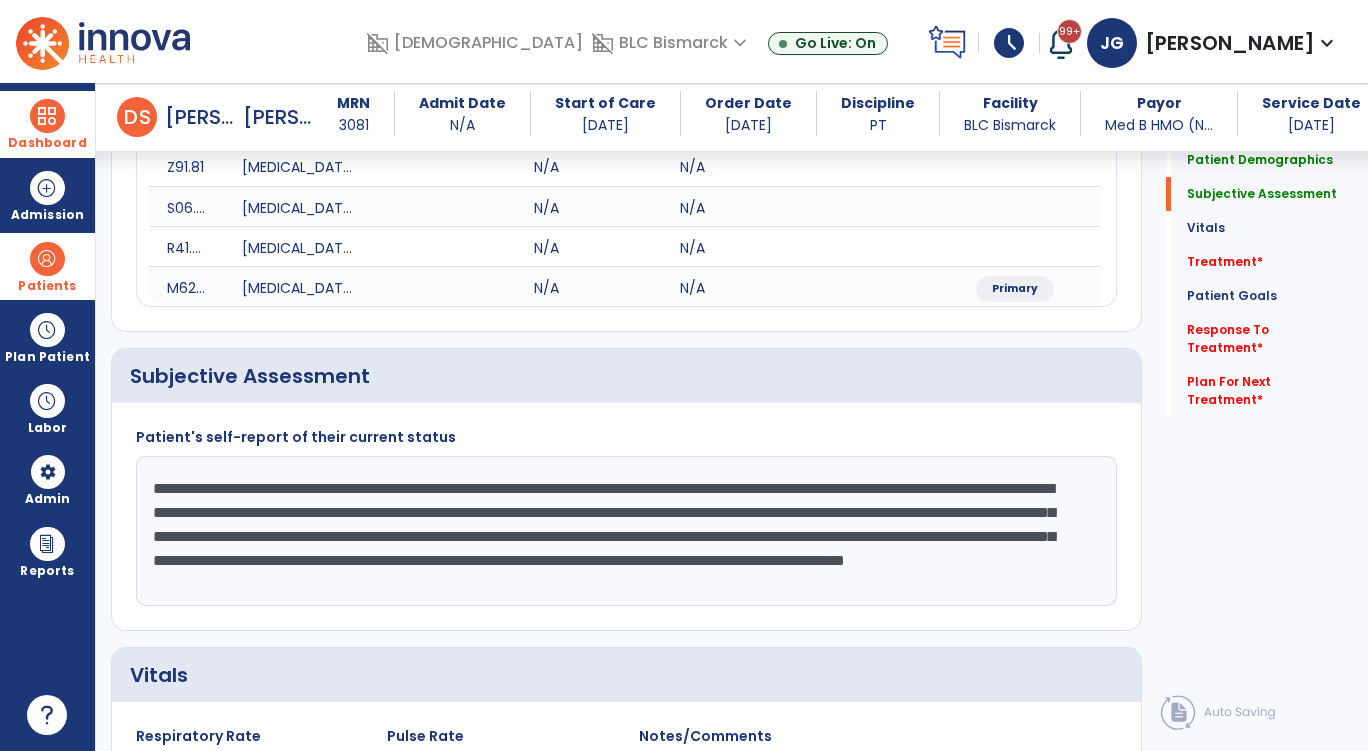 type on "**********" 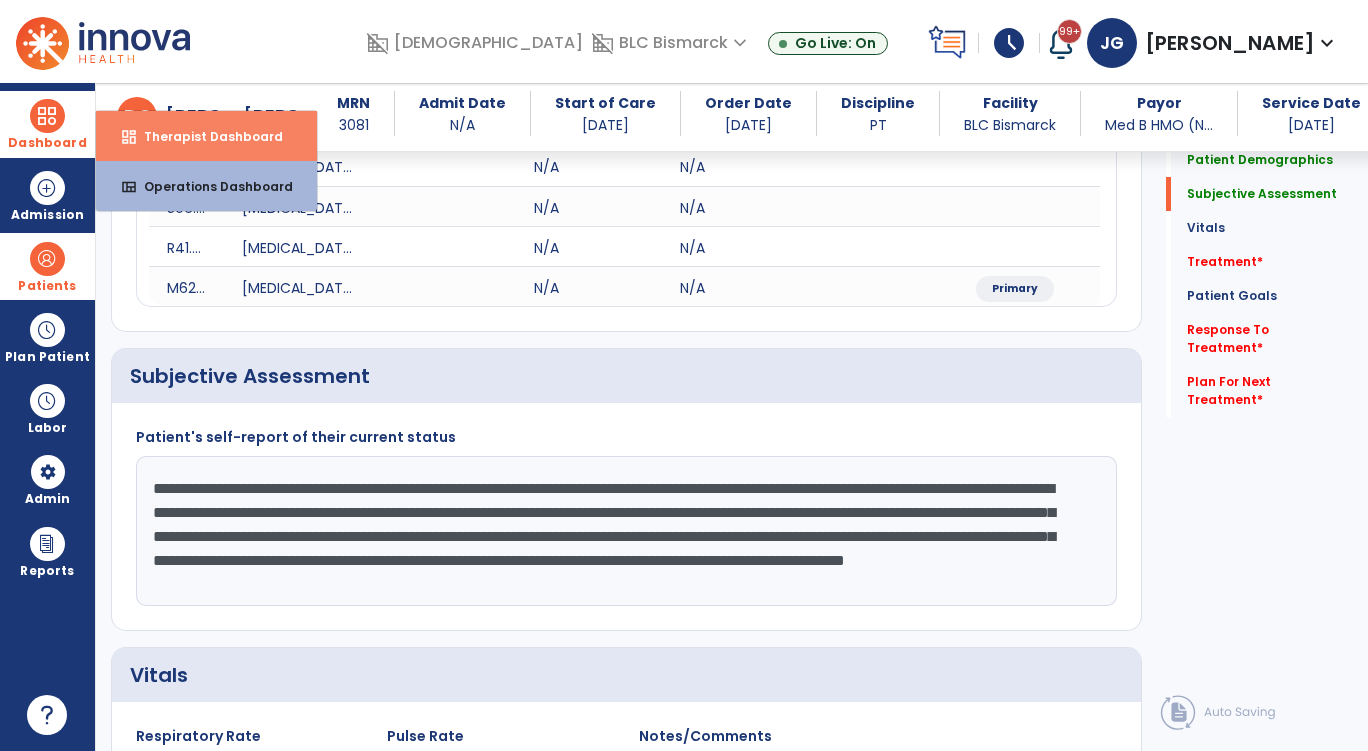 click on "dashboard" at bounding box center [129, 137] 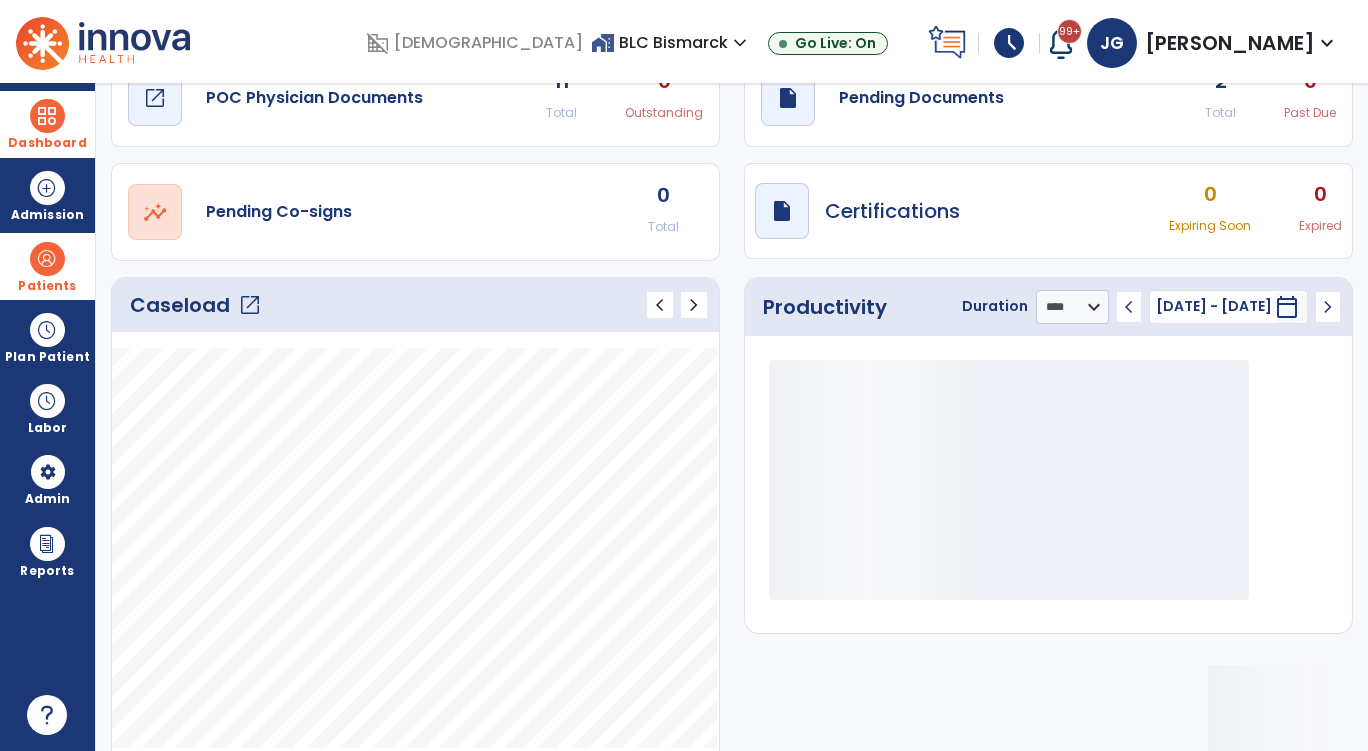 scroll, scrollTop: 0, scrollLeft: 0, axis: both 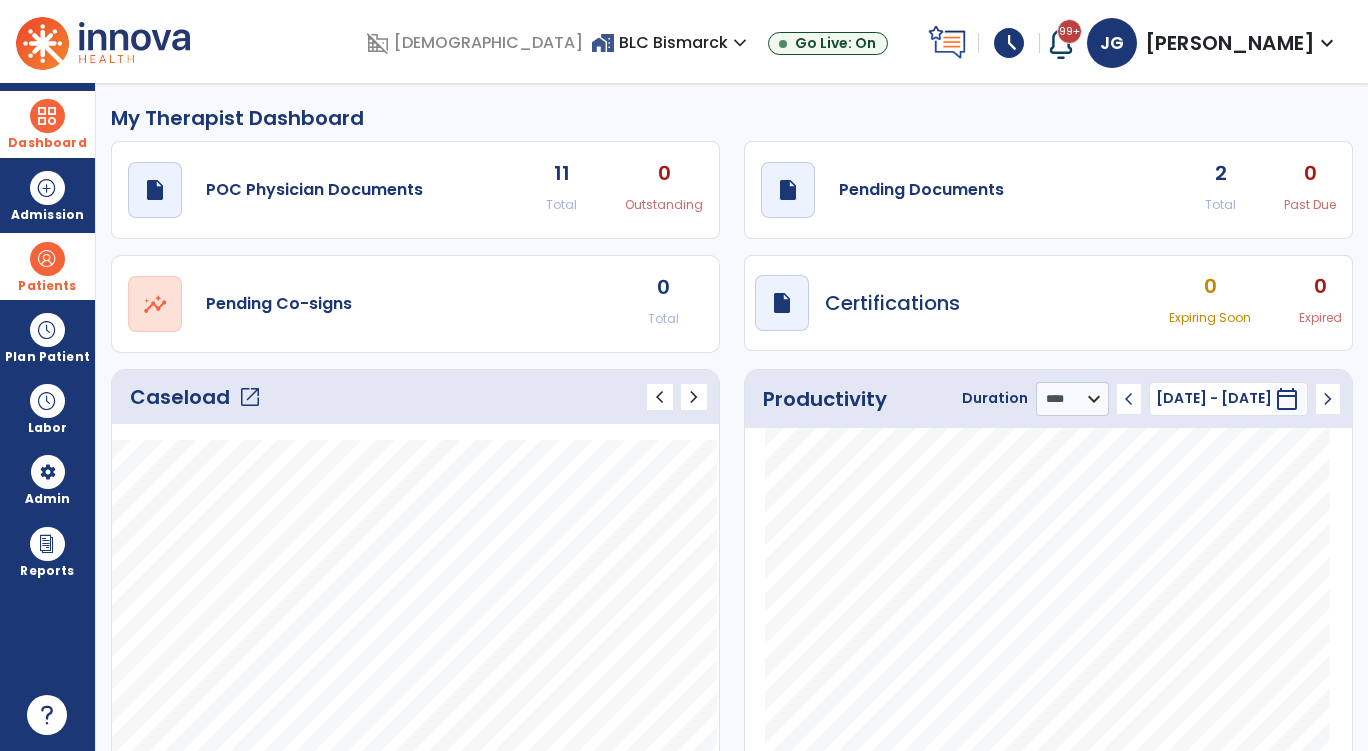 click at bounding box center [47, 116] 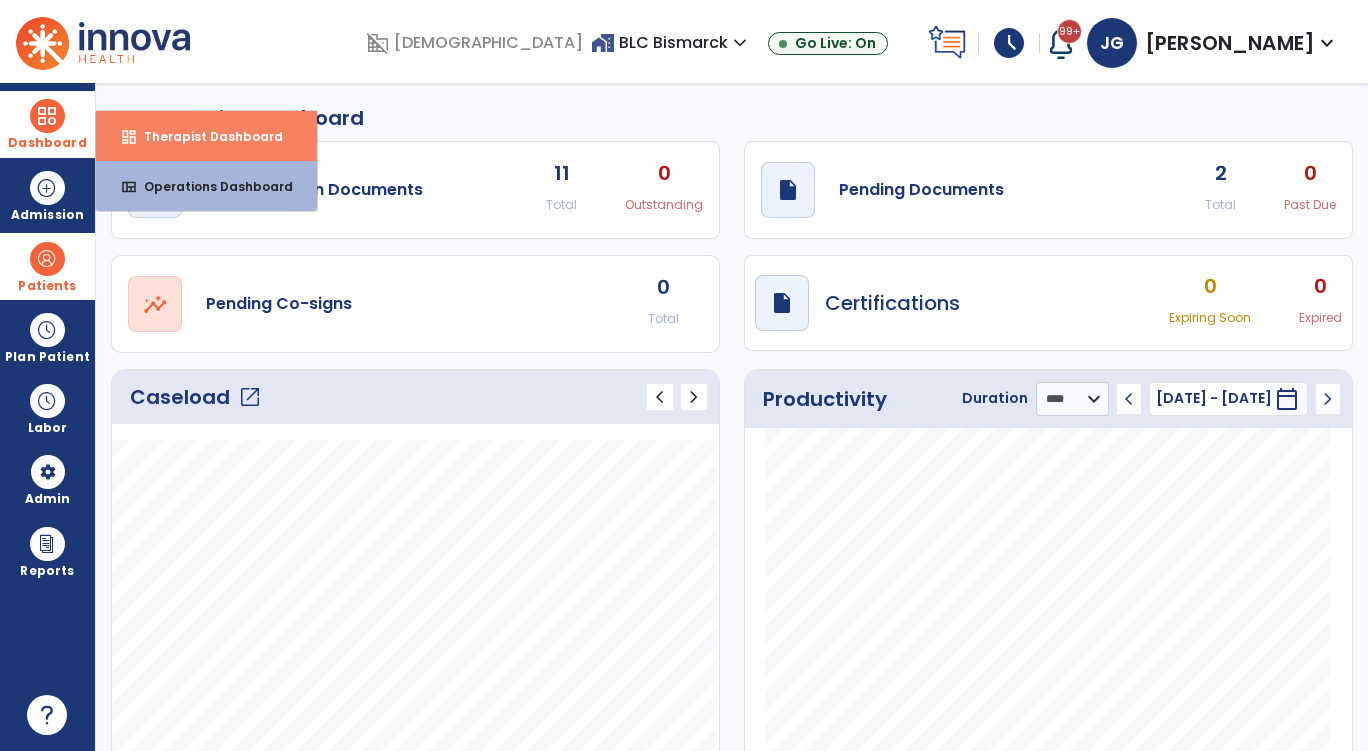 click on "Therapist Dashboard" at bounding box center (205, 136) 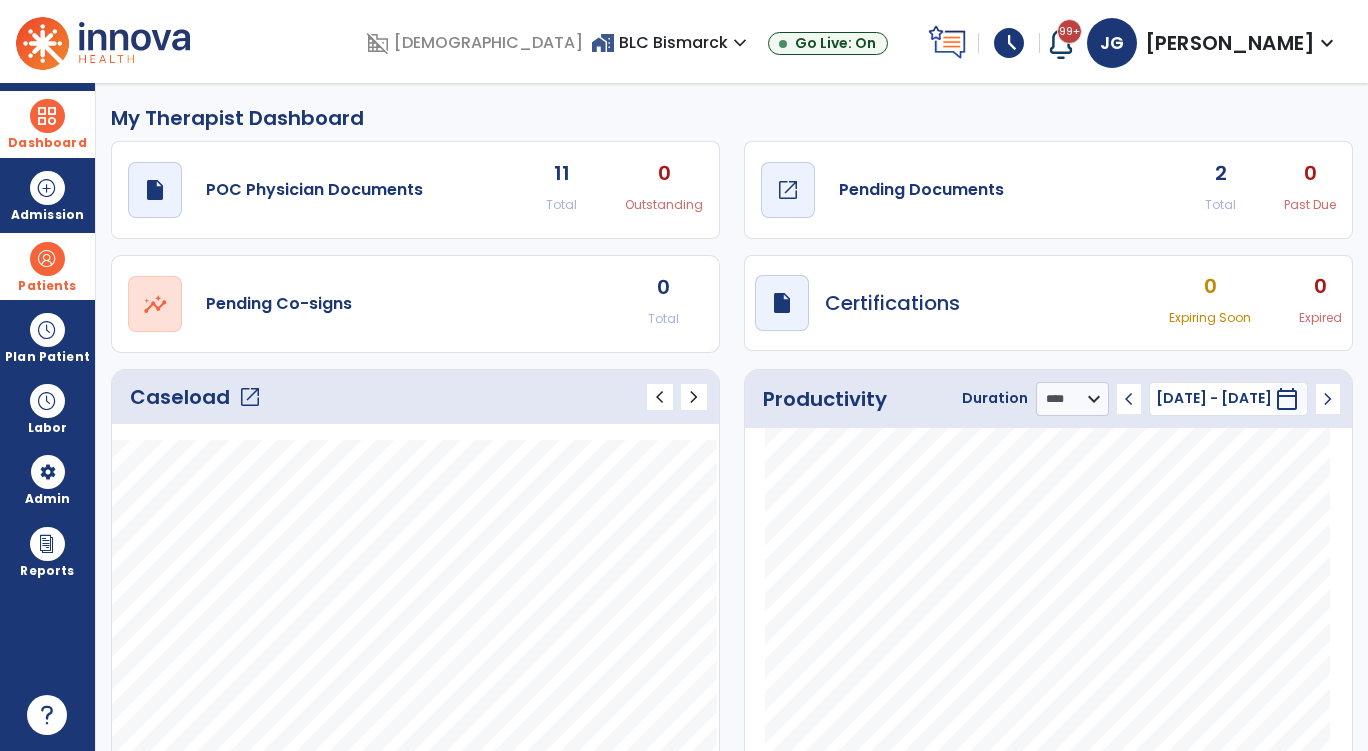 click on "draft   open_in_new" 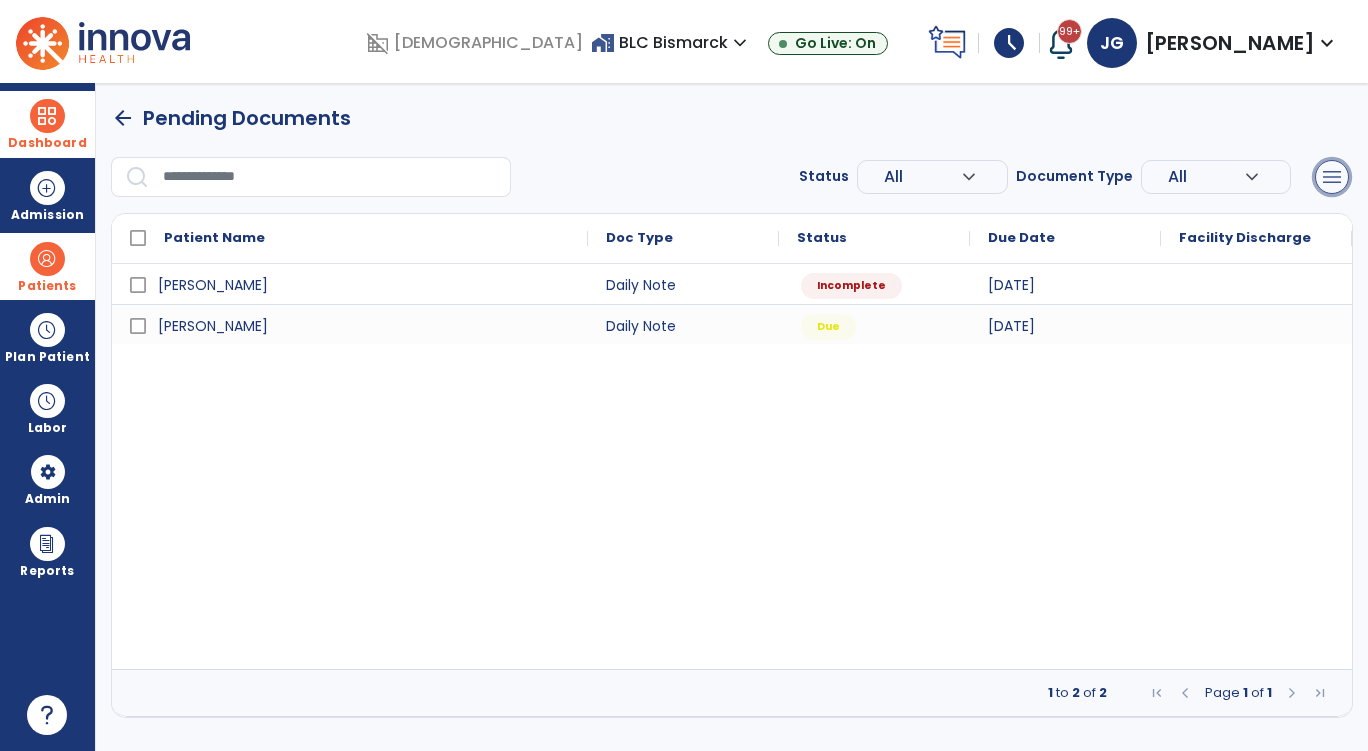 click on "menu" at bounding box center [1332, 177] 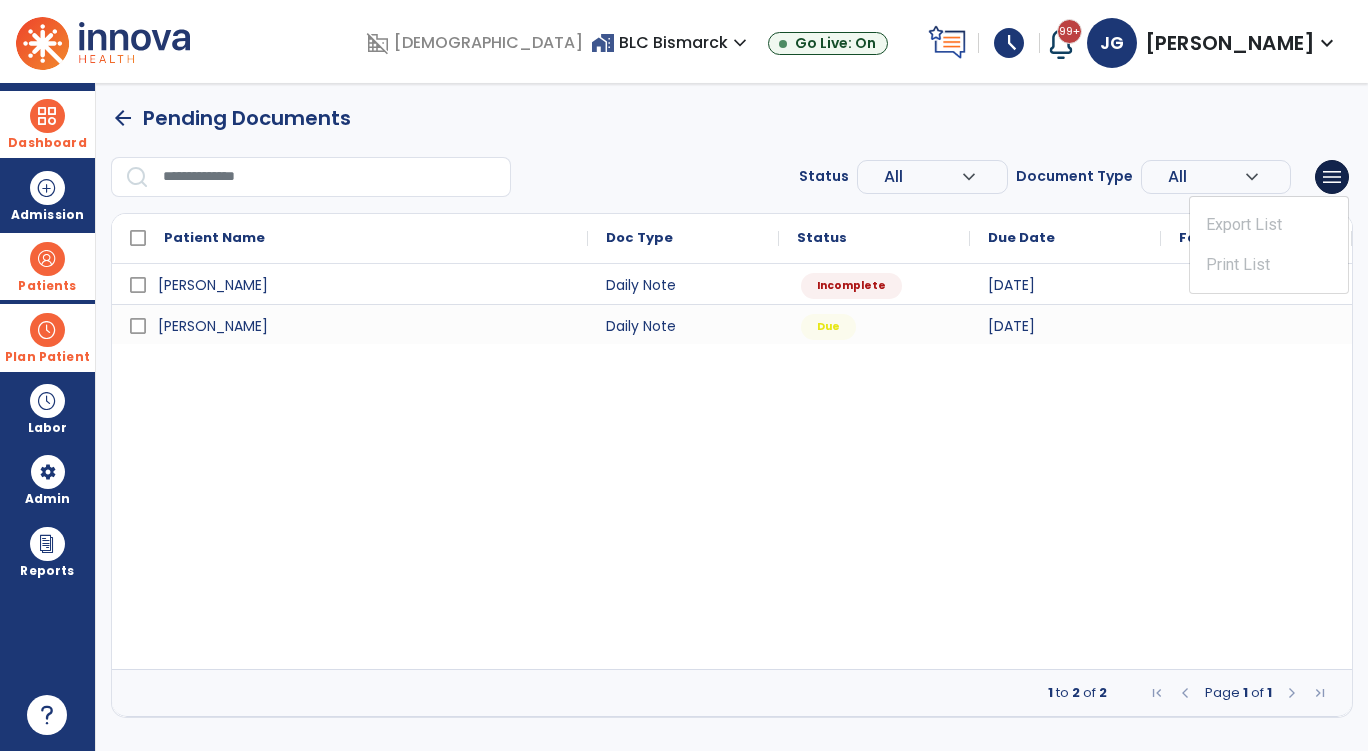 click at bounding box center [47, 330] 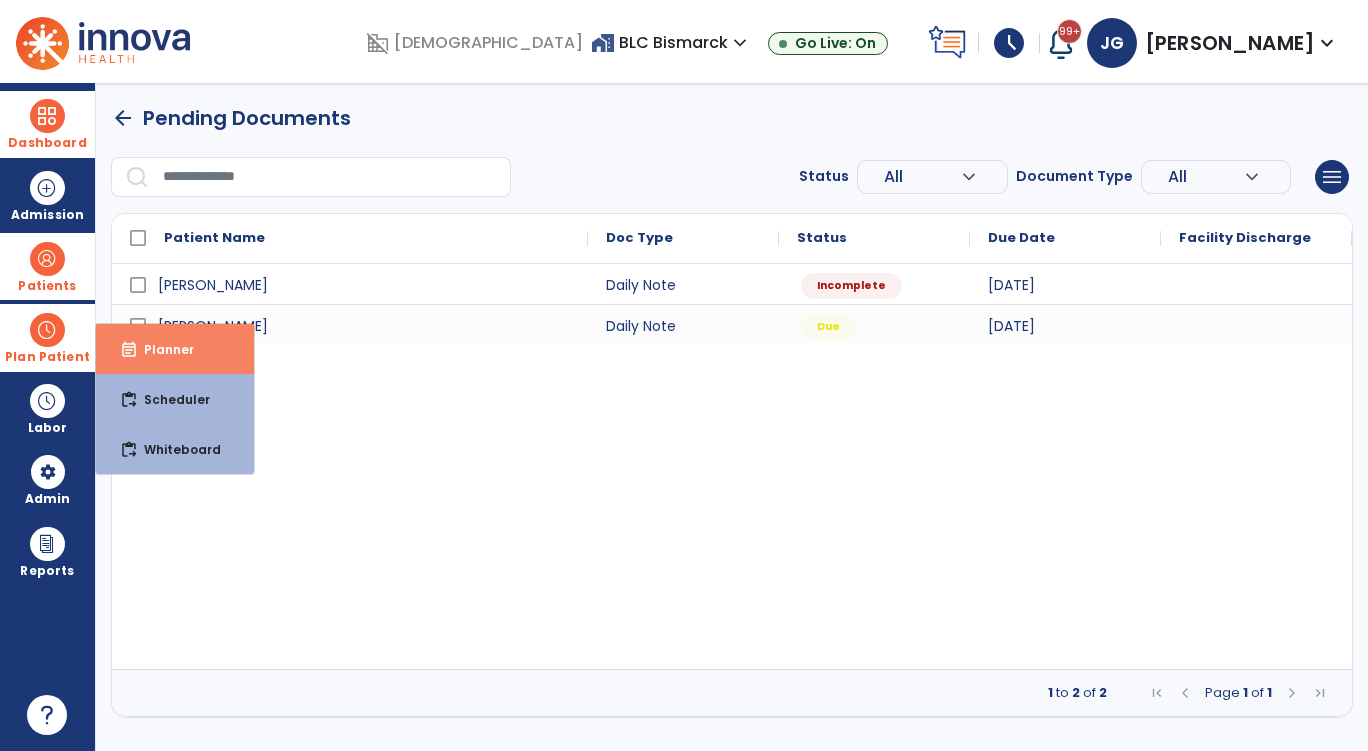 click on "Planner" at bounding box center (161, 349) 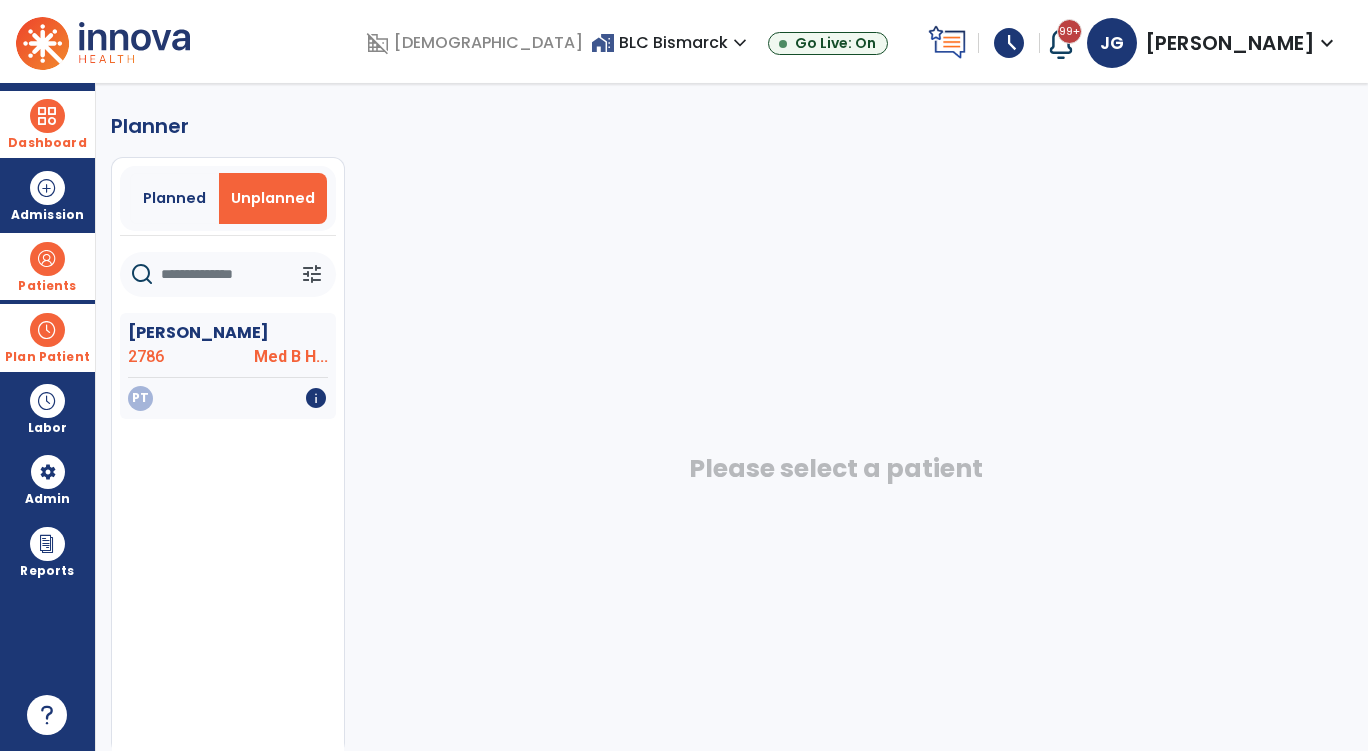 click at bounding box center [47, 330] 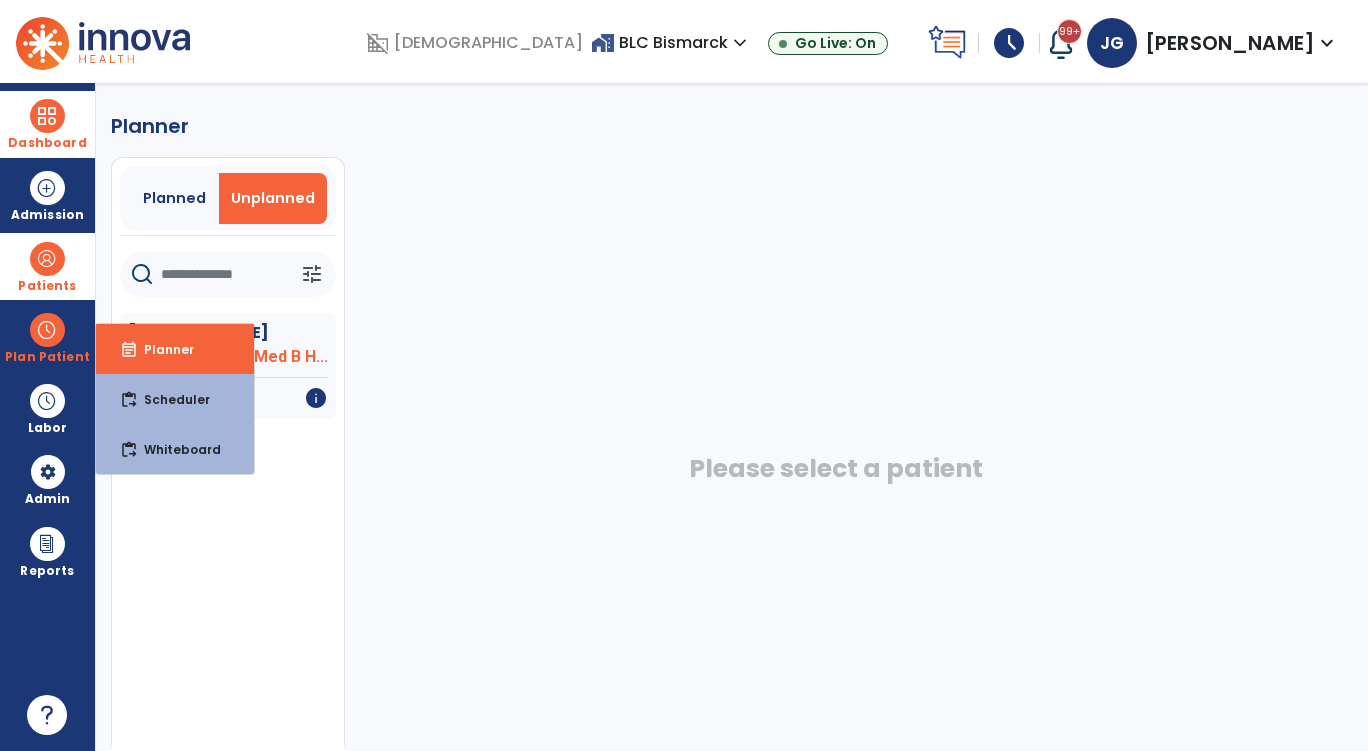 click on "Patients" at bounding box center (47, 286) 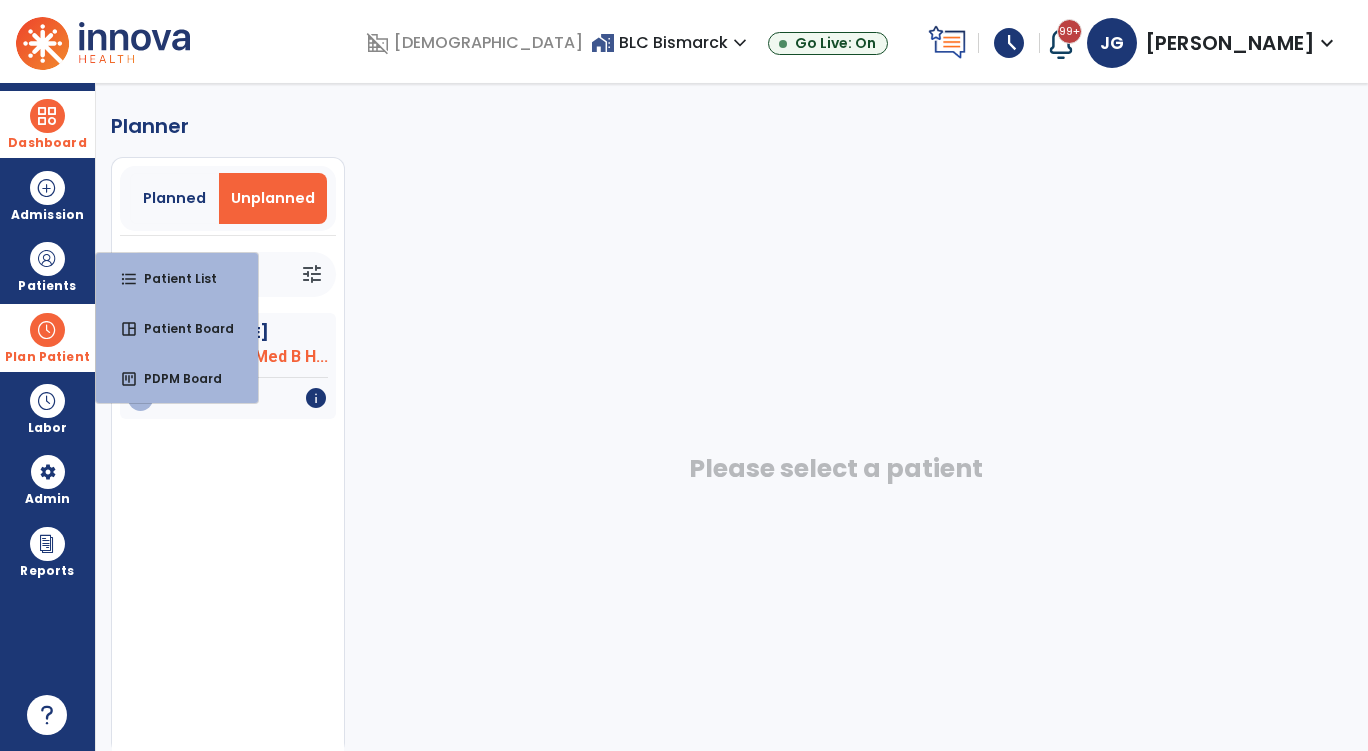 click on "Plan Patient" at bounding box center (47, 357) 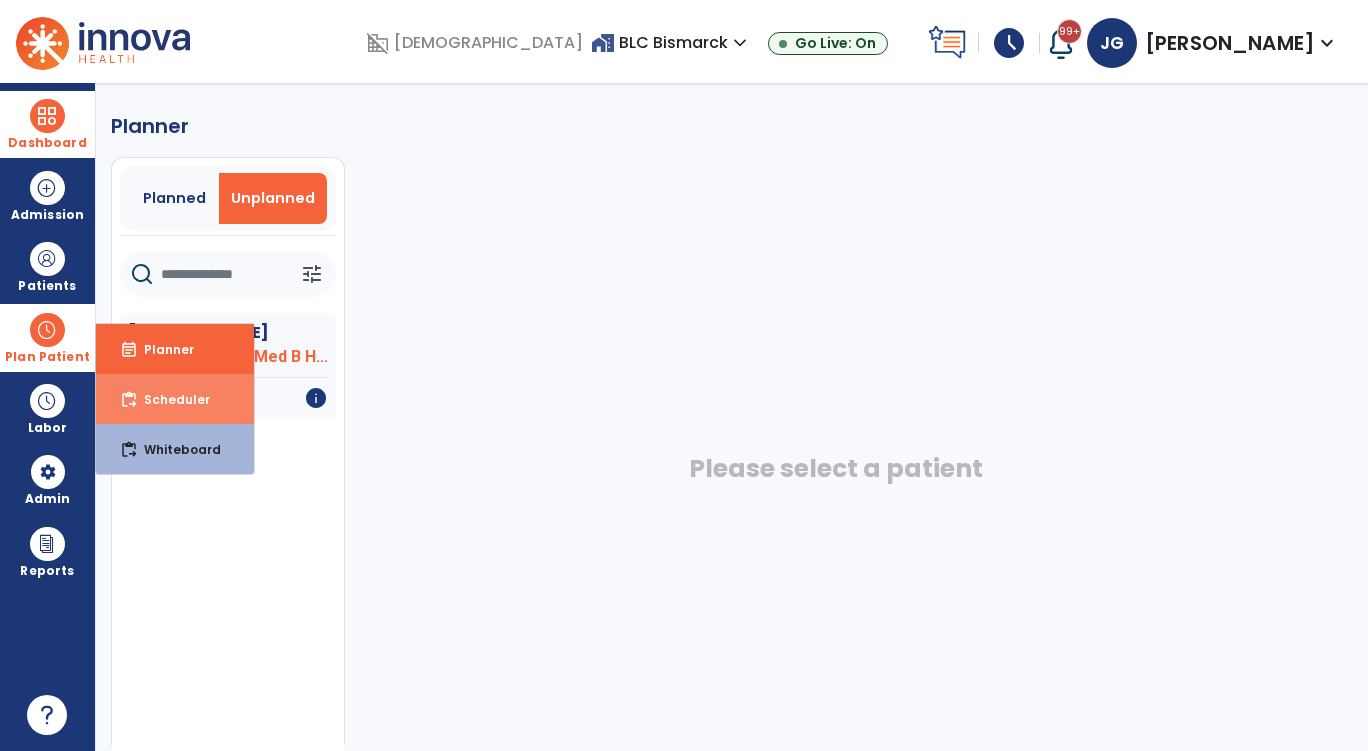 click on "Scheduler" at bounding box center (169, 399) 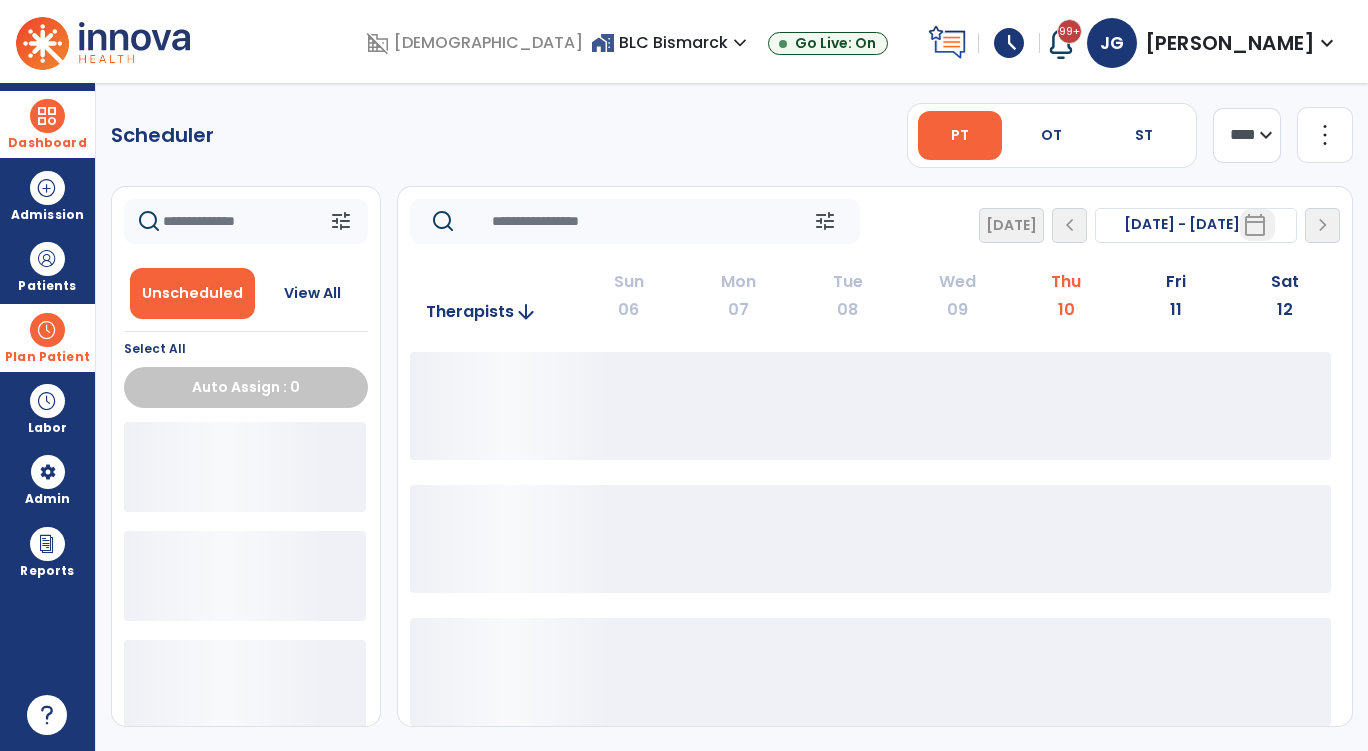 click on "more_vert" 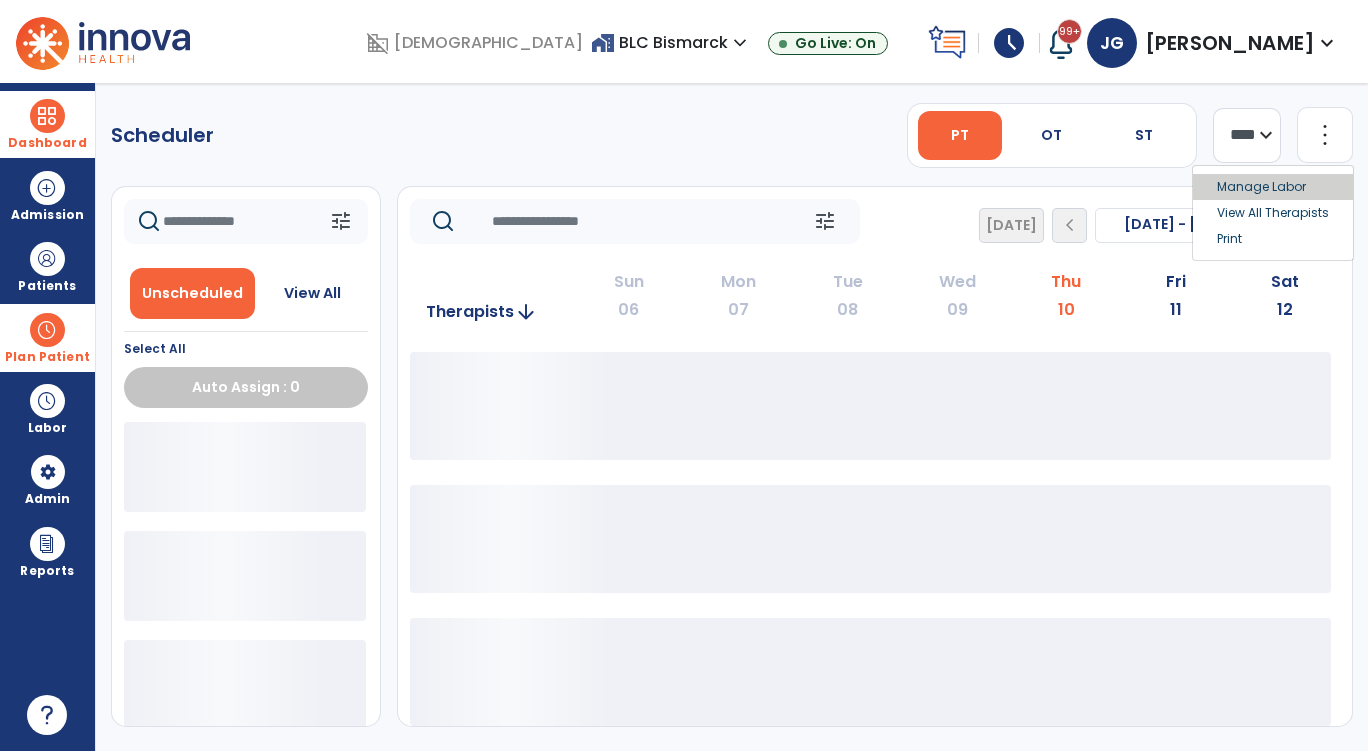 click on "Manage Labor" at bounding box center [1273, 187] 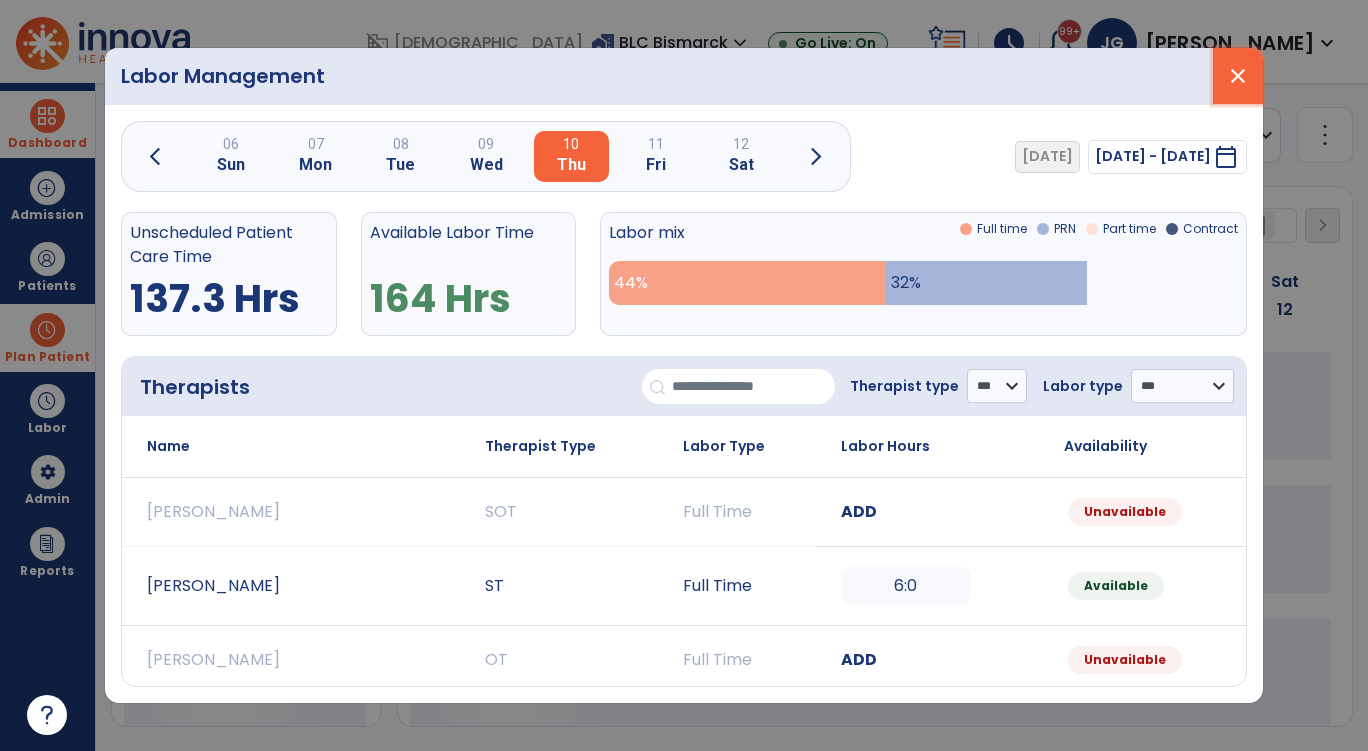 click on "close" at bounding box center (1238, 76) 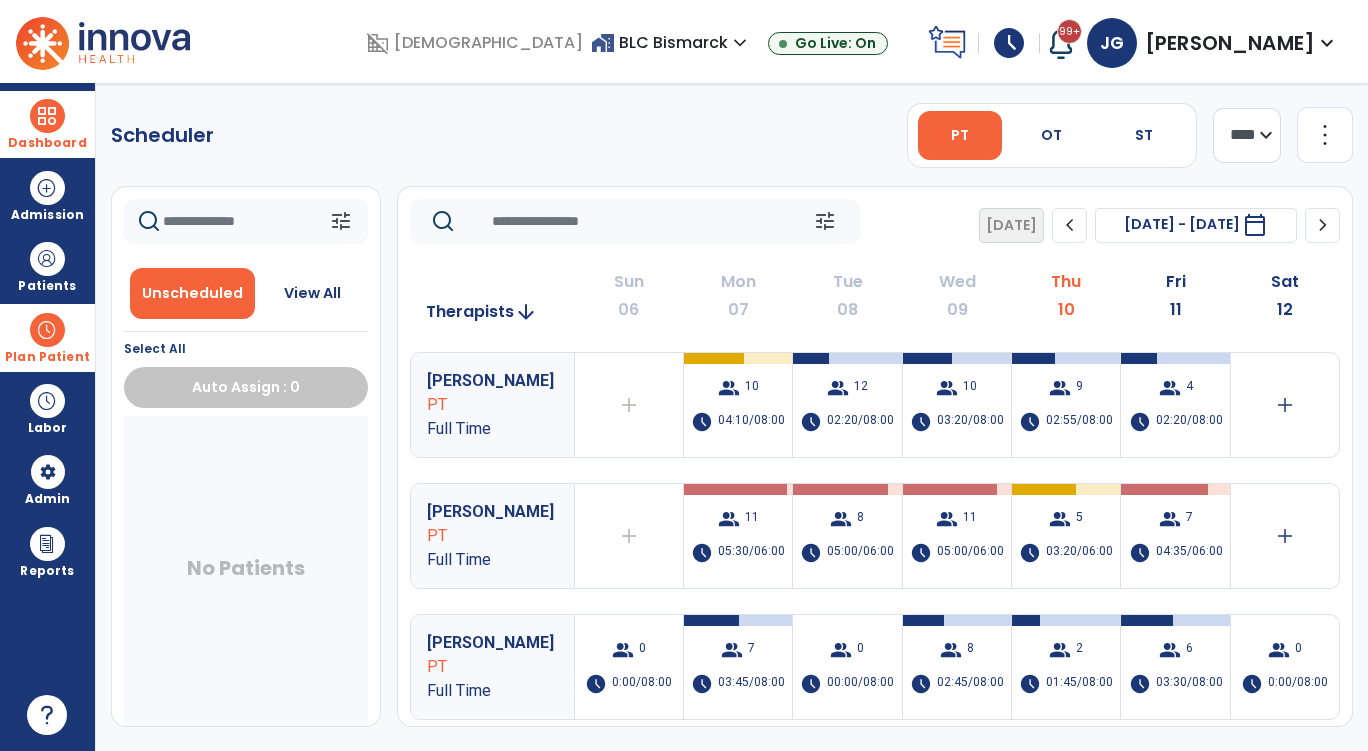 click on "more_vert" 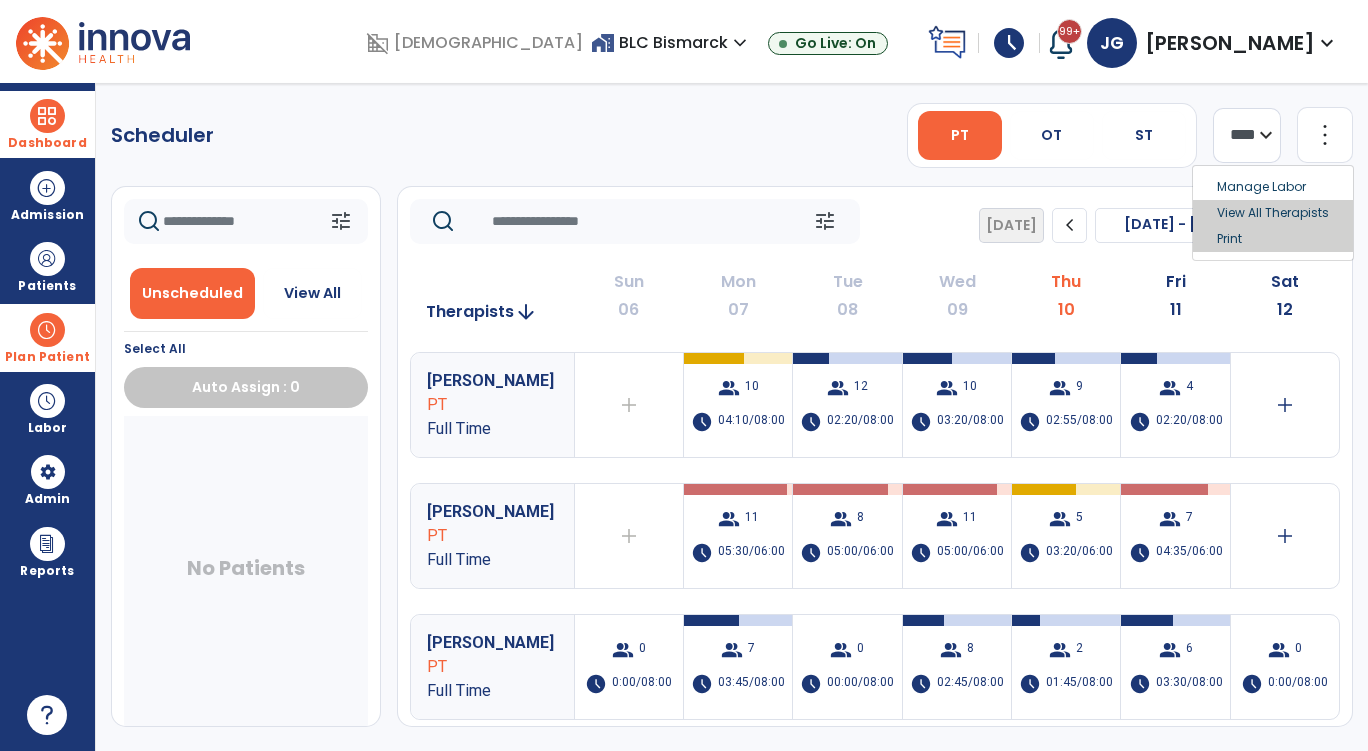 drag, startPoint x: 1243, startPoint y: 220, endPoint x: 1244, endPoint y: 233, distance: 13.038404 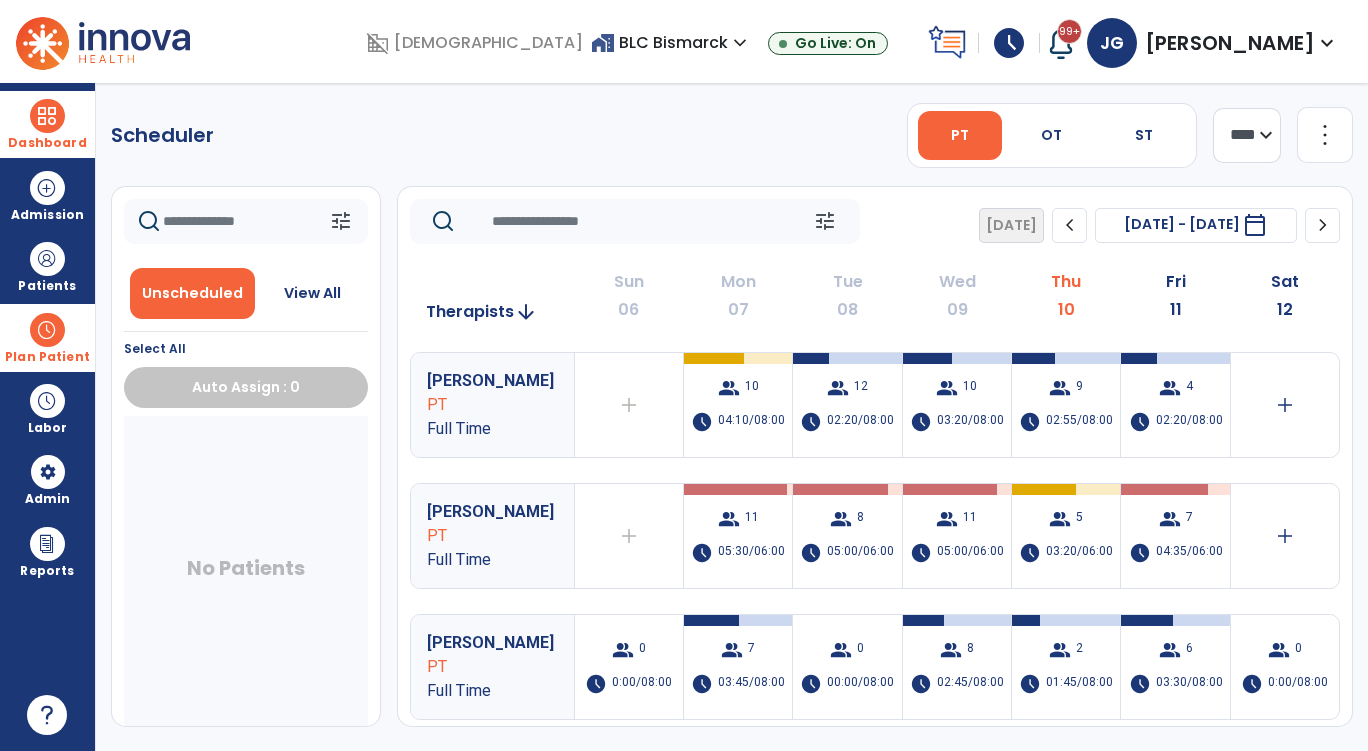 click on "[DATE] - [DATE]" at bounding box center (1182, 224) 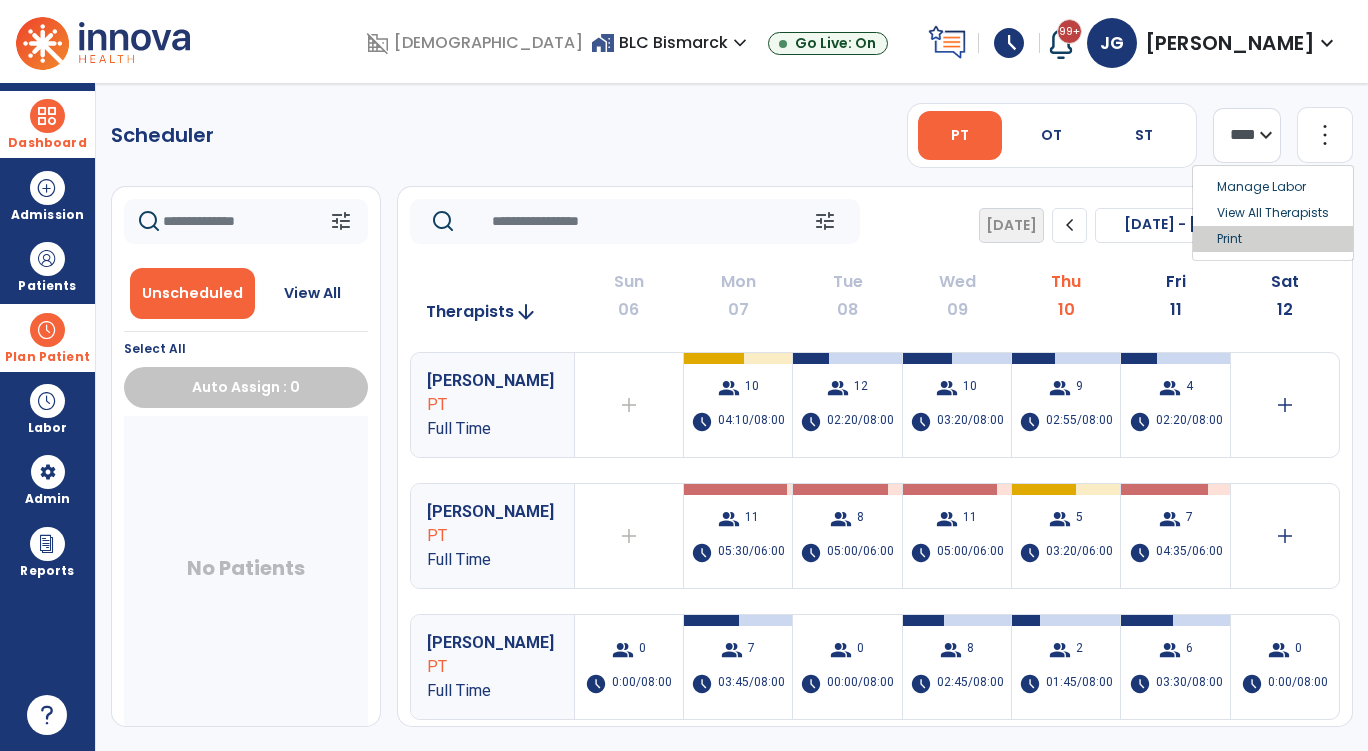 click on "Print" at bounding box center (1273, 239) 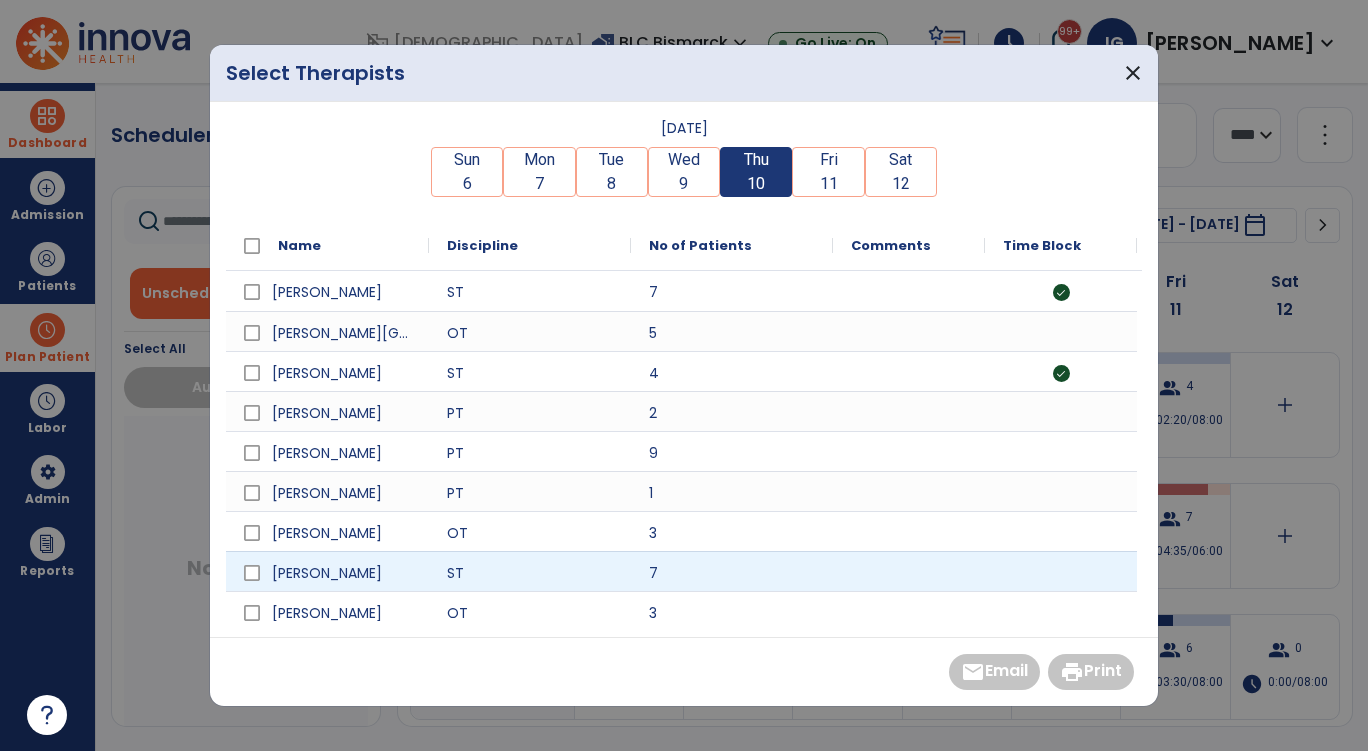 scroll, scrollTop: 50, scrollLeft: 0, axis: vertical 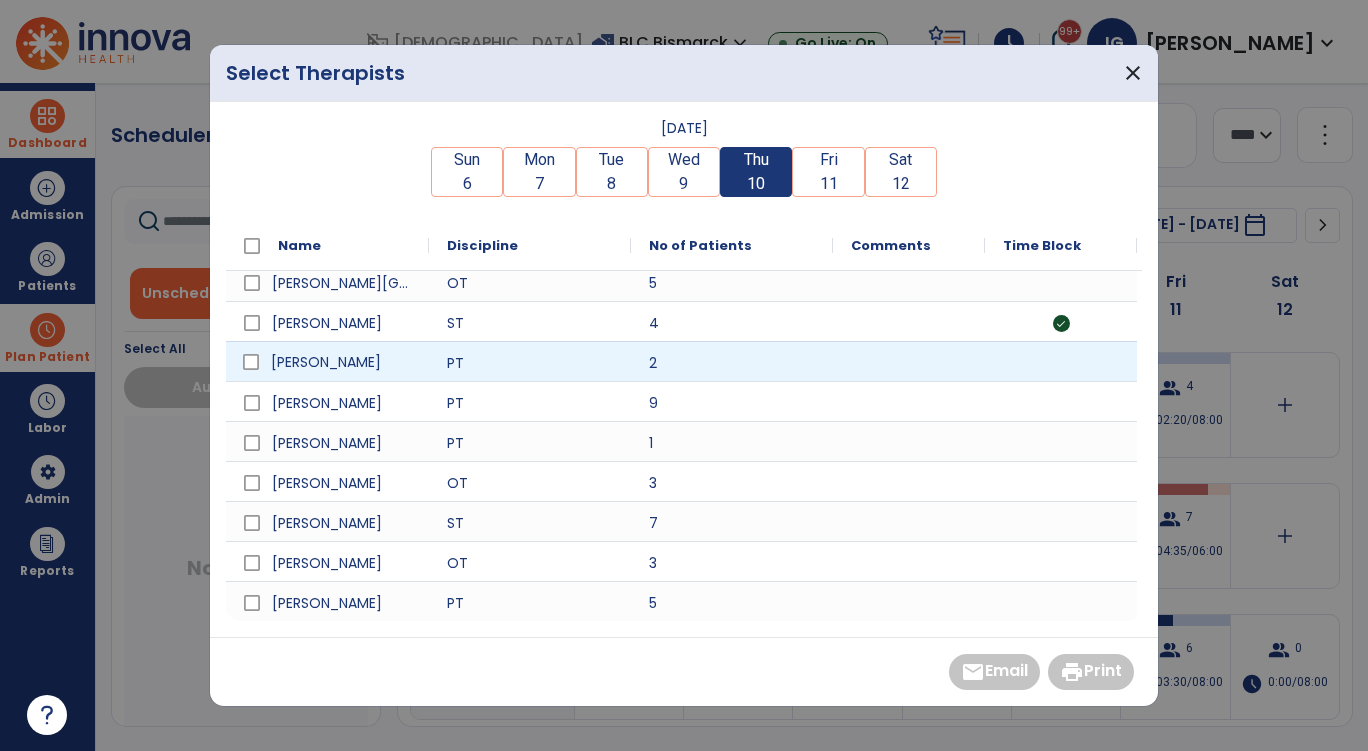 click on "[PERSON_NAME]" at bounding box center (341, 362) 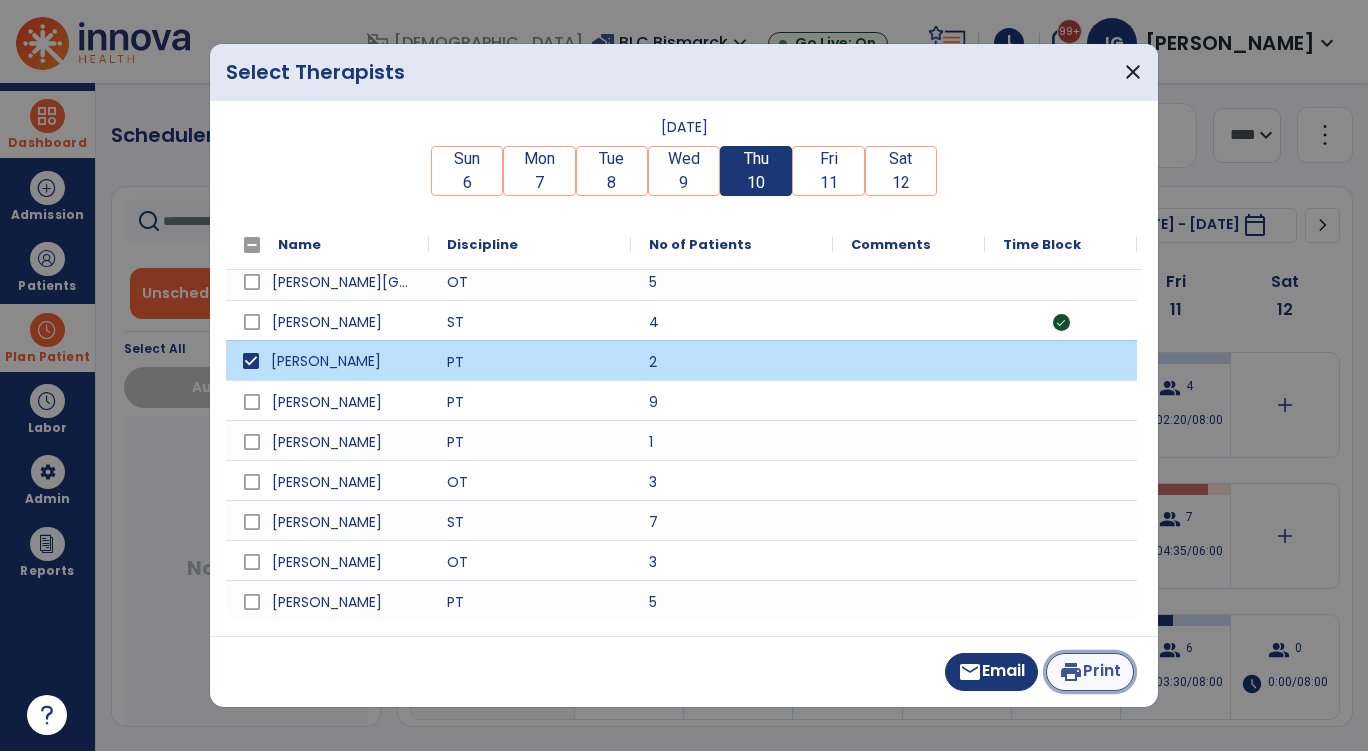 click on "print  Print" at bounding box center (1090, 672) 